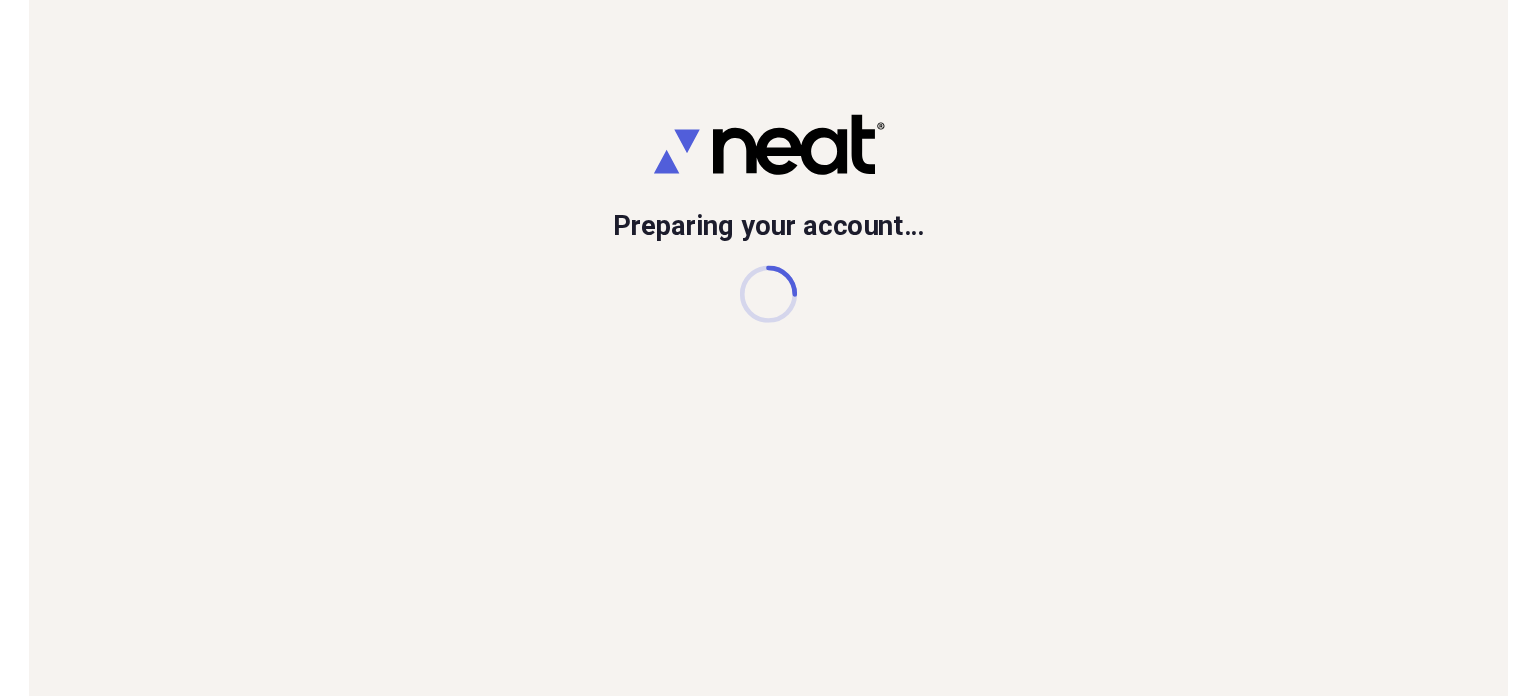 scroll, scrollTop: 0, scrollLeft: 0, axis: both 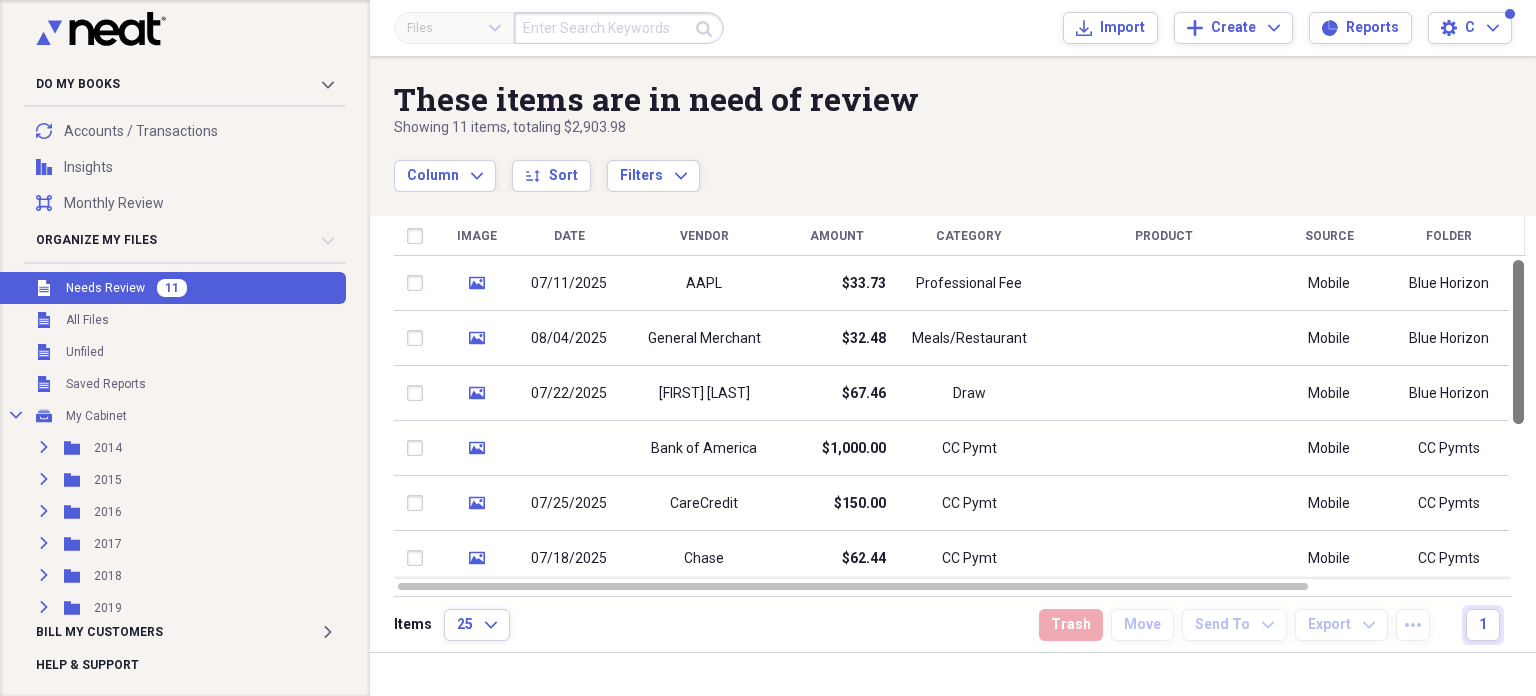 drag, startPoint x: 1528, startPoint y: 420, endPoint x: 1522, endPoint y: 229, distance: 191.09422 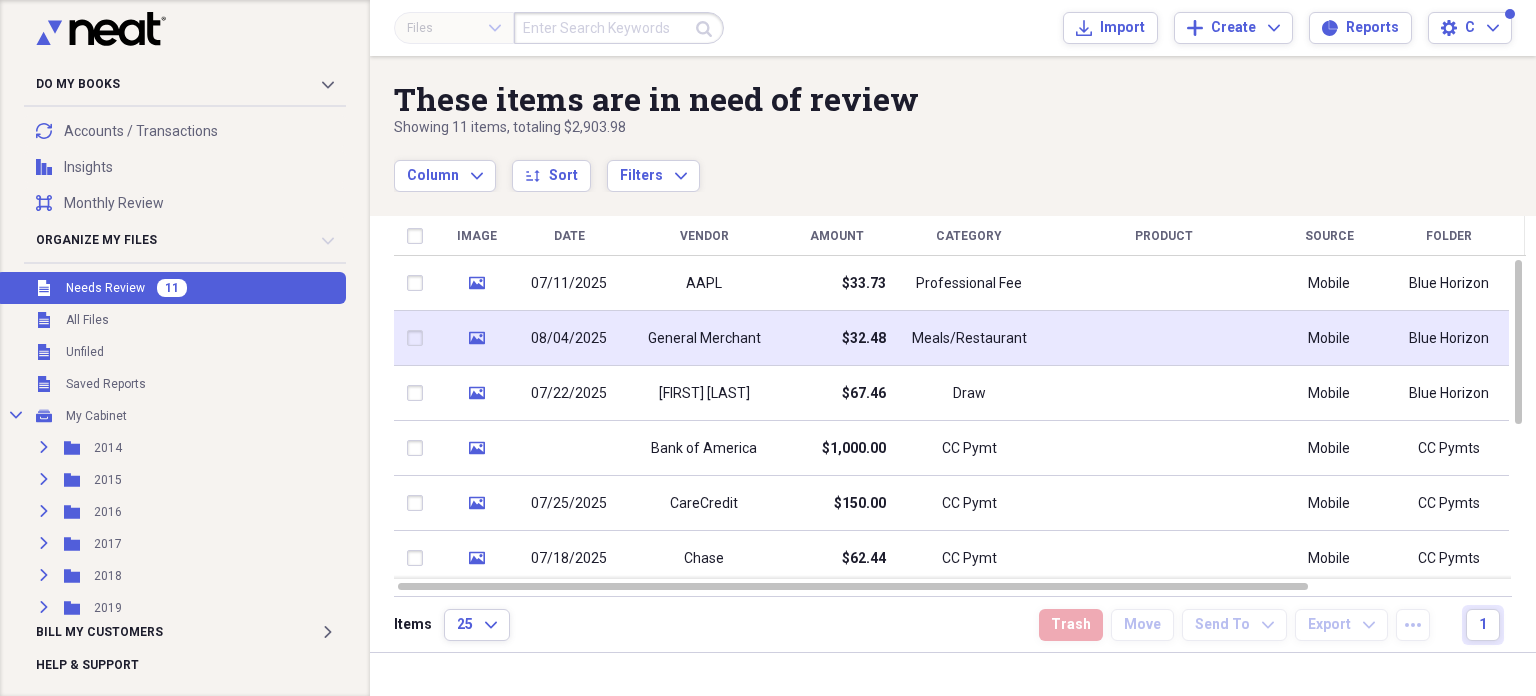 click on "$32.48" at bounding box center (836, 338) 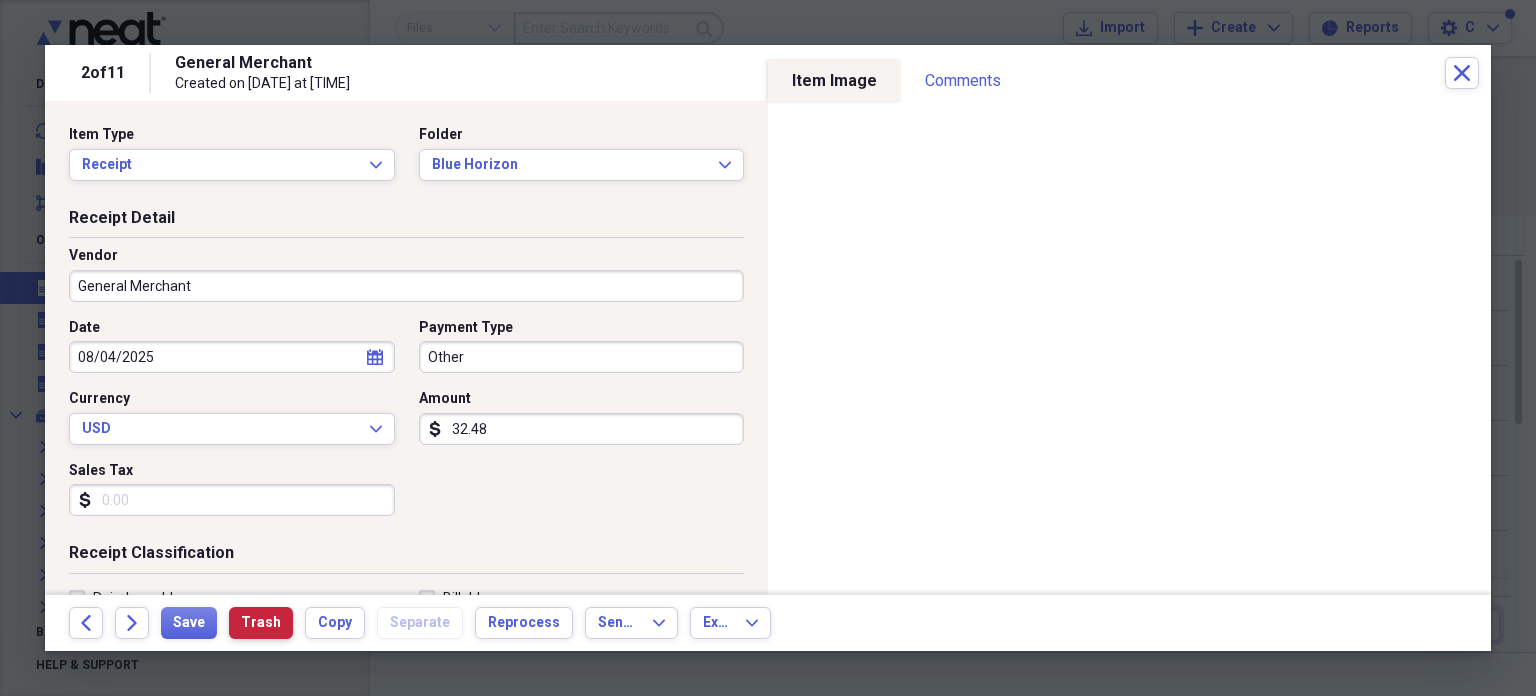 click on "Trash" at bounding box center [261, 623] 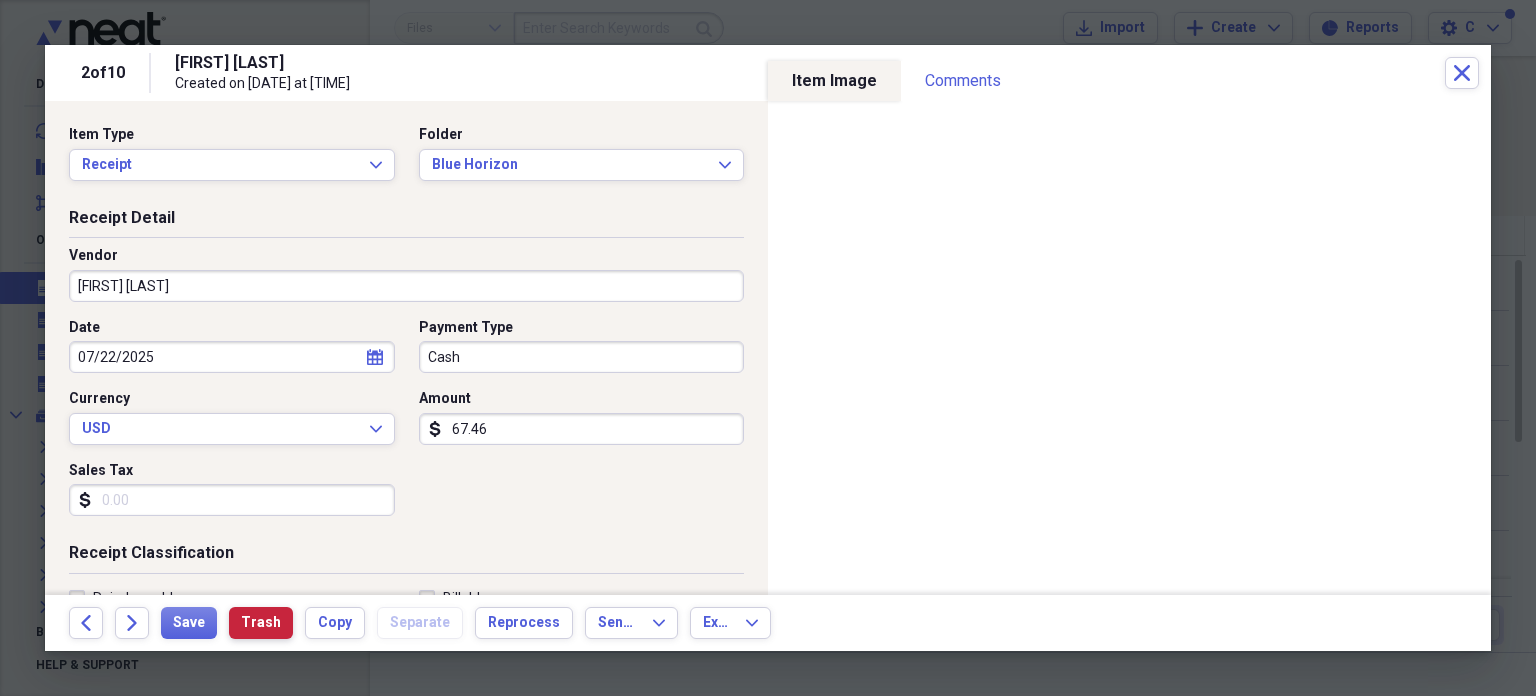 click on "Trash" at bounding box center [261, 623] 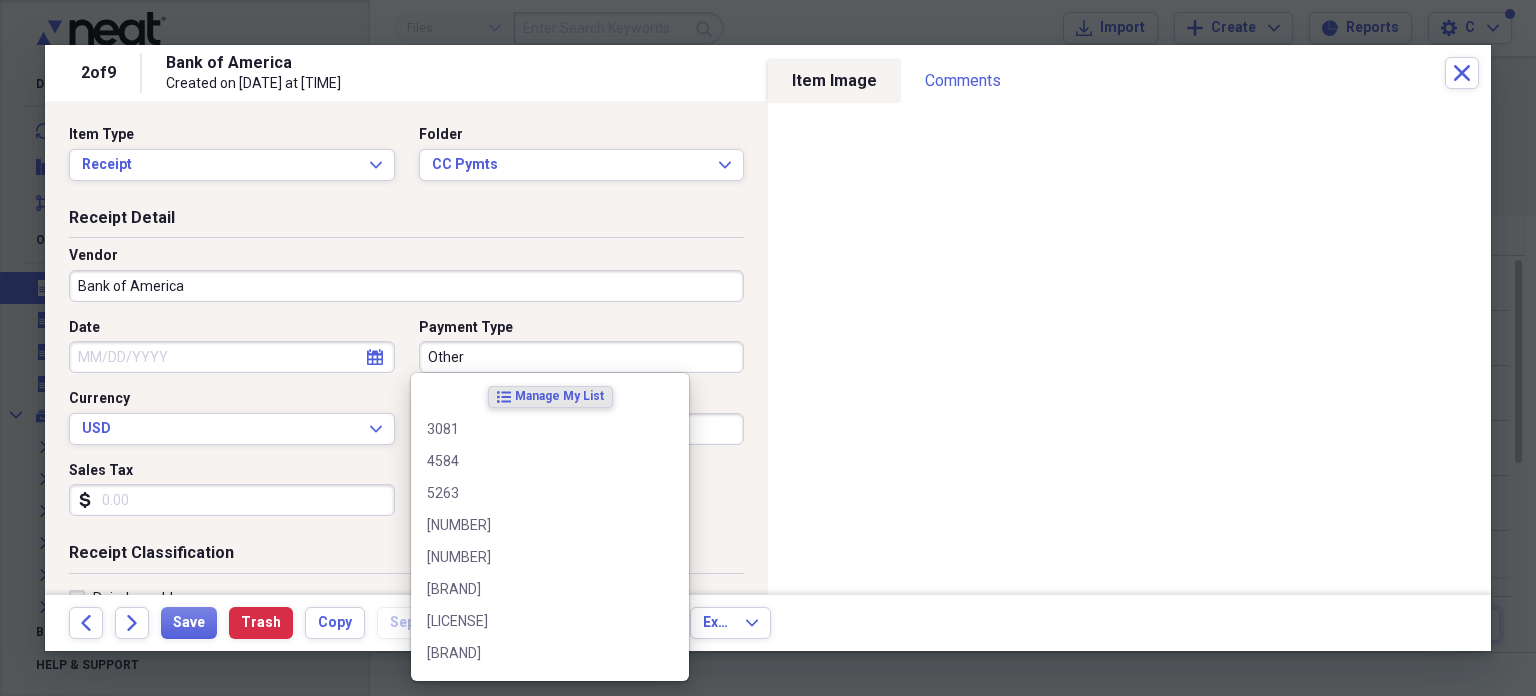 click on "Other" at bounding box center (582, 357) 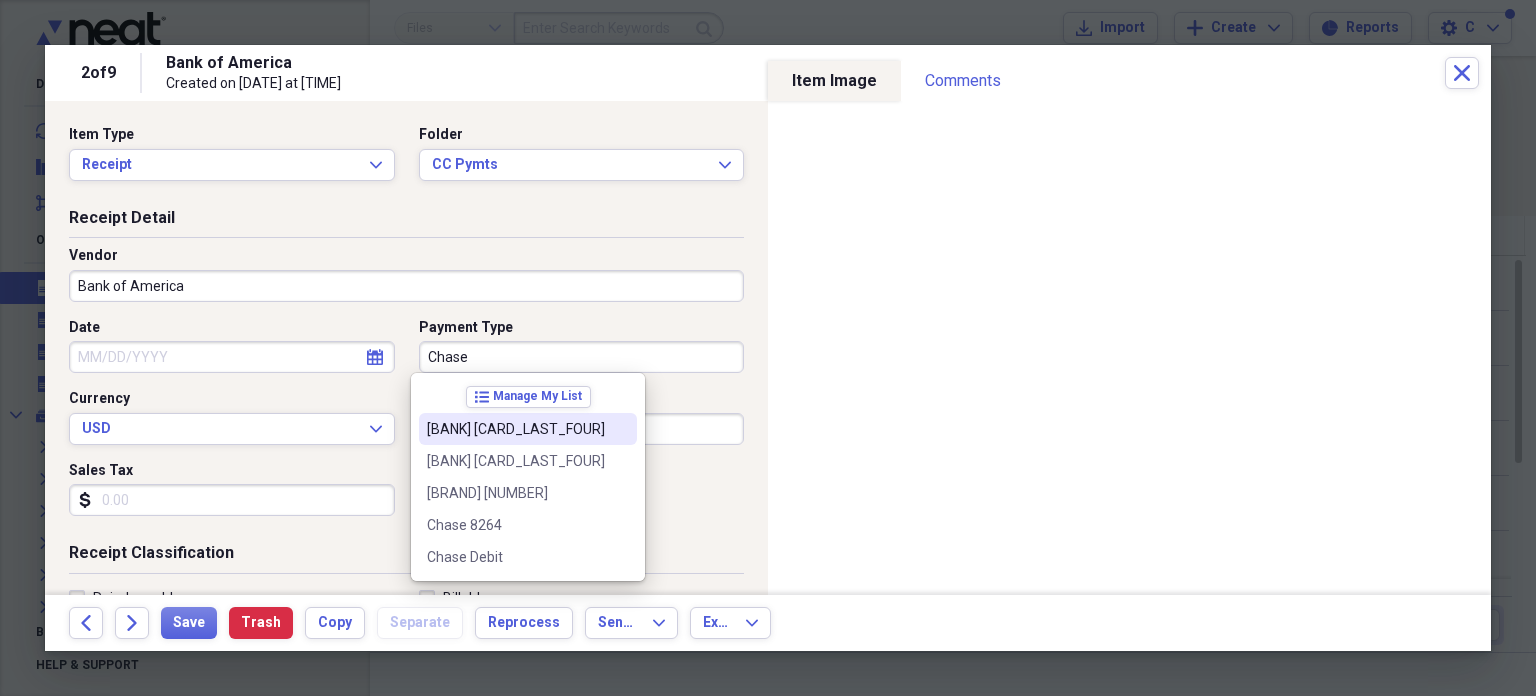 click on "[BANK] [CARD_LAST_FOUR]" at bounding box center (516, 429) 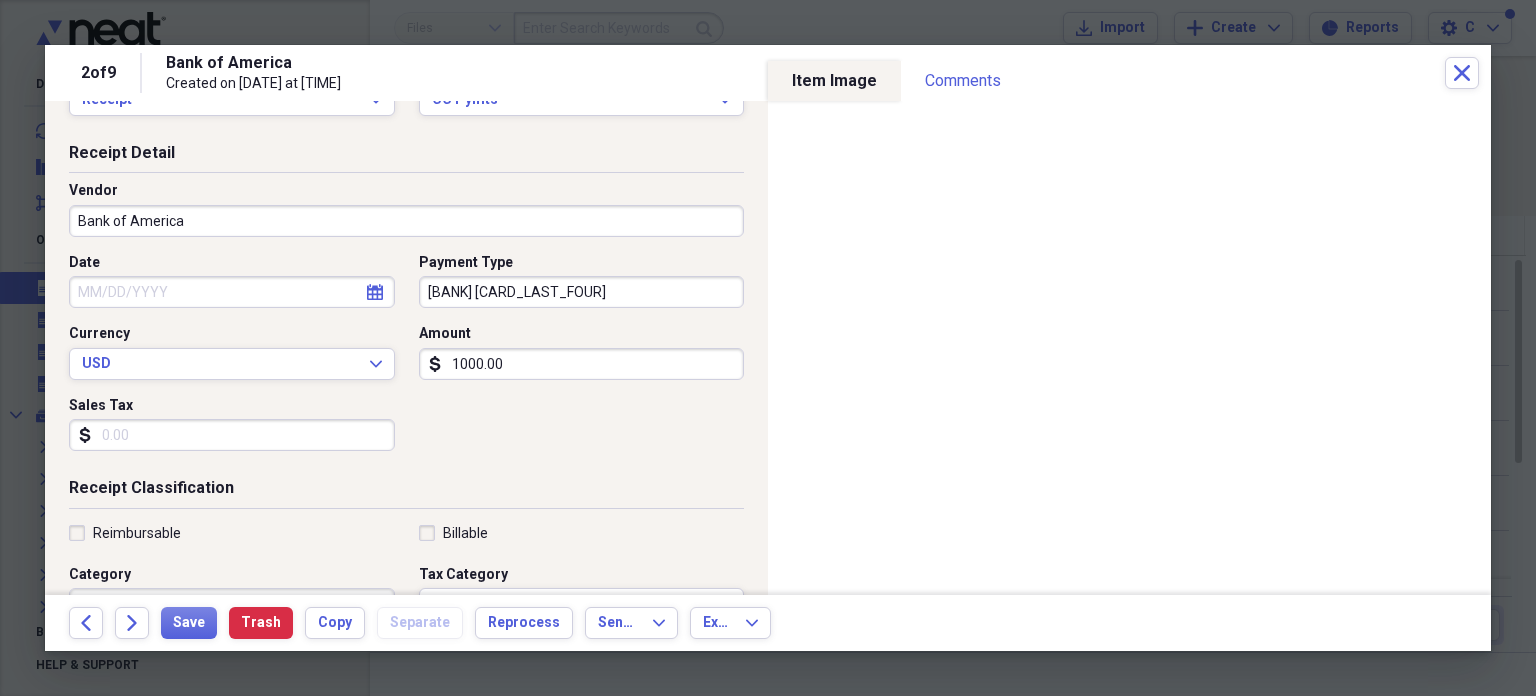 scroll, scrollTop: 64, scrollLeft: 0, axis: vertical 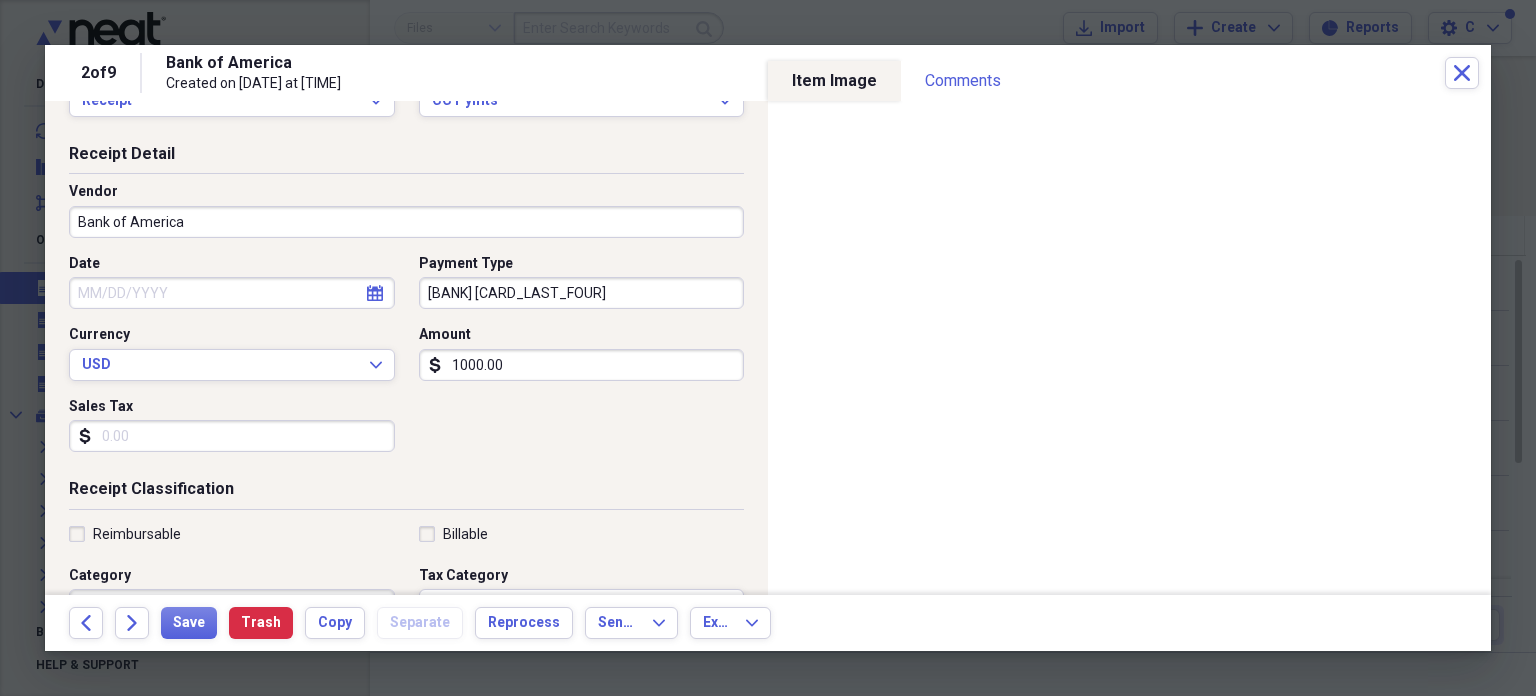 select on "7" 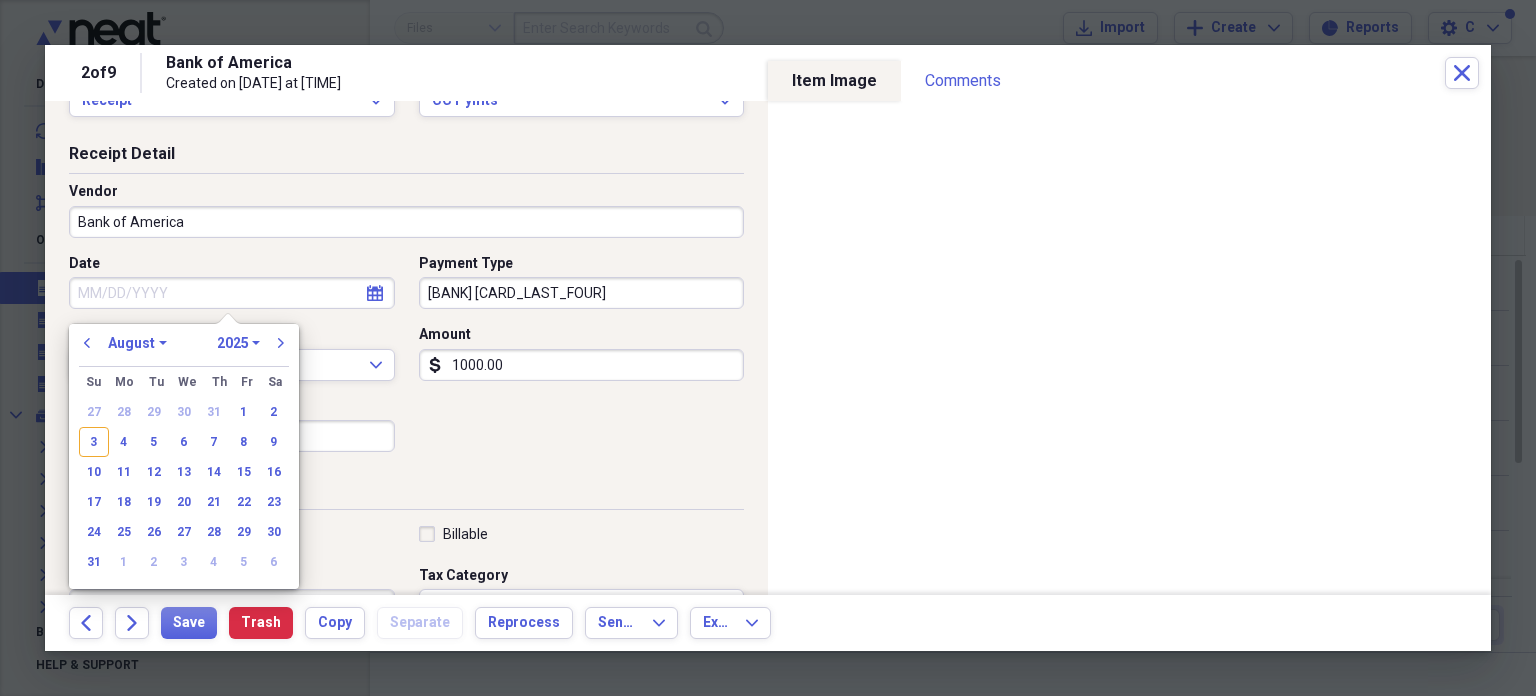 click on "Date" at bounding box center (232, 293) 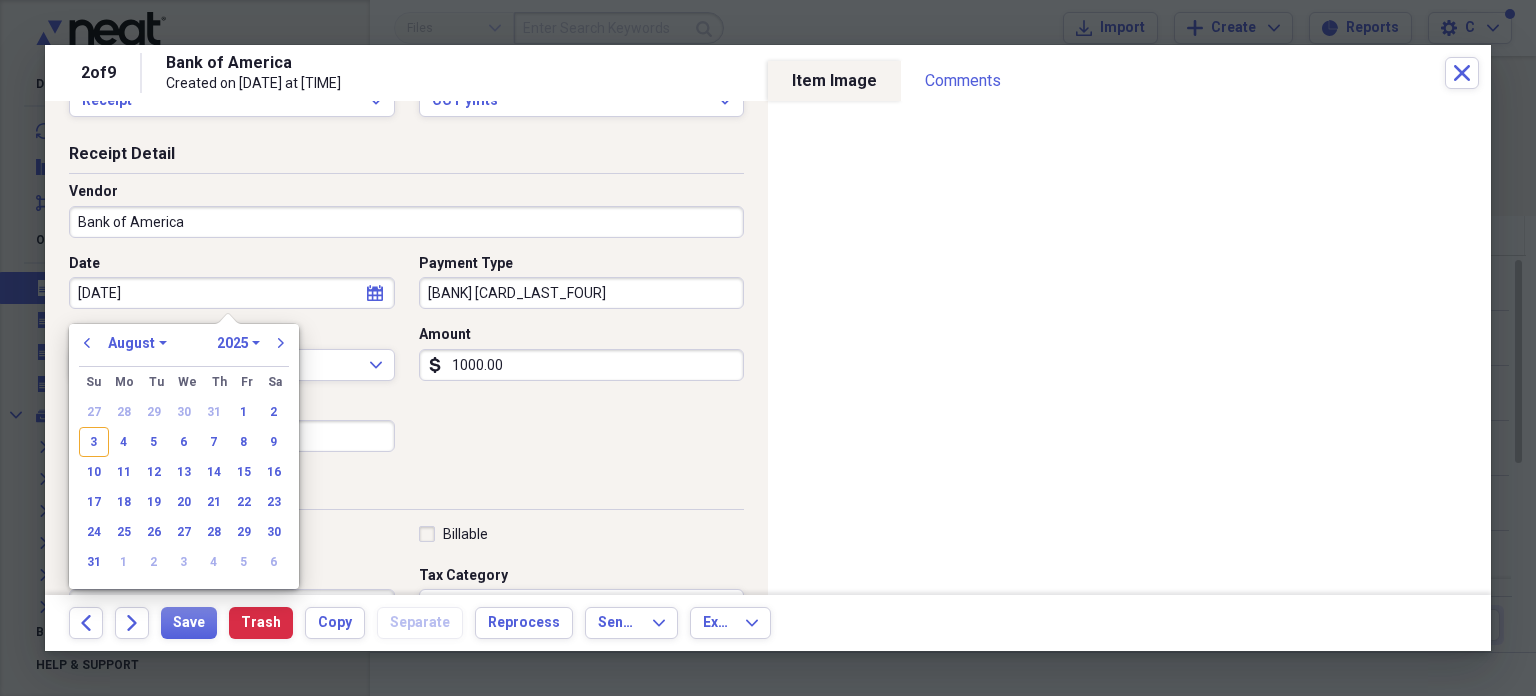 type on "[DATE]" 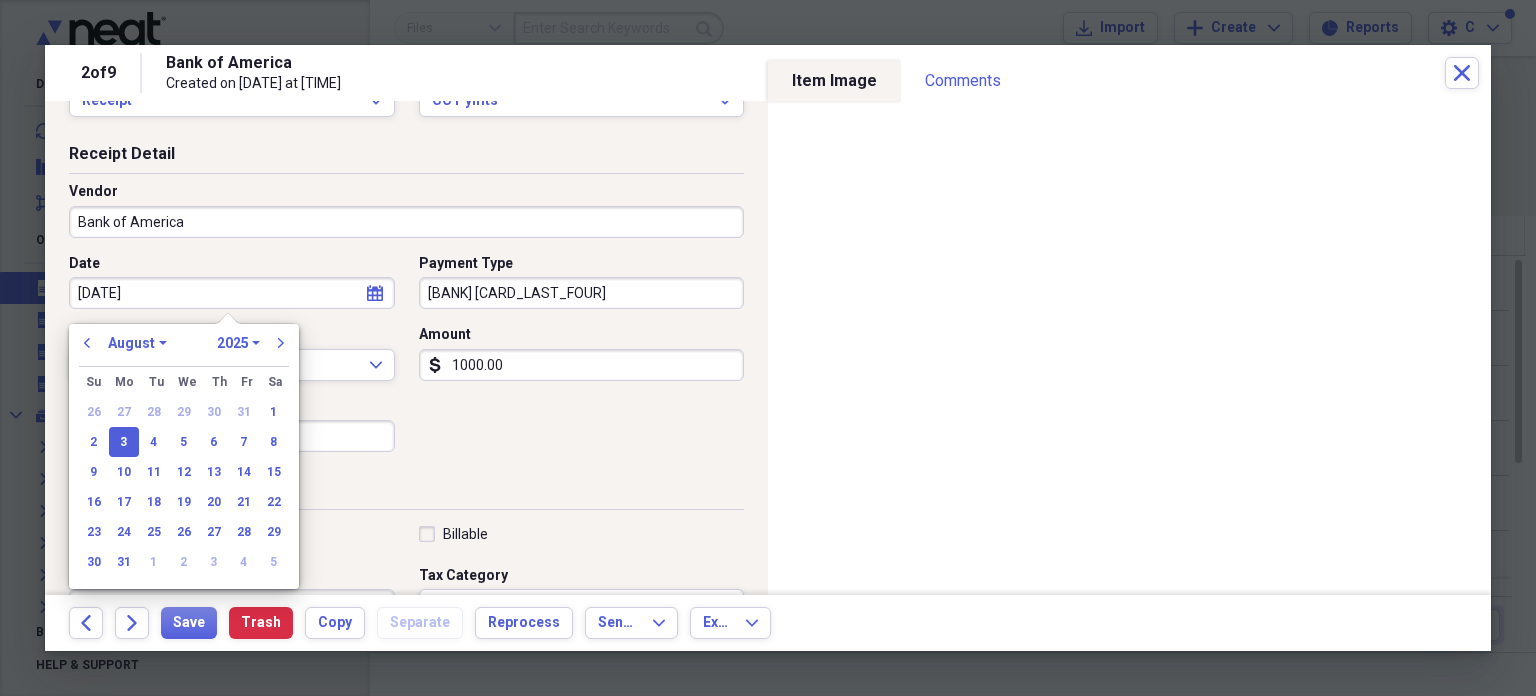 select on "2020" 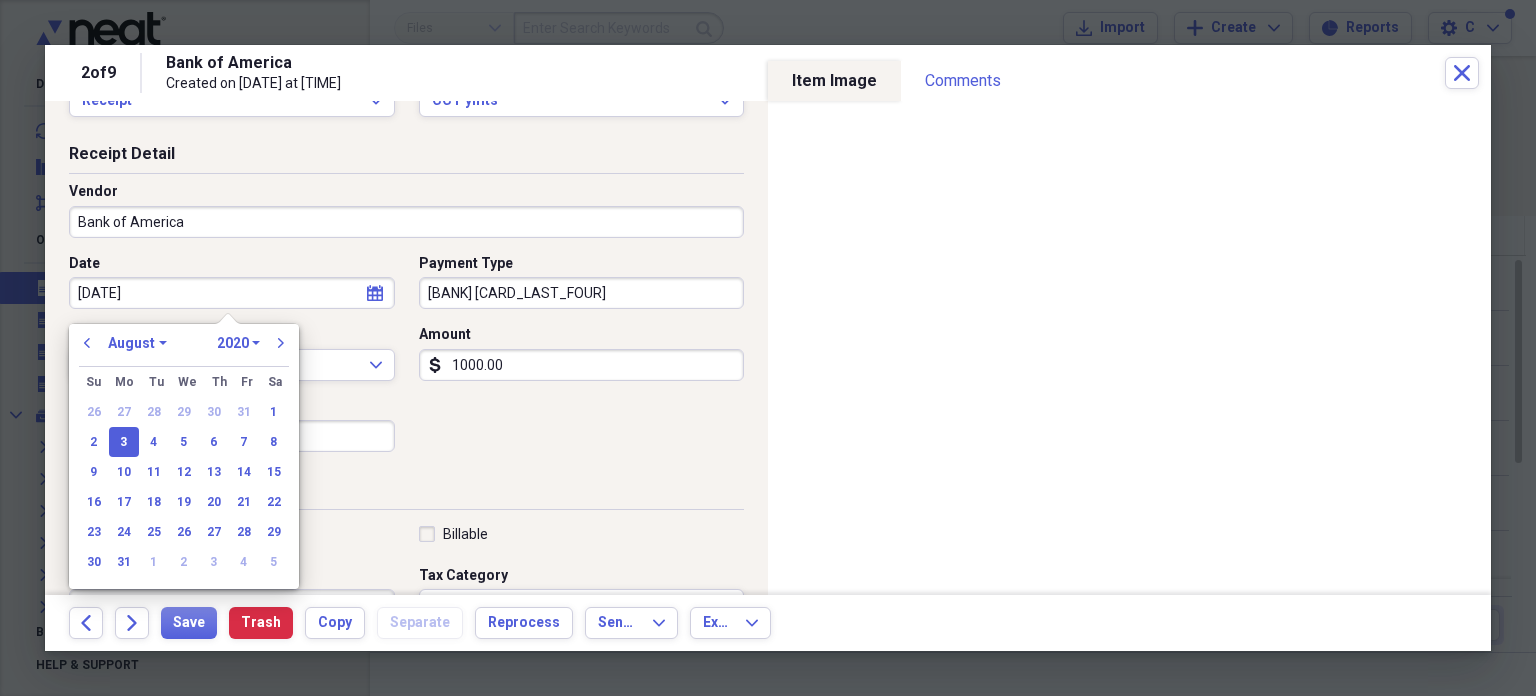 type on "08/03/2024" 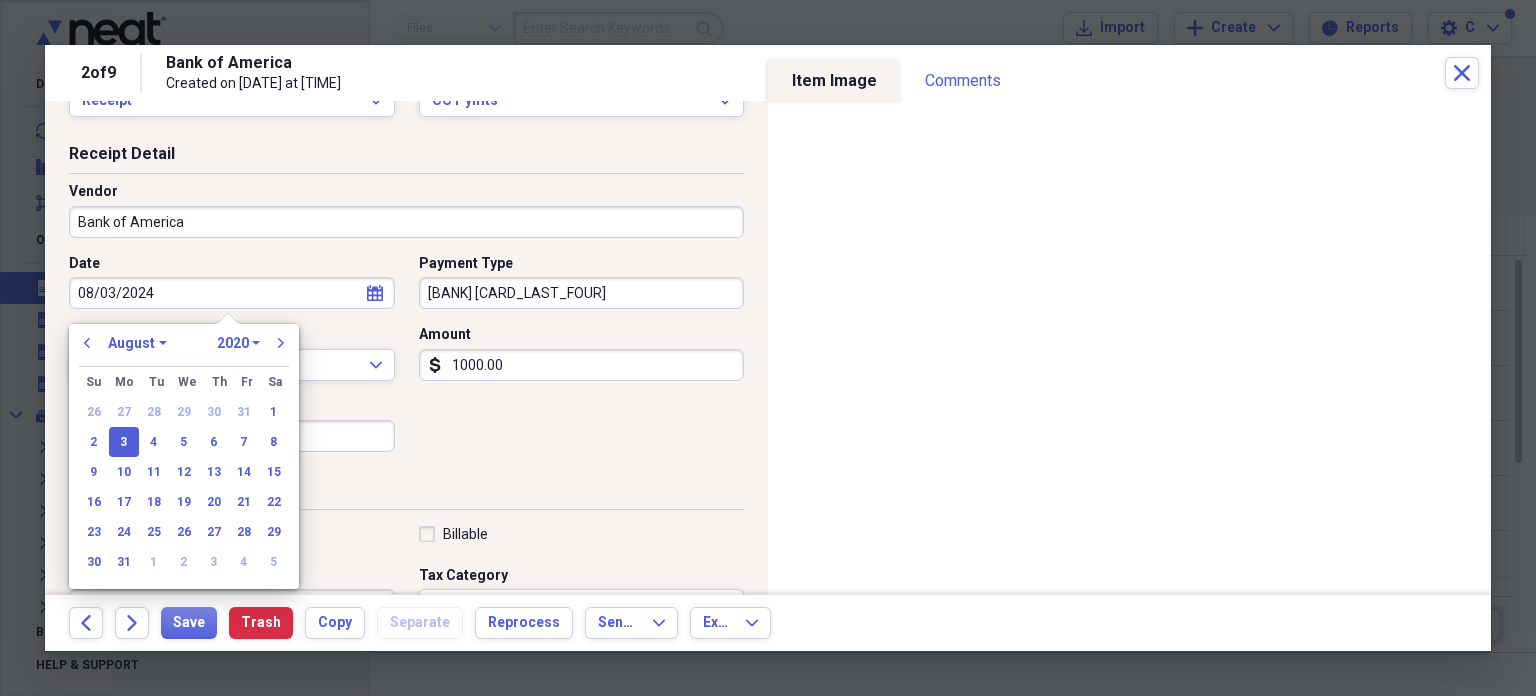 select on "2024" 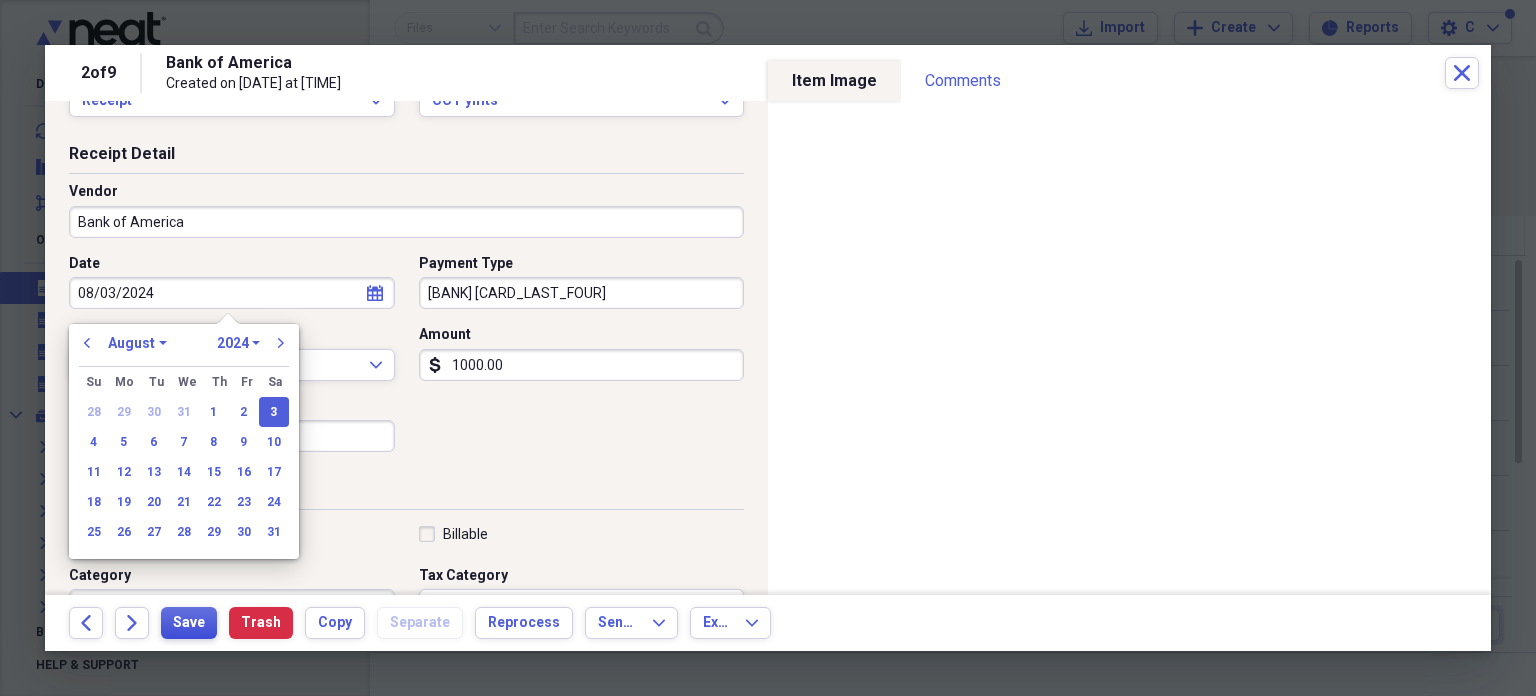 type on "08/03/2024" 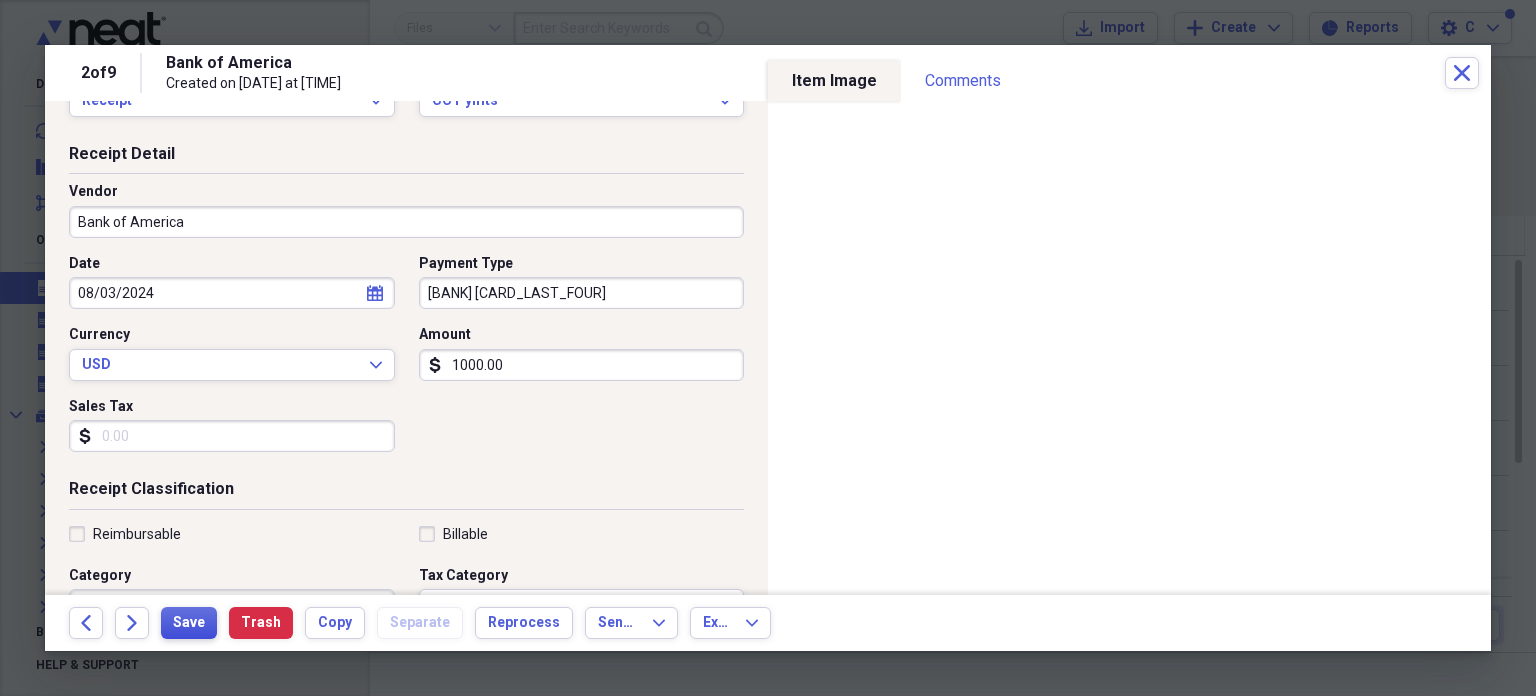 click on "Save" at bounding box center [189, 623] 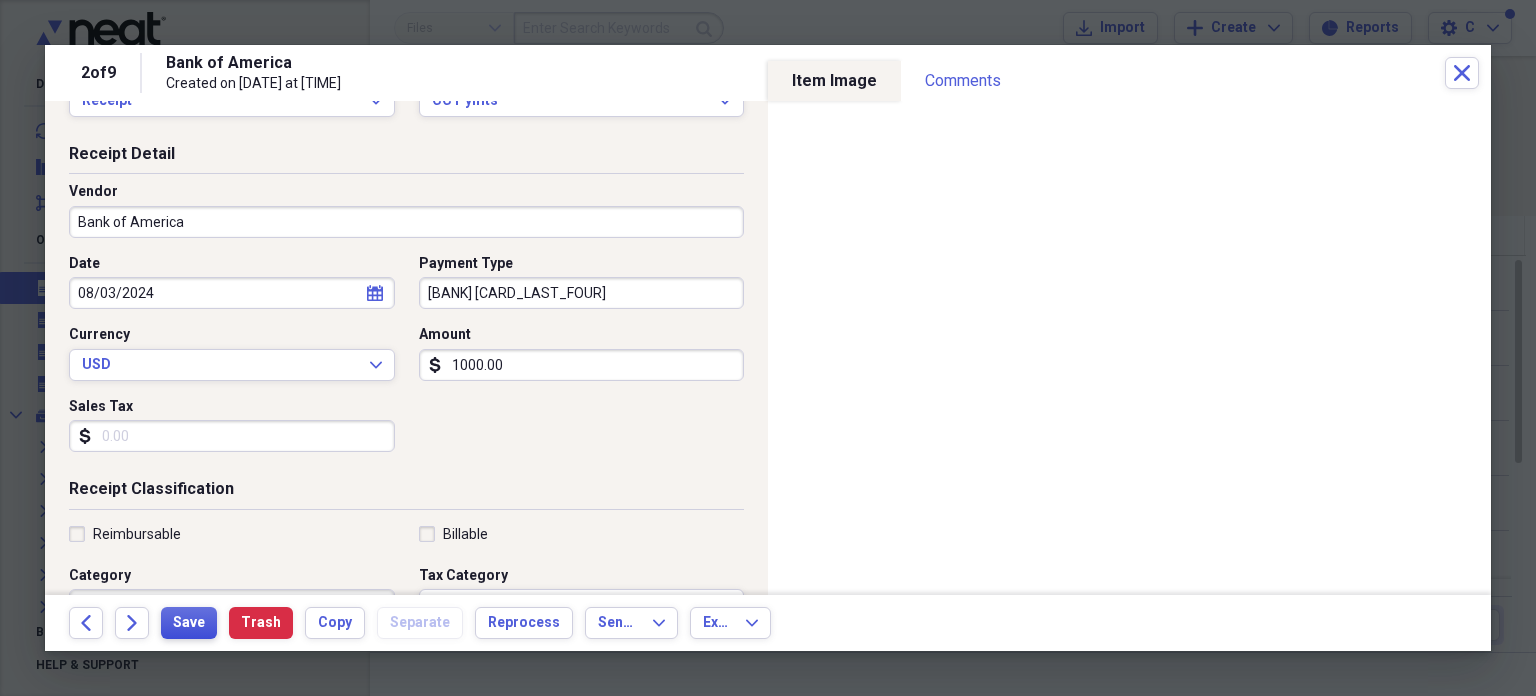 click on "Save" at bounding box center (189, 623) 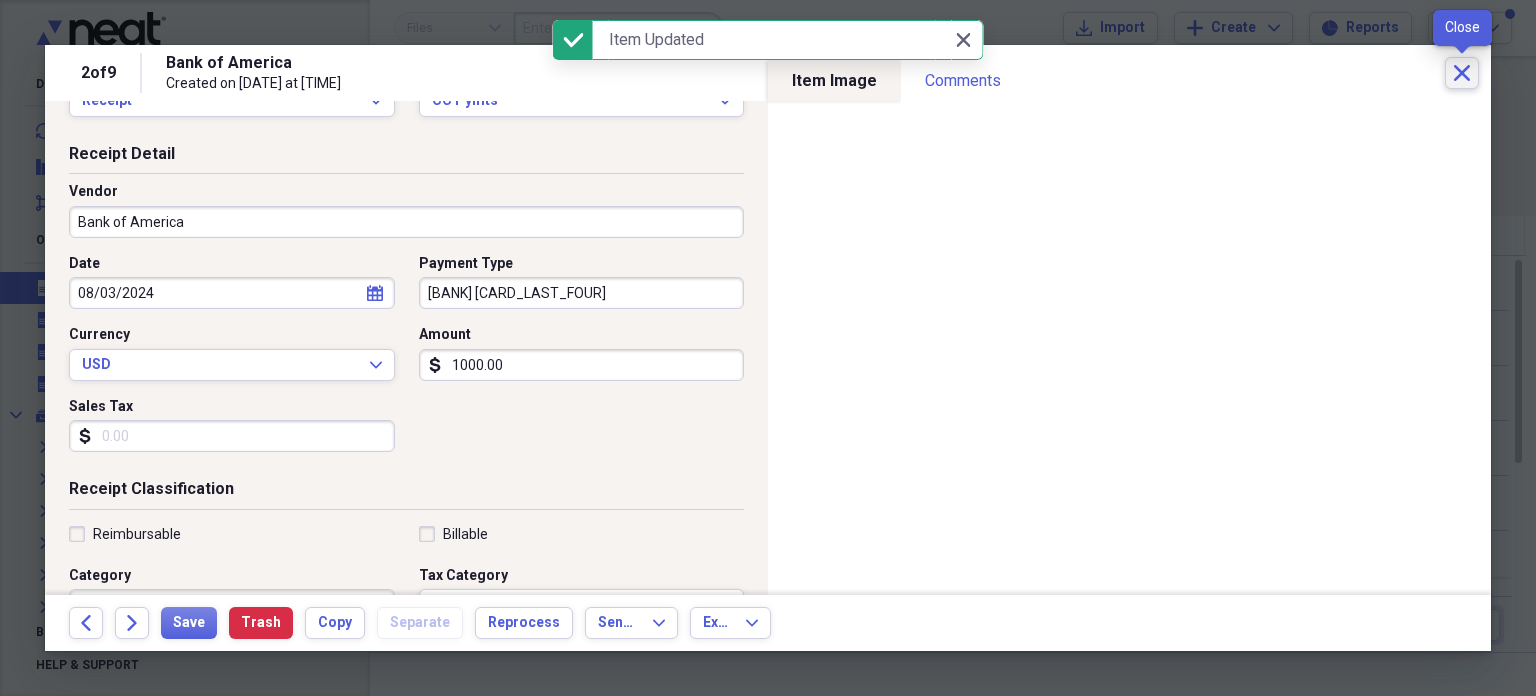 click 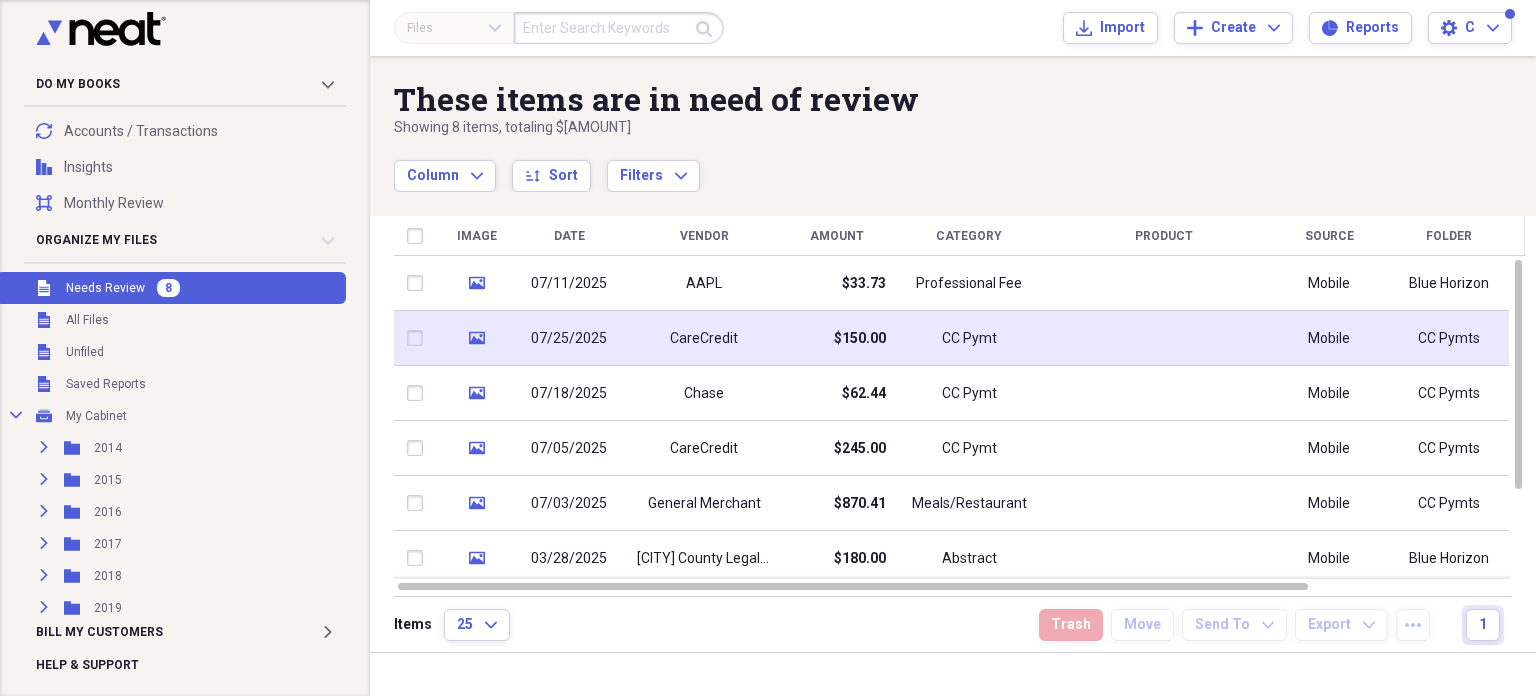 click on "$150.00" at bounding box center [860, 339] 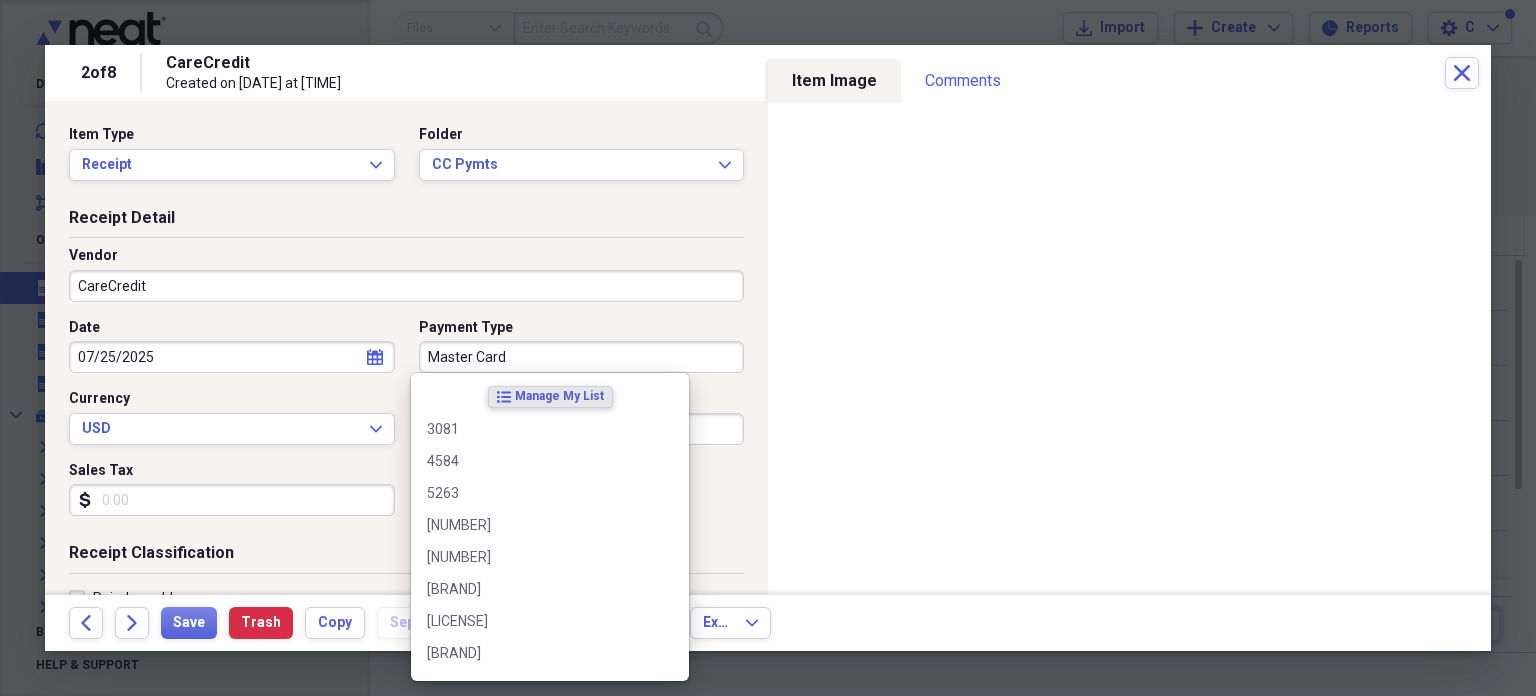 click on "Master Card" at bounding box center [582, 357] 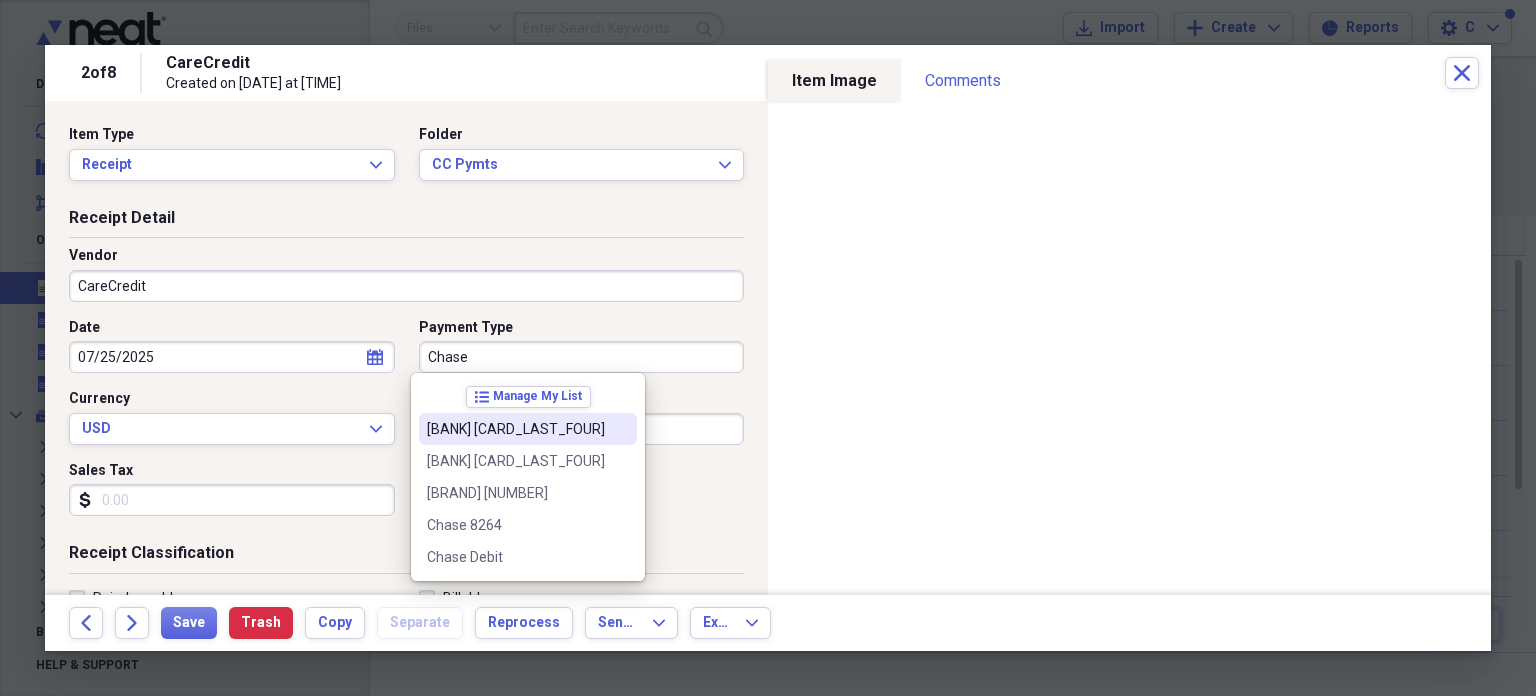 click on "Chase 1372" at bounding box center (516, 429) 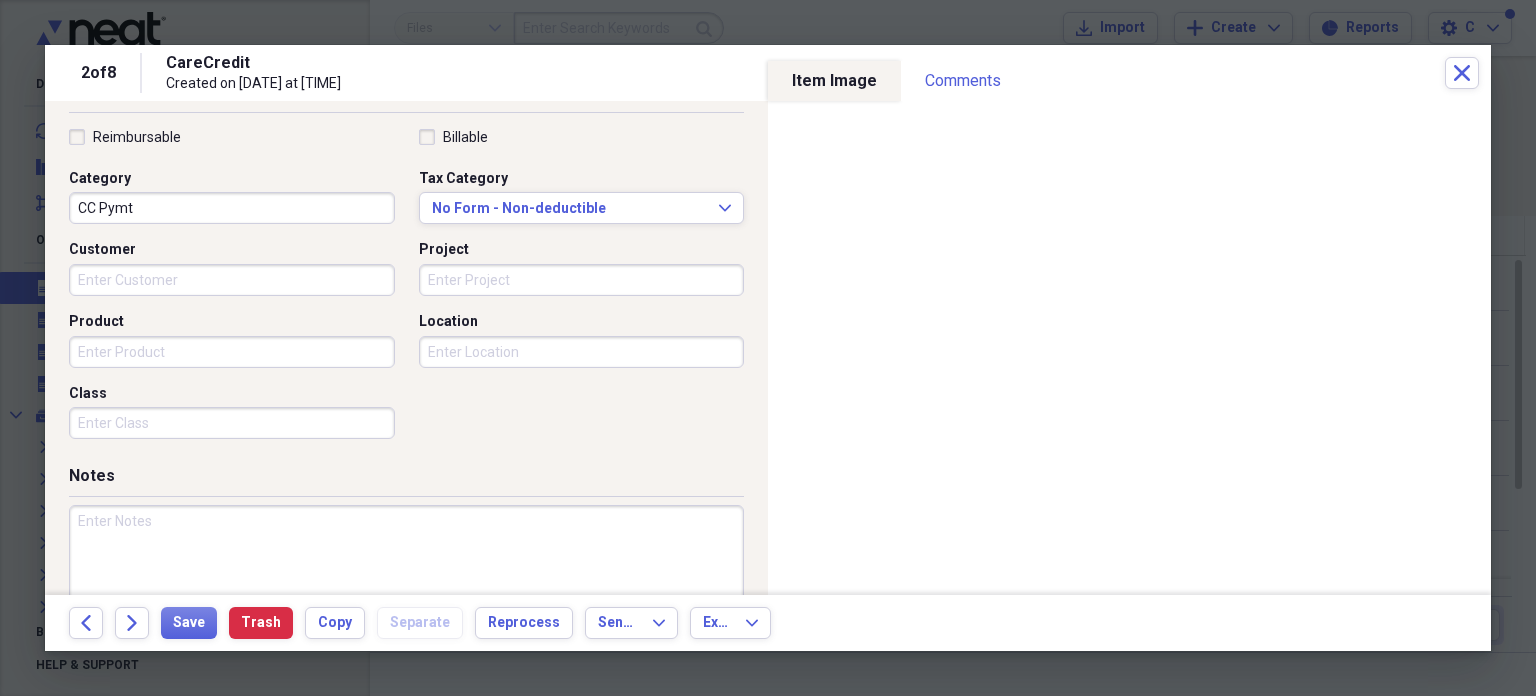 scroll, scrollTop: 463, scrollLeft: 0, axis: vertical 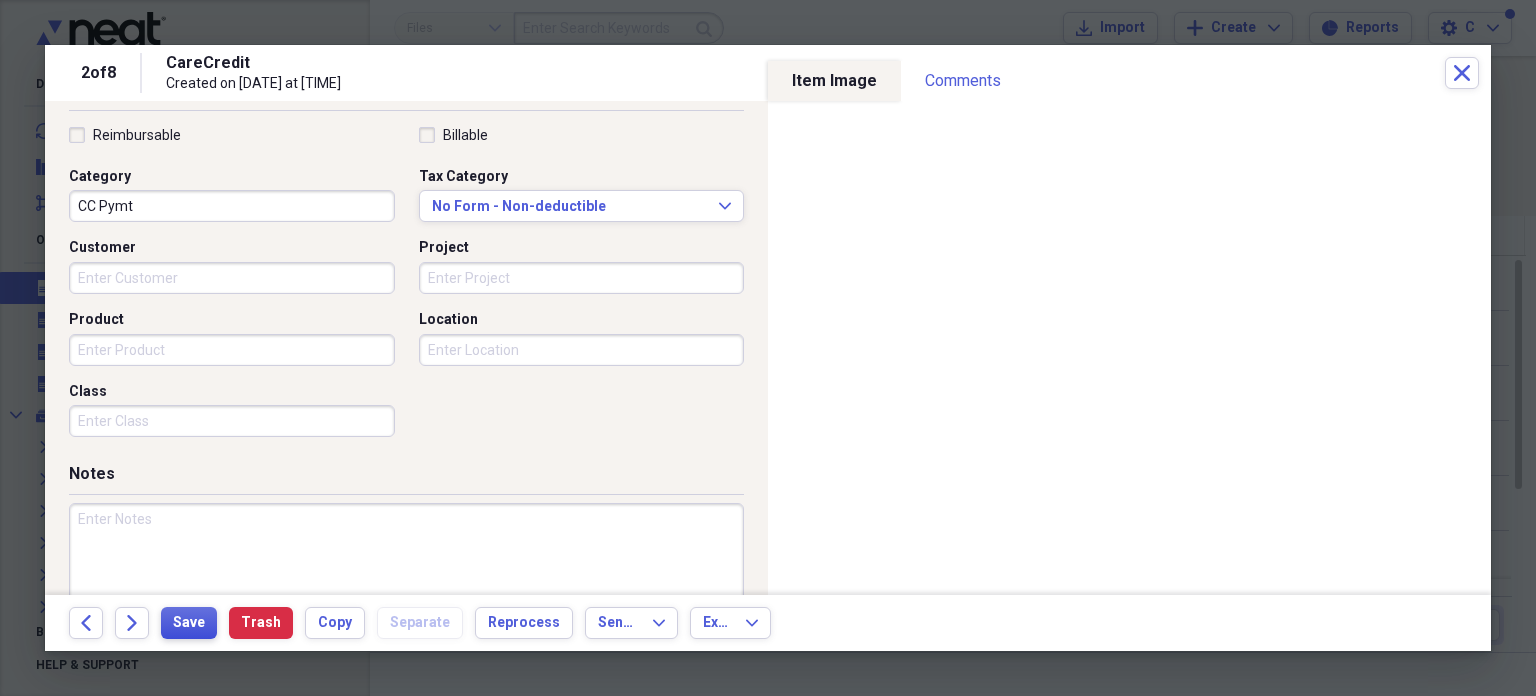 click on "Save" at bounding box center [189, 623] 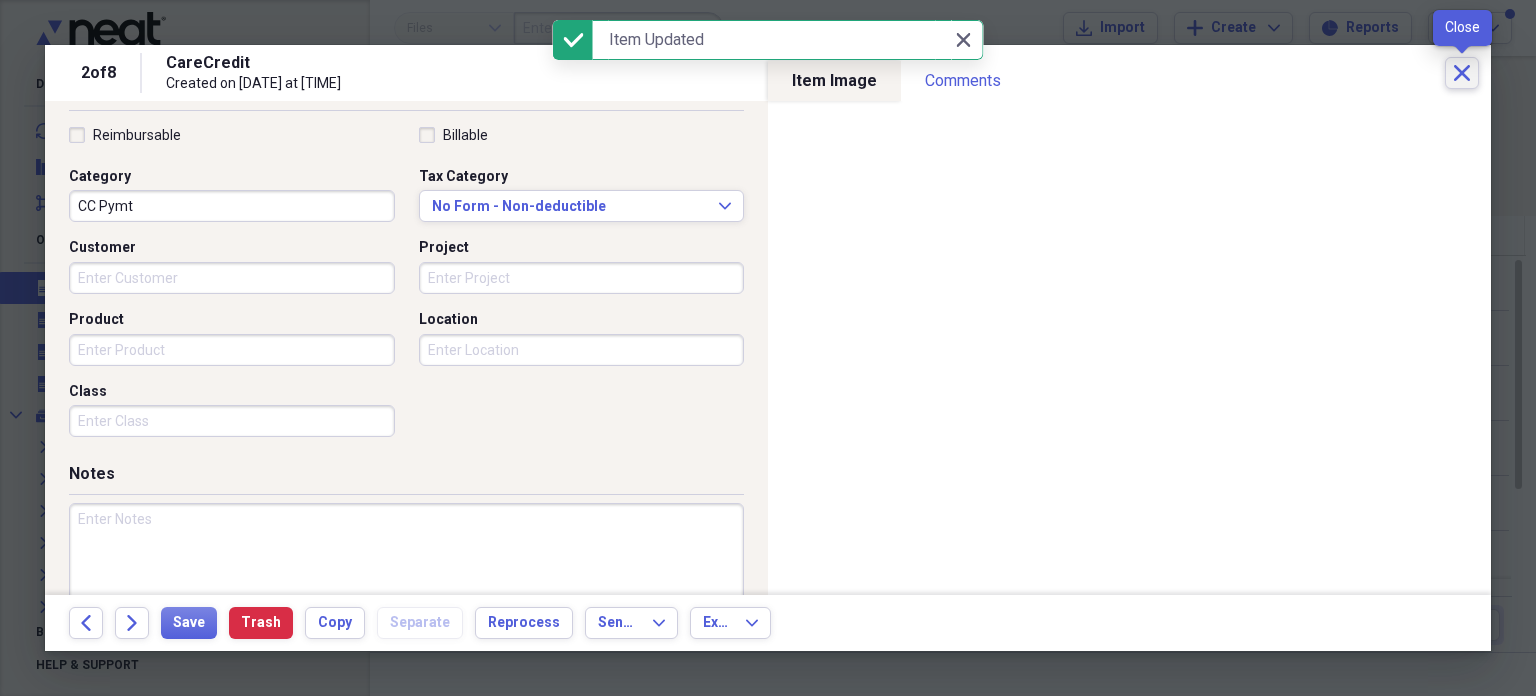 click 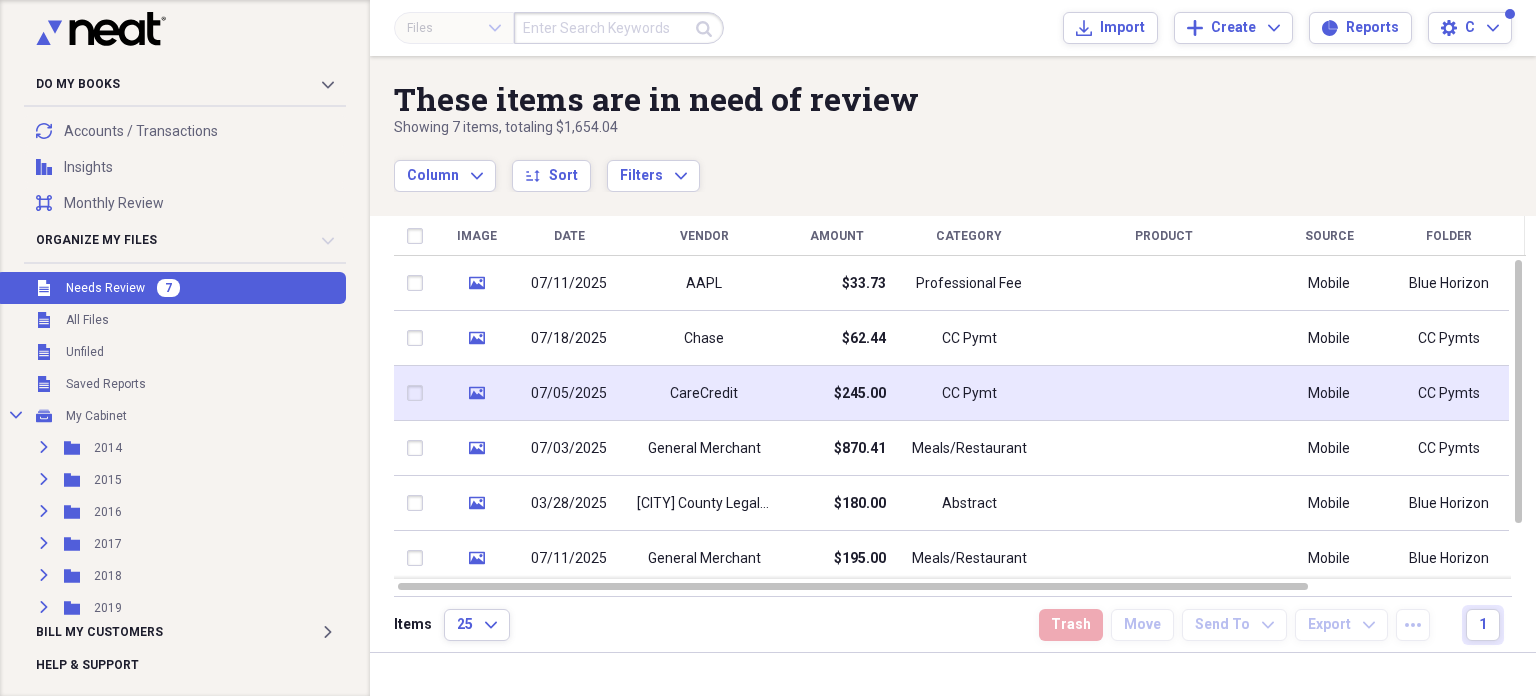 click on "$245.00" at bounding box center (860, 394) 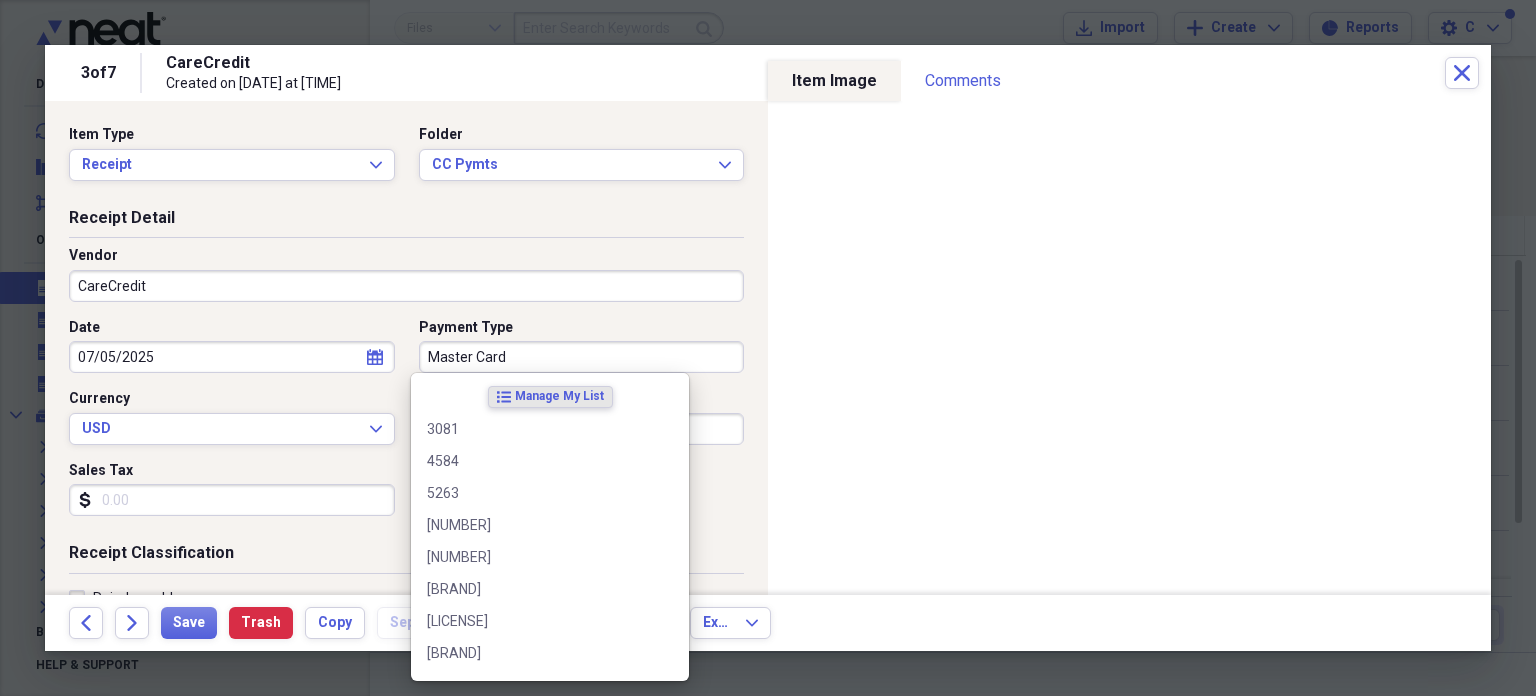 click on "Master Card" at bounding box center [582, 357] 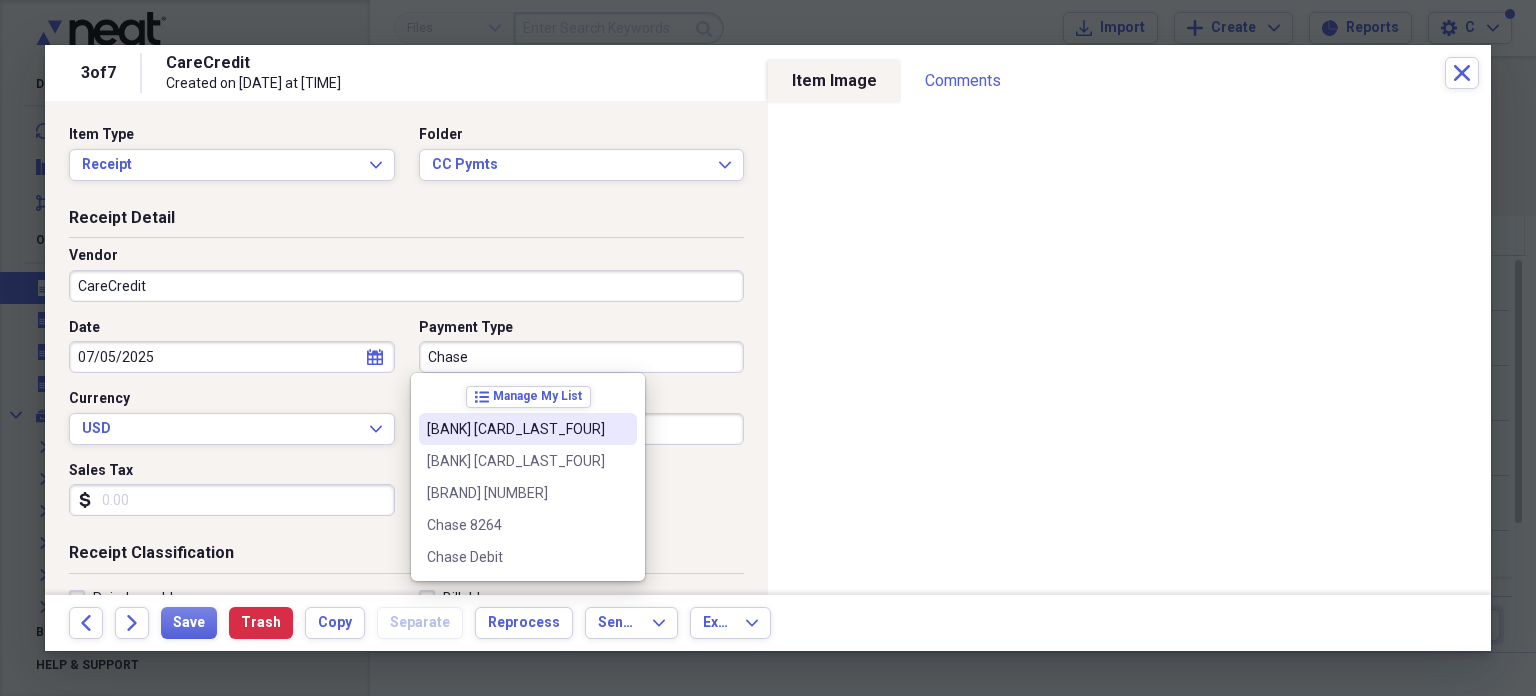 click on "Chase 1372" at bounding box center (516, 429) 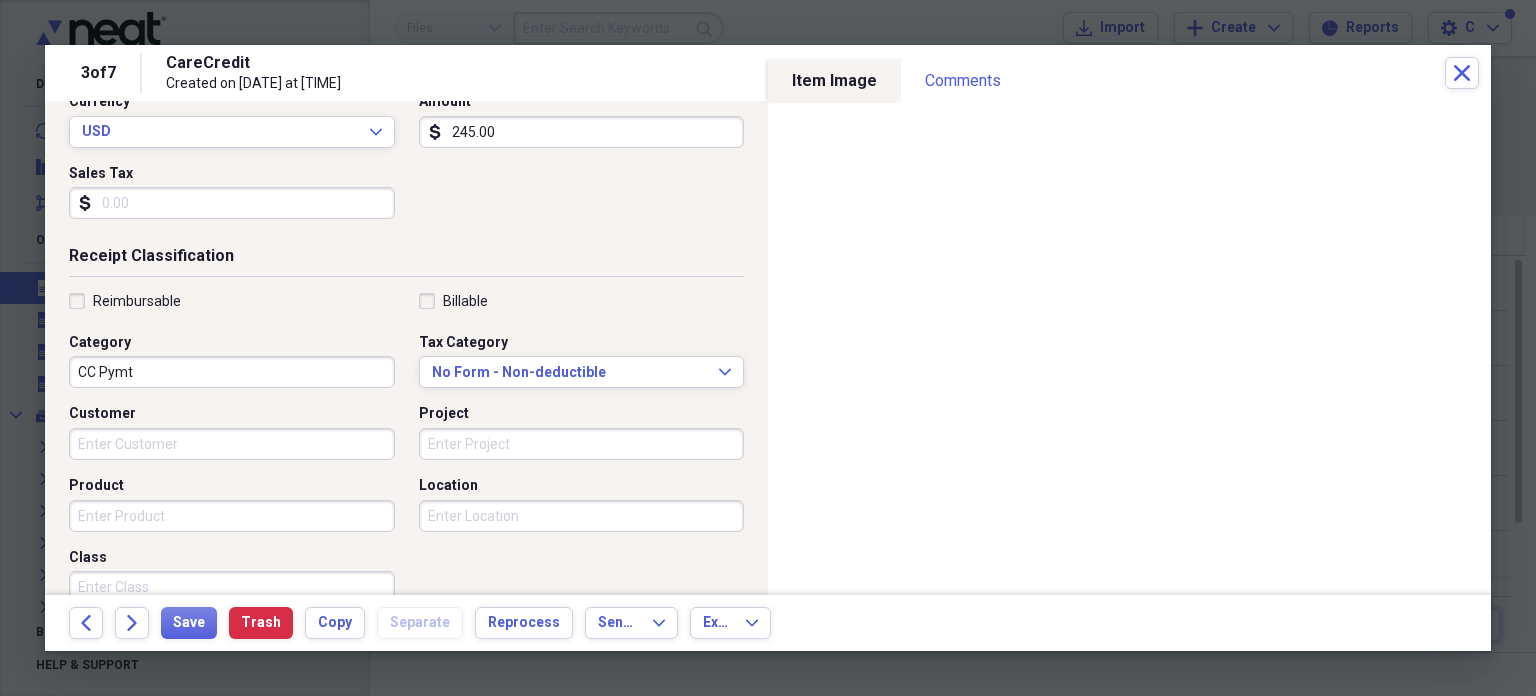 scroll, scrollTop: 422, scrollLeft: 0, axis: vertical 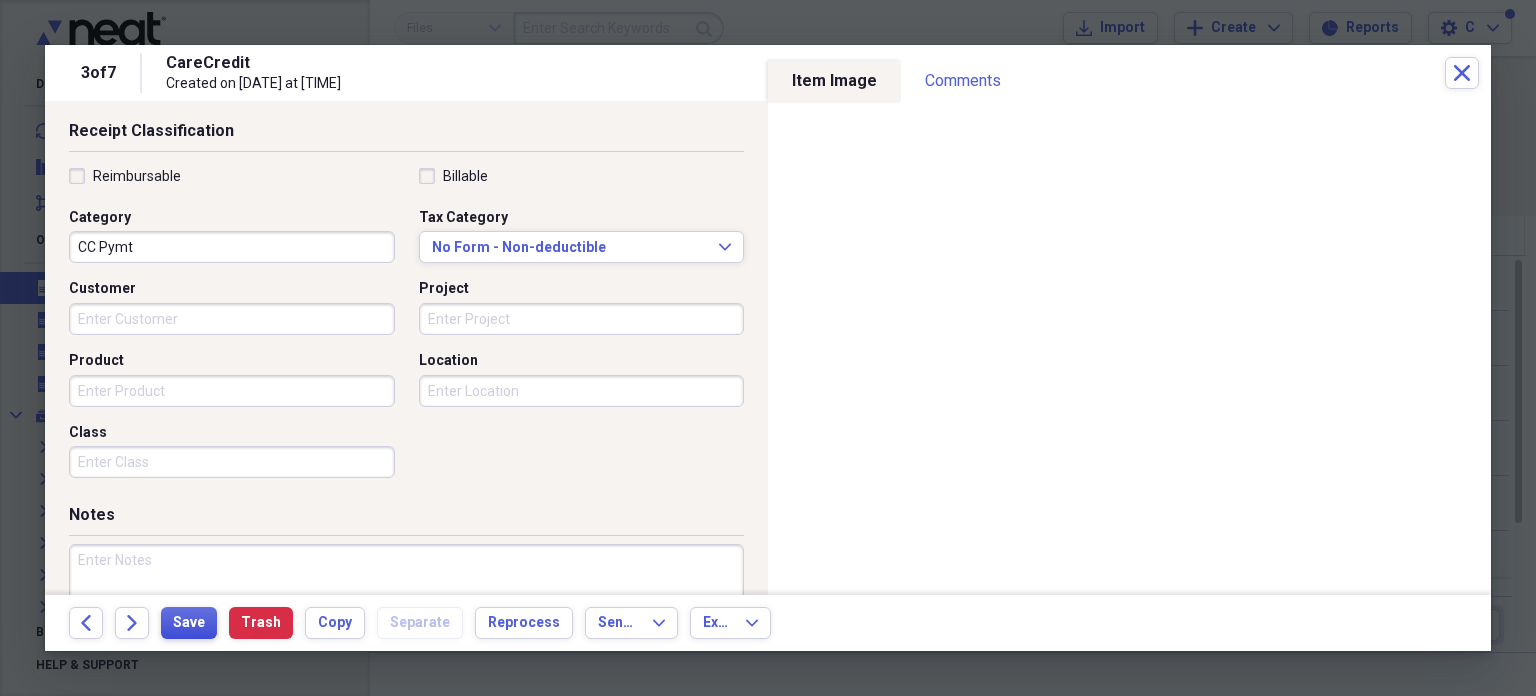 click on "Save" at bounding box center [189, 623] 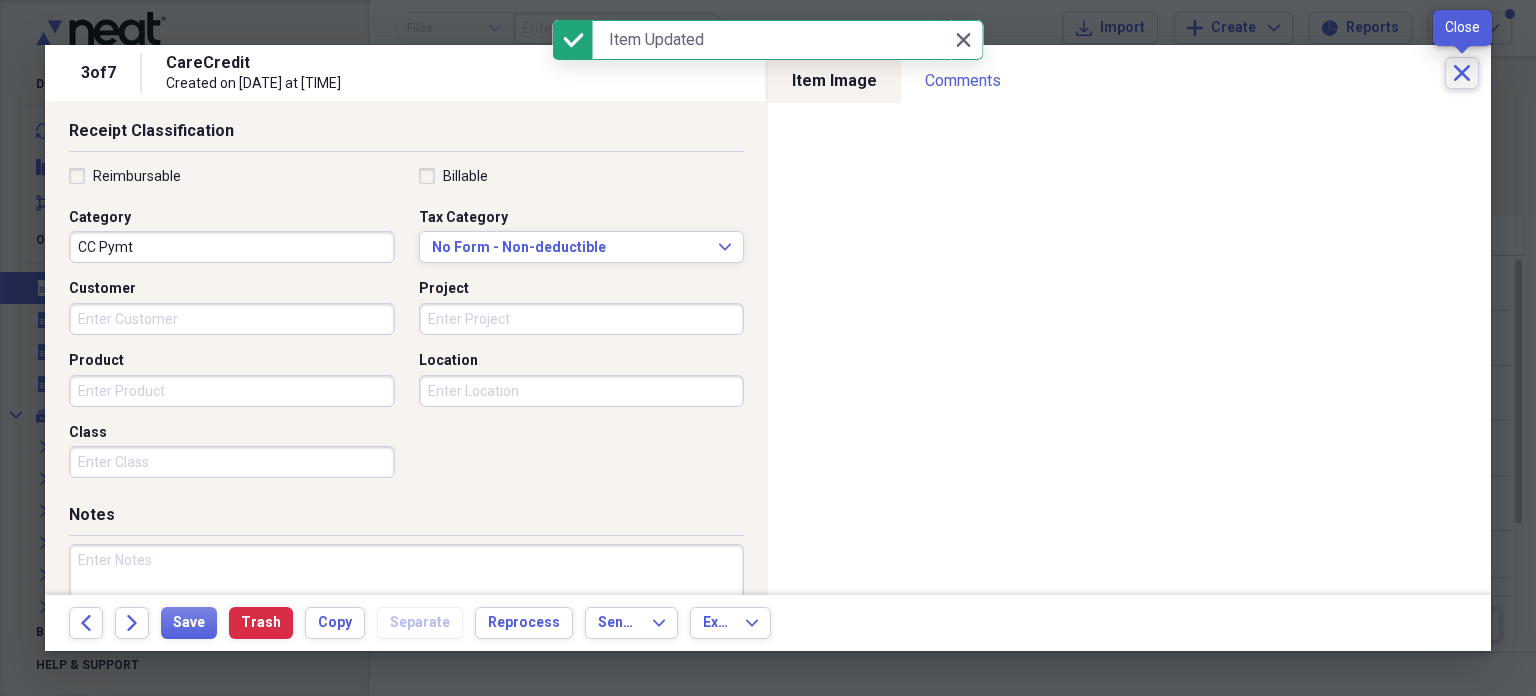 click 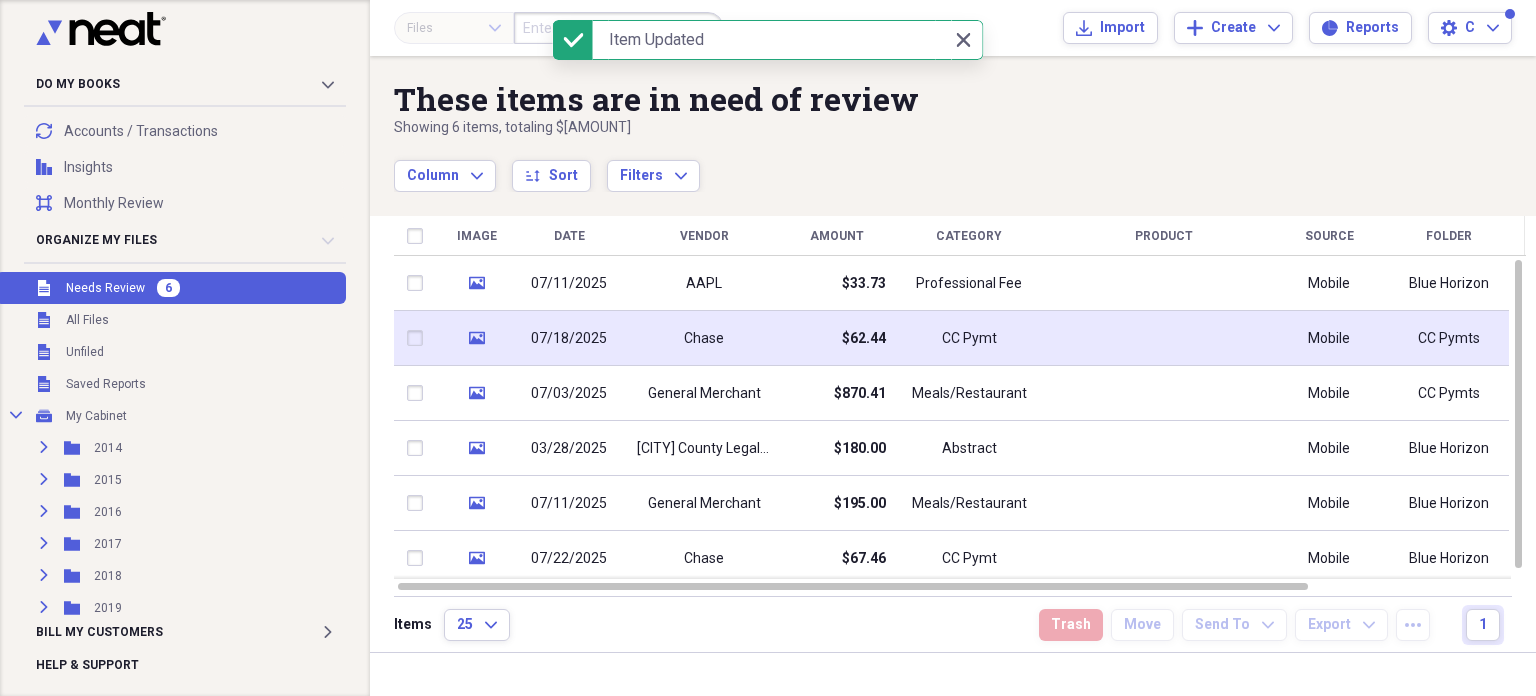 click on "$62.44" at bounding box center (836, 338) 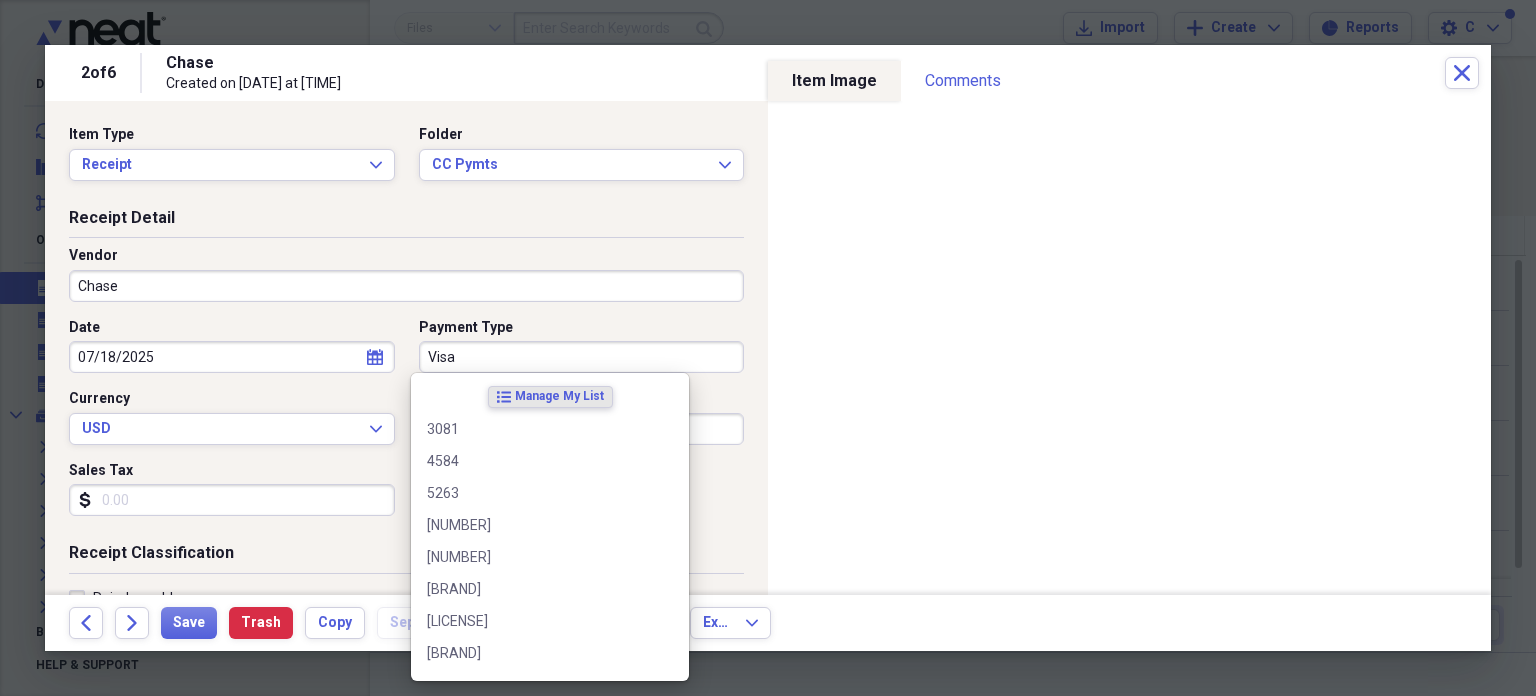 click on "Visa" at bounding box center (582, 357) 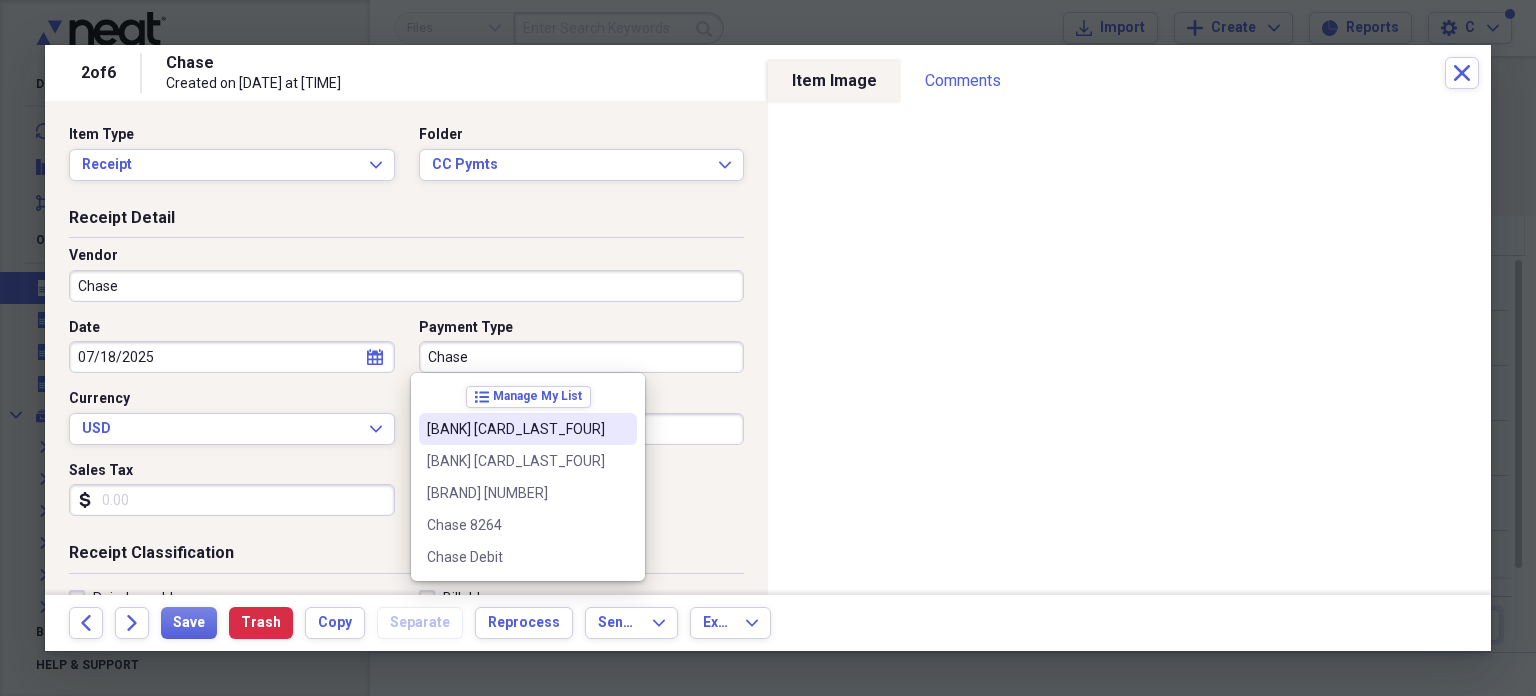 click on "Chase 1372" at bounding box center (516, 429) 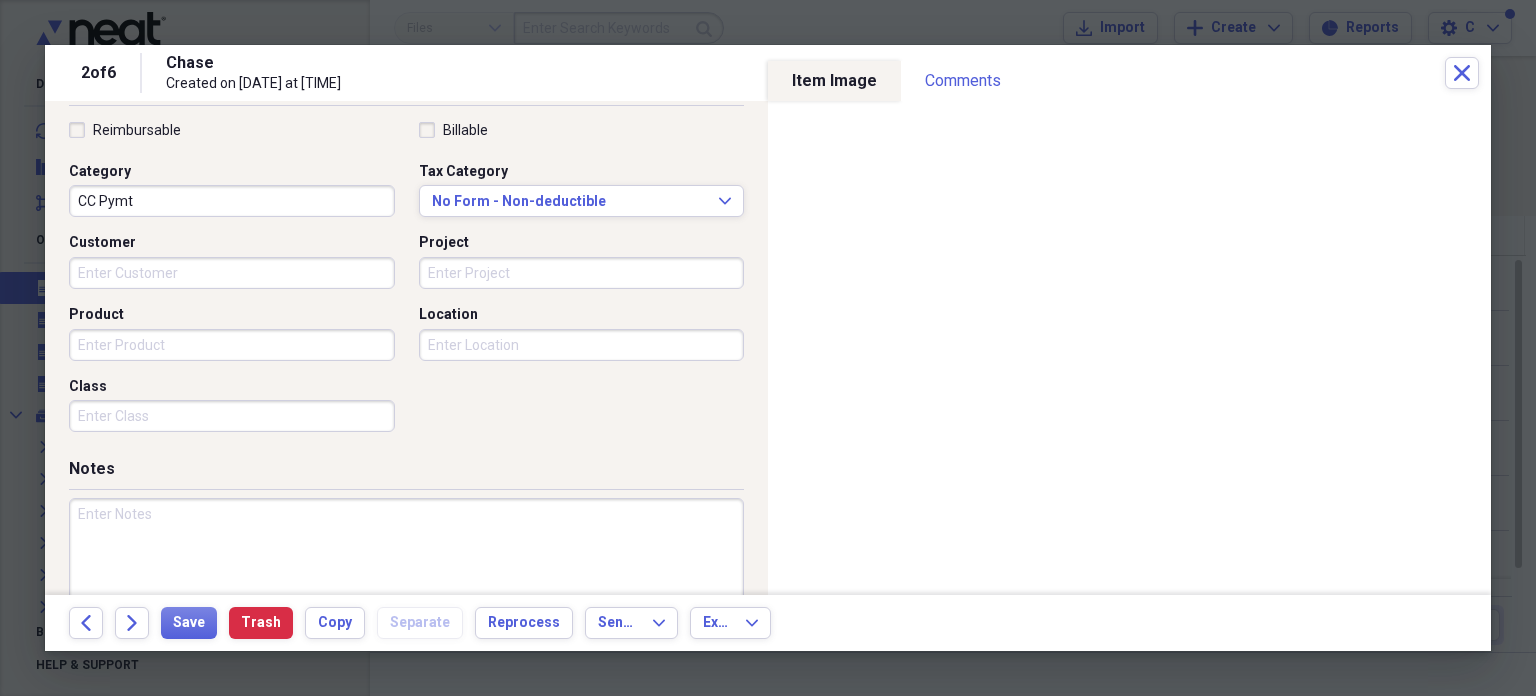 scroll, scrollTop: 502, scrollLeft: 0, axis: vertical 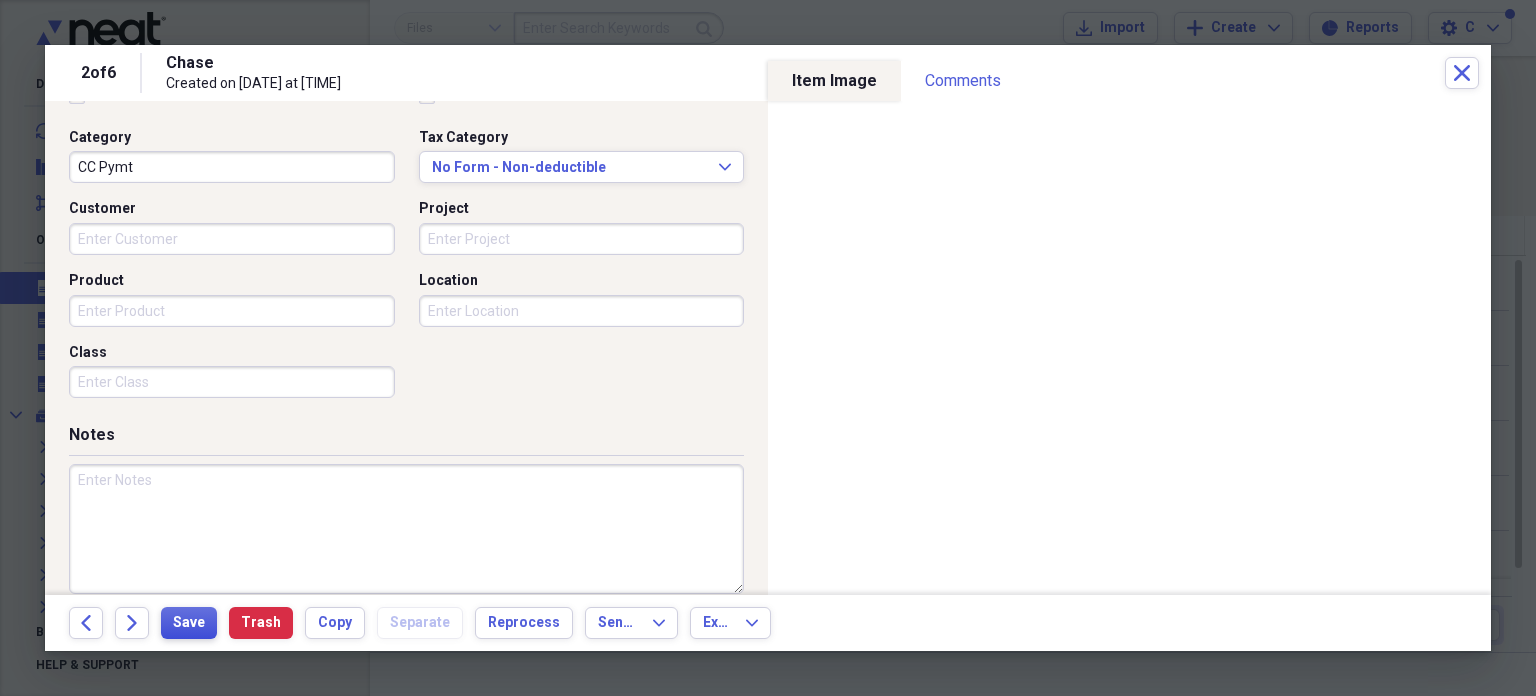 click on "Save" at bounding box center [189, 623] 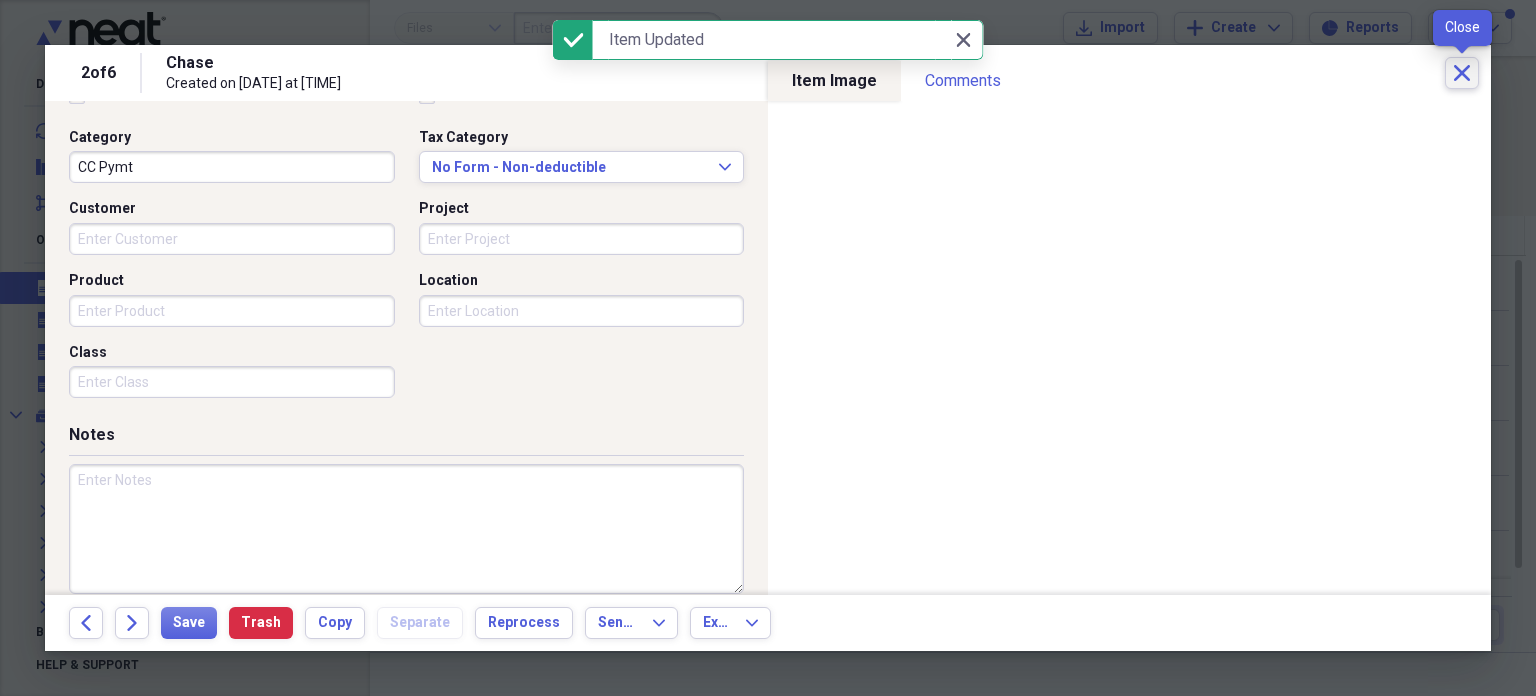 click on "Close" 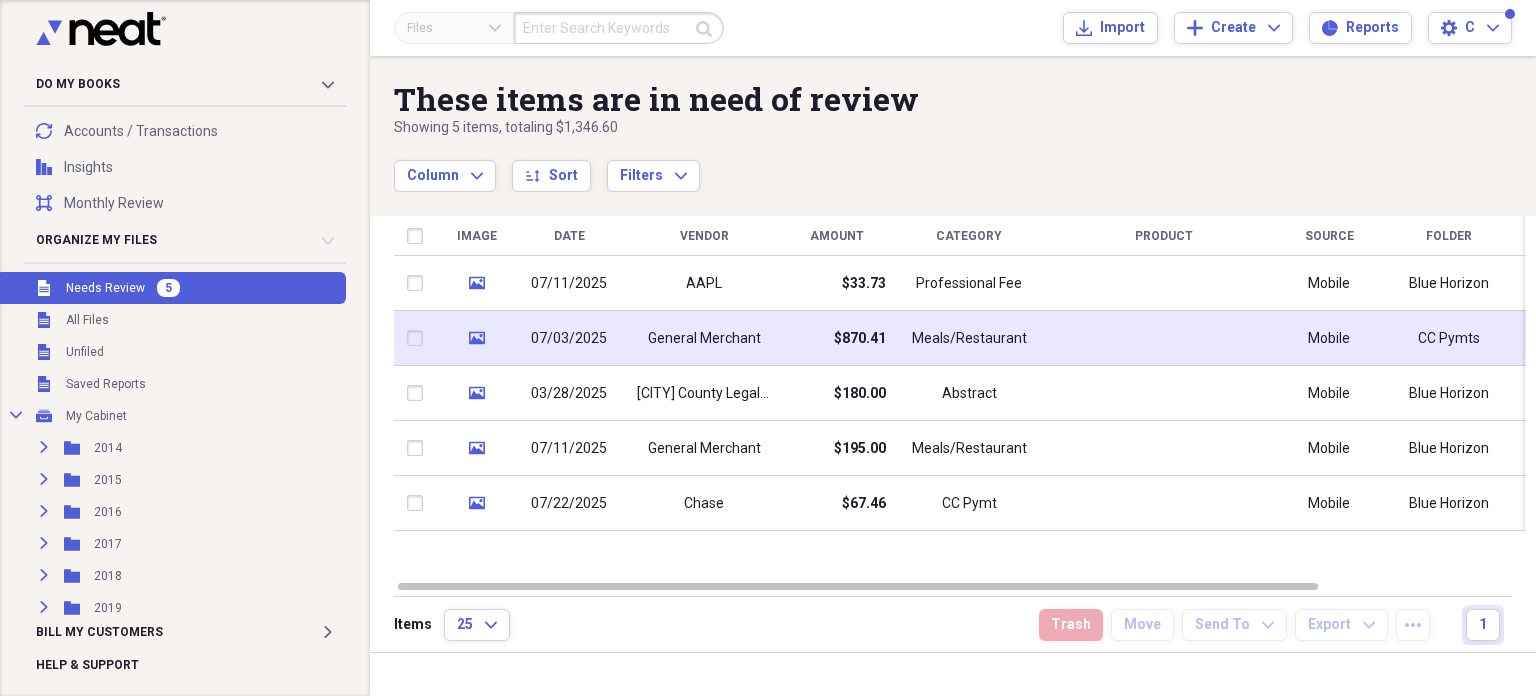 click on "General Merchant" at bounding box center (704, 338) 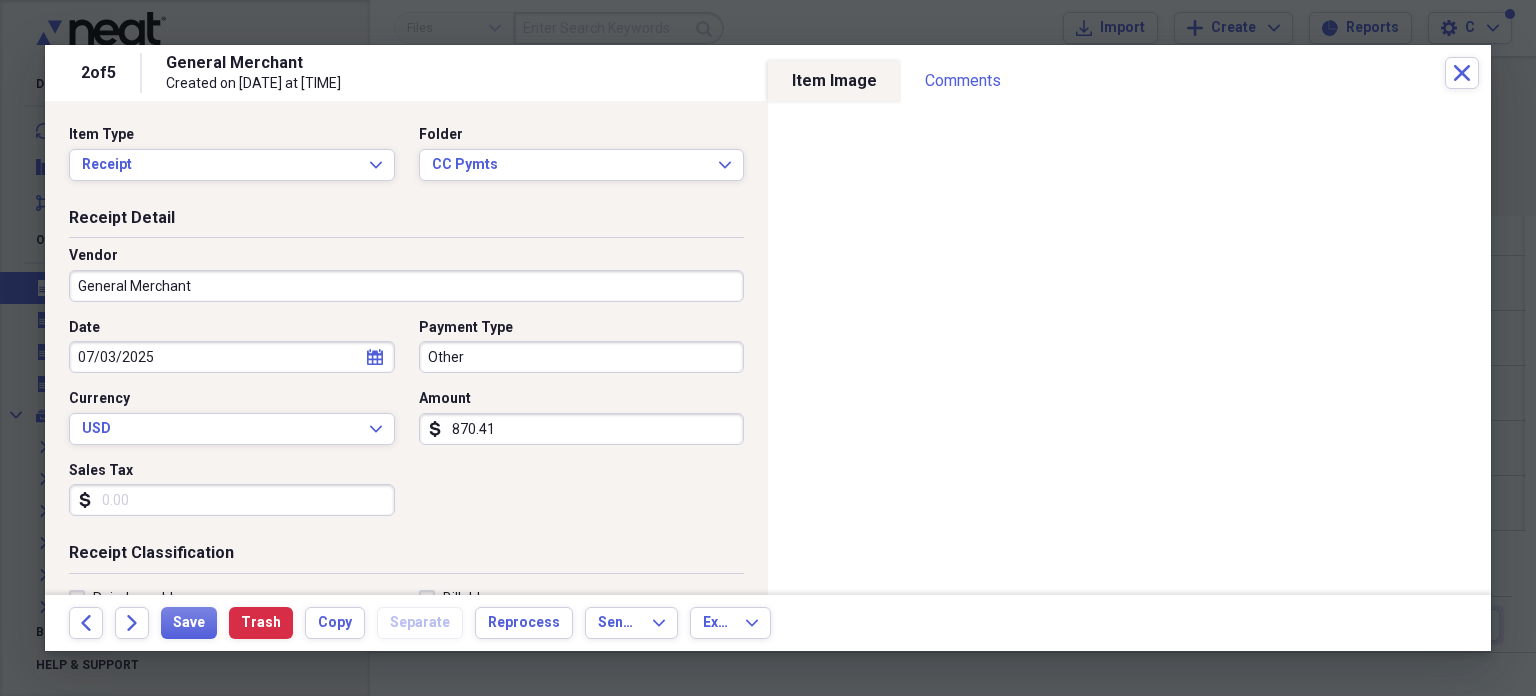 click on "General Merchant" at bounding box center [406, 286] 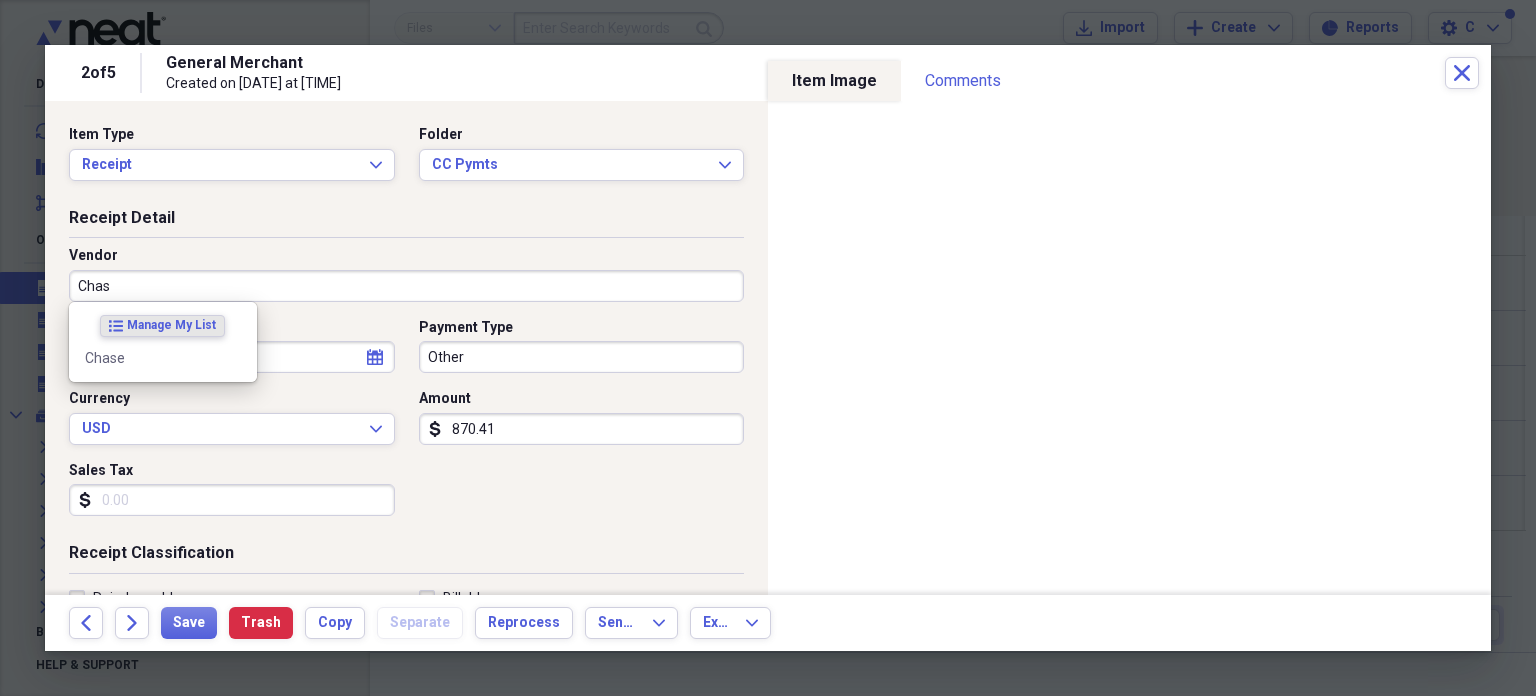 type on "Chase" 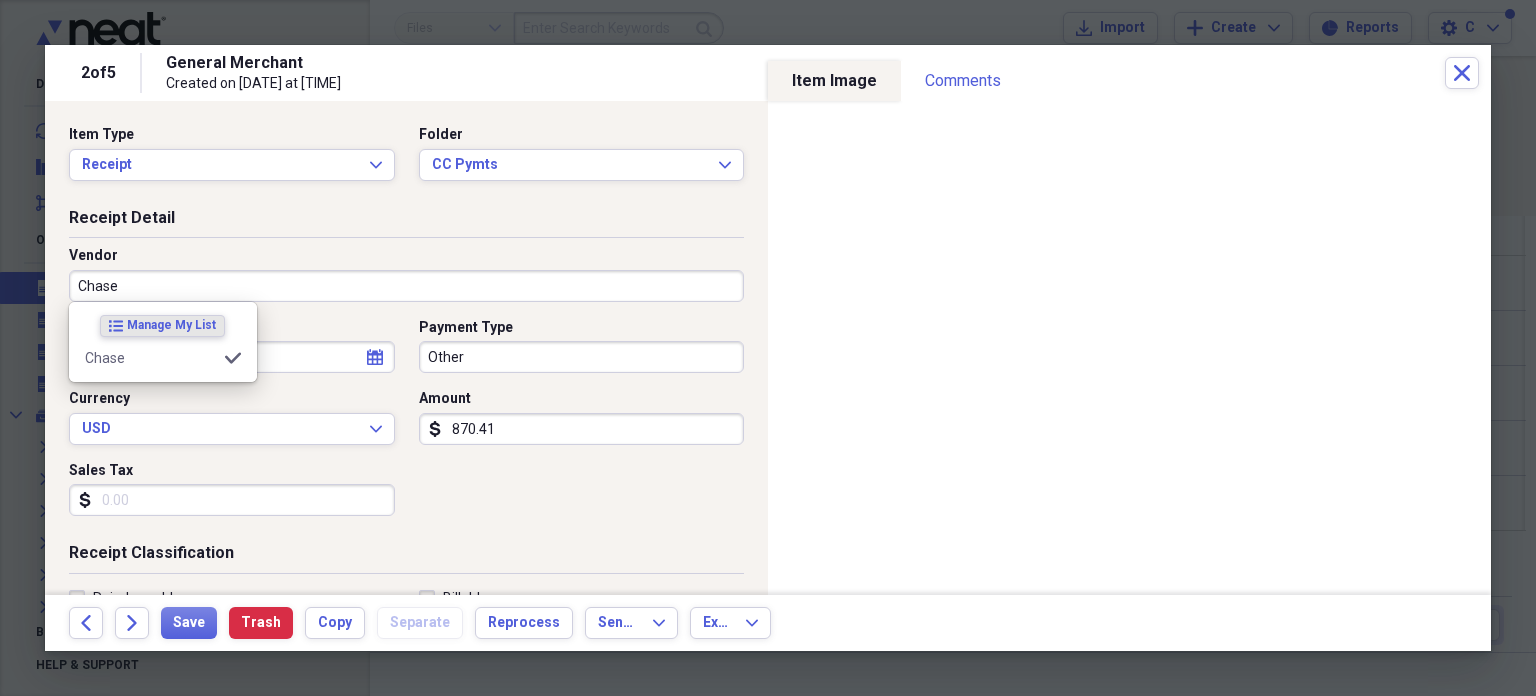 type on "CC Pymt" 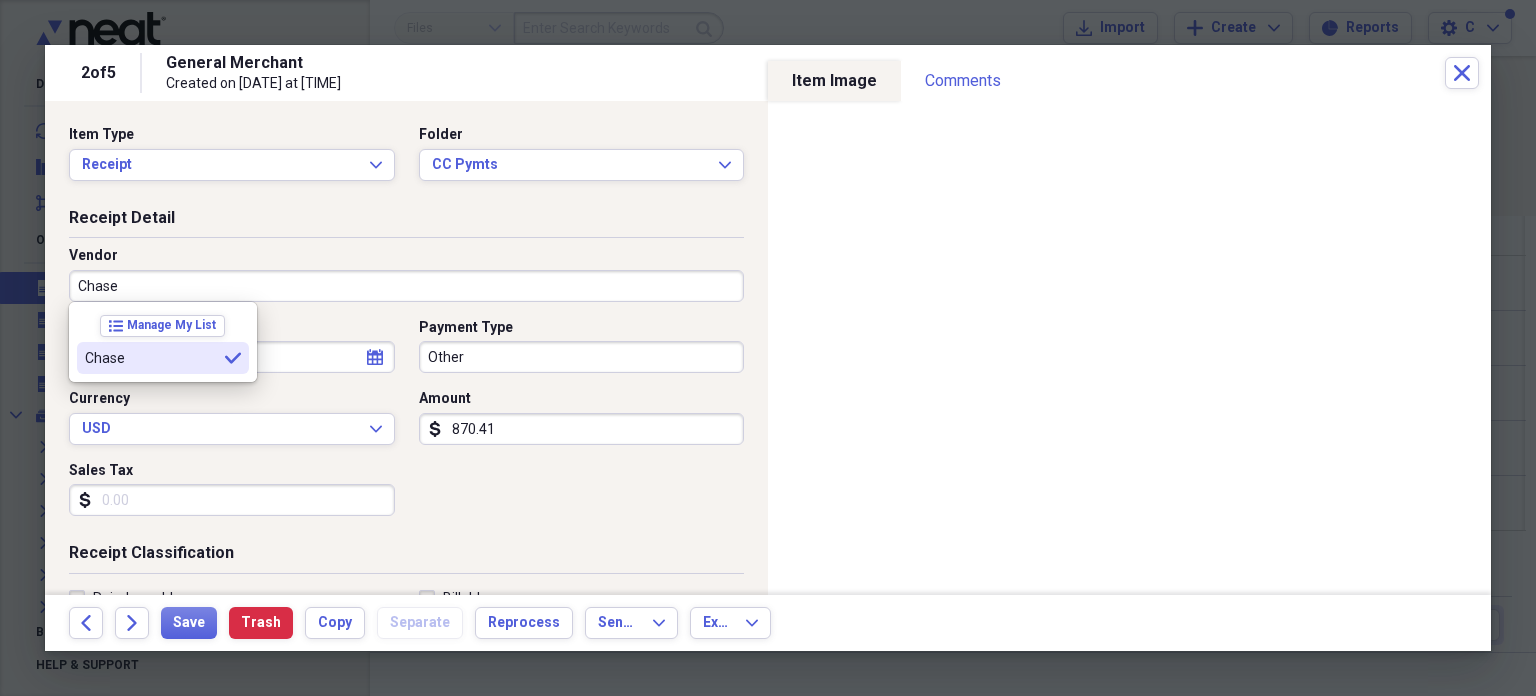 type on "Chase" 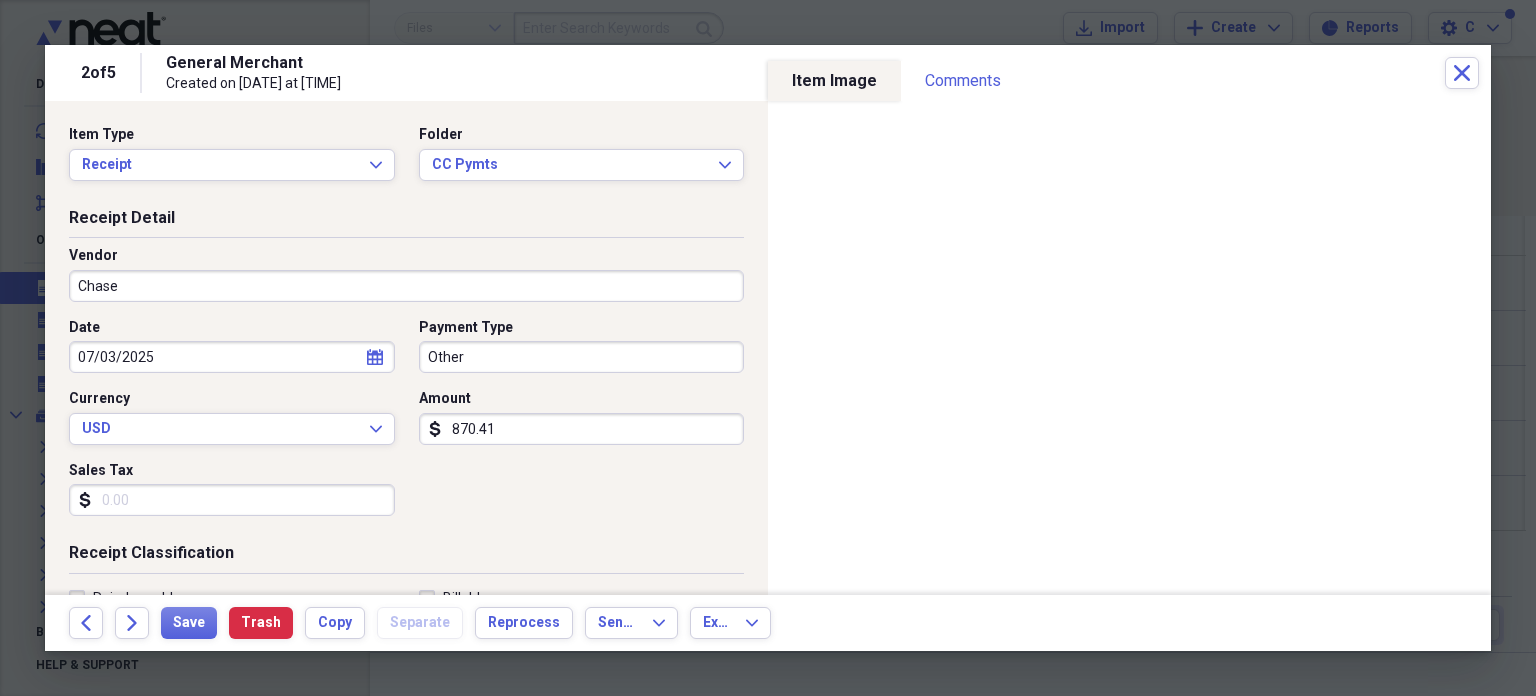 click on "Other" at bounding box center (582, 357) 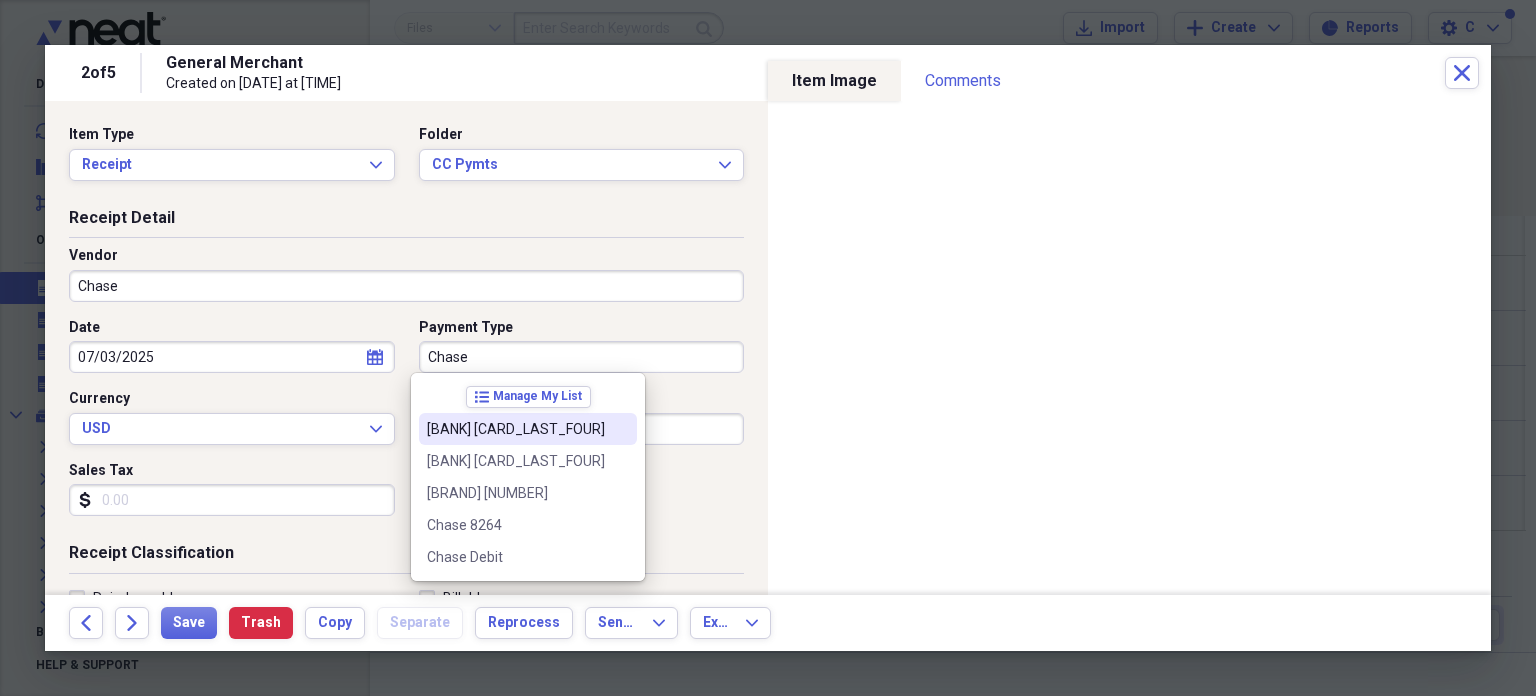 click on "Chase 1372" at bounding box center [516, 429] 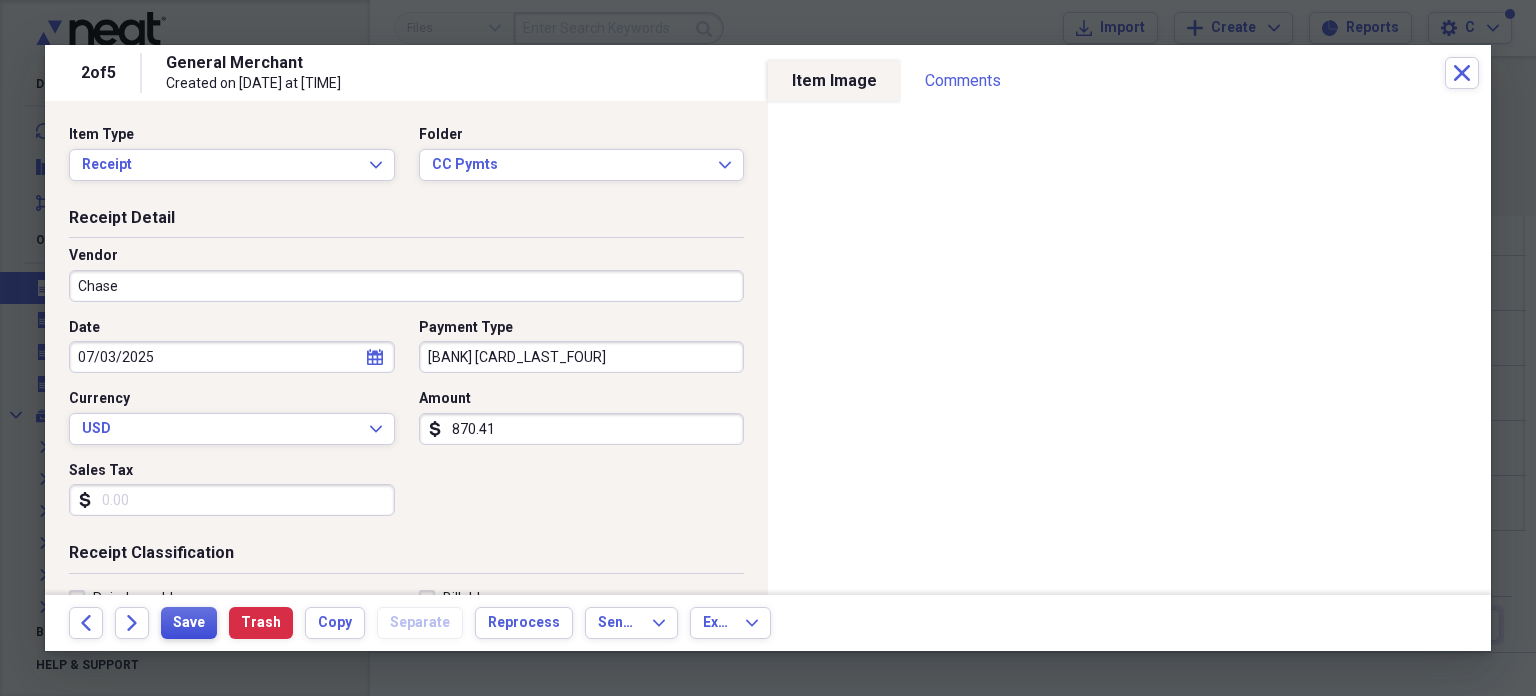 click on "Save" at bounding box center [189, 623] 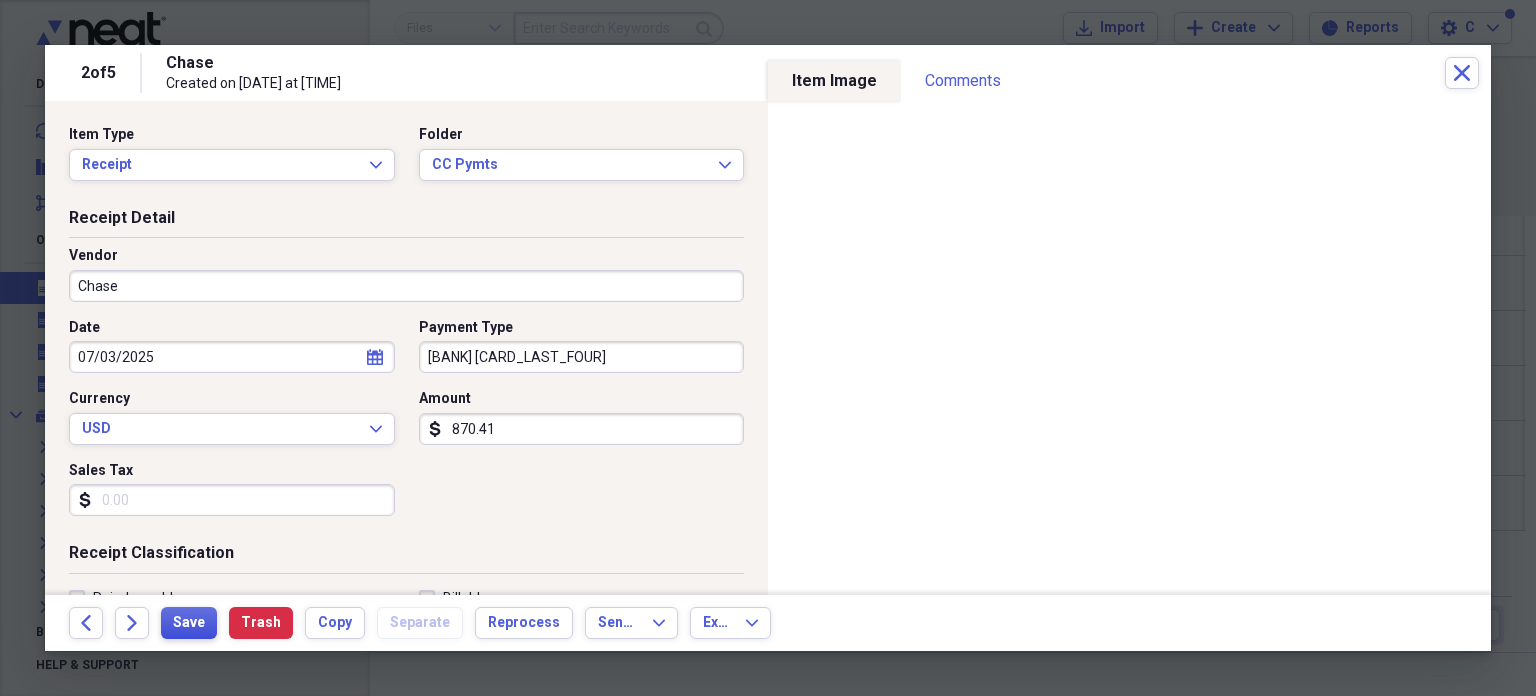click on "Save" at bounding box center [189, 623] 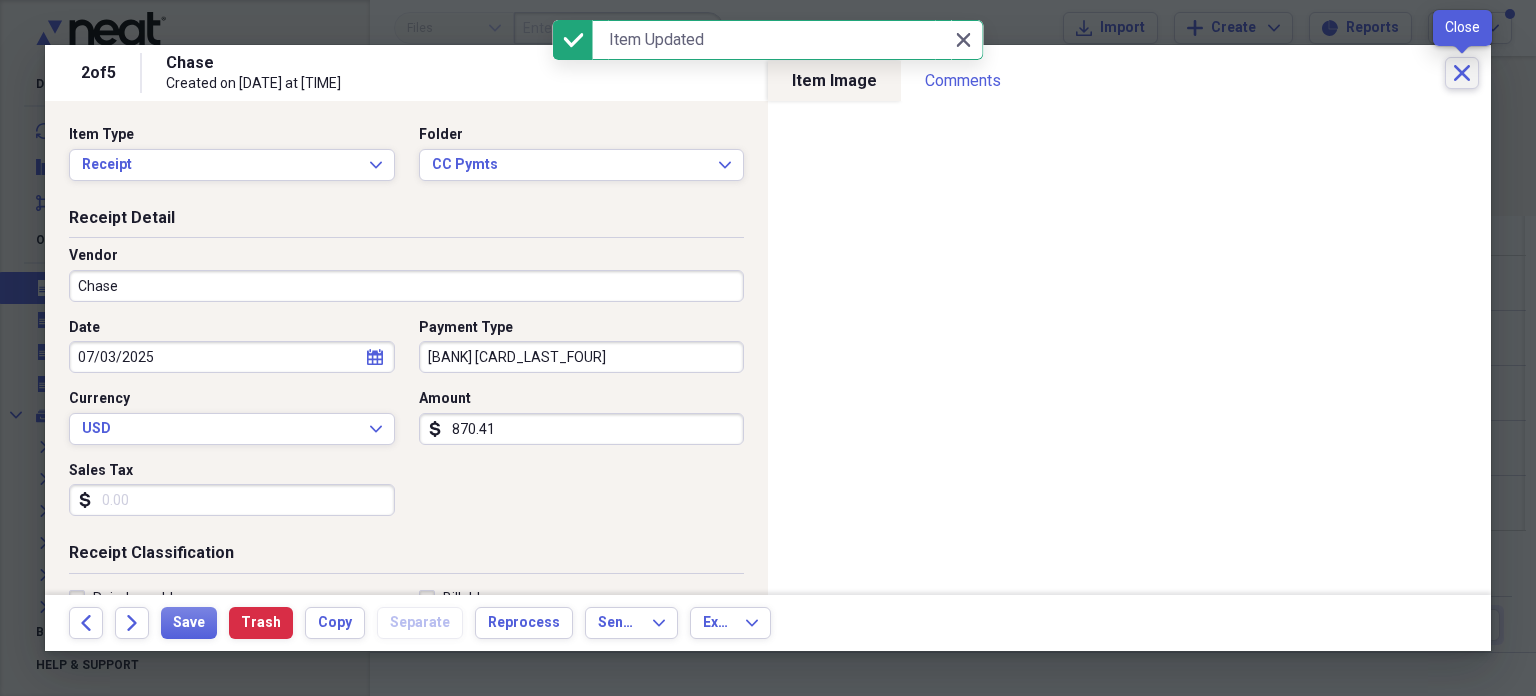 click 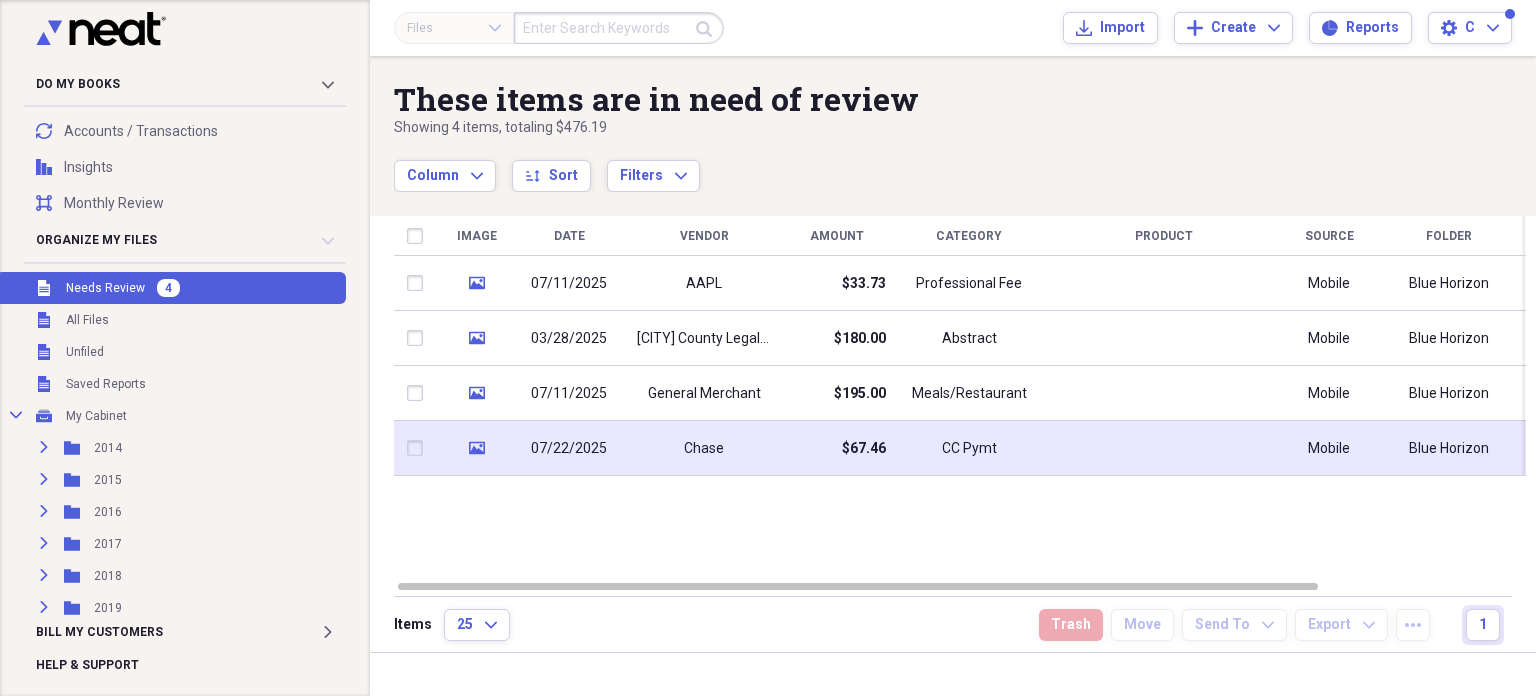 click on "$67.46" at bounding box center (864, 449) 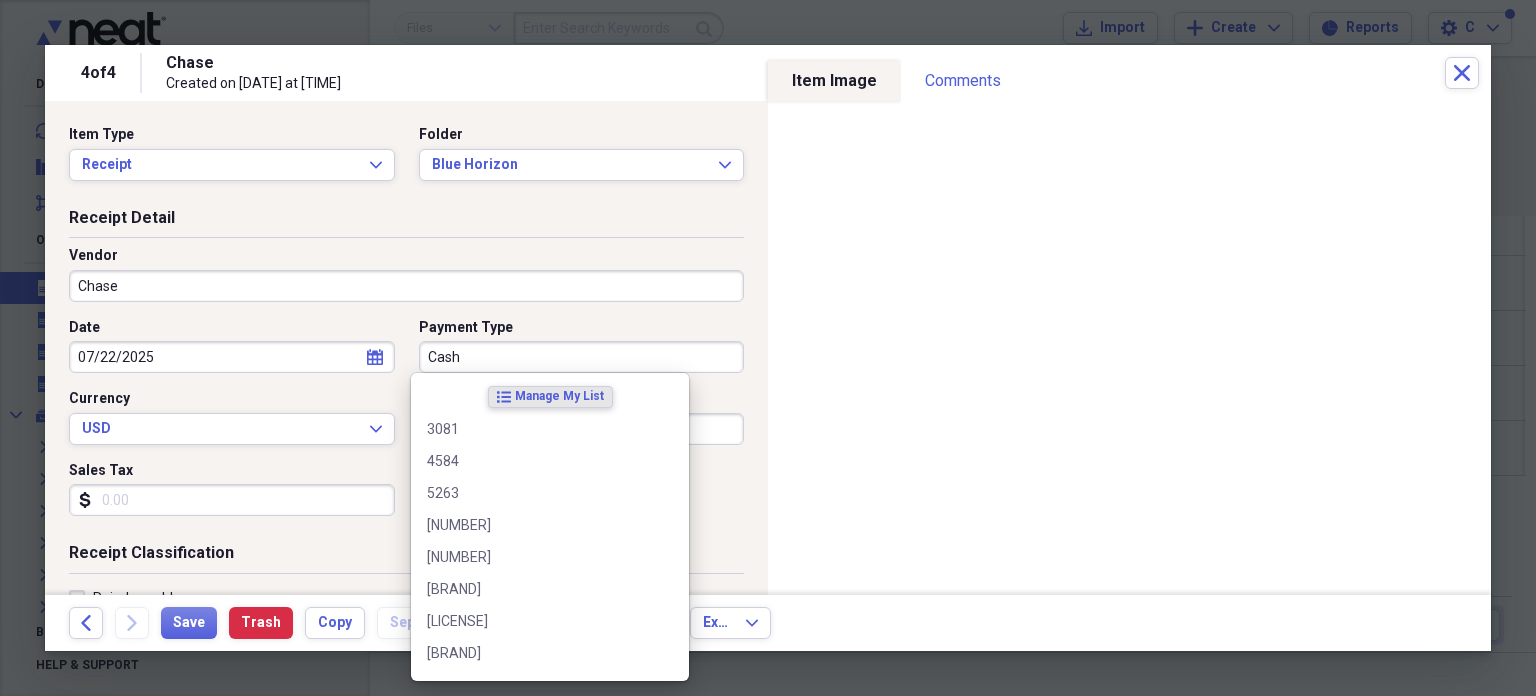 click on "Cash" at bounding box center (582, 357) 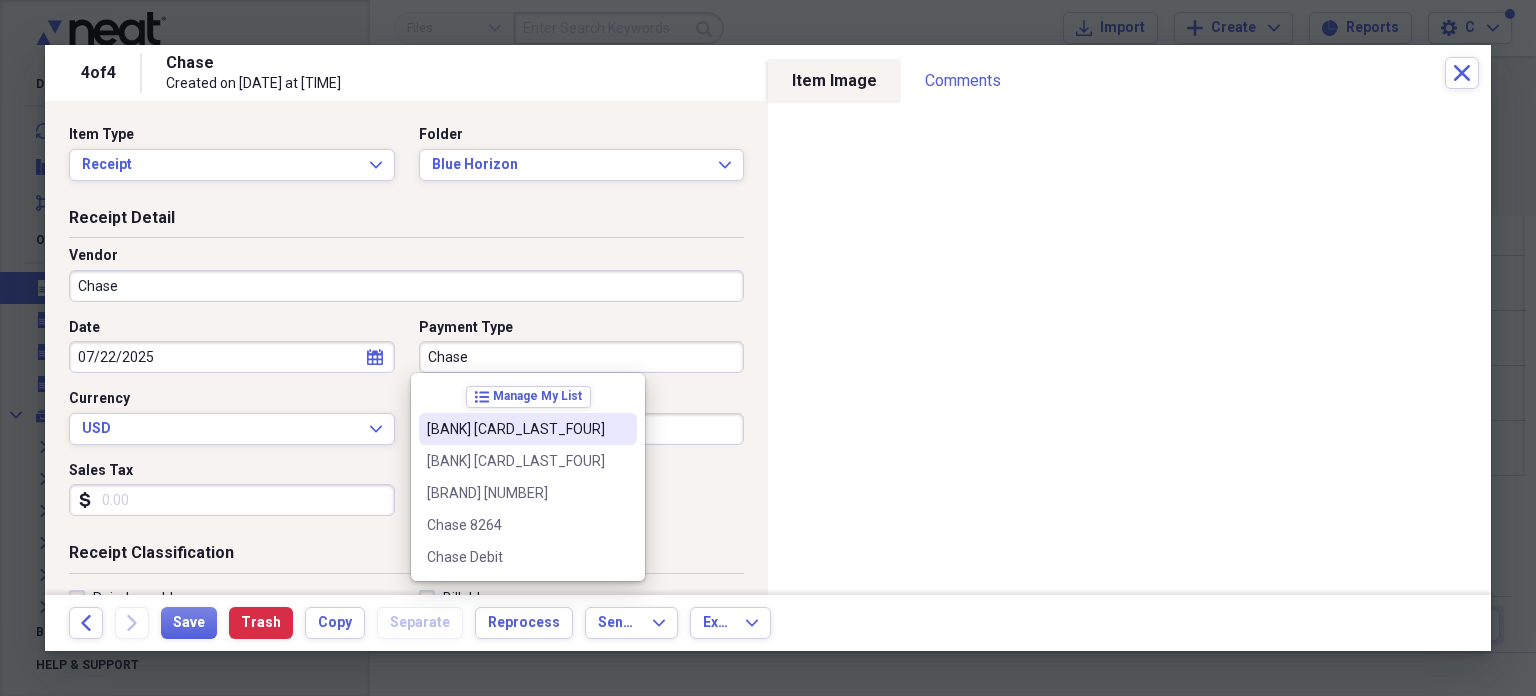 click on "Chase 1372" at bounding box center [516, 429] 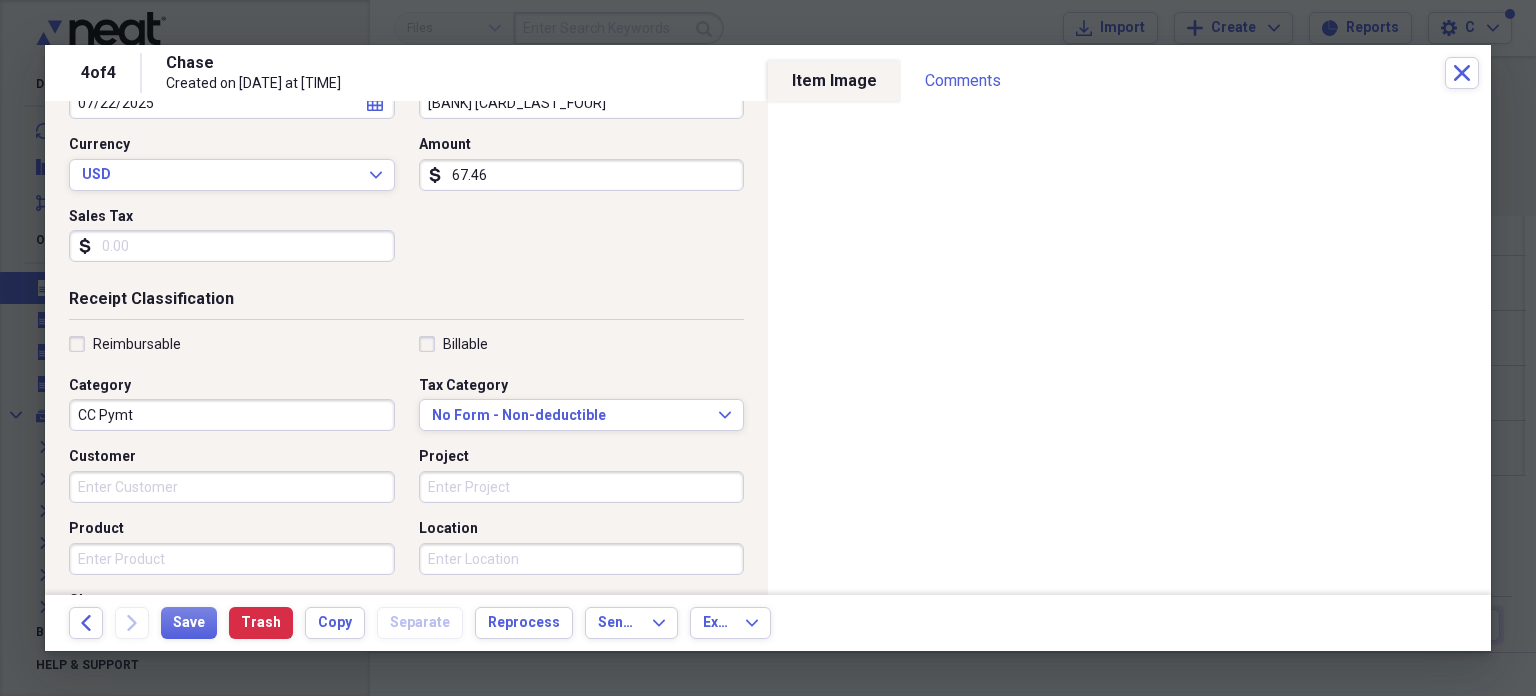 scroll, scrollTop: 256, scrollLeft: 0, axis: vertical 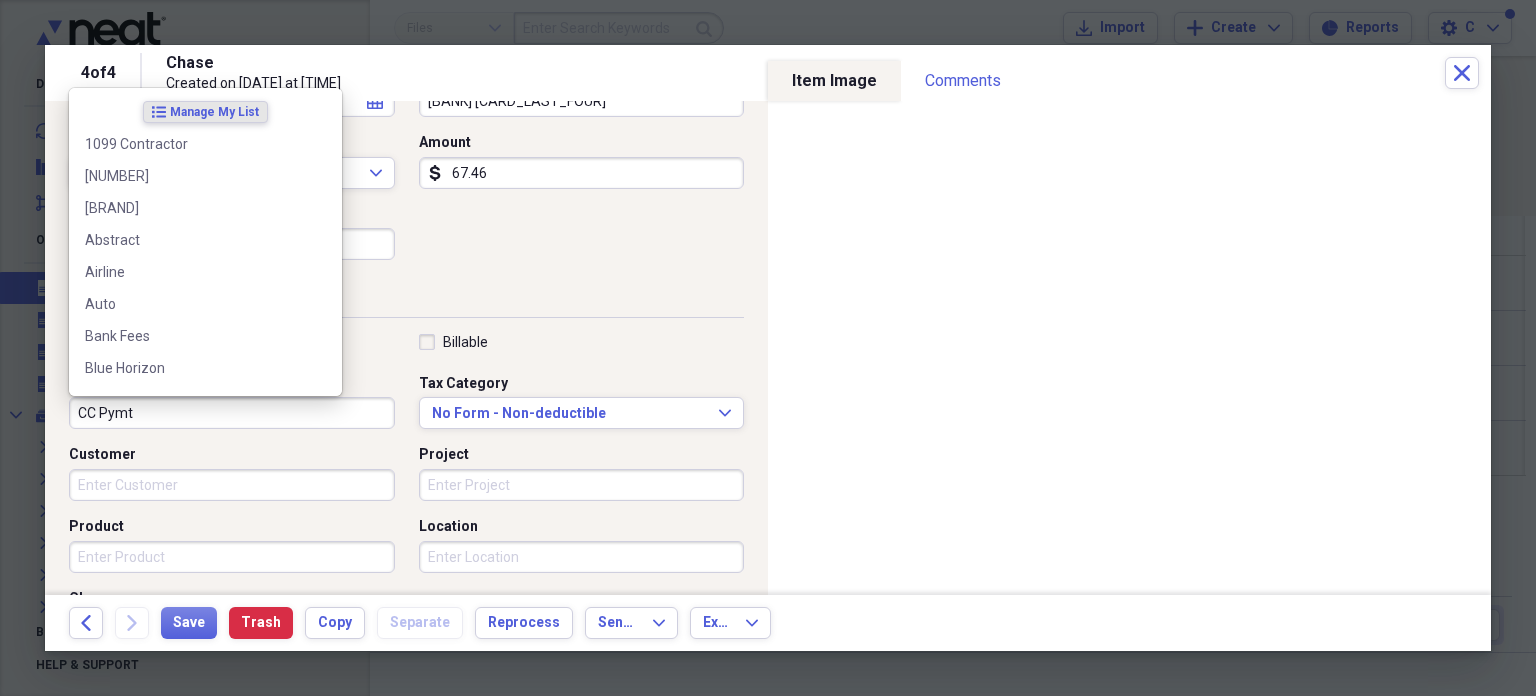 click on "CC Pymt" at bounding box center (232, 413) 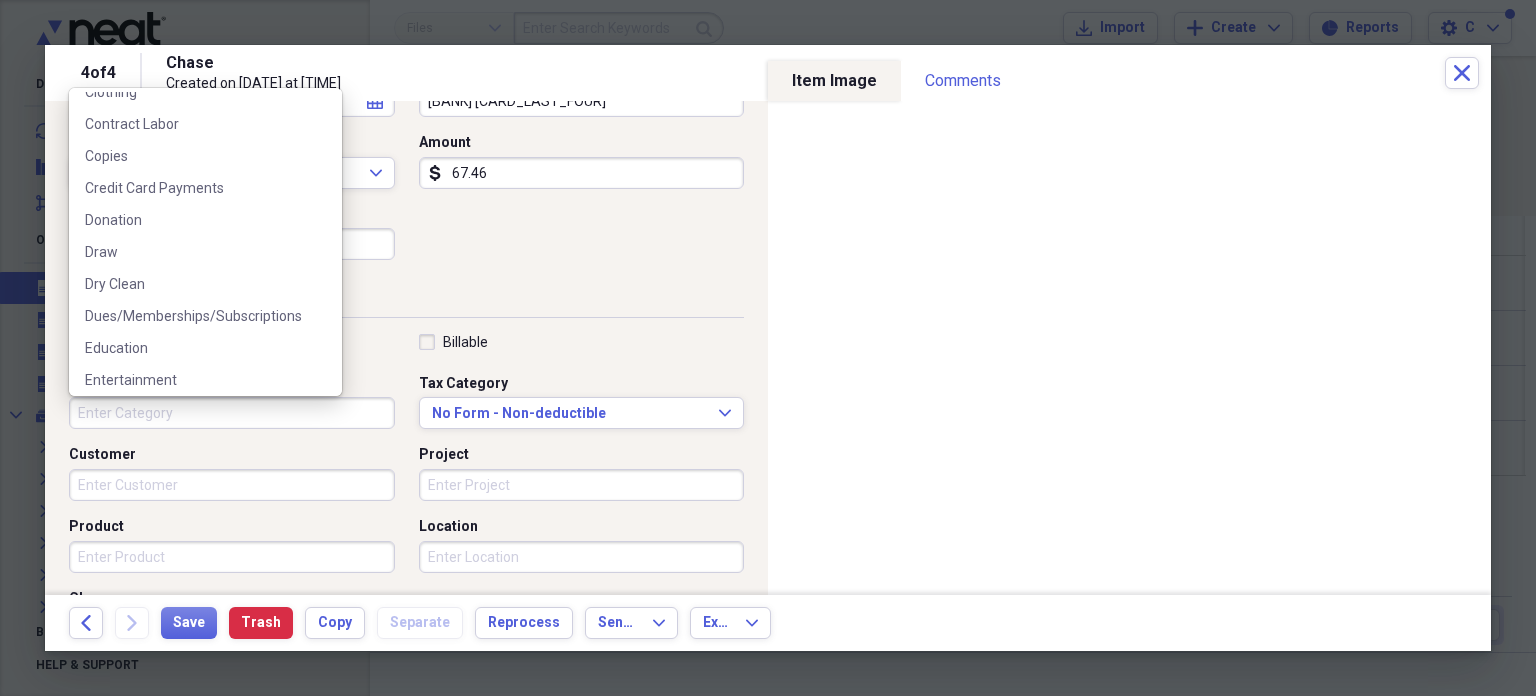 scroll, scrollTop: 520, scrollLeft: 0, axis: vertical 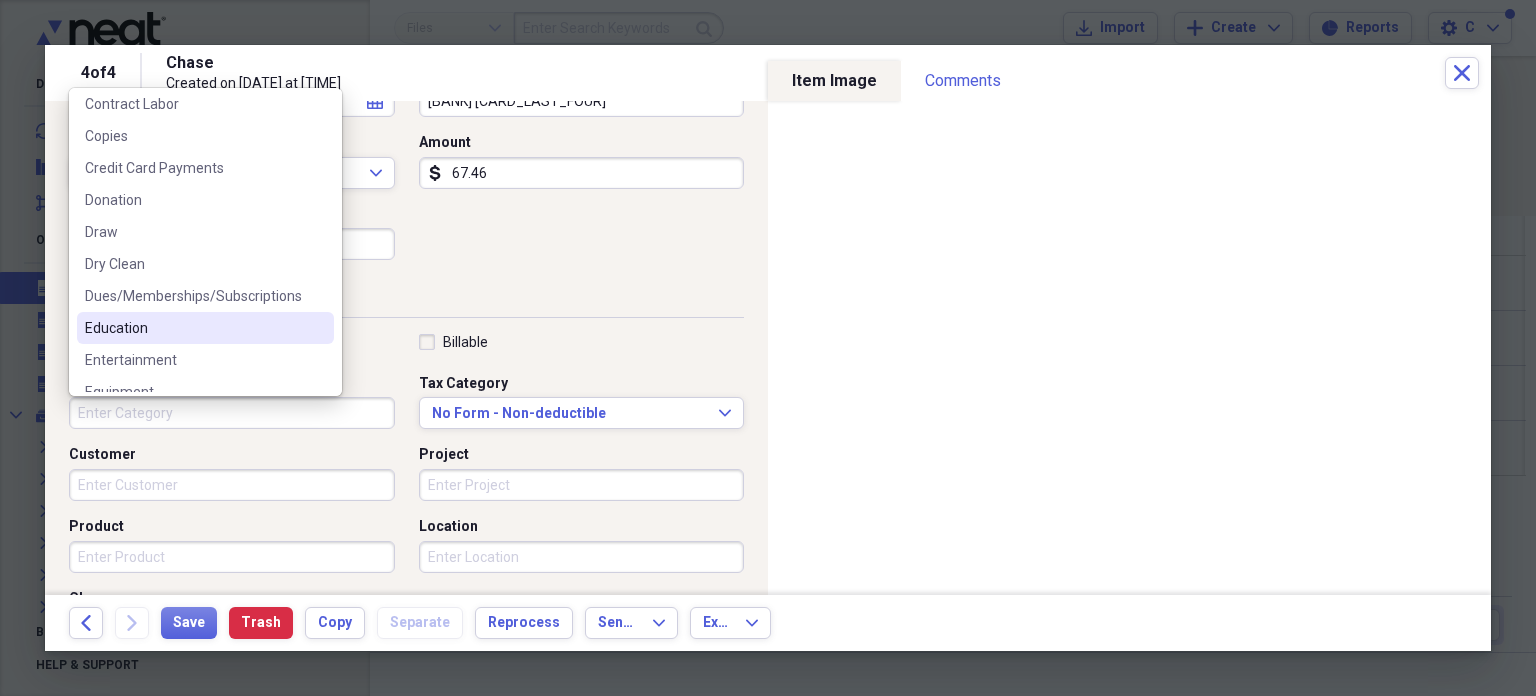 click on "Education" at bounding box center [193, 328] 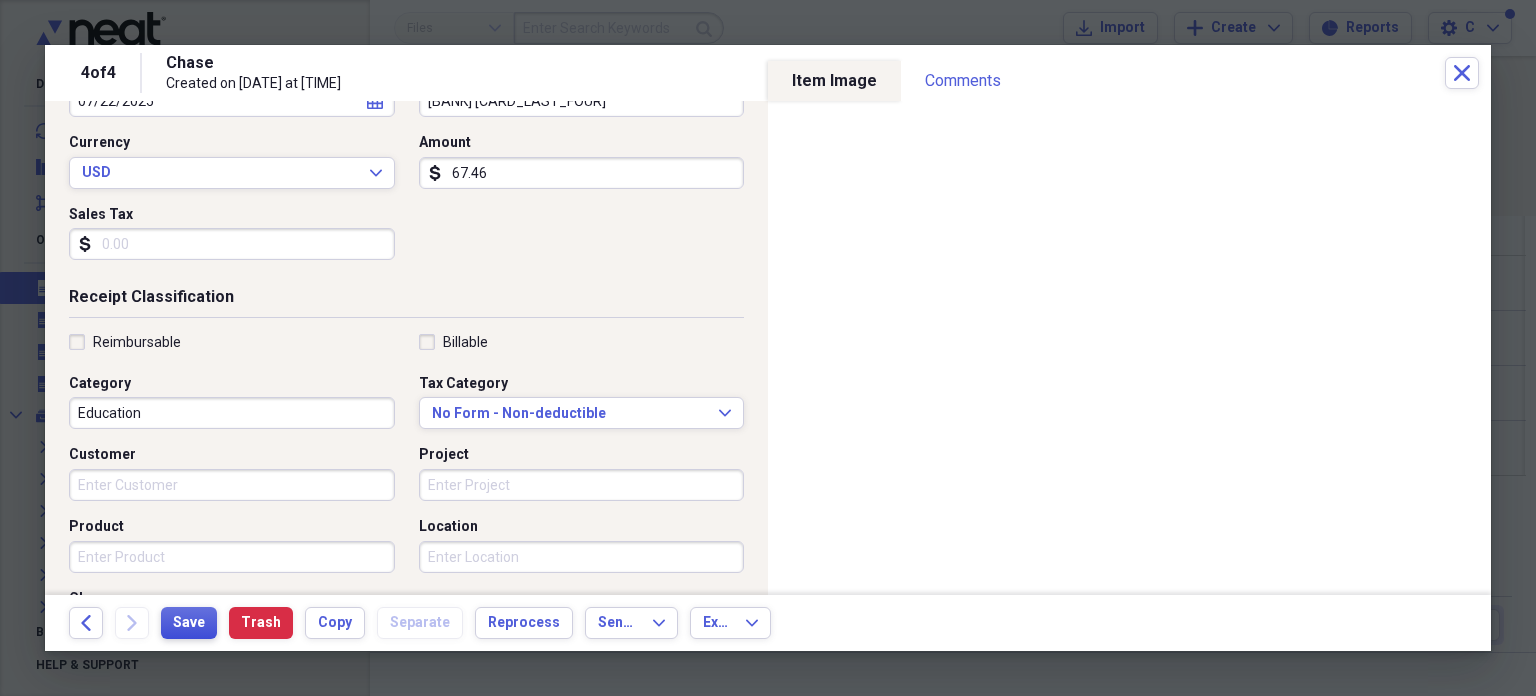 click on "Save" at bounding box center [189, 623] 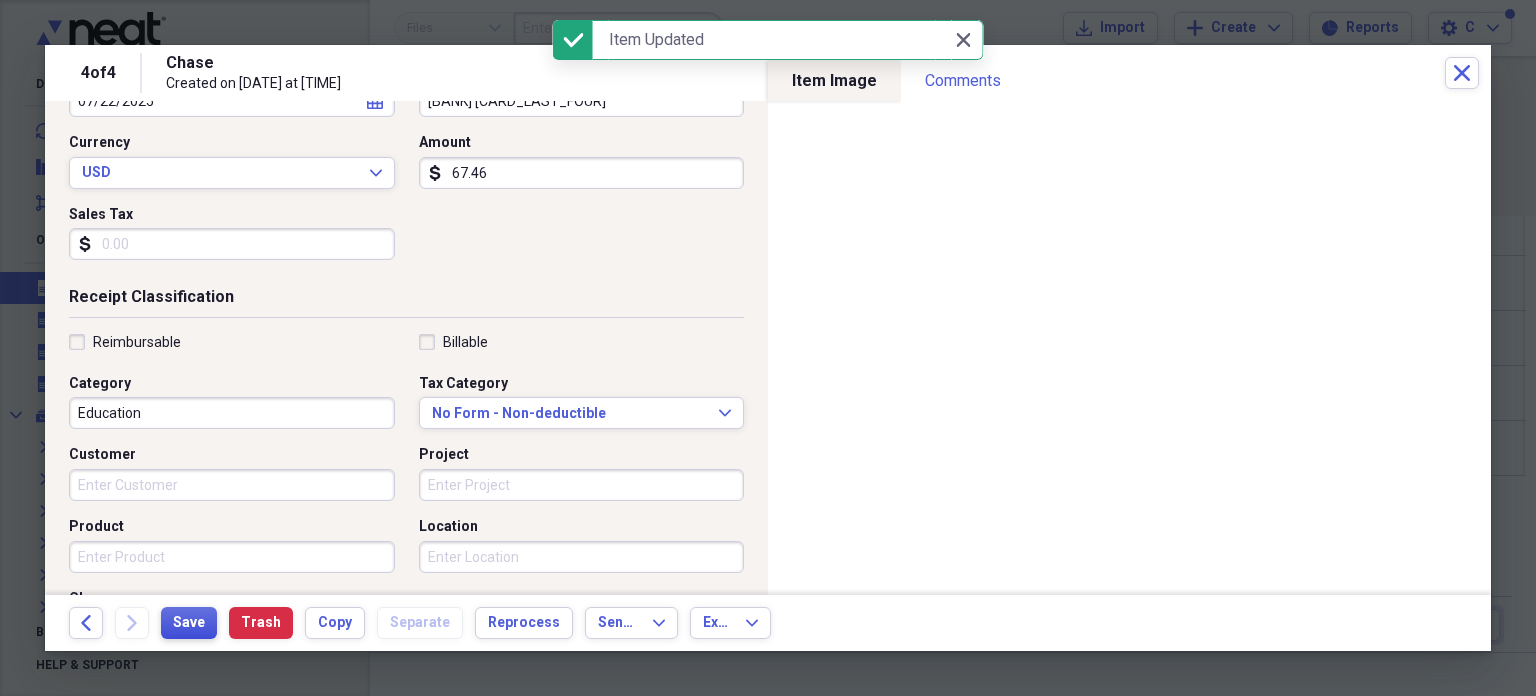 click on "Save" at bounding box center [189, 623] 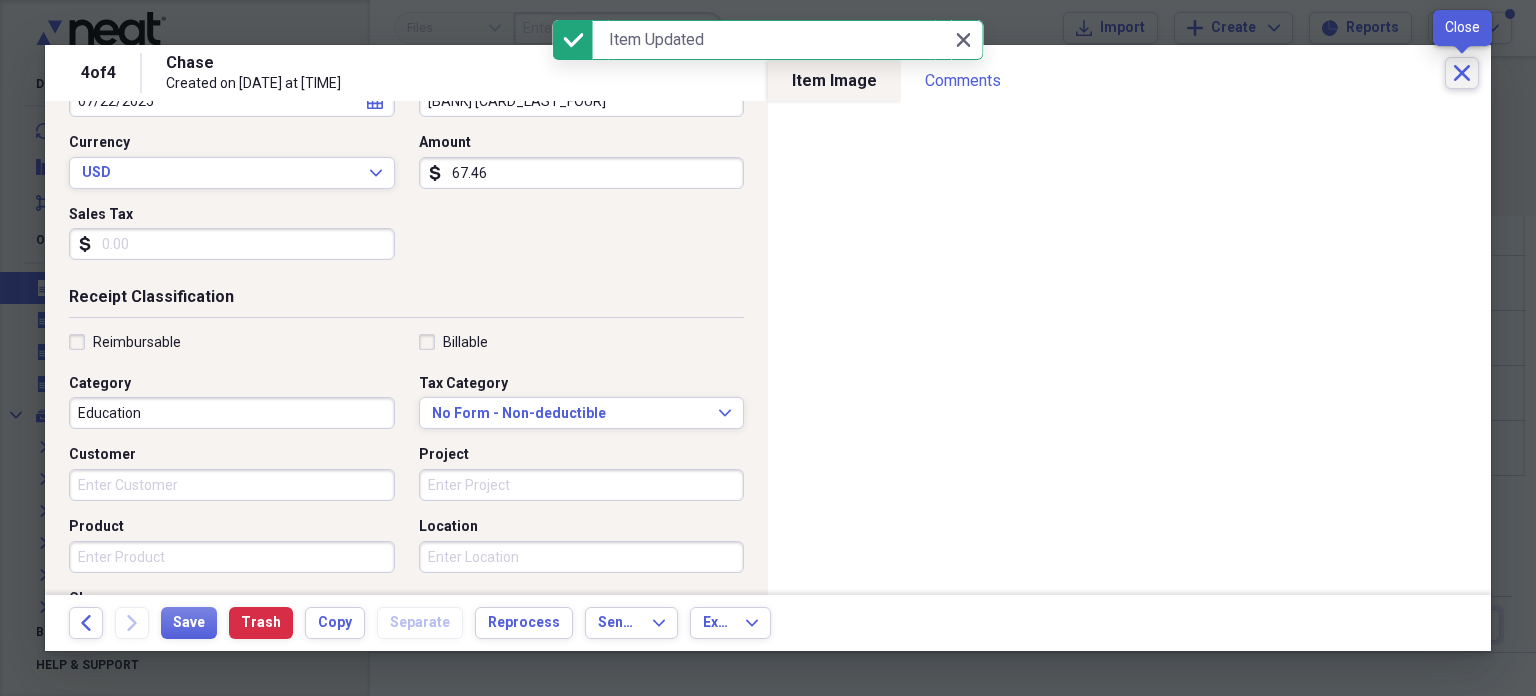 click on "Close" 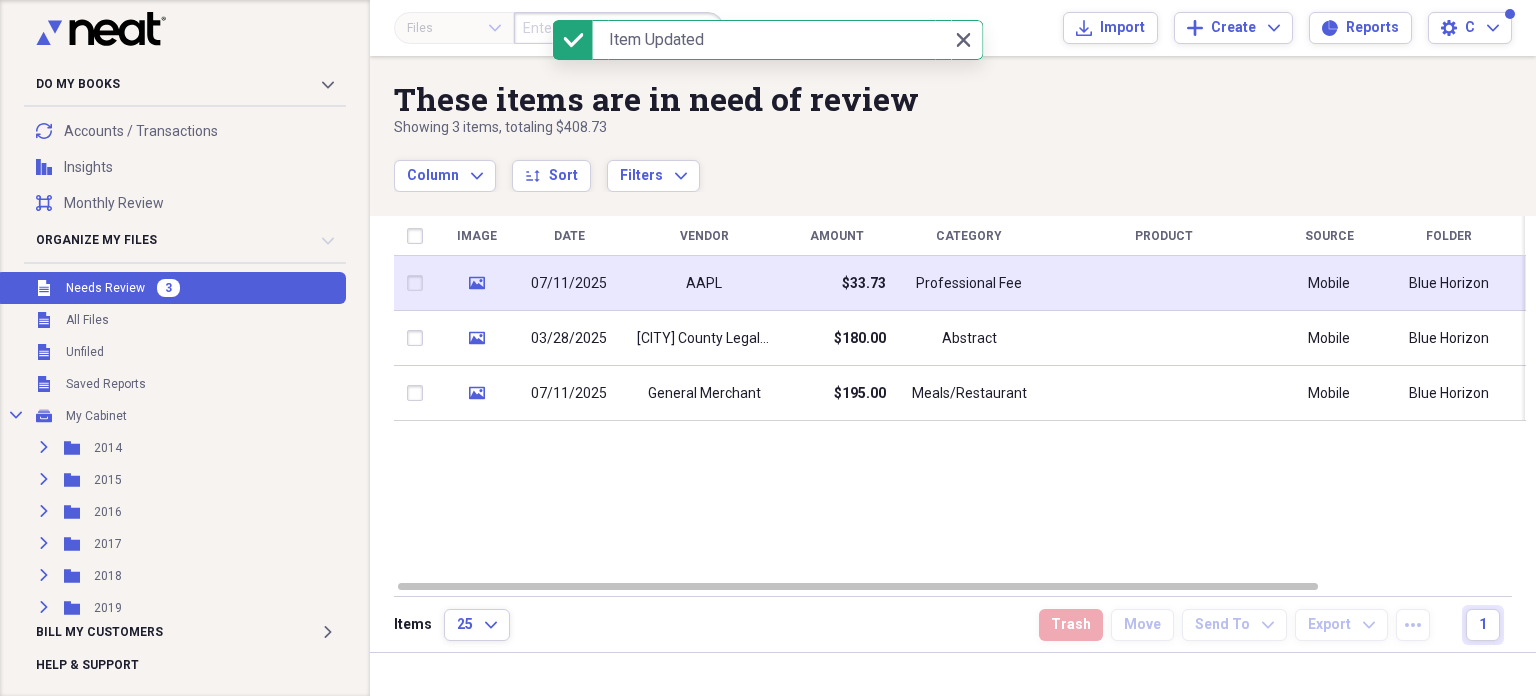 click on "$33.73" at bounding box center [836, 283] 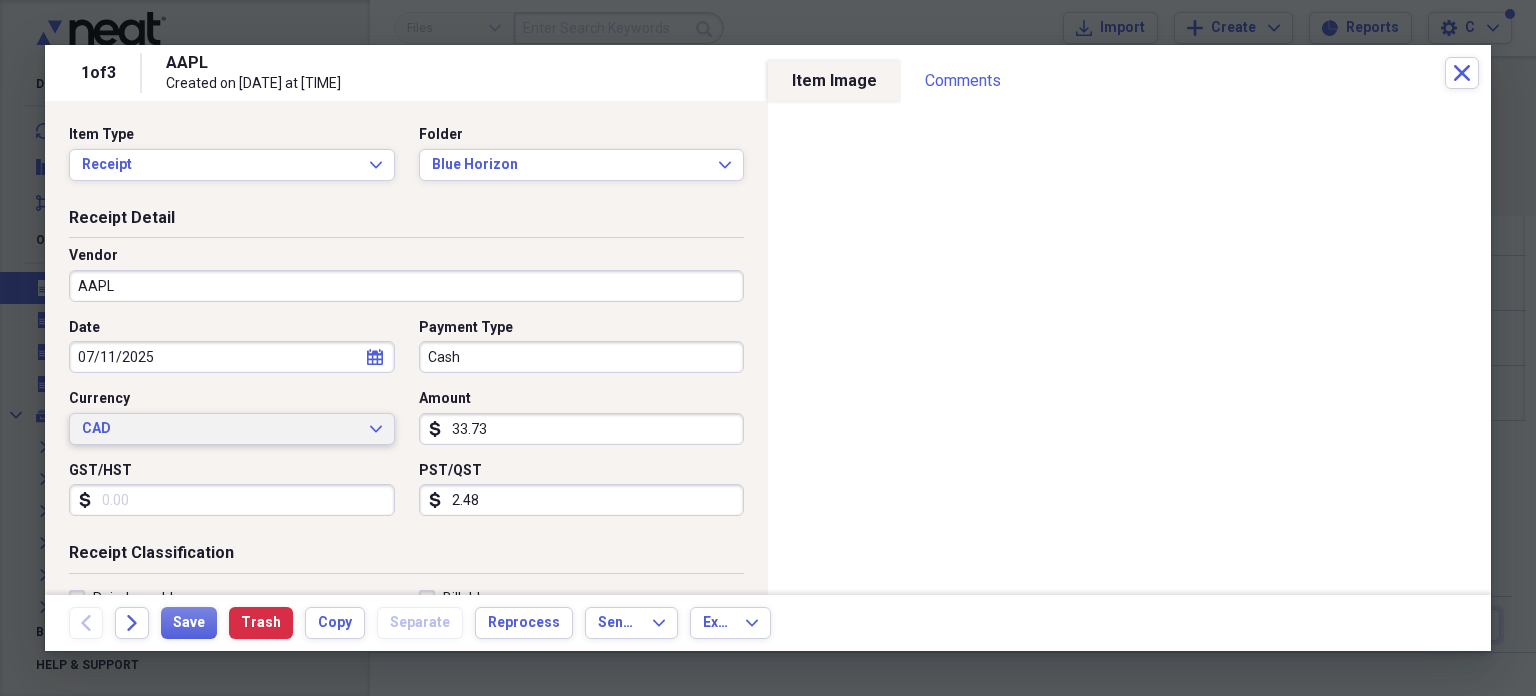 click on "Expand" 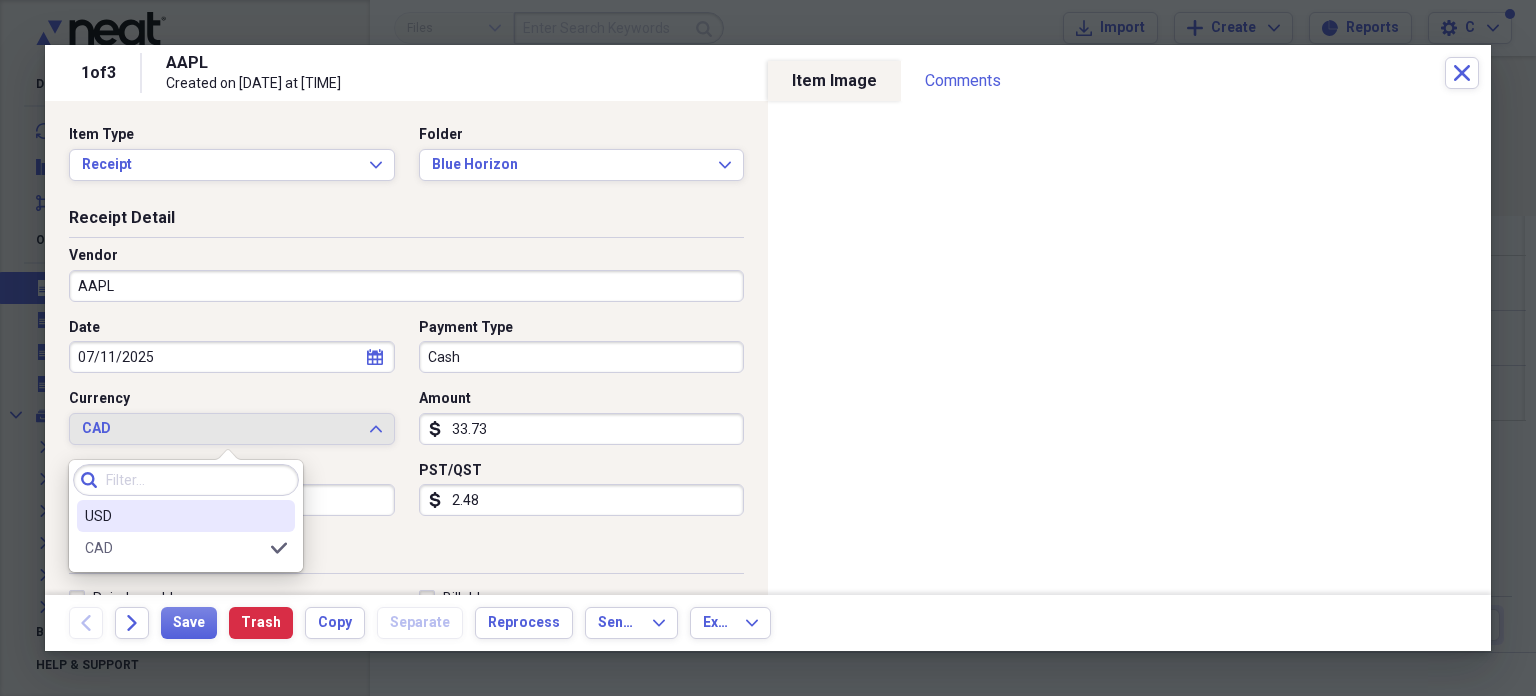 click on "USD" at bounding box center (174, 516) 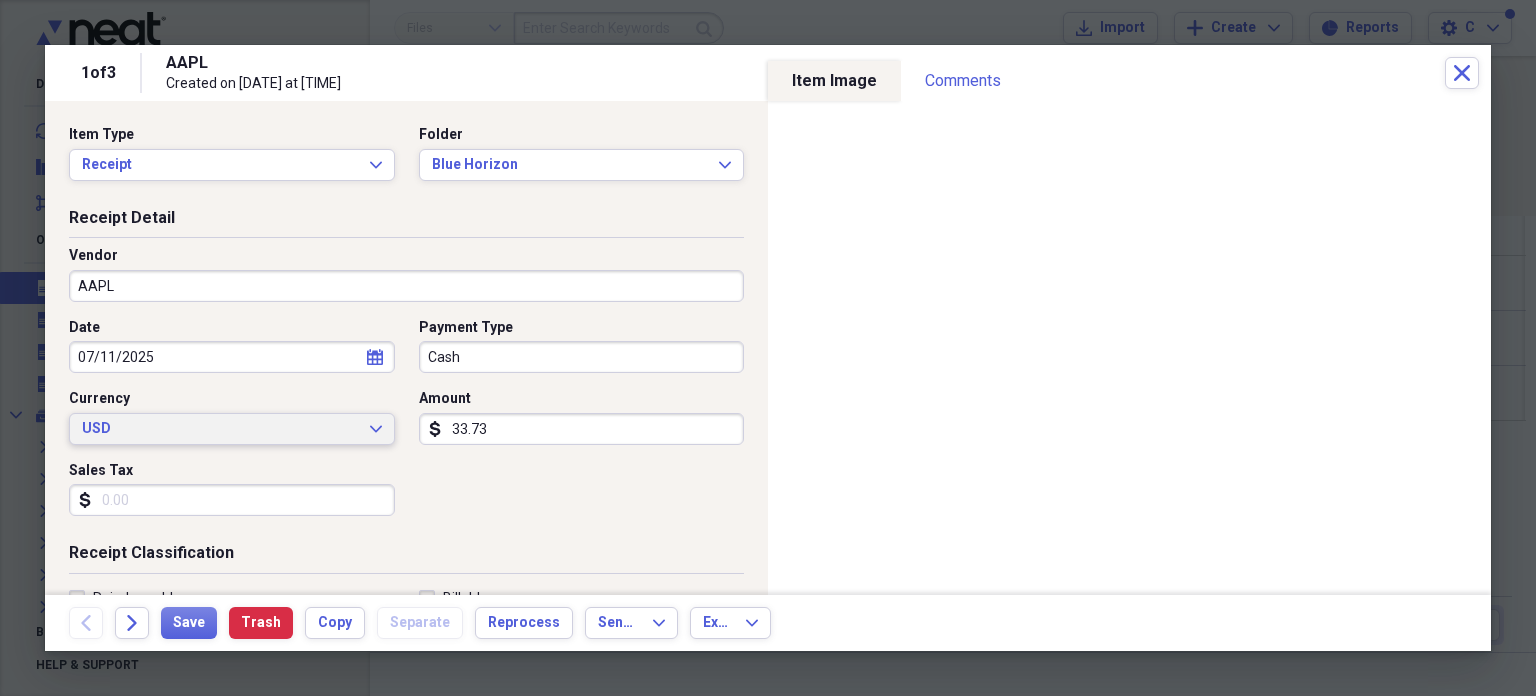 scroll, scrollTop: 21, scrollLeft: 0, axis: vertical 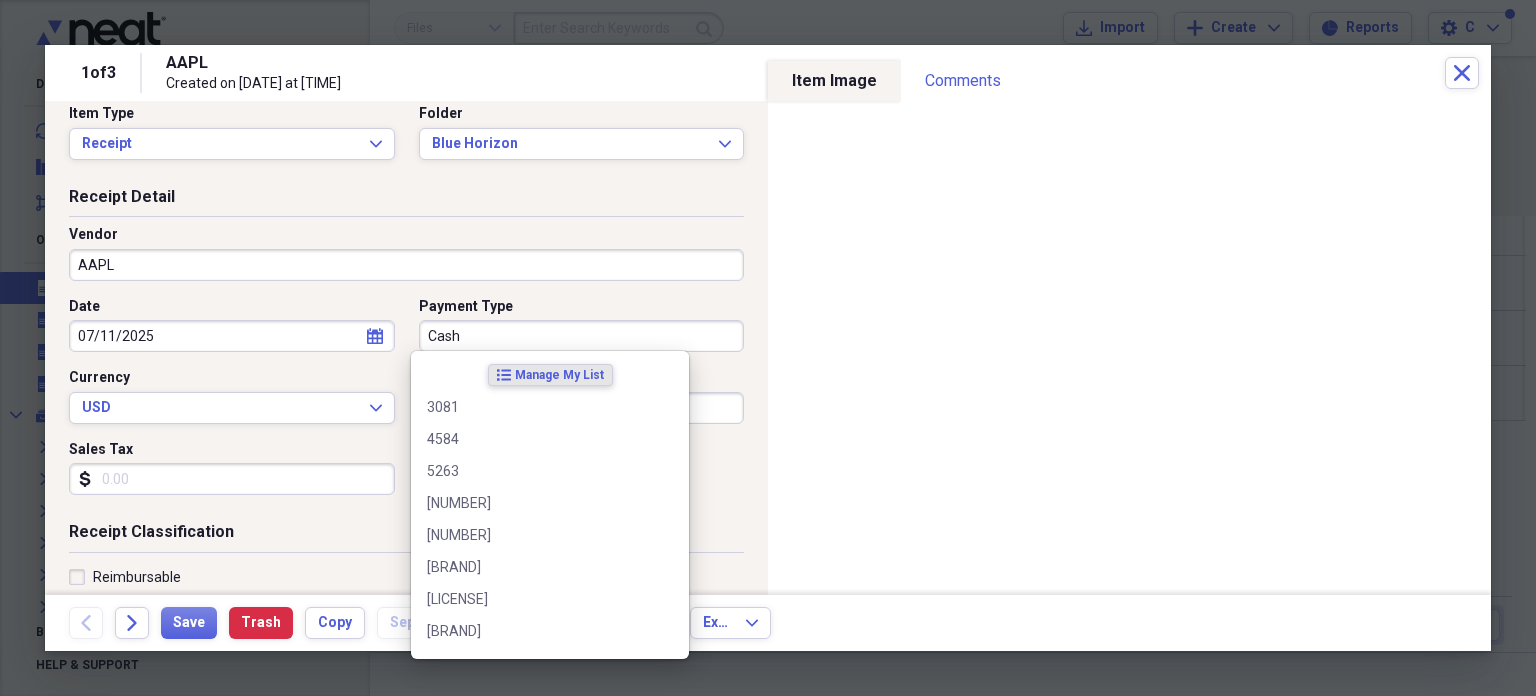click on "Cash" at bounding box center [582, 336] 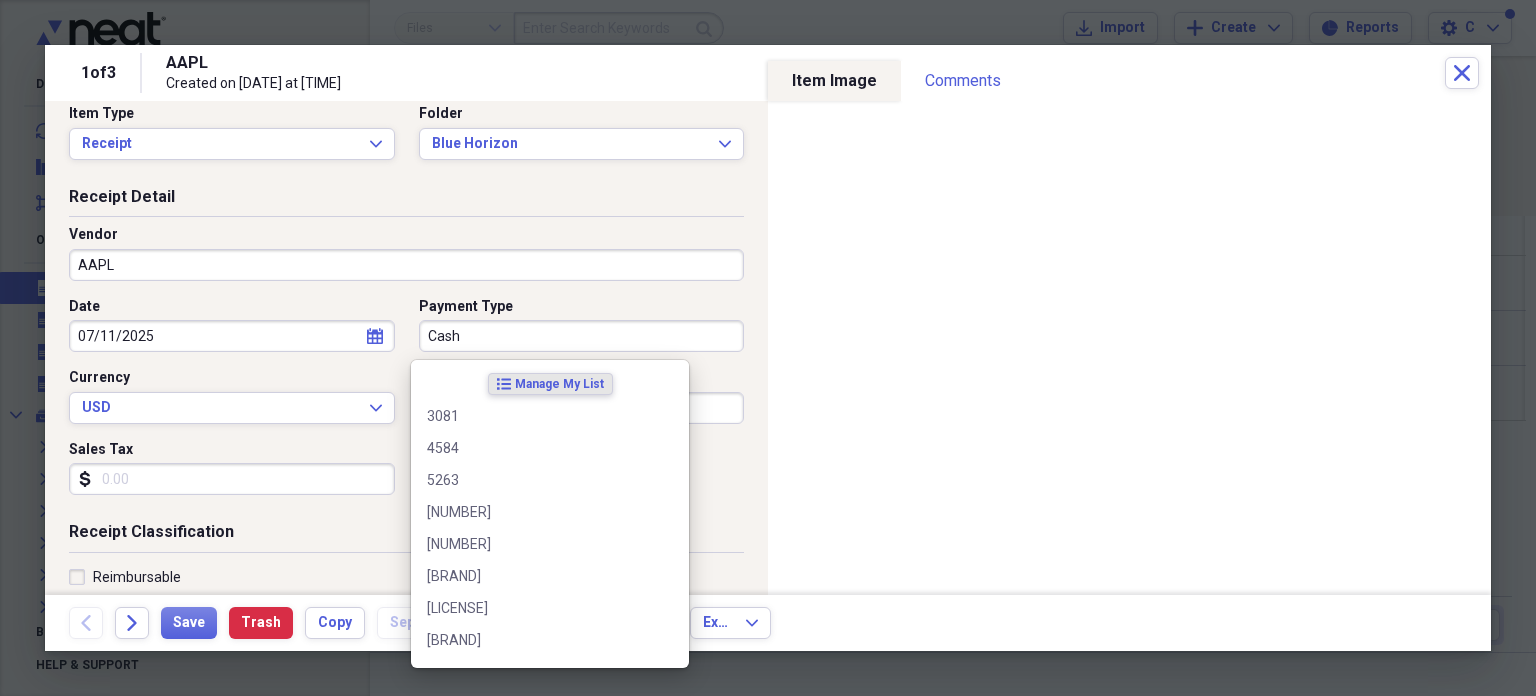scroll, scrollTop: 0, scrollLeft: 0, axis: both 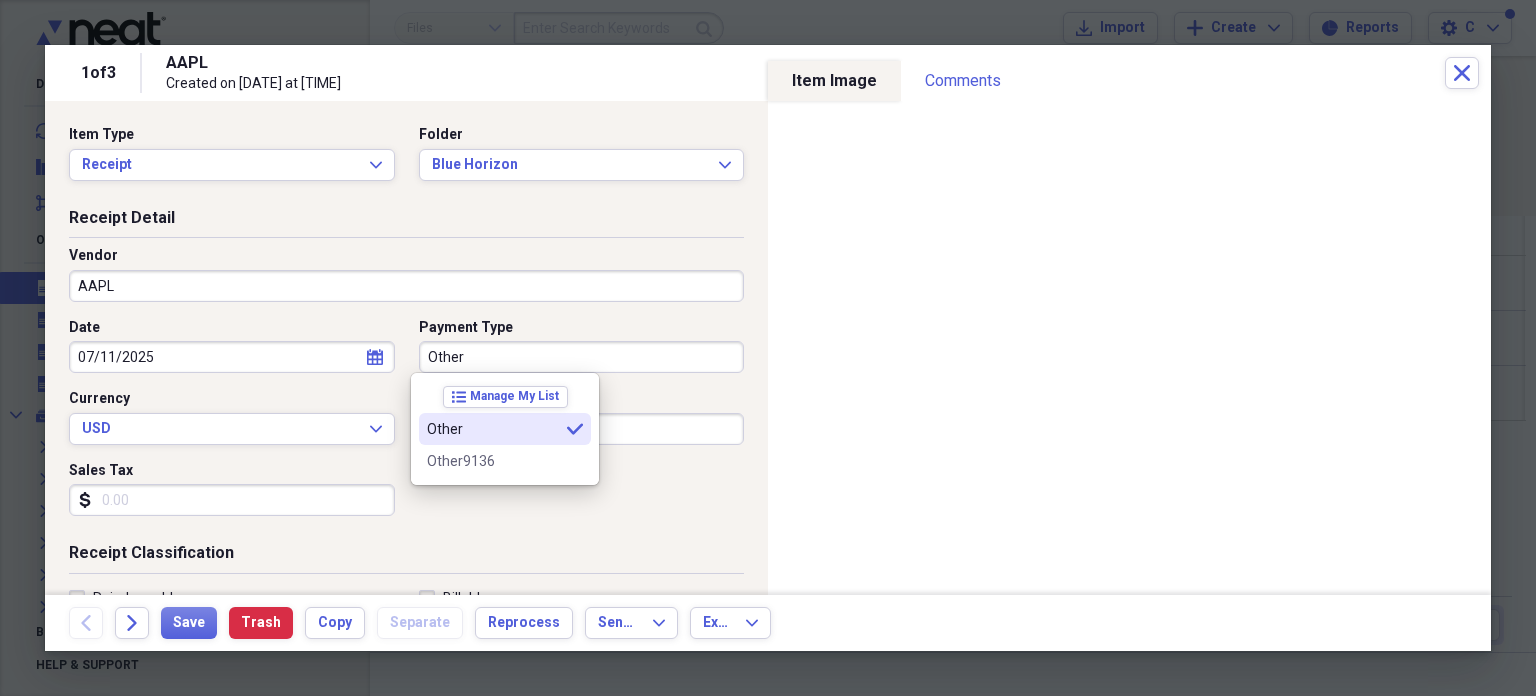 type on "Other" 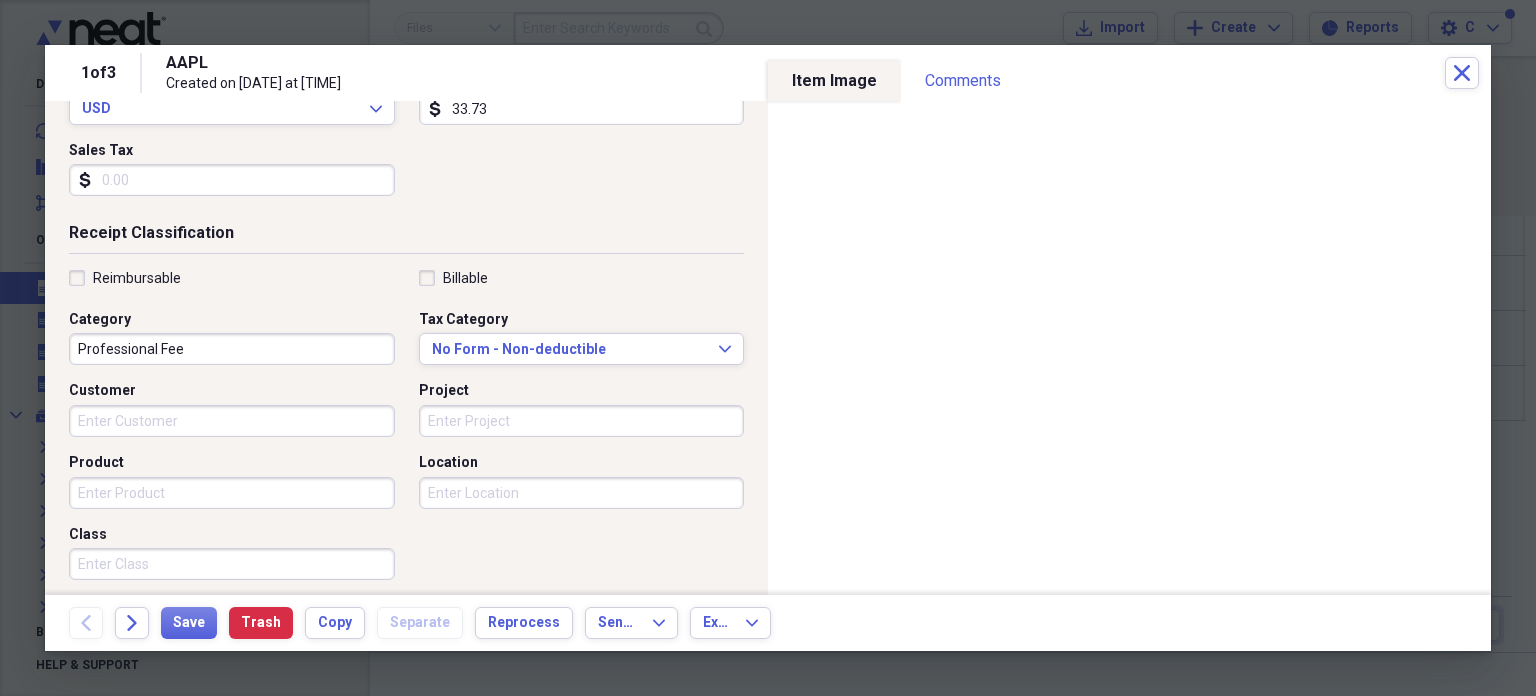 scroll, scrollTop: 324, scrollLeft: 0, axis: vertical 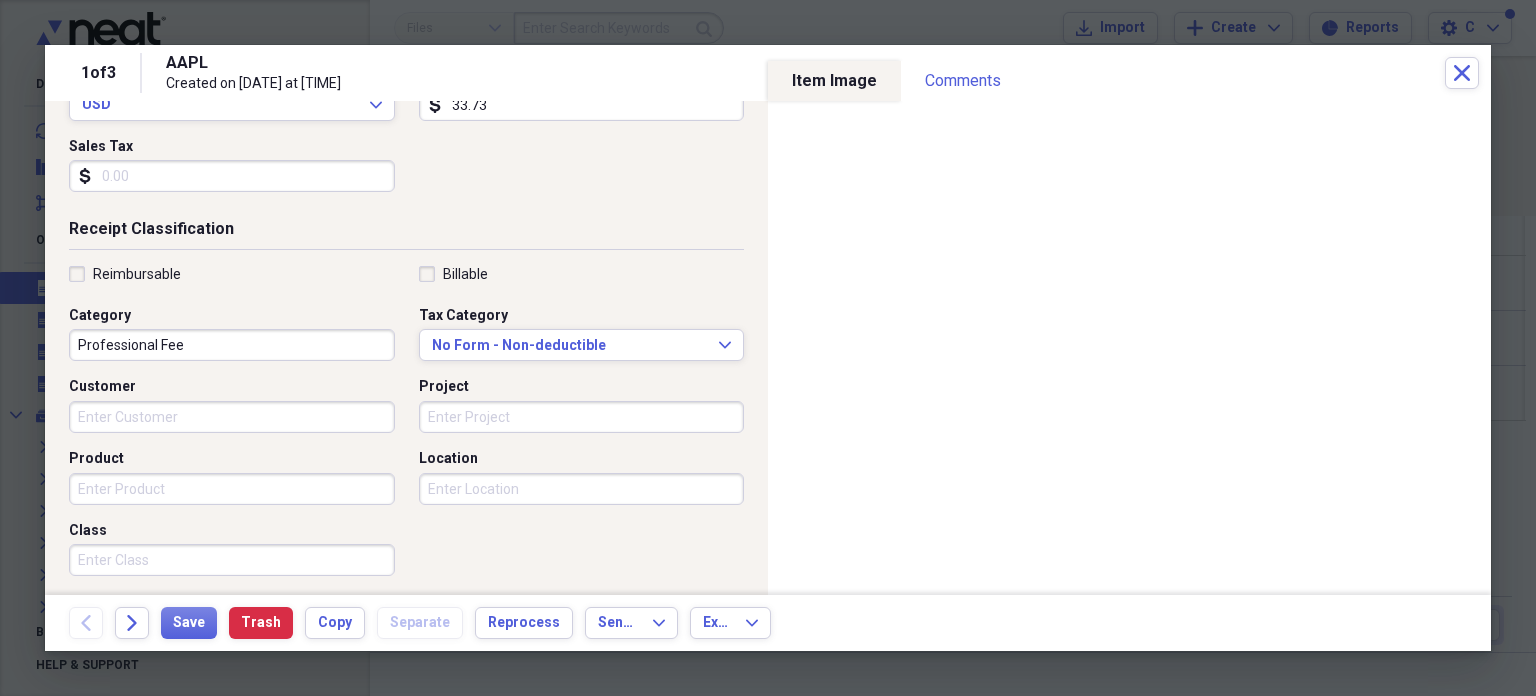 click on "Professional Fee" at bounding box center (232, 345) 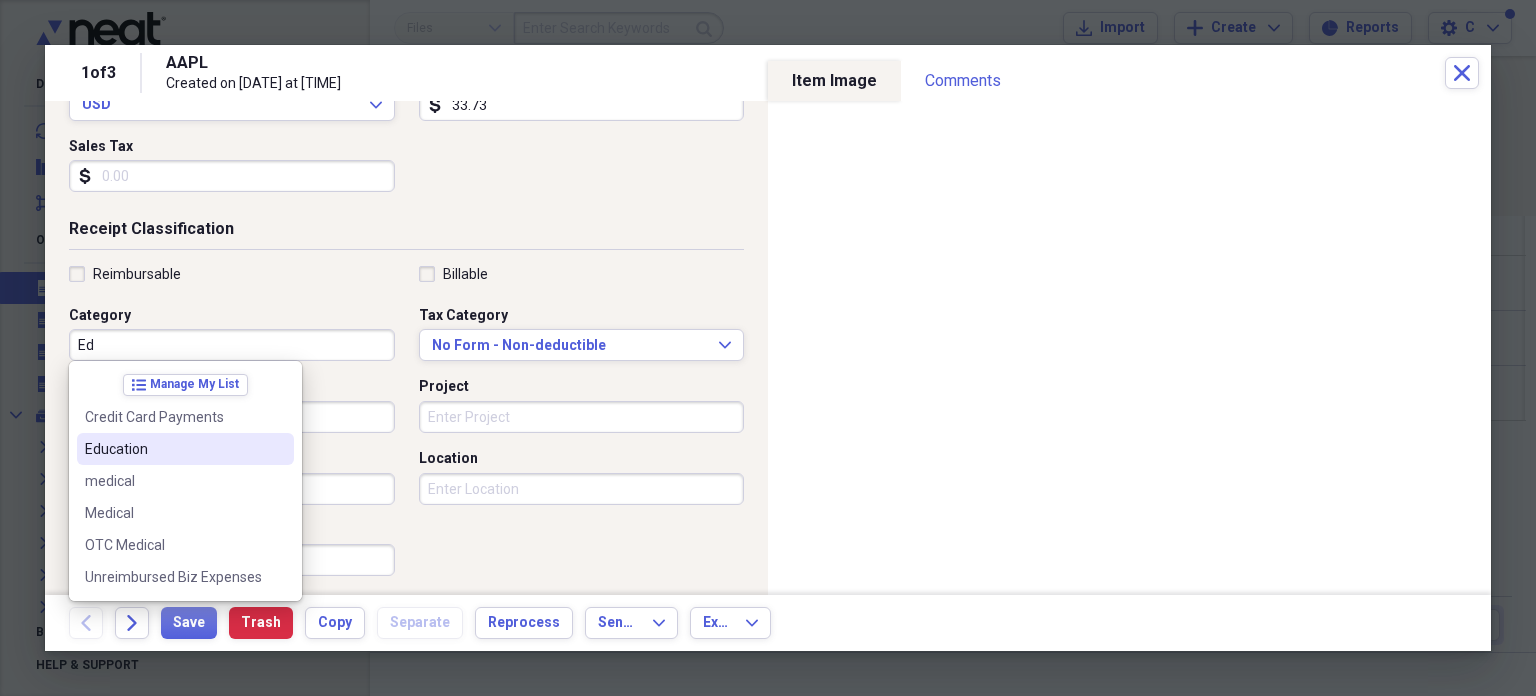 click on "Education" at bounding box center (173, 449) 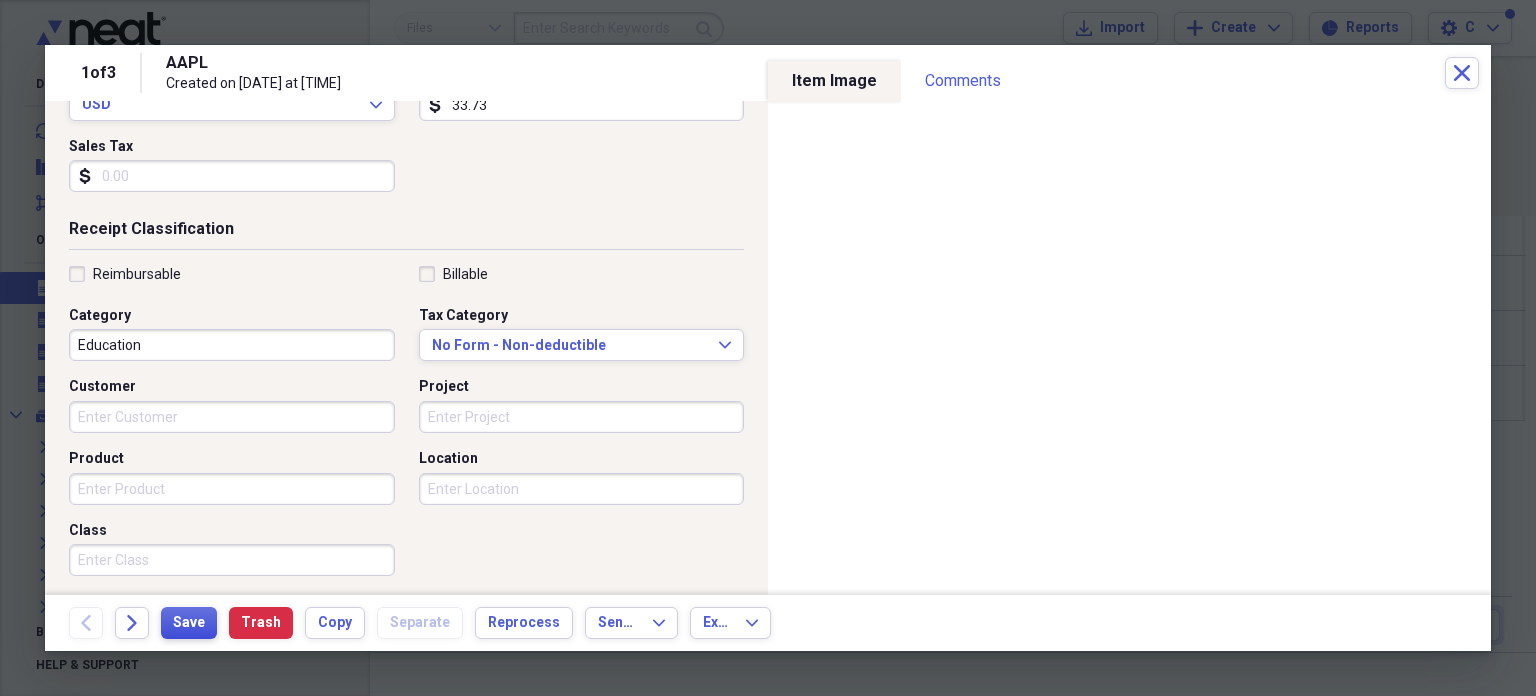 click on "Save" at bounding box center [189, 623] 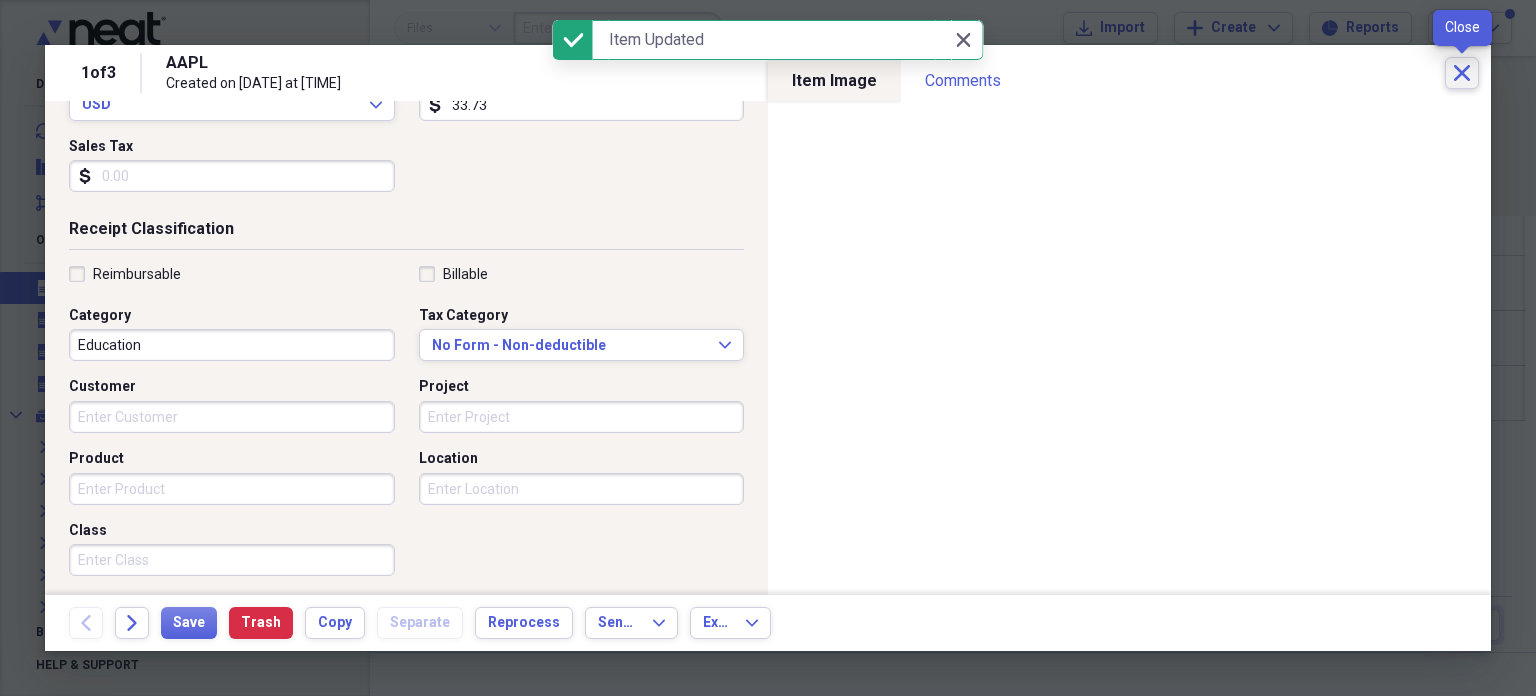 click on "Close" at bounding box center [1462, 73] 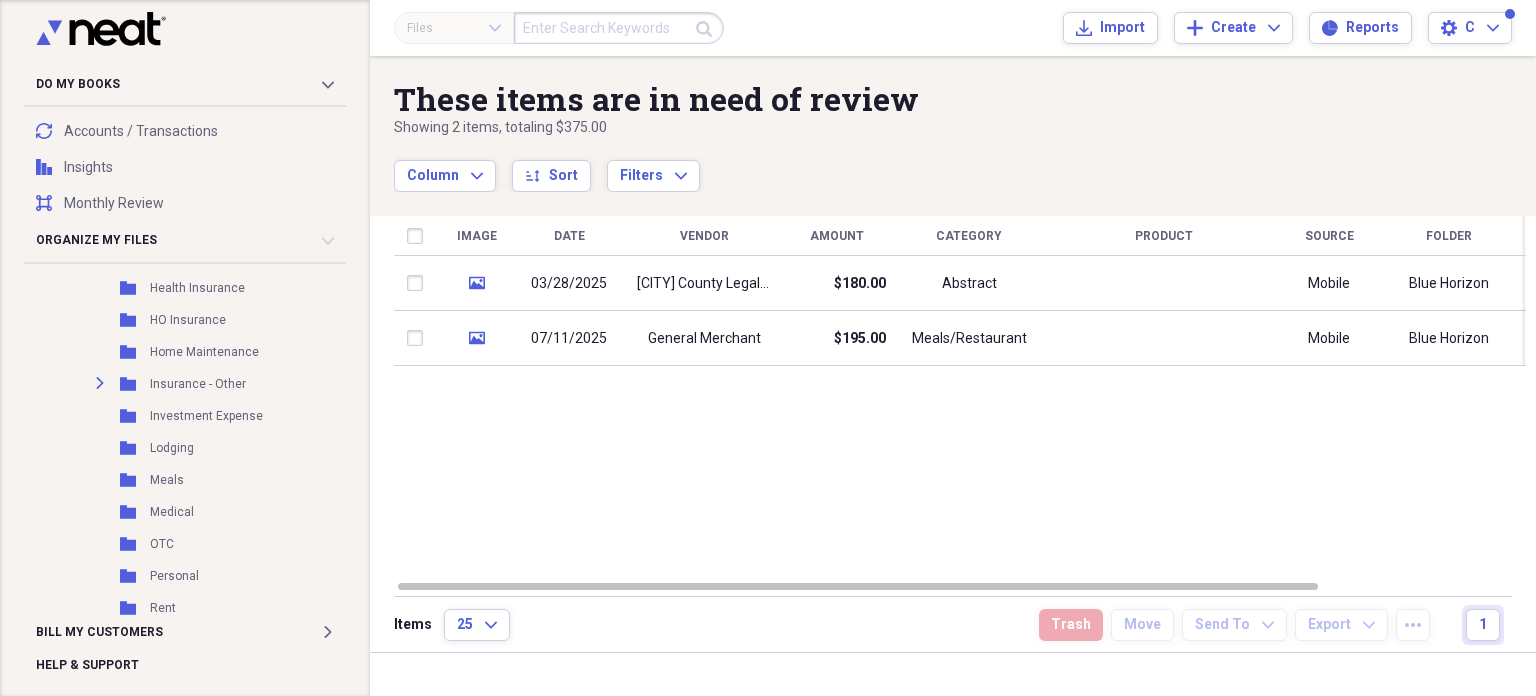 scroll, scrollTop: 944, scrollLeft: 0, axis: vertical 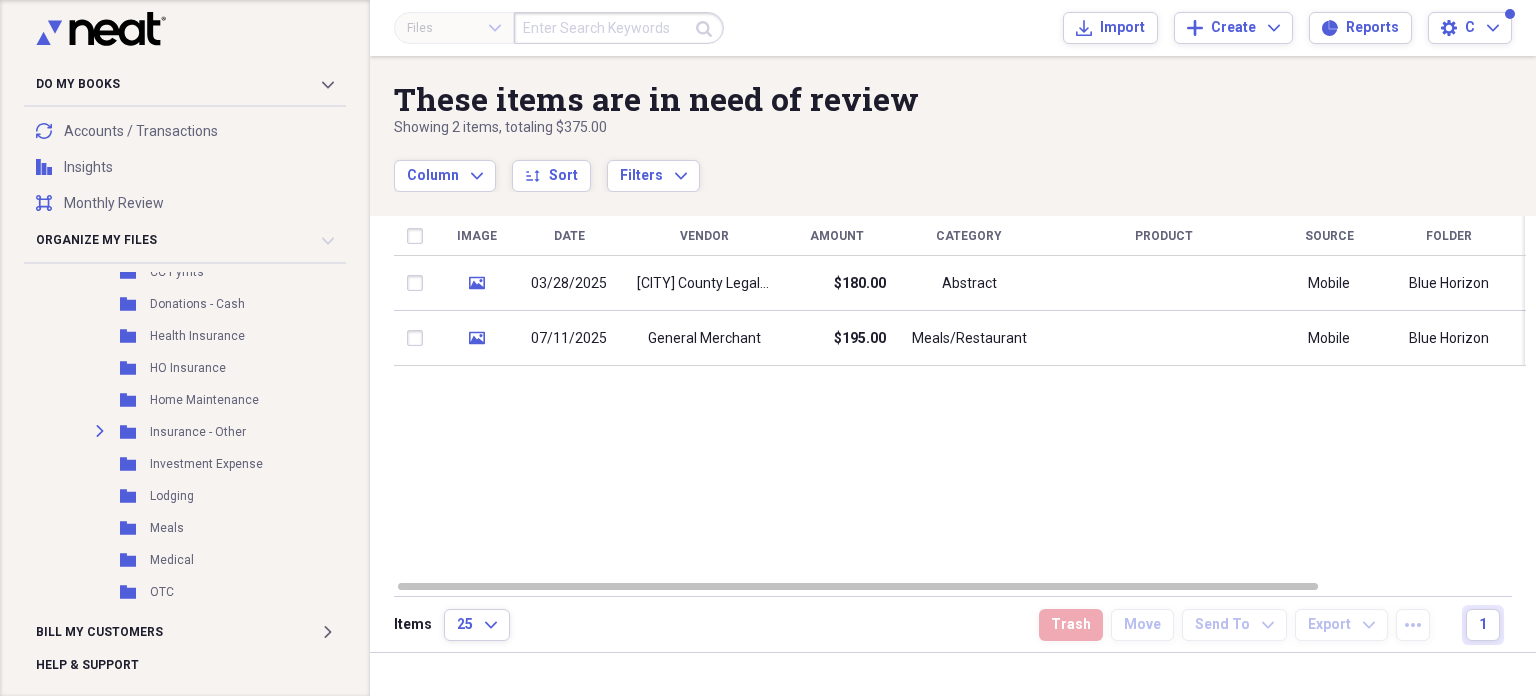 click at bounding box center (619, 28) 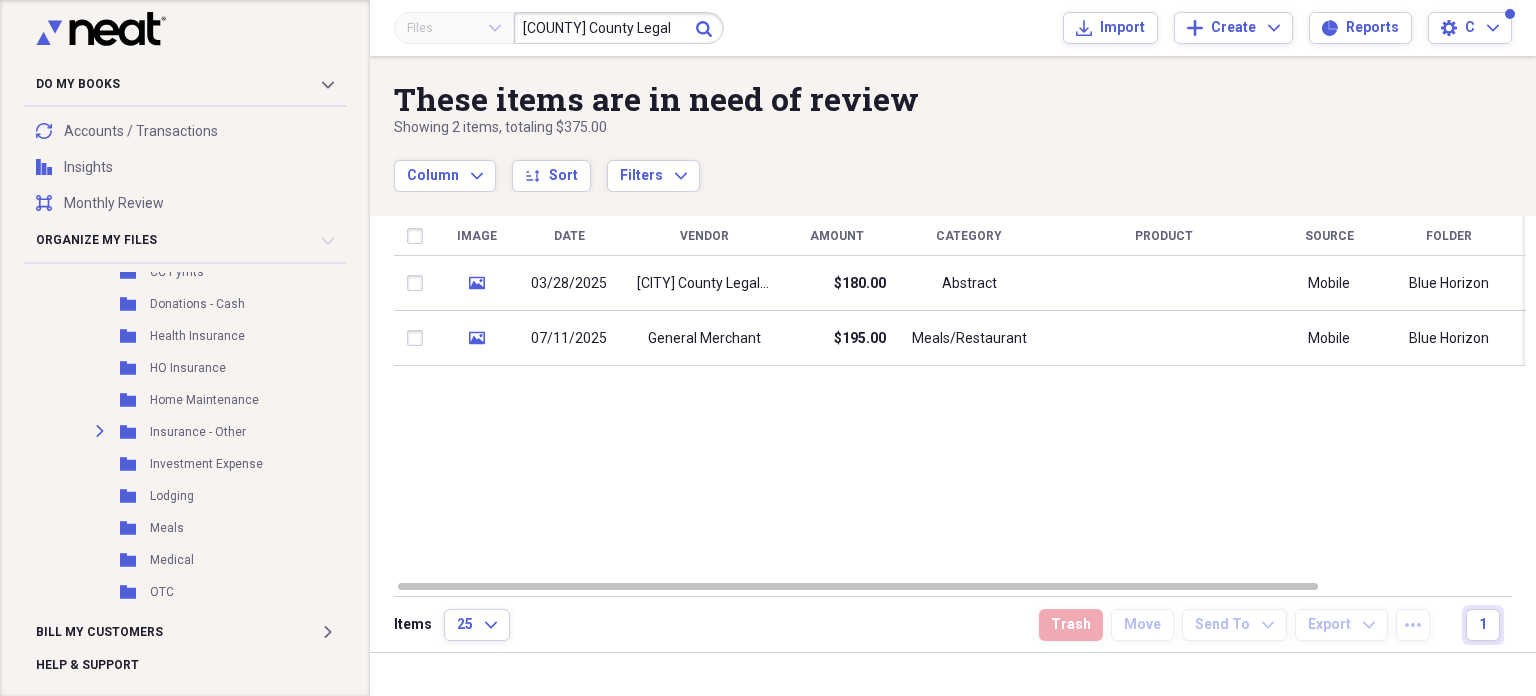 type on "Smith County Legal" 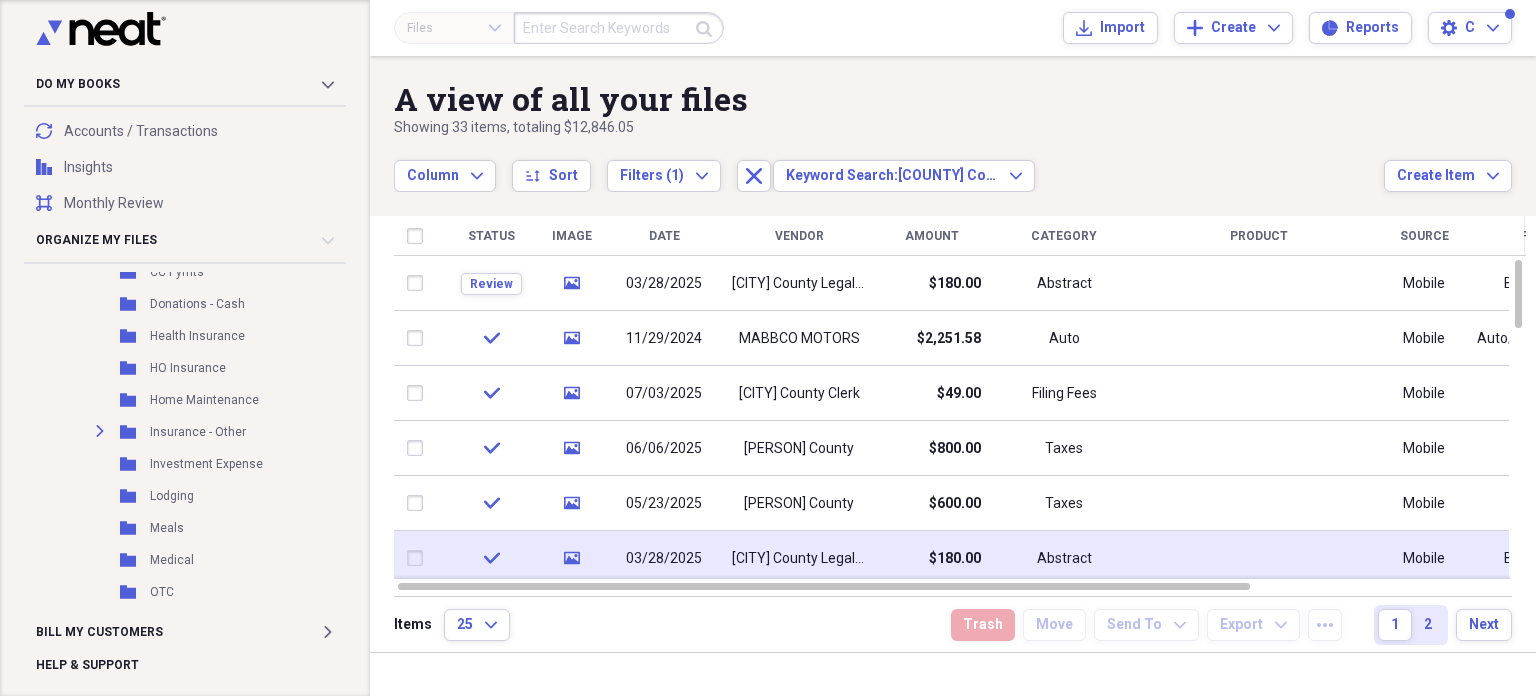 click on "[COUNTY] County Legal News" at bounding box center [799, 559] 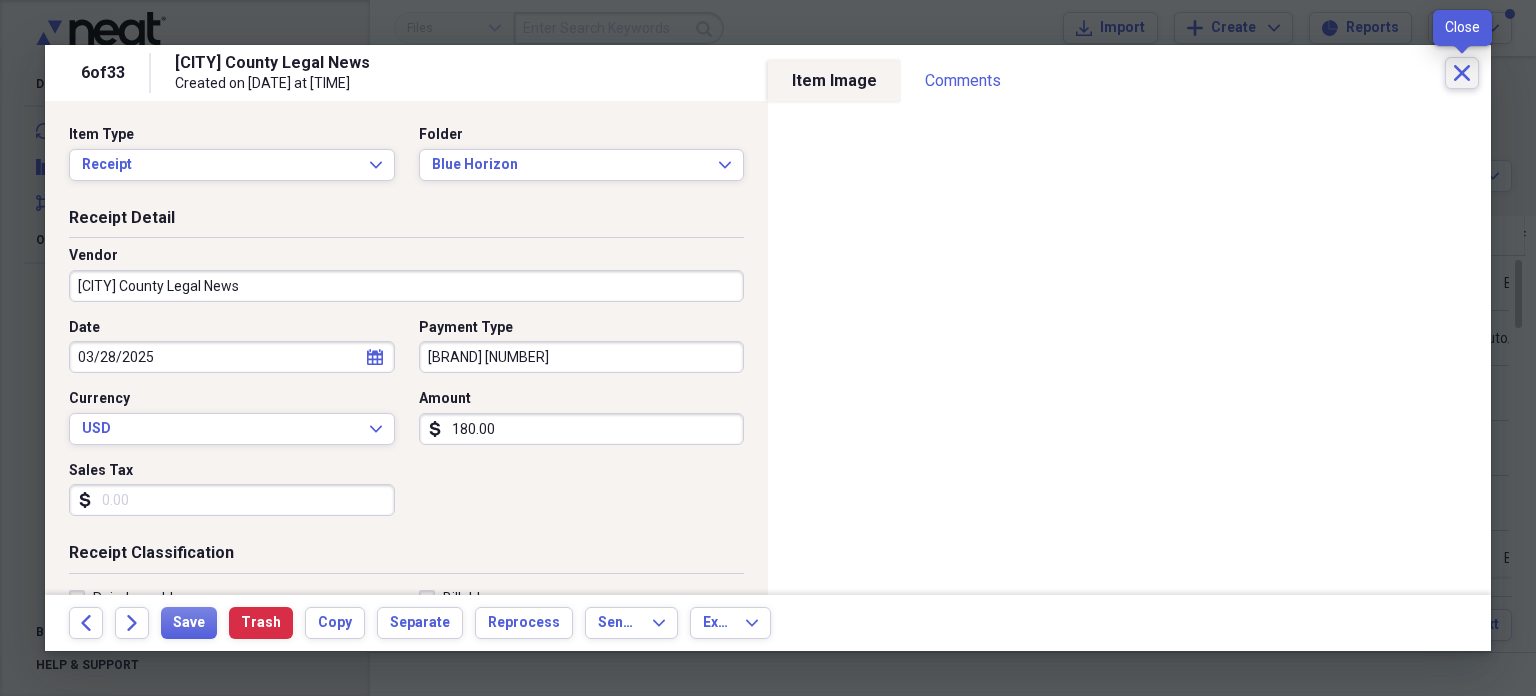 click on "Close" at bounding box center (1462, 73) 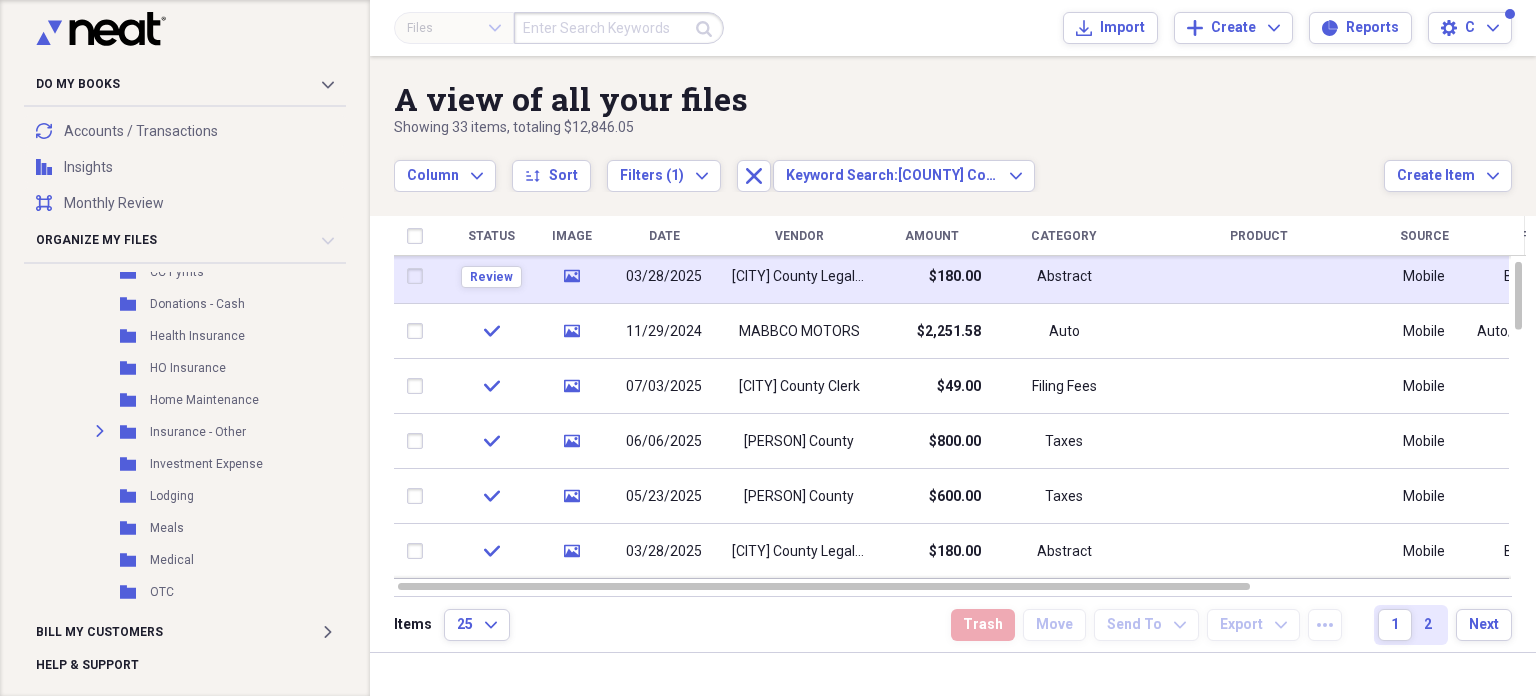 click on "[COUNTY] County Legal News" at bounding box center [799, 277] 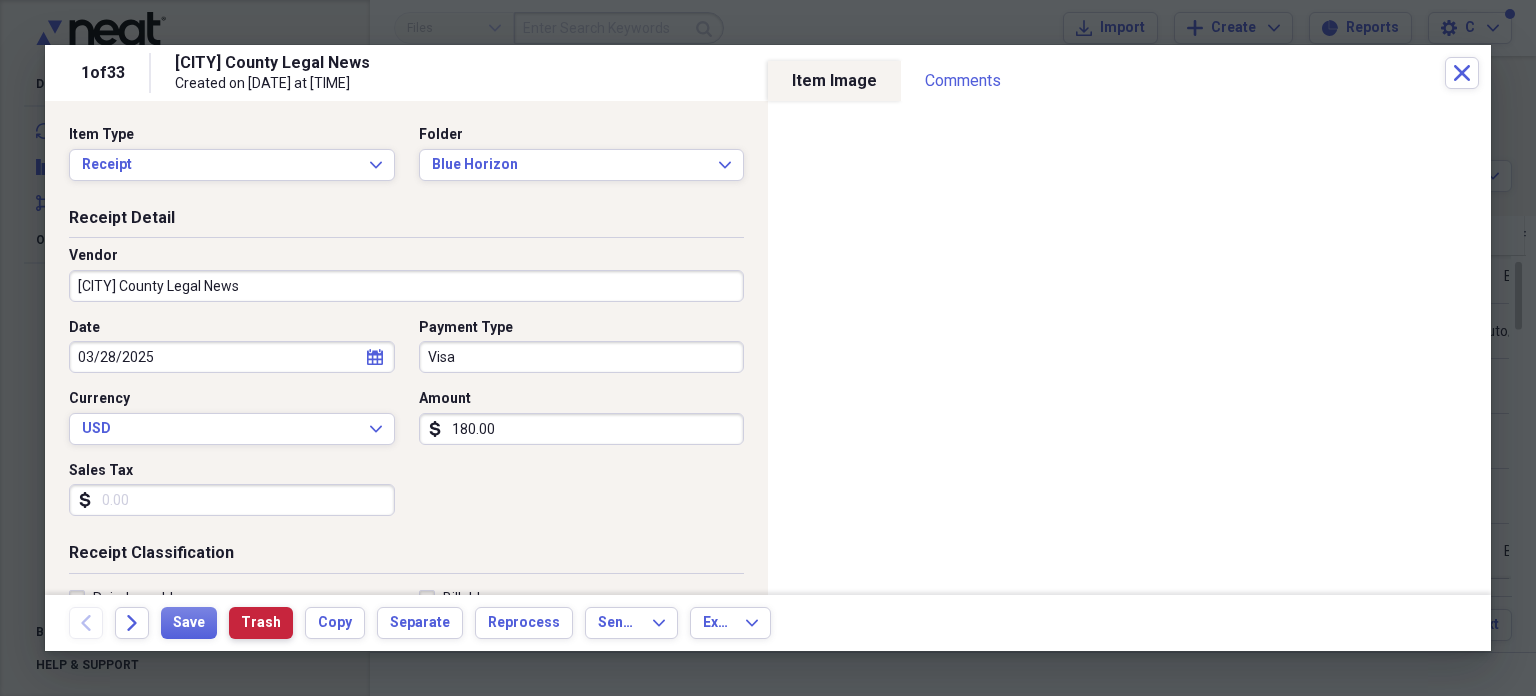 click on "Trash" at bounding box center [261, 623] 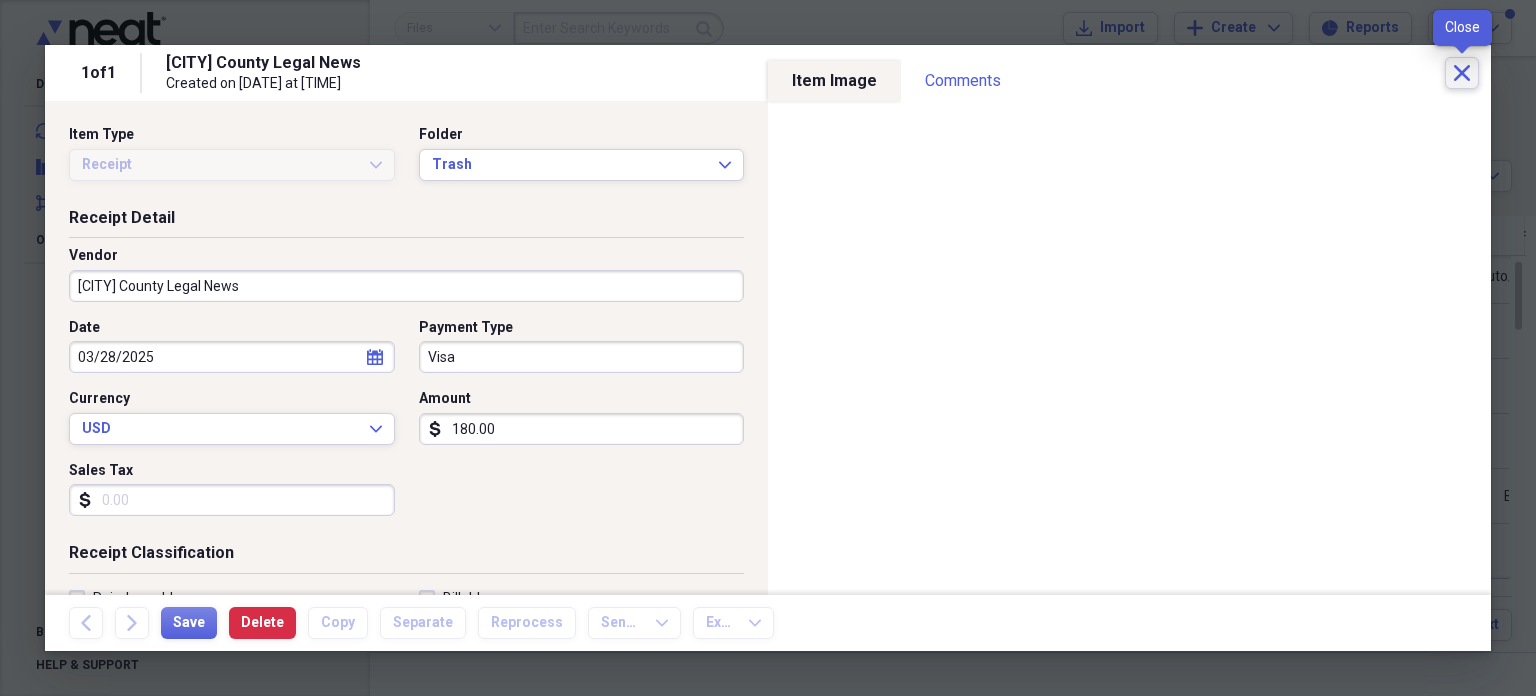 click 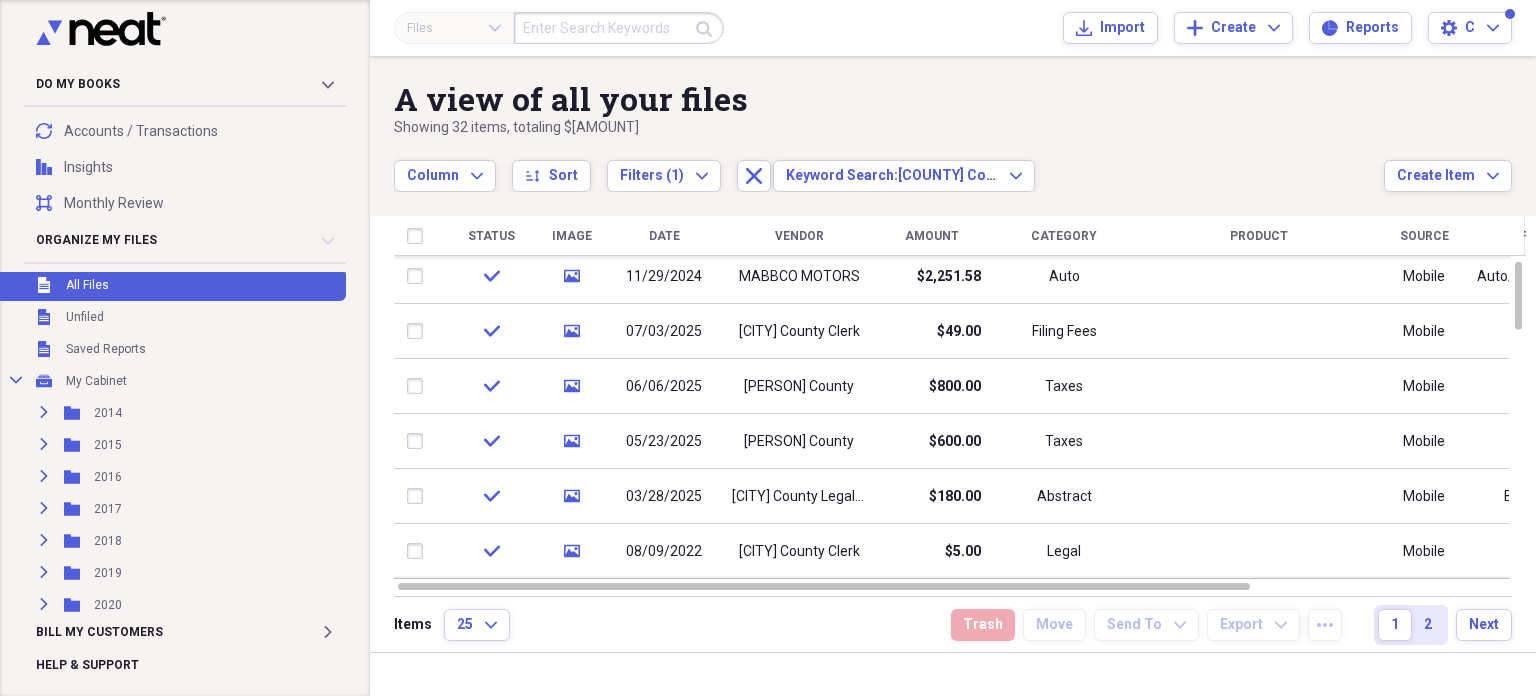 scroll, scrollTop: 0, scrollLeft: 0, axis: both 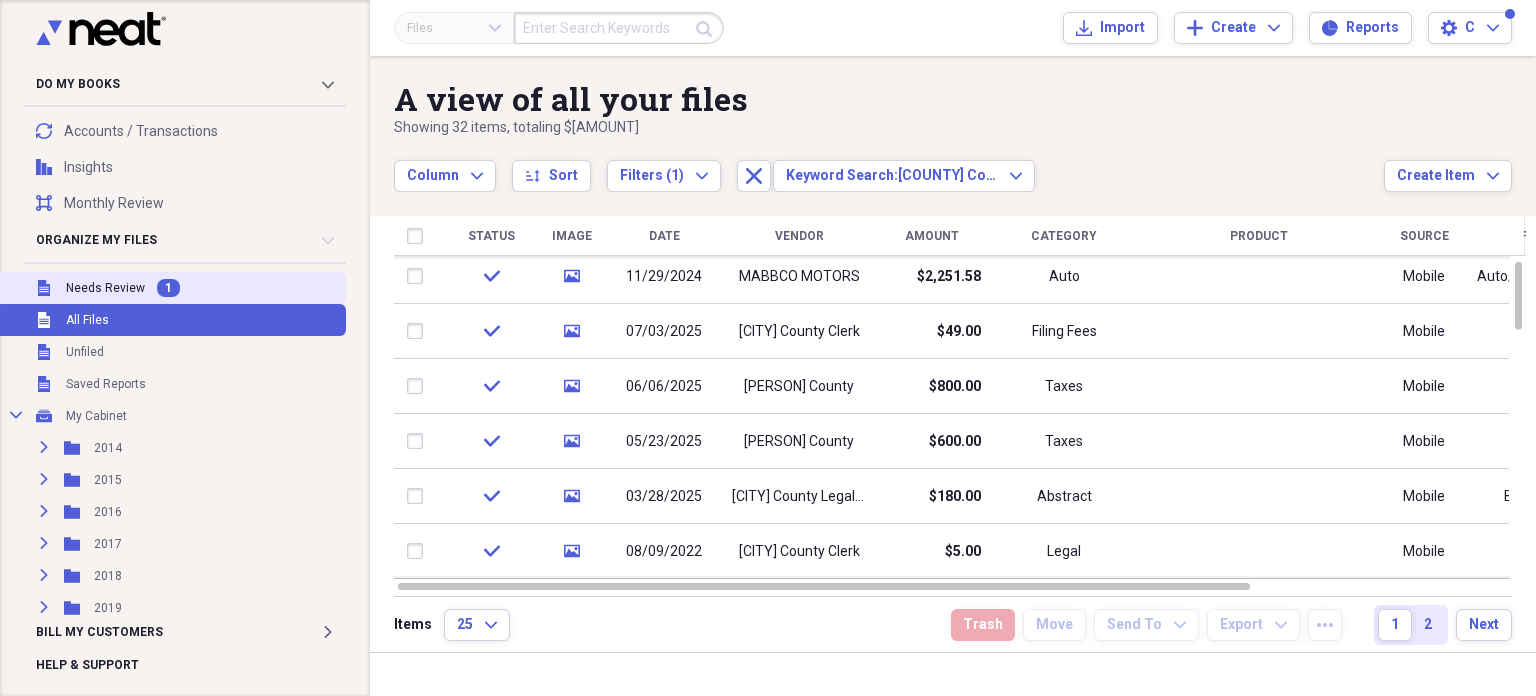 click on "Unfiled Needs Review 1" at bounding box center (171, 288) 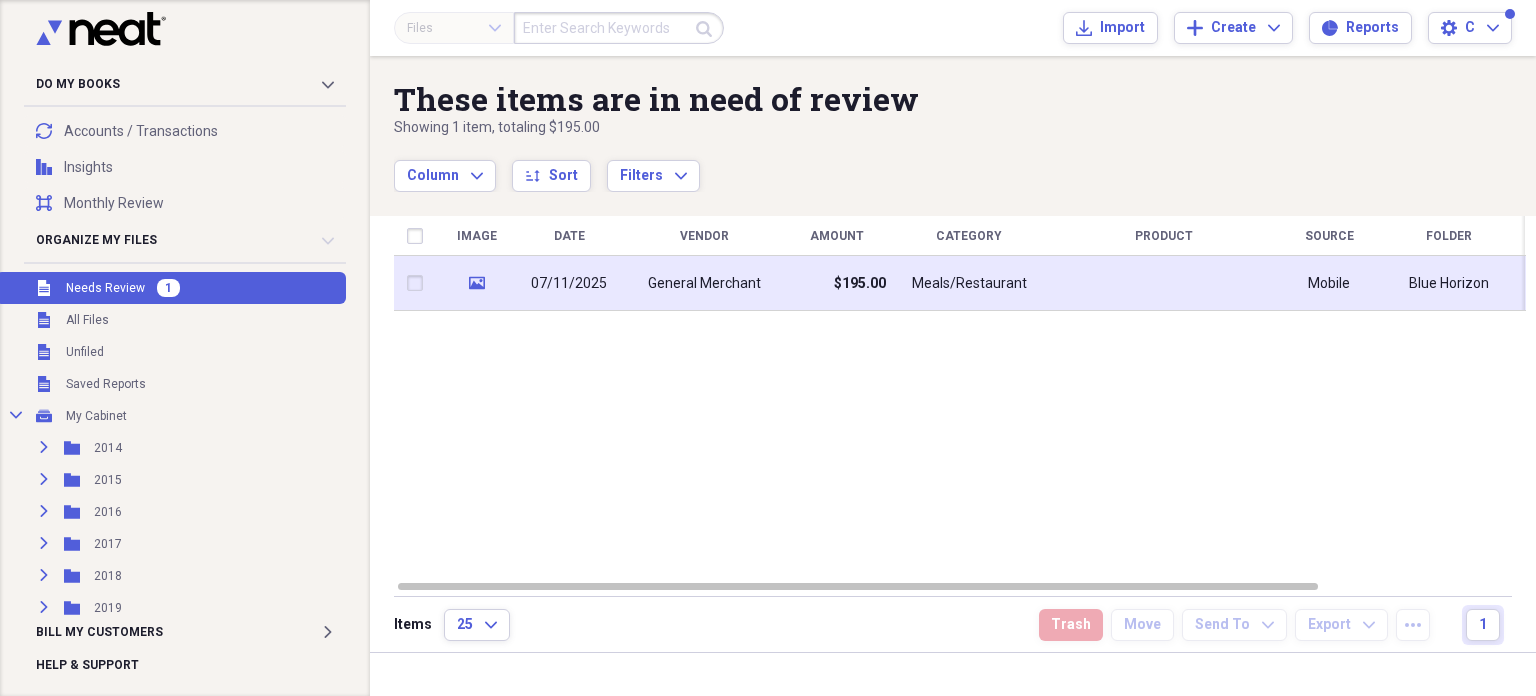 click on "General Merchant" at bounding box center [704, 284] 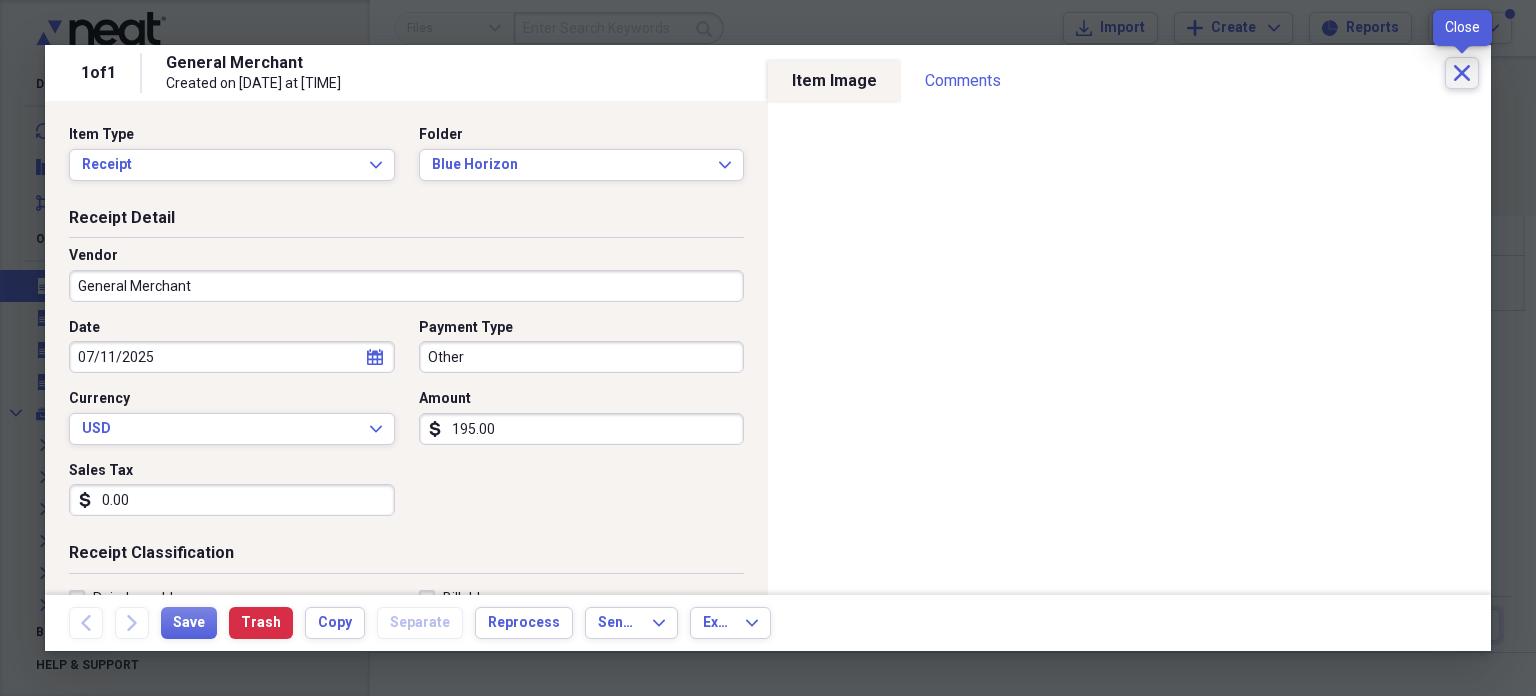 click on "Close" 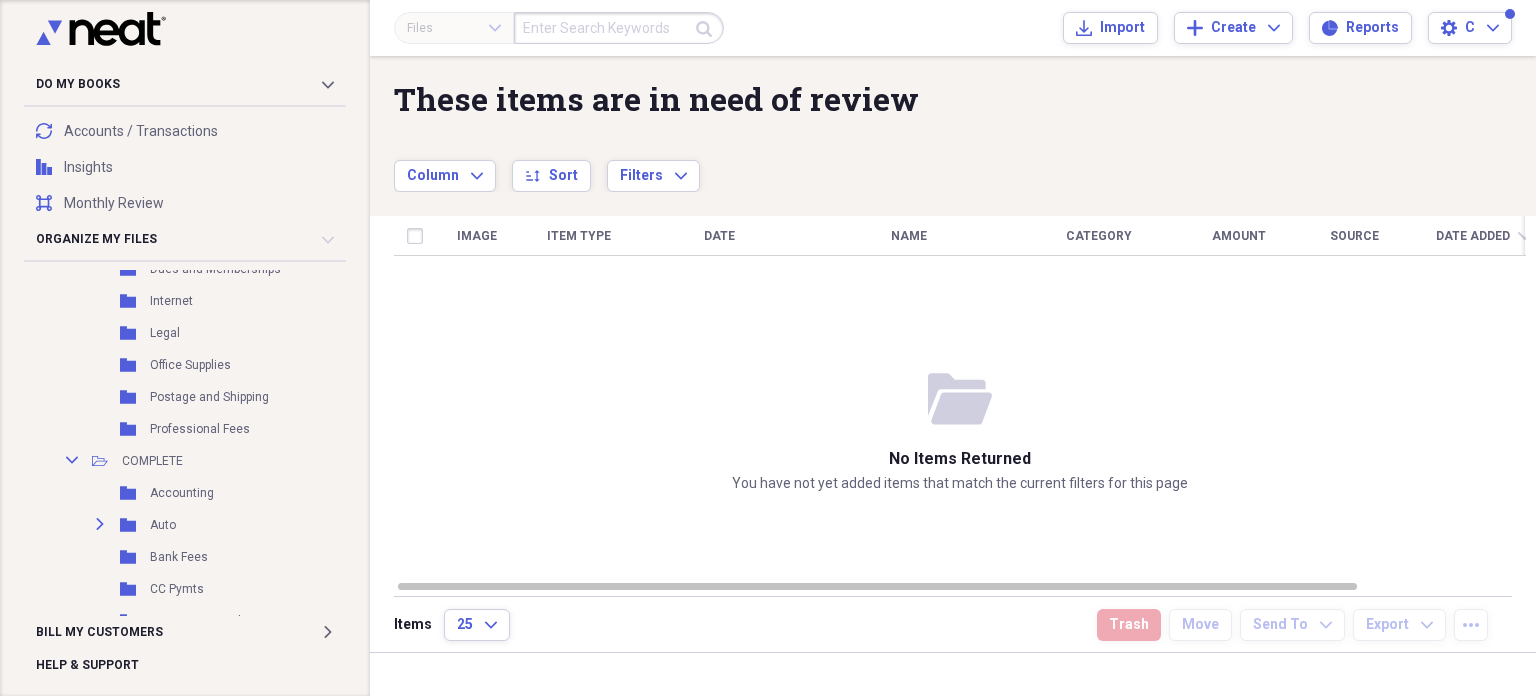 scroll, scrollTop: 614, scrollLeft: 0, axis: vertical 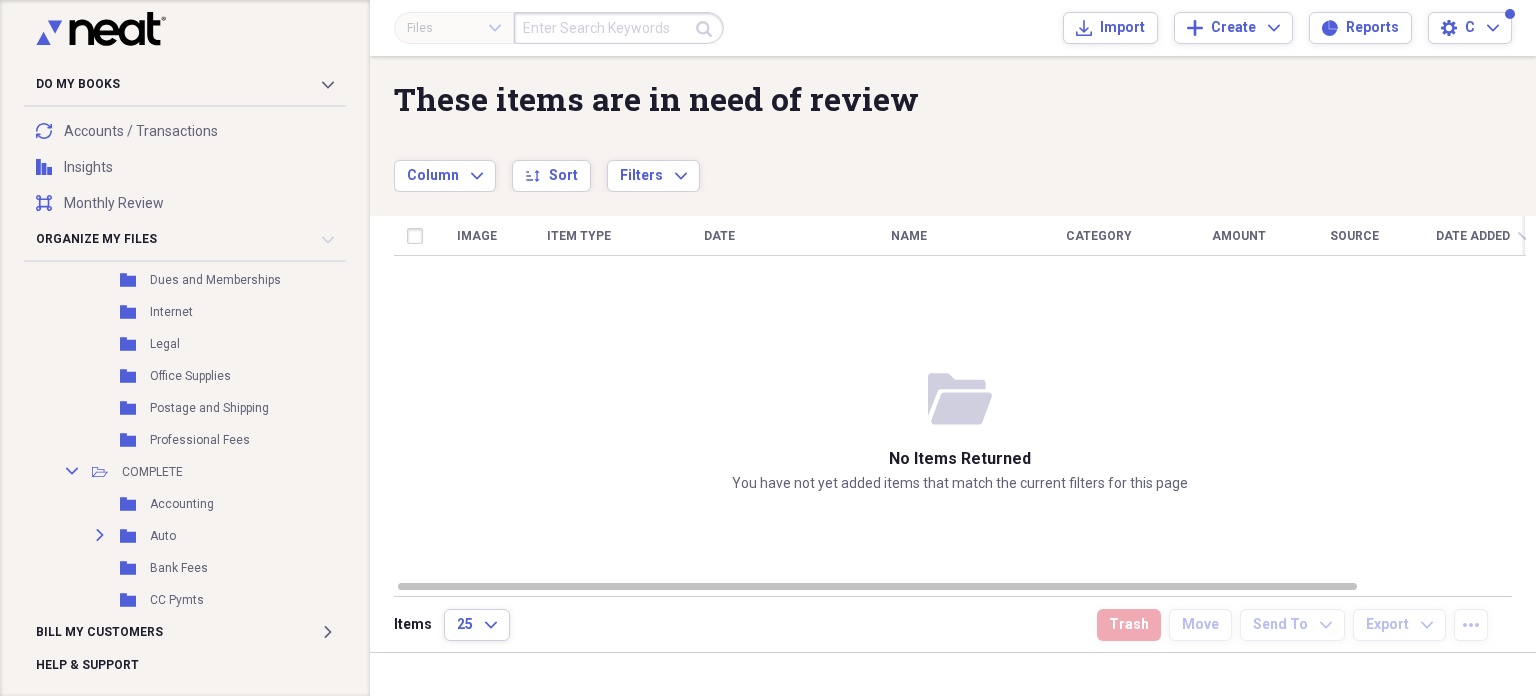 click at bounding box center (619, 28) 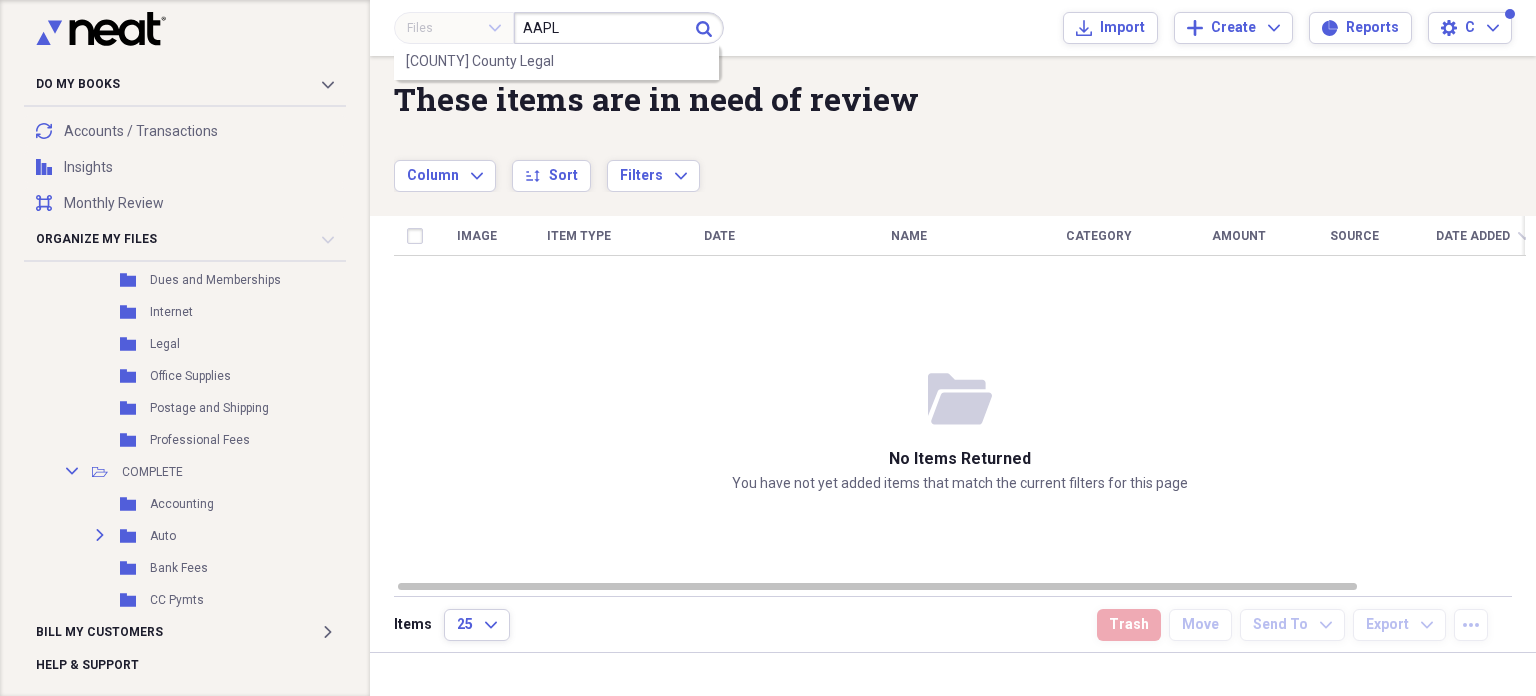 type on "AAPL" 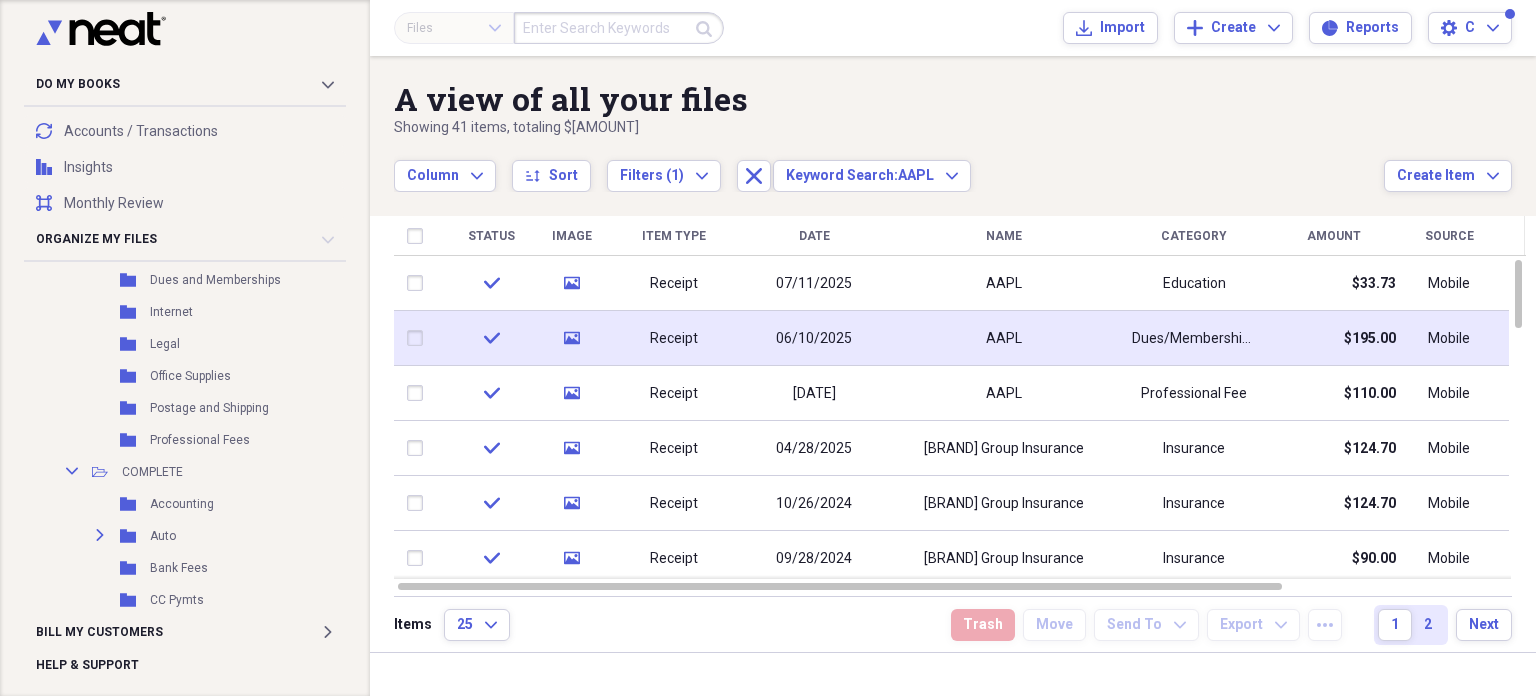click on "06/10/2025" at bounding box center [814, 339] 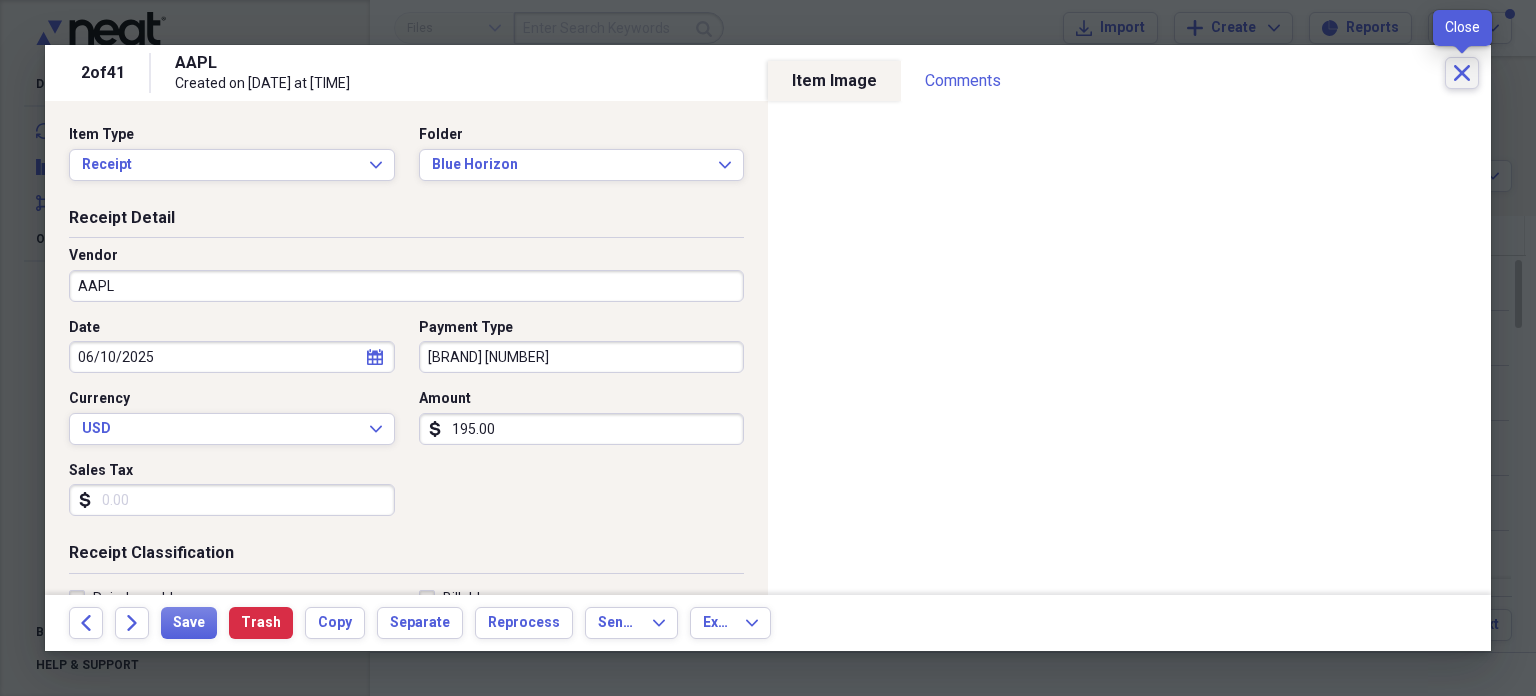 click on "Close" 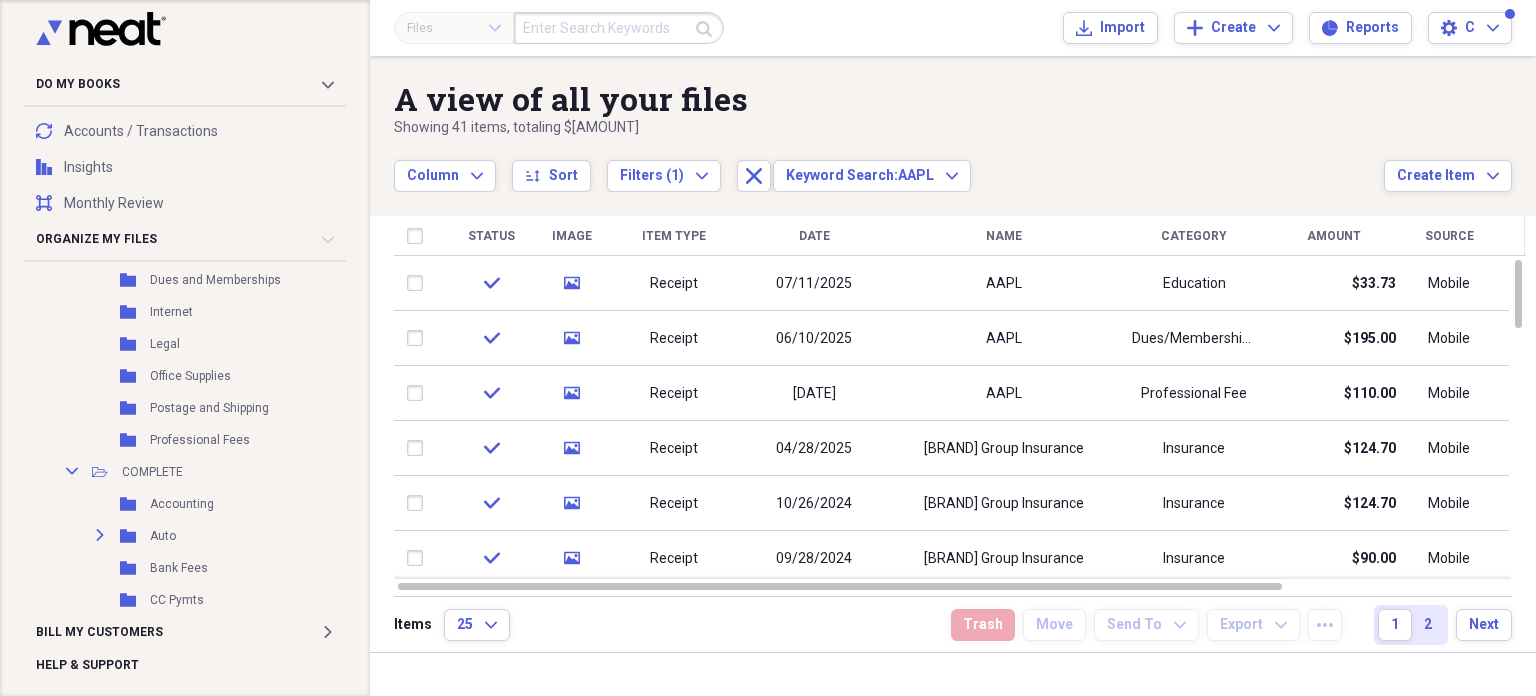 click at bounding box center [619, 28] 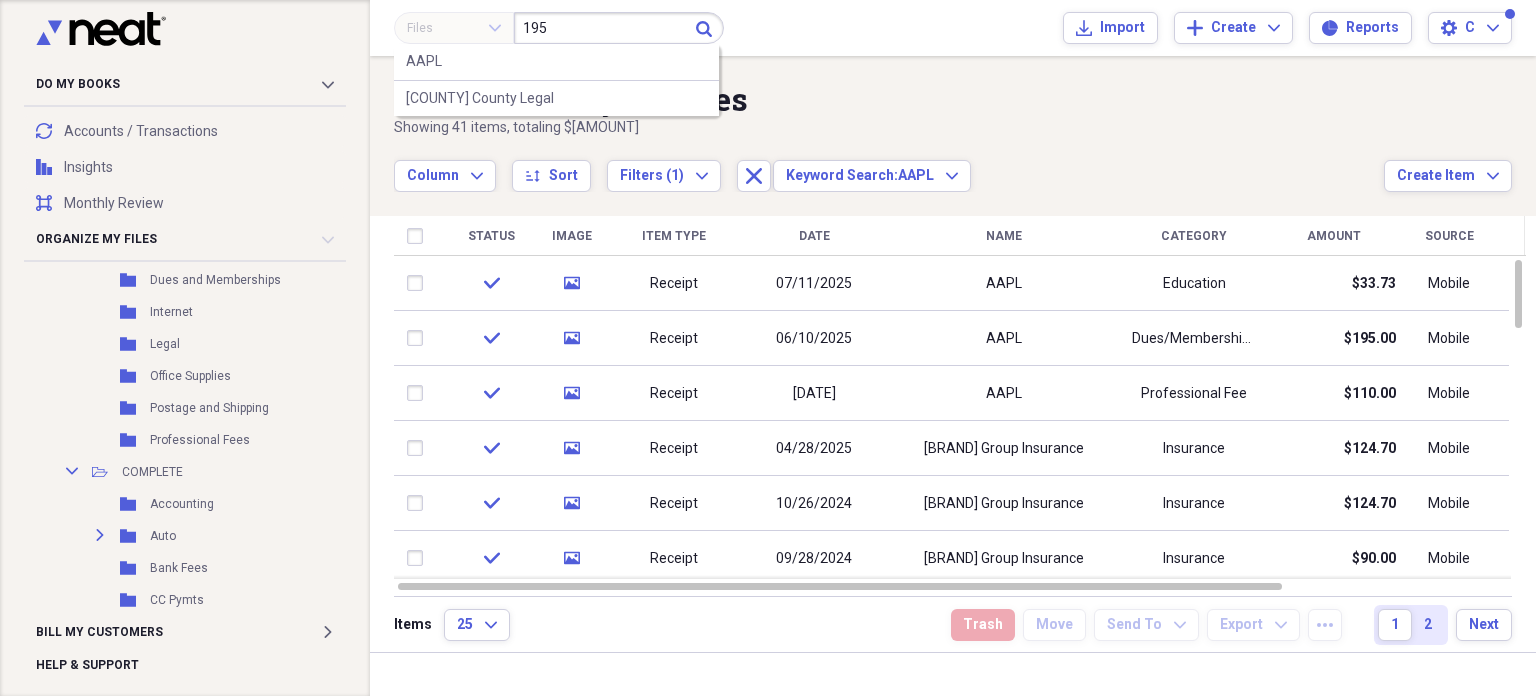 type on "195" 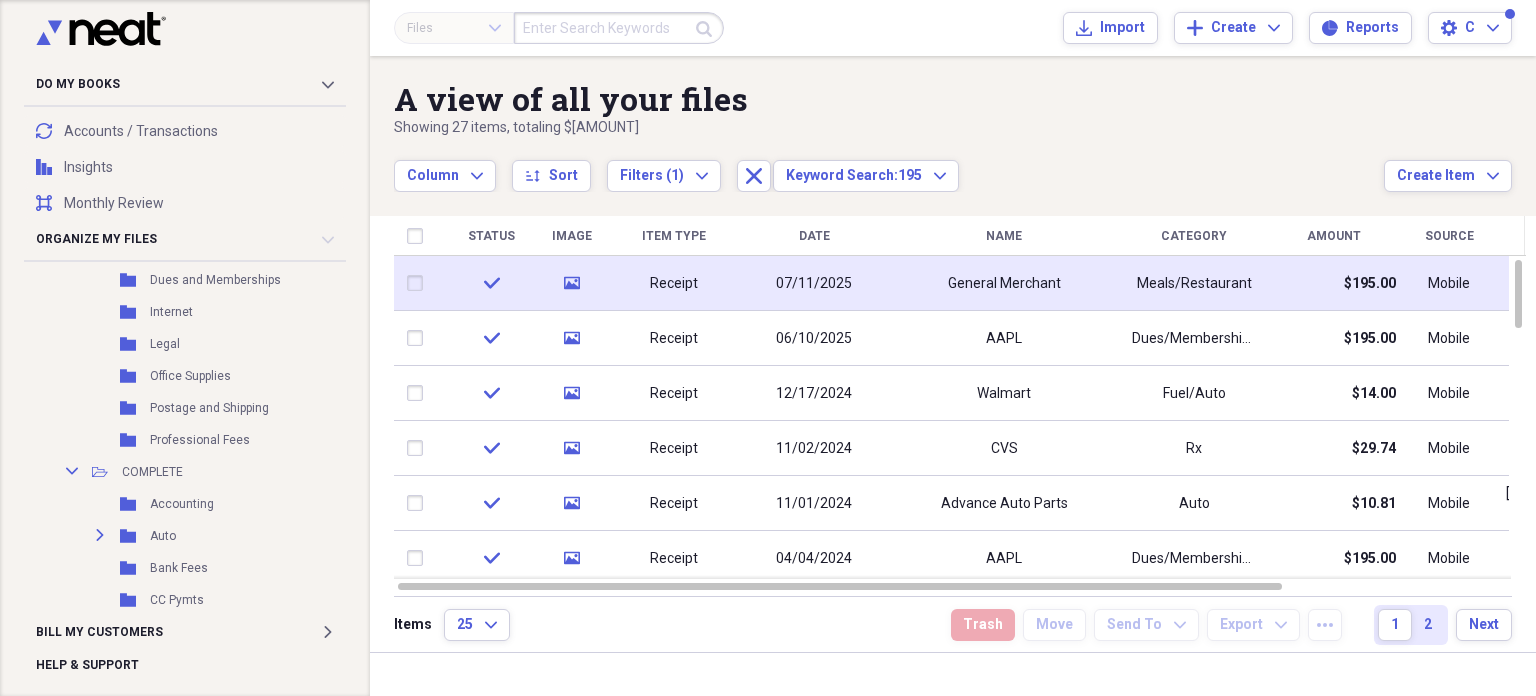 click on "07/11/2025" at bounding box center [814, 283] 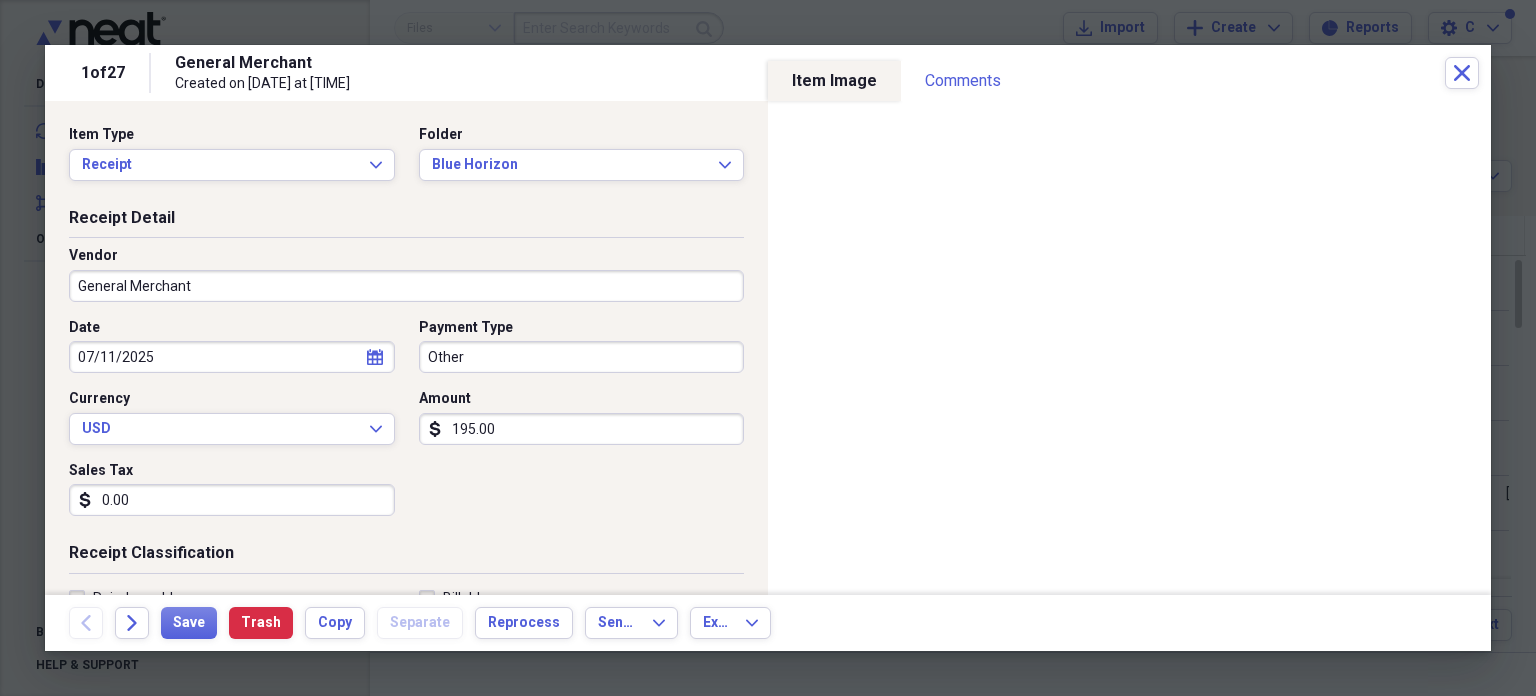 click on "General Merchant" at bounding box center (406, 286) 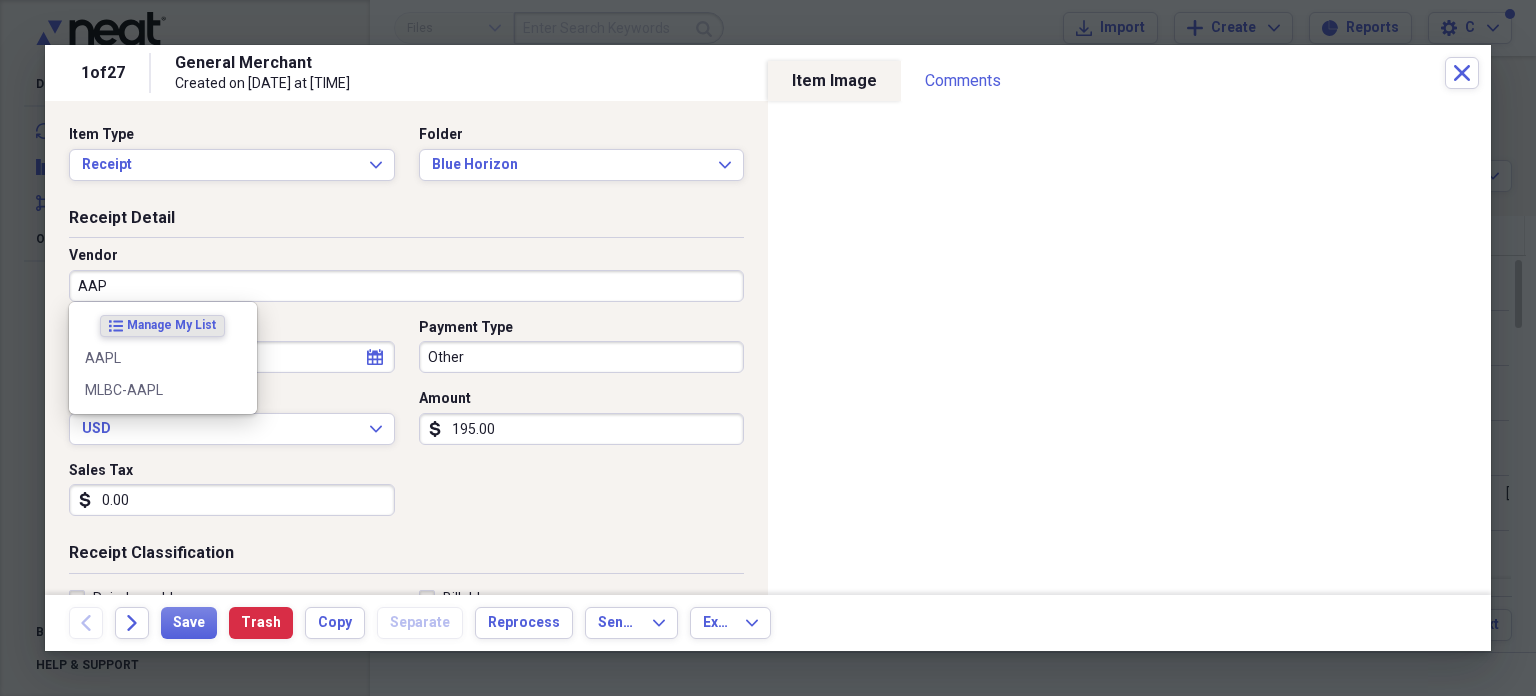 type on "AAPL" 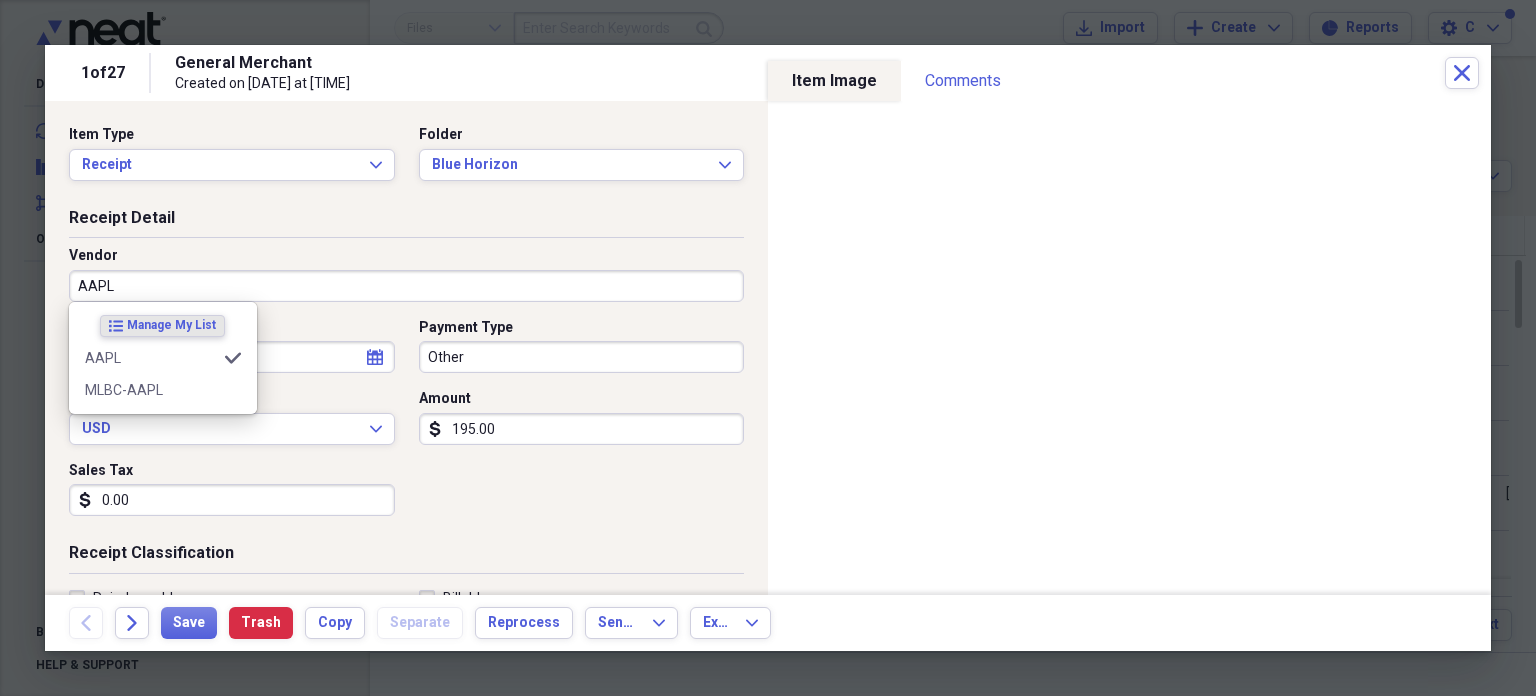 type on "Professional Fee" 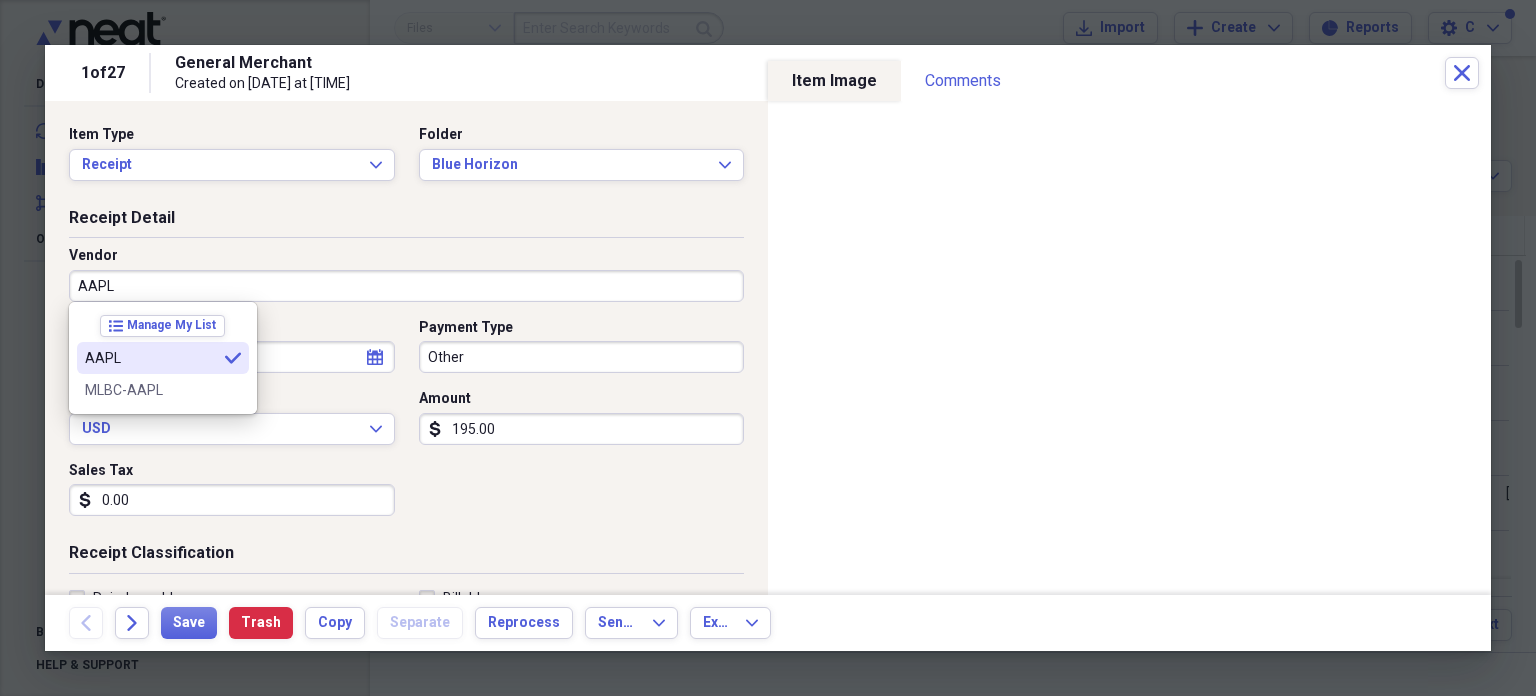 type on "AAPL" 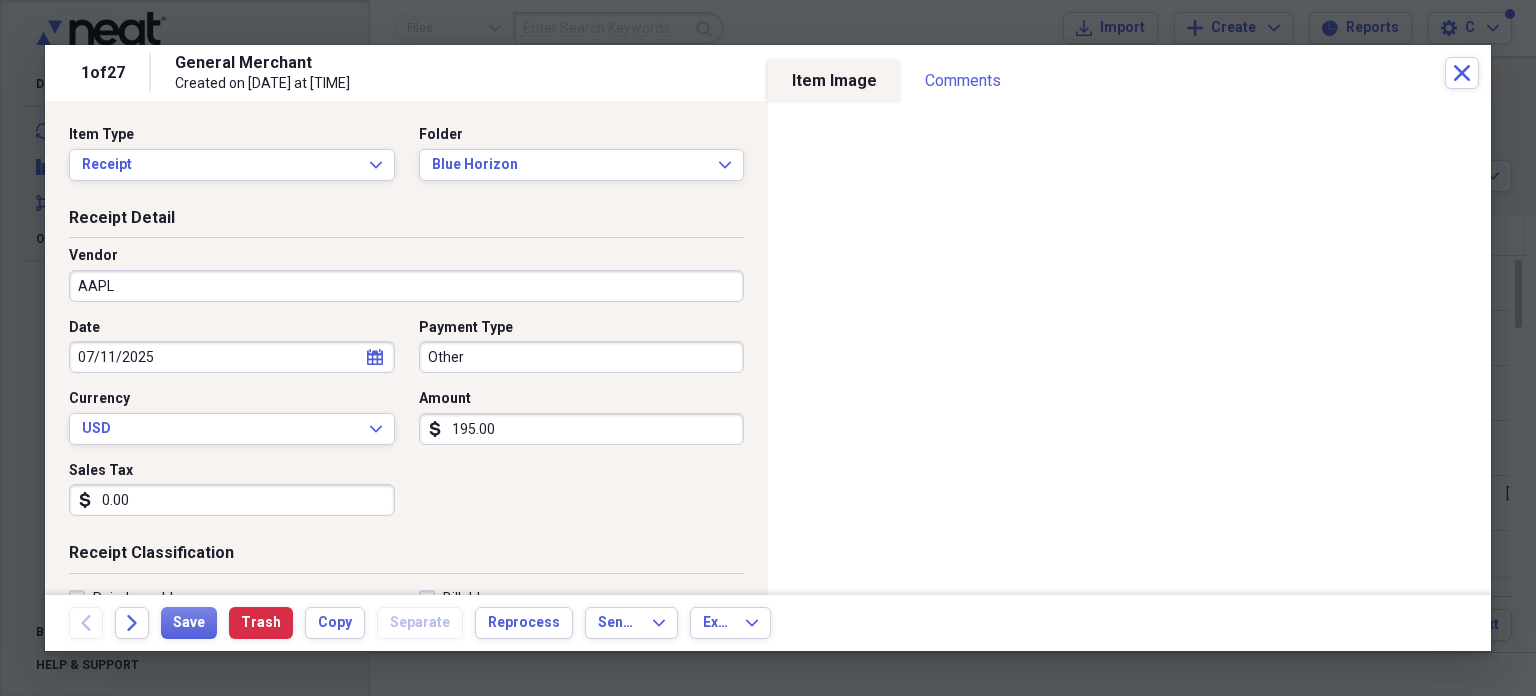 click on "Other" at bounding box center (582, 357) 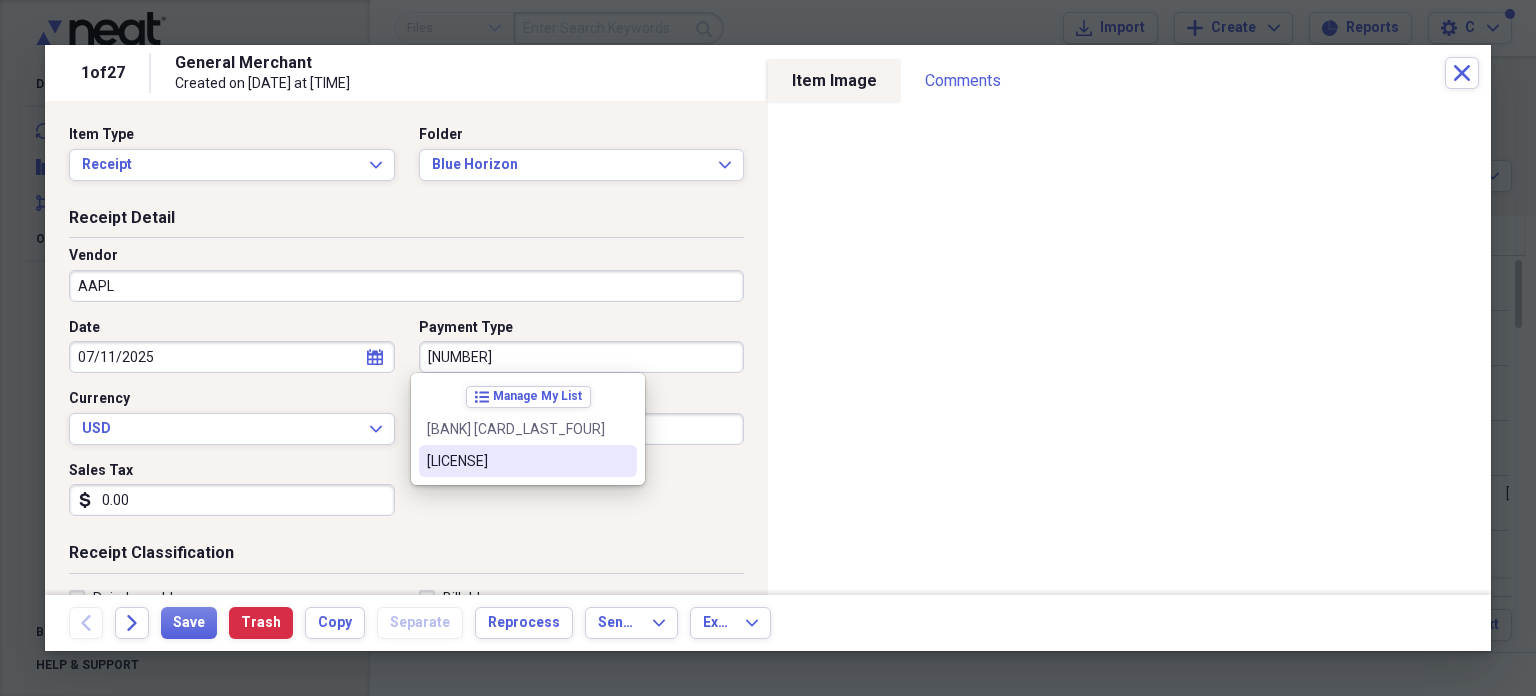 click on "MC 4453" at bounding box center (516, 461) 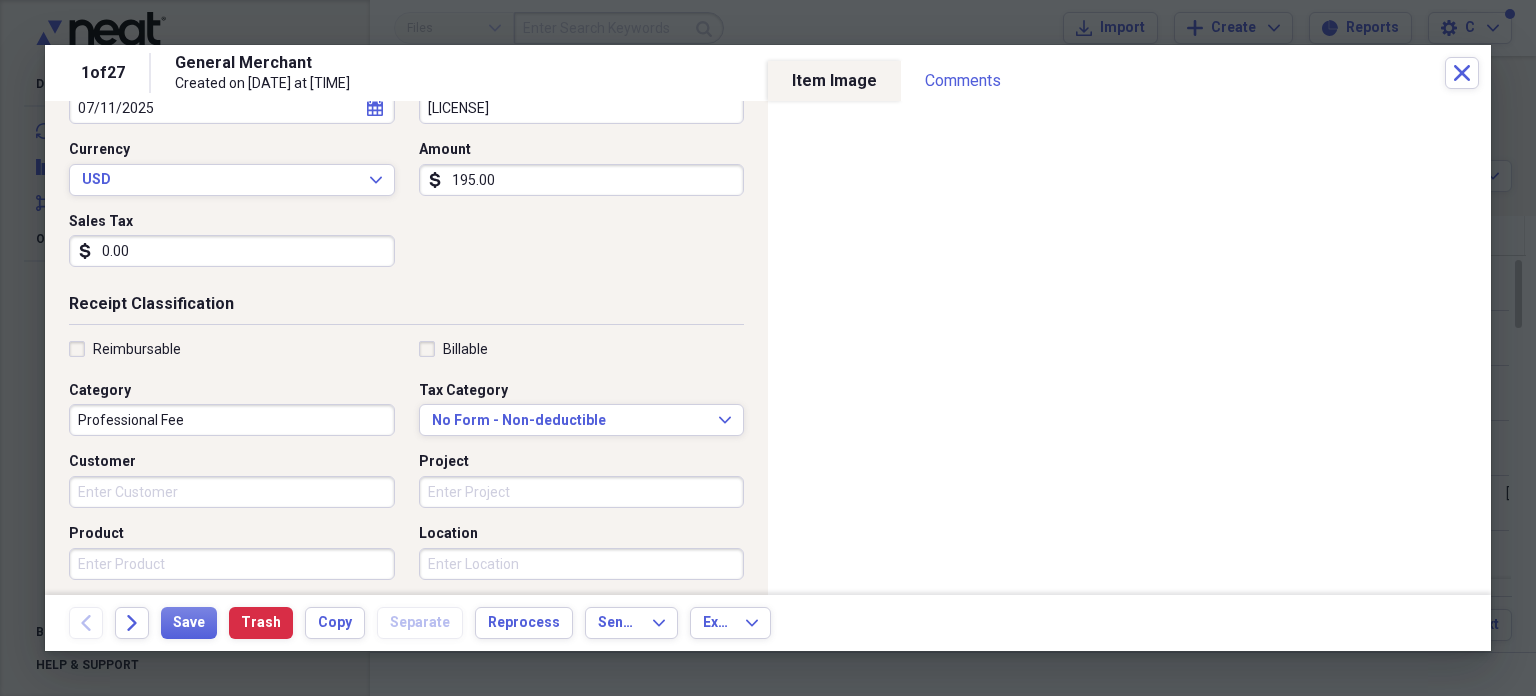 scroll, scrollTop: 252, scrollLeft: 0, axis: vertical 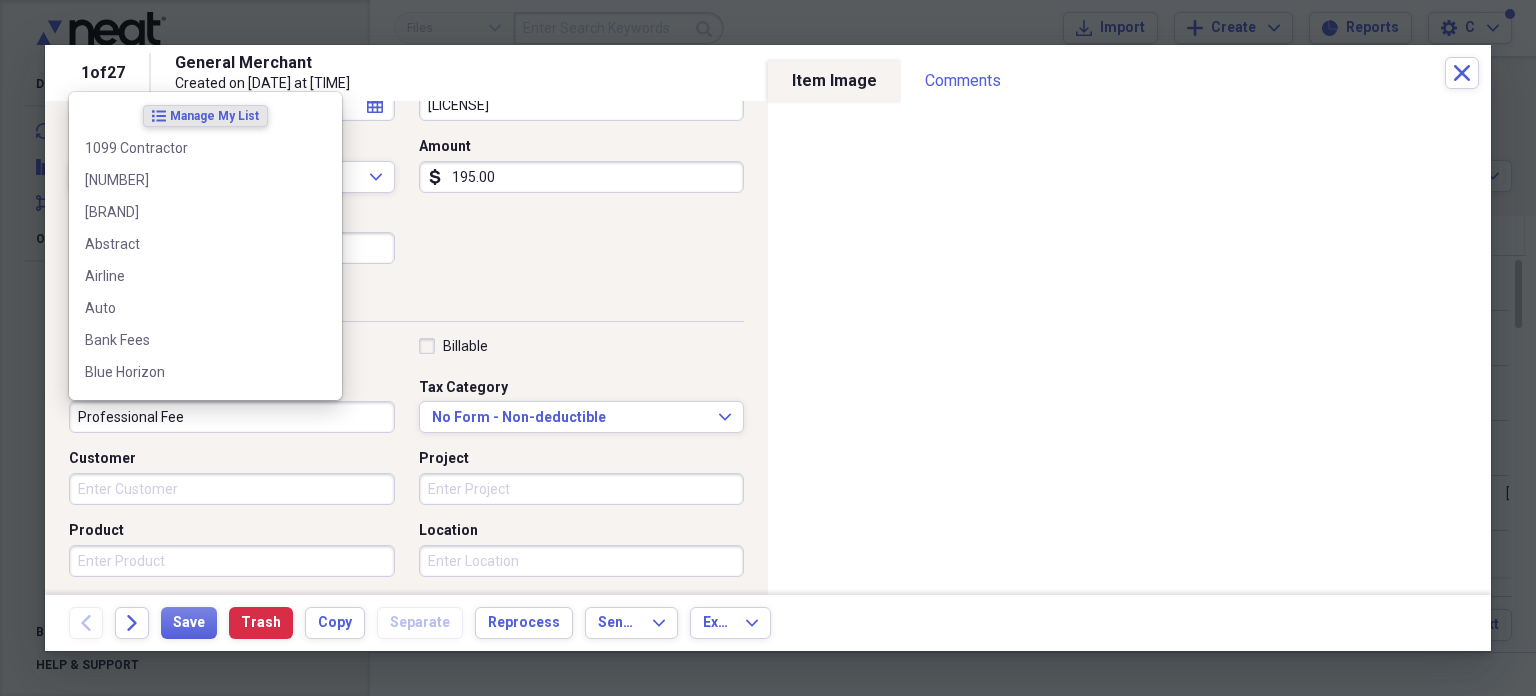 click on "Professional Fee" at bounding box center [232, 417] 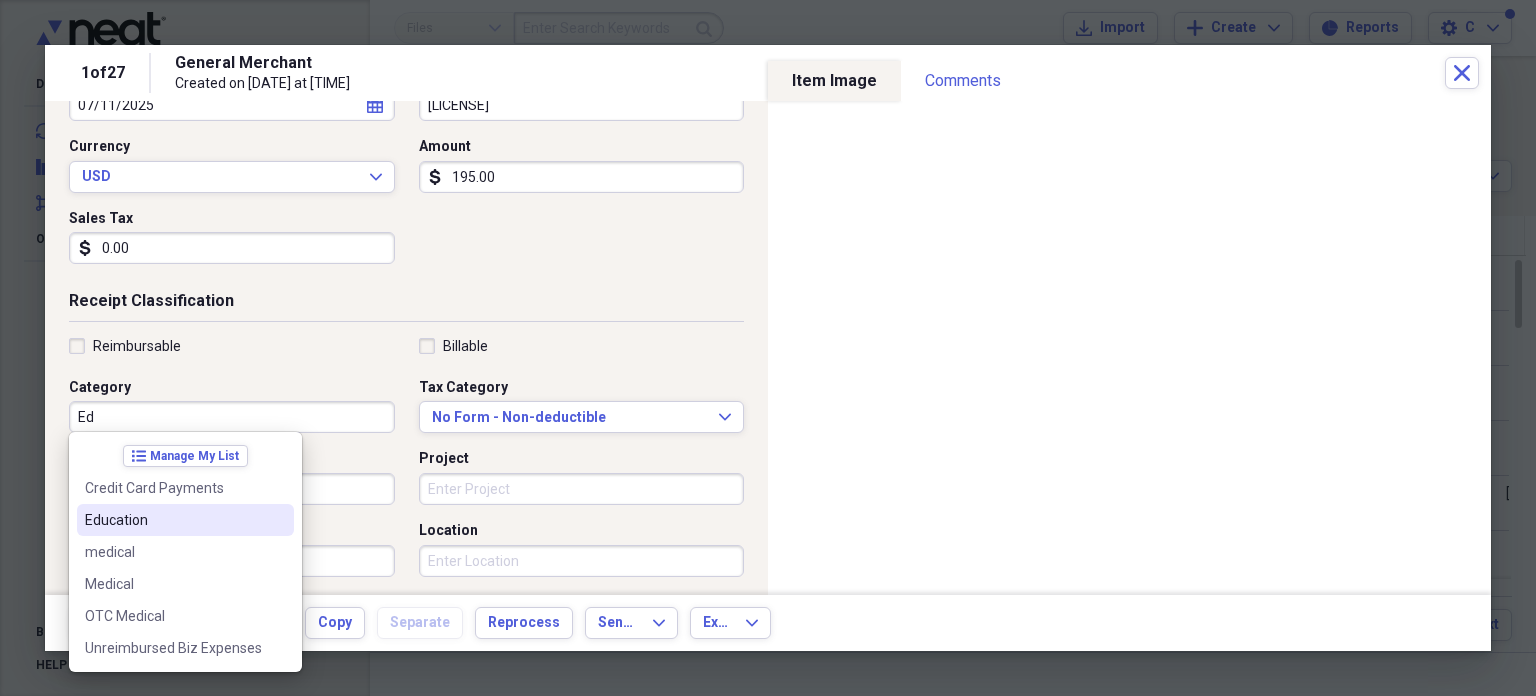 click on "Education" at bounding box center [173, 520] 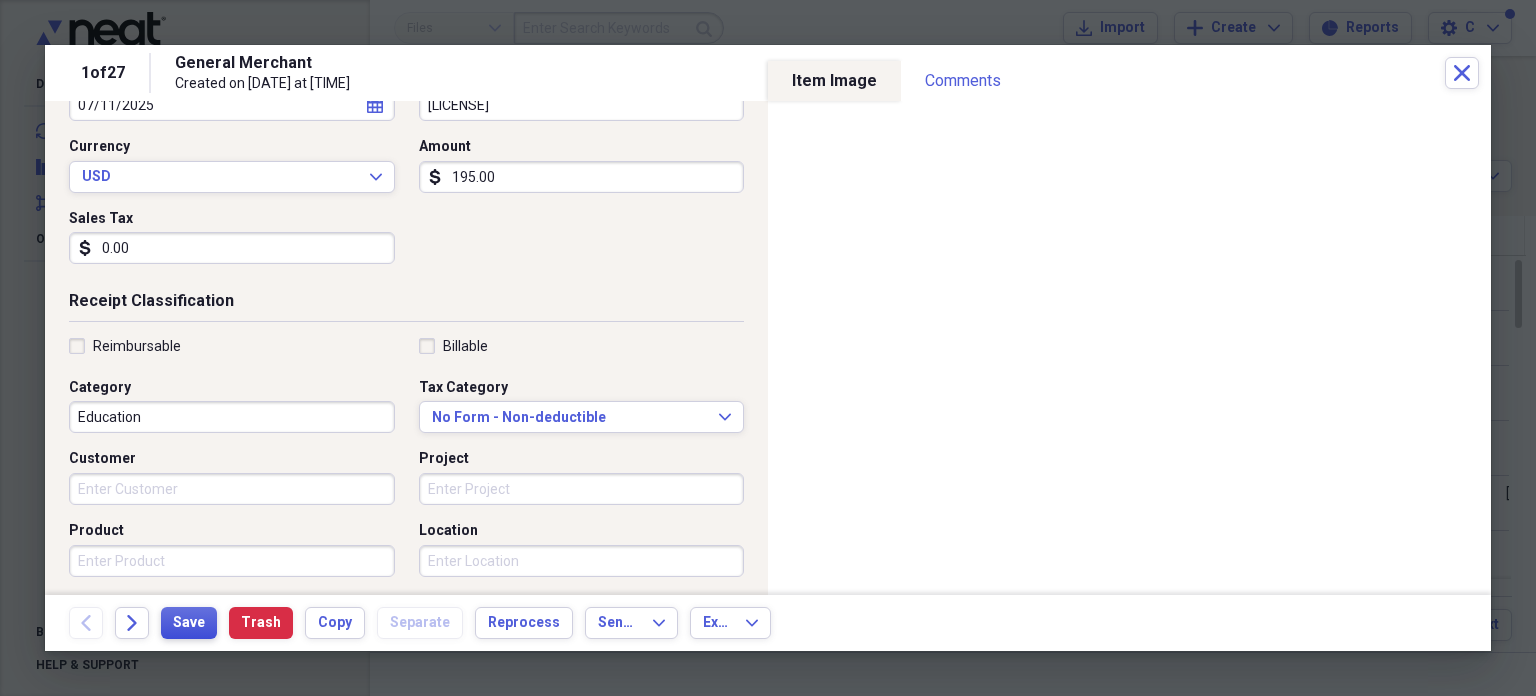 click on "Save" at bounding box center [189, 623] 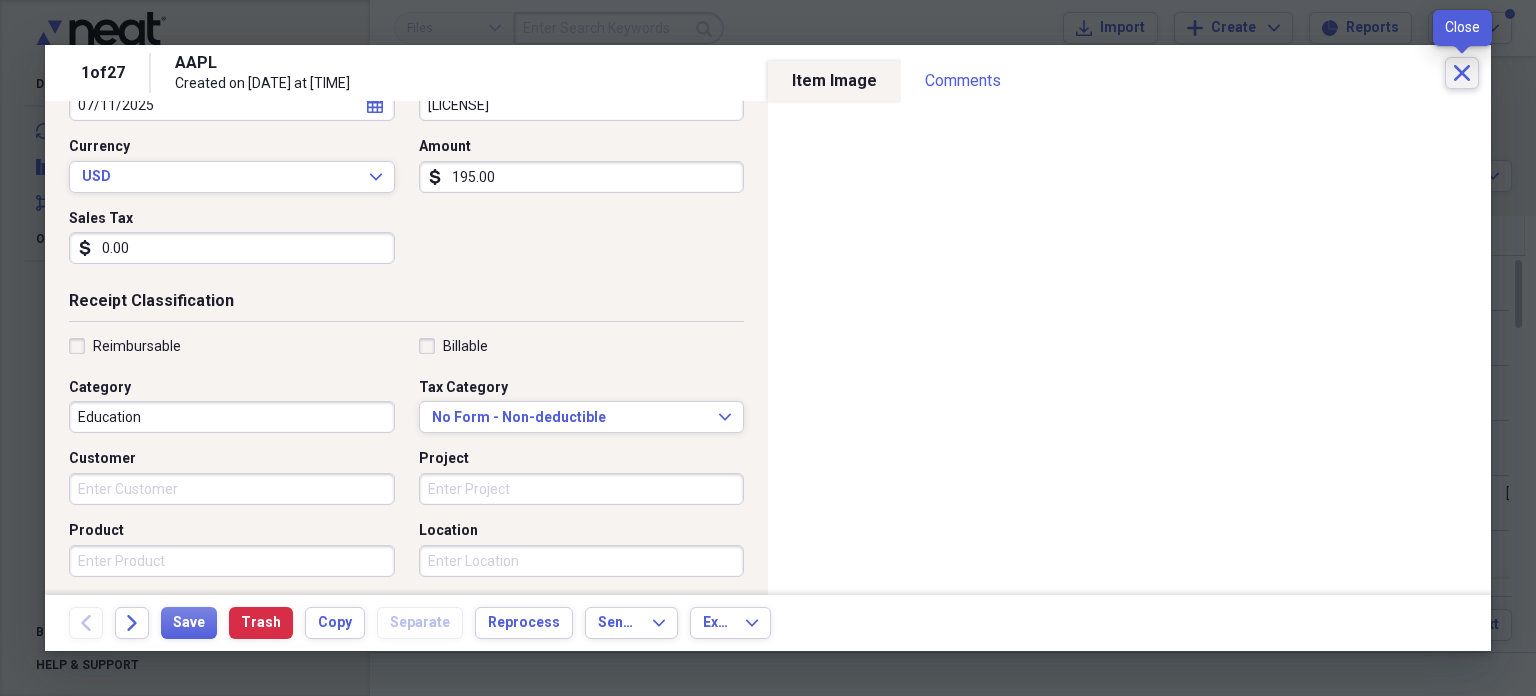 click on "Close" 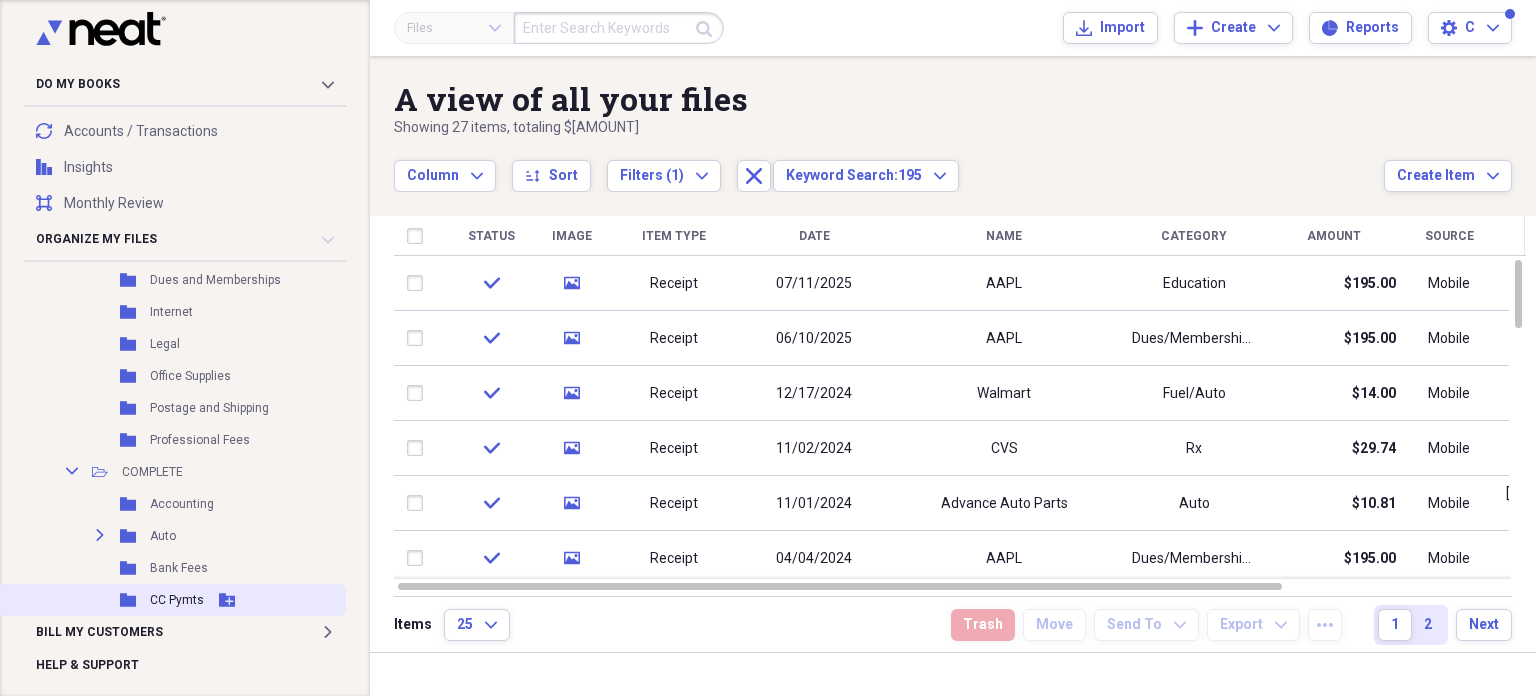 click on "CC Pymts" at bounding box center [177, 600] 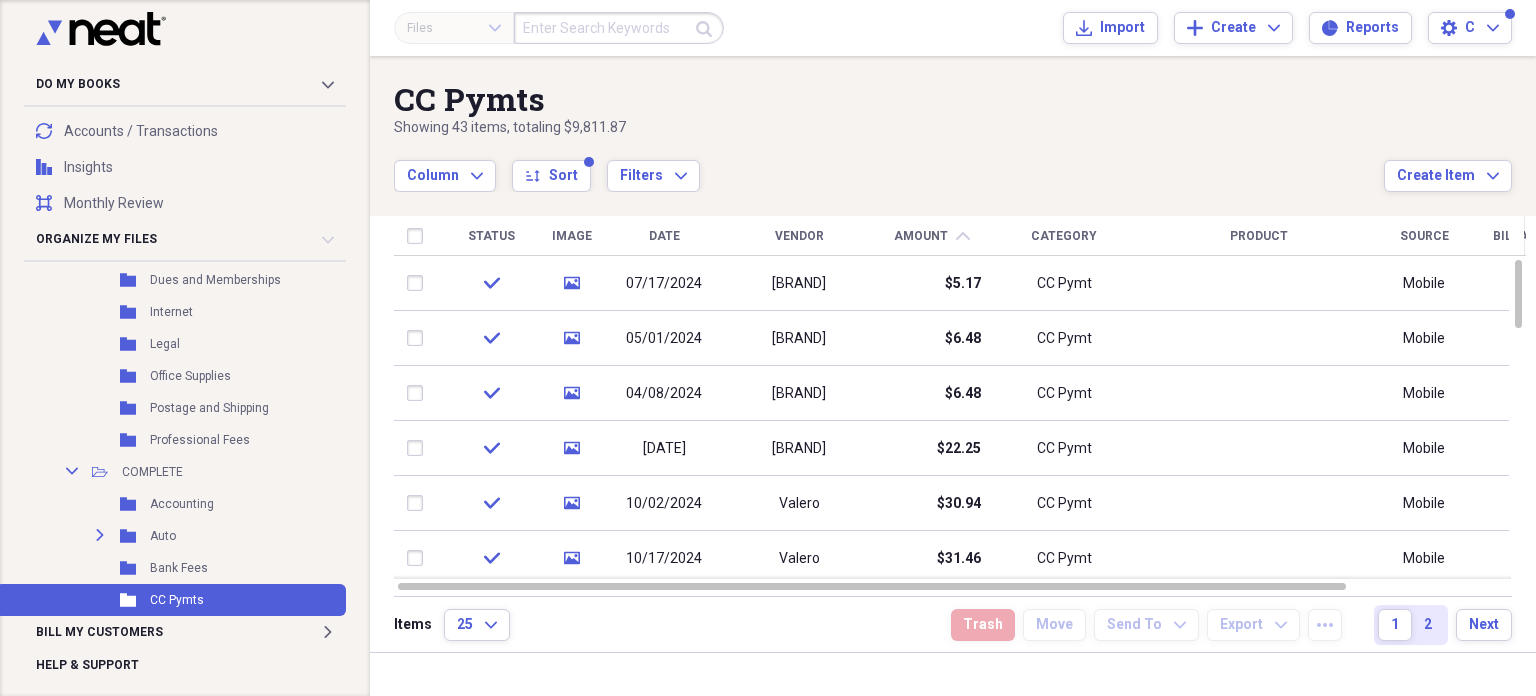 click on "Amount" at bounding box center (921, 236) 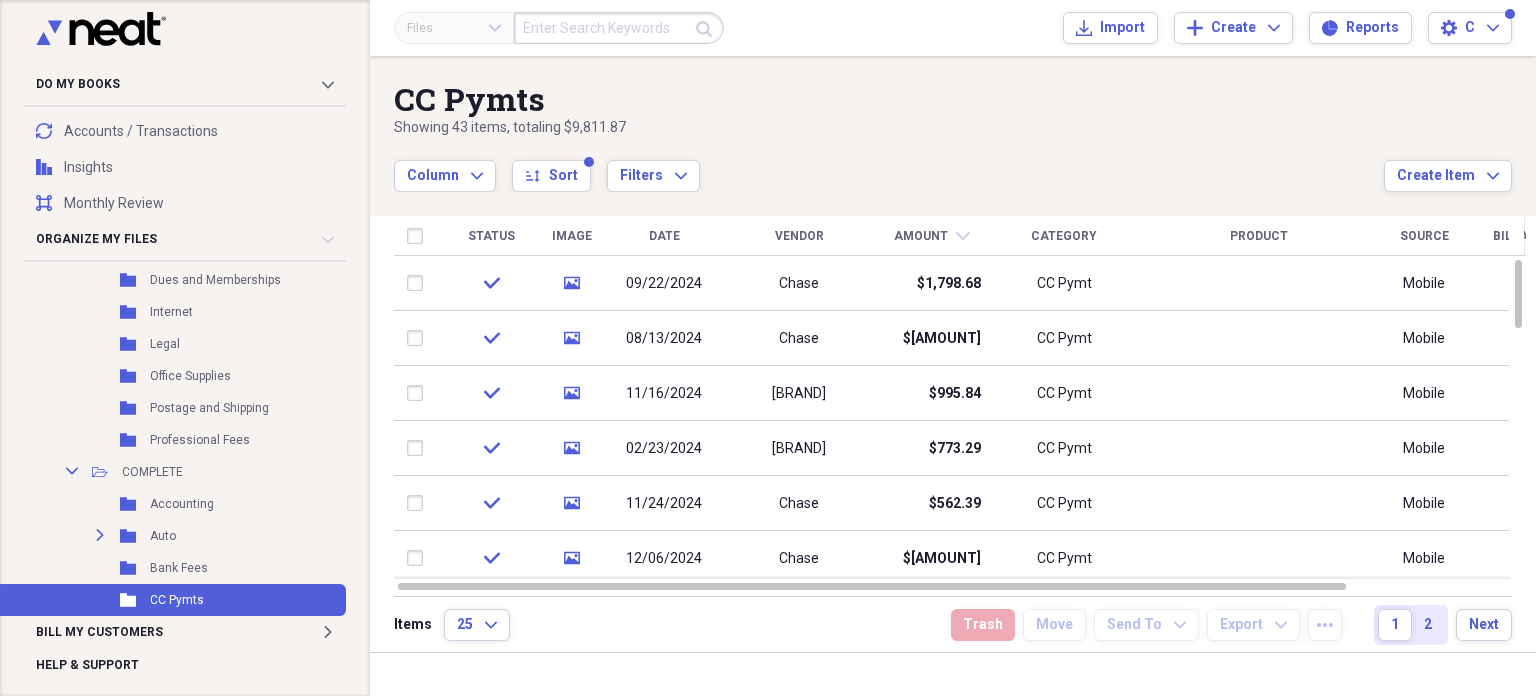 click on "Amount" at bounding box center (921, 236) 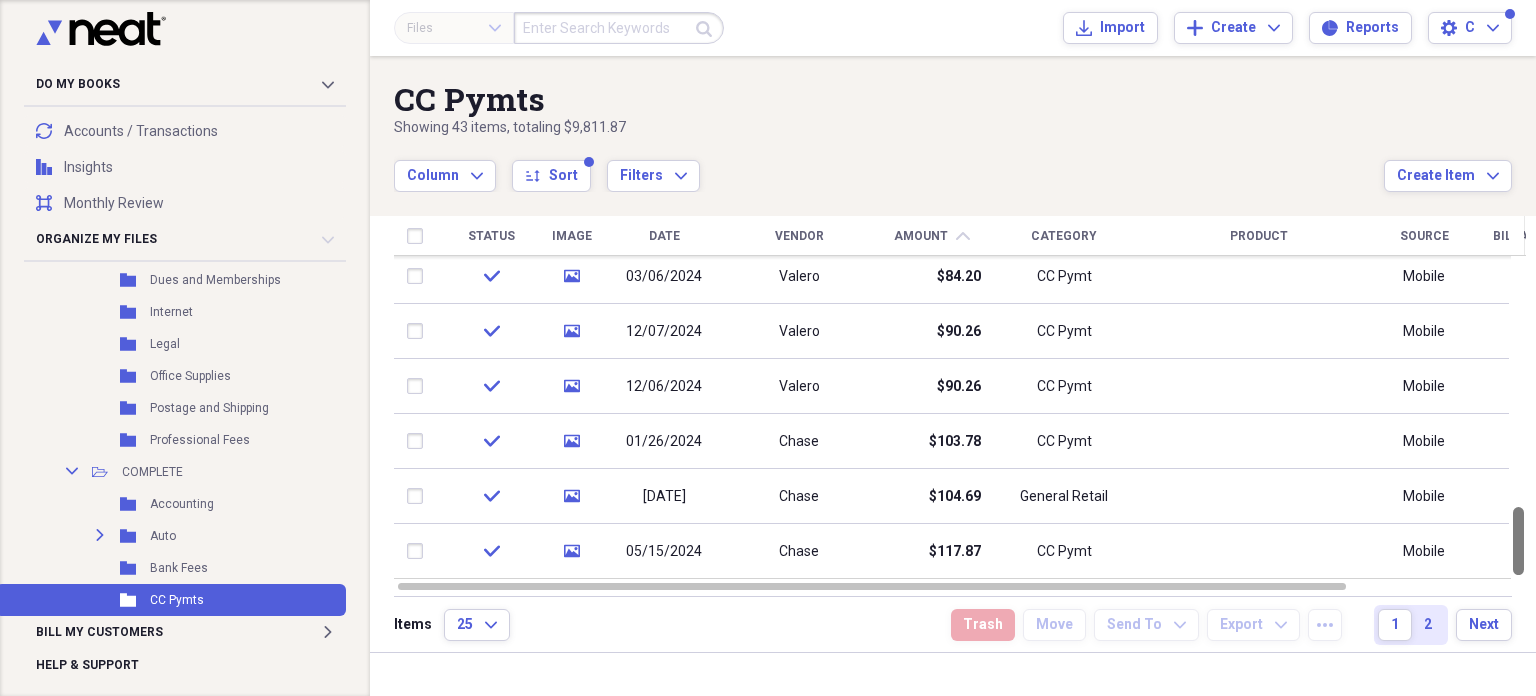 drag, startPoint x: 1528, startPoint y: 299, endPoint x: 1535, endPoint y: 597, distance: 298.0822 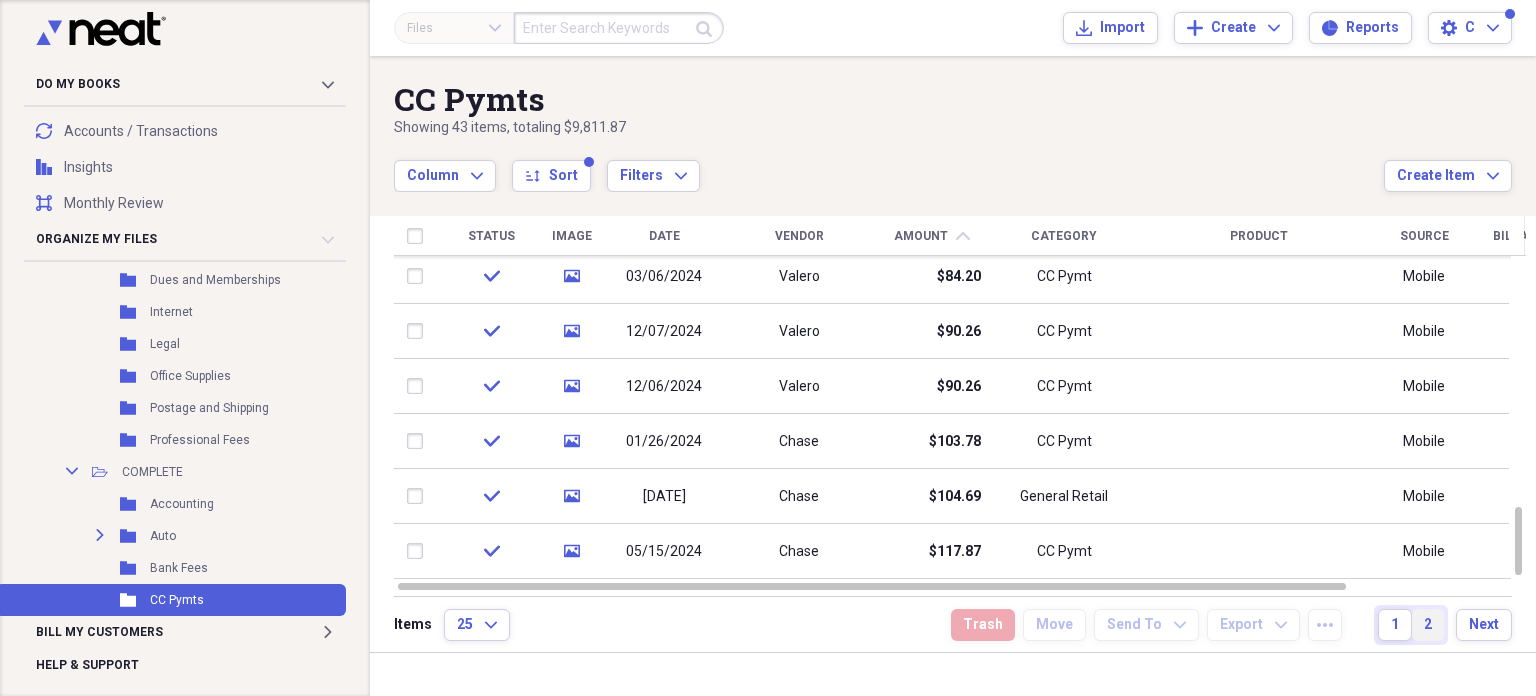 click on "2" at bounding box center (1428, 625) 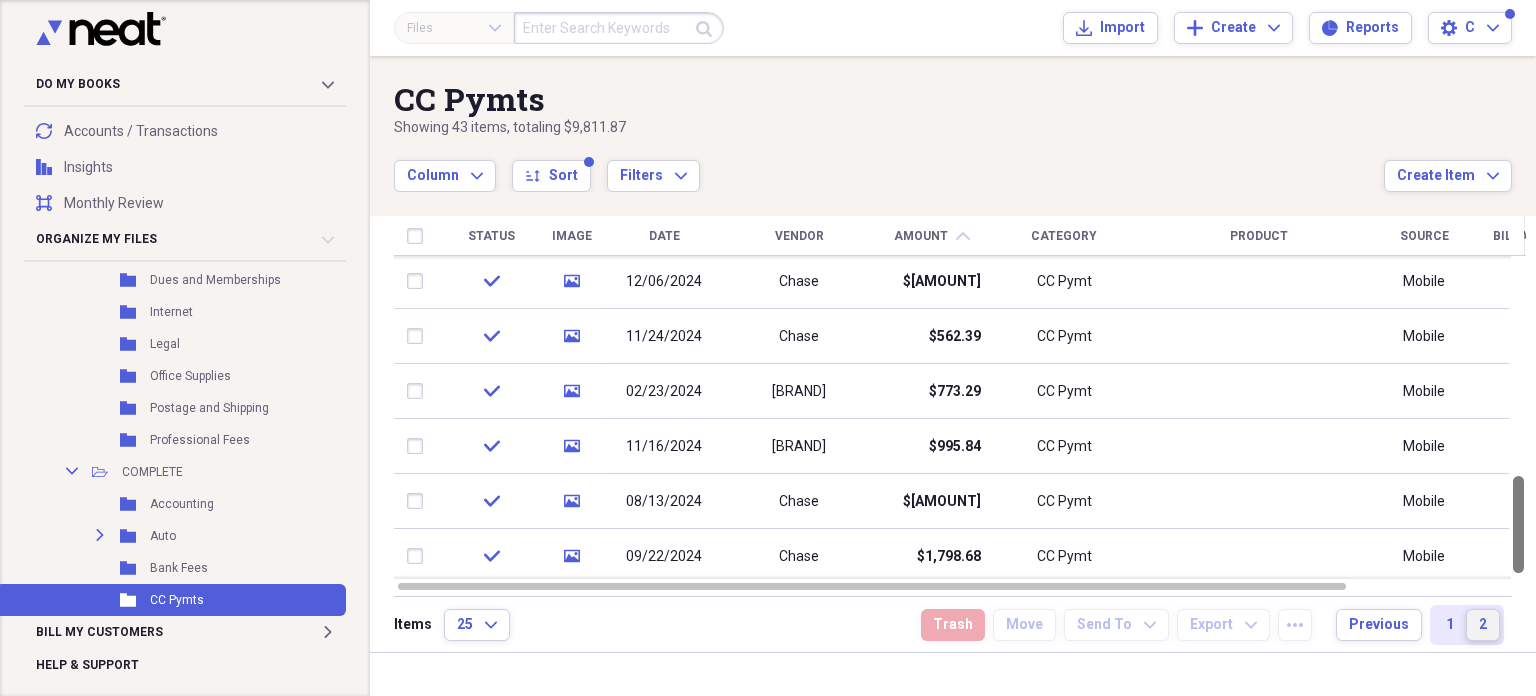 drag, startPoint x: 1526, startPoint y: 332, endPoint x: 1532, endPoint y: 552, distance: 220.0818 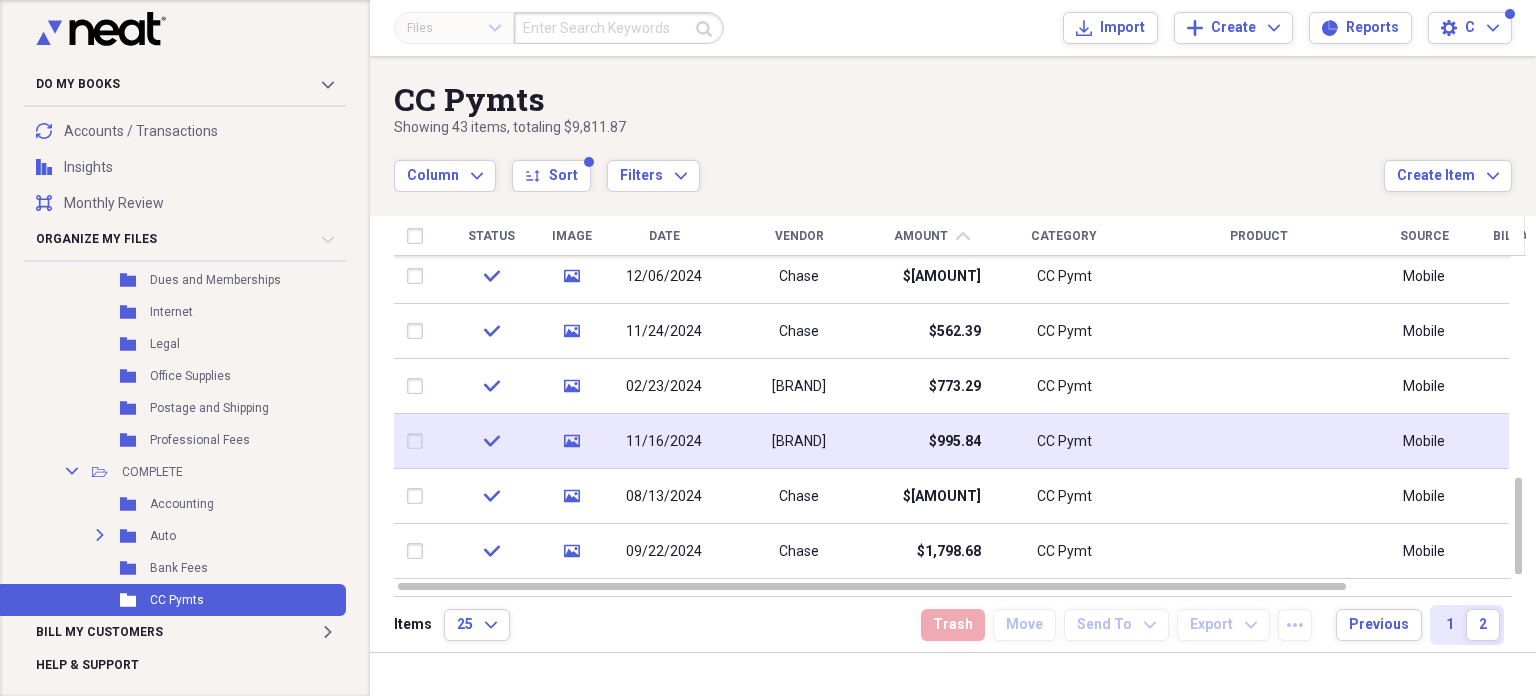 click on "Bank of America MC" at bounding box center [799, 442] 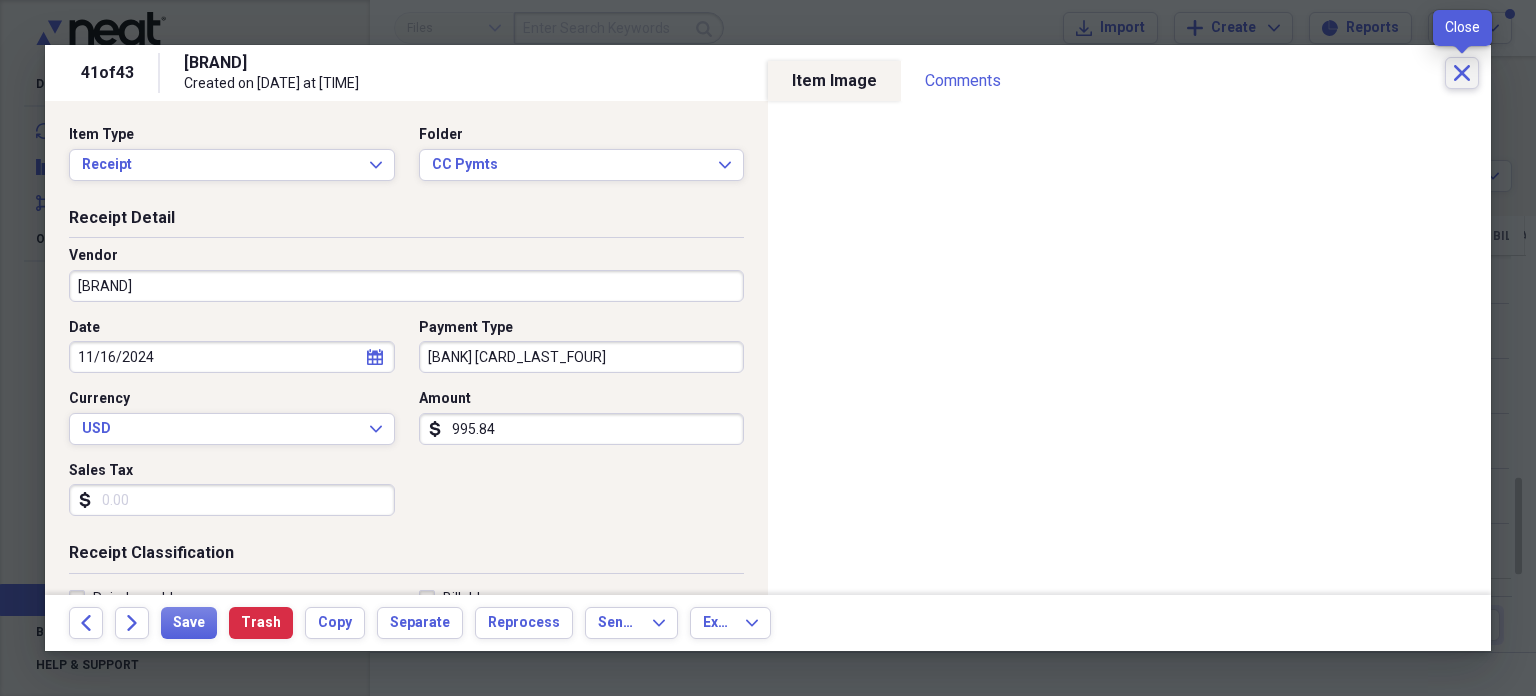 click on "Close" 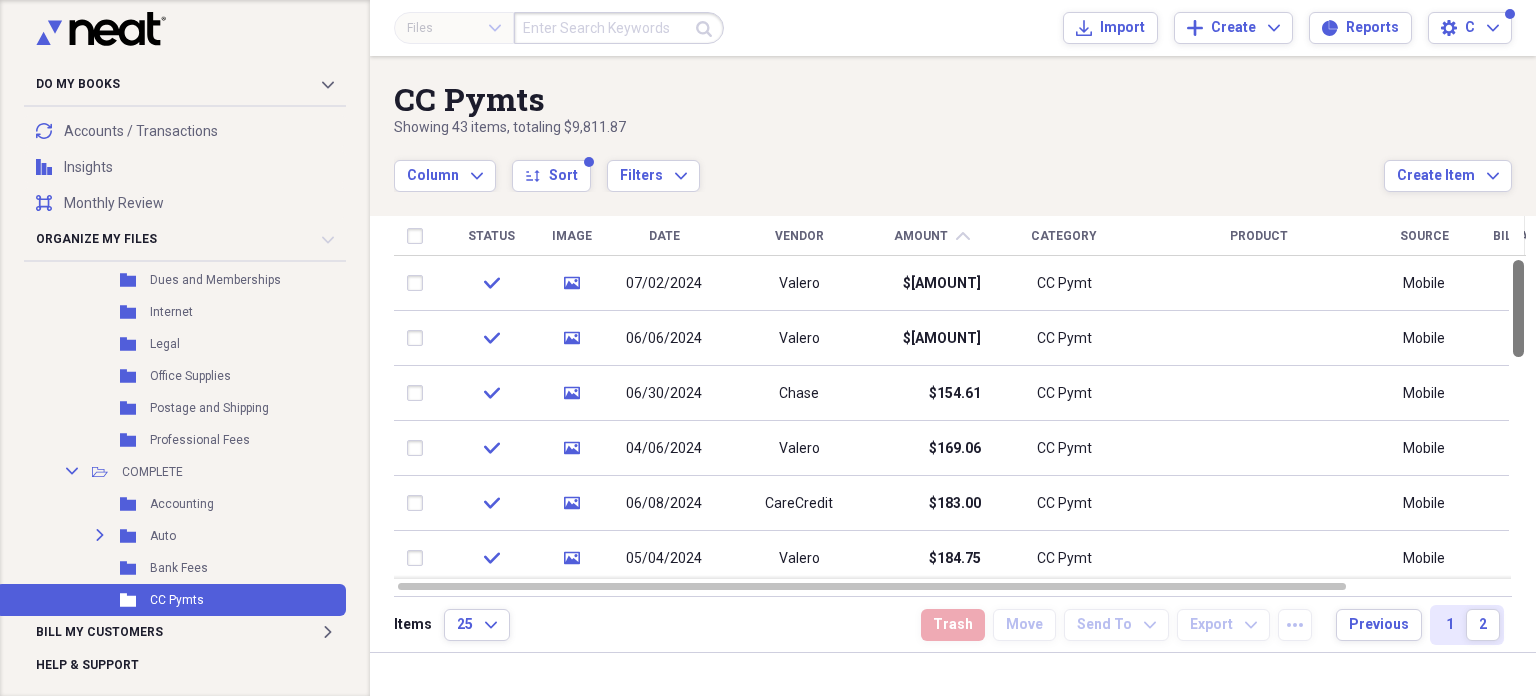 drag, startPoint x: 1524, startPoint y: 482, endPoint x: 1523, endPoint y: 241, distance: 241.00208 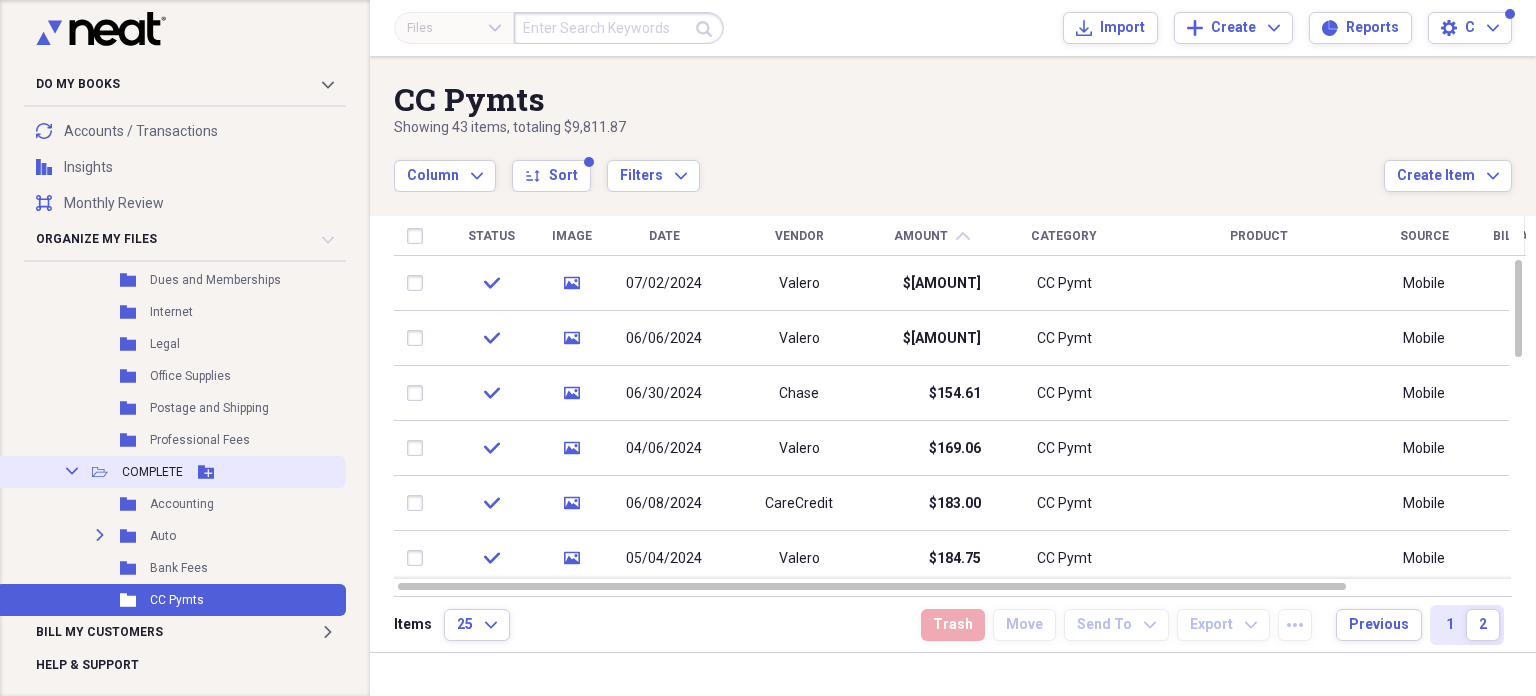 click on "Collapse" 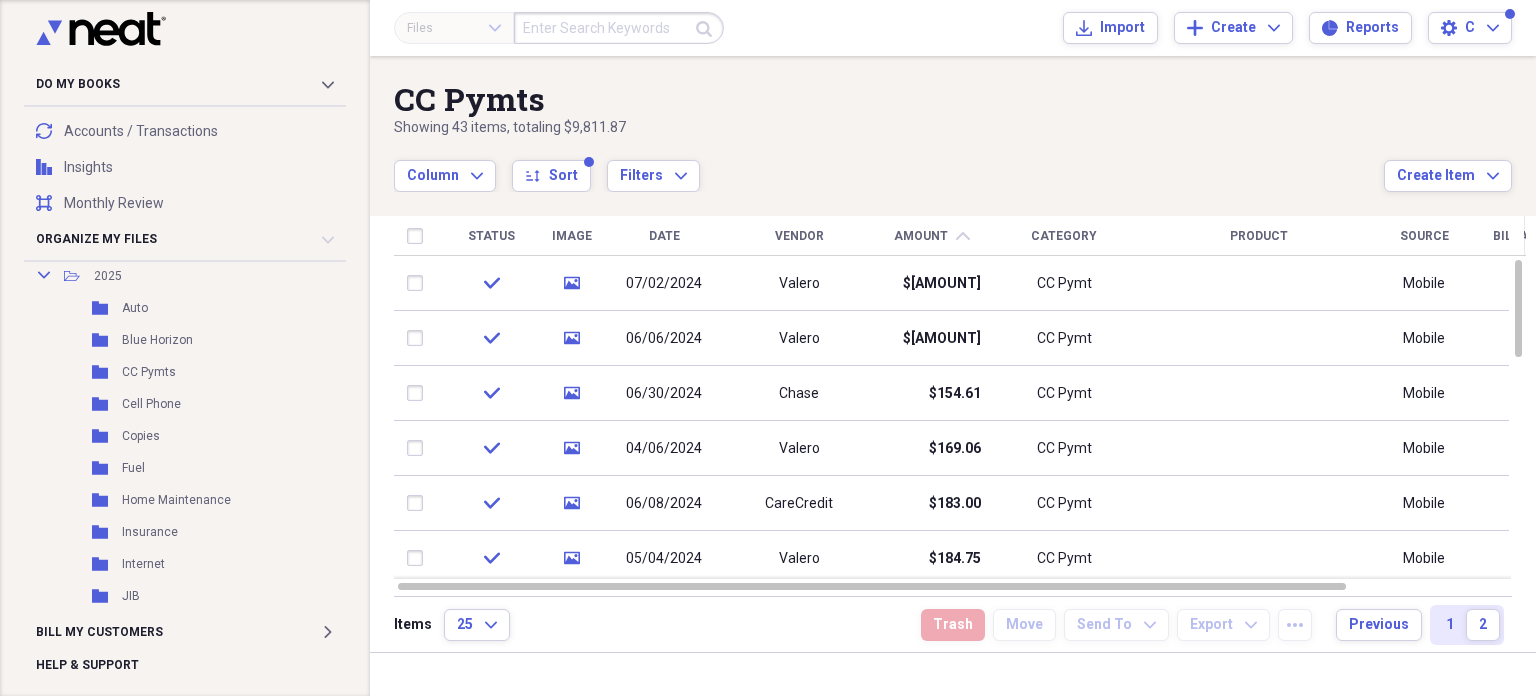 scroll, scrollTop: 975, scrollLeft: 0, axis: vertical 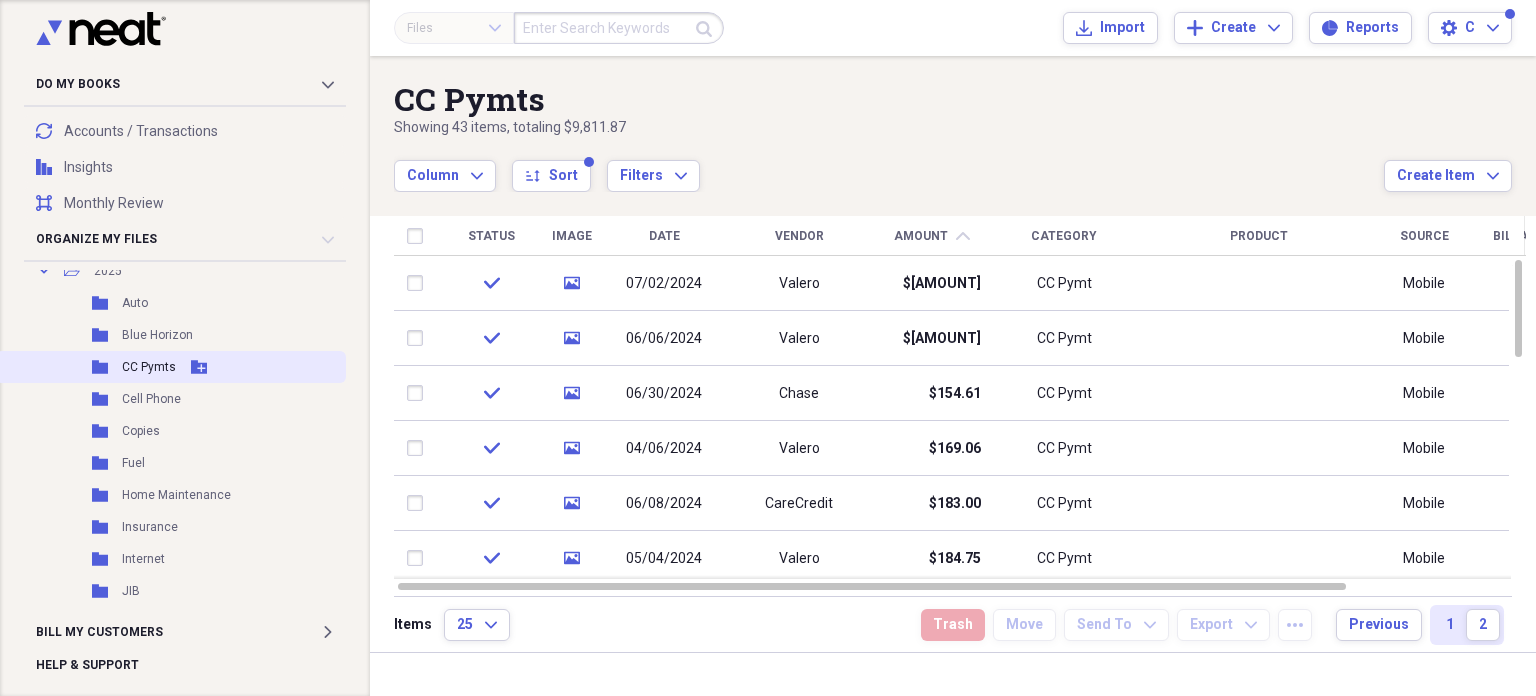 click on "CC Pymts" at bounding box center (149, 367) 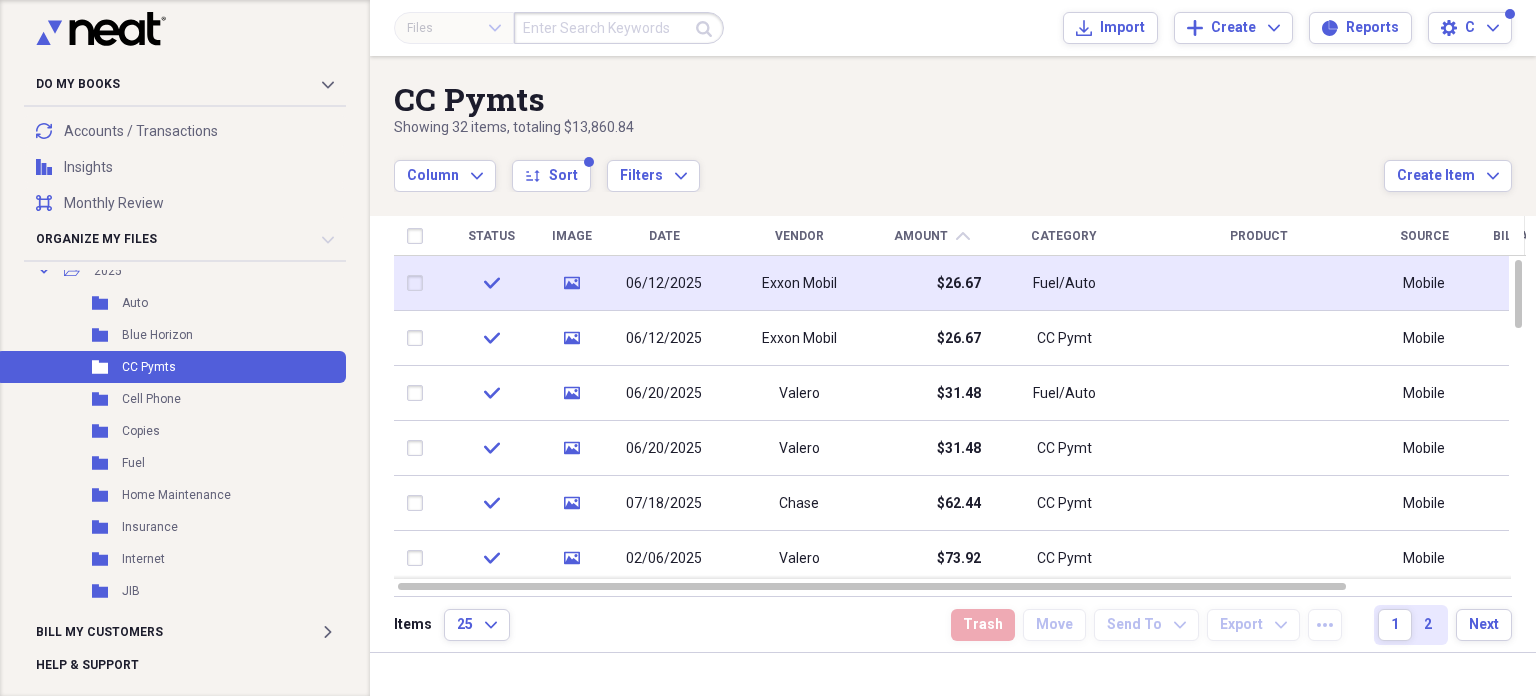 click on "06/12/2025" at bounding box center [664, 283] 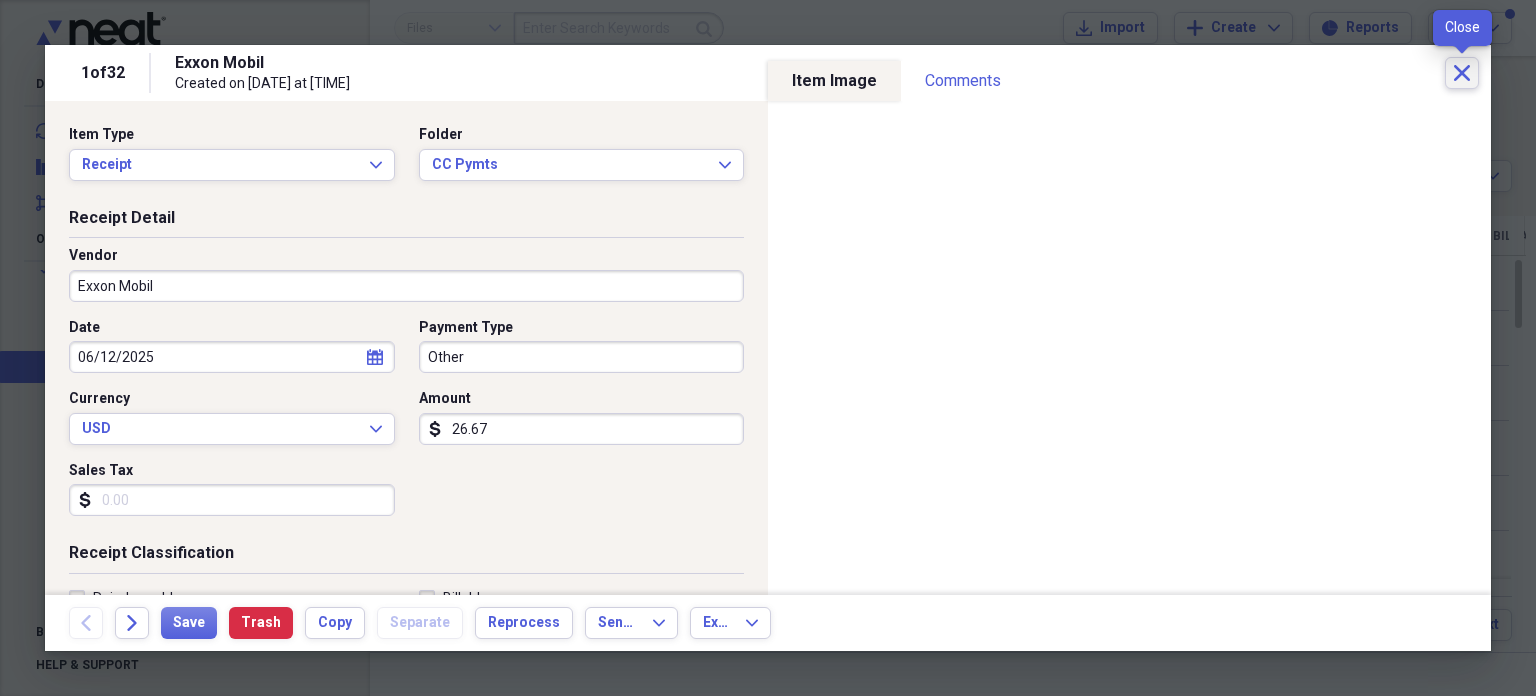 click 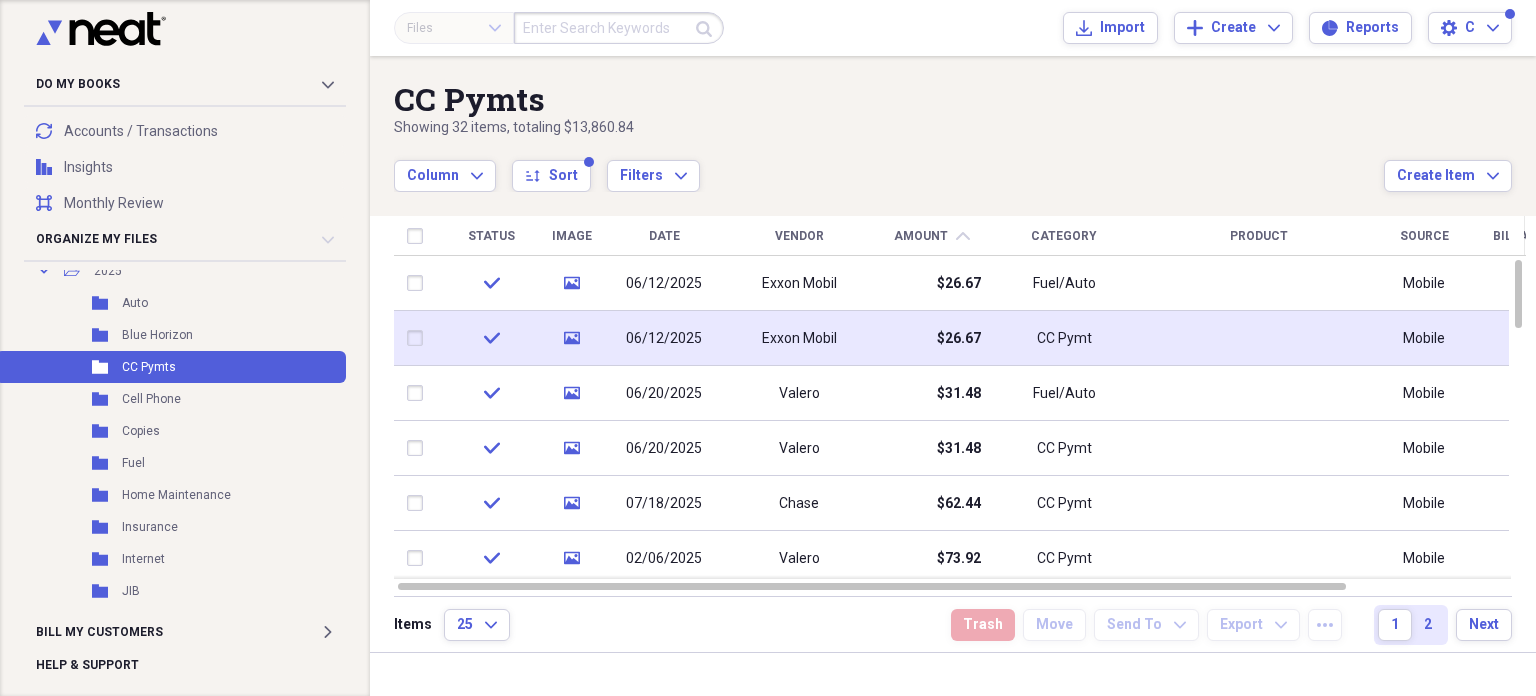 click on "Exxon Mobil" at bounding box center [799, 339] 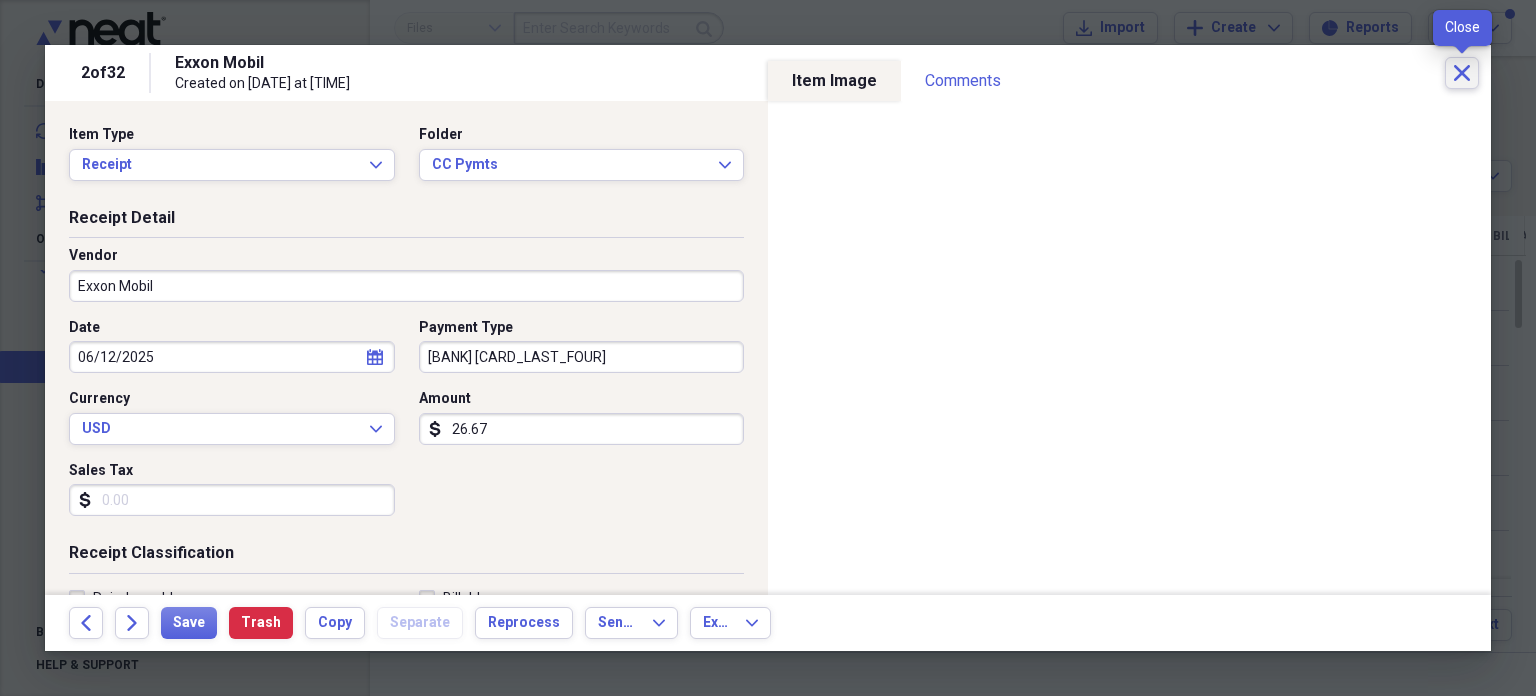 click 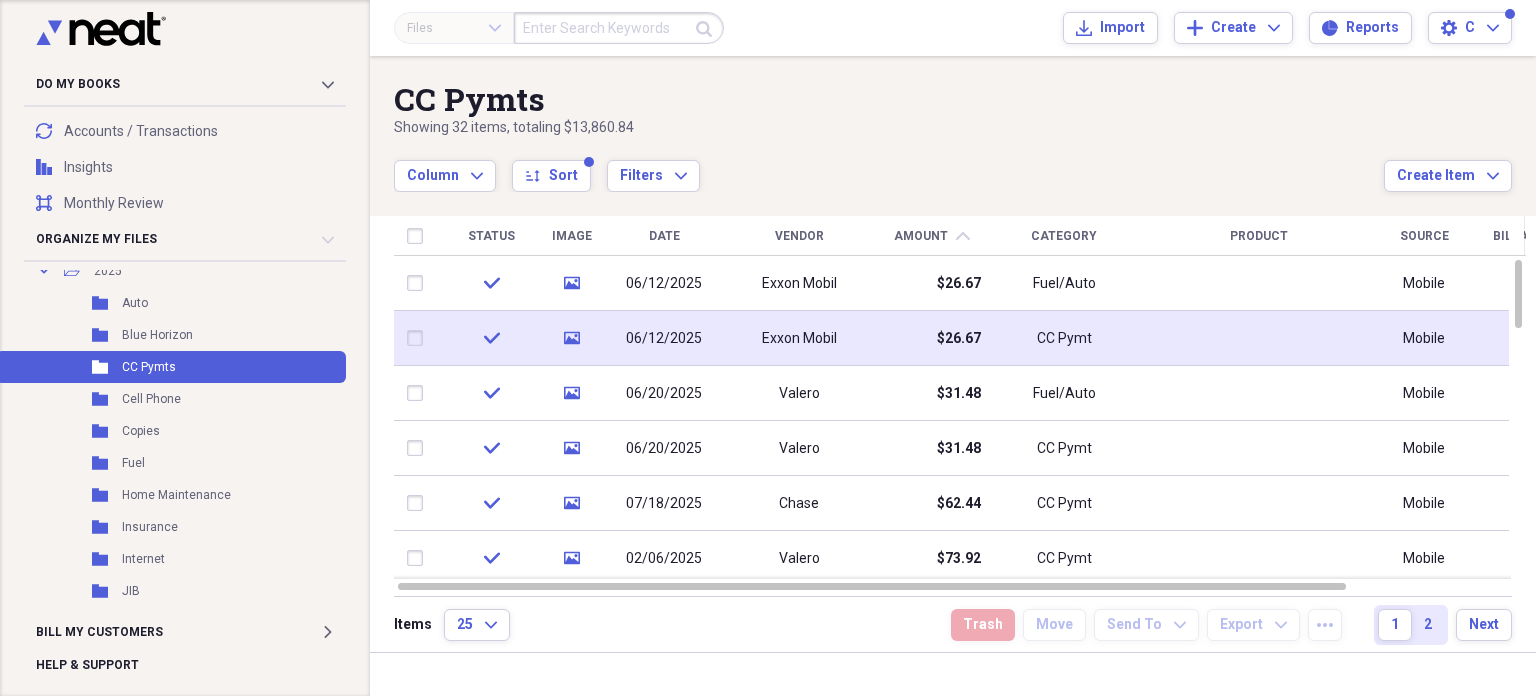 click at bounding box center (419, 338) 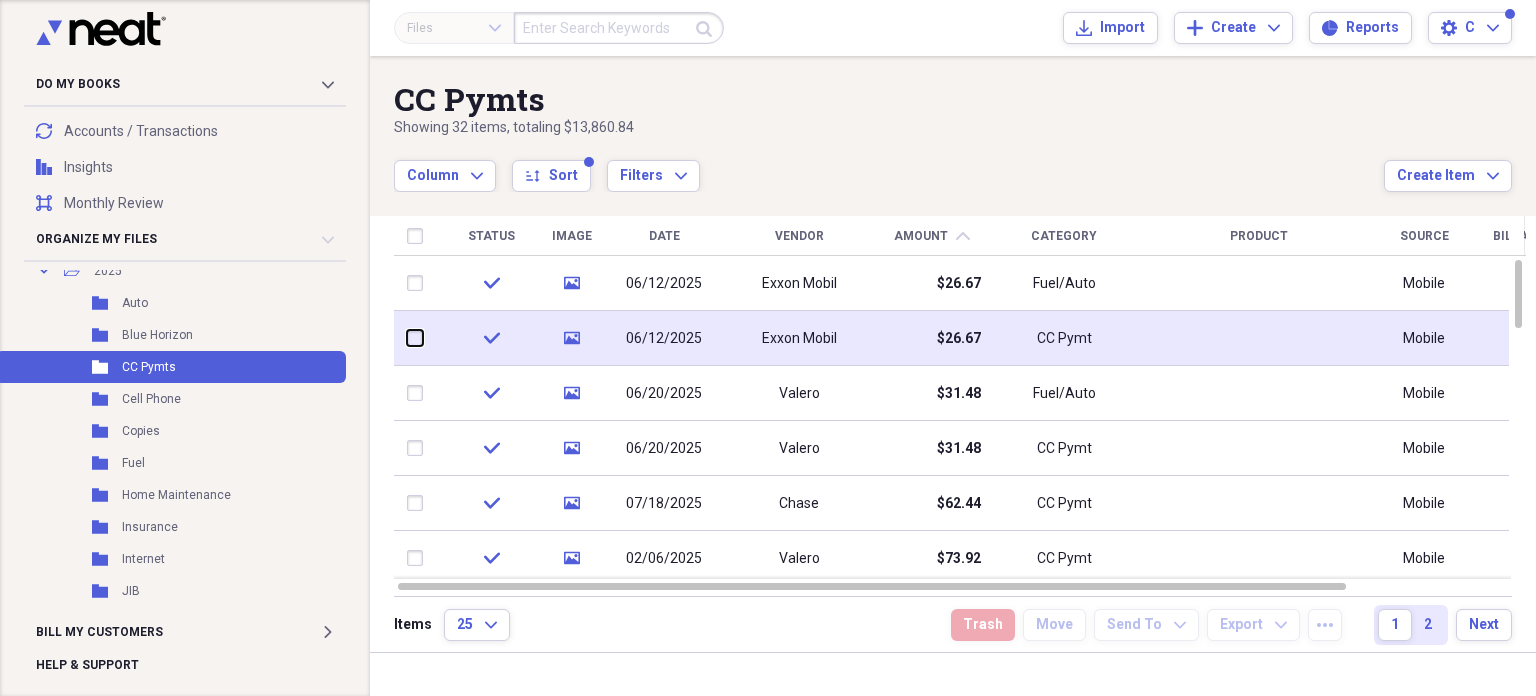 click at bounding box center [407, 338] 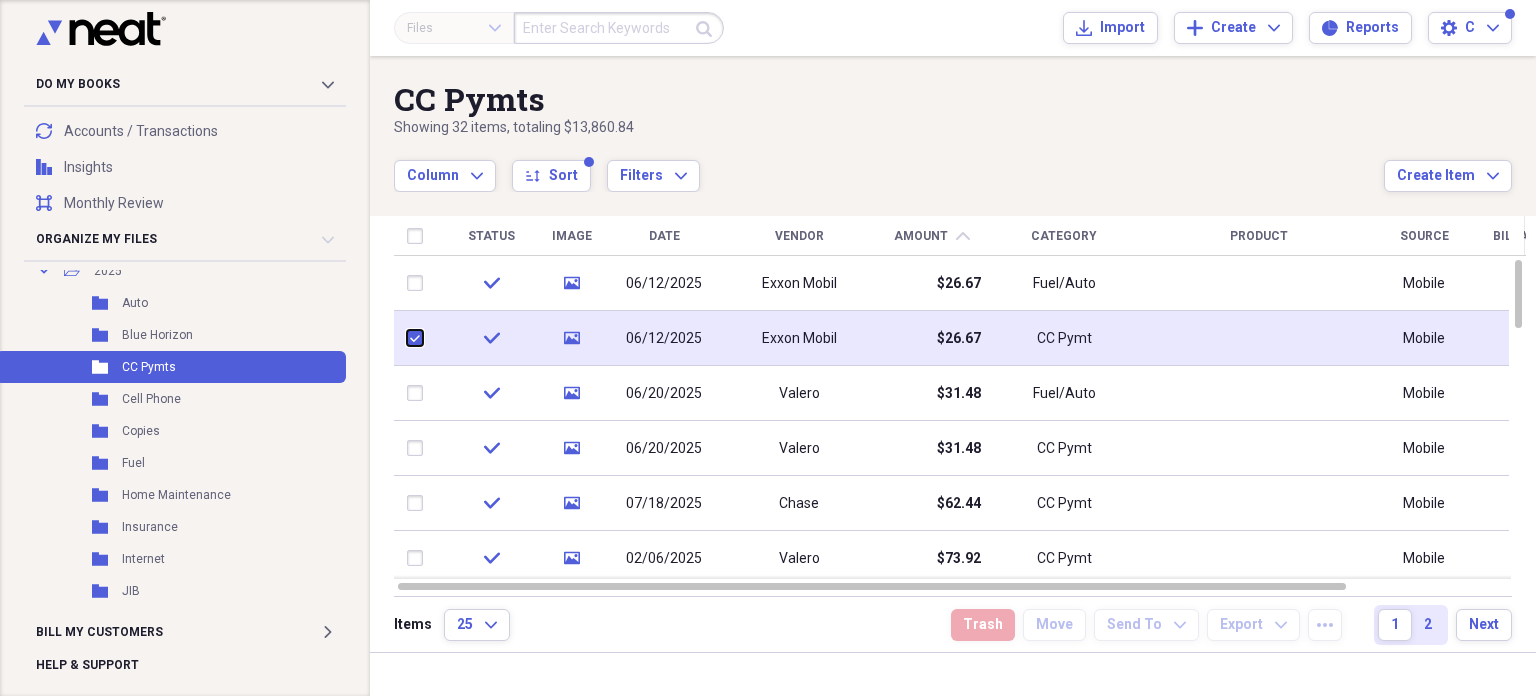checkbox on "true" 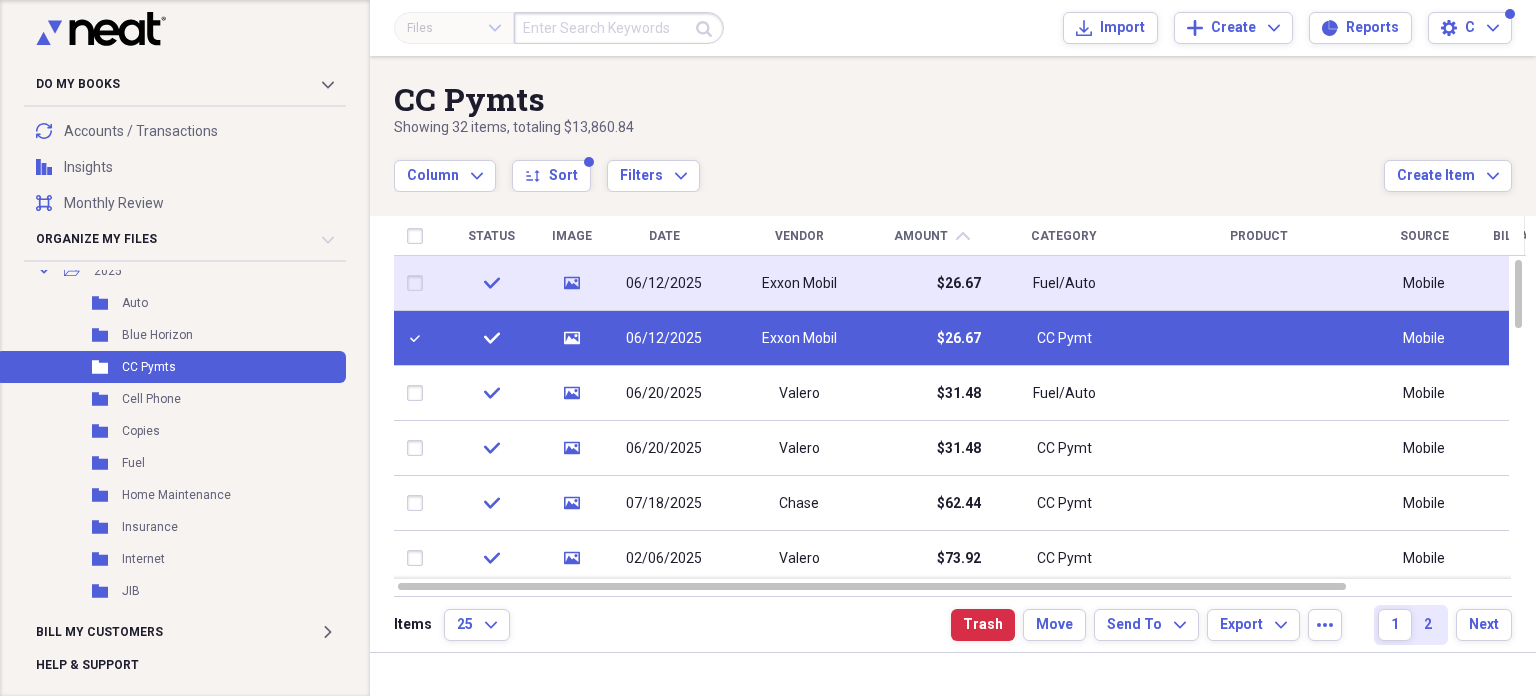 click at bounding box center (419, 283) 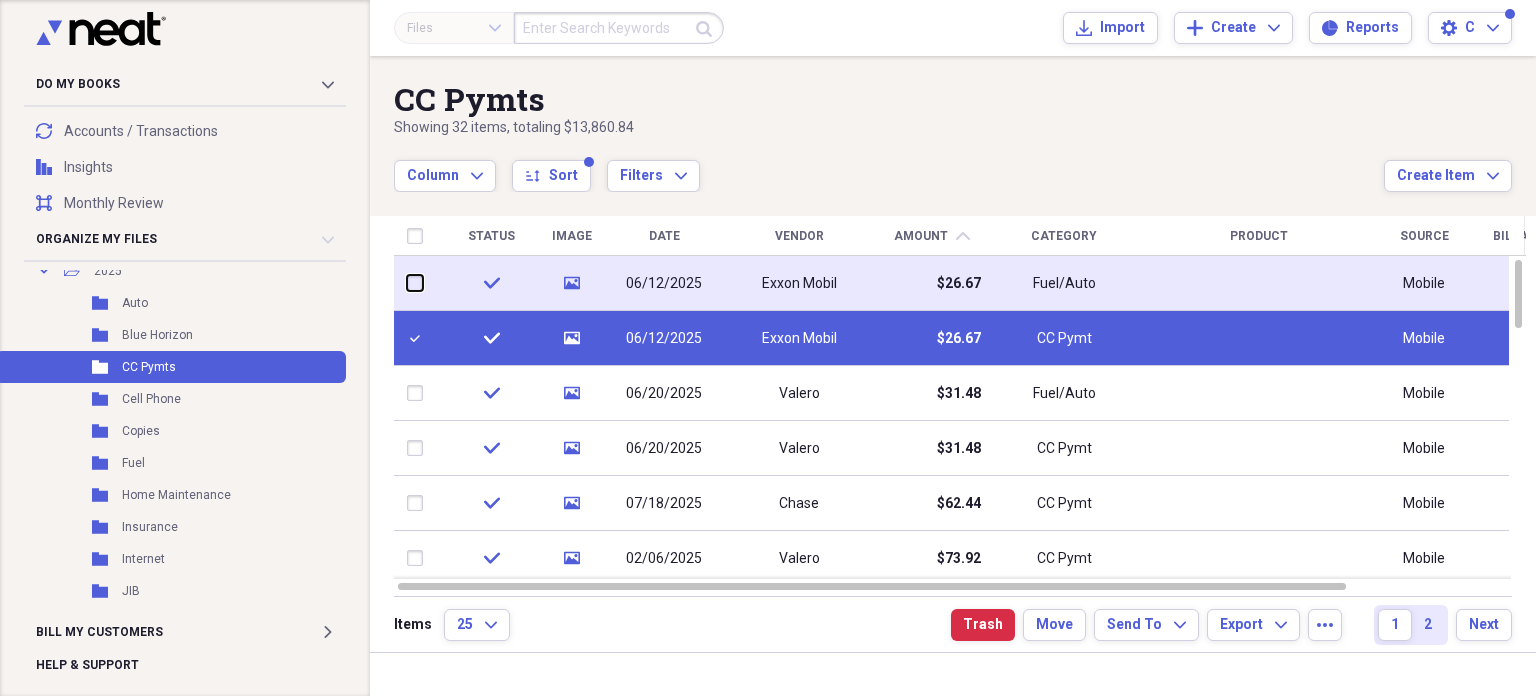 click at bounding box center (407, 283) 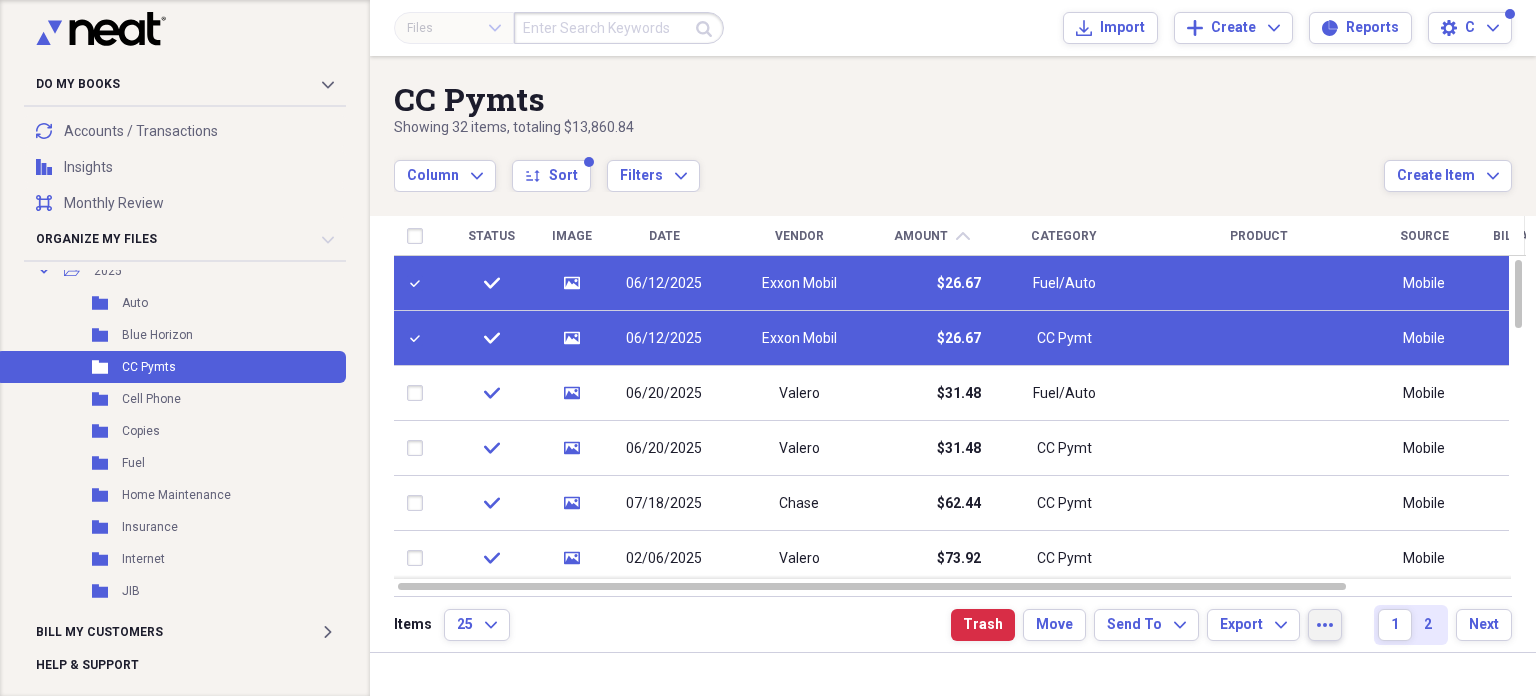 click on "more" 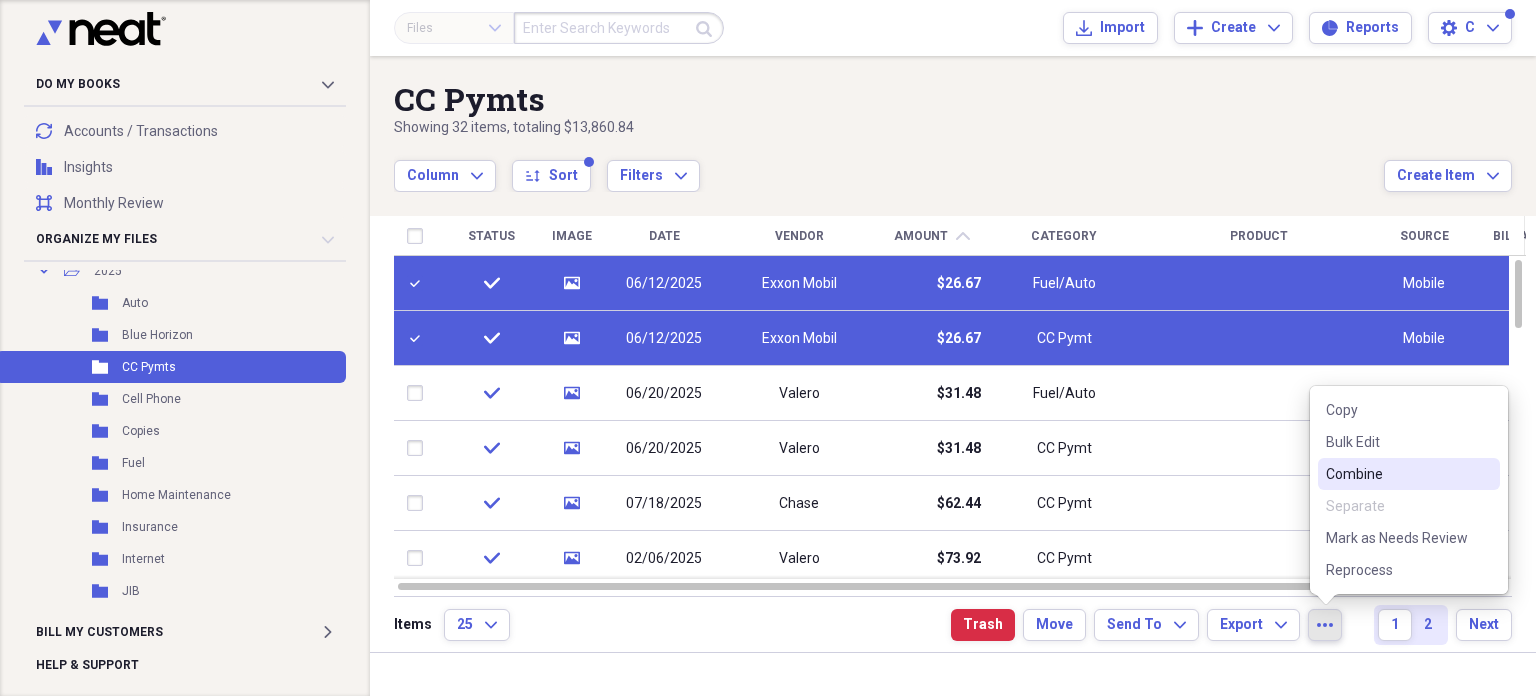 click on "Combine" at bounding box center [1397, 474] 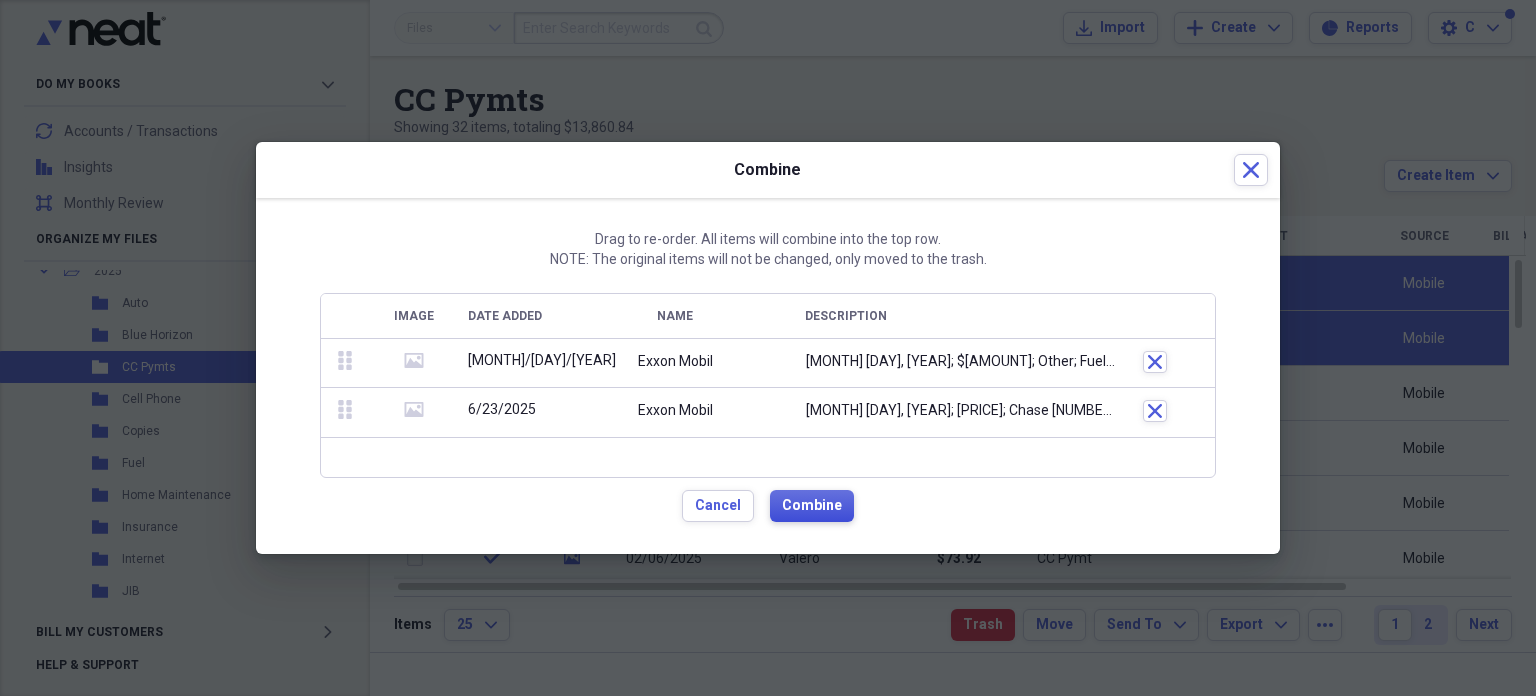 click on "Combine" at bounding box center [812, 506] 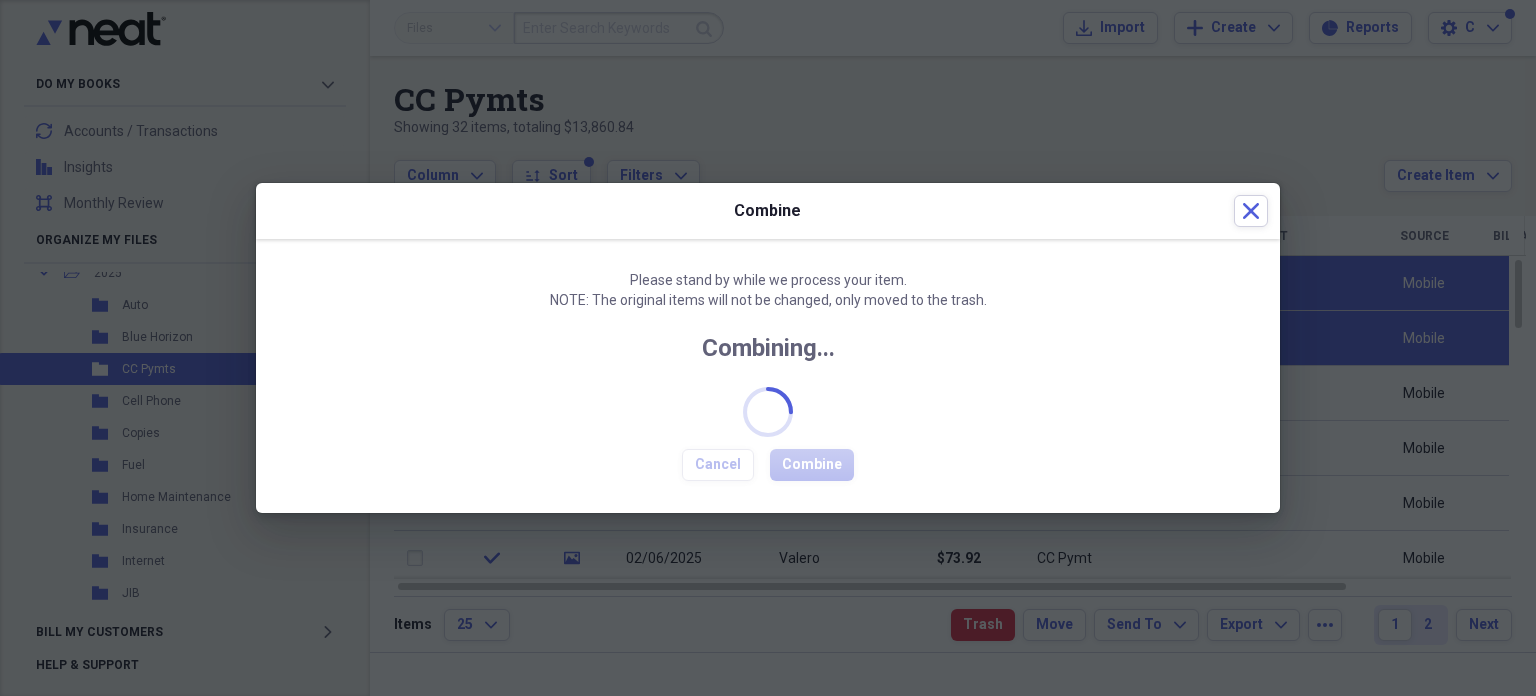 checkbox on "false" 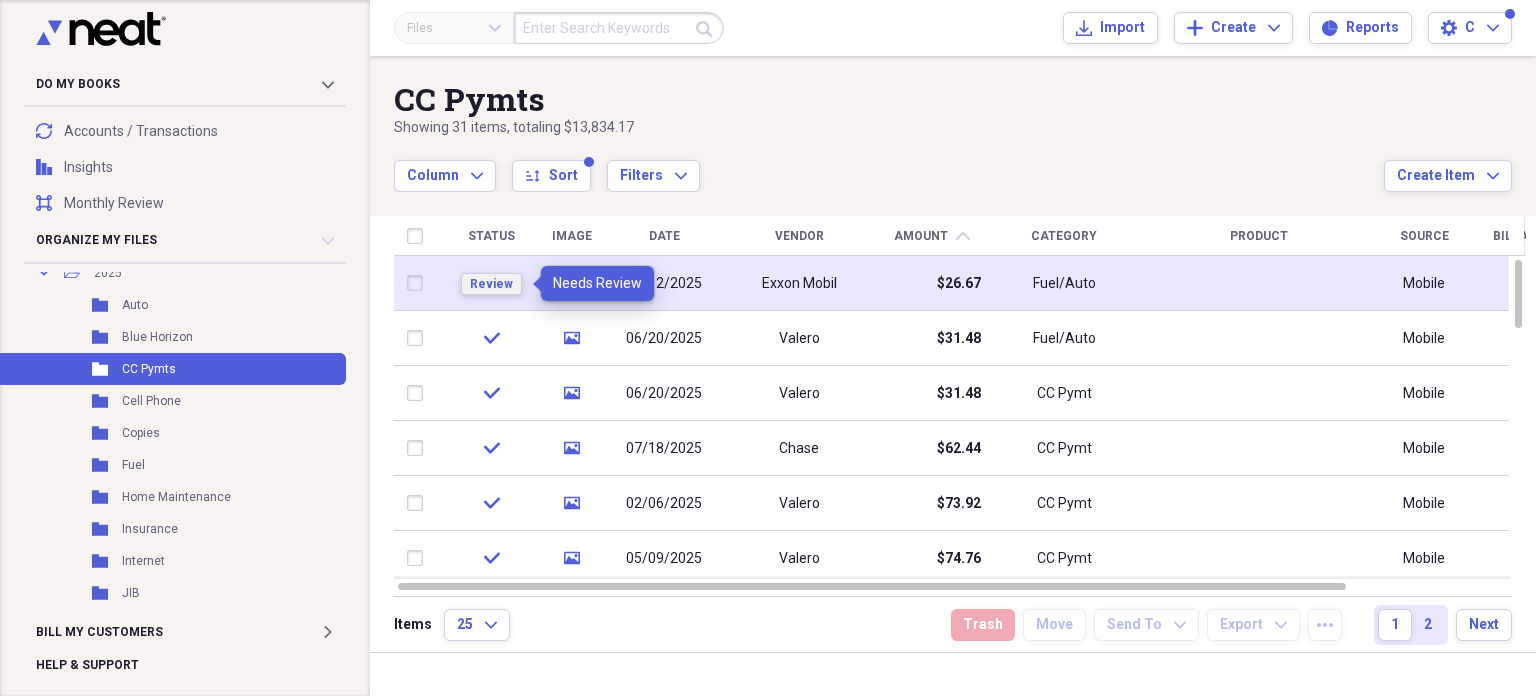 click on "Review" at bounding box center [491, 284] 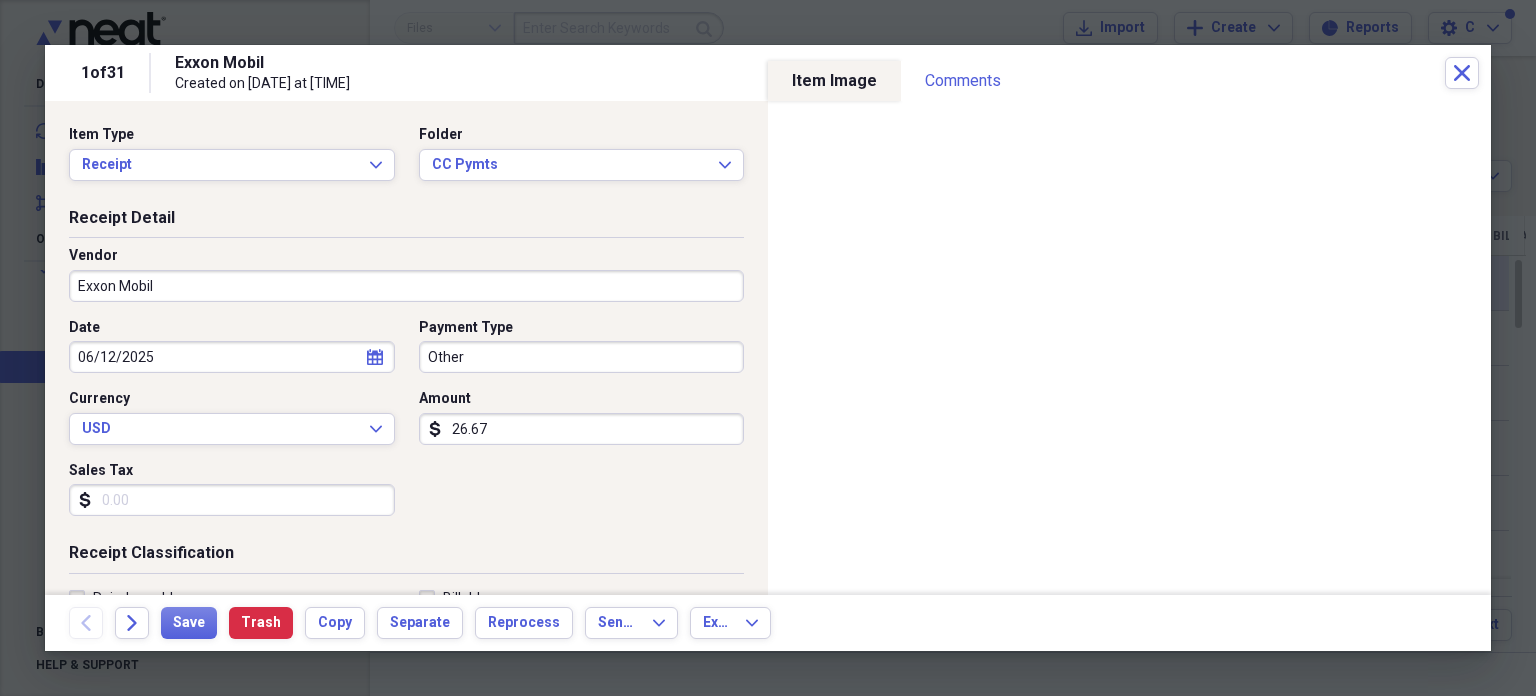 click on "Other" at bounding box center (582, 357) 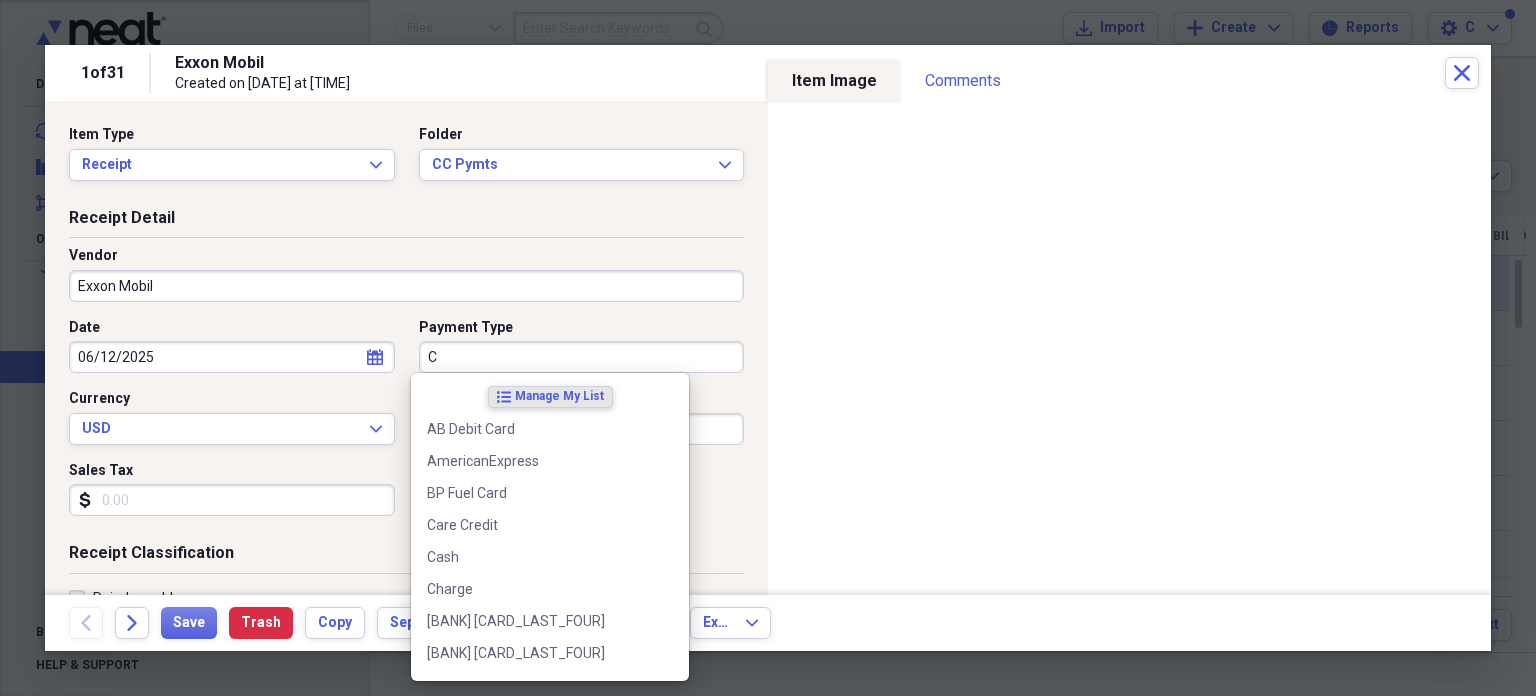 click on "C" at bounding box center (582, 357) 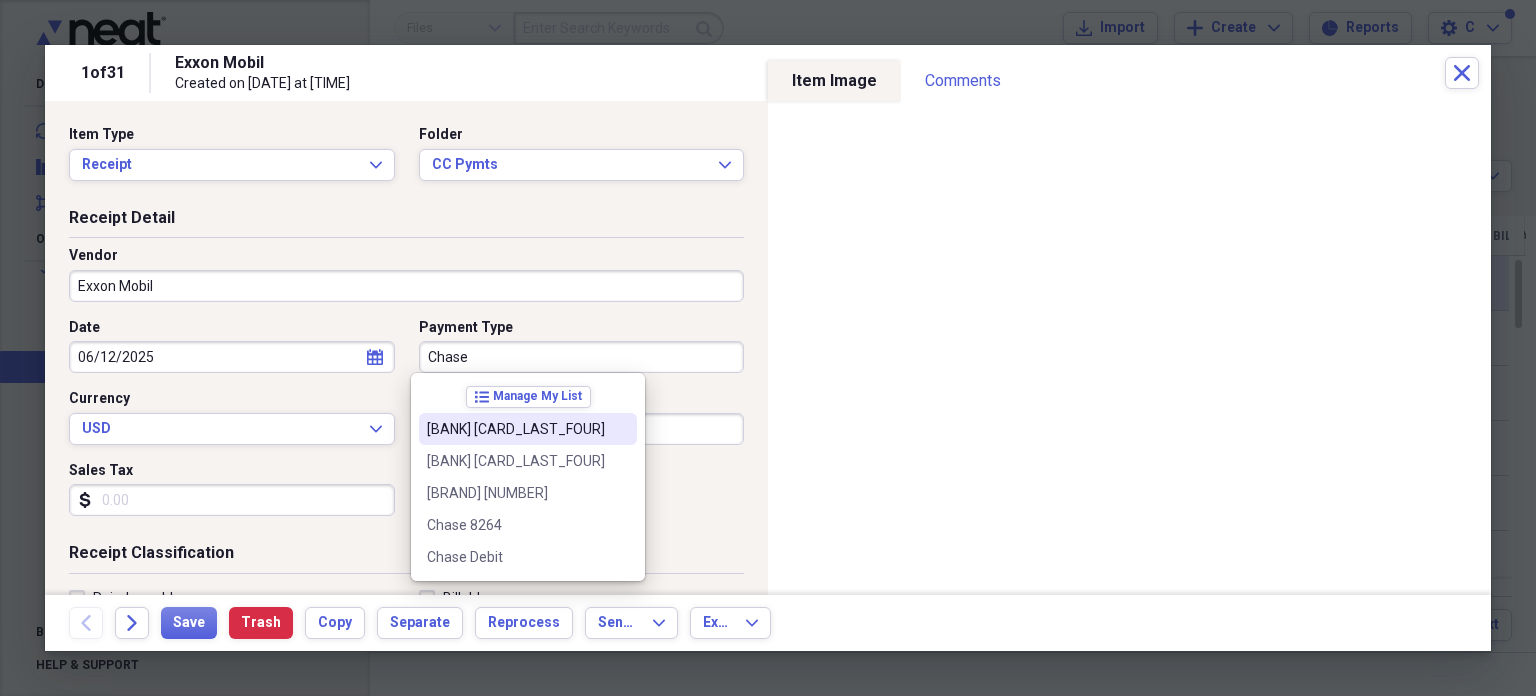 click on "Chase 1372" at bounding box center [528, 429] 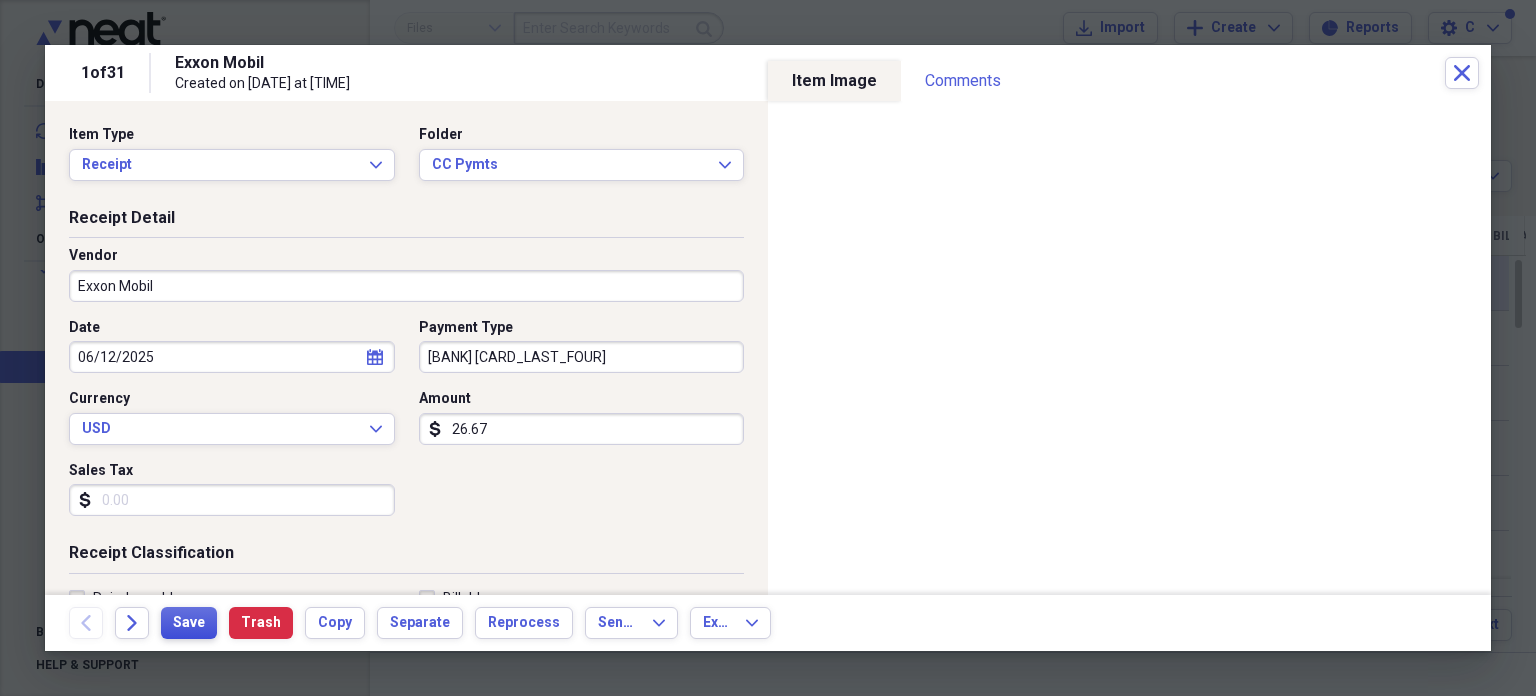 click on "Save" at bounding box center (189, 623) 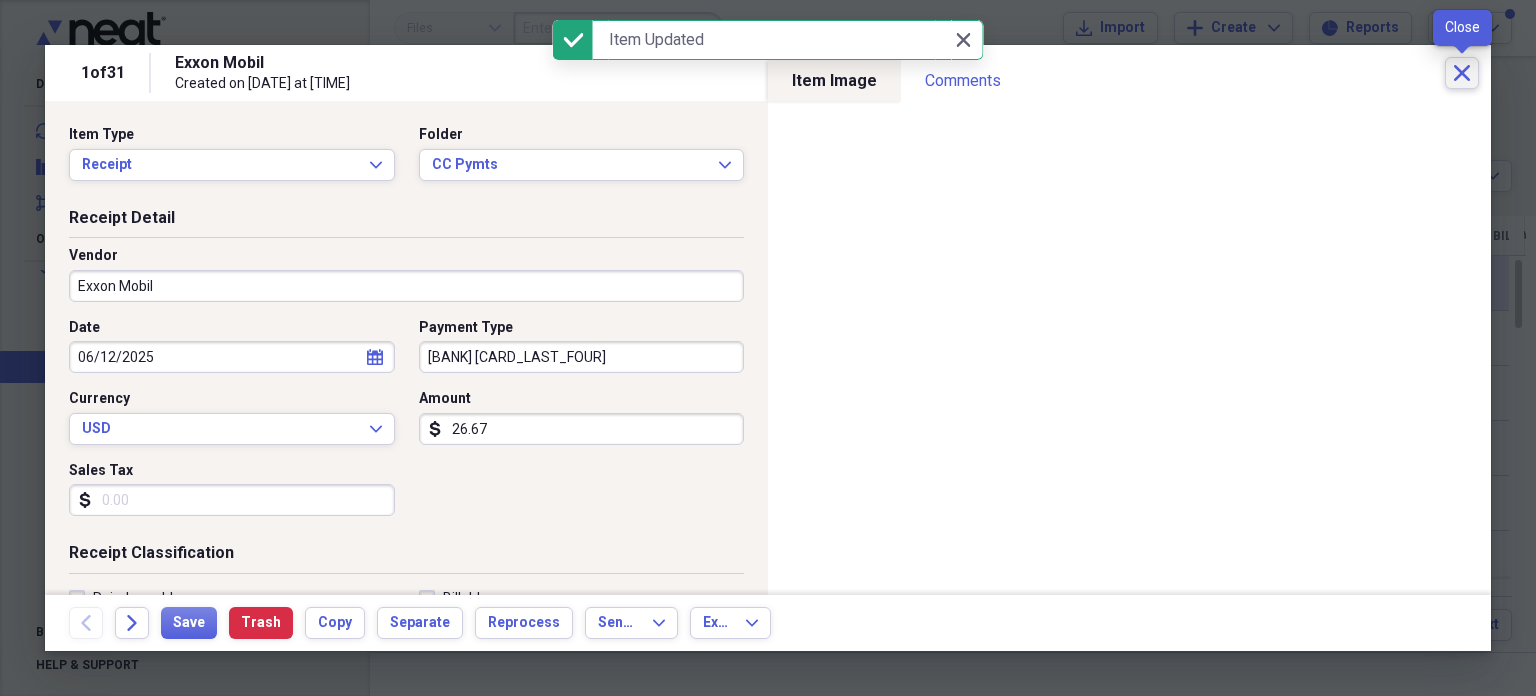 click on "Close" at bounding box center (1462, 73) 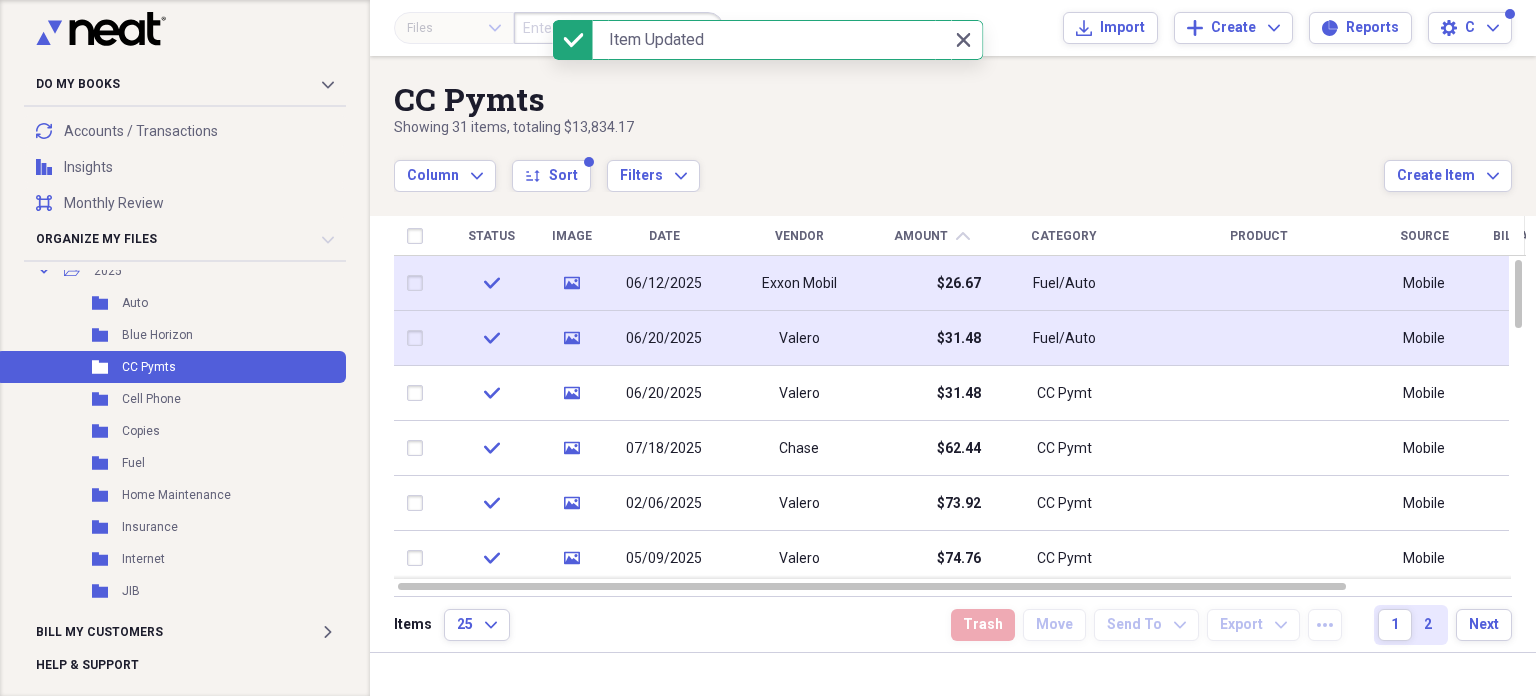 click on "Valero" at bounding box center (799, 338) 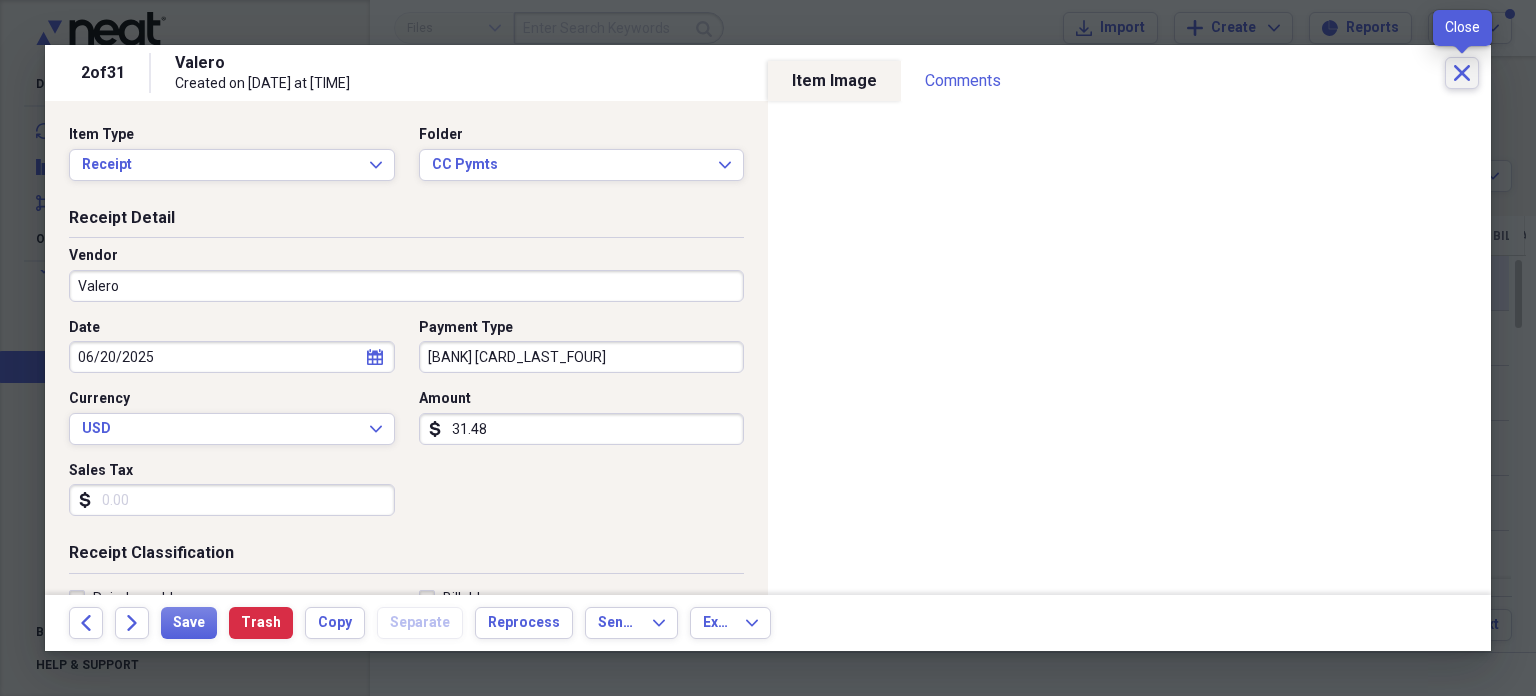 click on "Close" 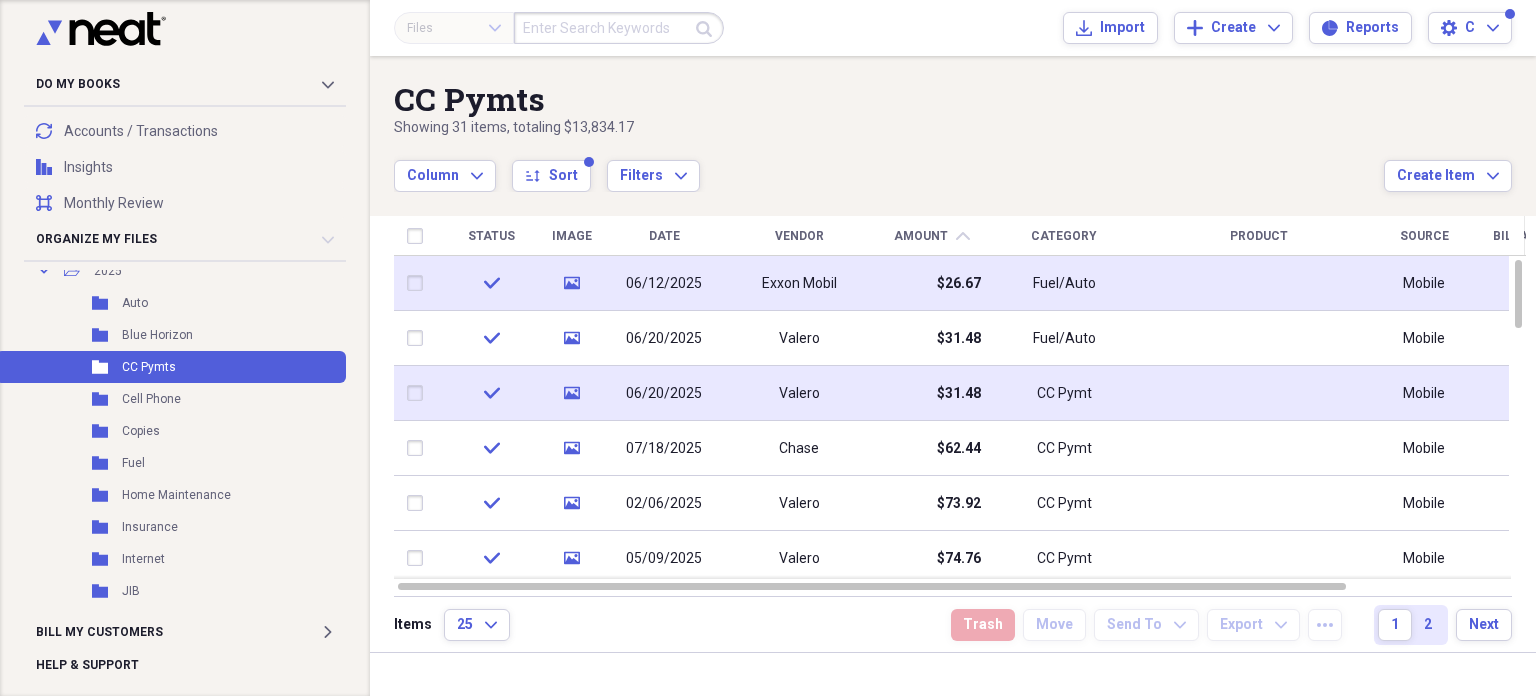 click on "$31.48" at bounding box center [959, 394] 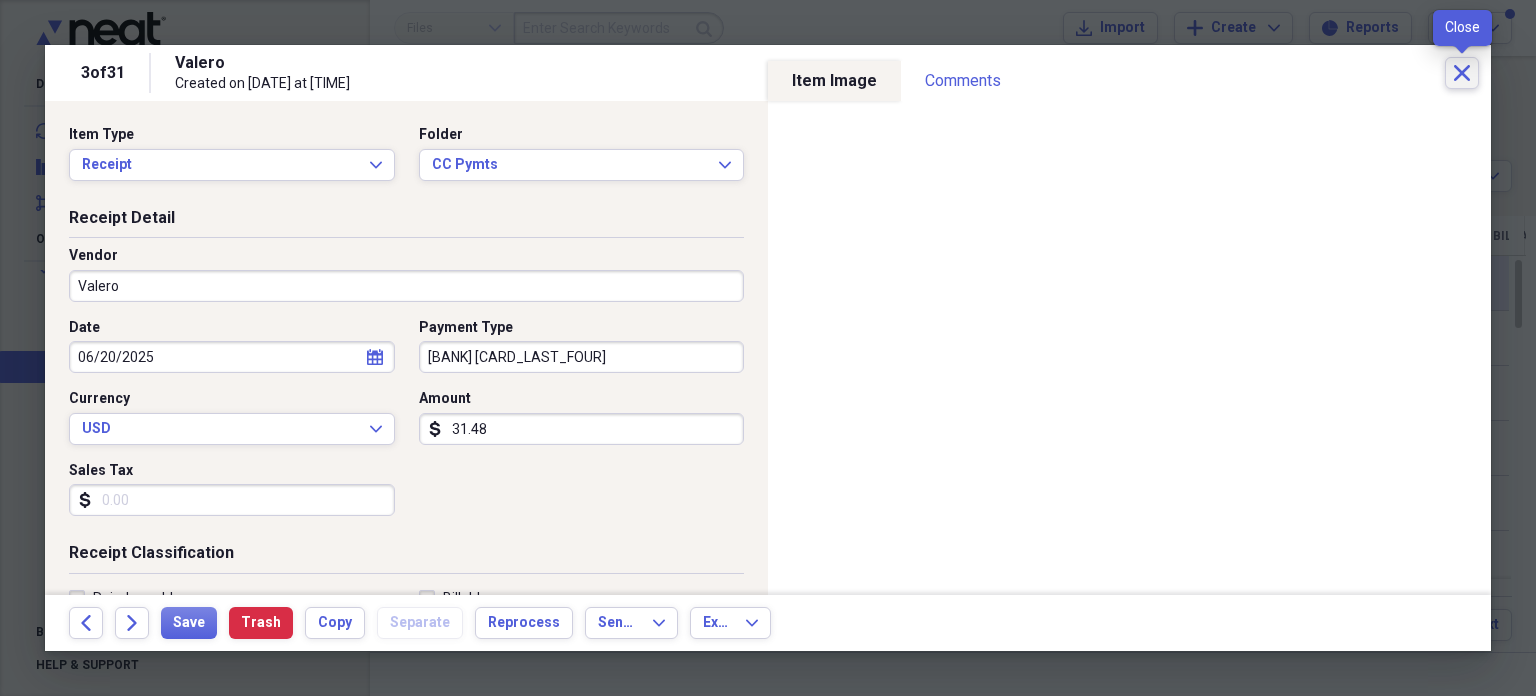 click on "Close" at bounding box center (1462, 73) 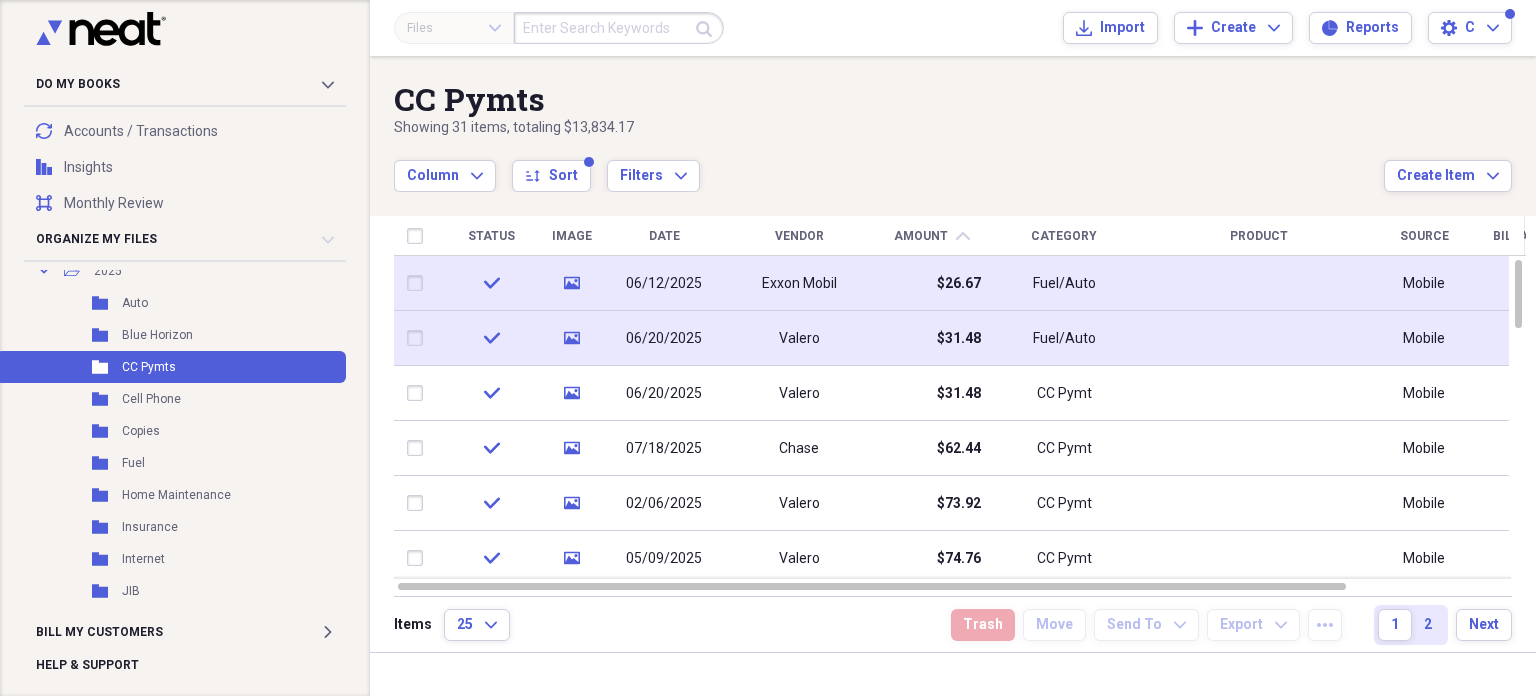 click at bounding box center (419, 338) 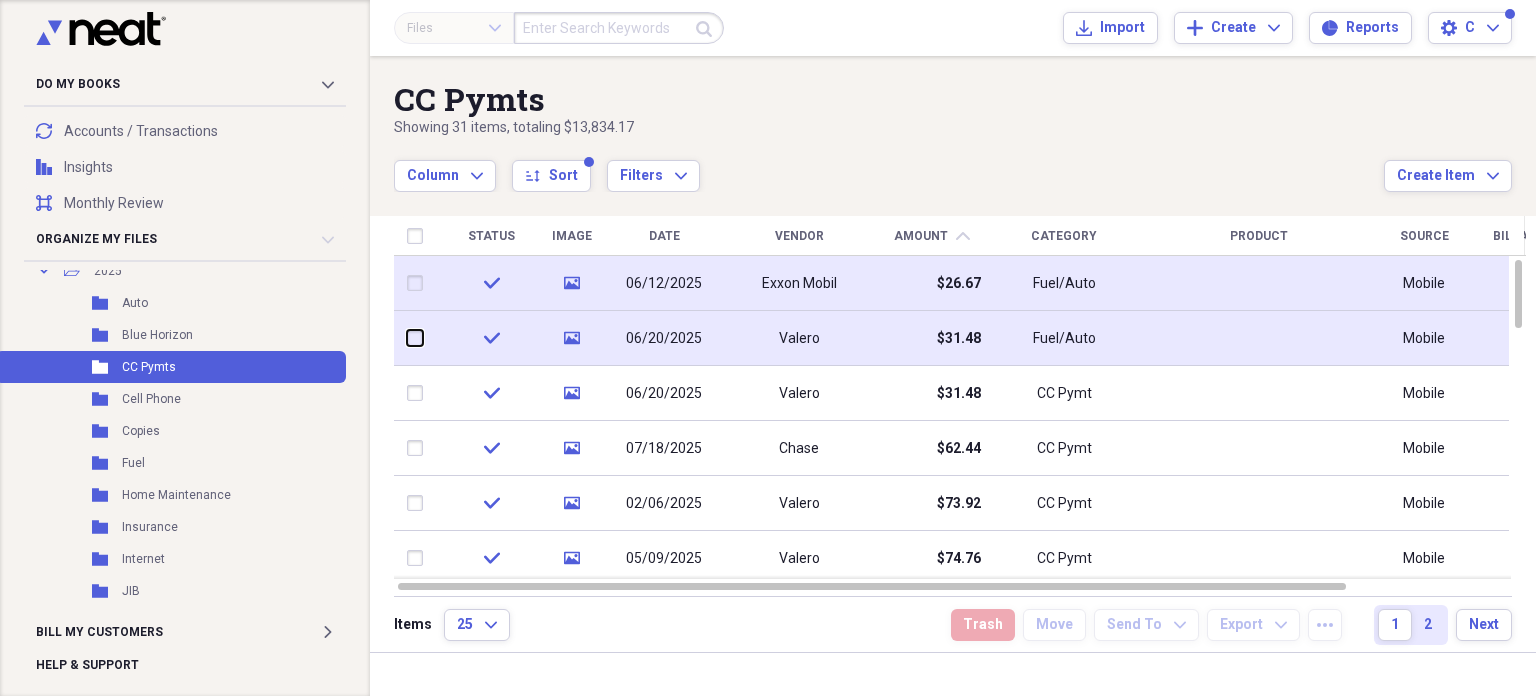 click at bounding box center (407, 338) 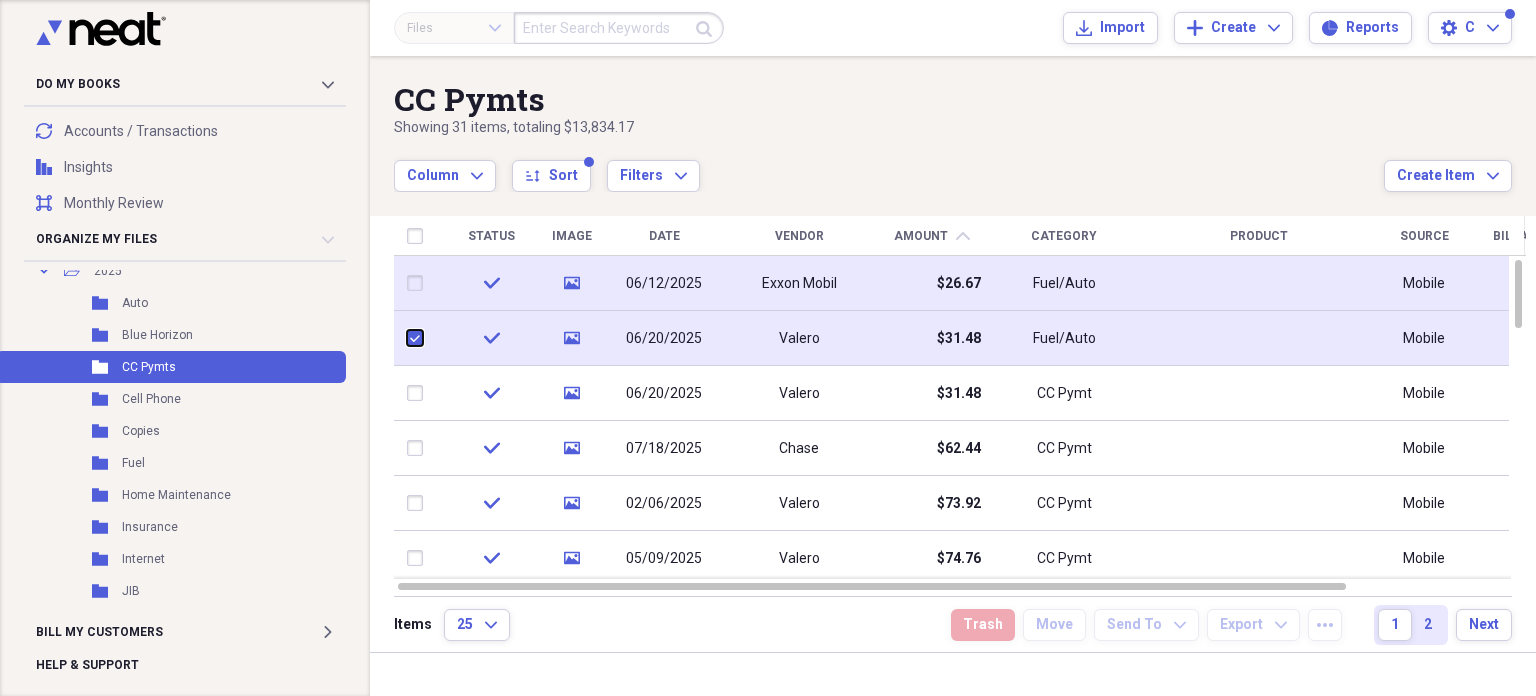 checkbox on "true" 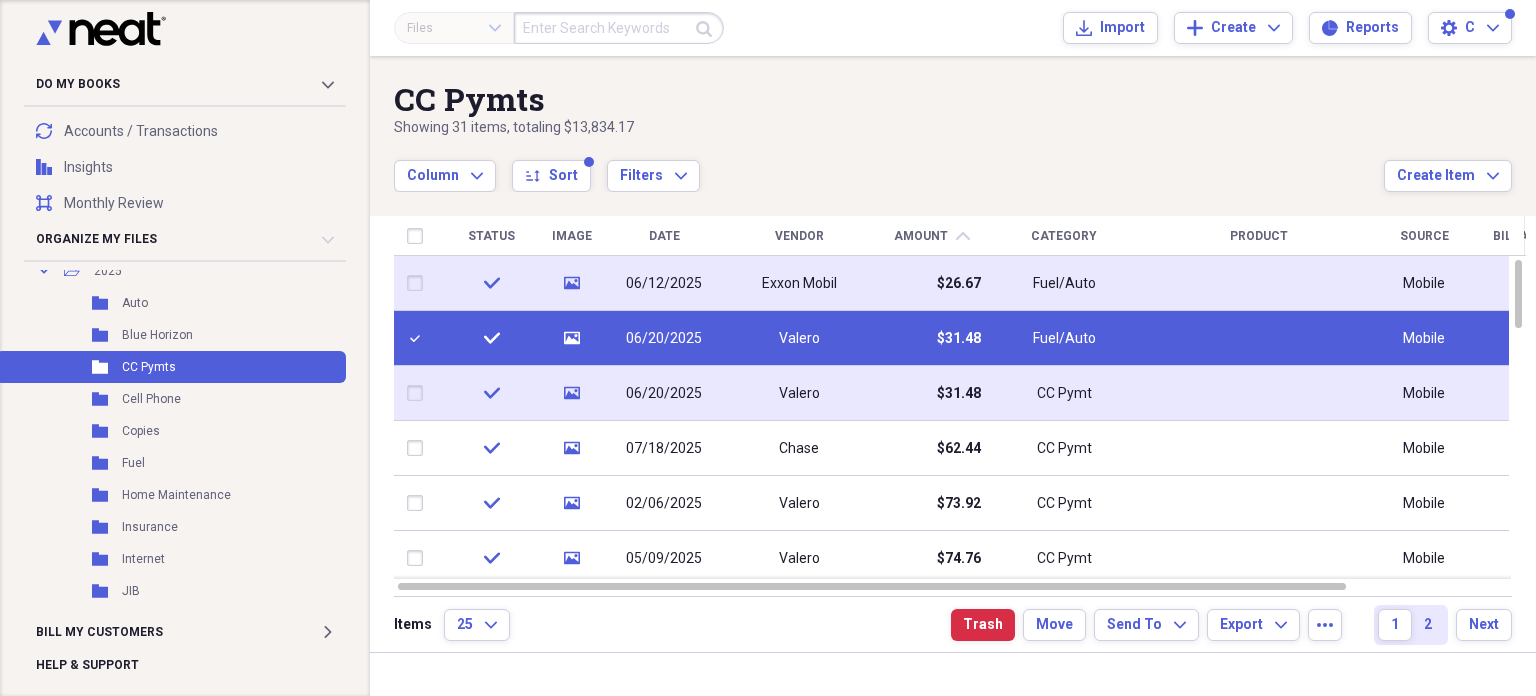 click at bounding box center [419, 393] 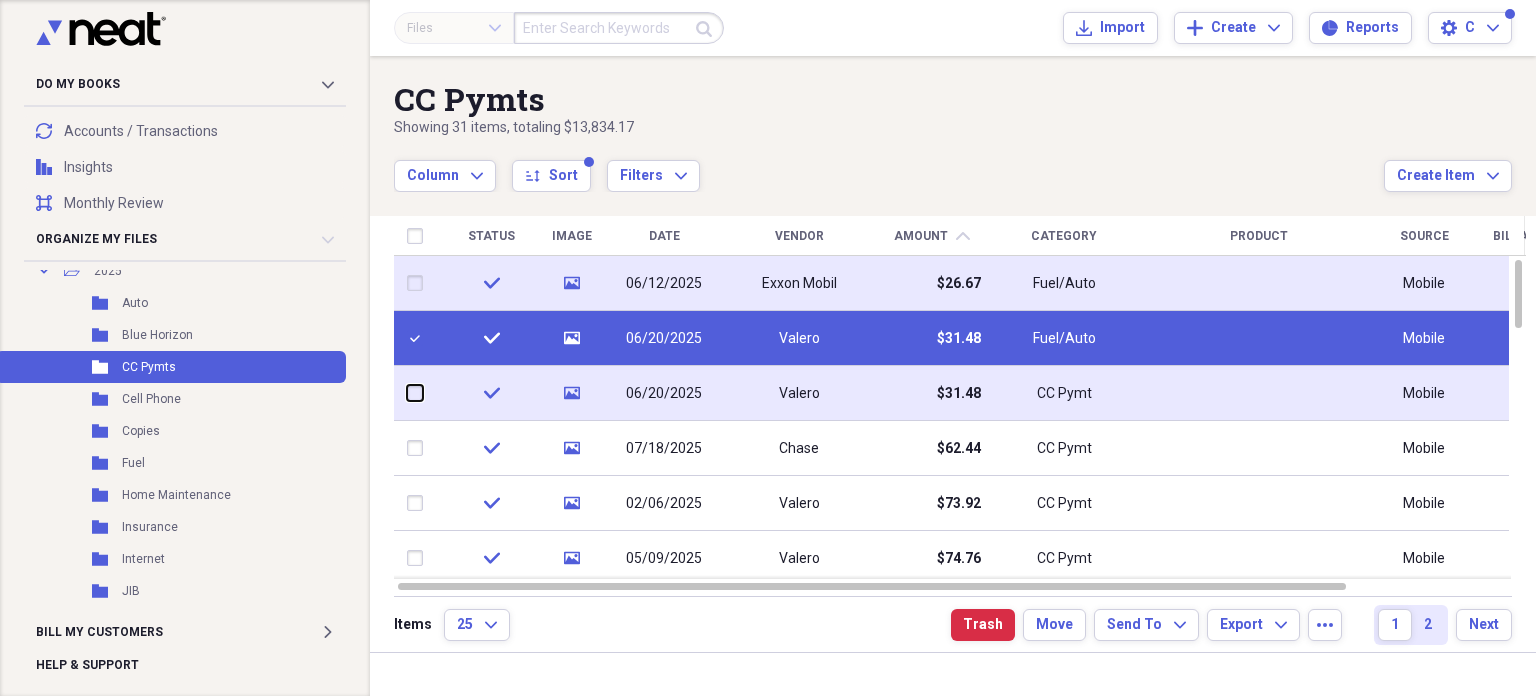 click at bounding box center [407, 393] 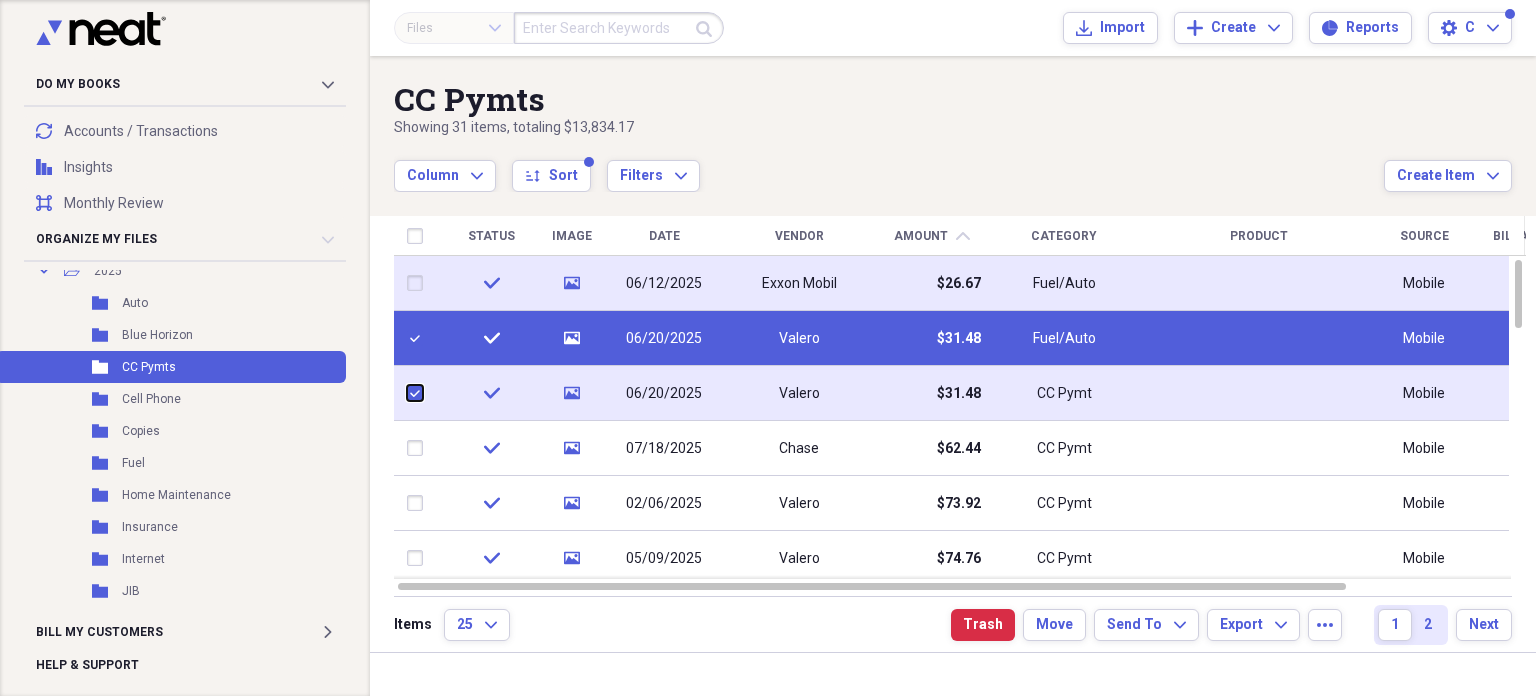 checkbox on "true" 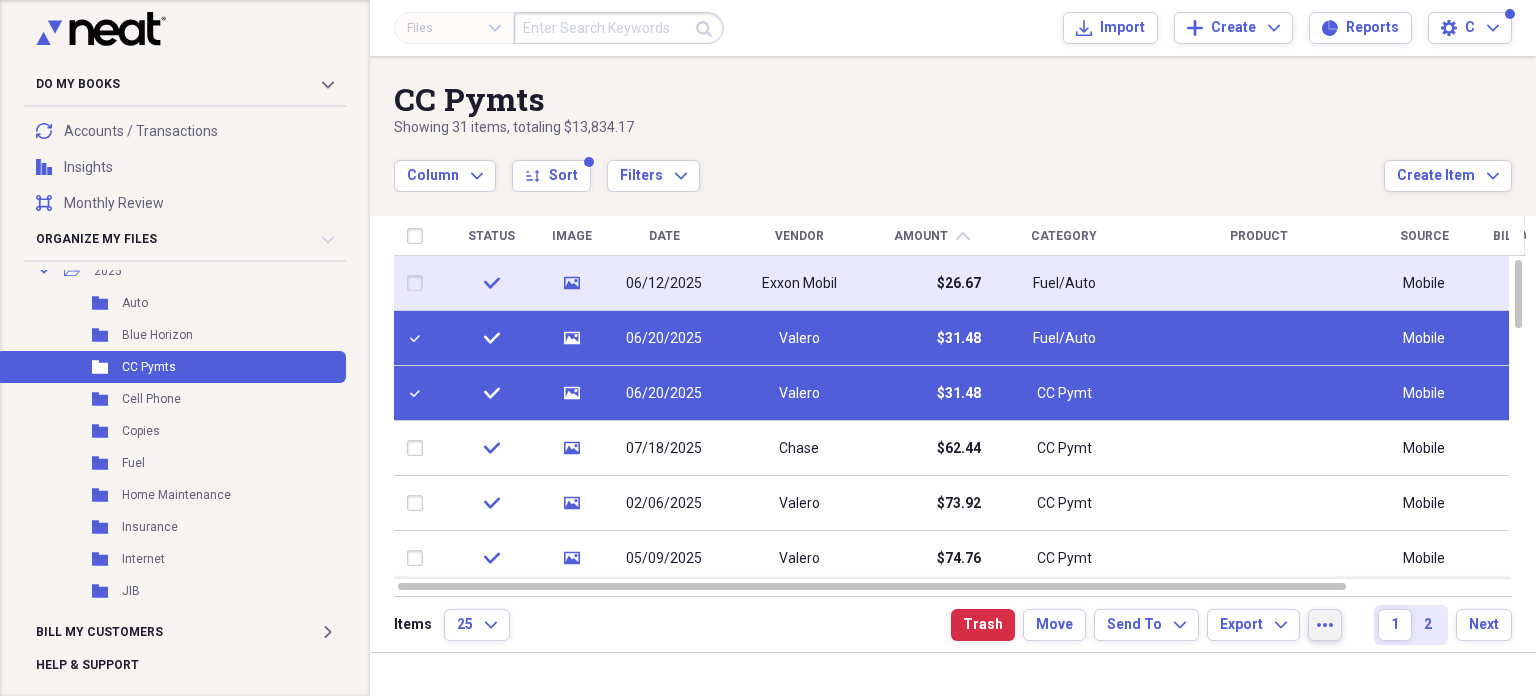 click 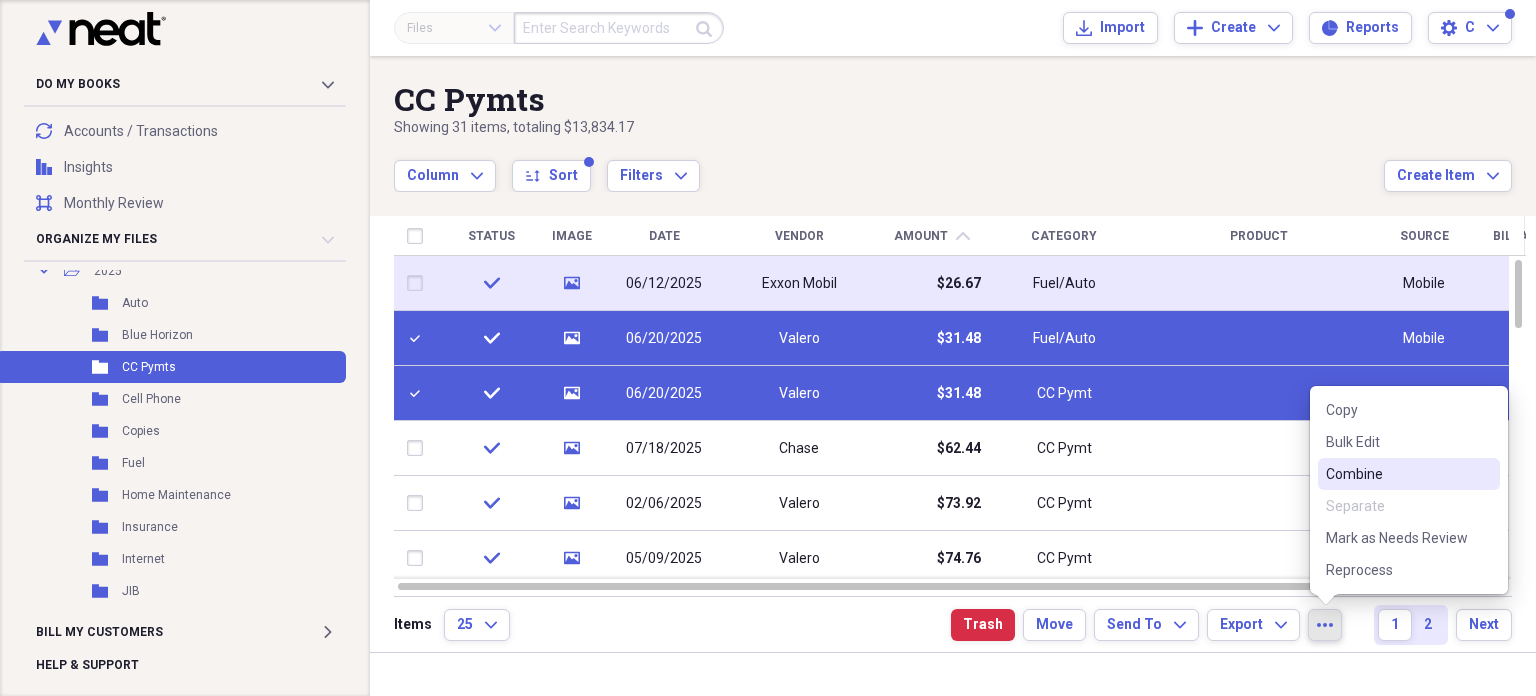 click on "Combine" at bounding box center [1397, 474] 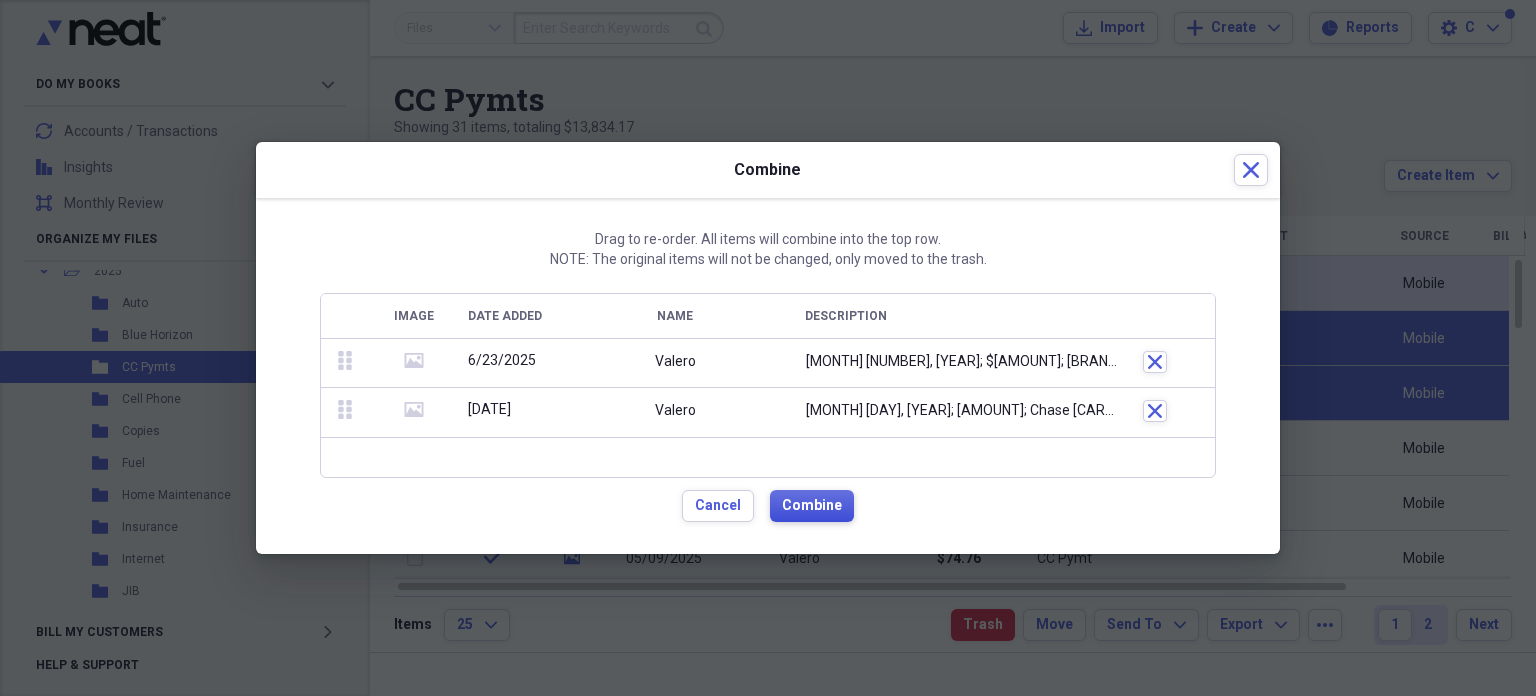 click on "Combine" at bounding box center (812, 506) 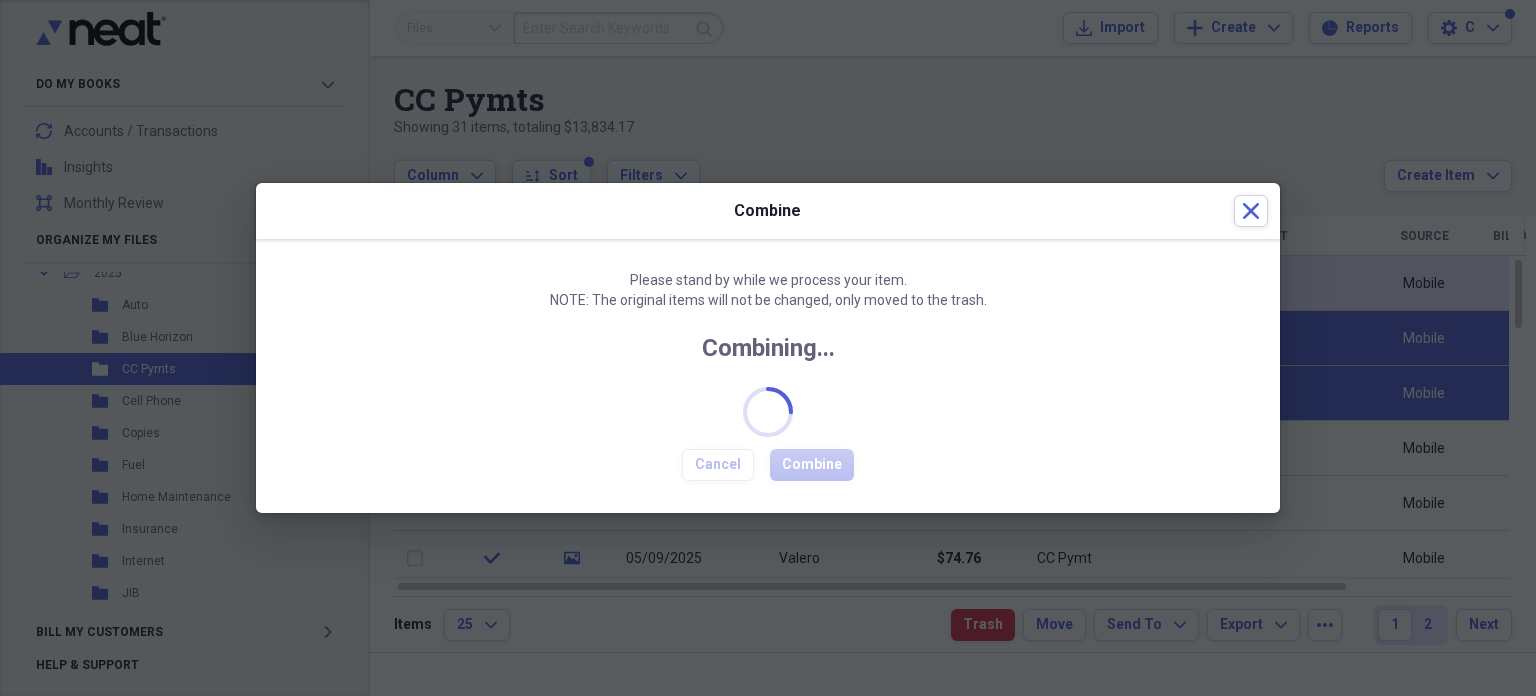 checkbox on "false" 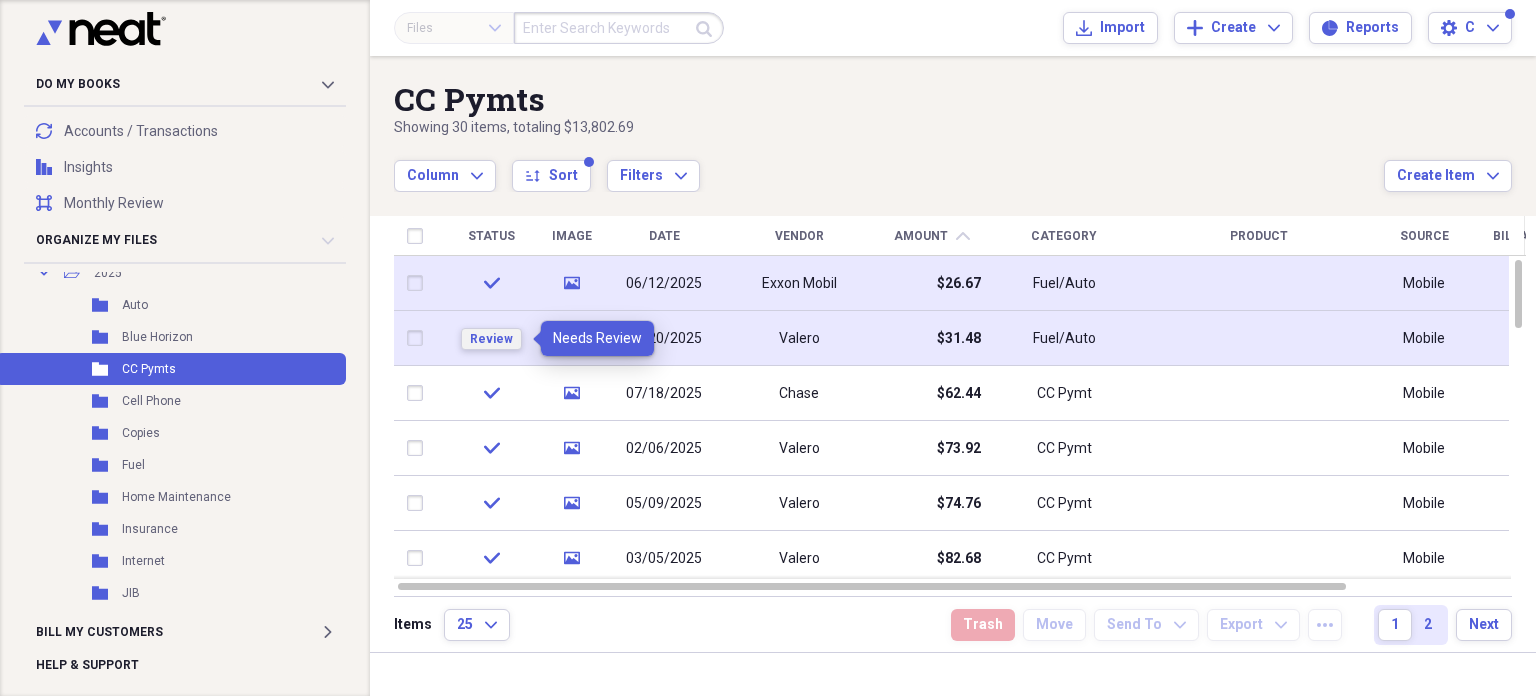 click on "Review" at bounding box center [491, 339] 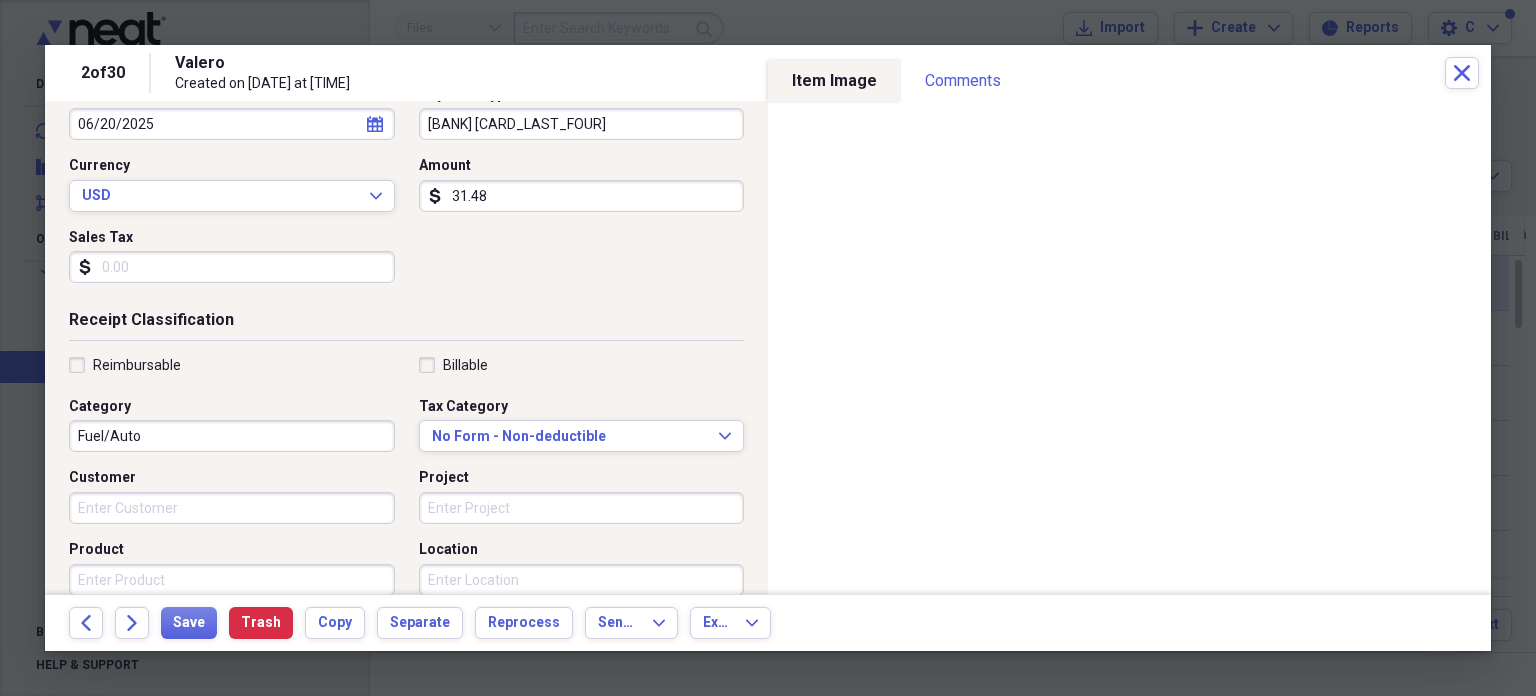 scroll, scrollTop: 236, scrollLeft: 0, axis: vertical 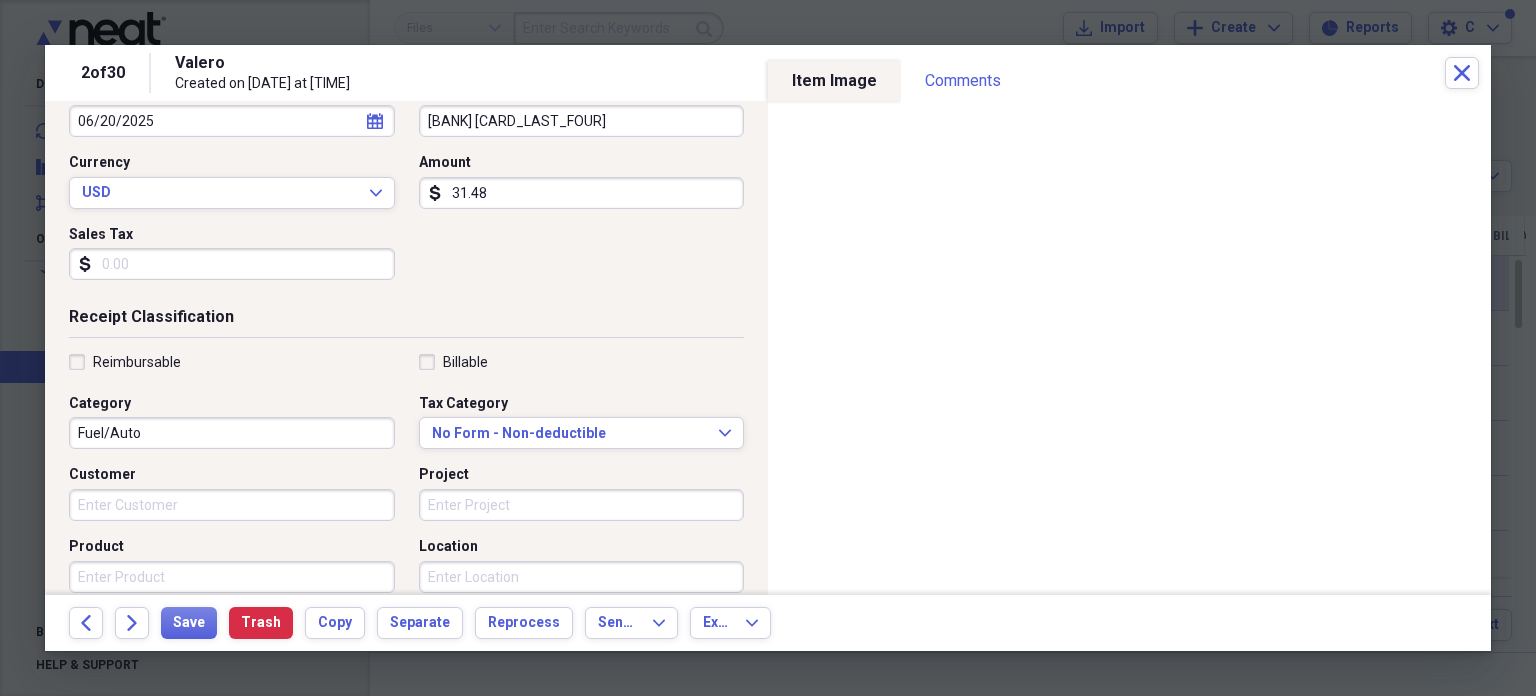 click on "Fuel/Auto" at bounding box center (232, 433) 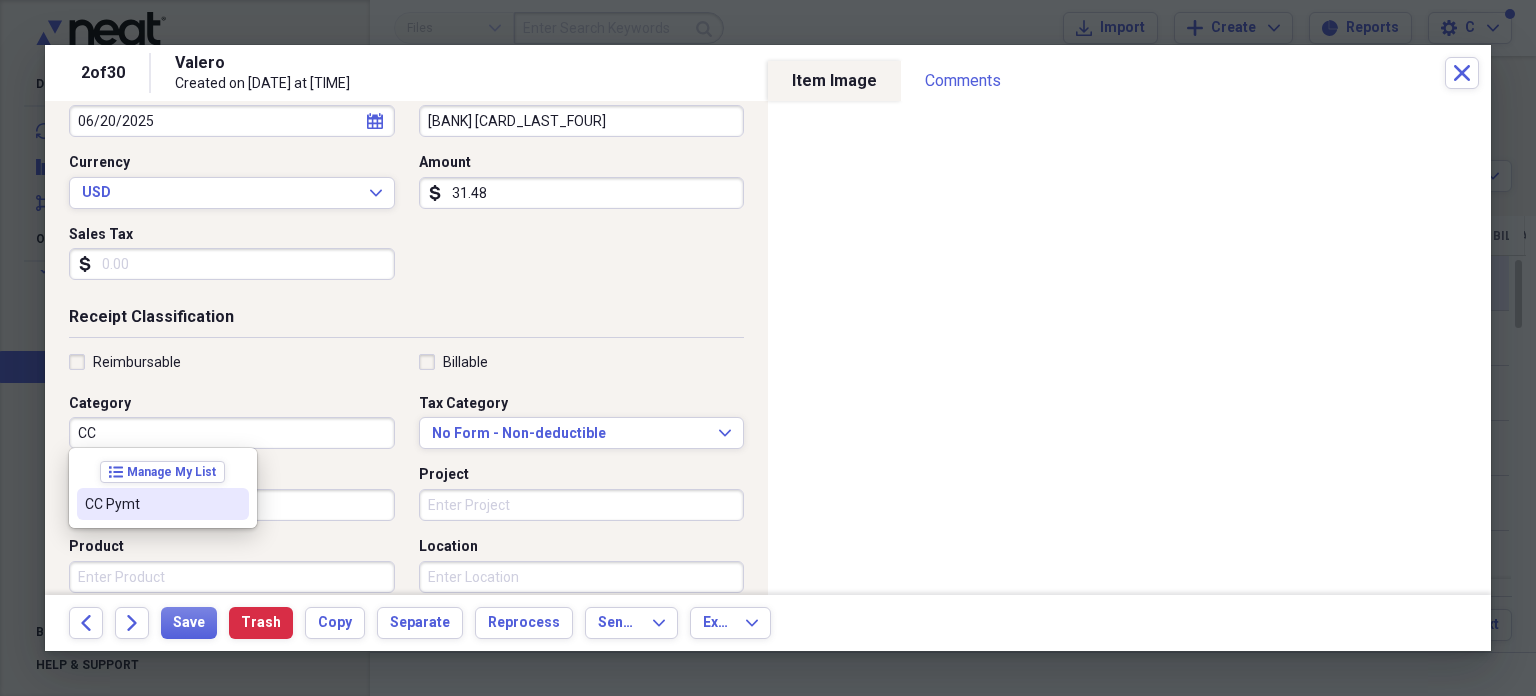 click on "CC Pymt" at bounding box center [151, 504] 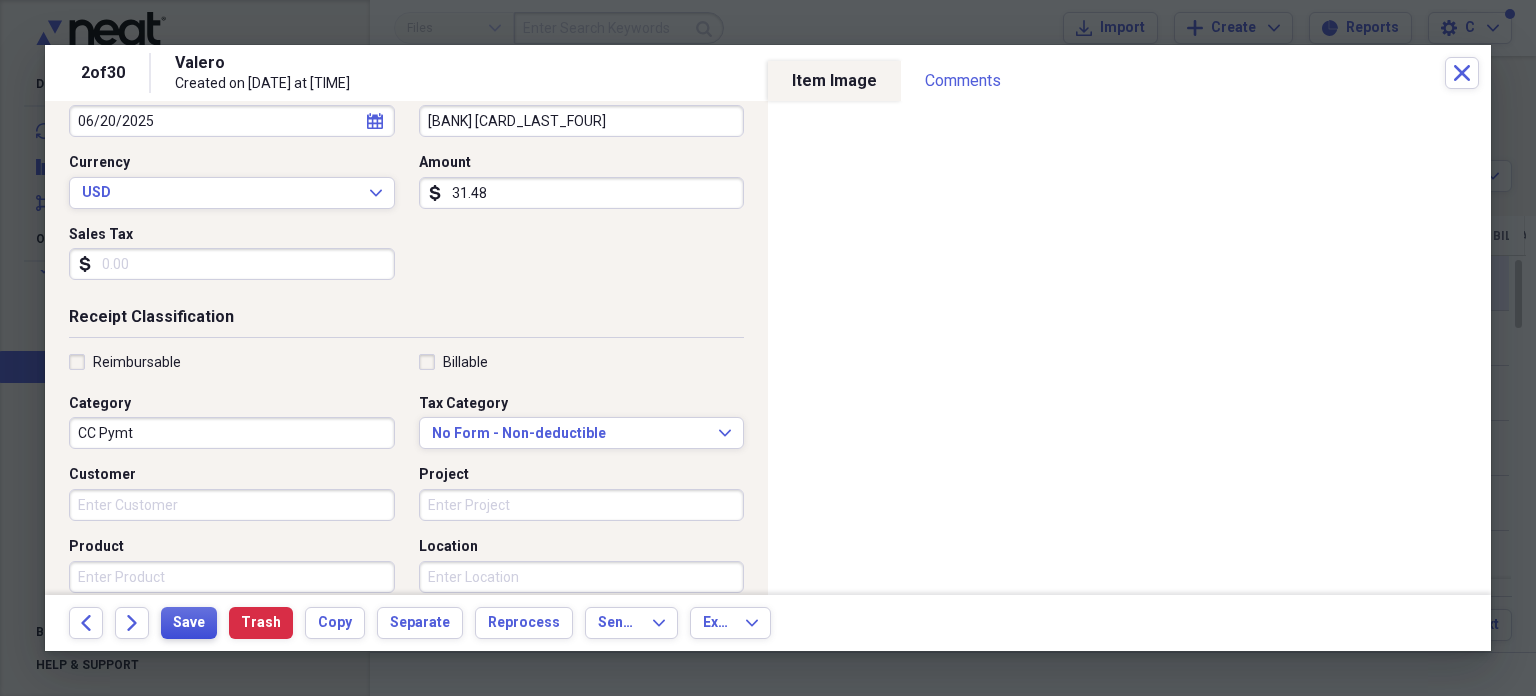 click on "Save" at bounding box center (189, 623) 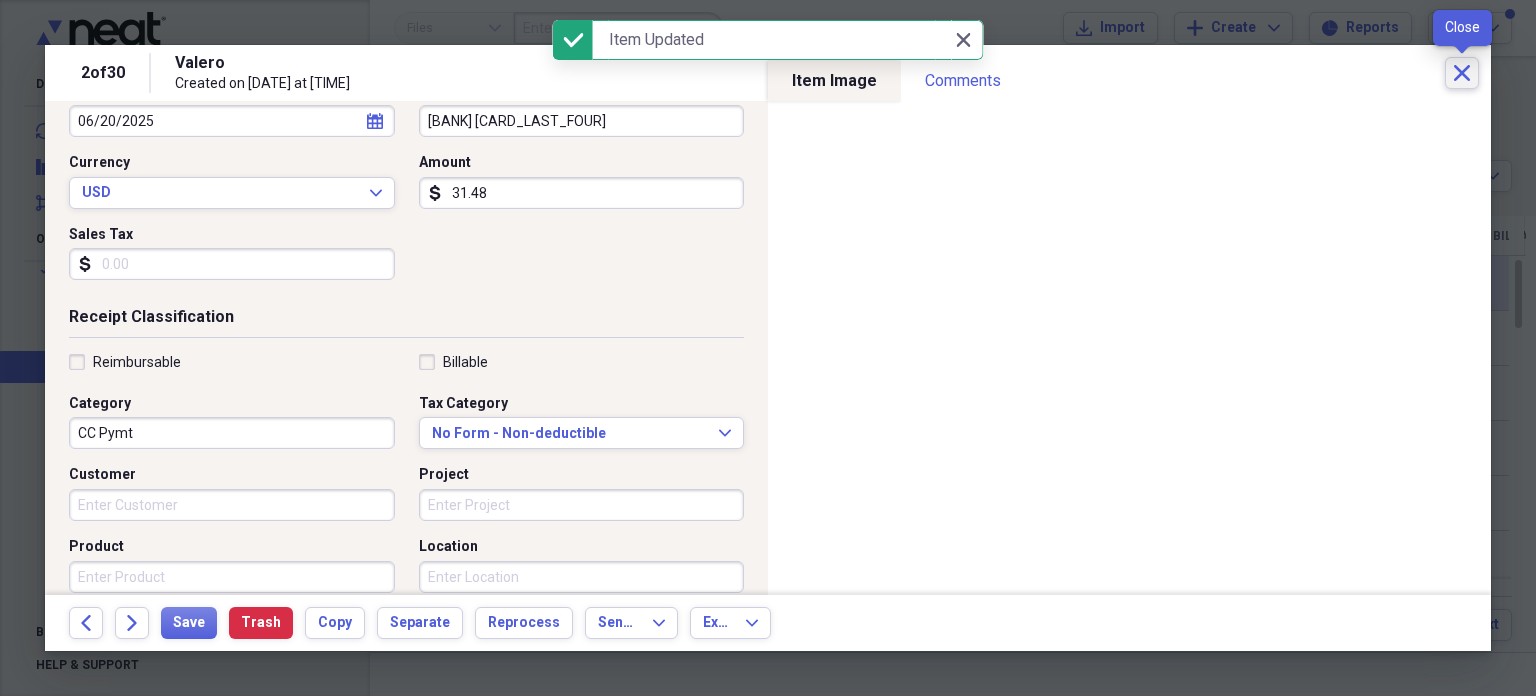 click on "Close" at bounding box center (1462, 73) 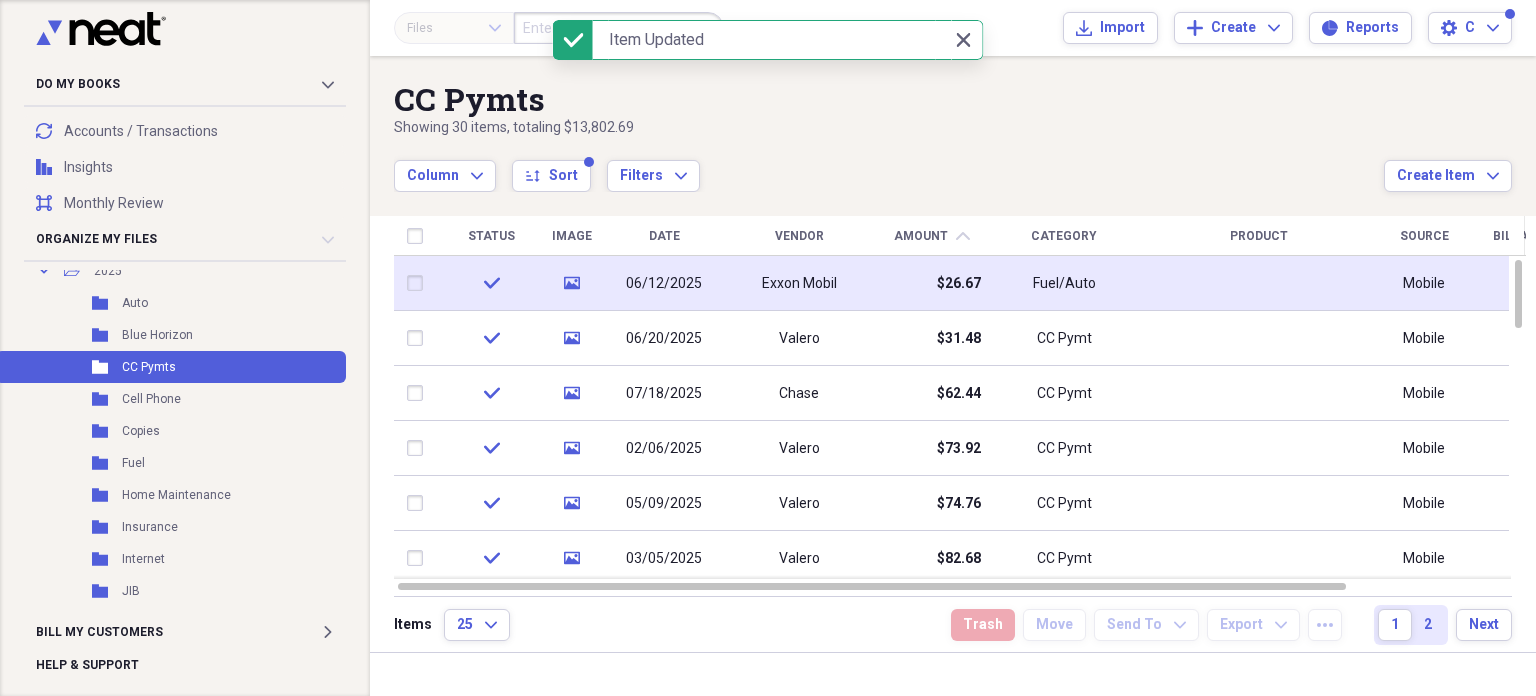 click on "Exxon Mobil" at bounding box center [799, 283] 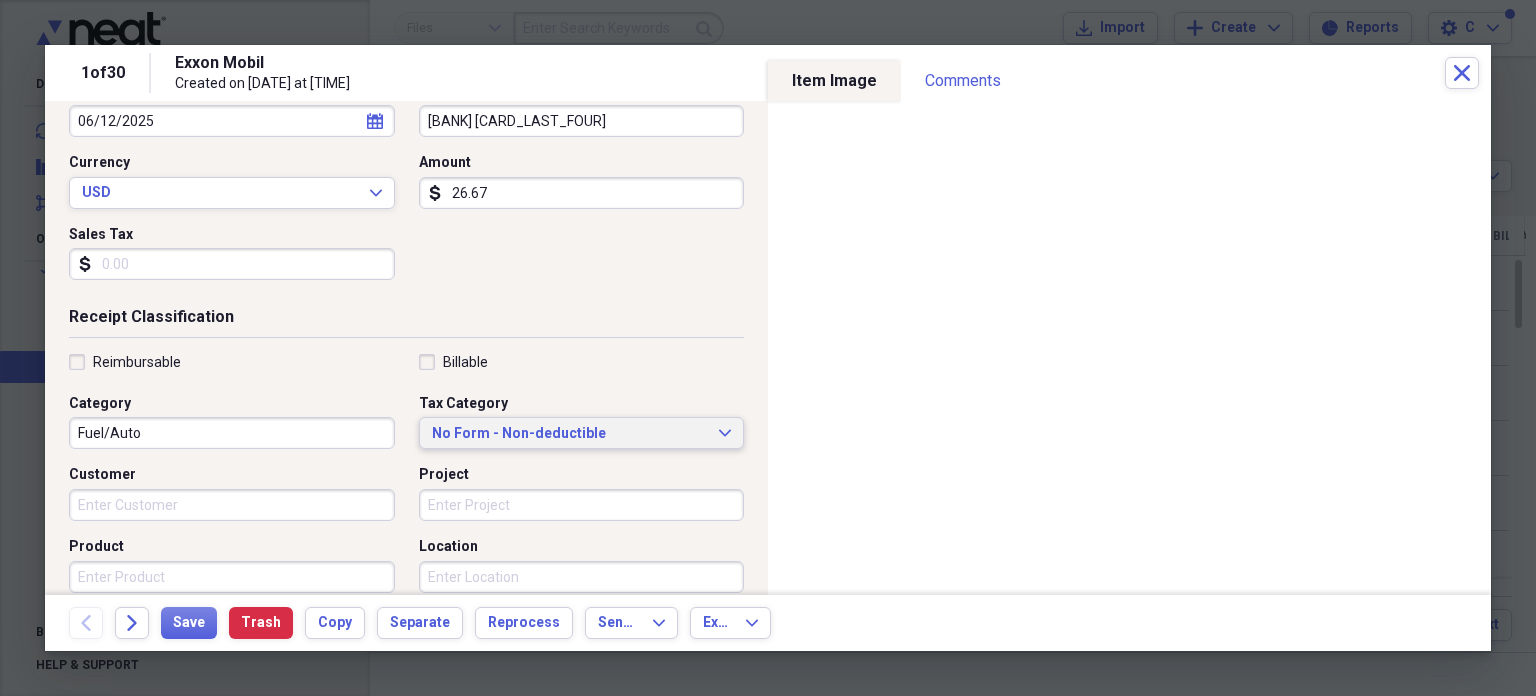 scroll, scrollTop: 238, scrollLeft: 0, axis: vertical 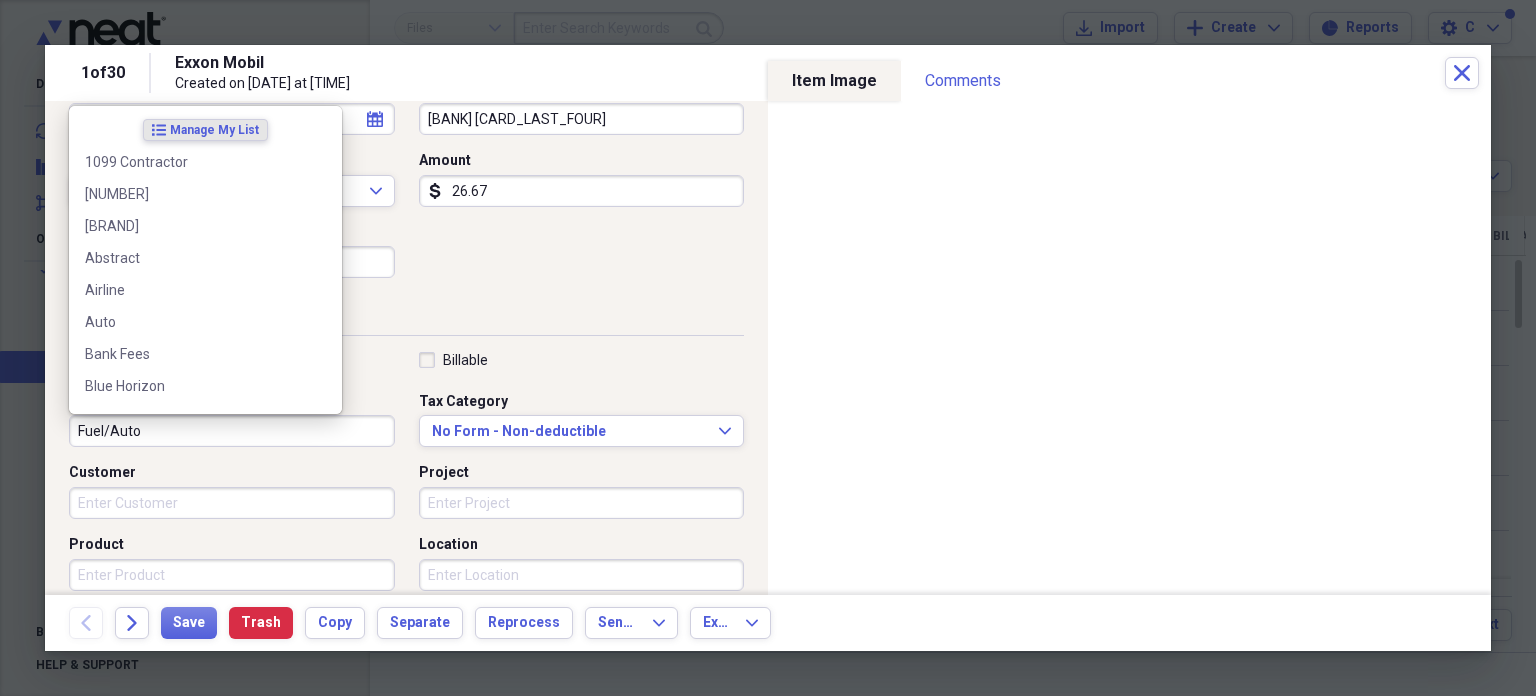 click on "Fuel/Auto" at bounding box center (232, 431) 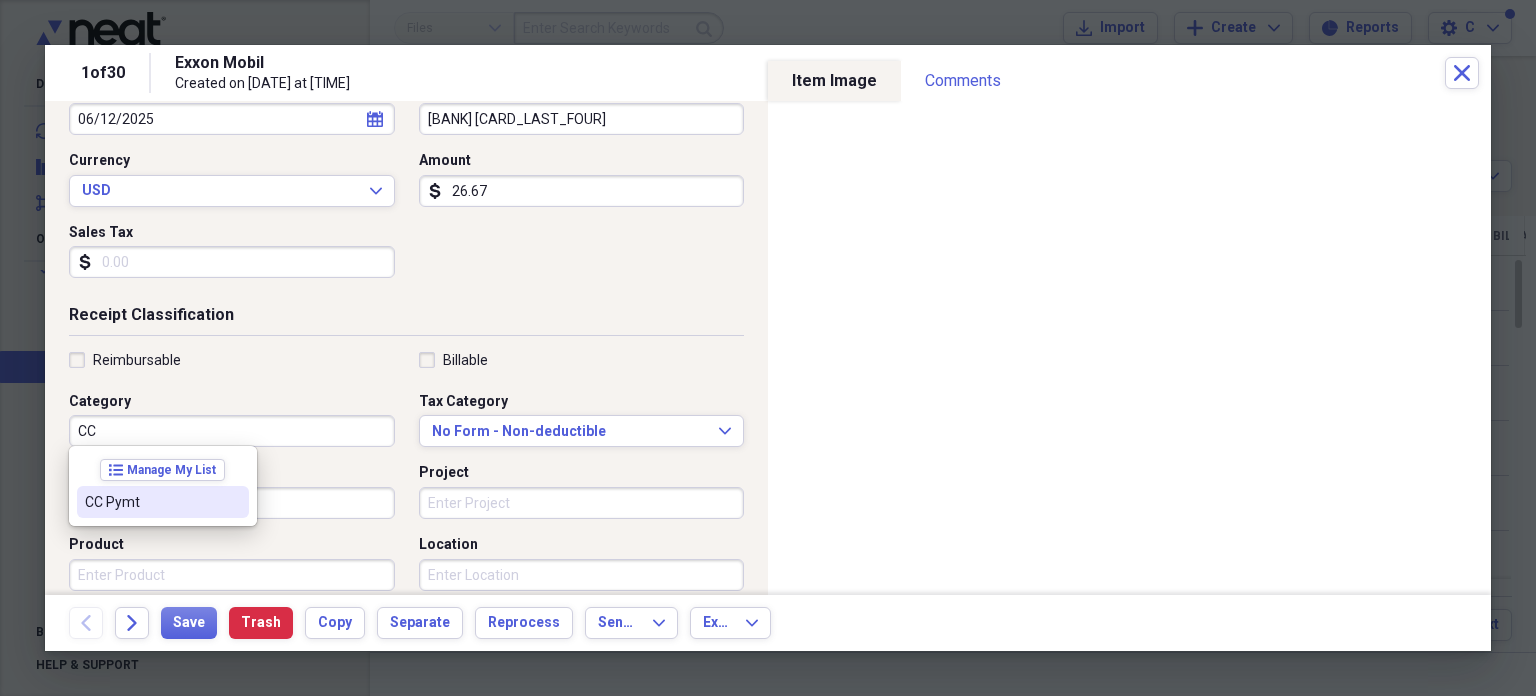 click on "CC Pymt" at bounding box center [151, 502] 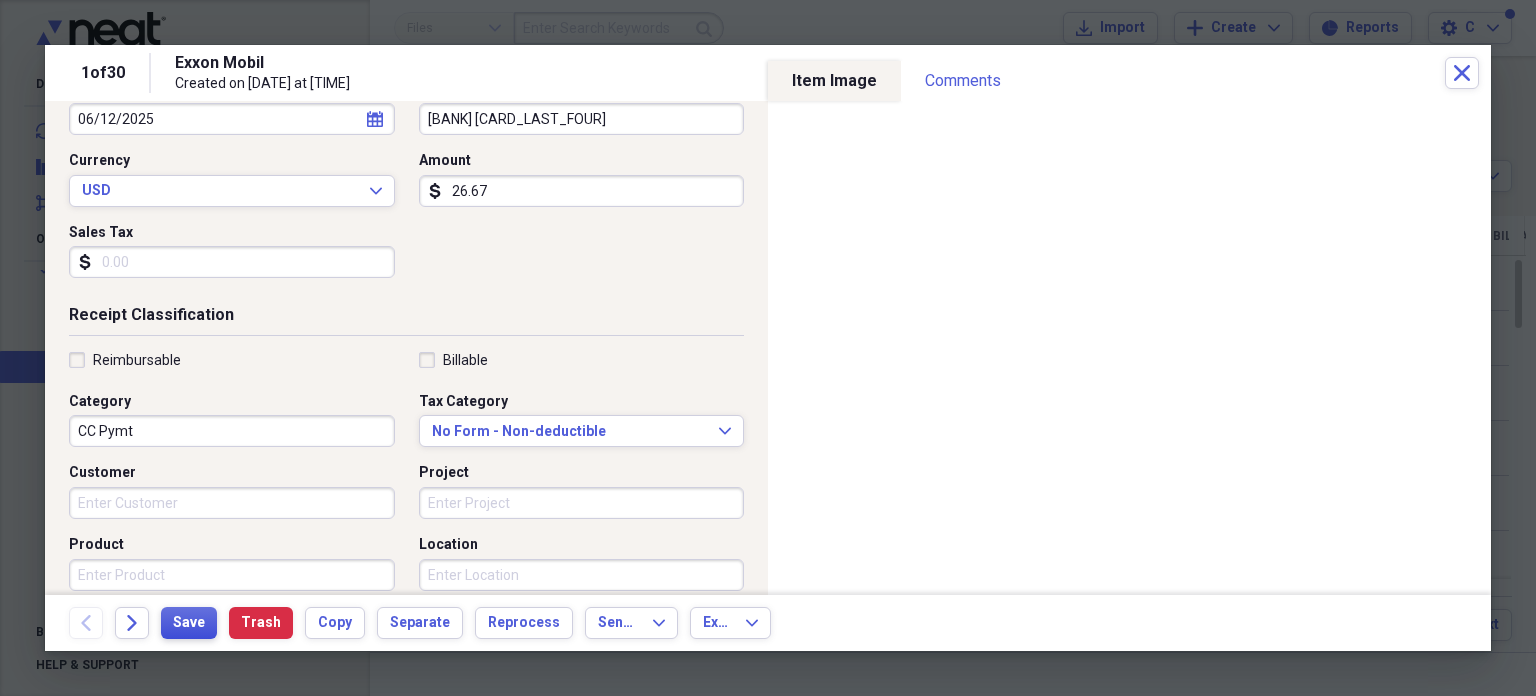 click on "Save" at bounding box center [189, 623] 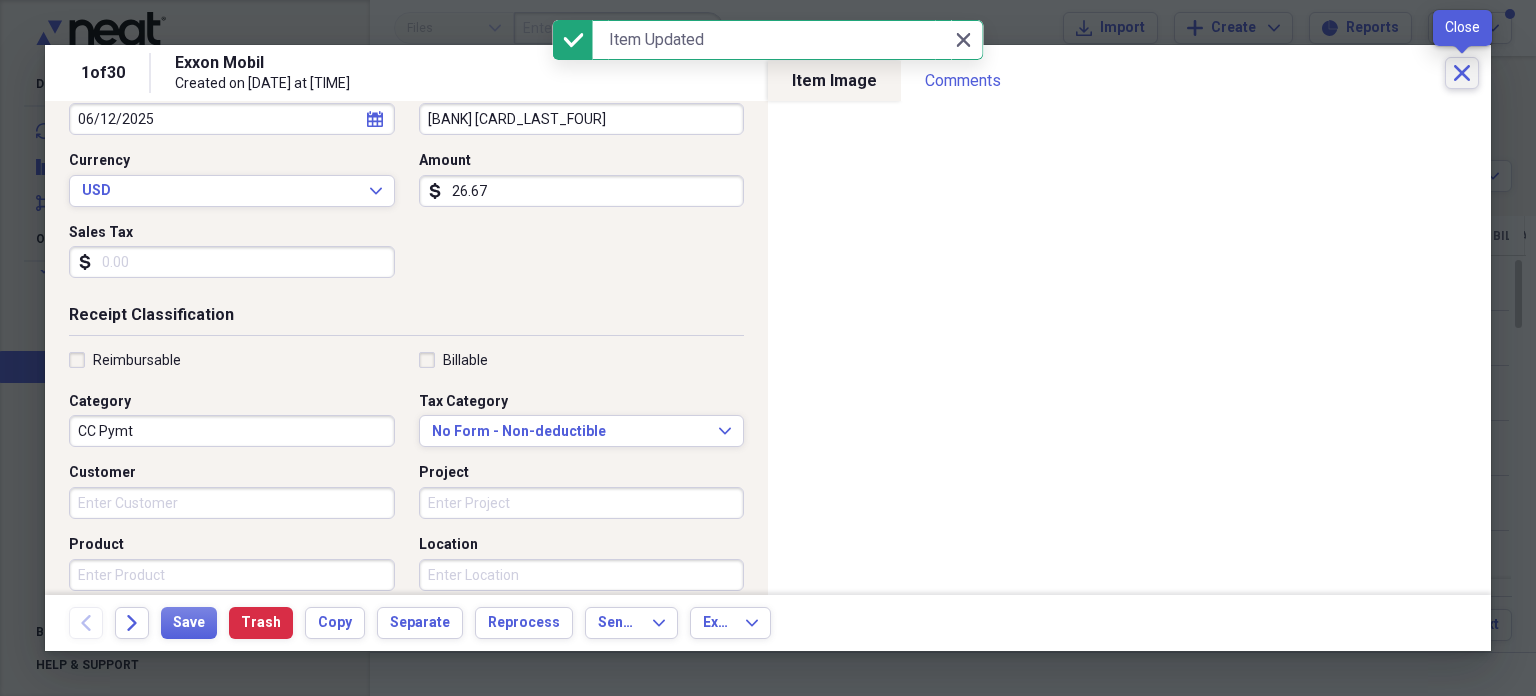 click on "Close" 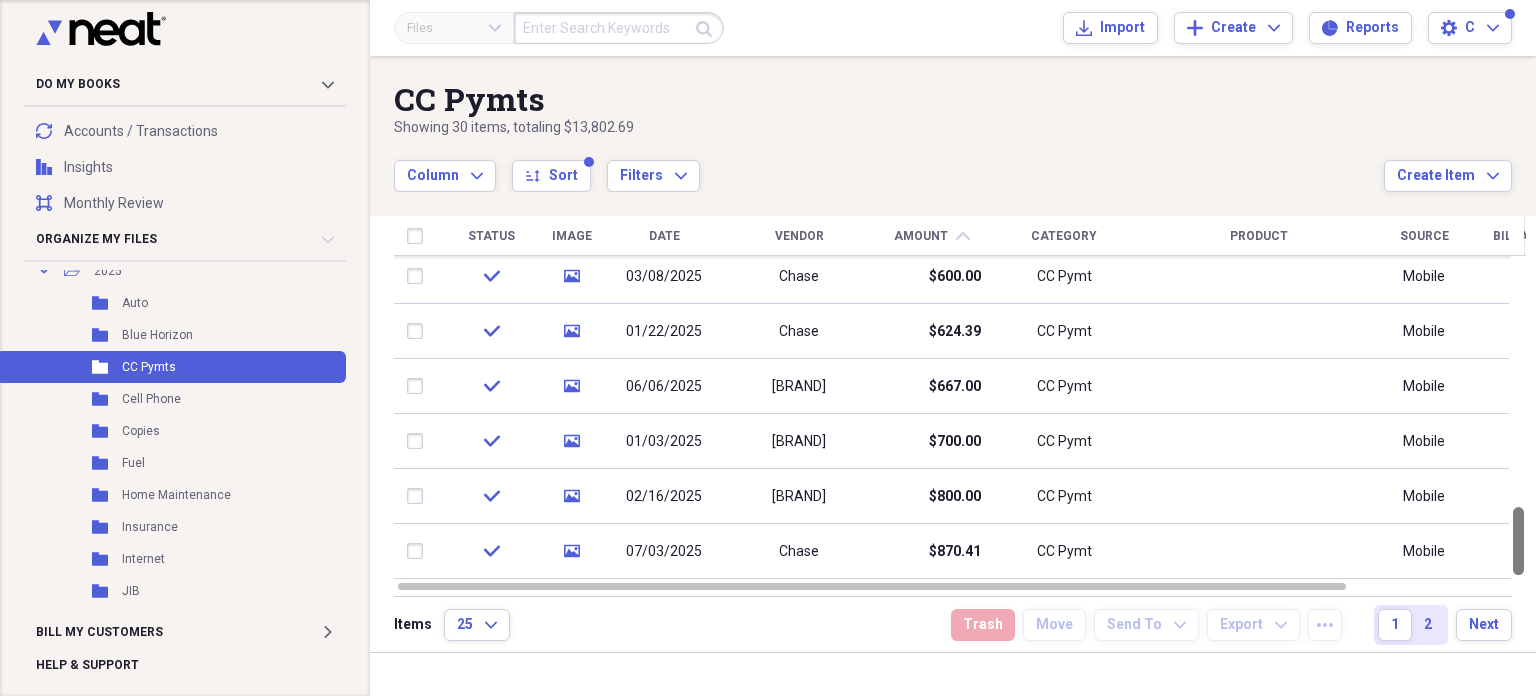 drag, startPoint x: 1528, startPoint y: 274, endPoint x: 1535, endPoint y: 558, distance: 284.08624 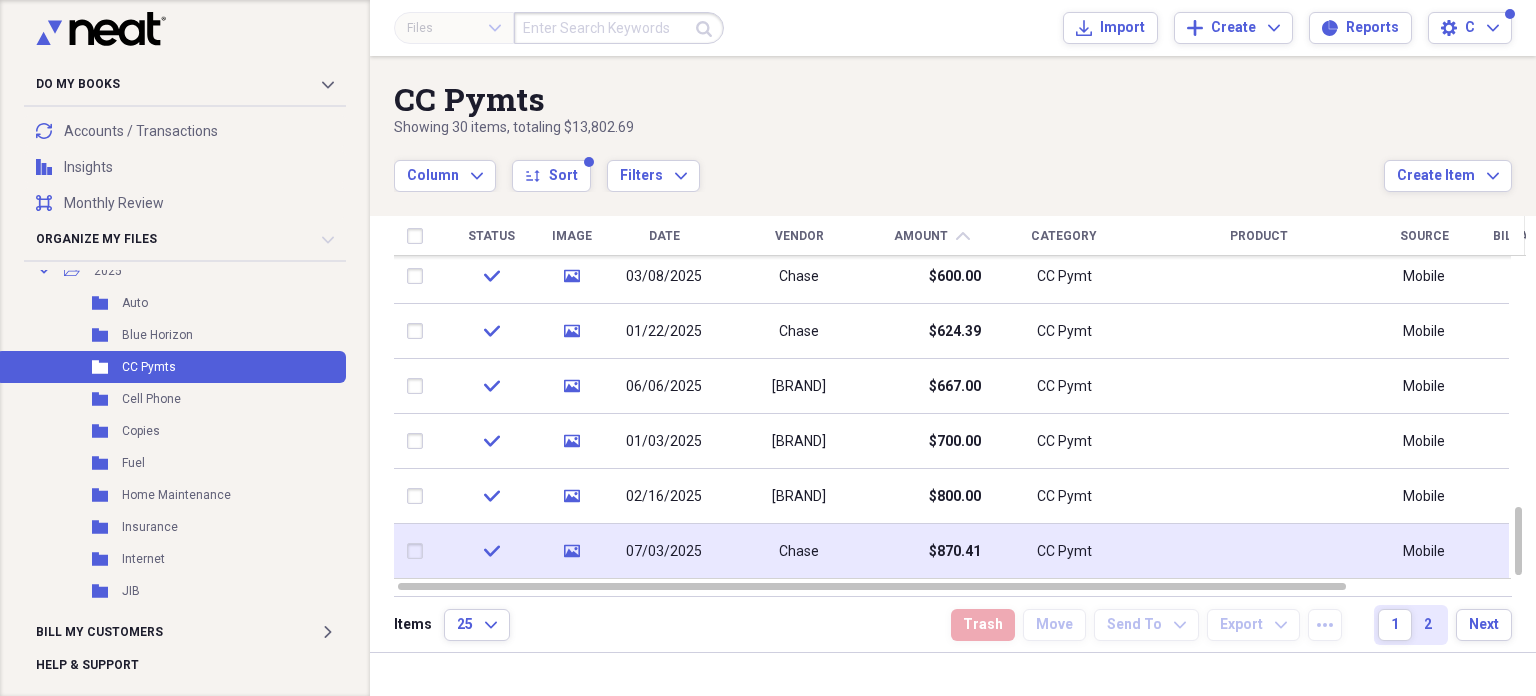 click on "$[PRICE]" at bounding box center (955, 552) 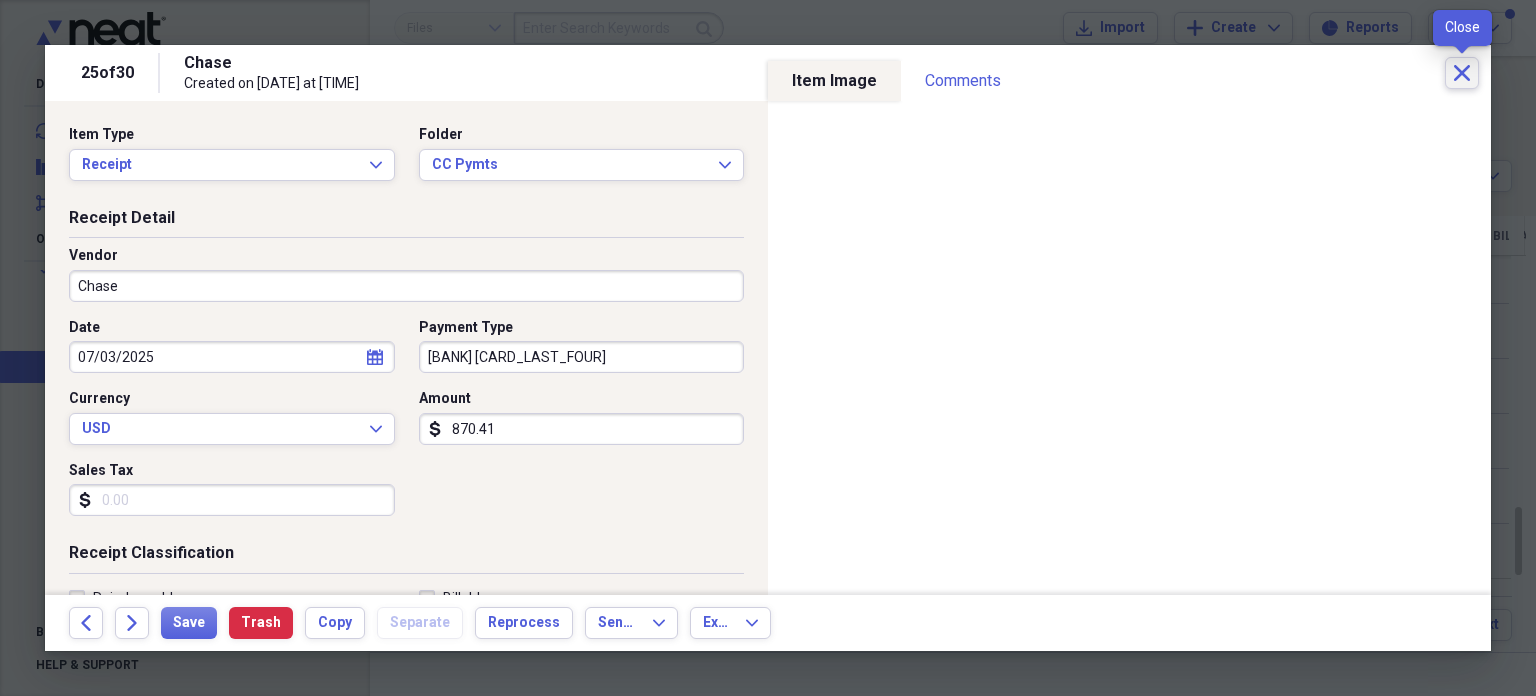 click on "Close" 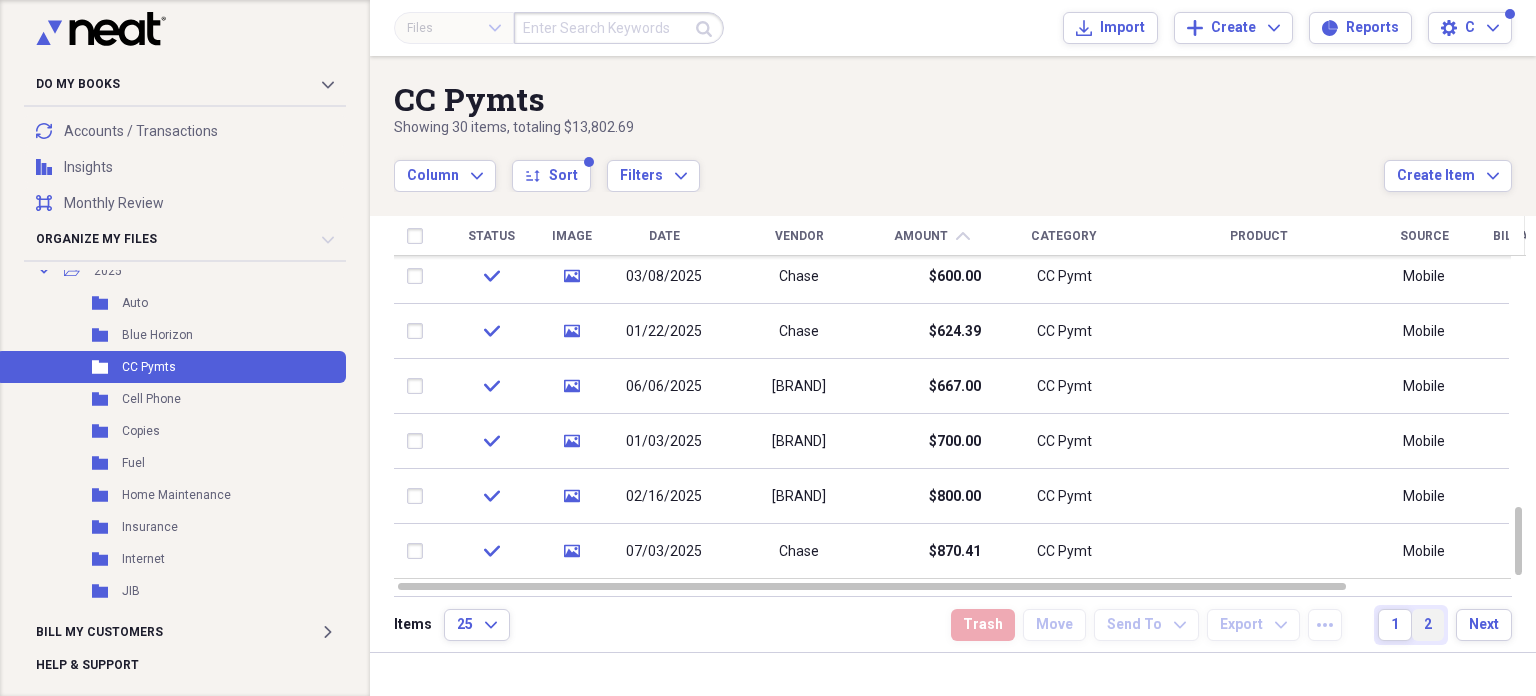 click on "2" at bounding box center (1428, 625) 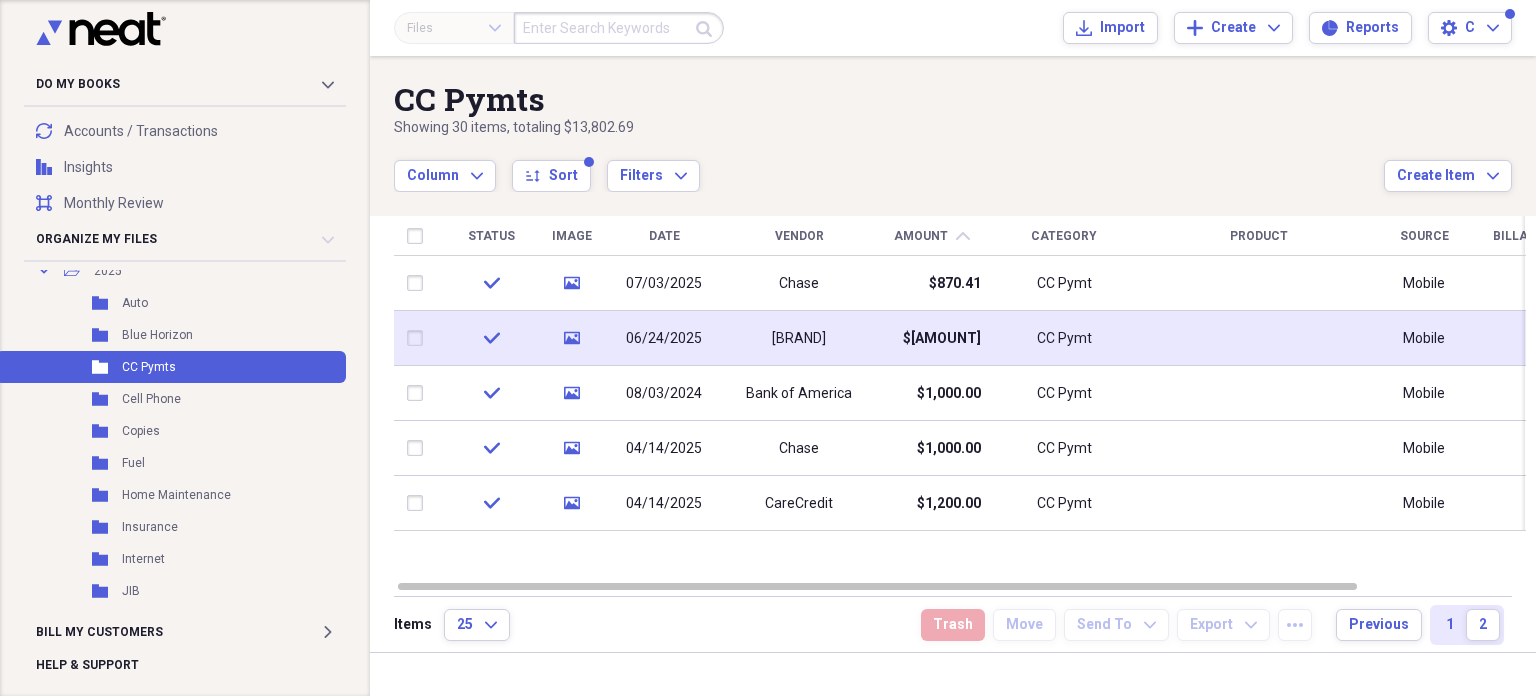 click on "$930.28" at bounding box center (942, 339) 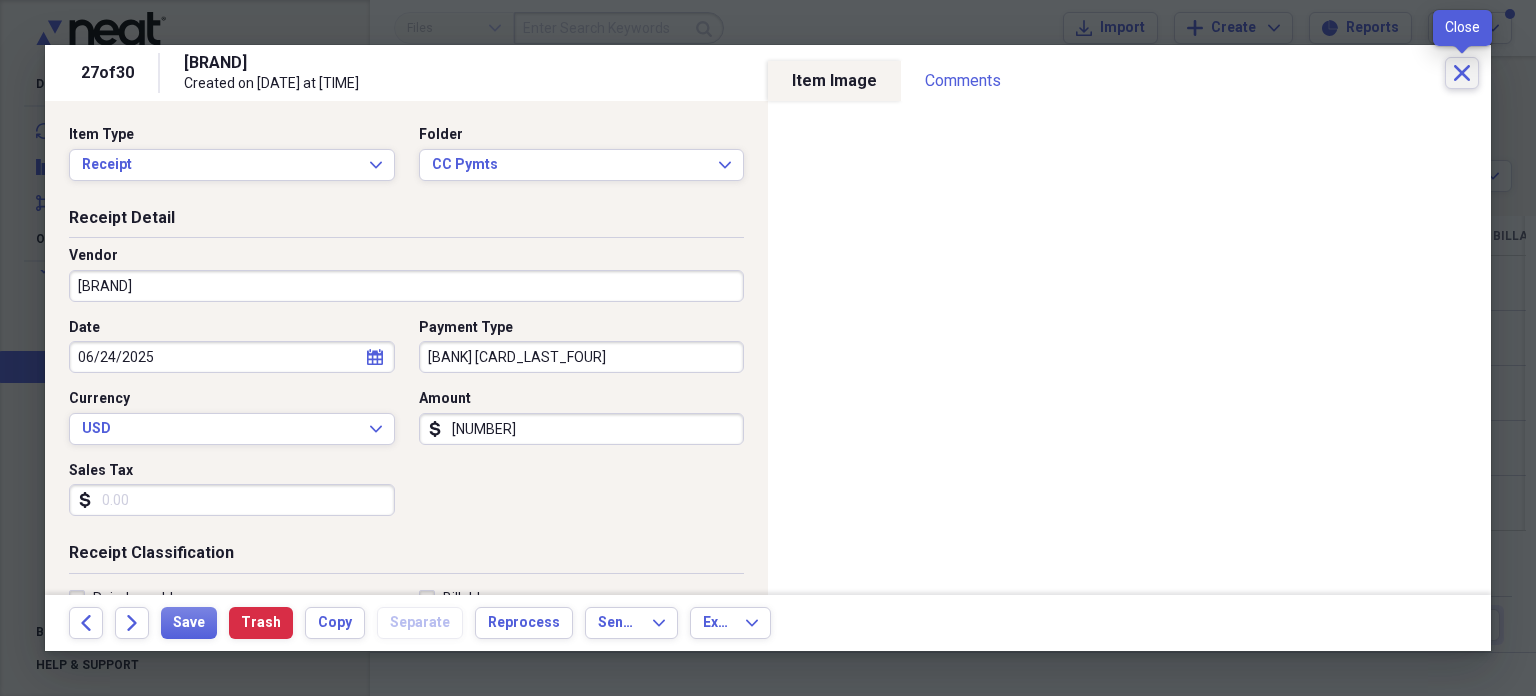 click on "Close" 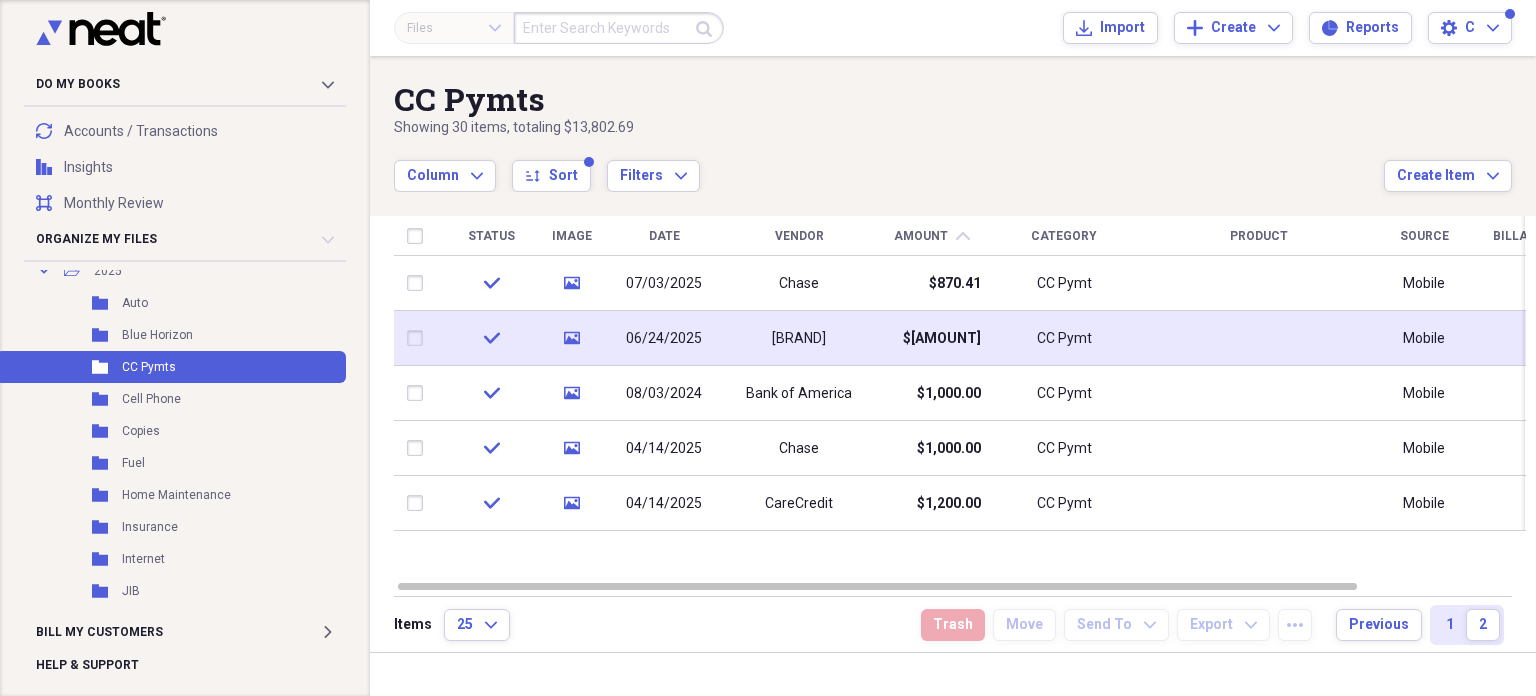 click on "Bank of America MC" at bounding box center [799, 339] 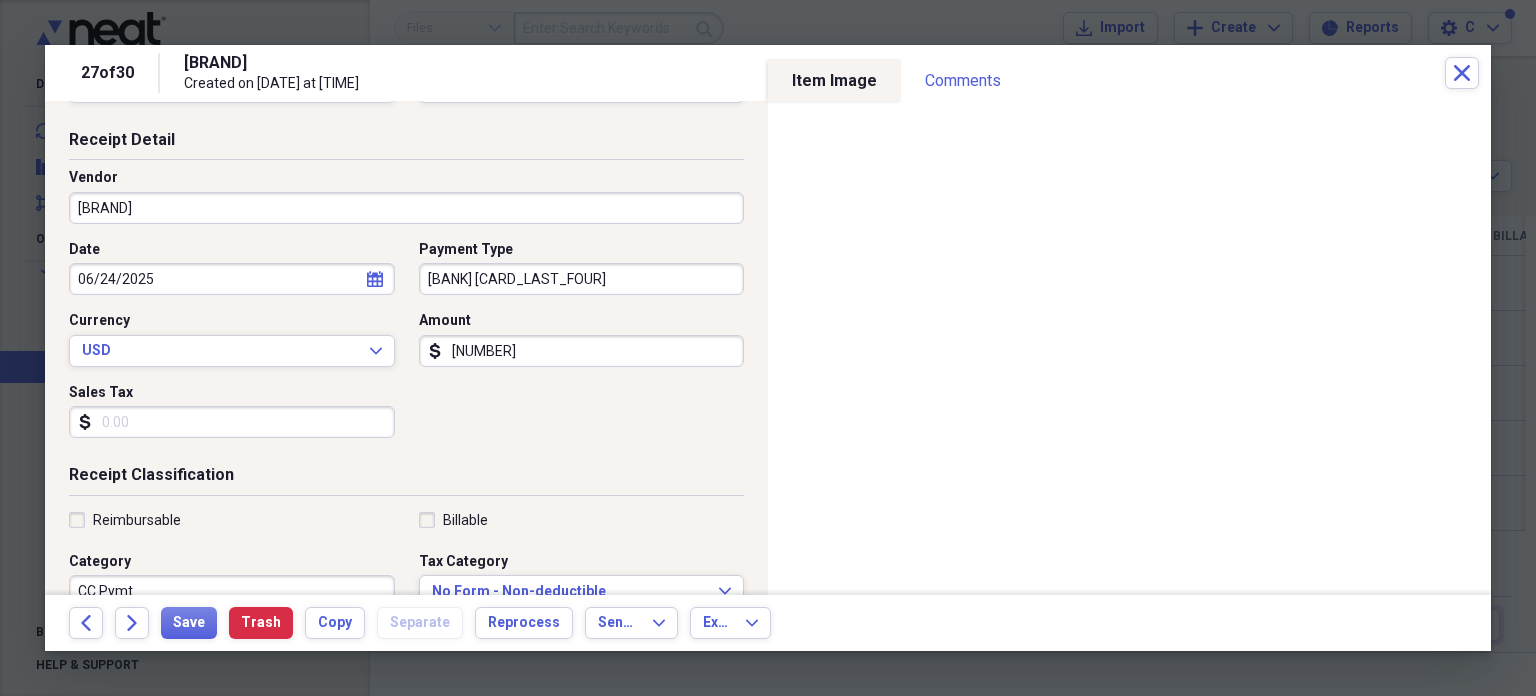 scroll, scrollTop: 80, scrollLeft: 0, axis: vertical 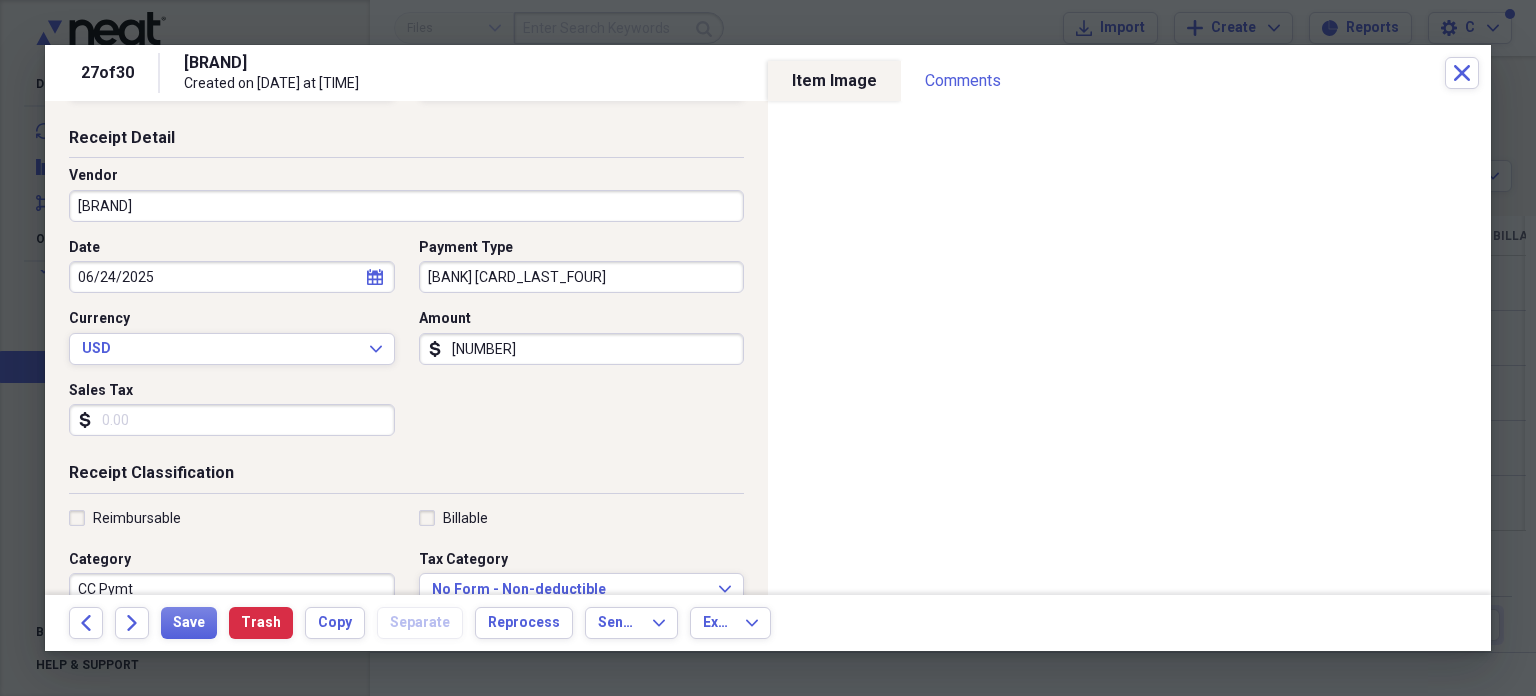click on "930.28" at bounding box center [582, 349] 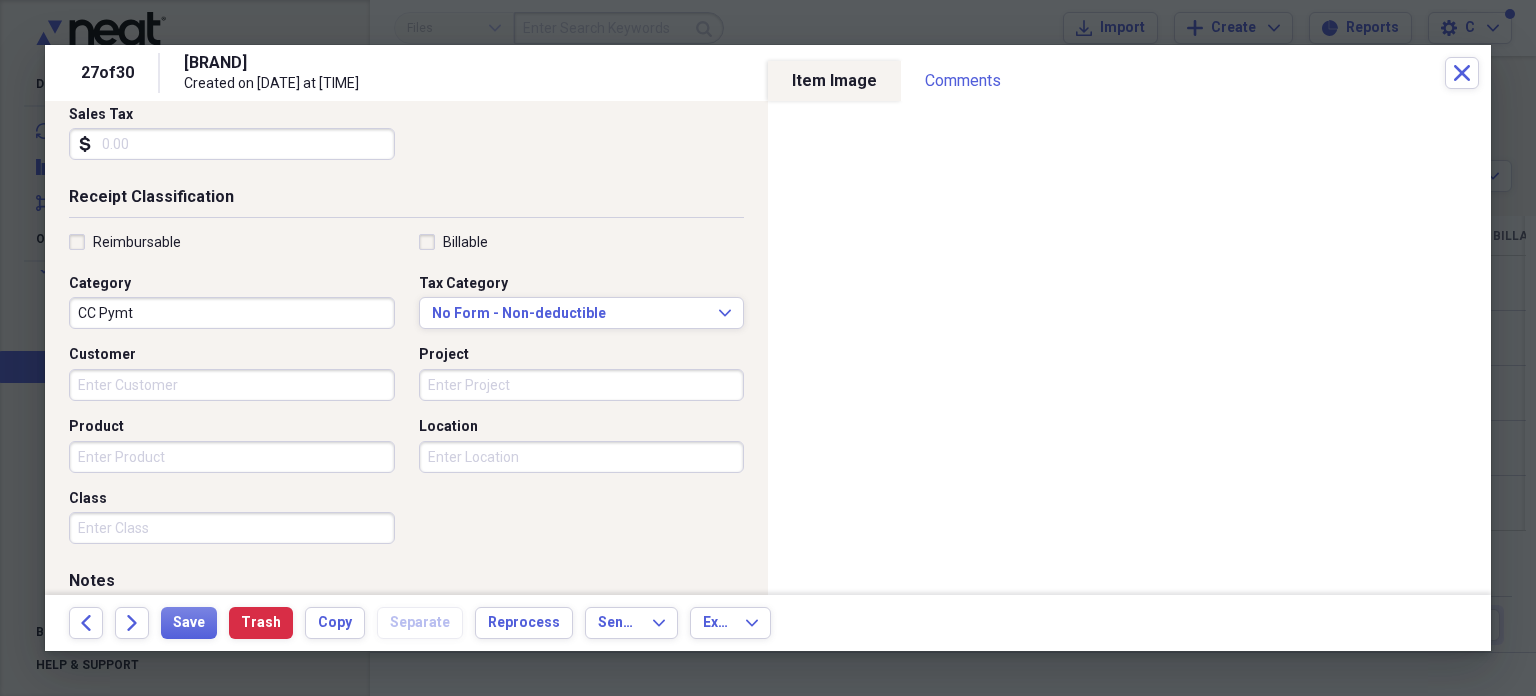 scroll, scrollTop: 358, scrollLeft: 0, axis: vertical 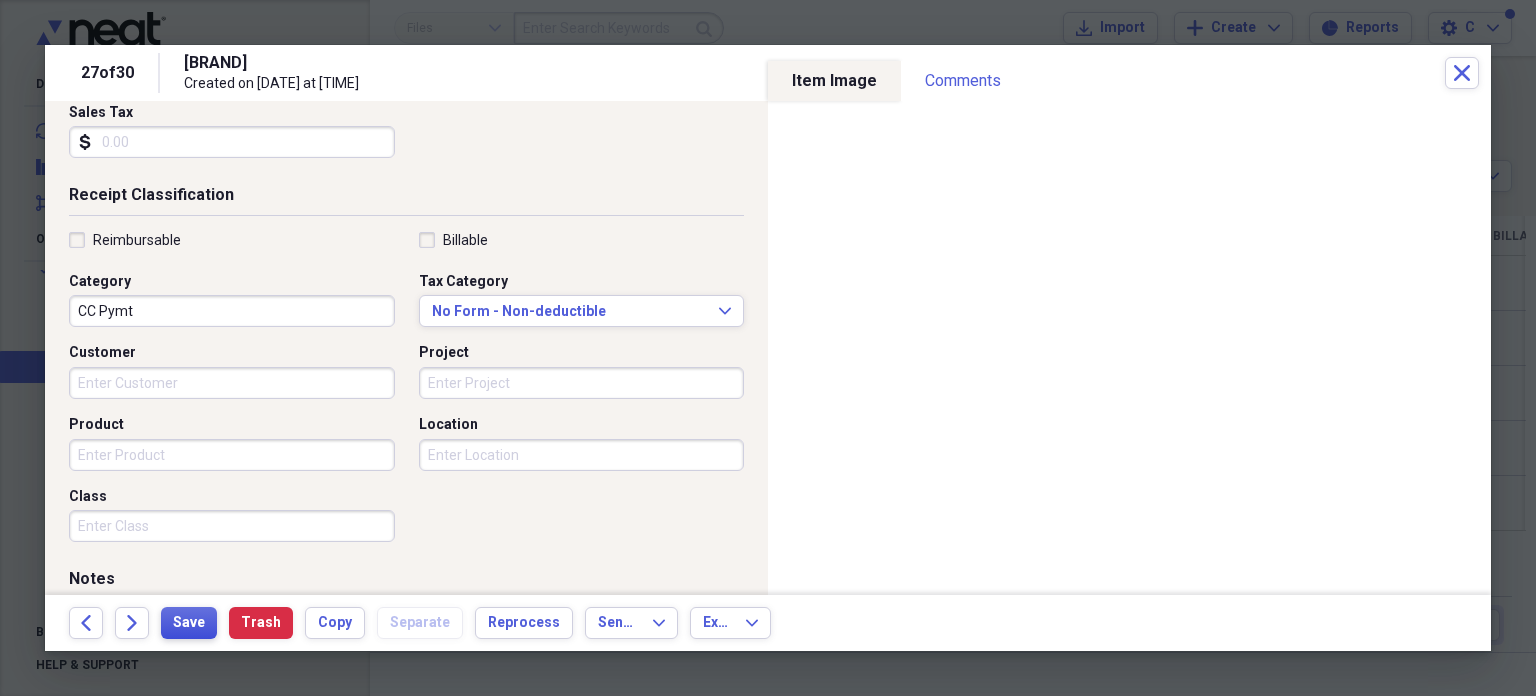 type on "207.68" 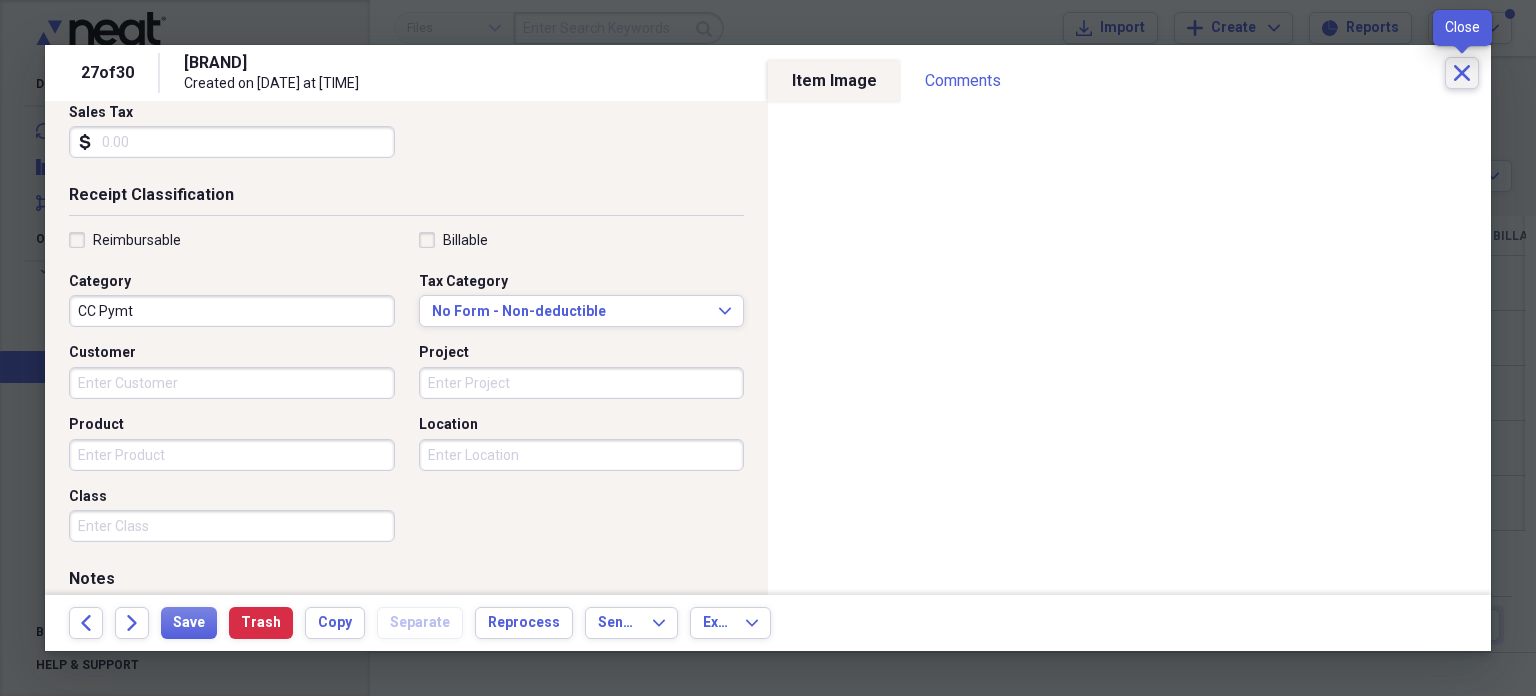 click 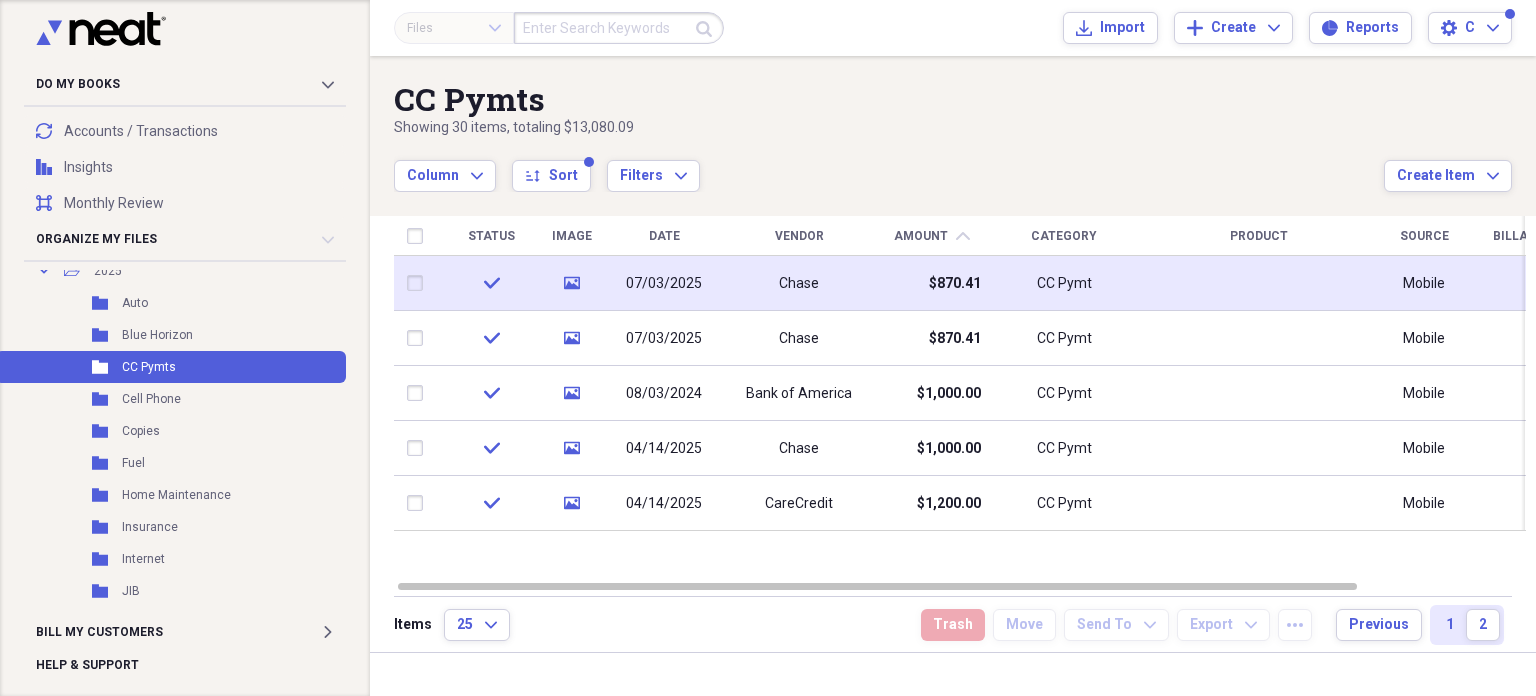 click on "Chase" at bounding box center [799, 283] 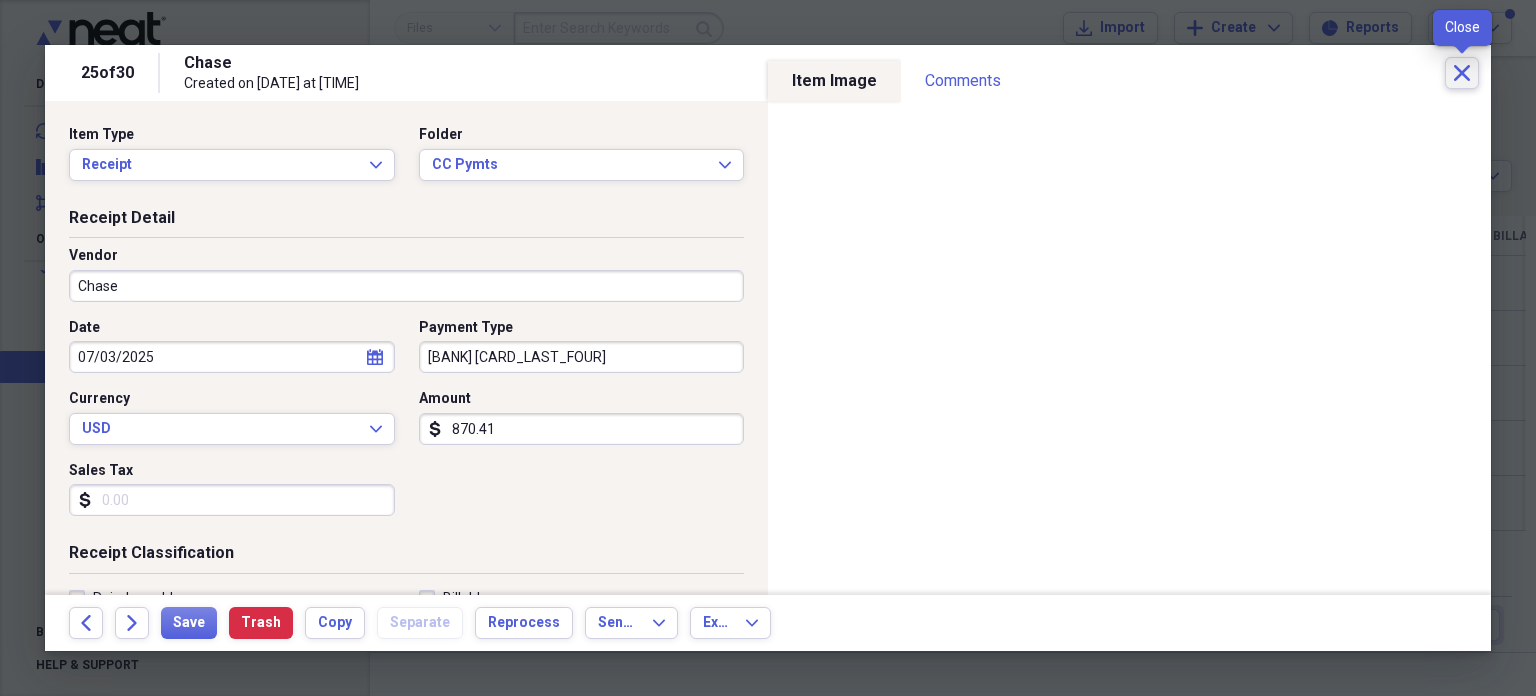 click 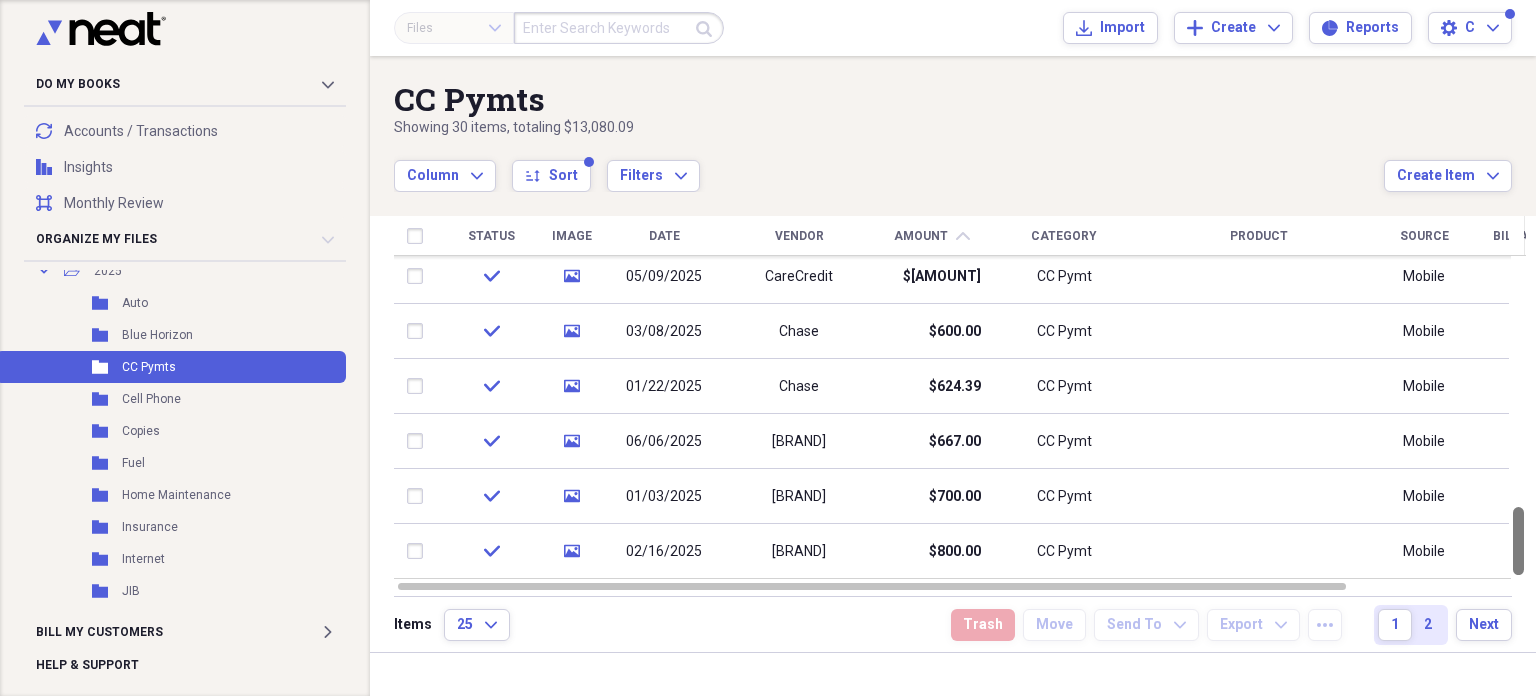 drag, startPoint x: 1527, startPoint y: 285, endPoint x: 1535, endPoint y: 560, distance: 275.11633 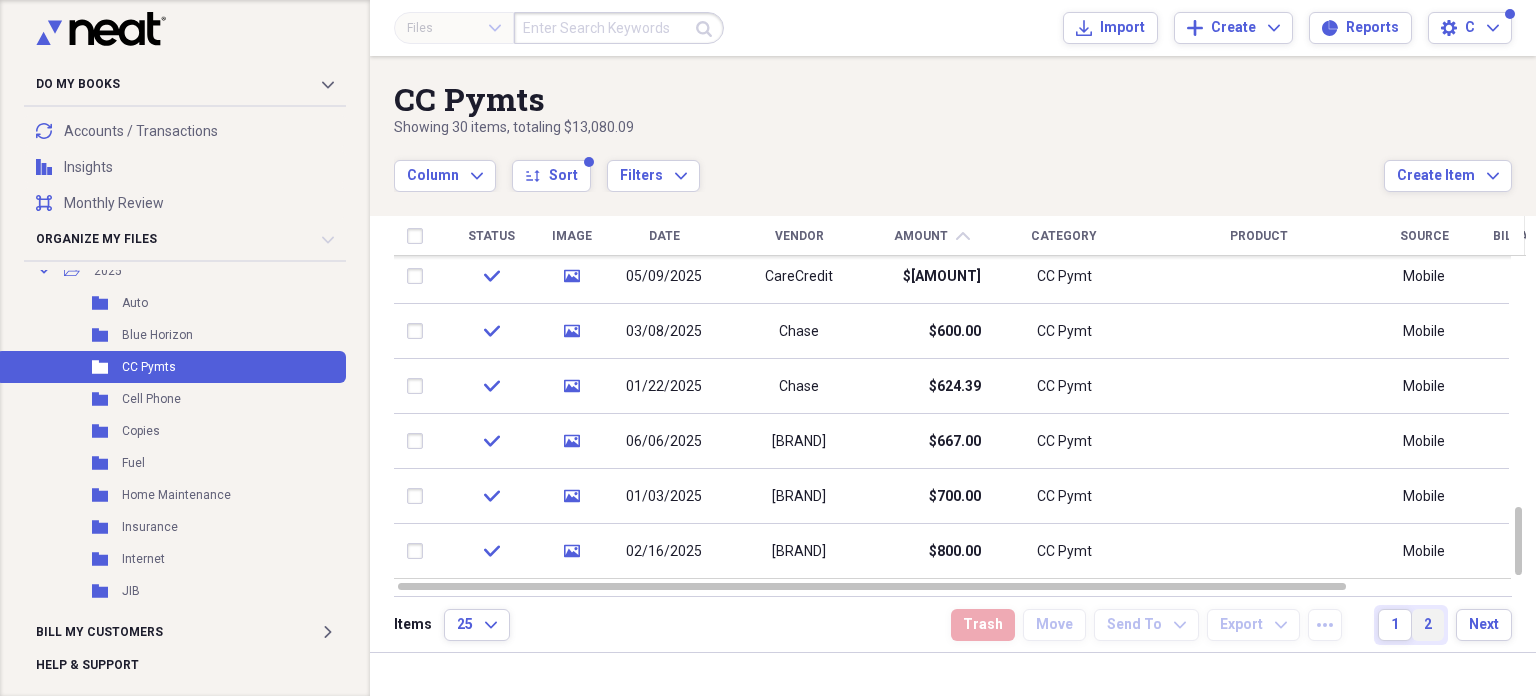 click on "2" at bounding box center (1428, 625) 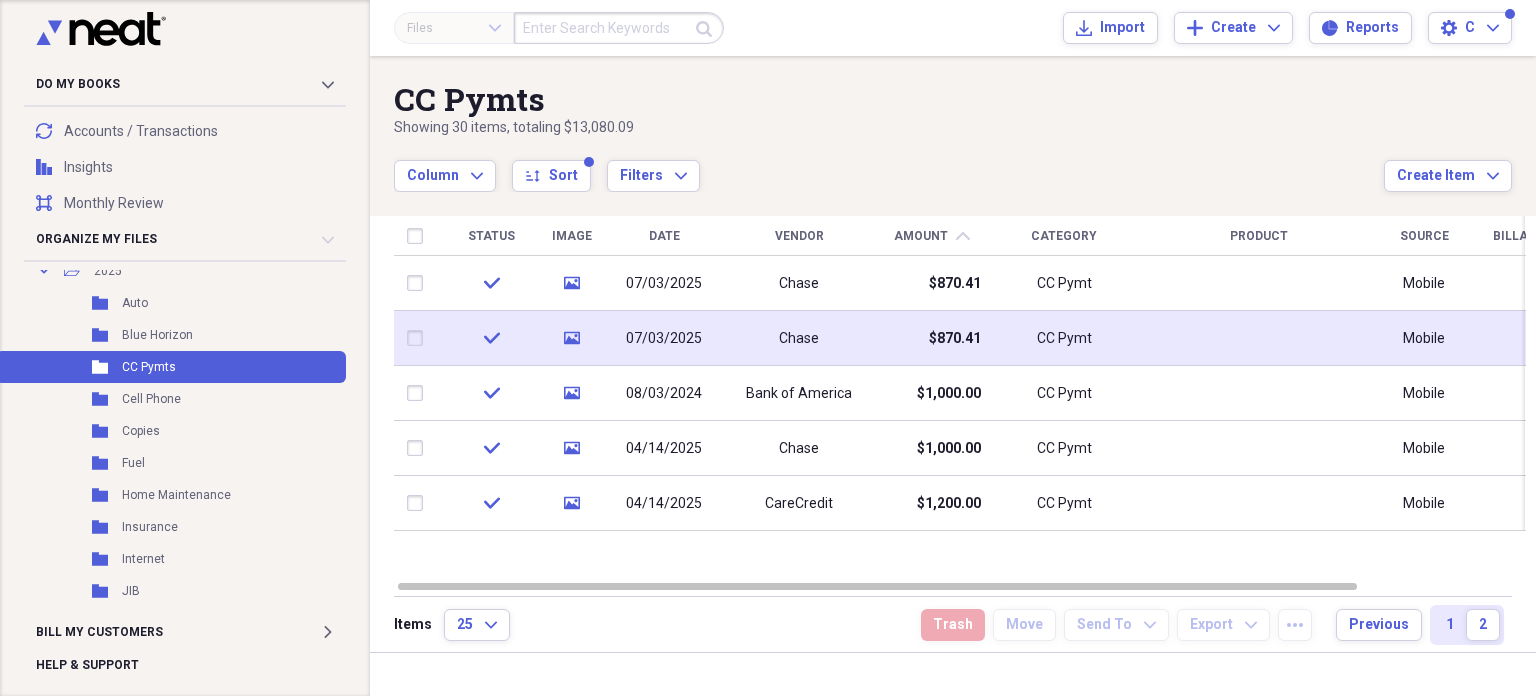 click on "$[PRICE]" at bounding box center (955, 339) 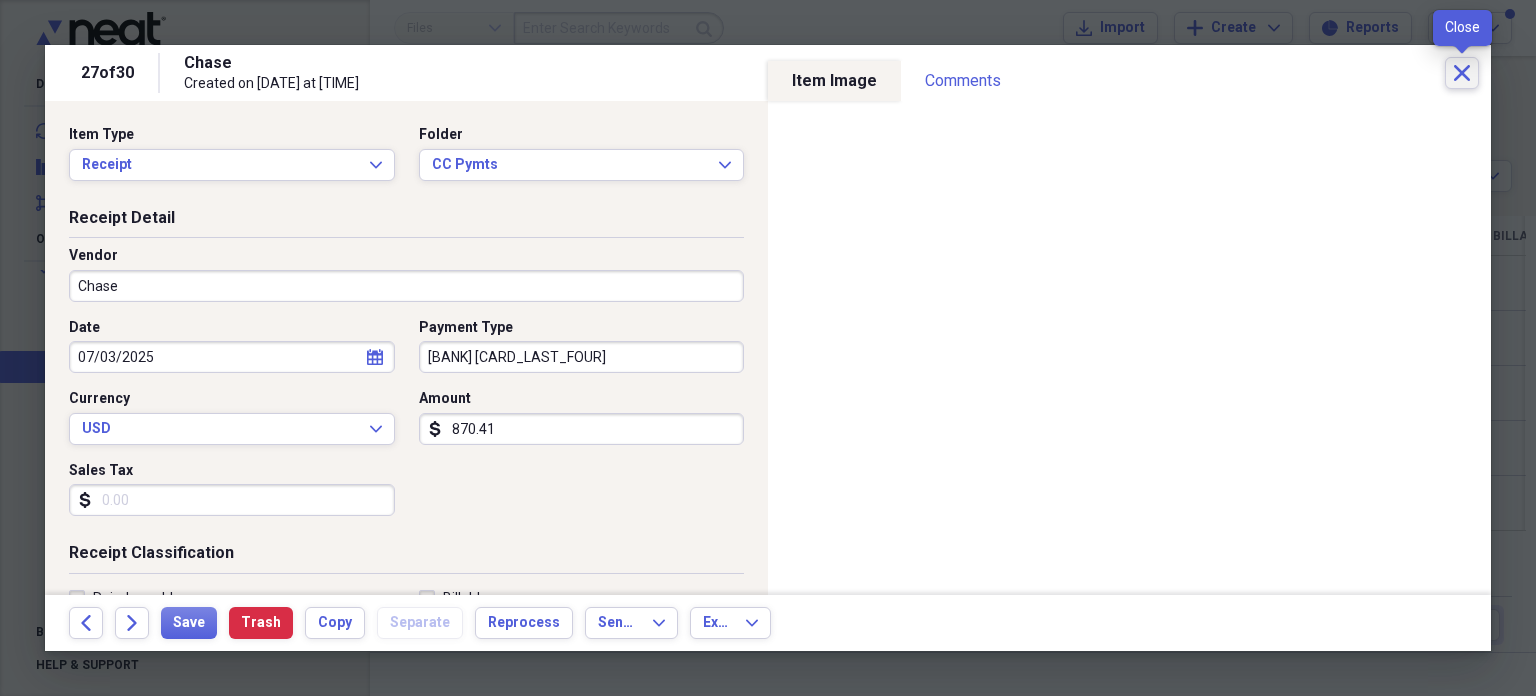 click on "Close" 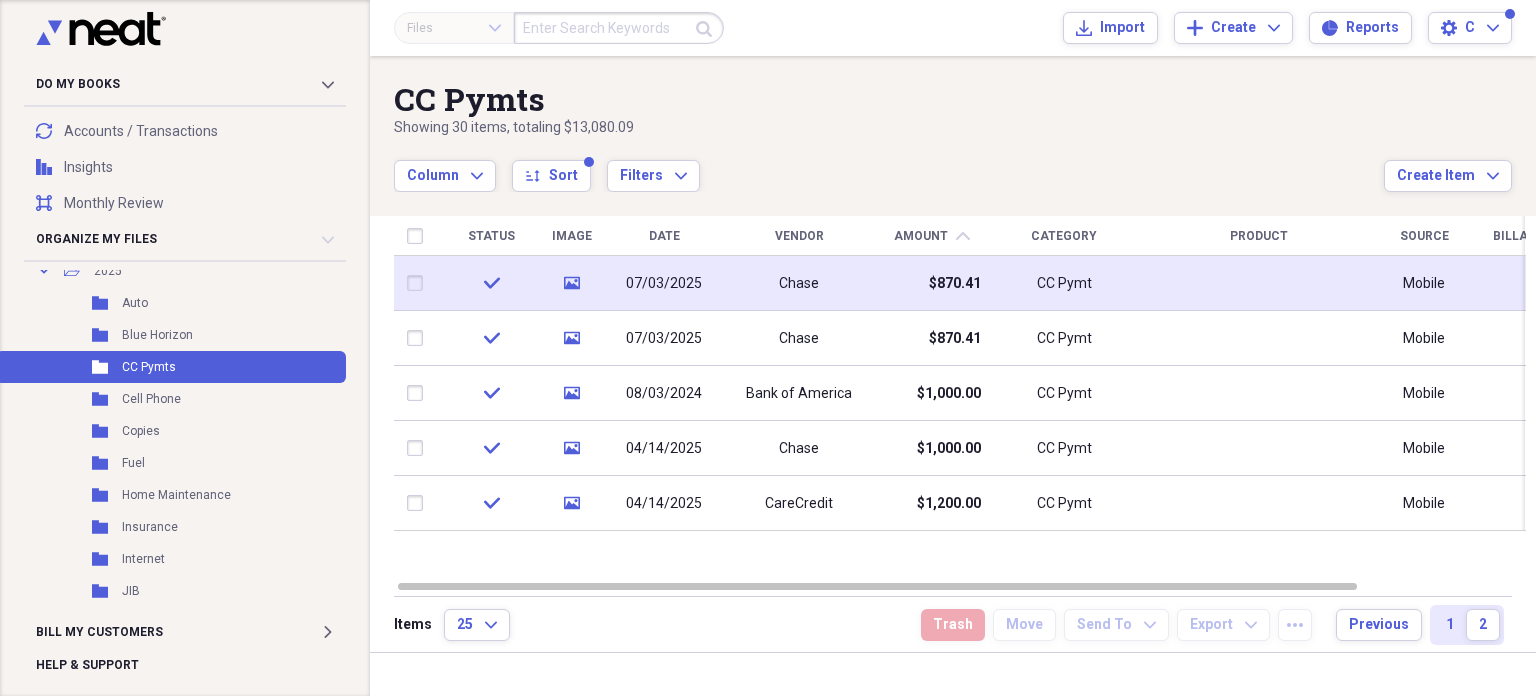 click on "$[PRICE]" at bounding box center [955, 284] 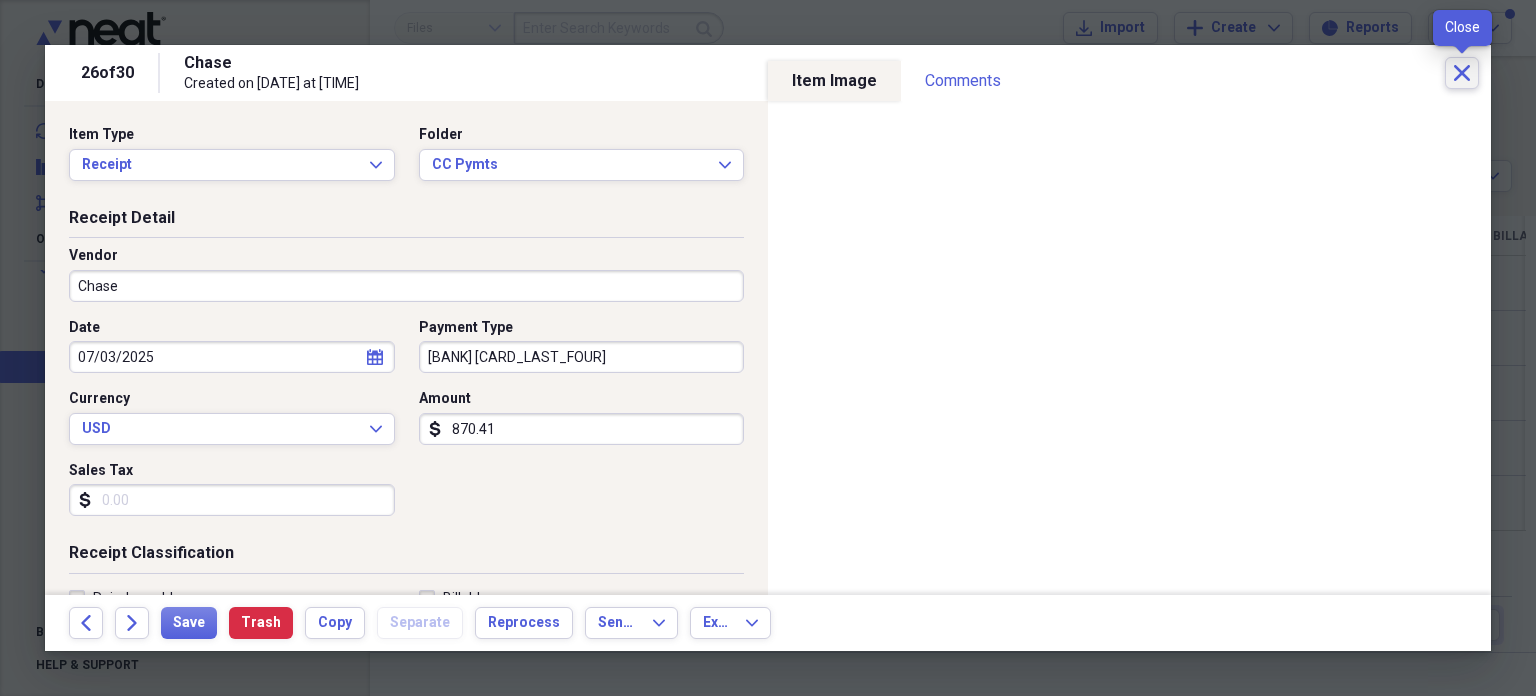 click on "Close" 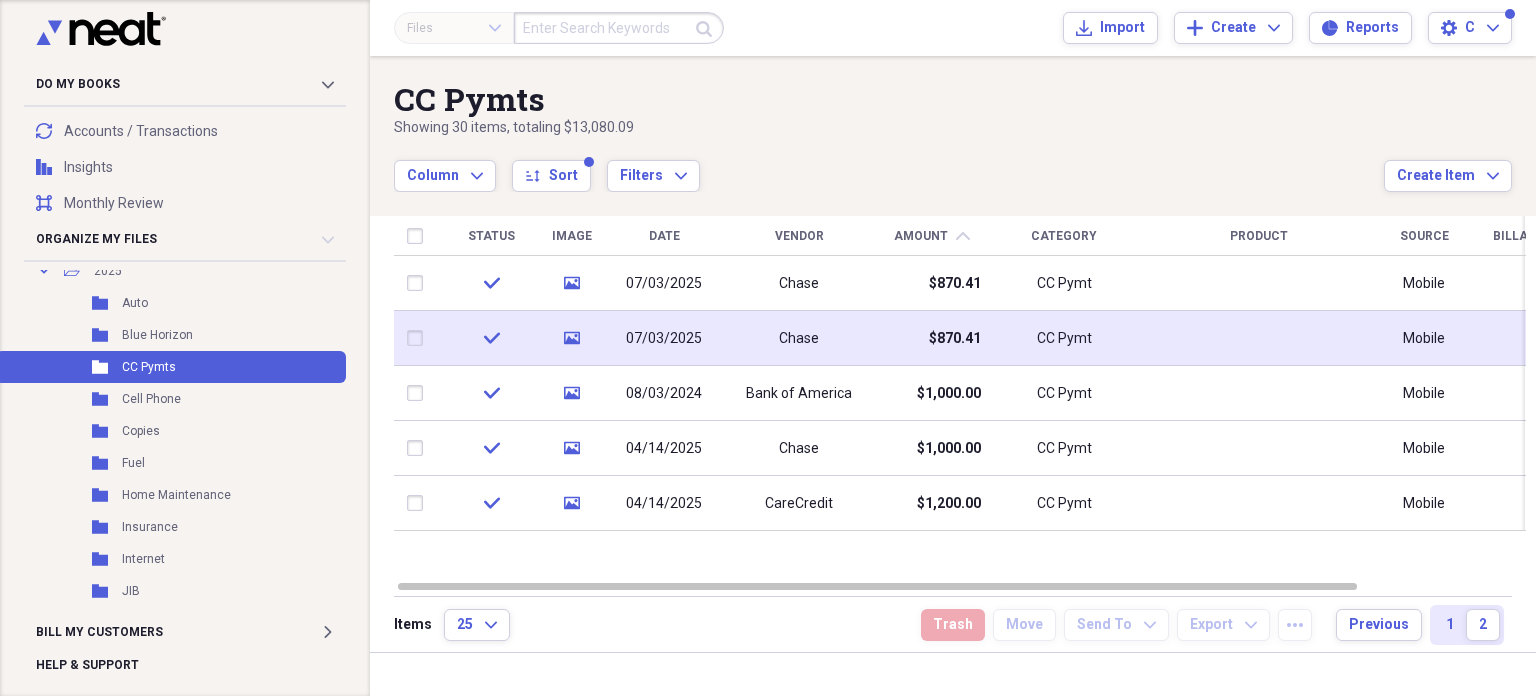 click on "$[PRICE]" at bounding box center [931, 338] 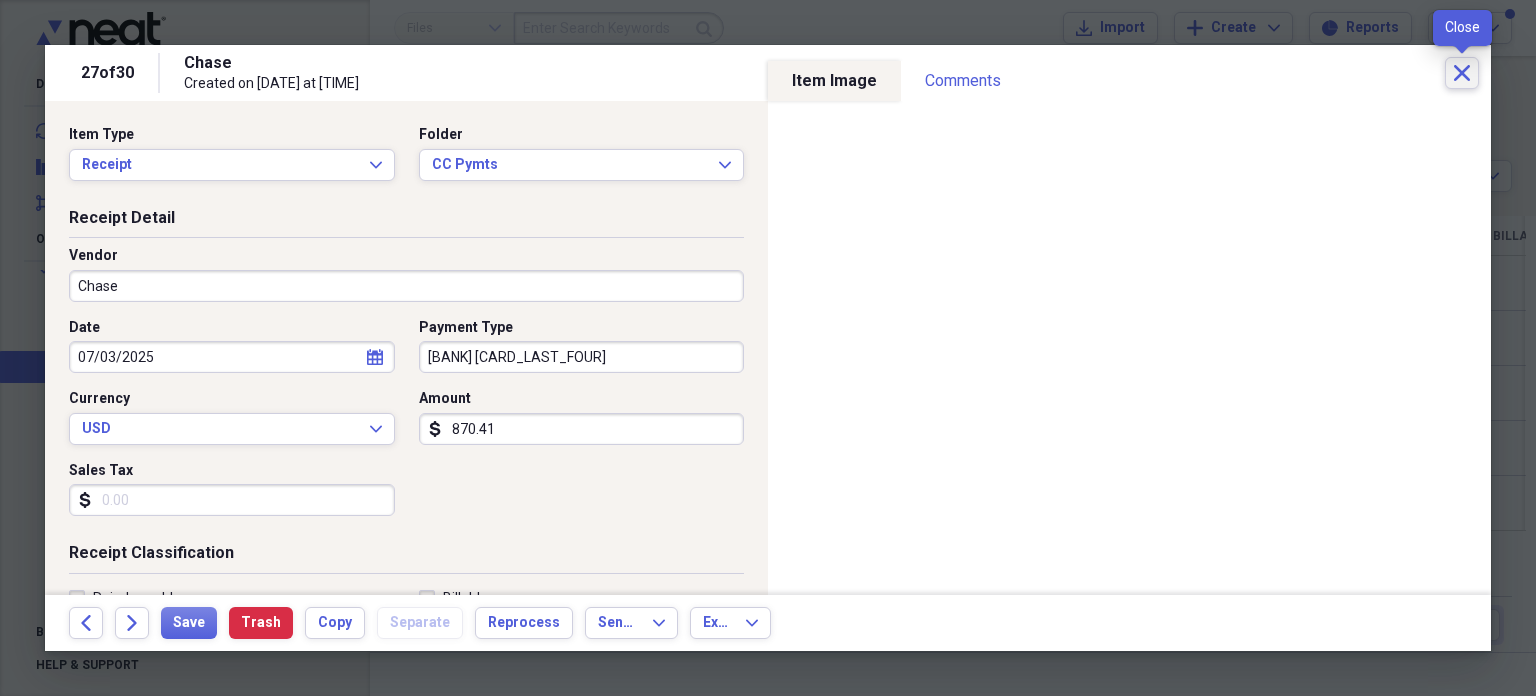 click 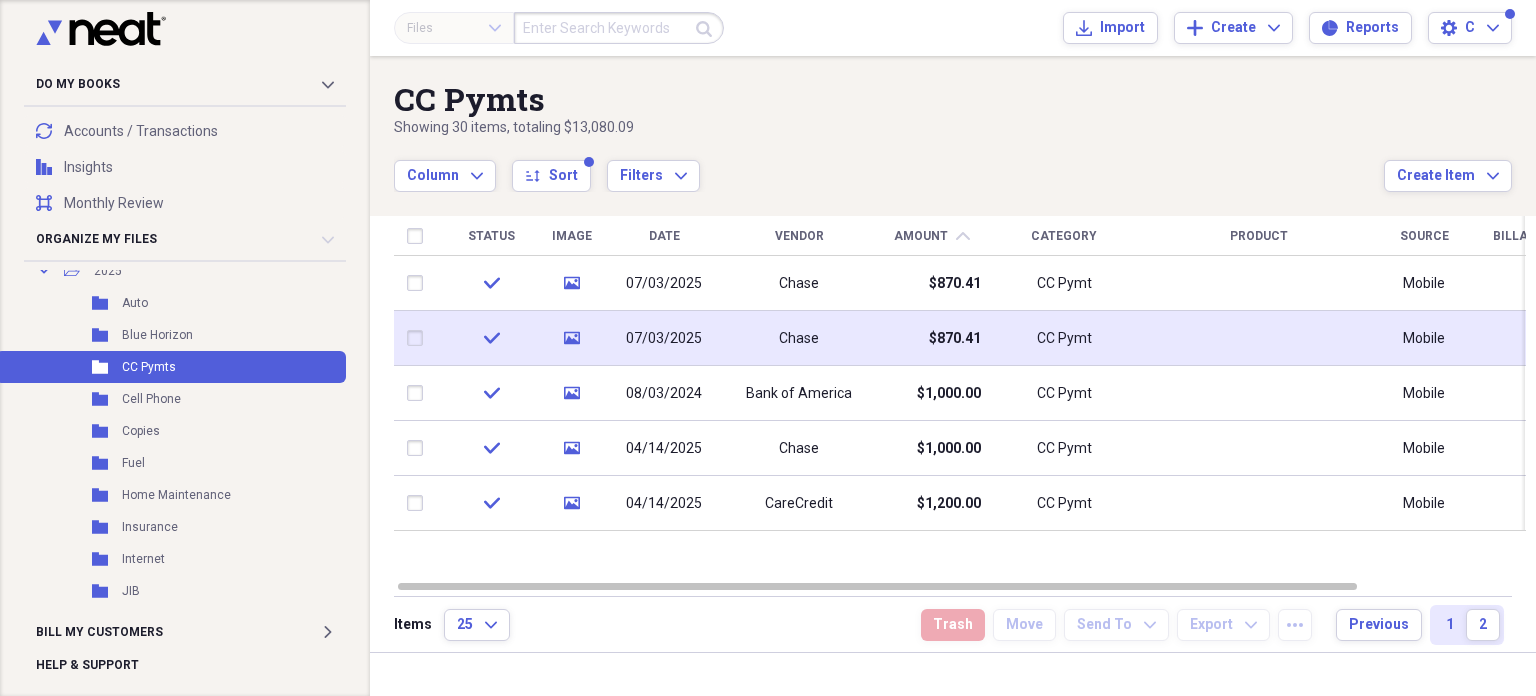 click at bounding box center [419, 338] 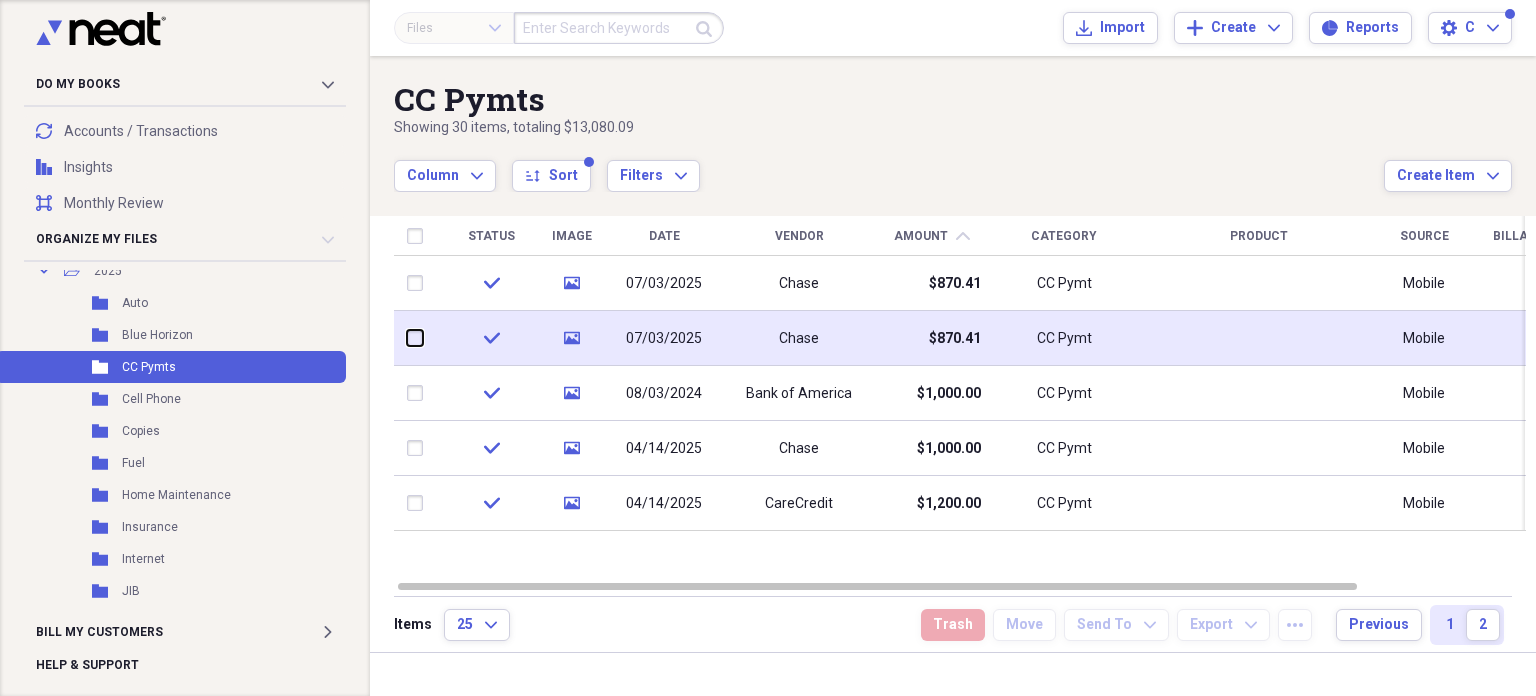 click at bounding box center (407, 338) 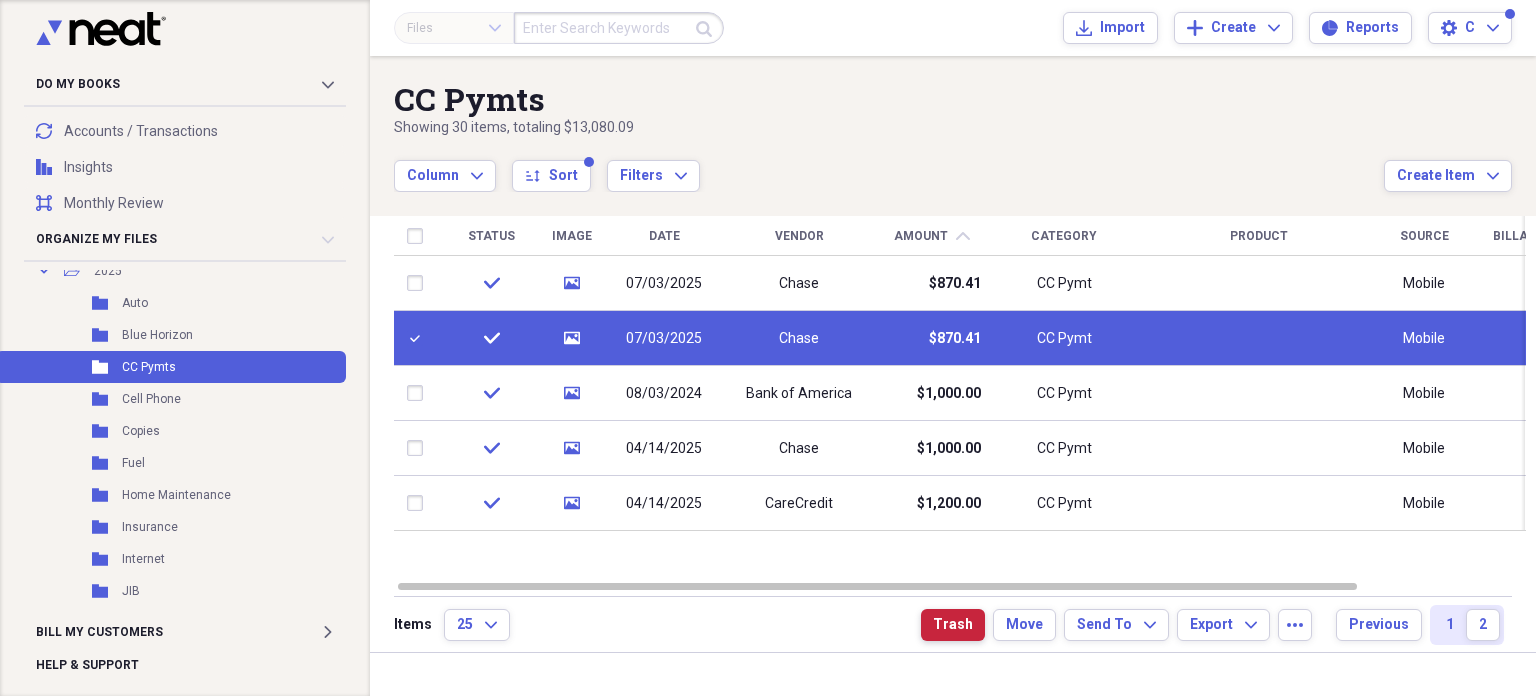 click on "Trash" at bounding box center (953, 625) 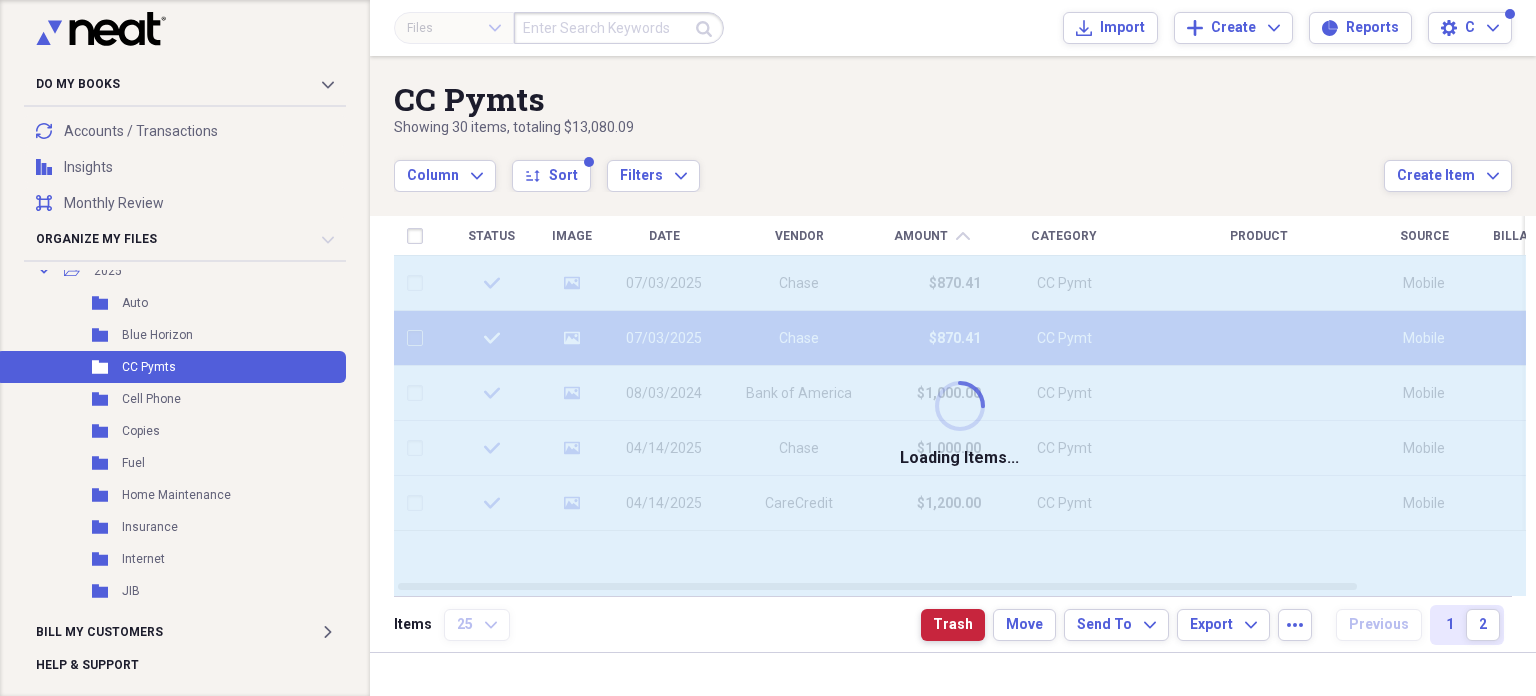 checkbox on "false" 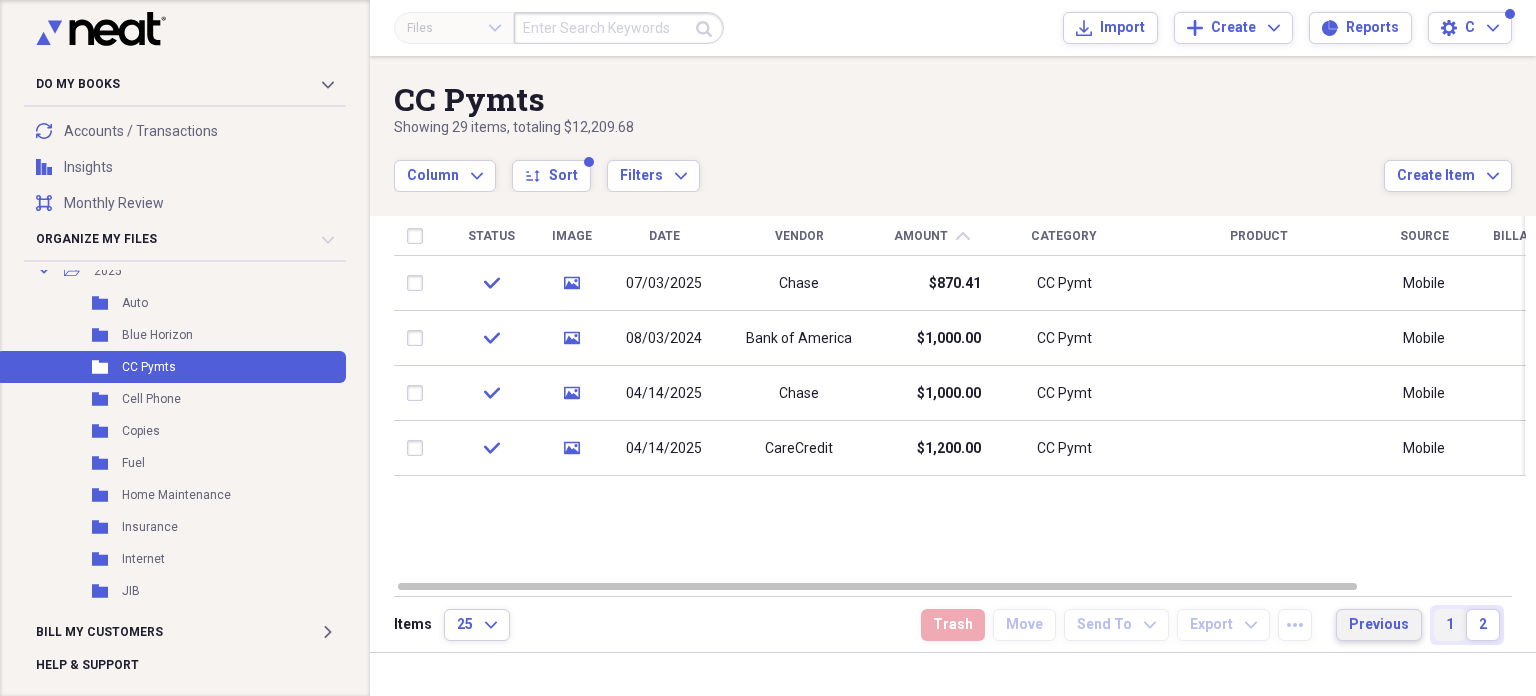click on "Previous" at bounding box center (1379, 625) 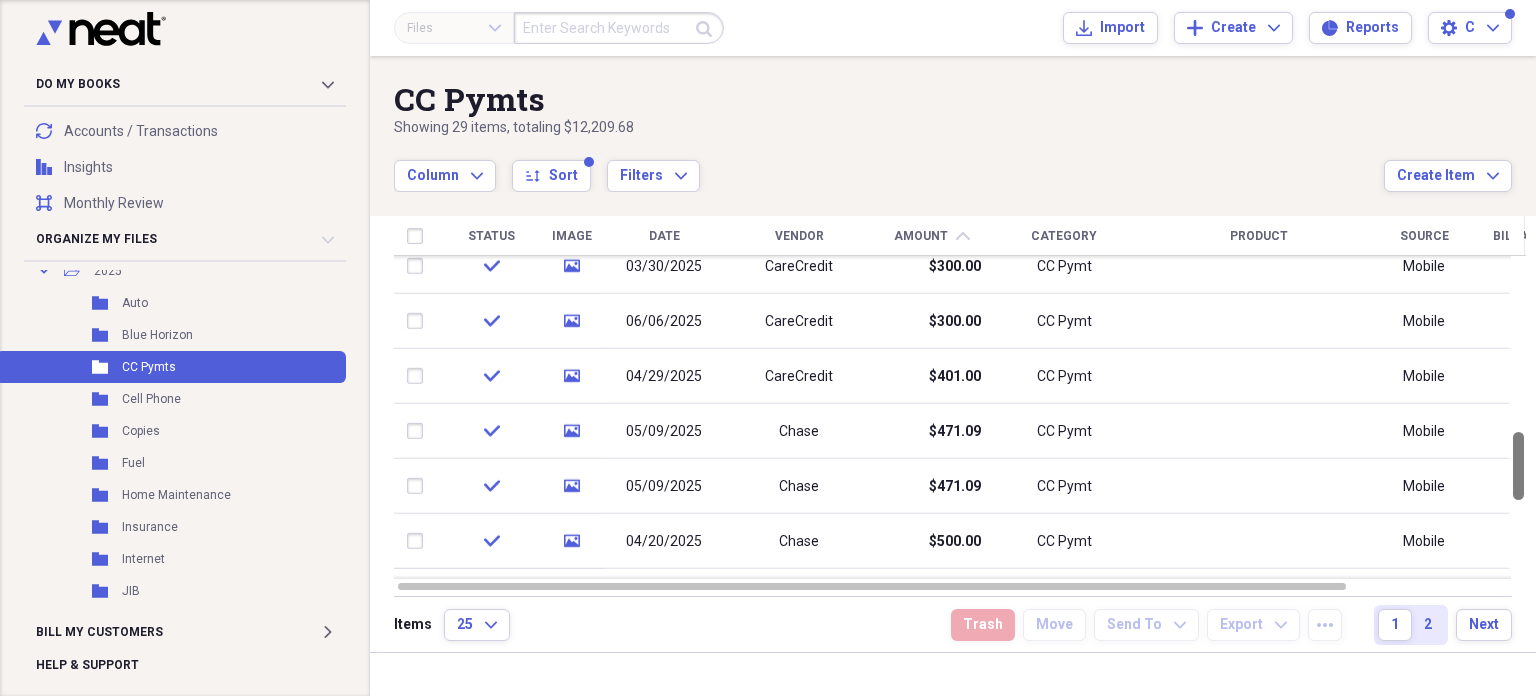 drag, startPoint x: 1528, startPoint y: 290, endPoint x: 1535, endPoint y: 463, distance: 173.14156 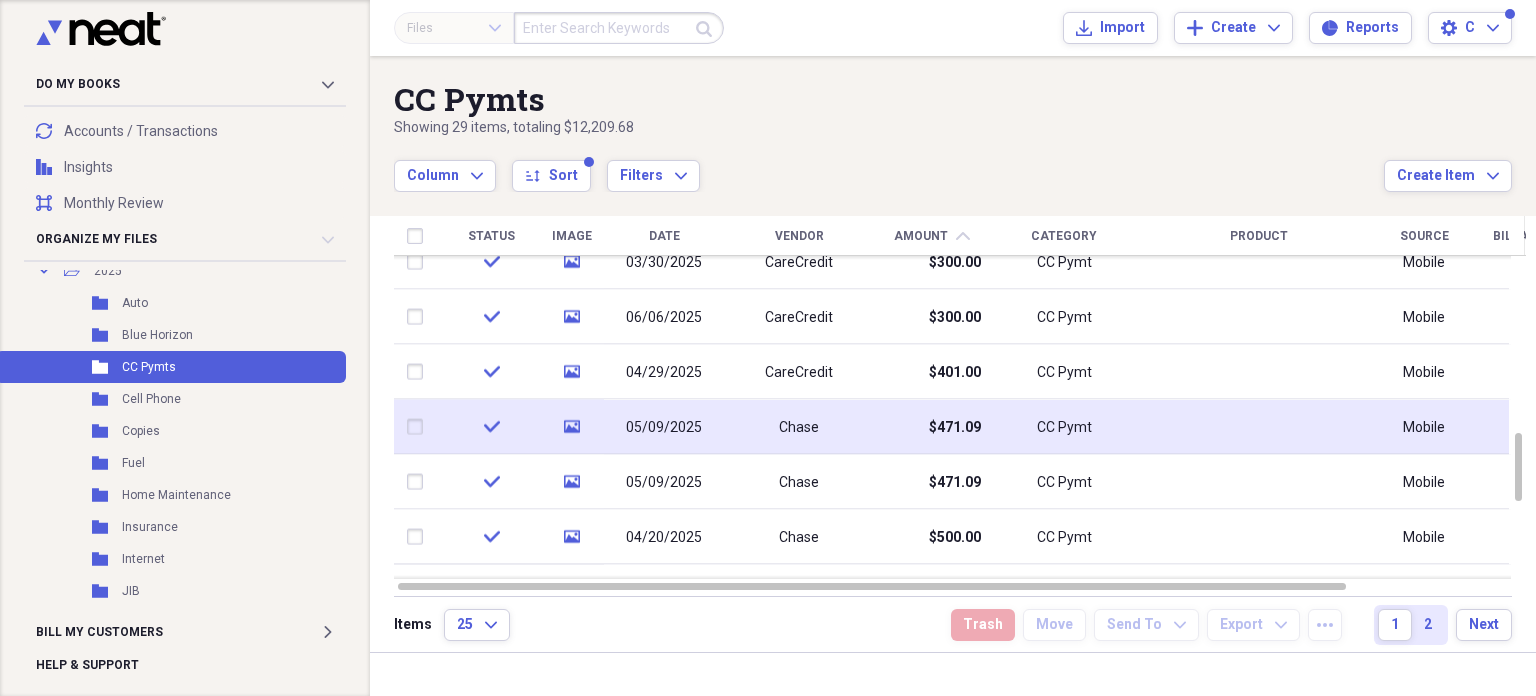 click on "$471.09" at bounding box center [931, 427] 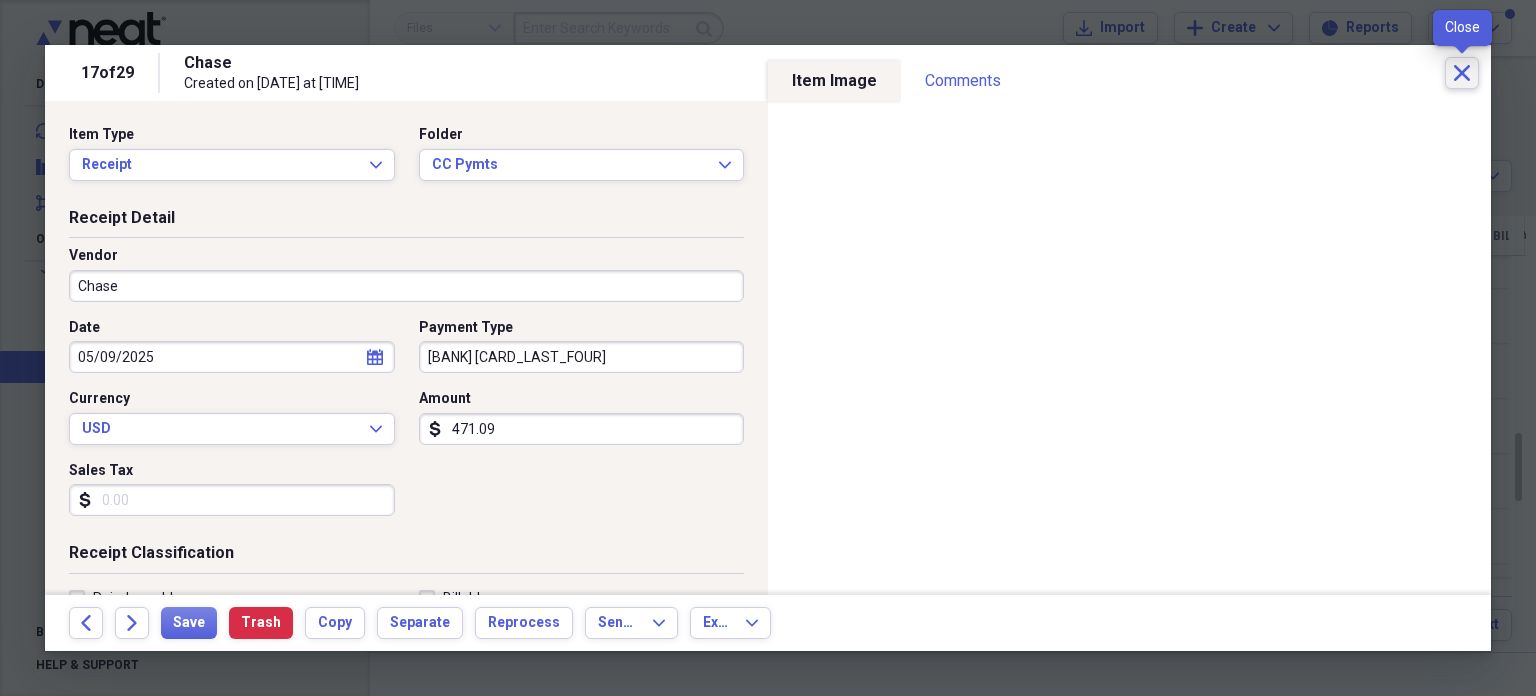 click on "Close" 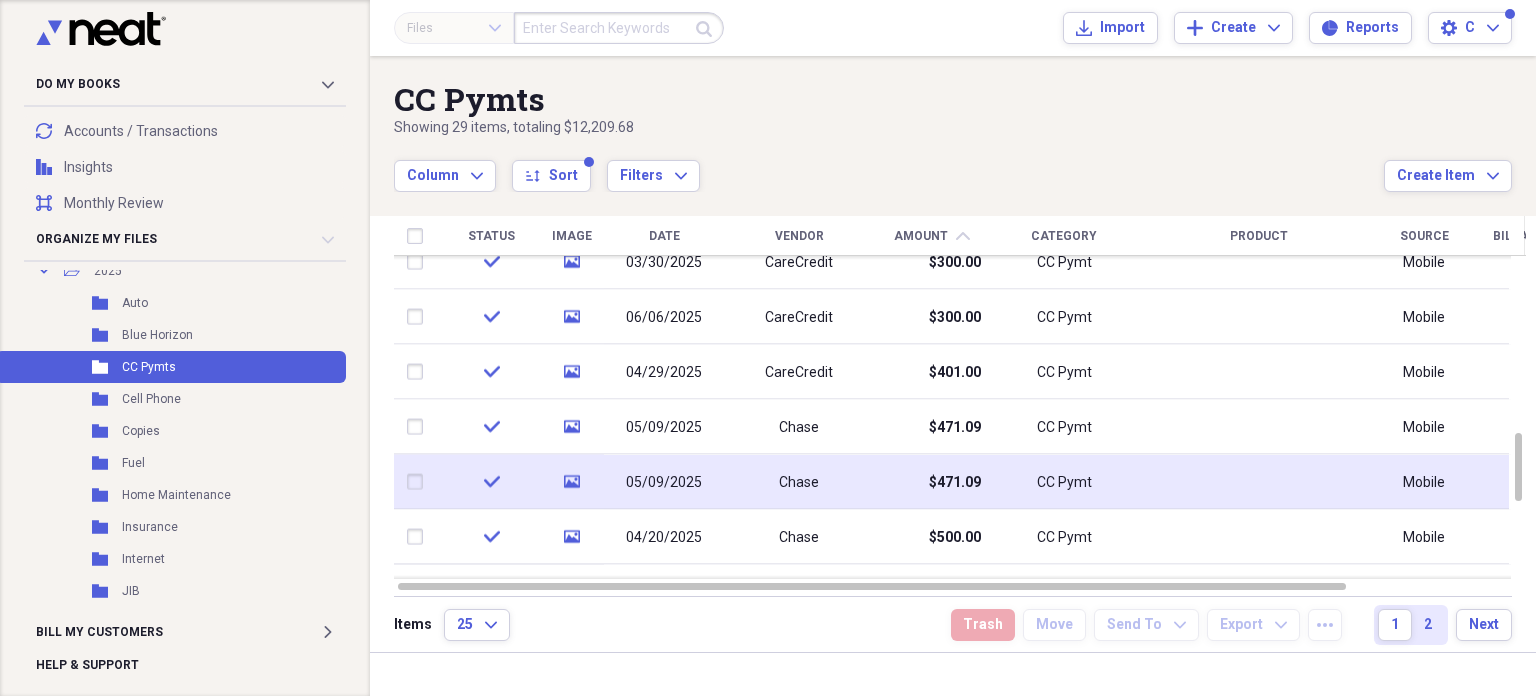 click on "Chase" at bounding box center [799, 482] 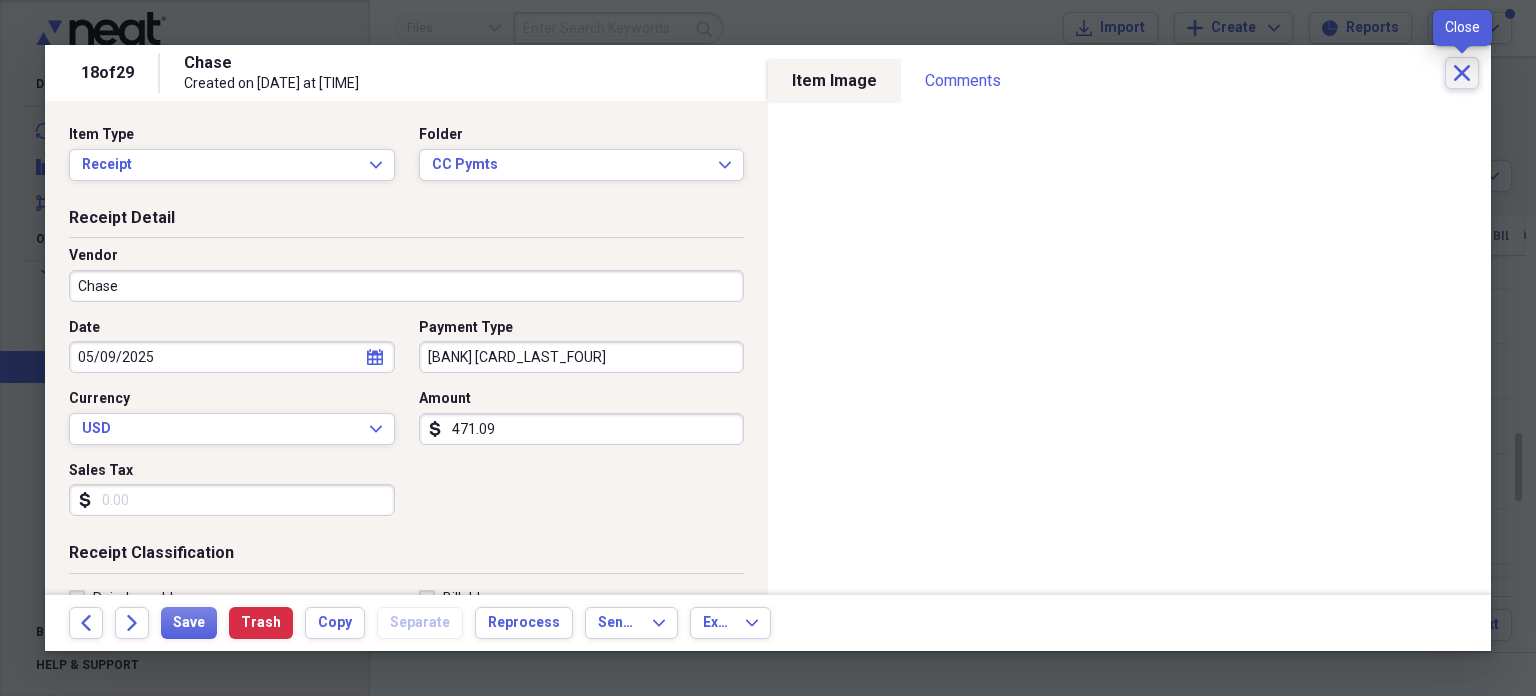 click 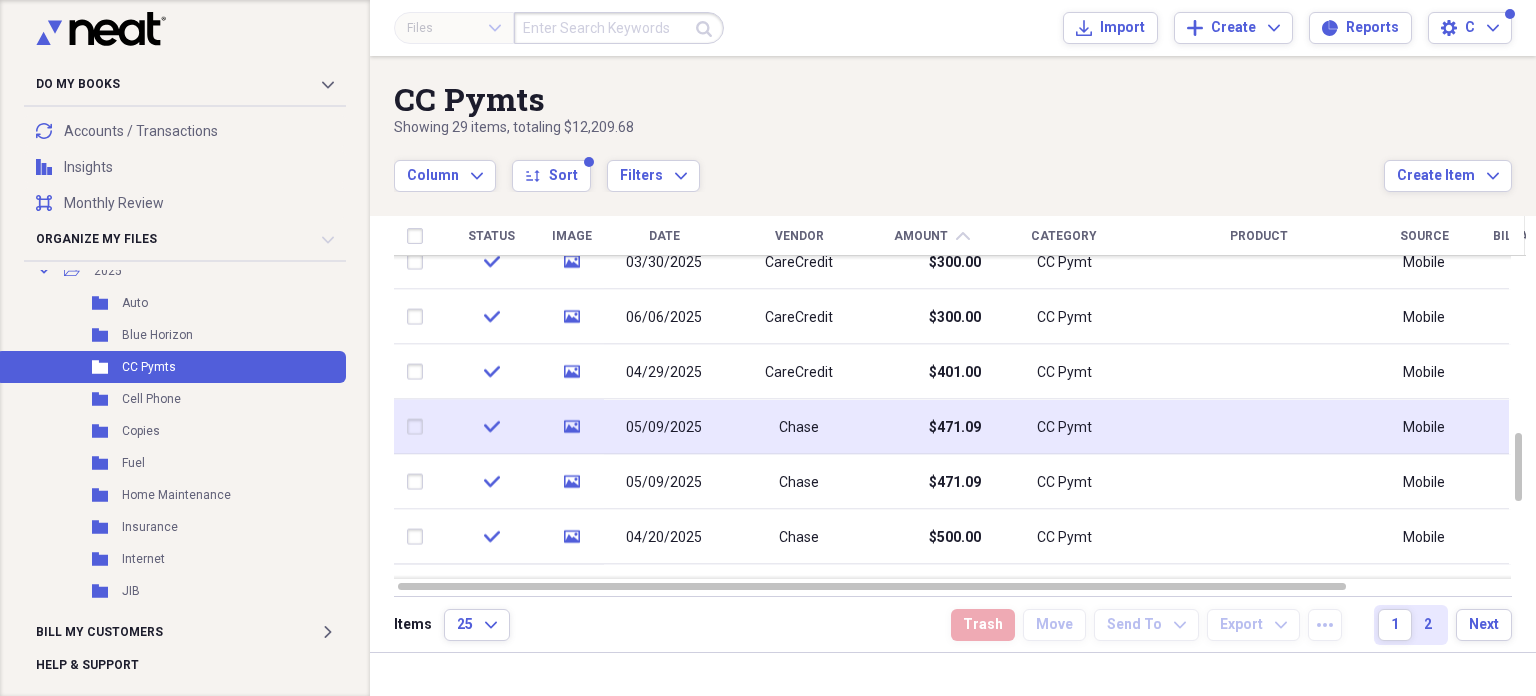 click at bounding box center (419, 427) 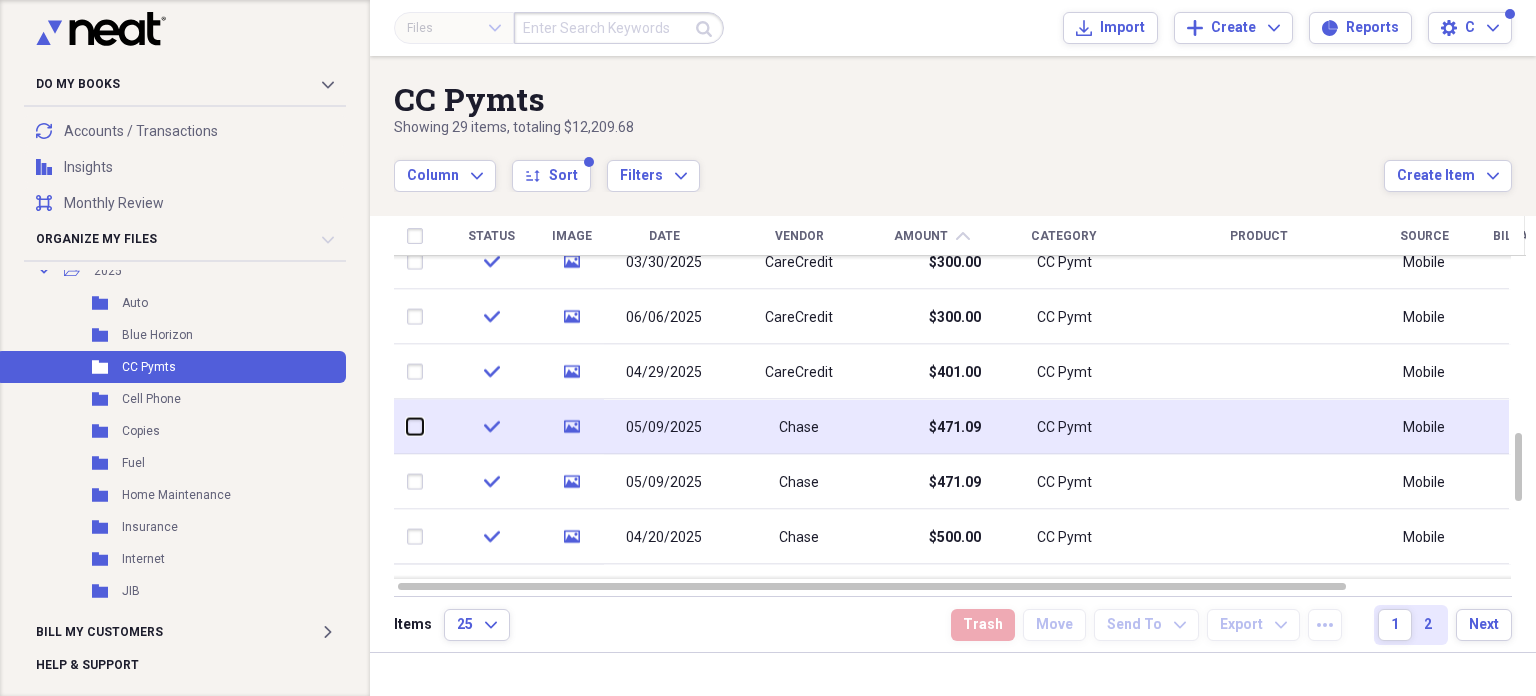click at bounding box center [407, 427] 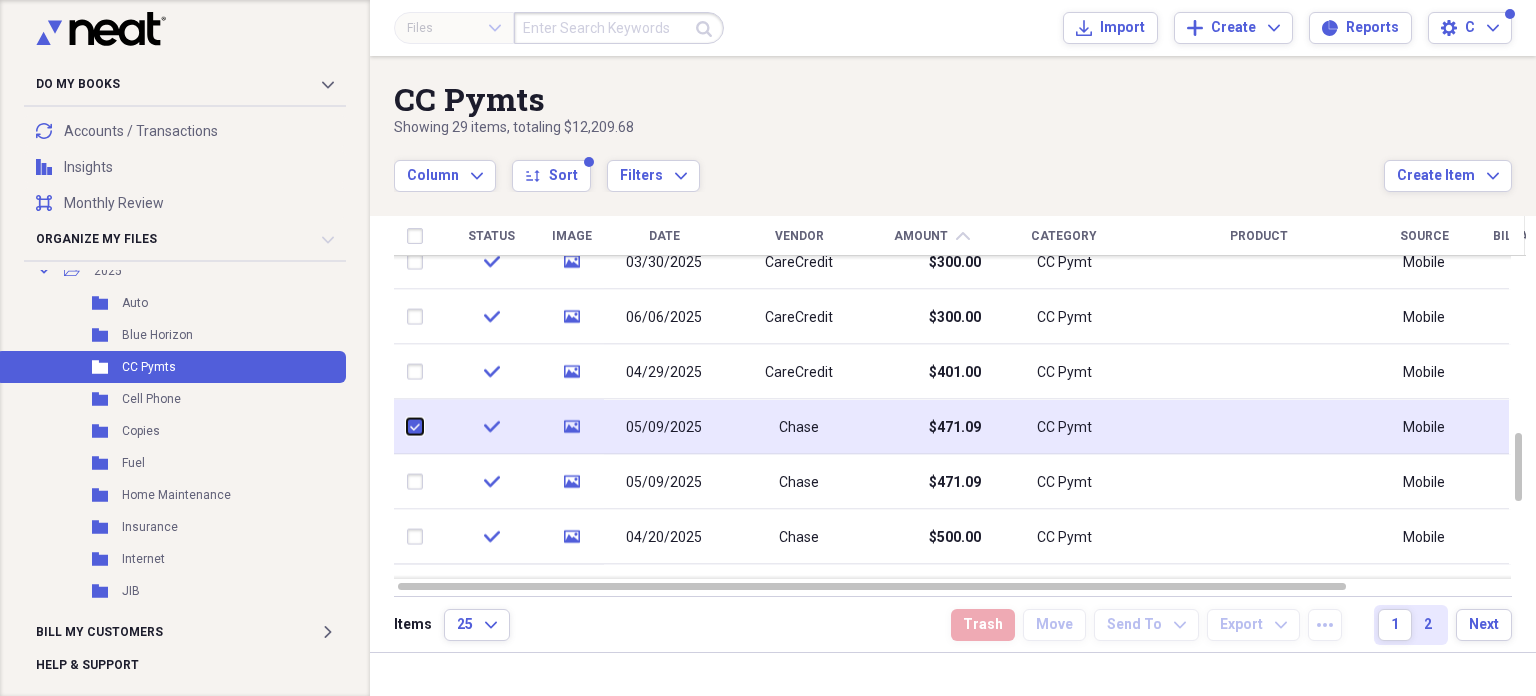 checkbox on "true" 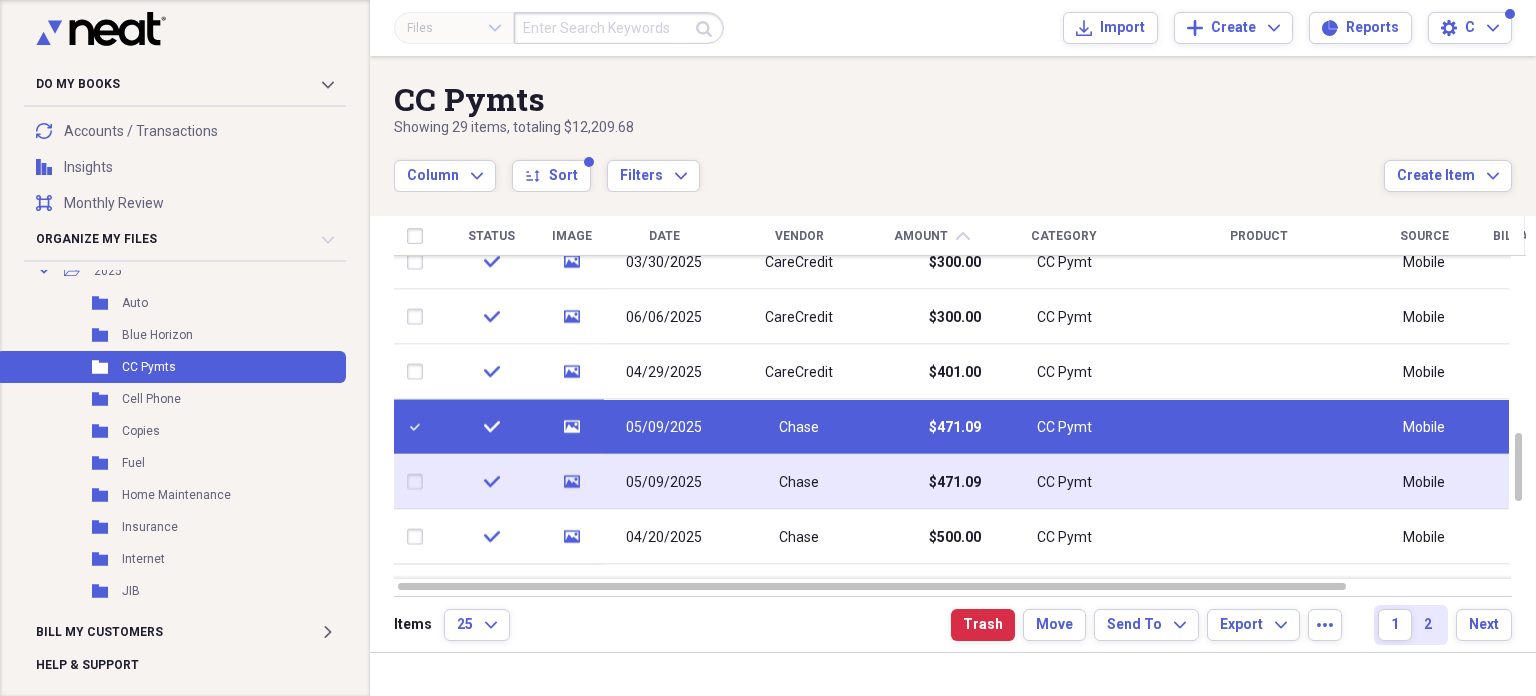 click at bounding box center (419, 482) 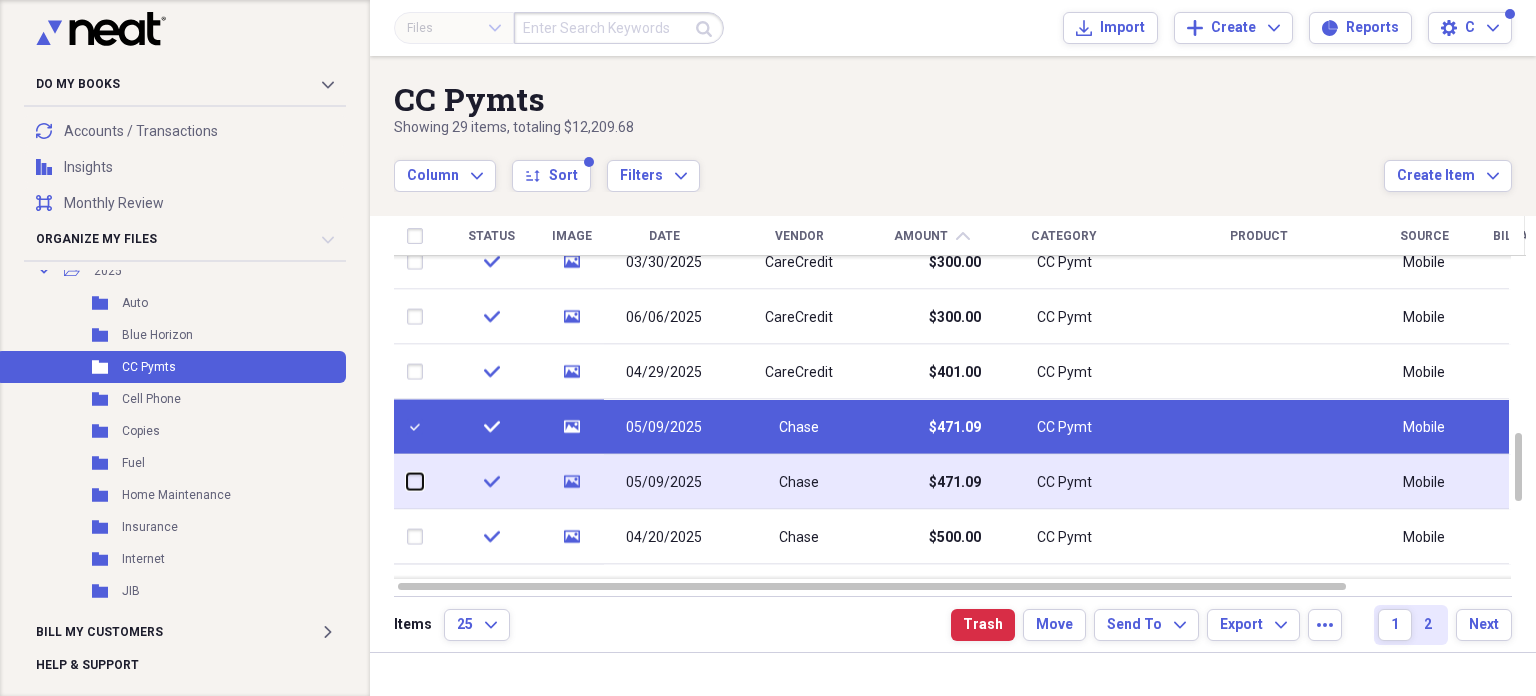 click at bounding box center [407, 482] 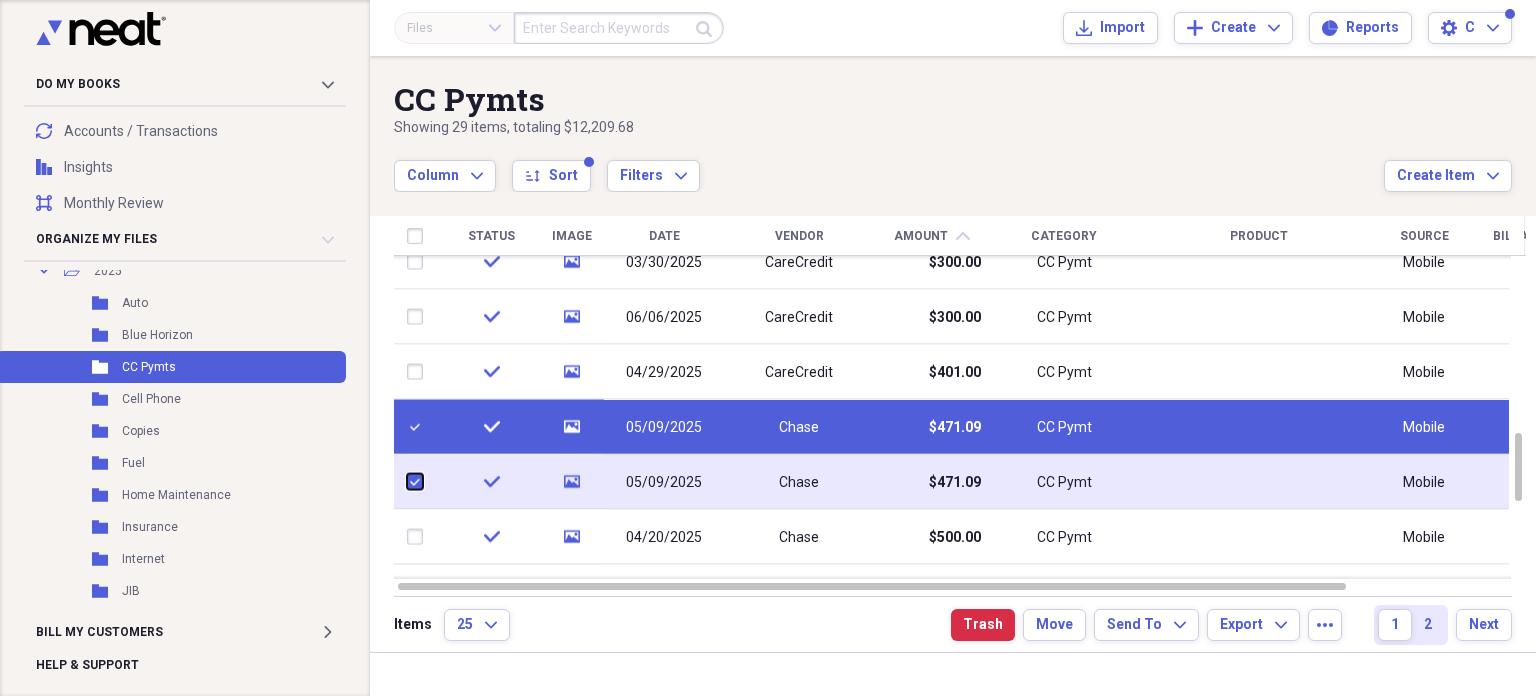 checkbox on "true" 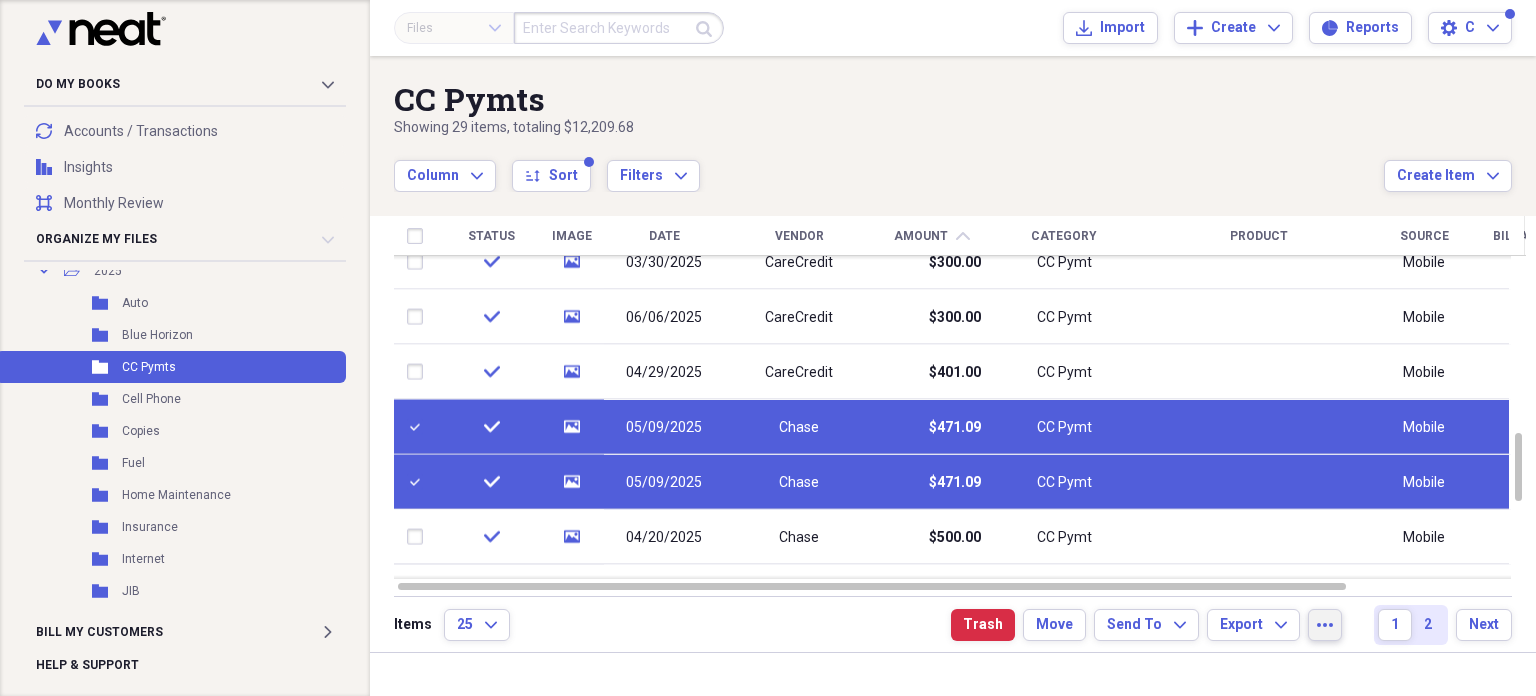 click on "more" 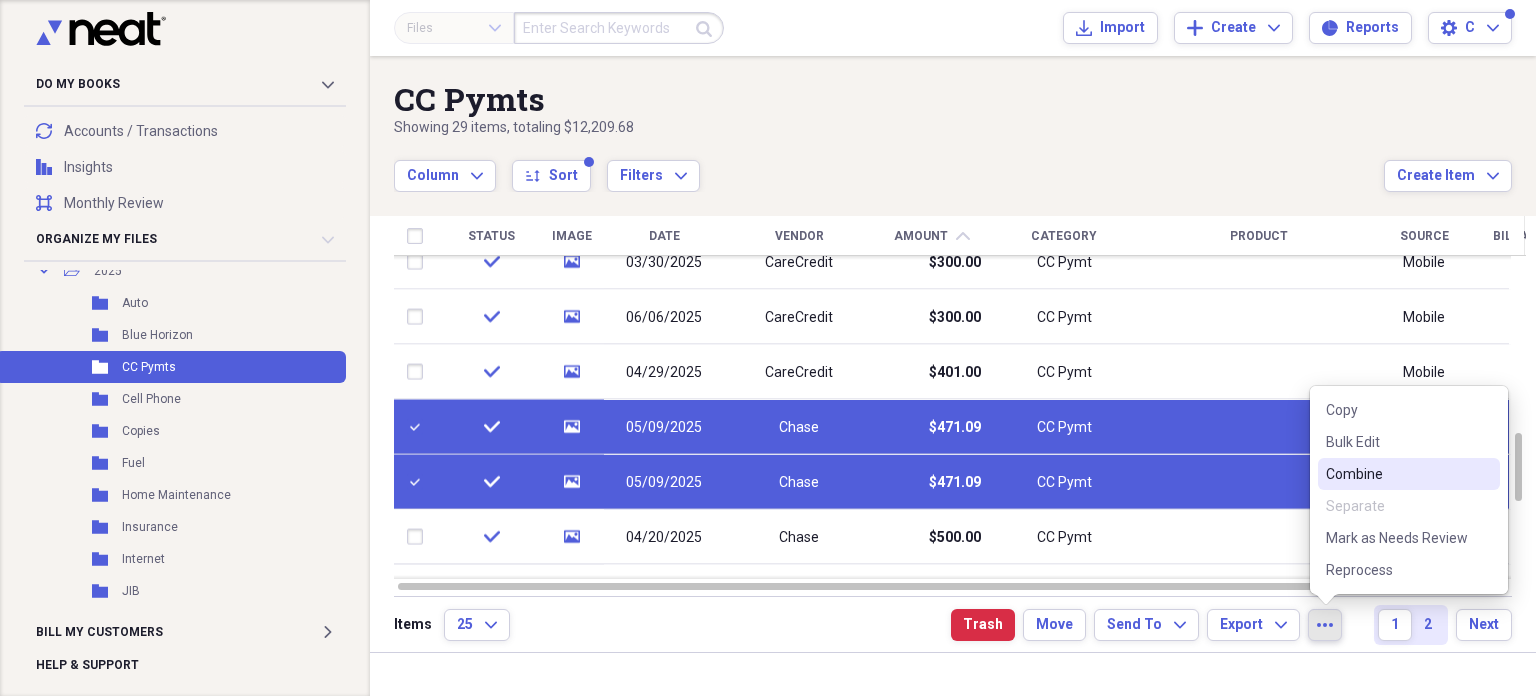 click on "Combine" at bounding box center [1397, 474] 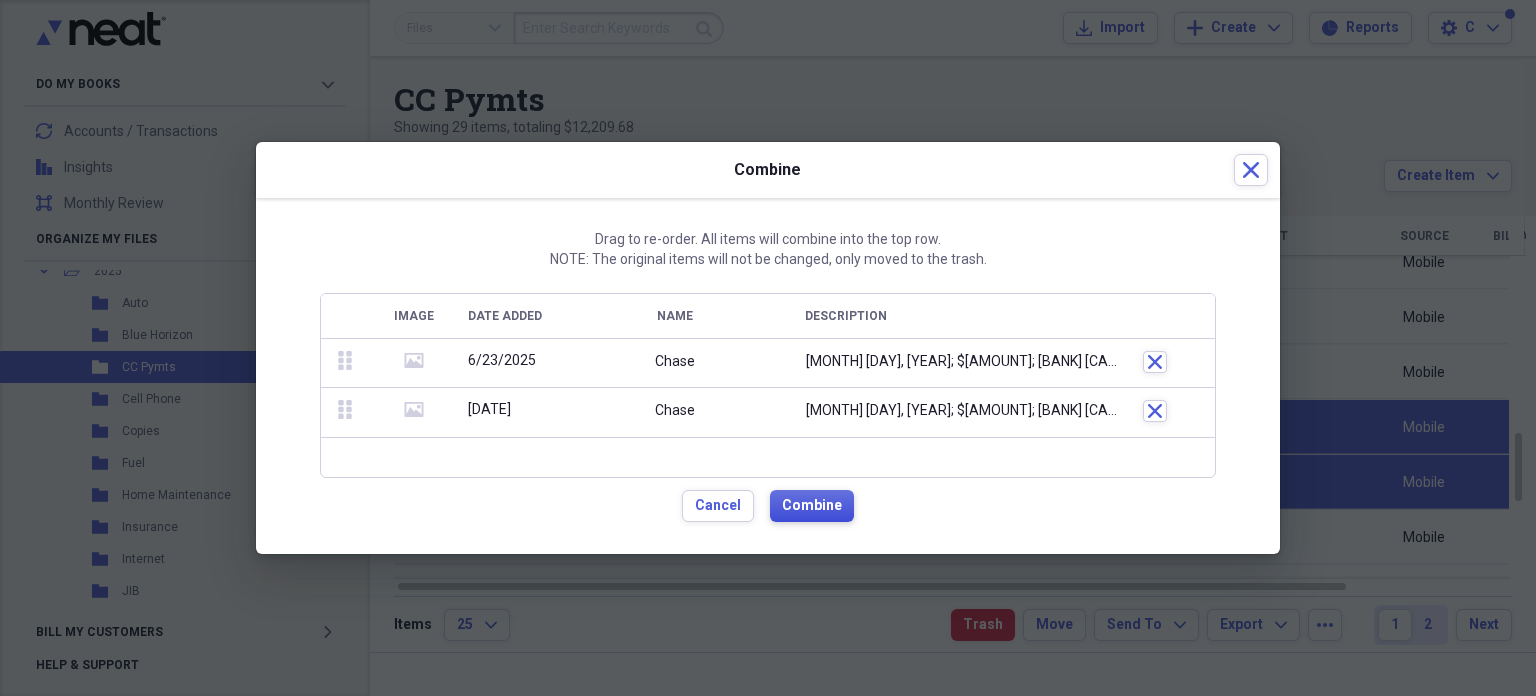 click on "Combine" at bounding box center [812, 506] 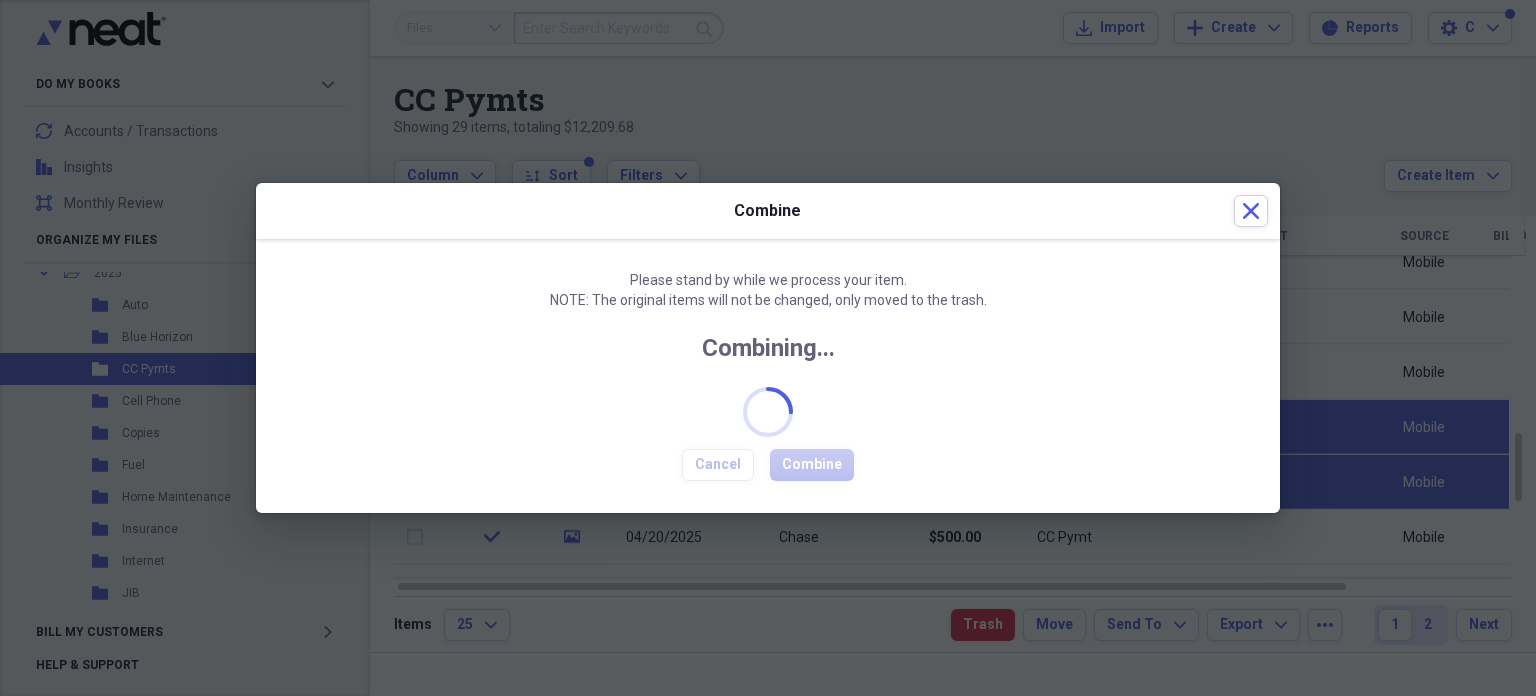 checkbox on "false" 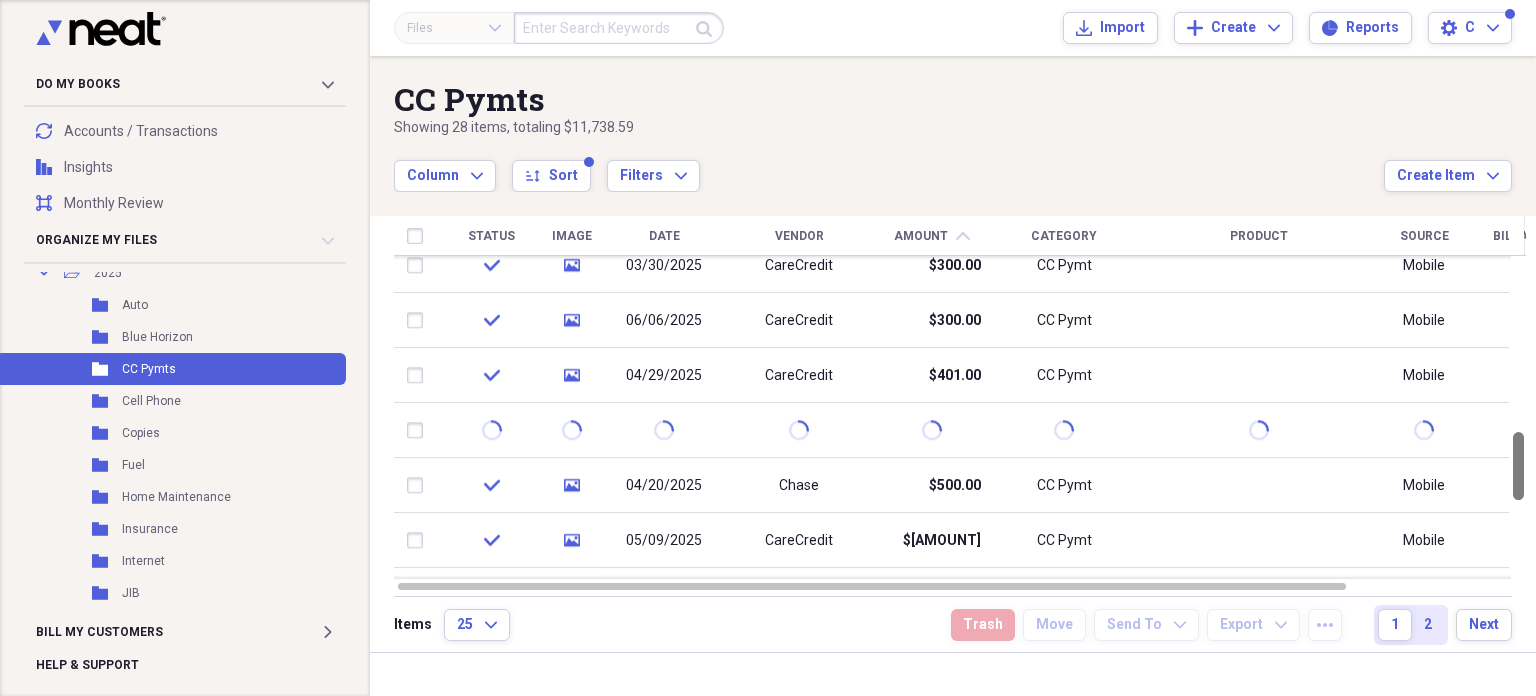 drag, startPoint x: 1530, startPoint y: 293, endPoint x: 1535, endPoint y: 481, distance: 188.06648 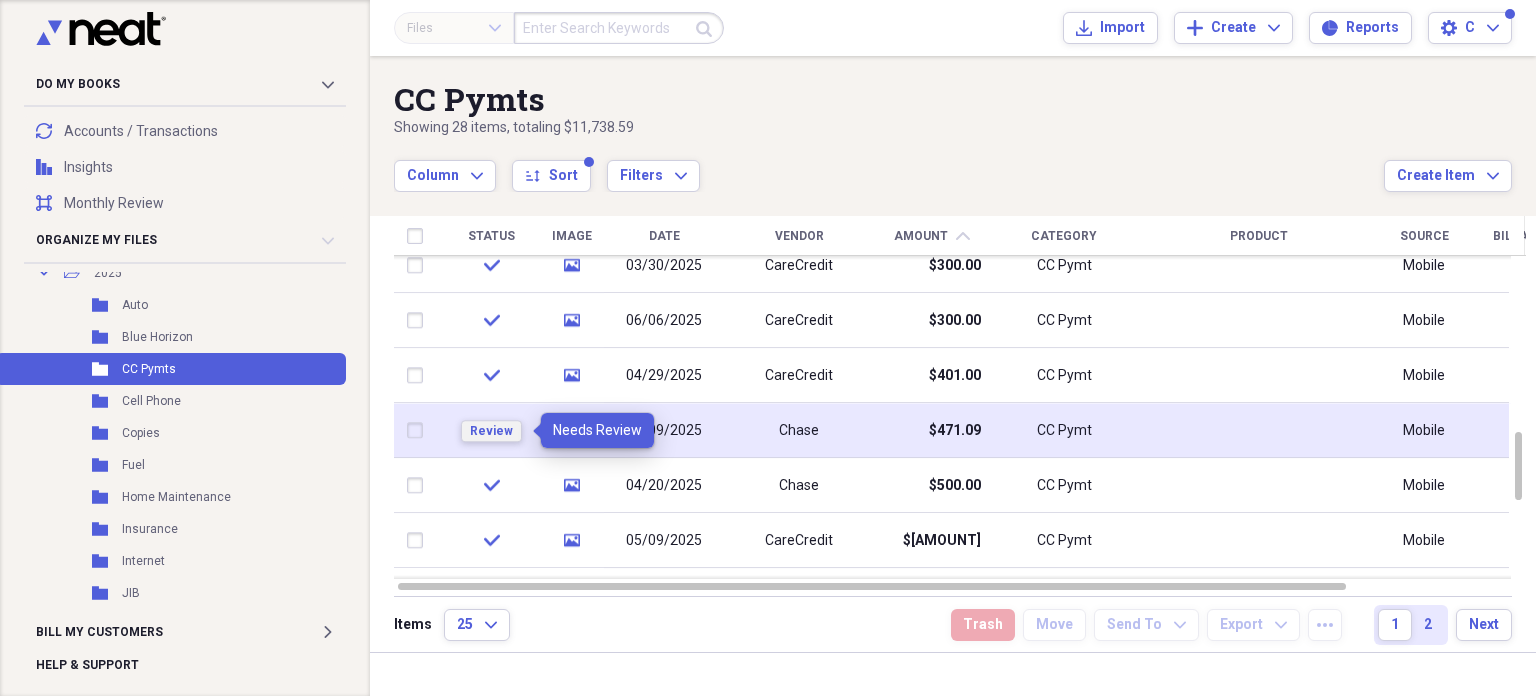 click on "Review" at bounding box center [491, 431] 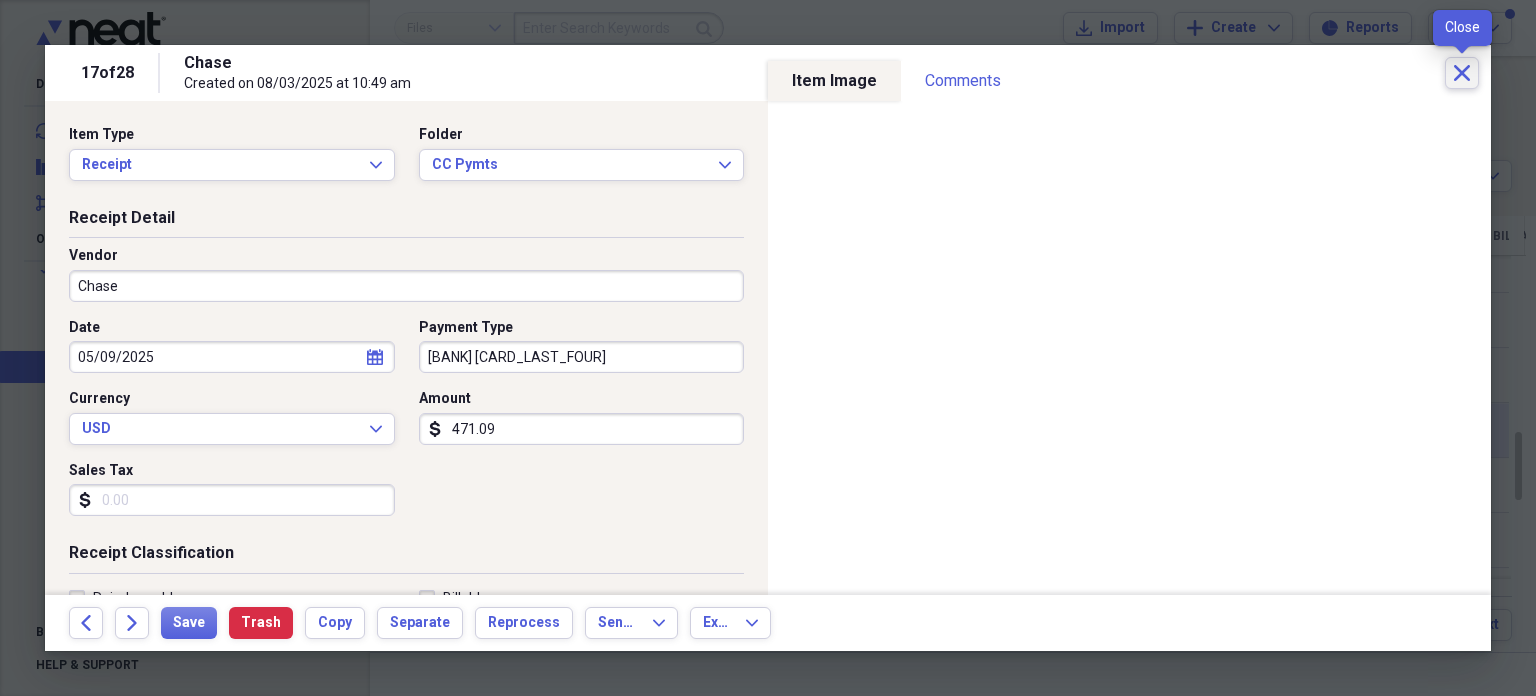 click 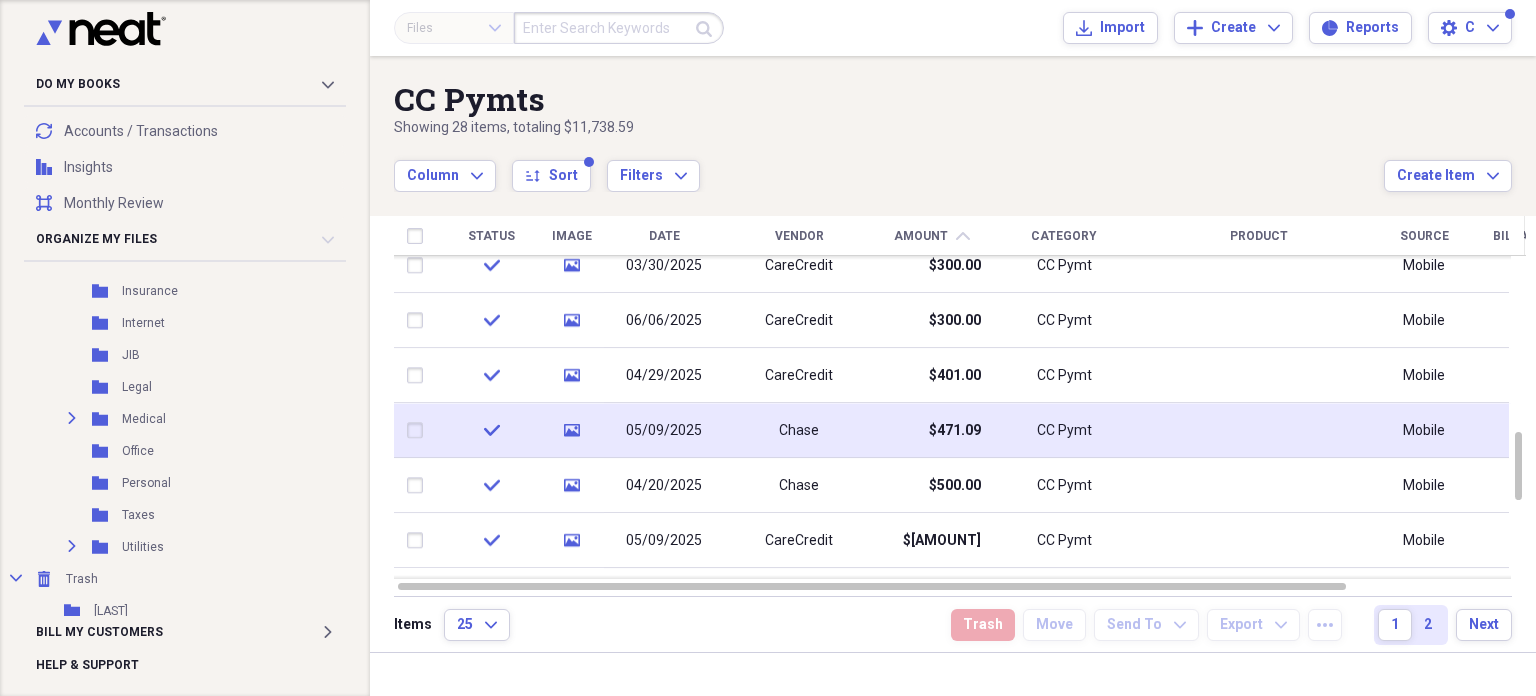 scroll, scrollTop: 1215, scrollLeft: 0, axis: vertical 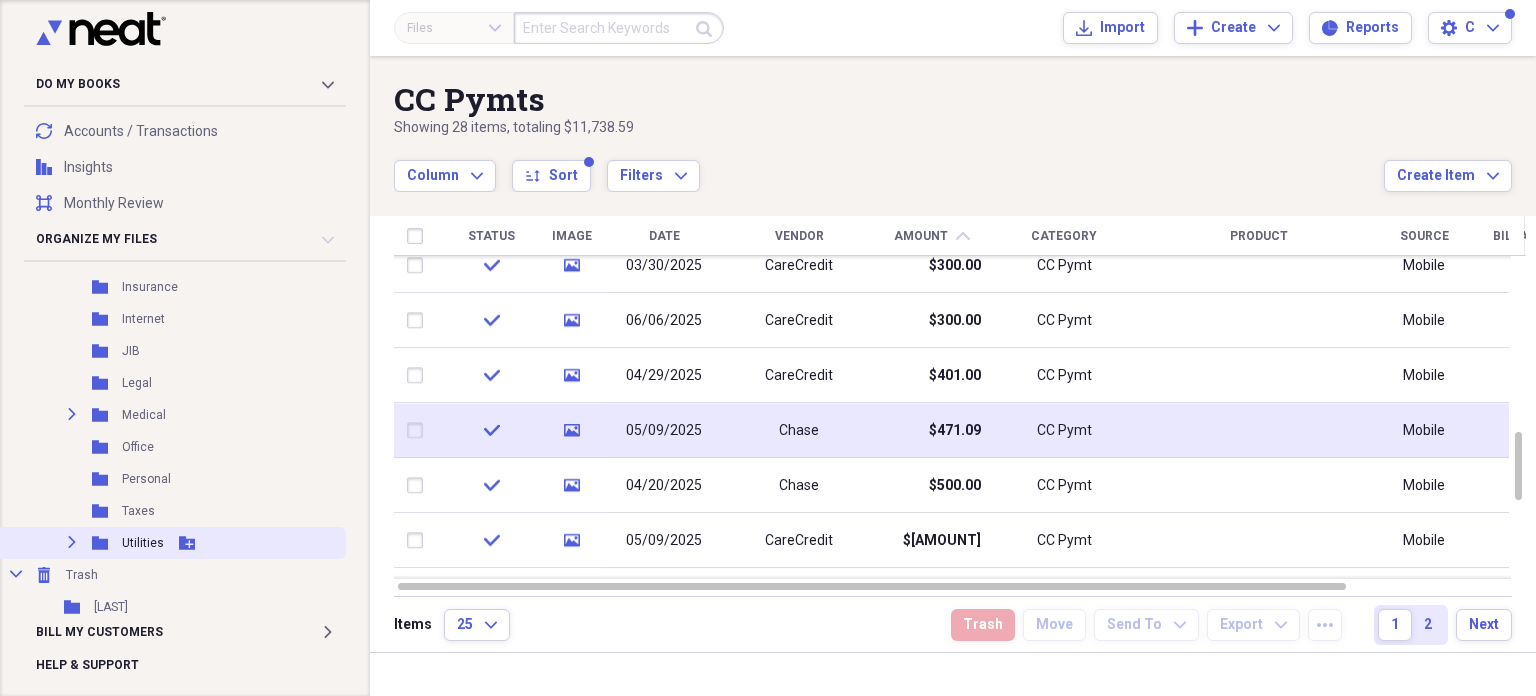 click on "Utilities" at bounding box center [143, 543] 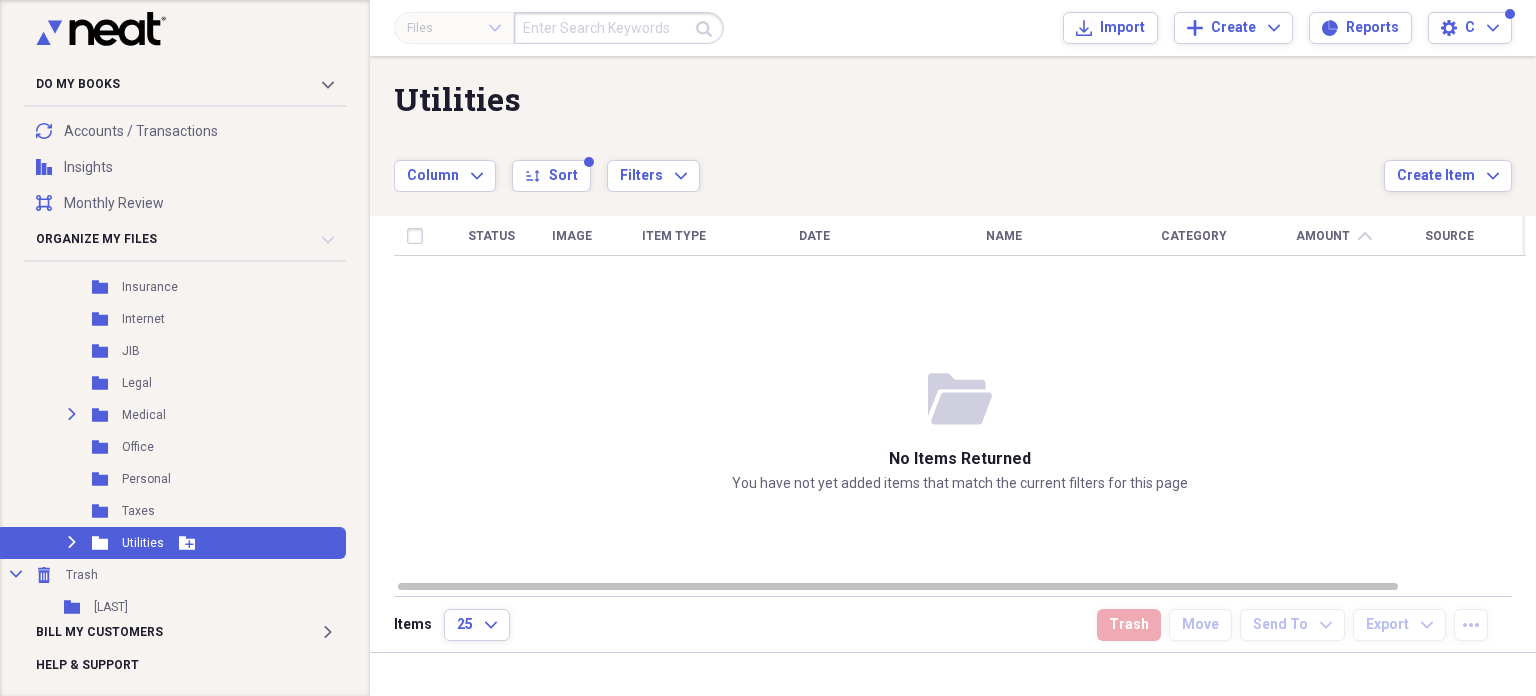 click on "Expand" 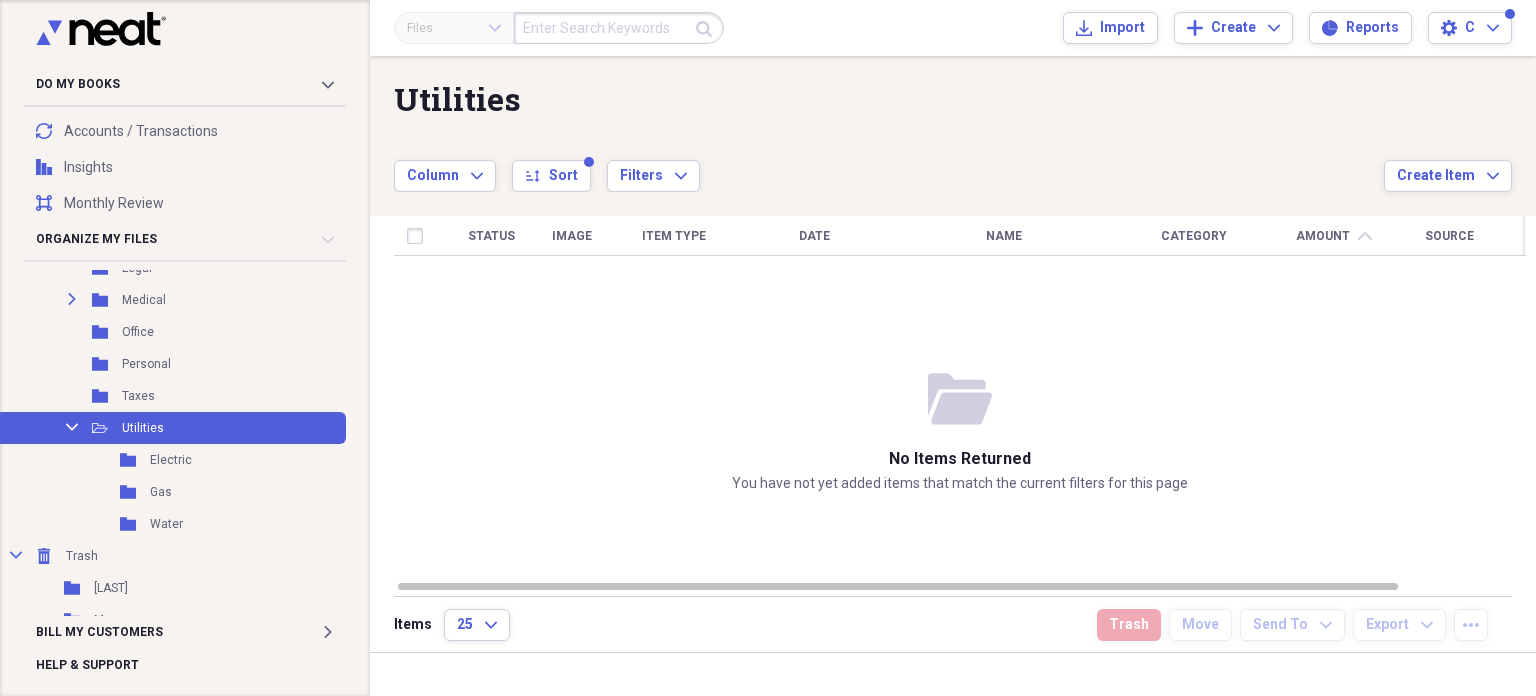 scroll, scrollTop: 1348, scrollLeft: 0, axis: vertical 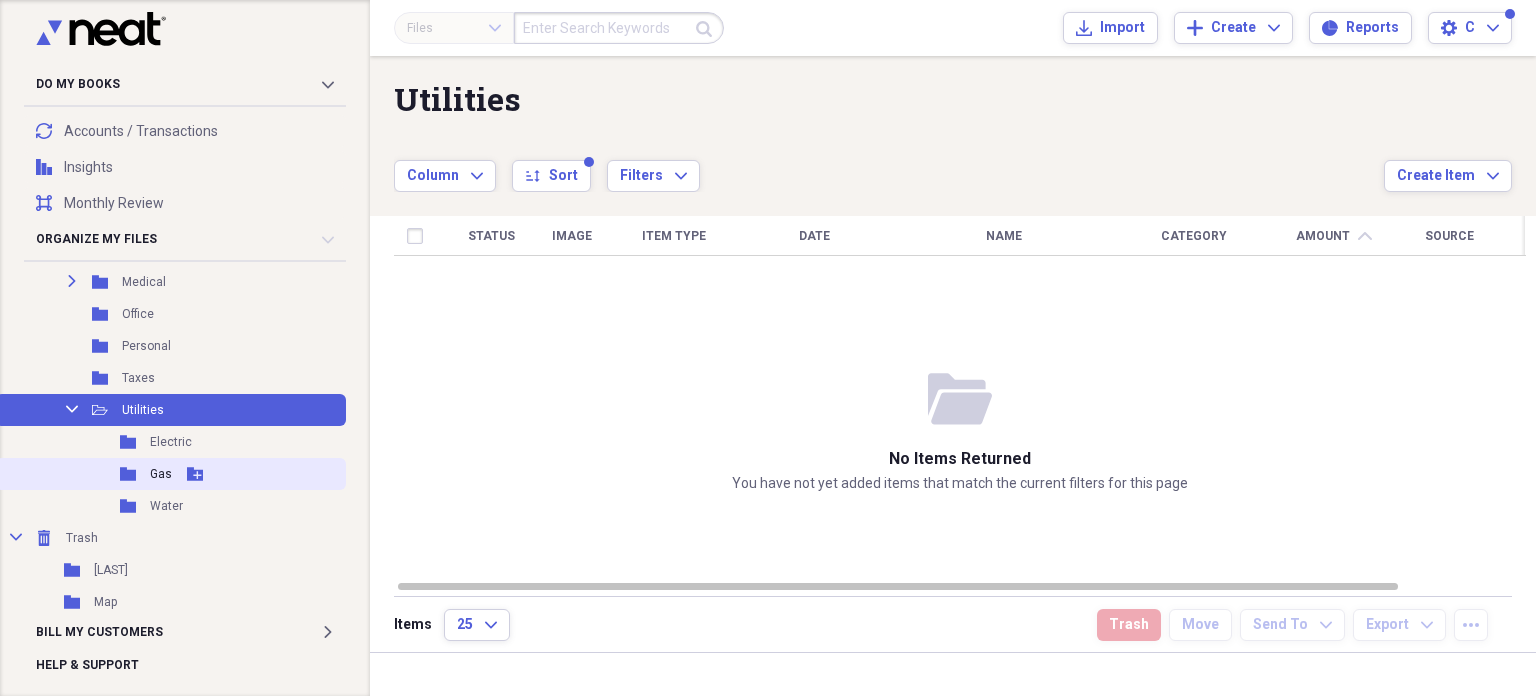 click on "Gas" at bounding box center [161, 474] 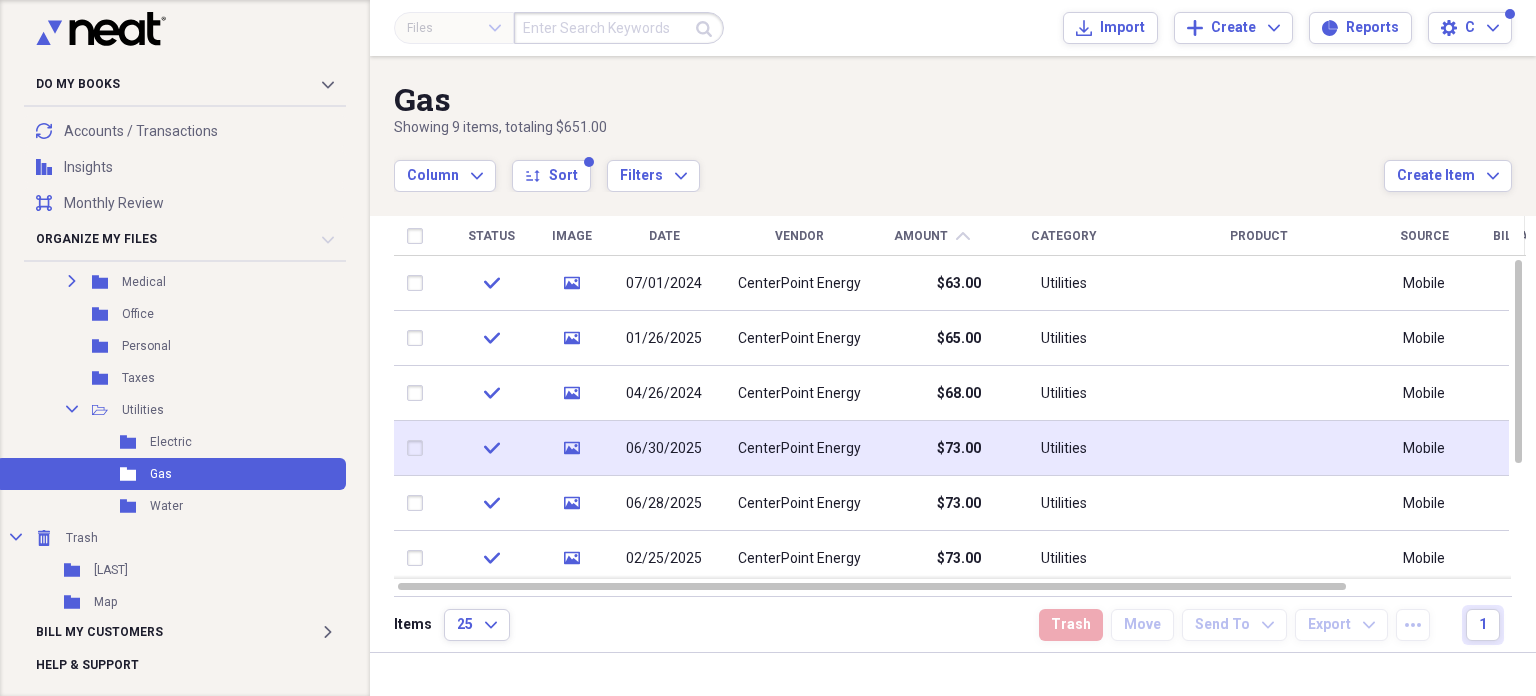 click on "06/30/2025" at bounding box center [664, 449] 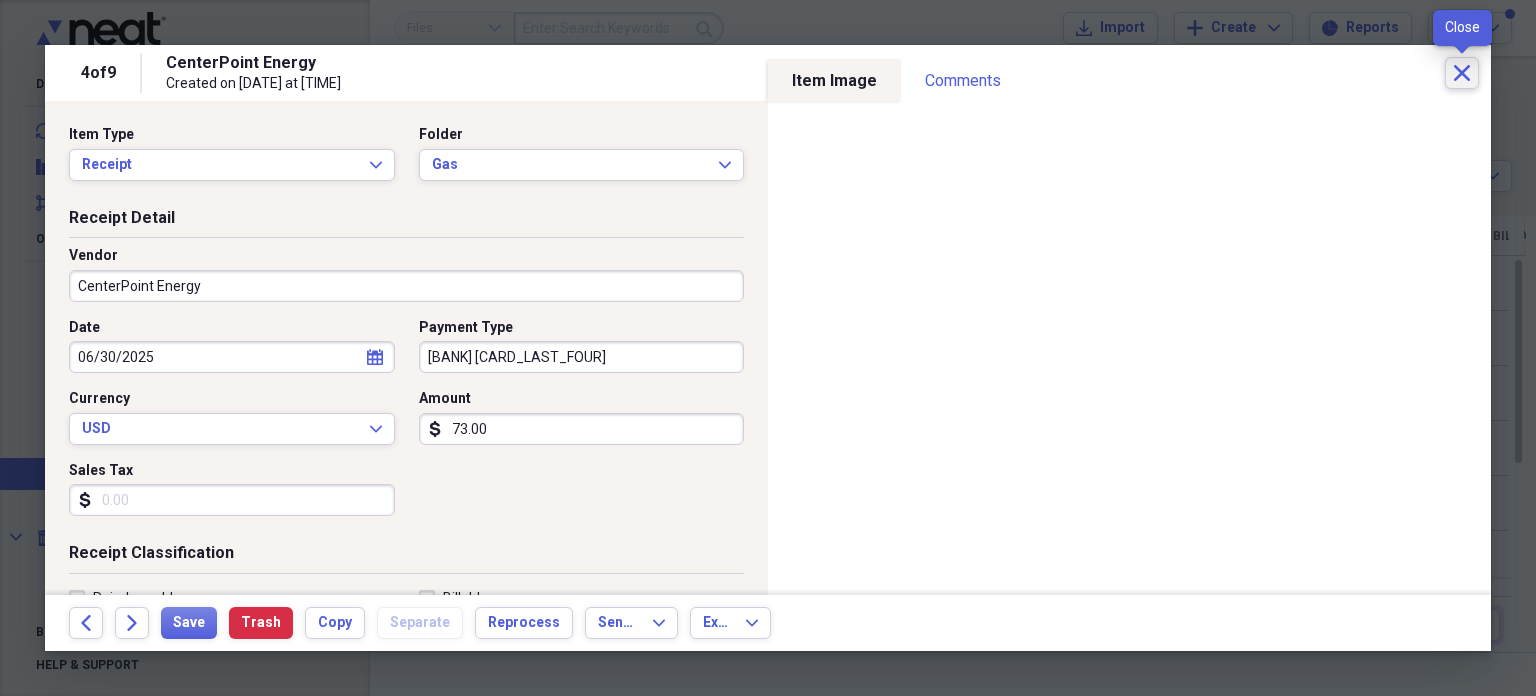 click on "Close" at bounding box center (1462, 73) 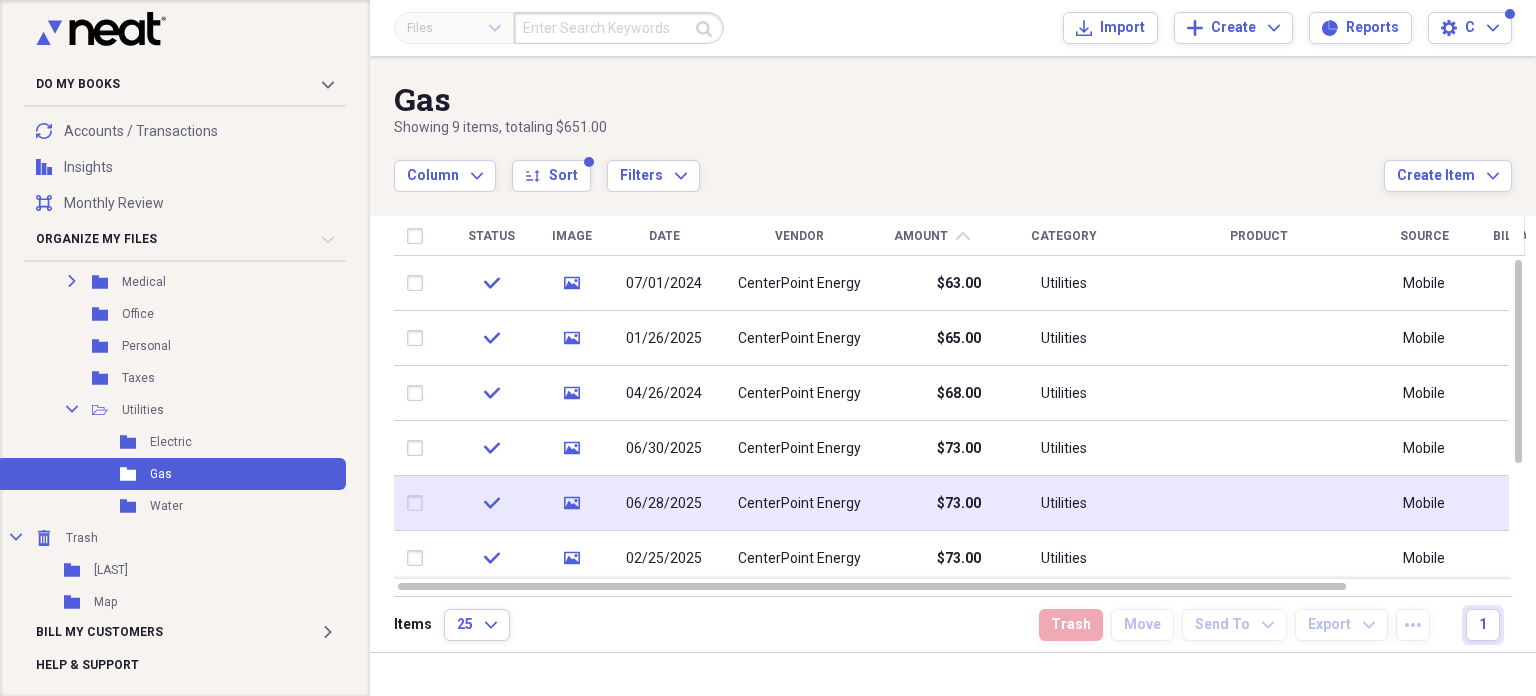 click on "CenterPoint Energy" at bounding box center (799, 504) 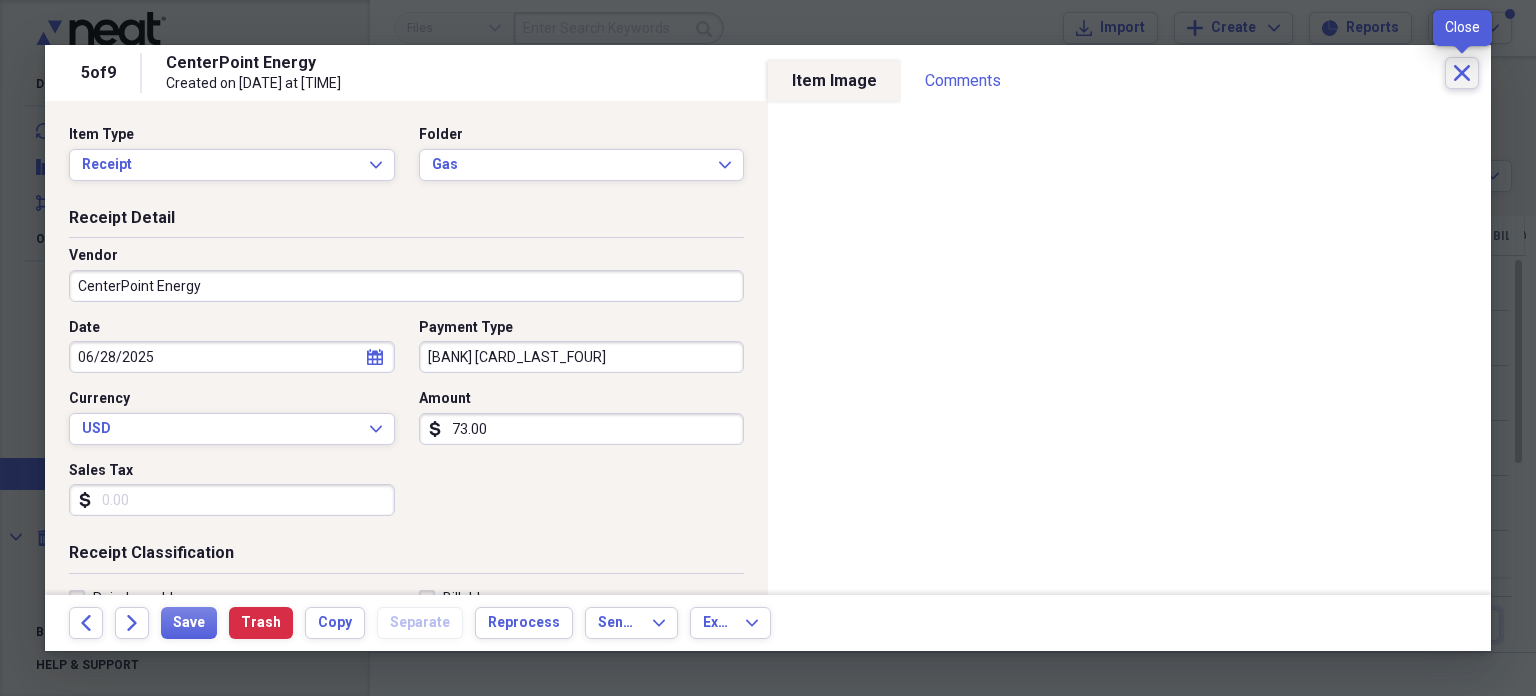 click on "Close" 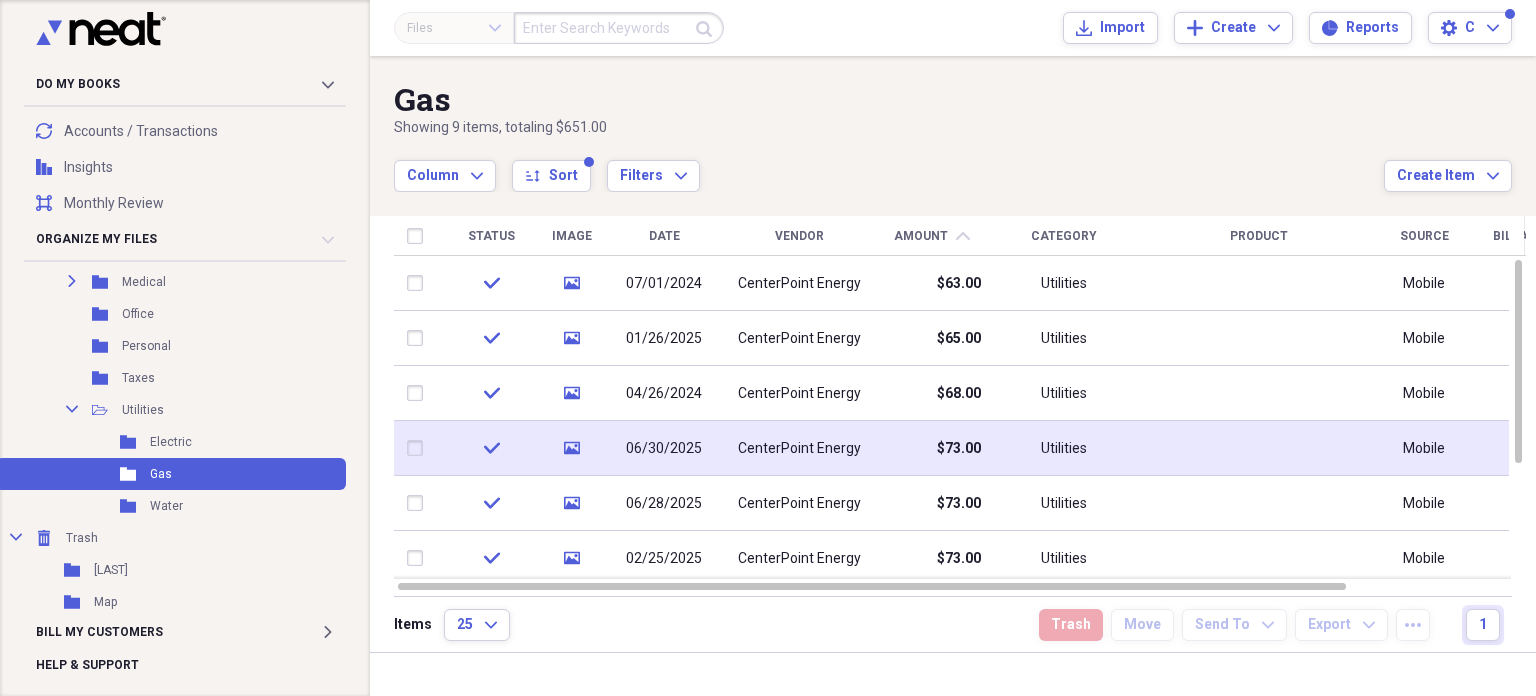 click at bounding box center [419, 448] 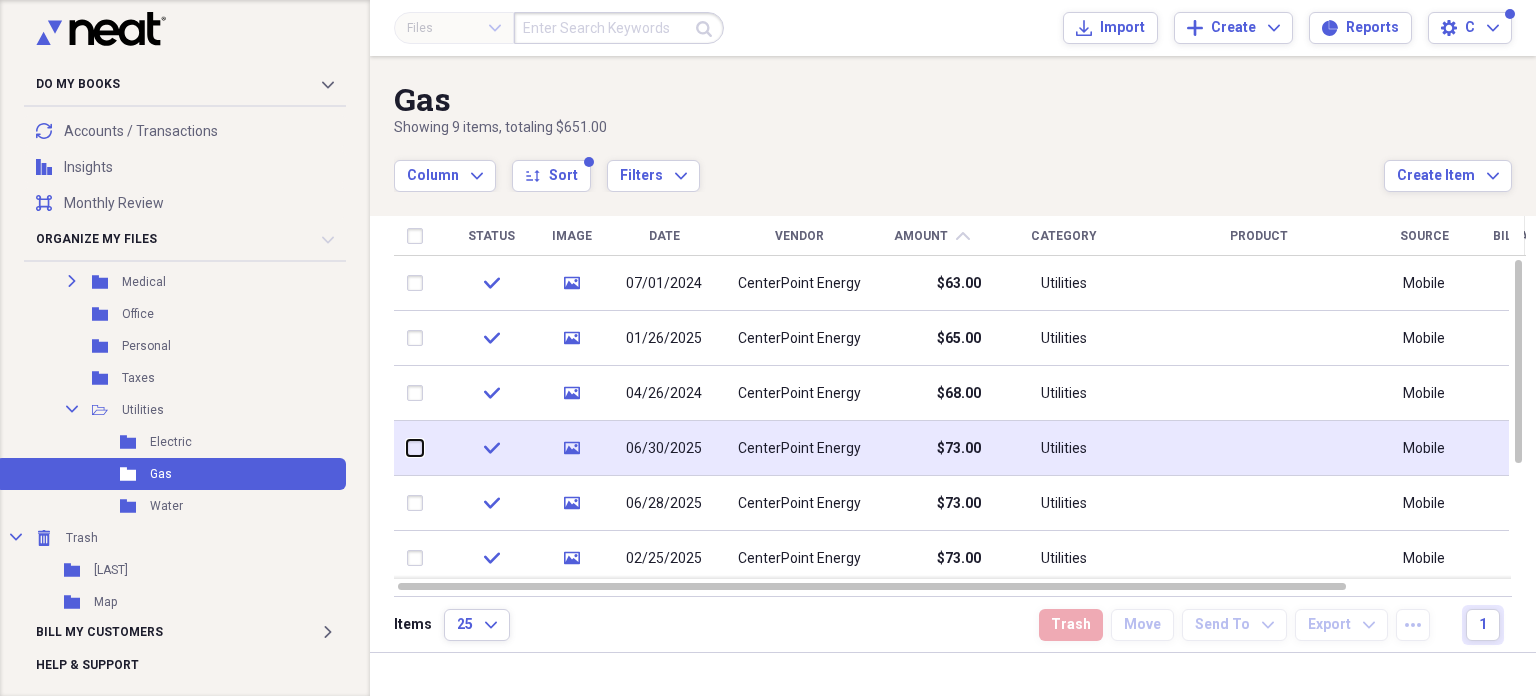 click at bounding box center [407, 448] 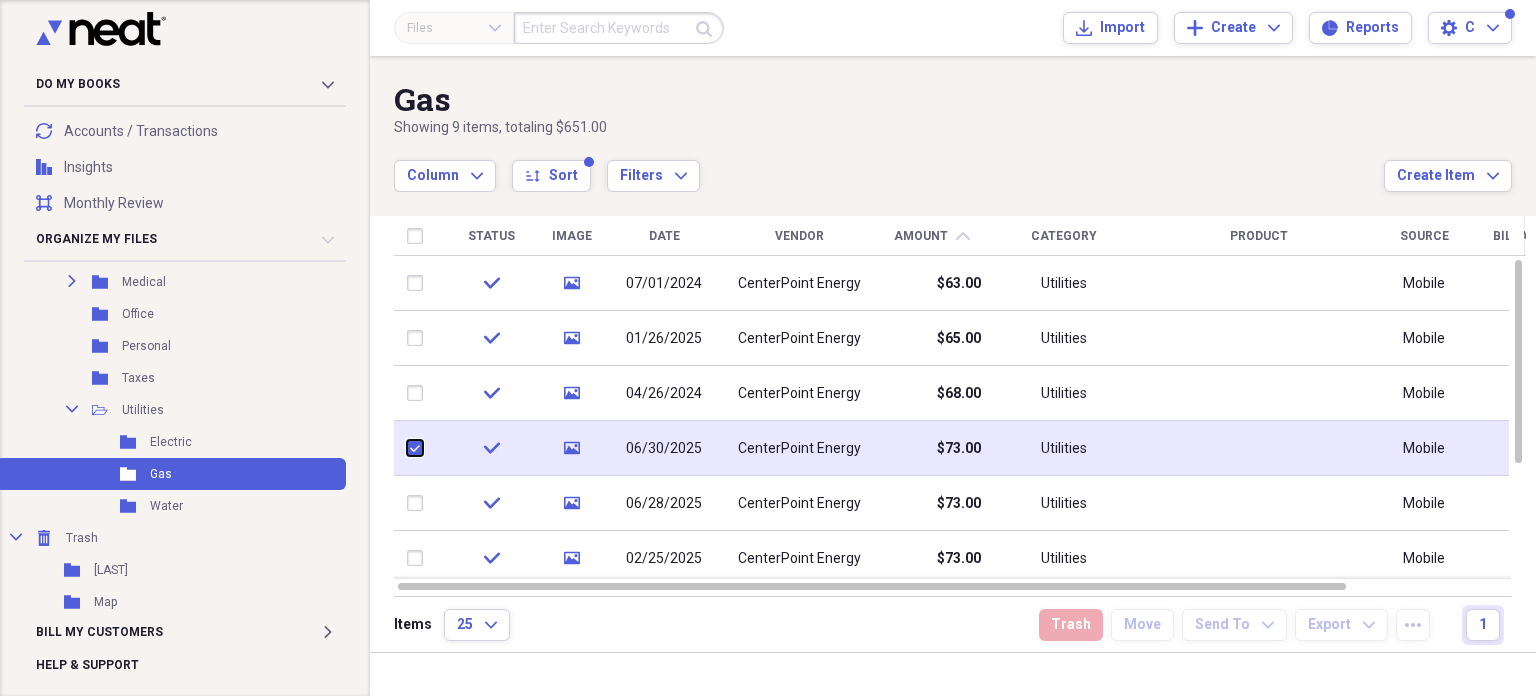 checkbox on "true" 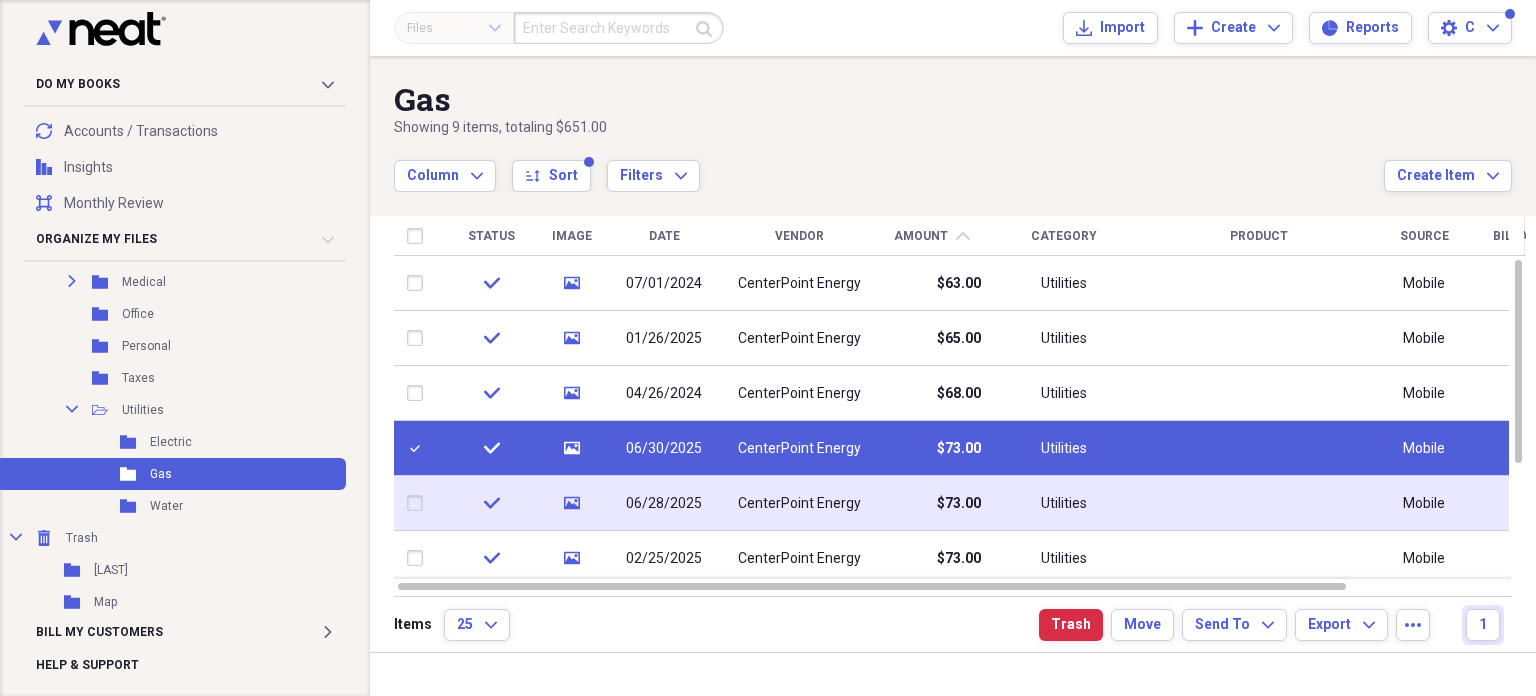 click at bounding box center [419, 503] 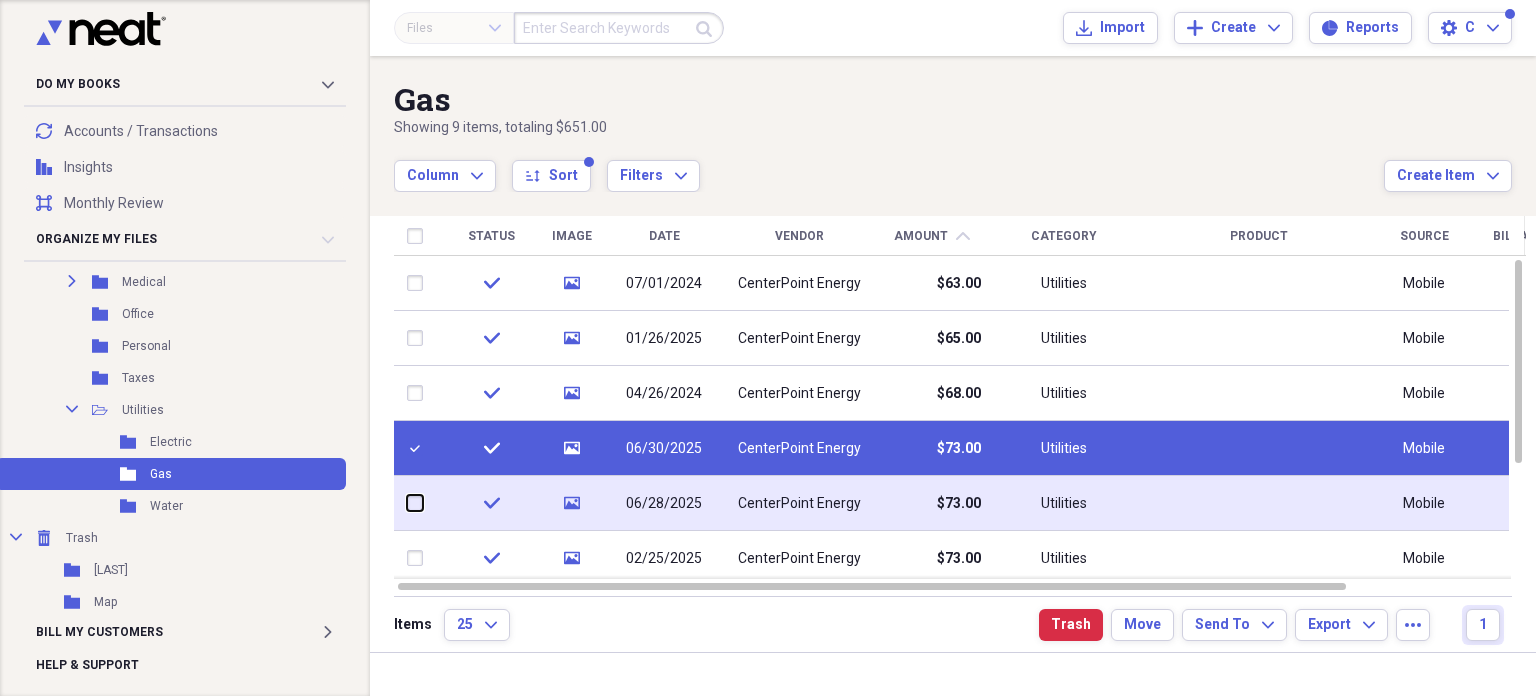 click at bounding box center (407, 503) 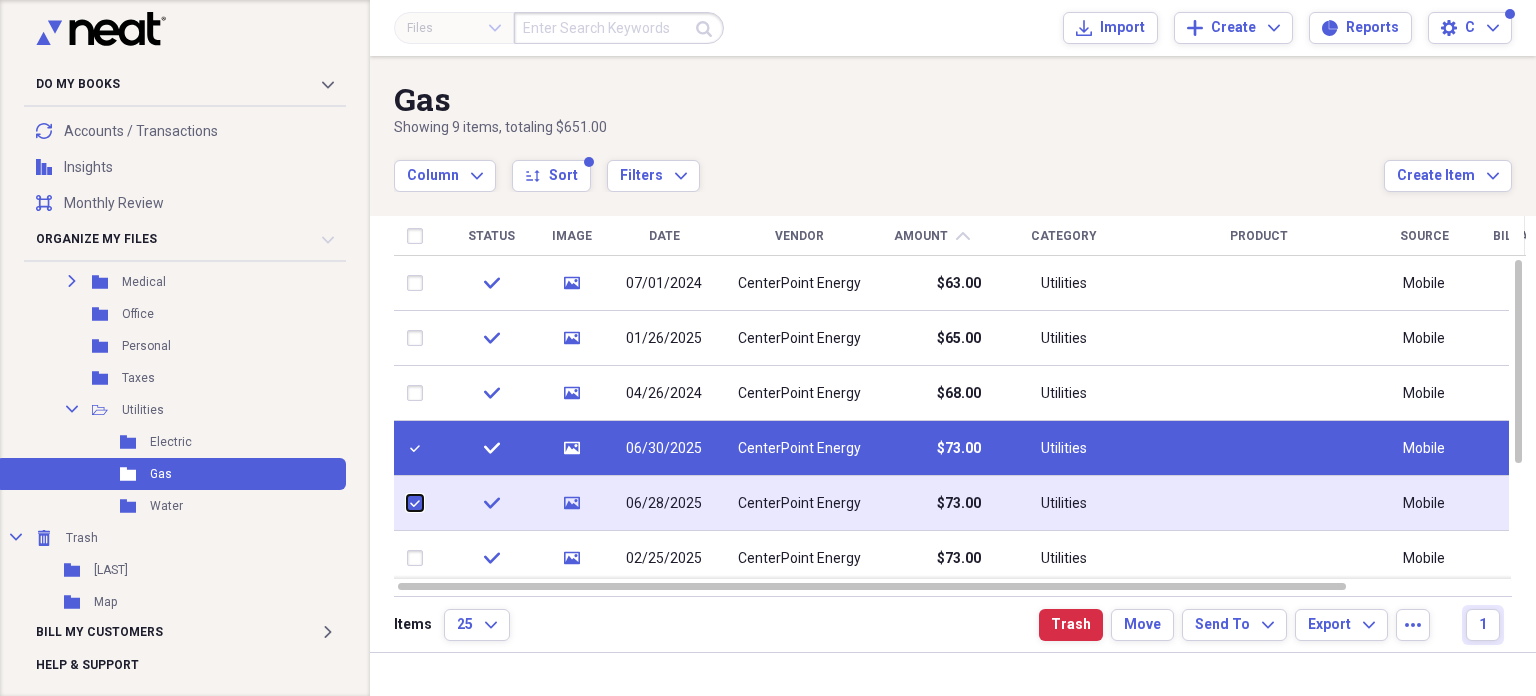 checkbox on "true" 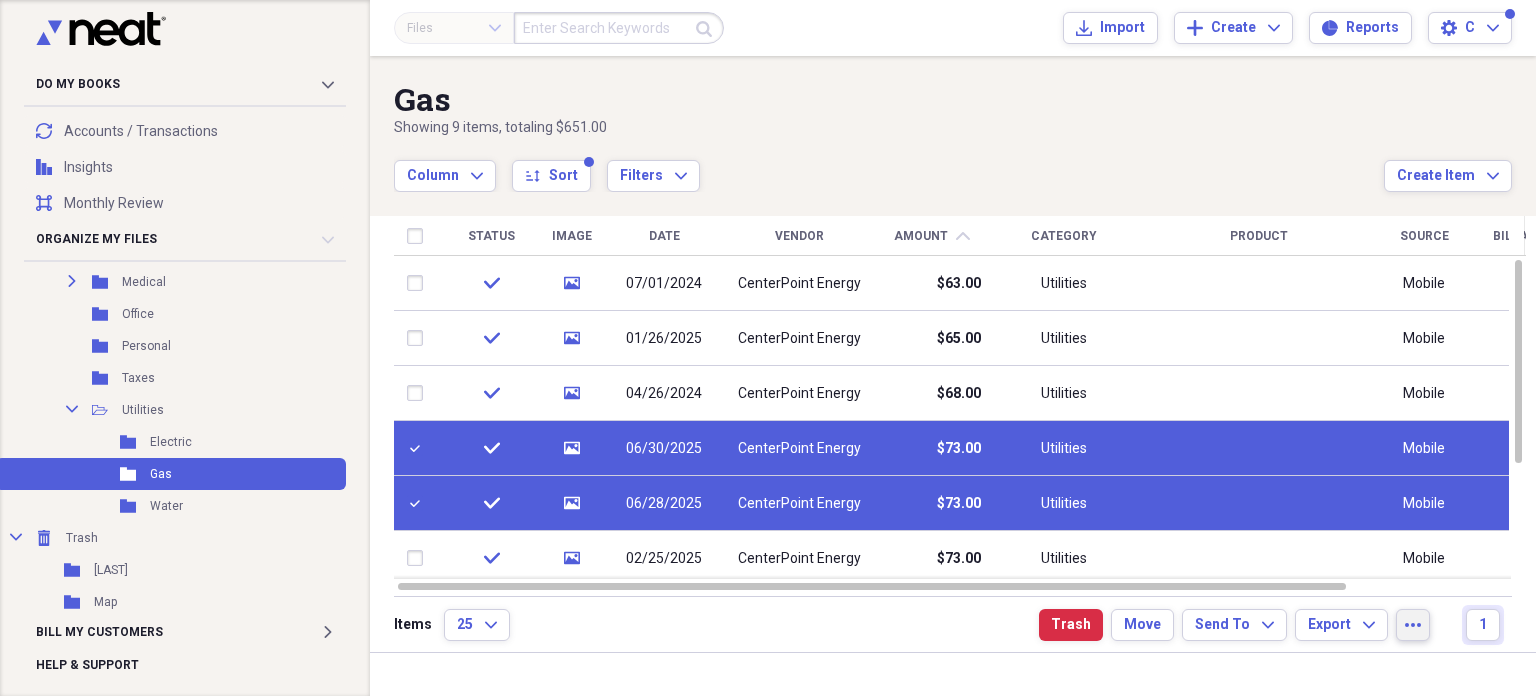 click on "more" 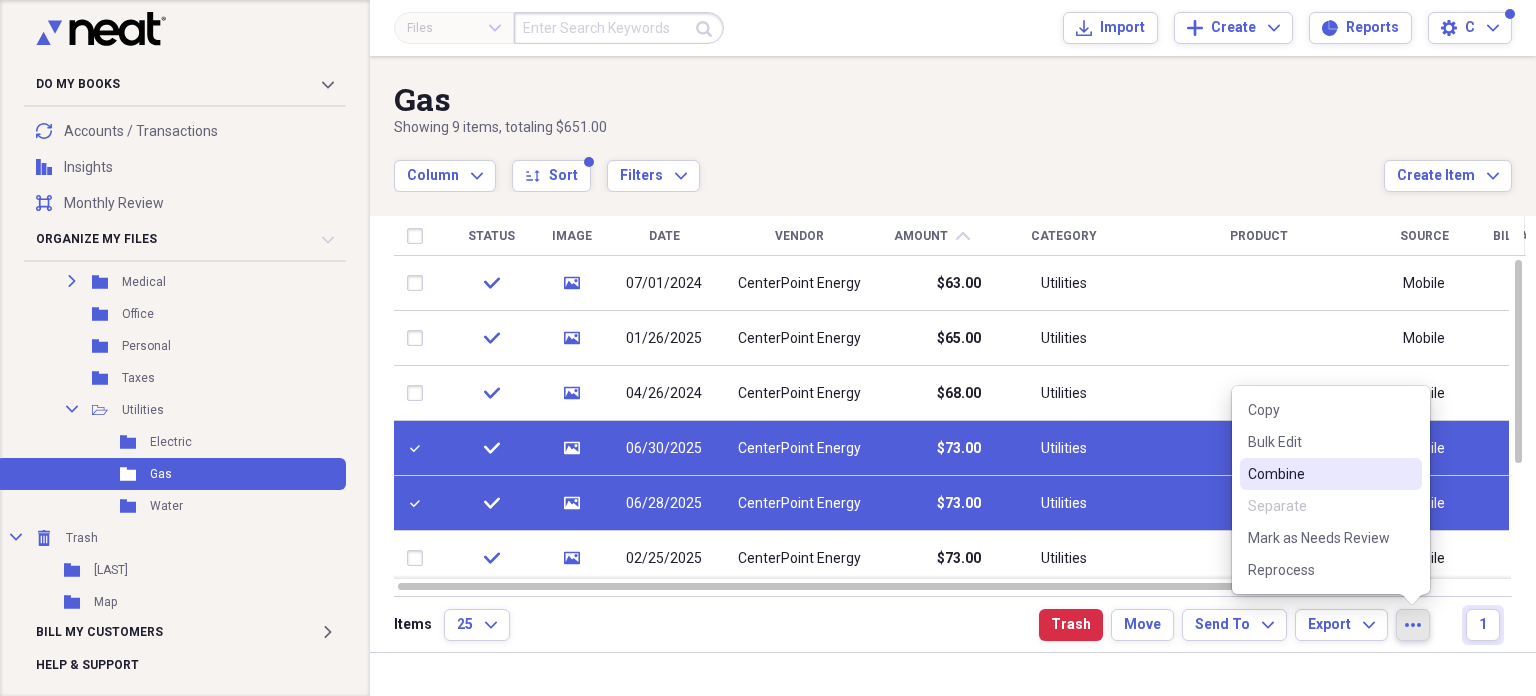 click on "Combine" at bounding box center (1319, 474) 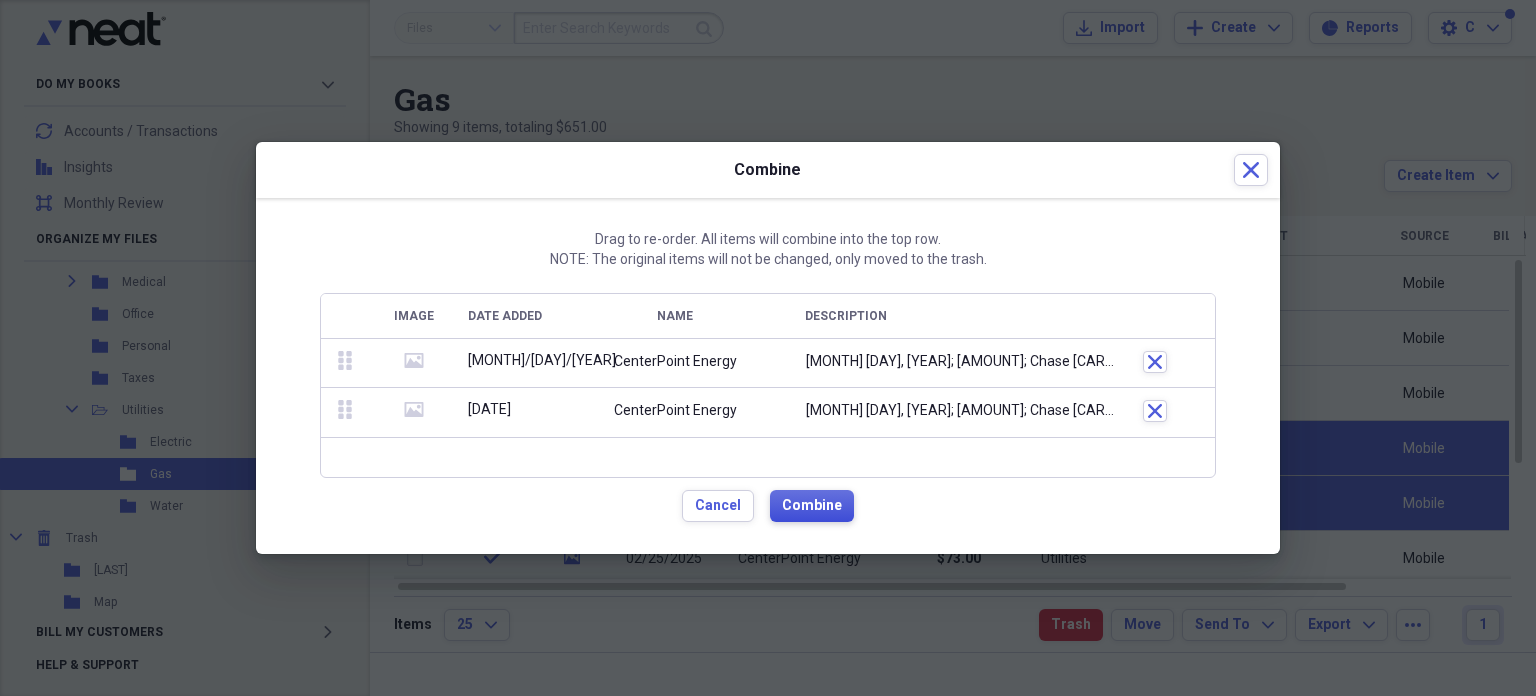 click on "Combine" at bounding box center (812, 506) 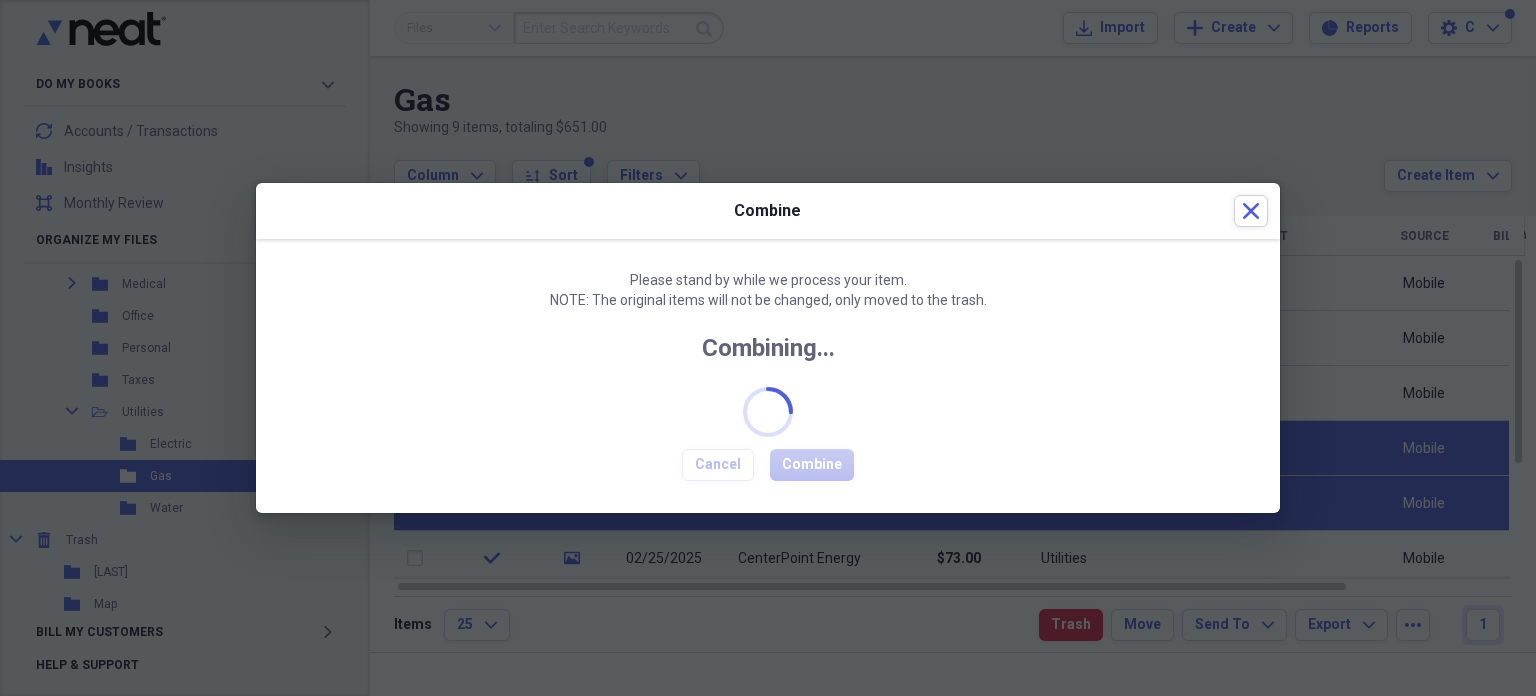 checkbox on "false" 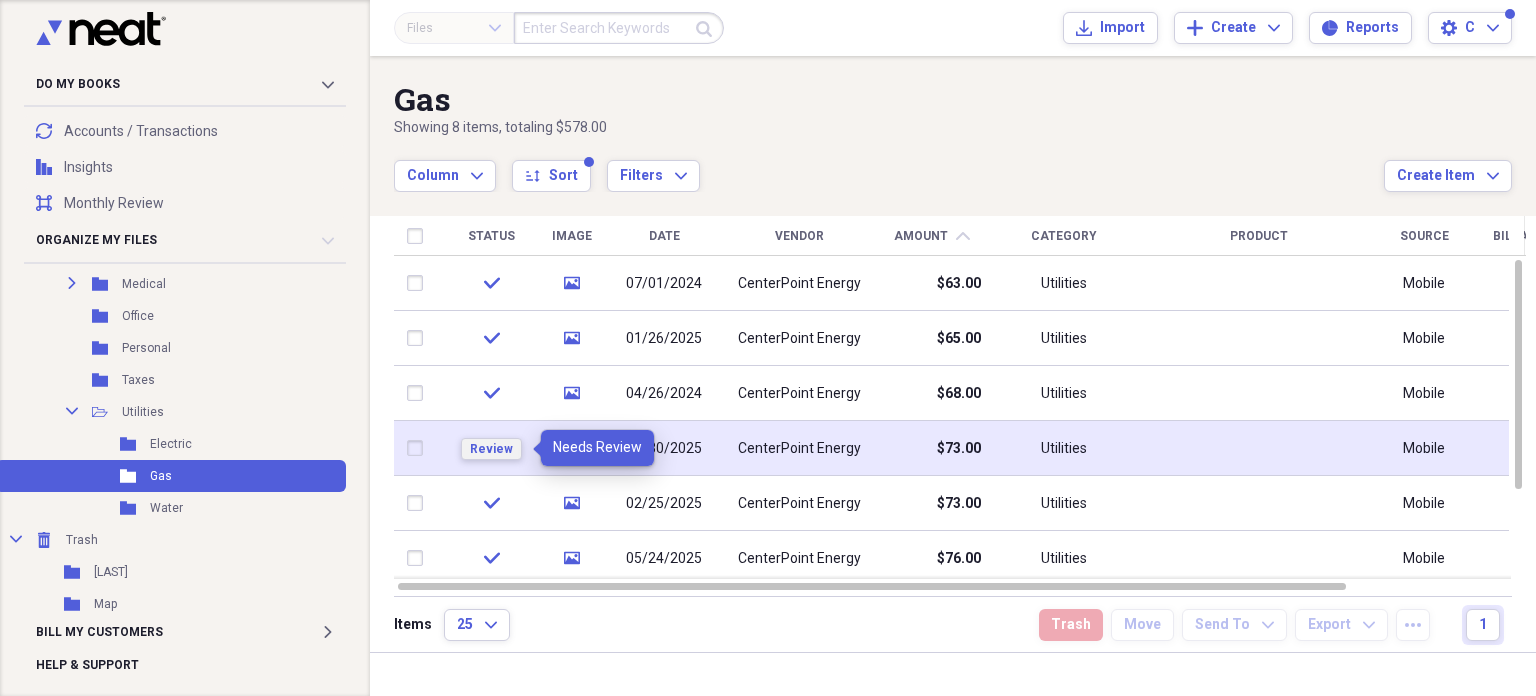click on "Review" at bounding box center (491, 449) 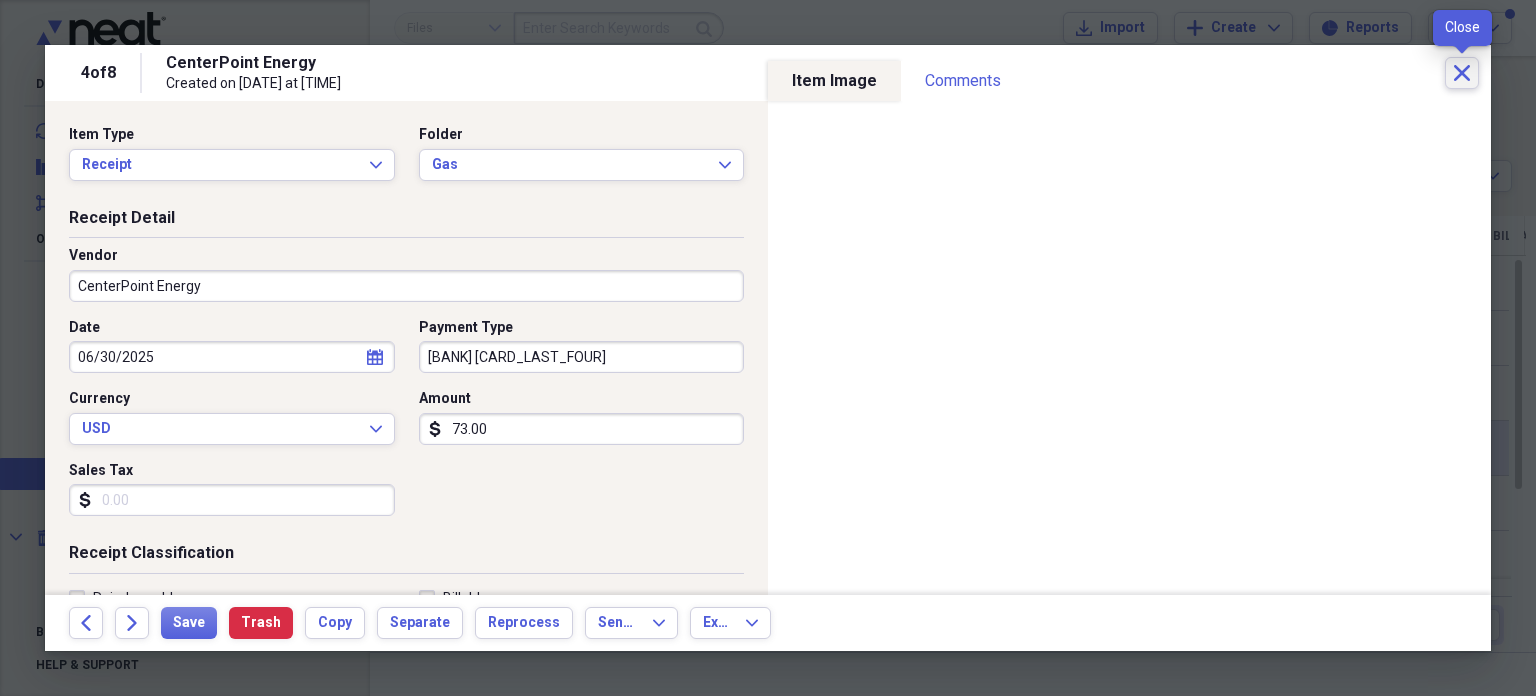 click on "Close" 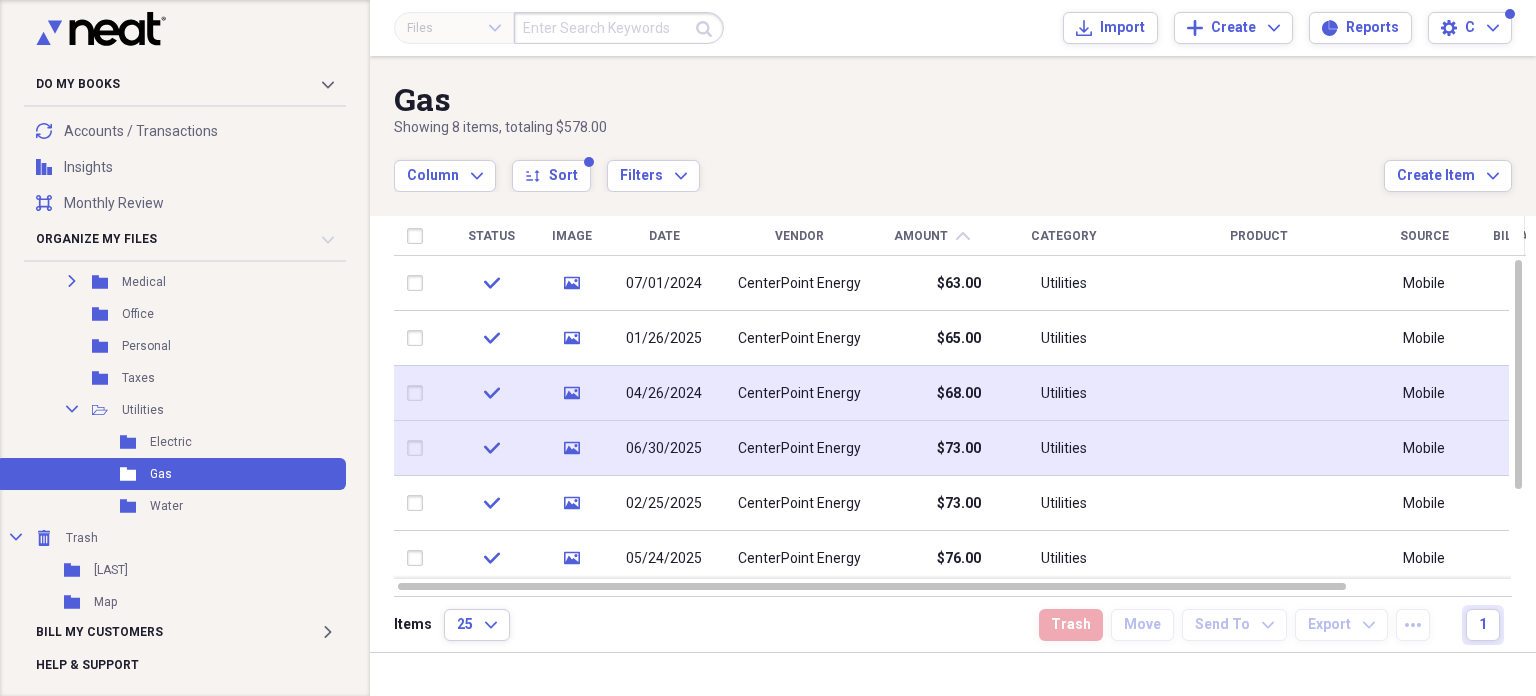 click on "04/26/2024" at bounding box center [664, 393] 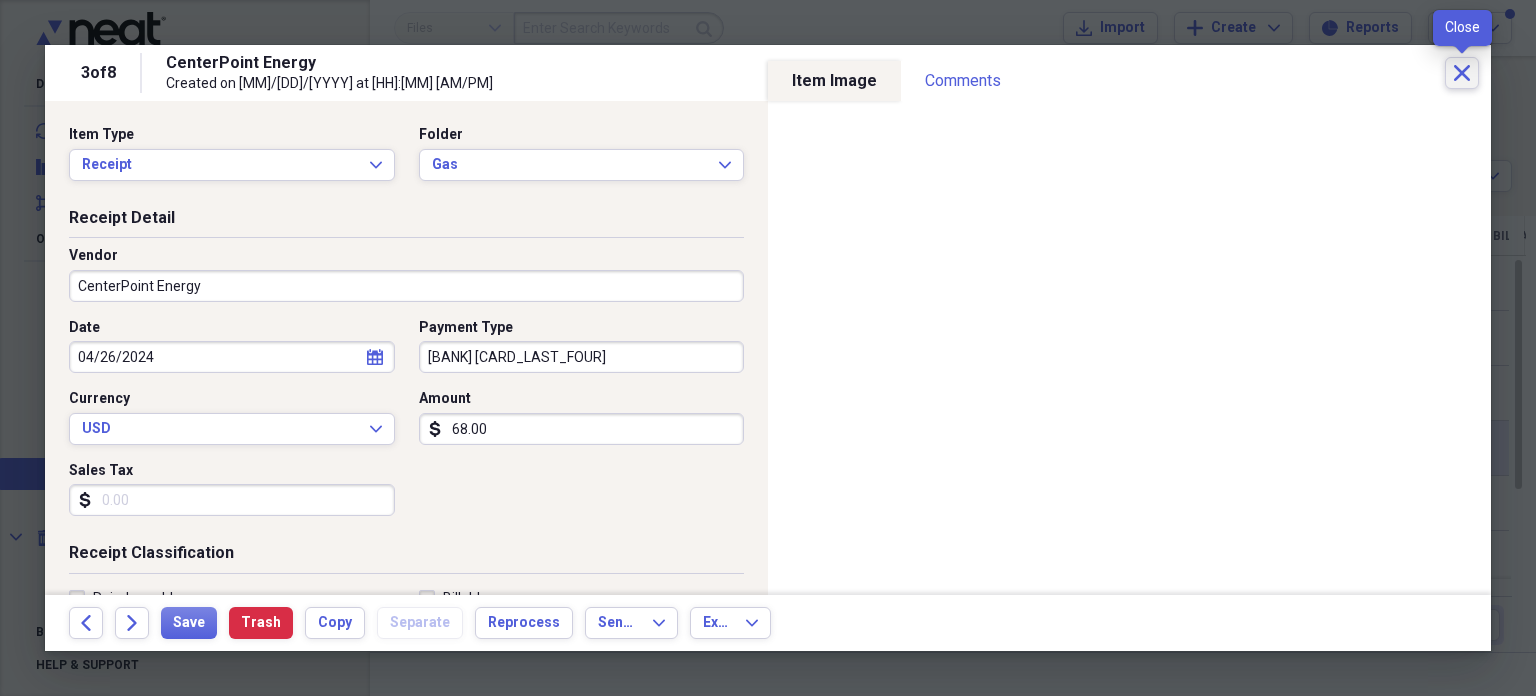 click on "Close" 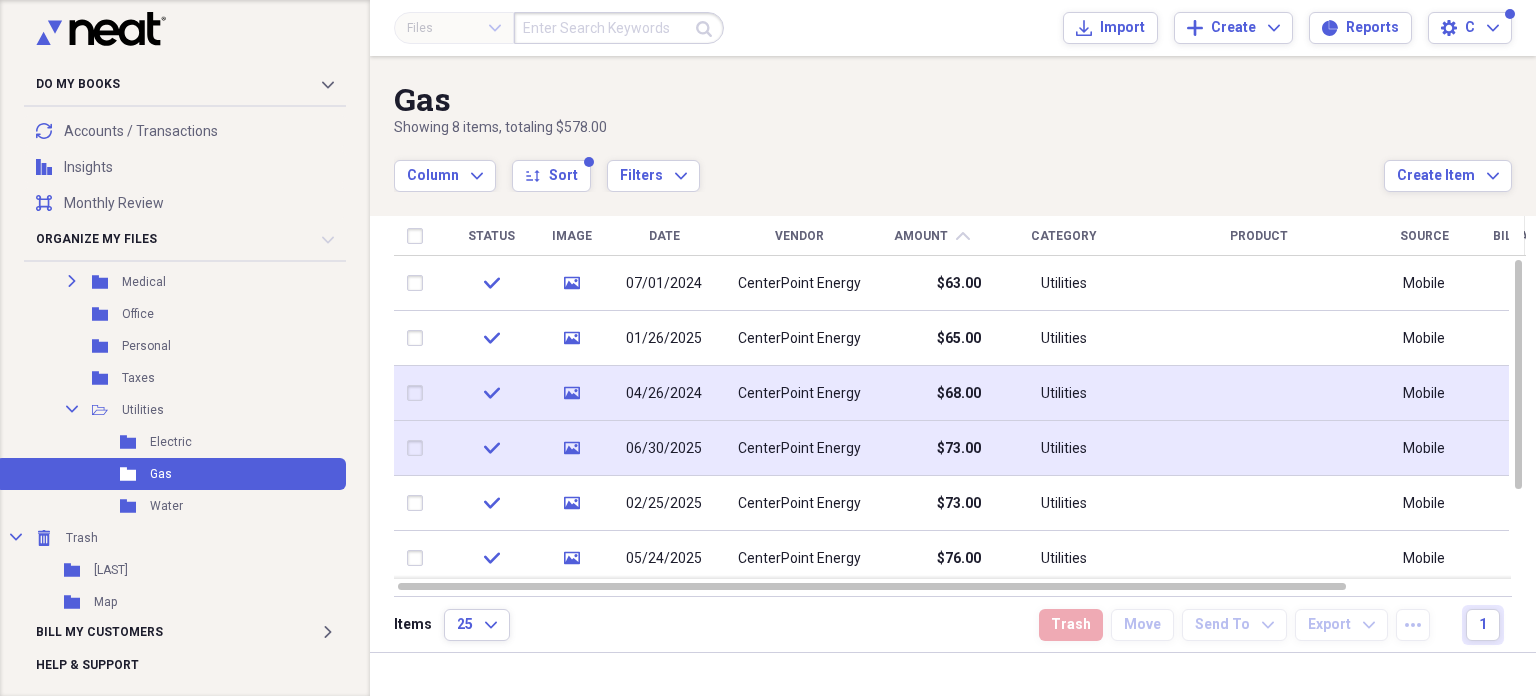 click at bounding box center [419, 393] 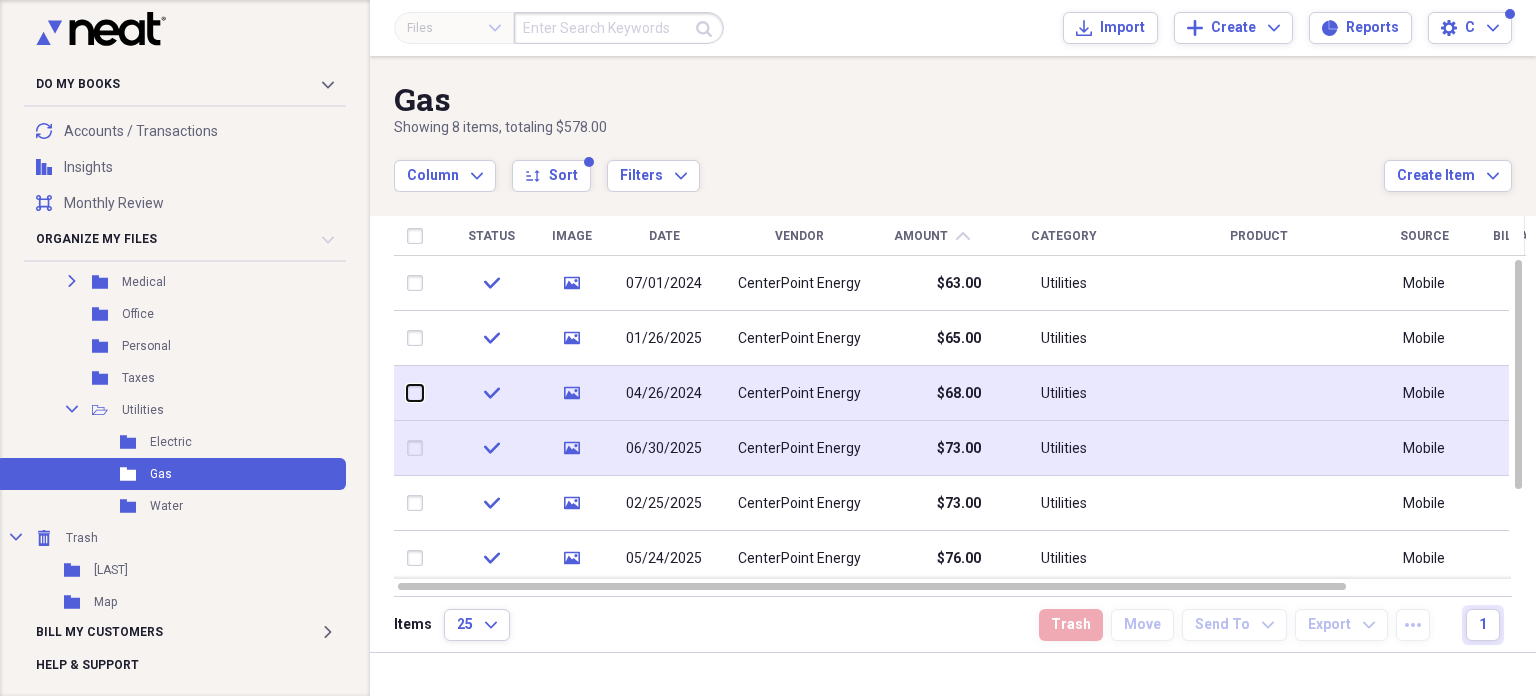 click at bounding box center [407, 393] 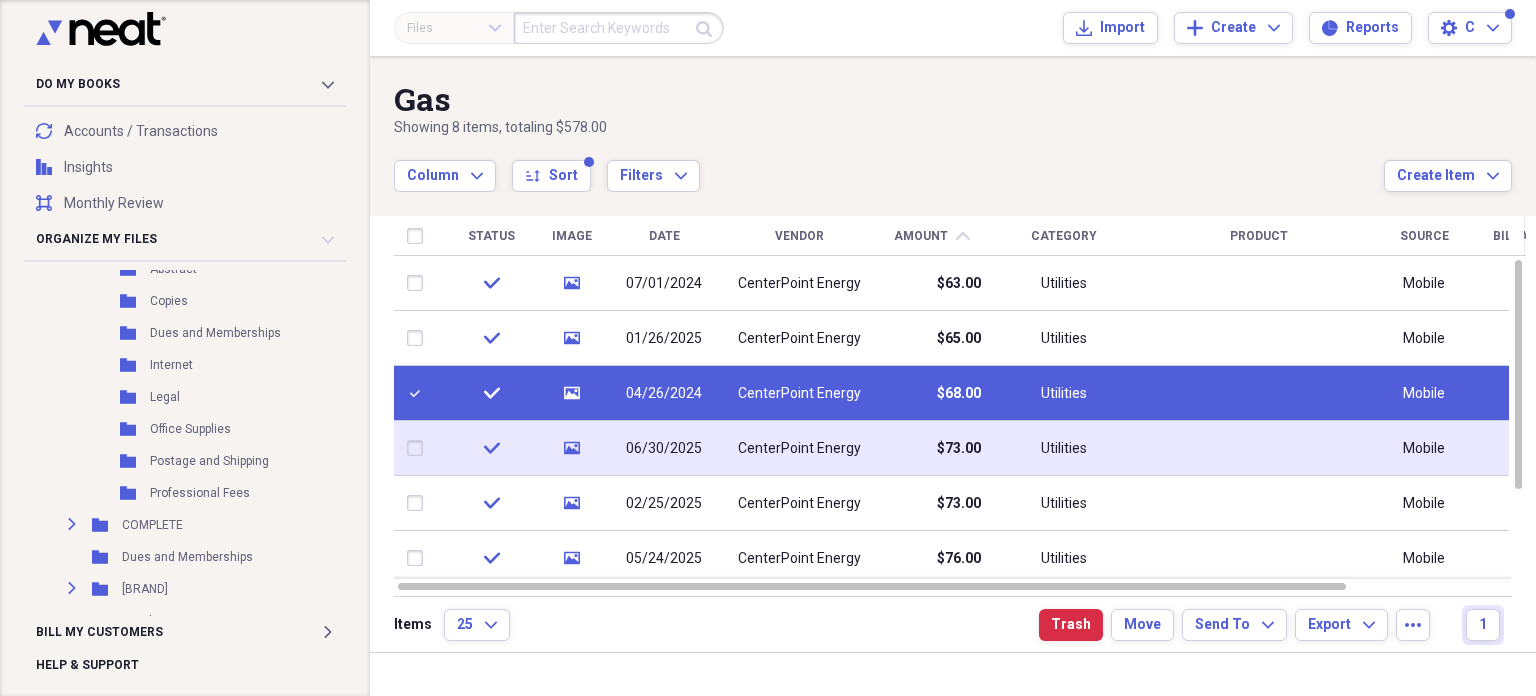 scroll, scrollTop: 521, scrollLeft: 0, axis: vertical 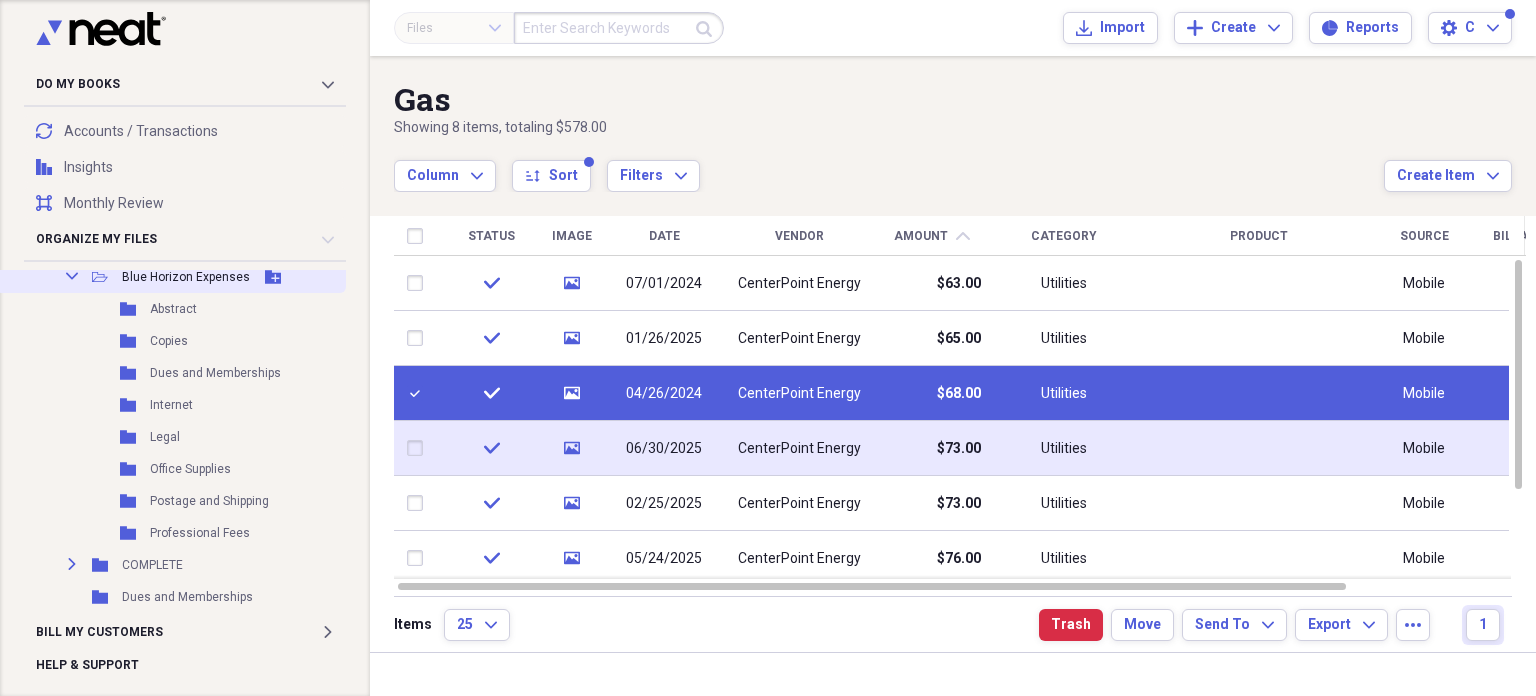 click on "Collapse" 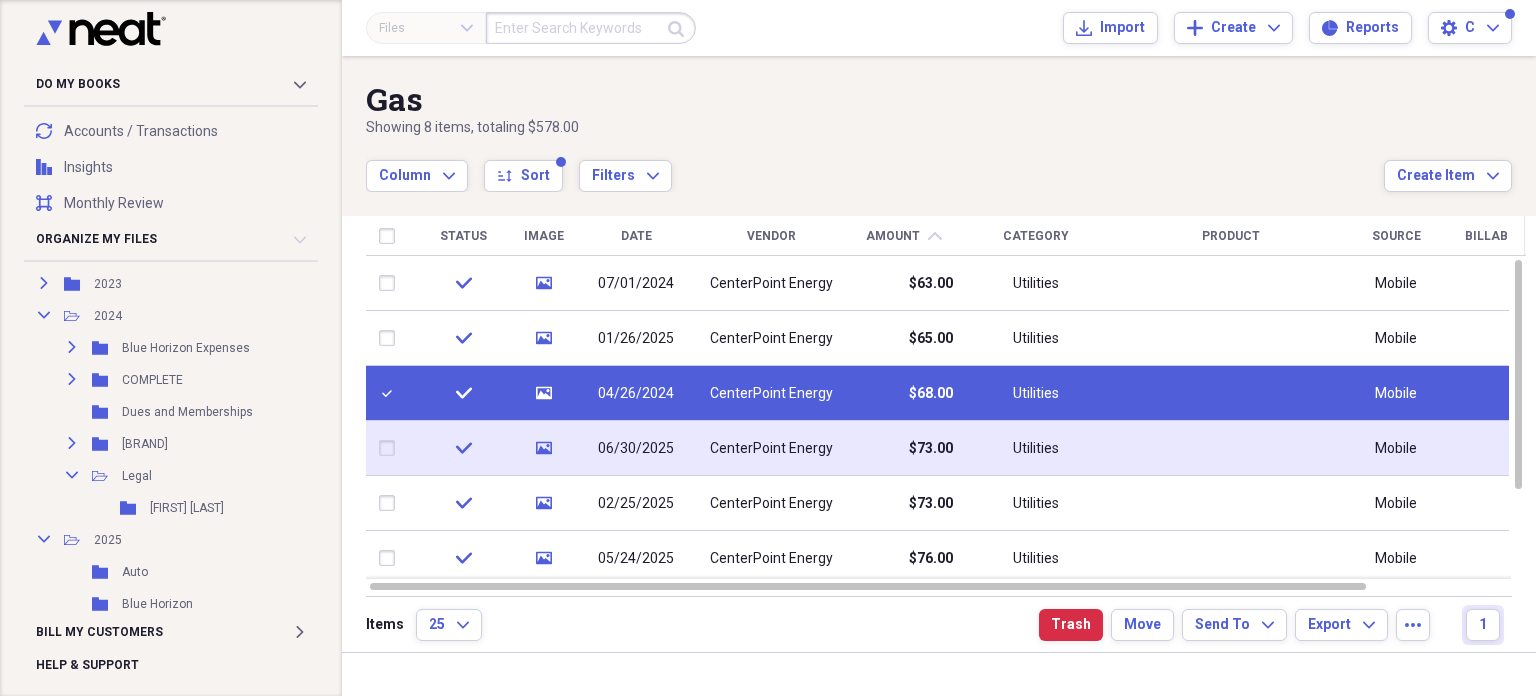 scroll, scrollTop: 441, scrollLeft: 0, axis: vertical 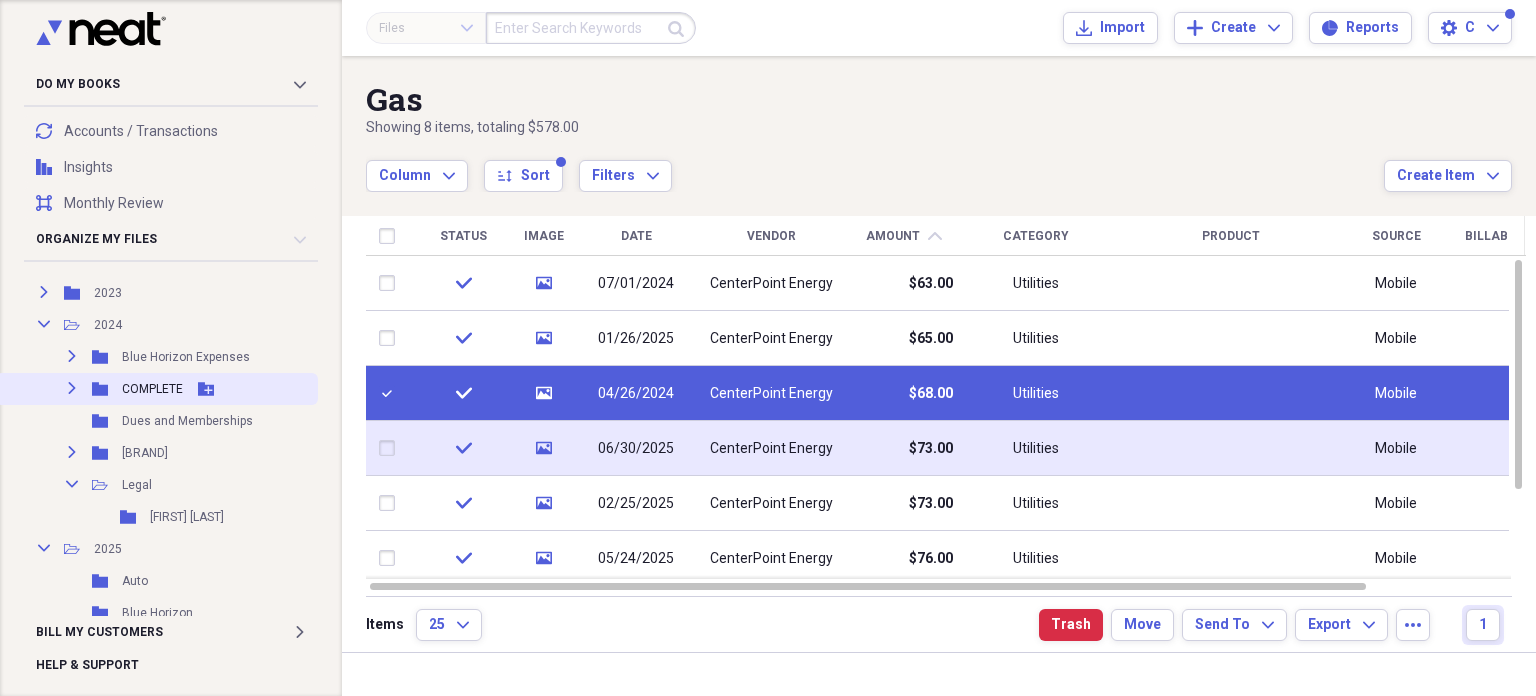 click on "Expand" 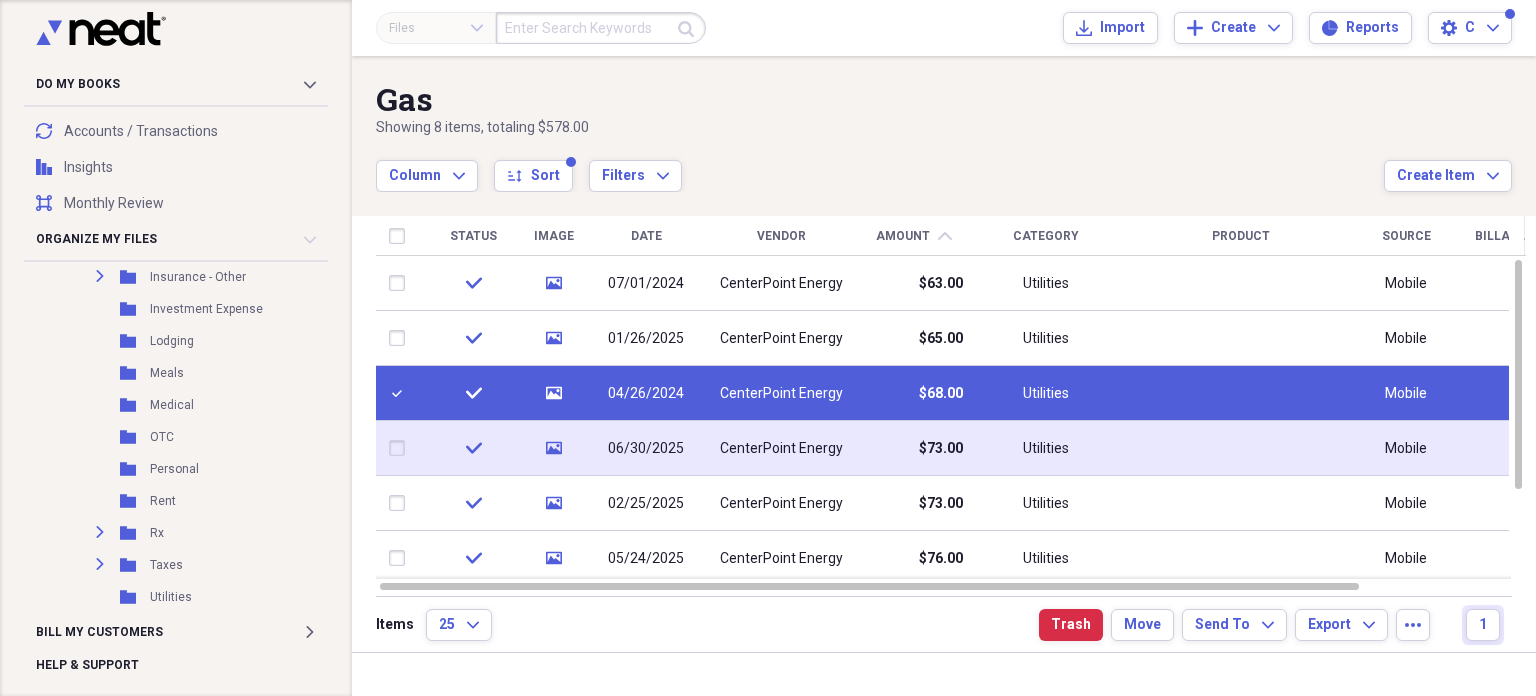 scroll, scrollTop: 881, scrollLeft: 0, axis: vertical 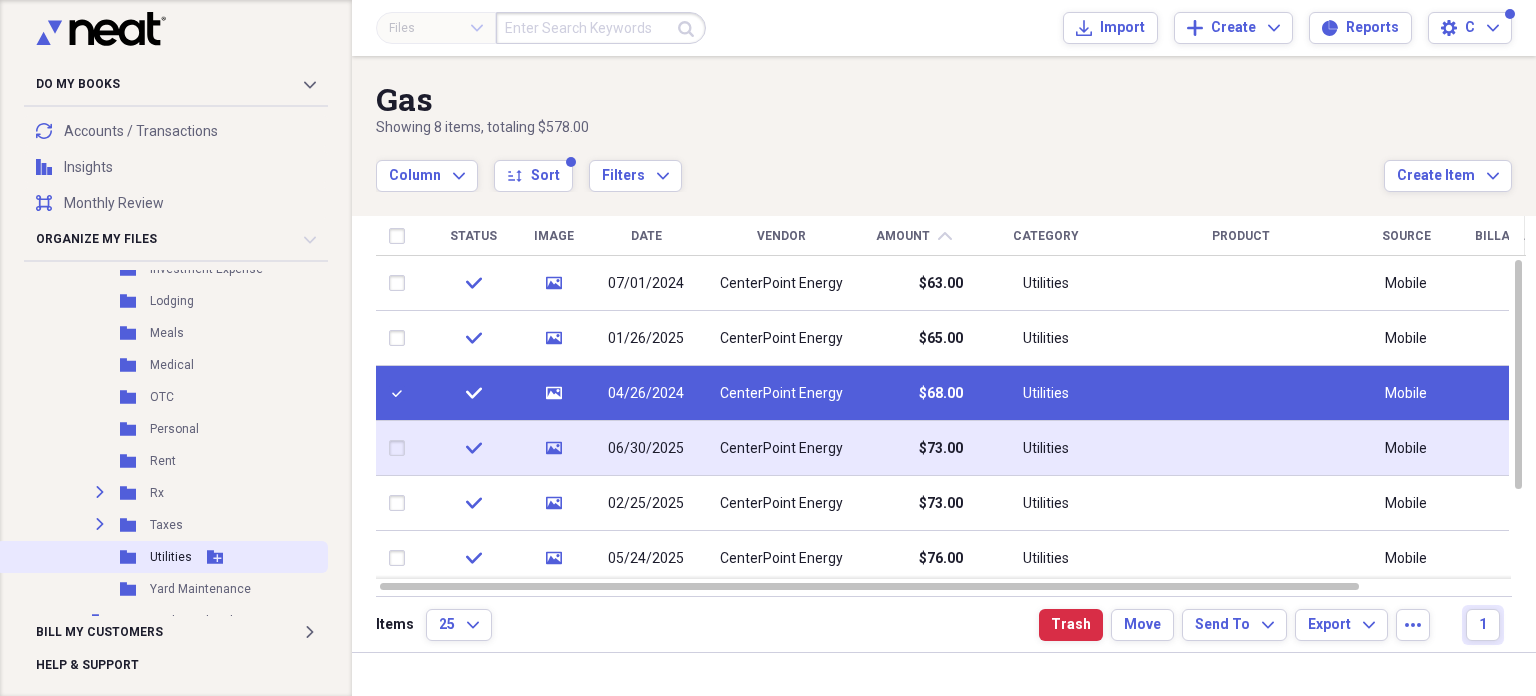 click on "Utilities" at bounding box center (171, 557) 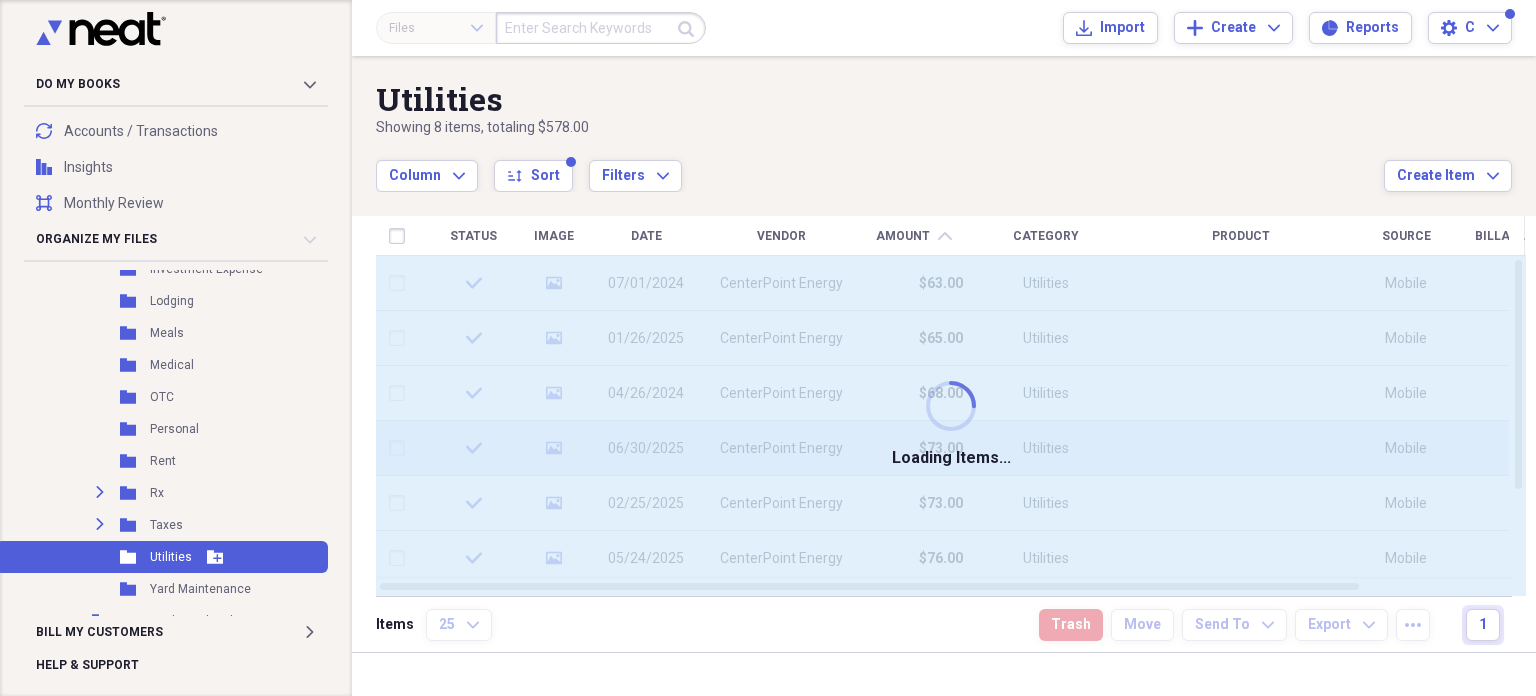 checkbox on "false" 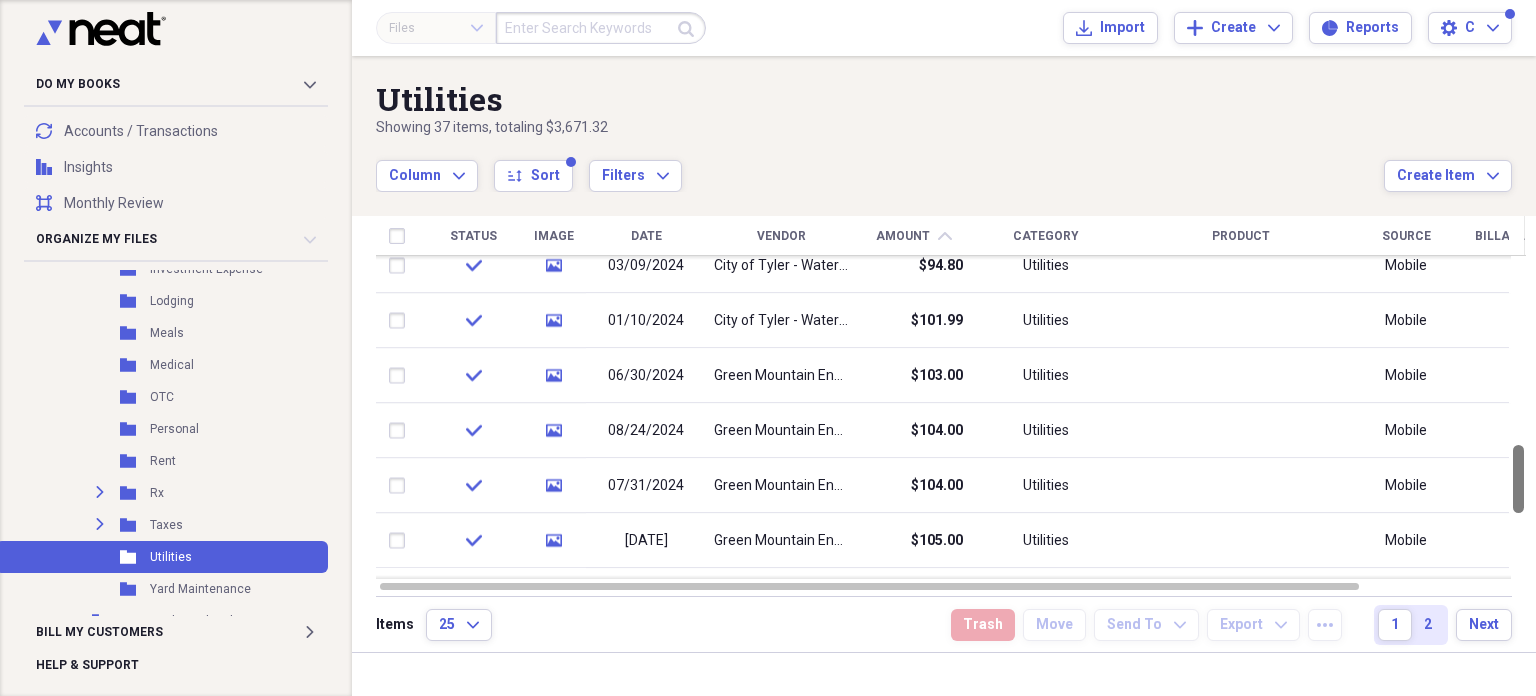 drag, startPoint x: 1525, startPoint y: 297, endPoint x: 1527, endPoint y: 482, distance: 185.0108 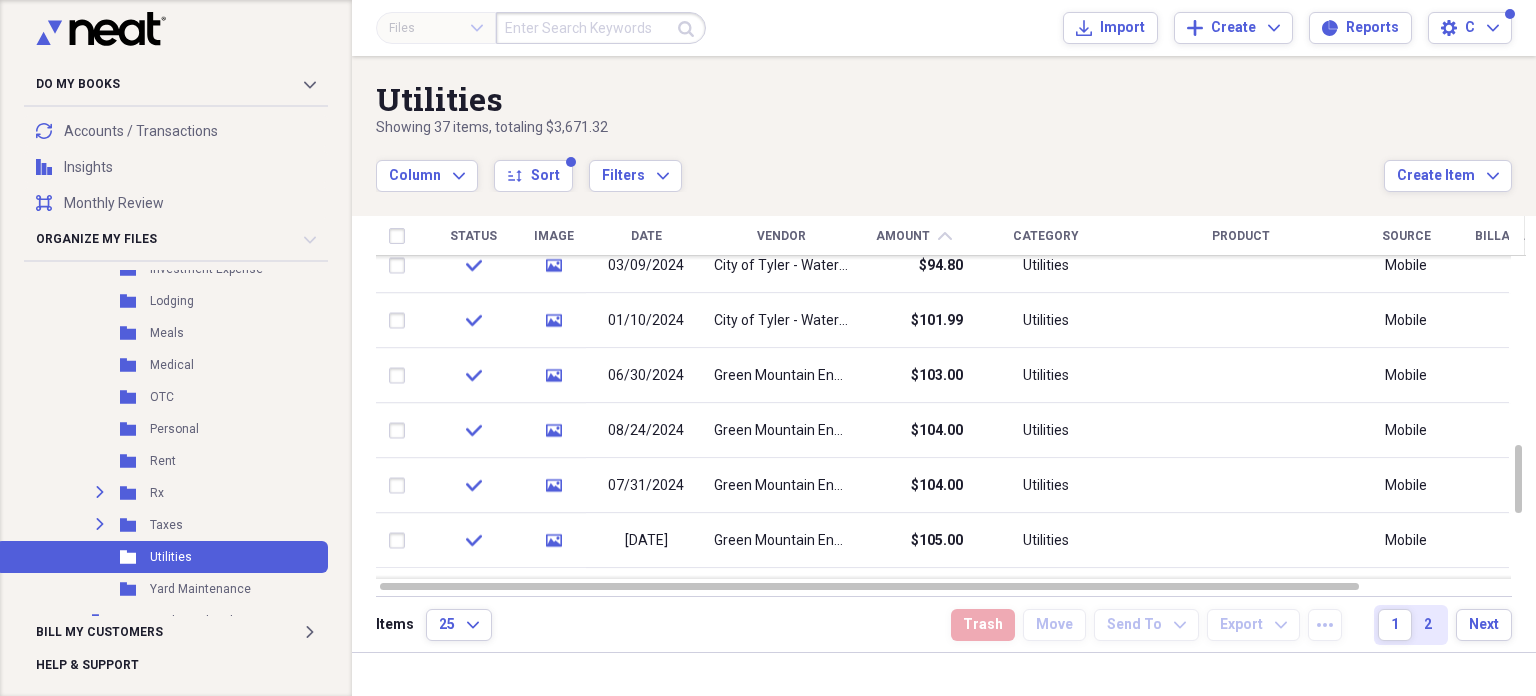 click on "Vendor" at bounding box center (781, 236) 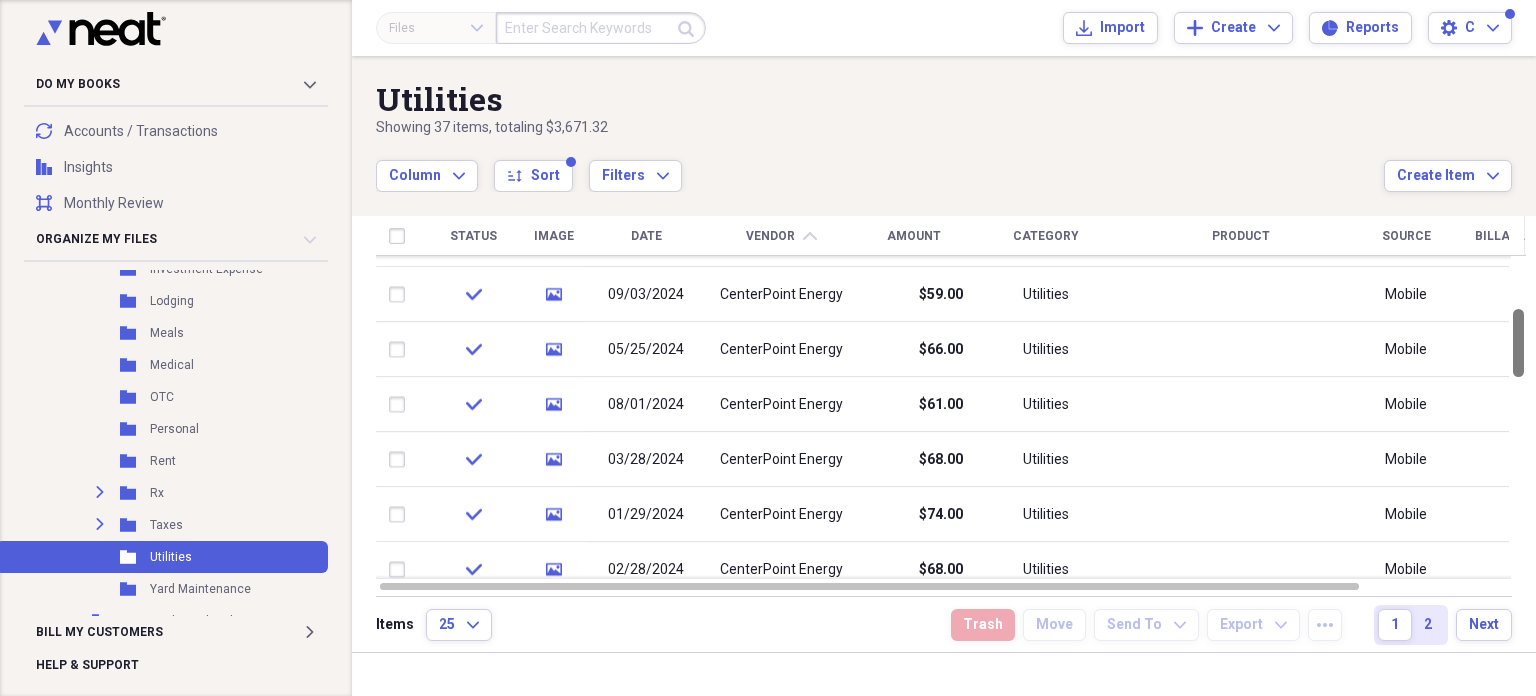 drag, startPoint x: 1528, startPoint y: 307, endPoint x: 1528, endPoint y: 356, distance: 49 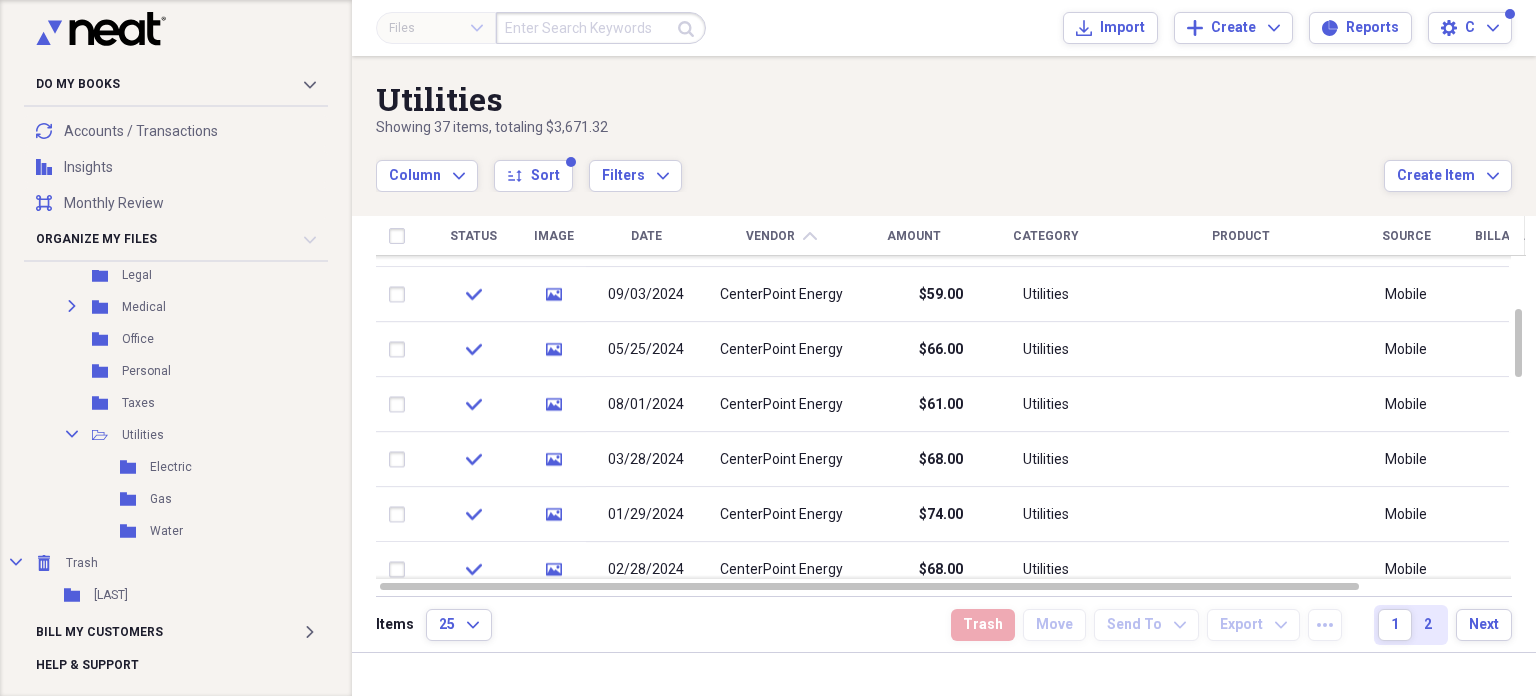 scroll, scrollTop: 1712, scrollLeft: 0, axis: vertical 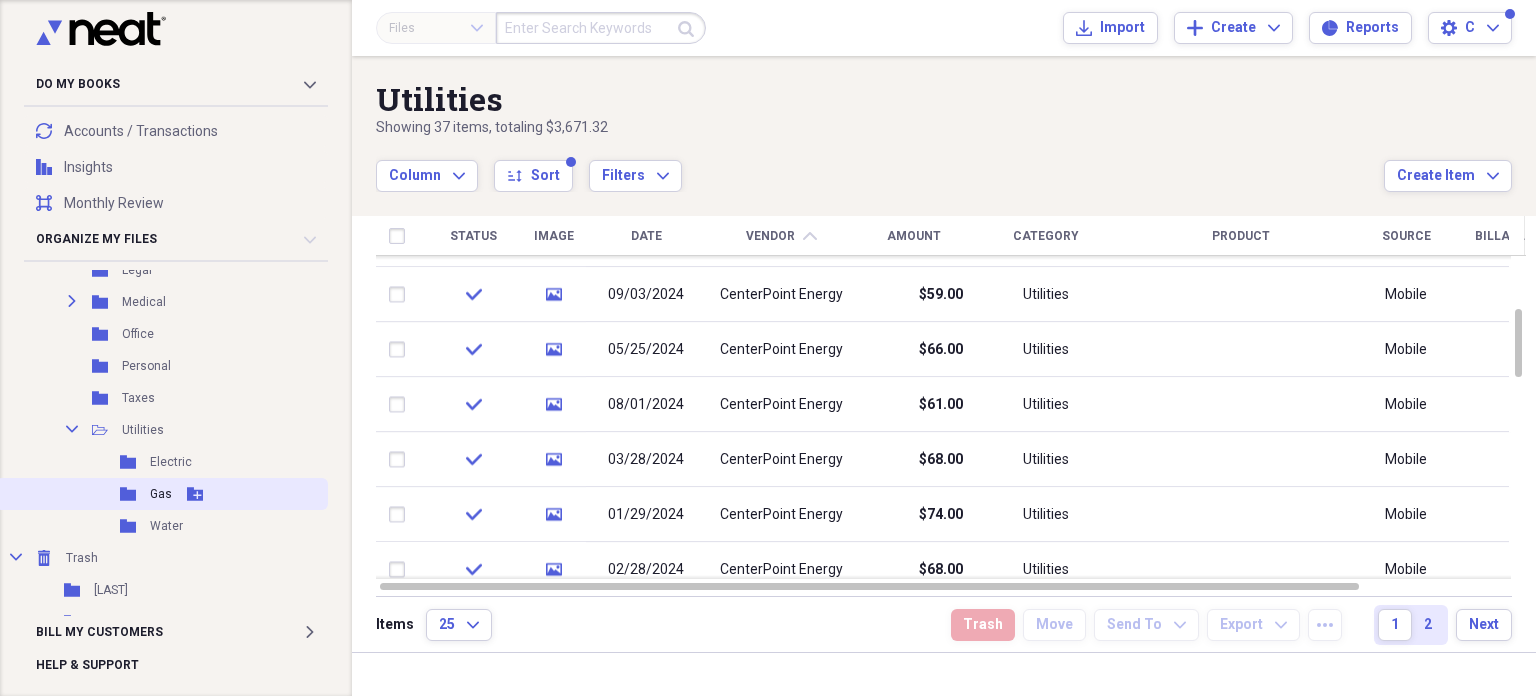 click on "Gas" at bounding box center [161, 494] 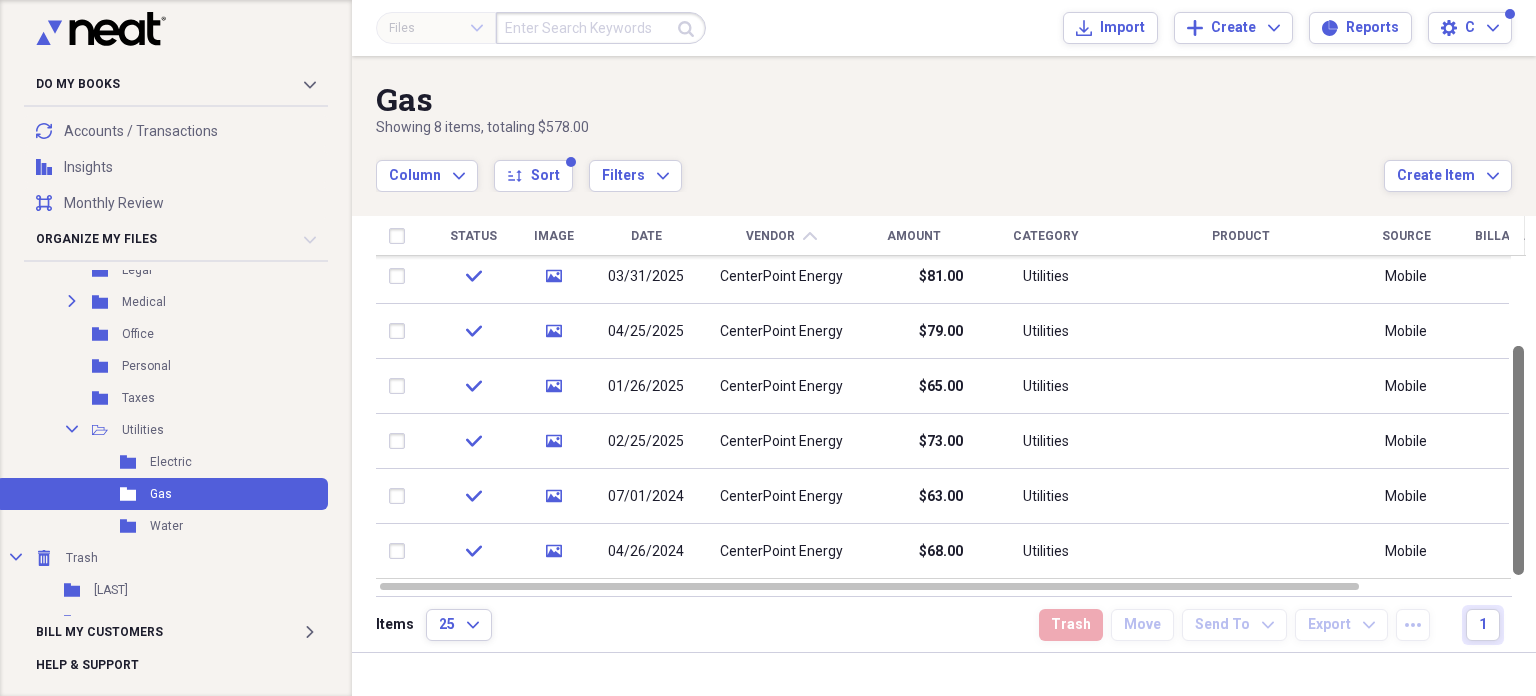 drag, startPoint x: 1528, startPoint y: 310, endPoint x: 1535, endPoint y: 430, distance: 120.203995 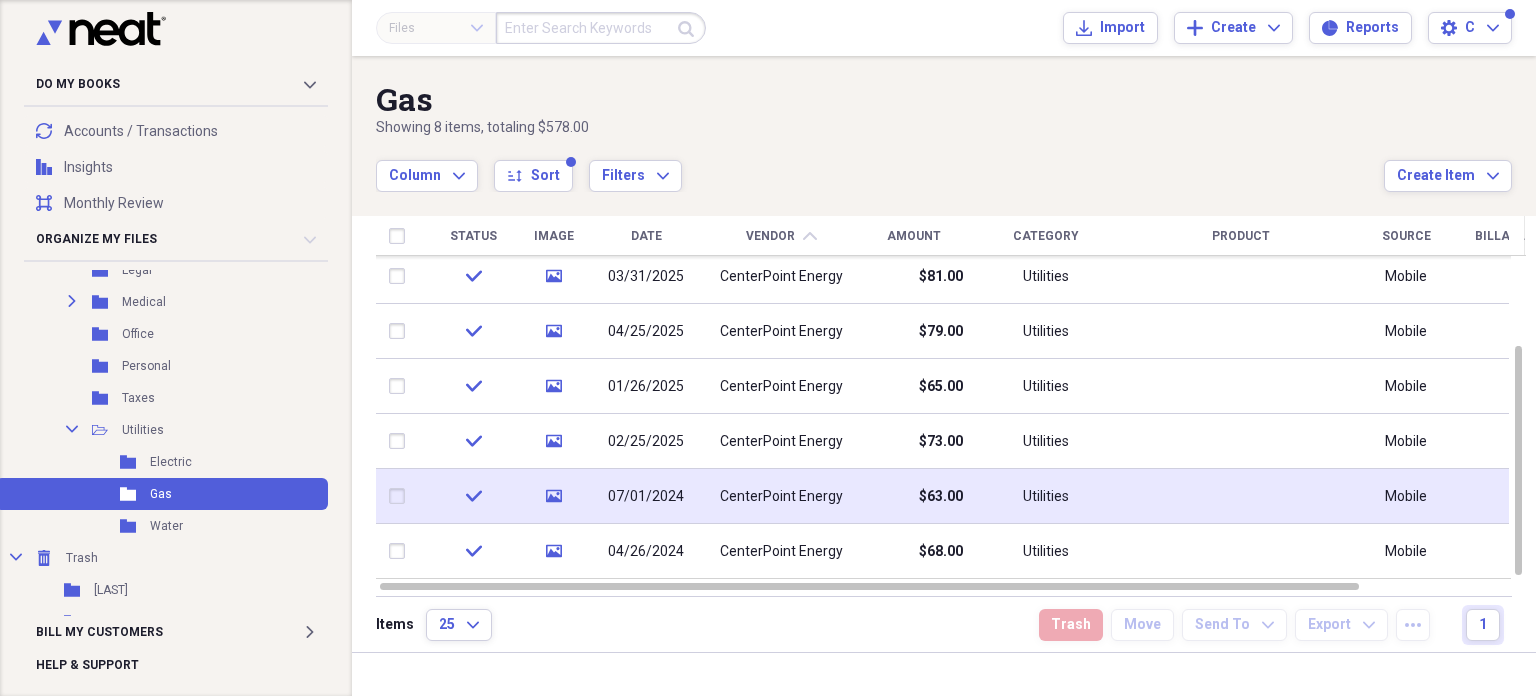 click on "CenterPoint Energy" at bounding box center (781, 497) 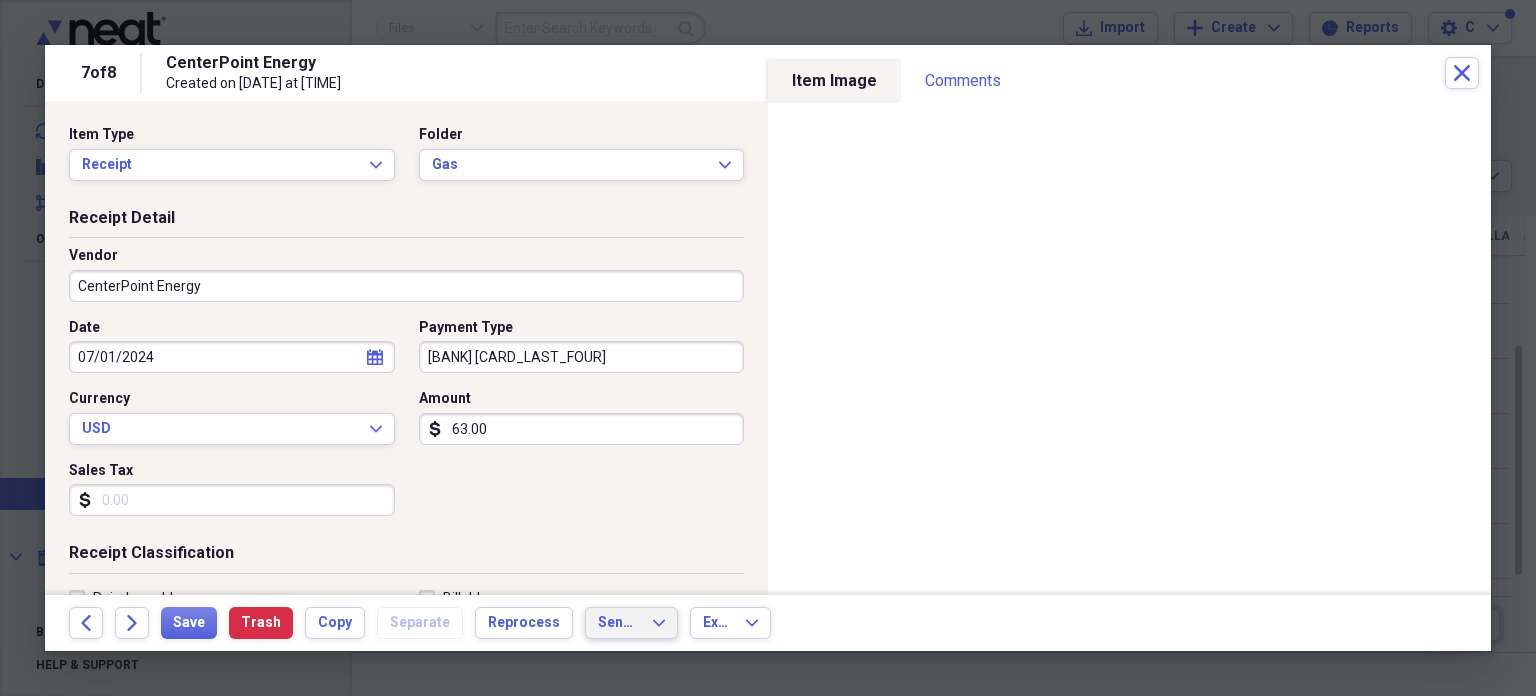 click on "Expand" 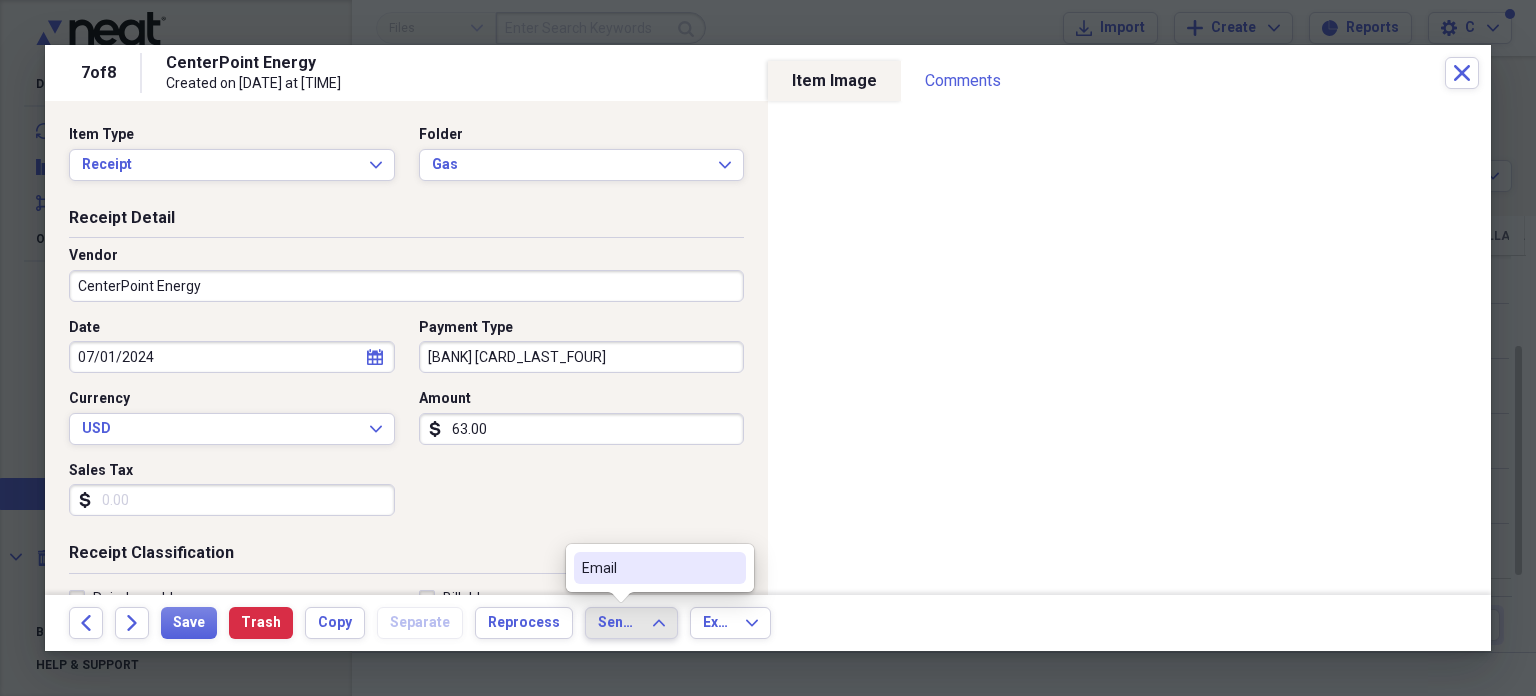 click on "Date 07/01/2024 calendar Calendar Payment Type Chase 1372 Currency USD Expand Amount dollar-sign 63.00 Sales Tax dollar-sign" at bounding box center [406, 425] 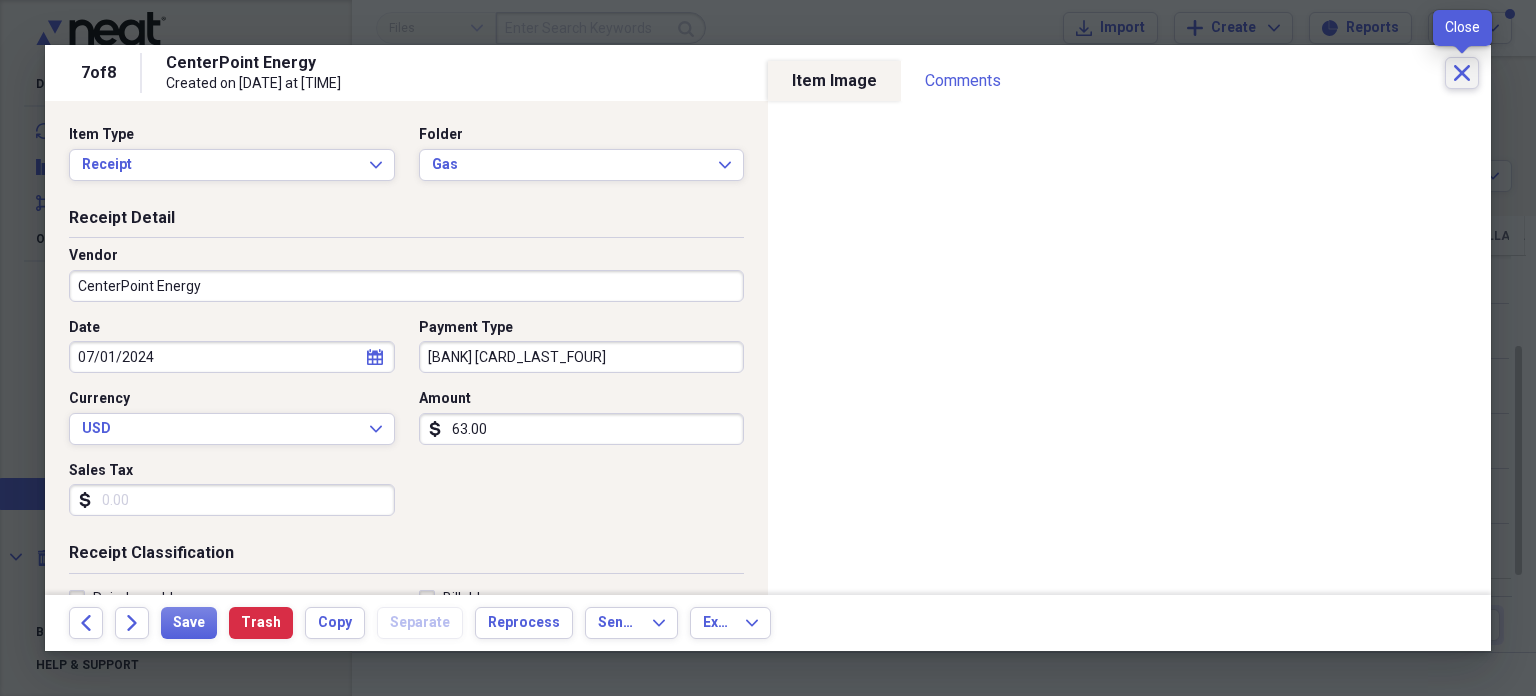 click on "Close" 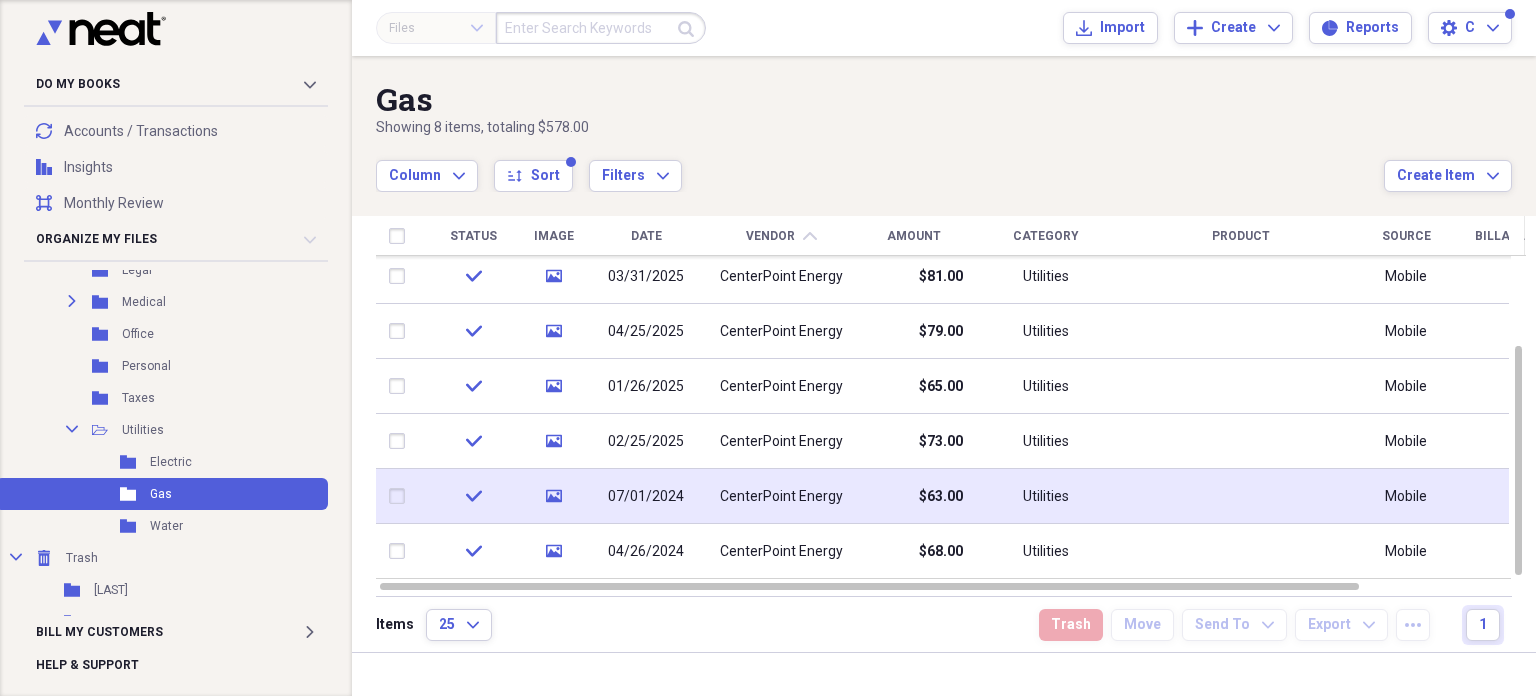 click at bounding box center (401, 496) 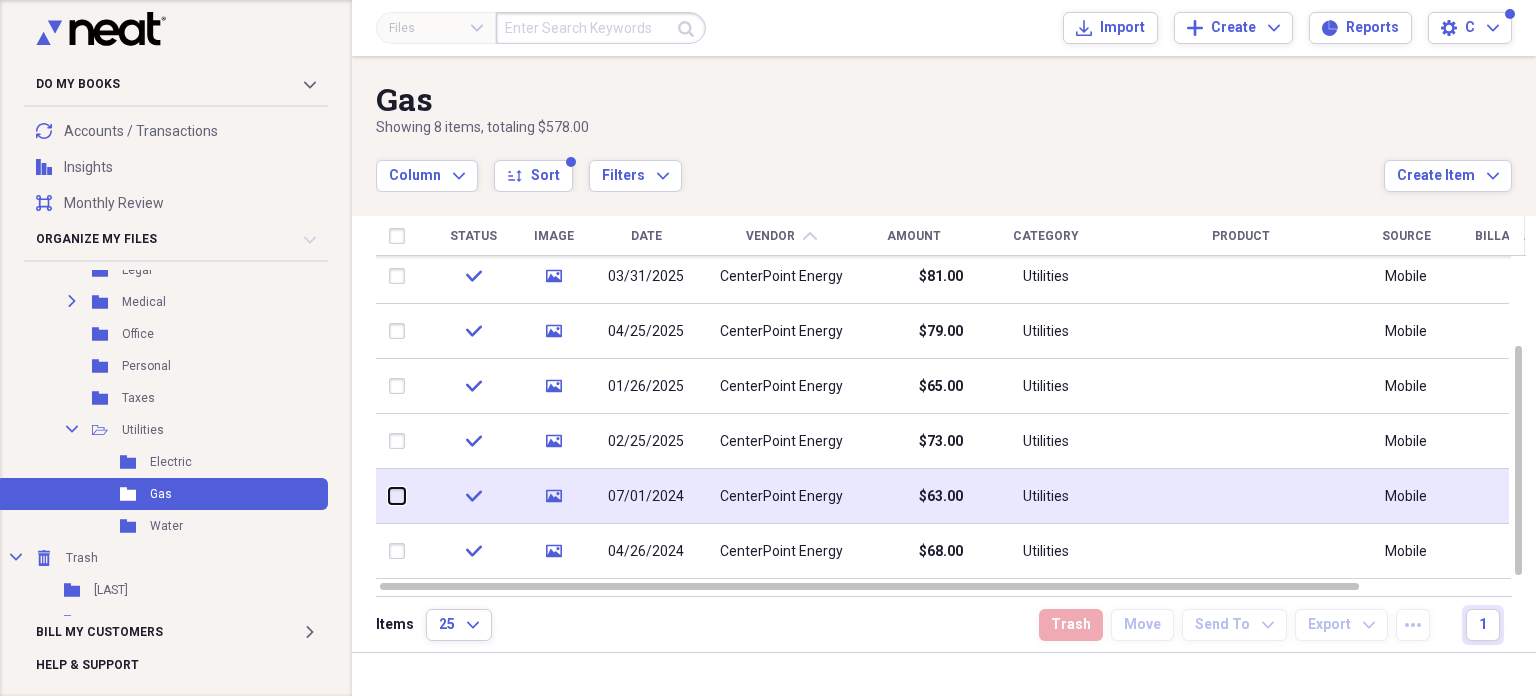 click at bounding box center [389, 496] 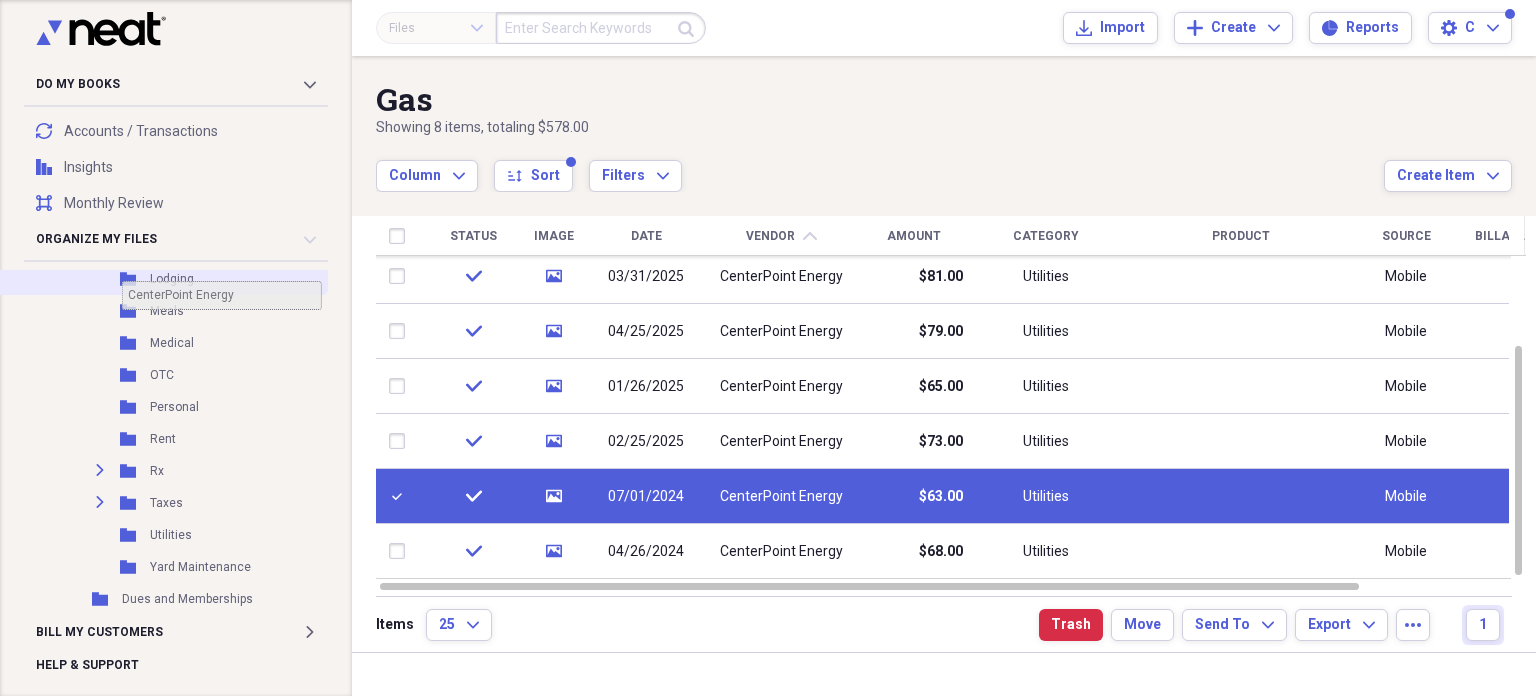 scroll, scrollTop: 872, scrollLeft: 0, axis: vertical 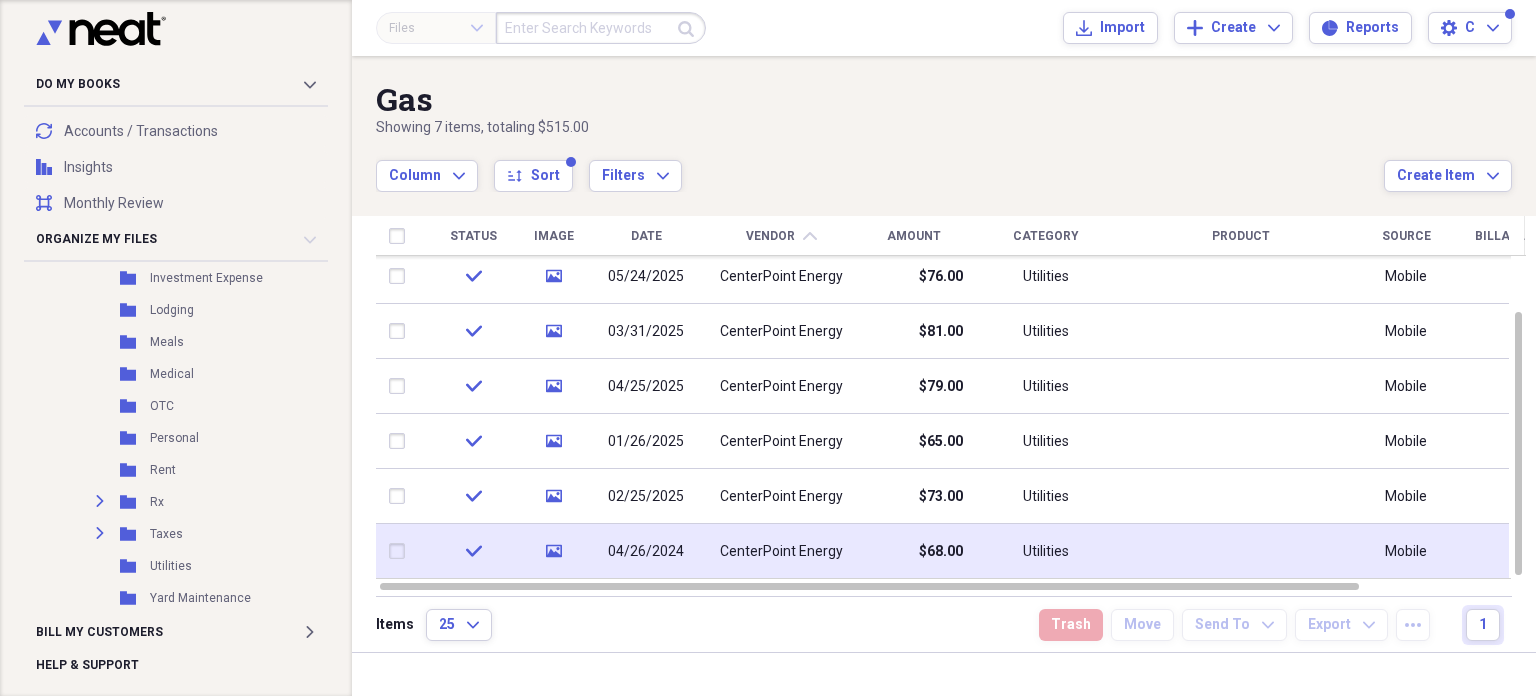 click on "04/26/2024" at bounding box center [646, 552] 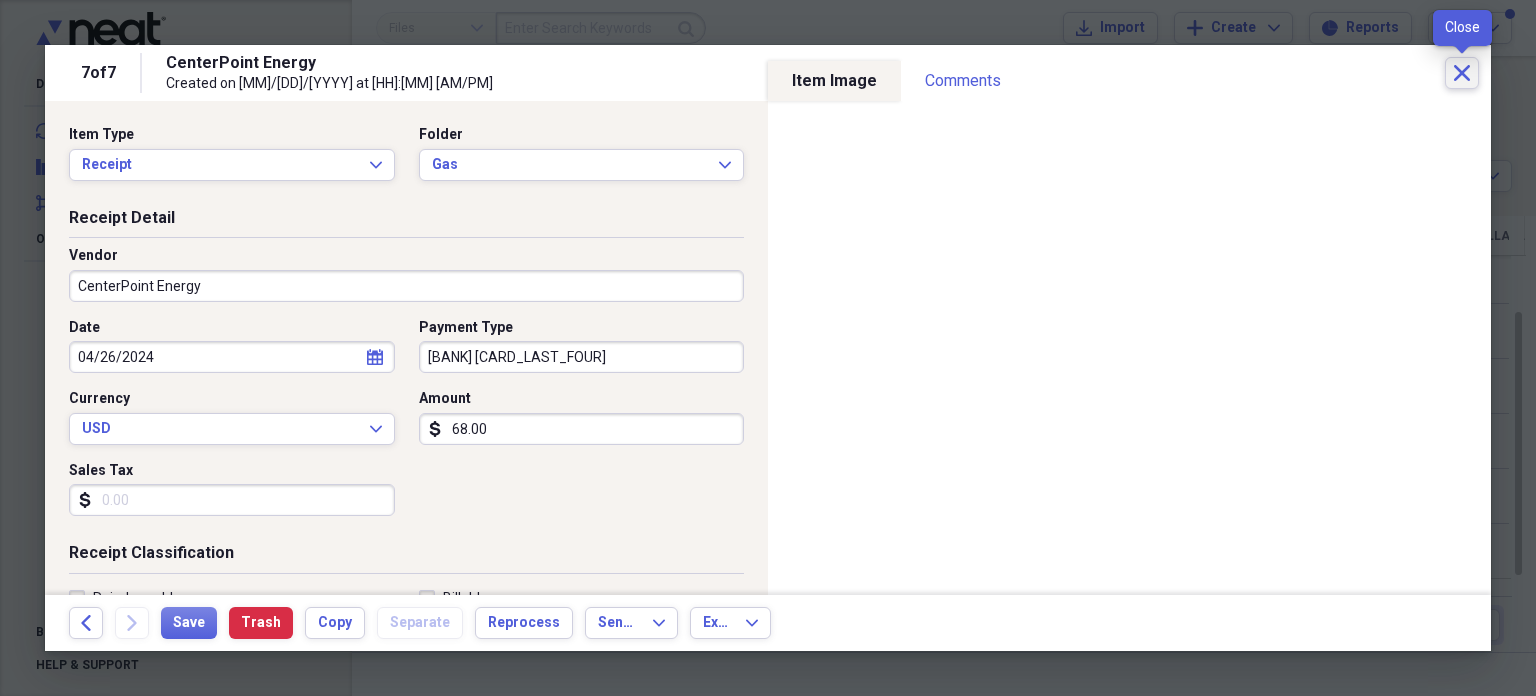 click on "Close" 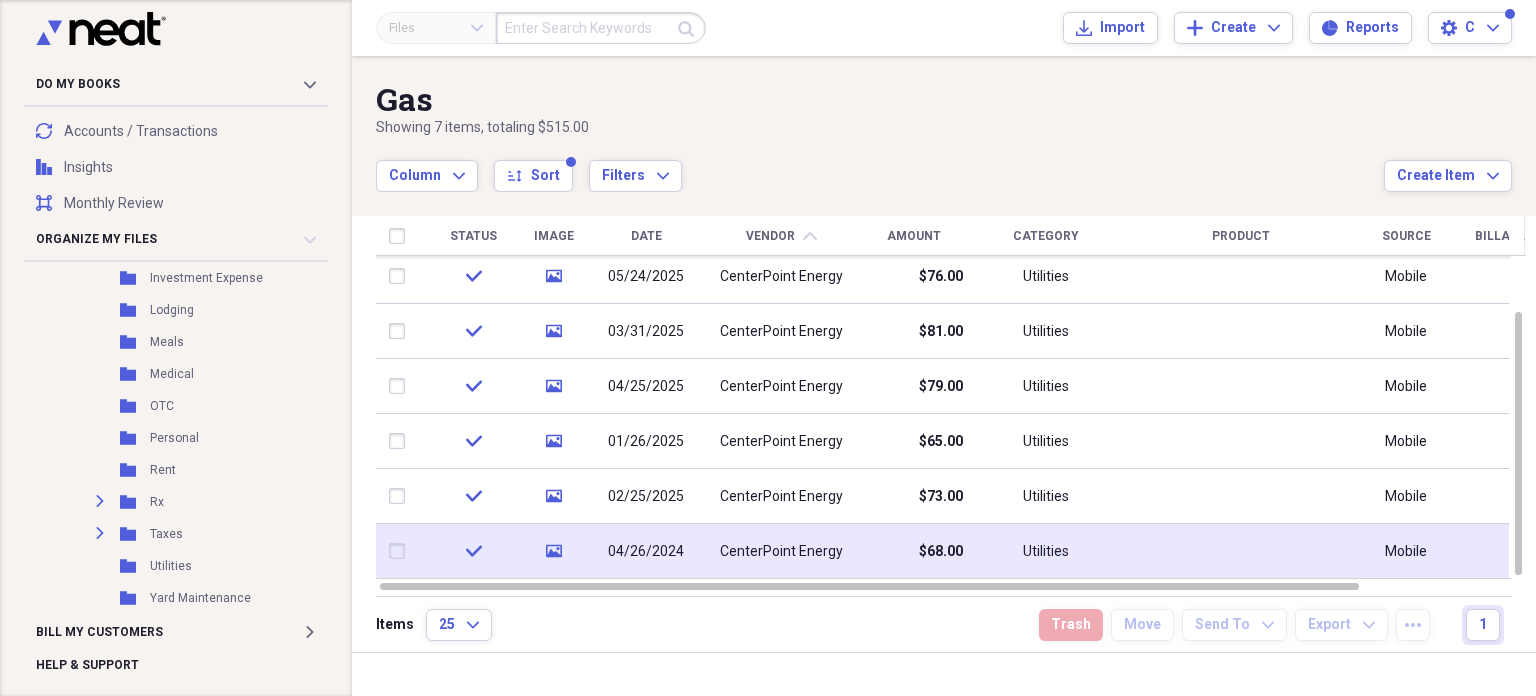 click on "04/26/2024" at bounding box center (646, 551) 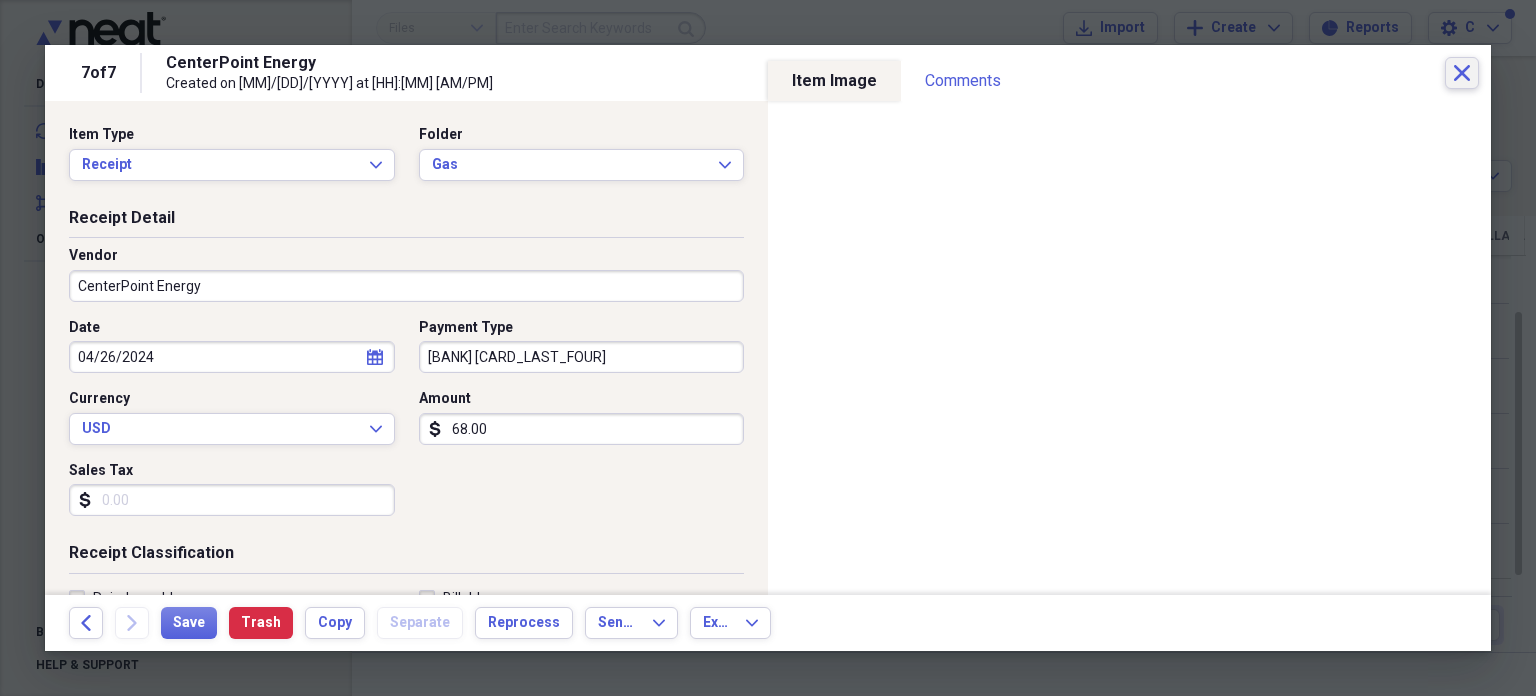 click on "Close" 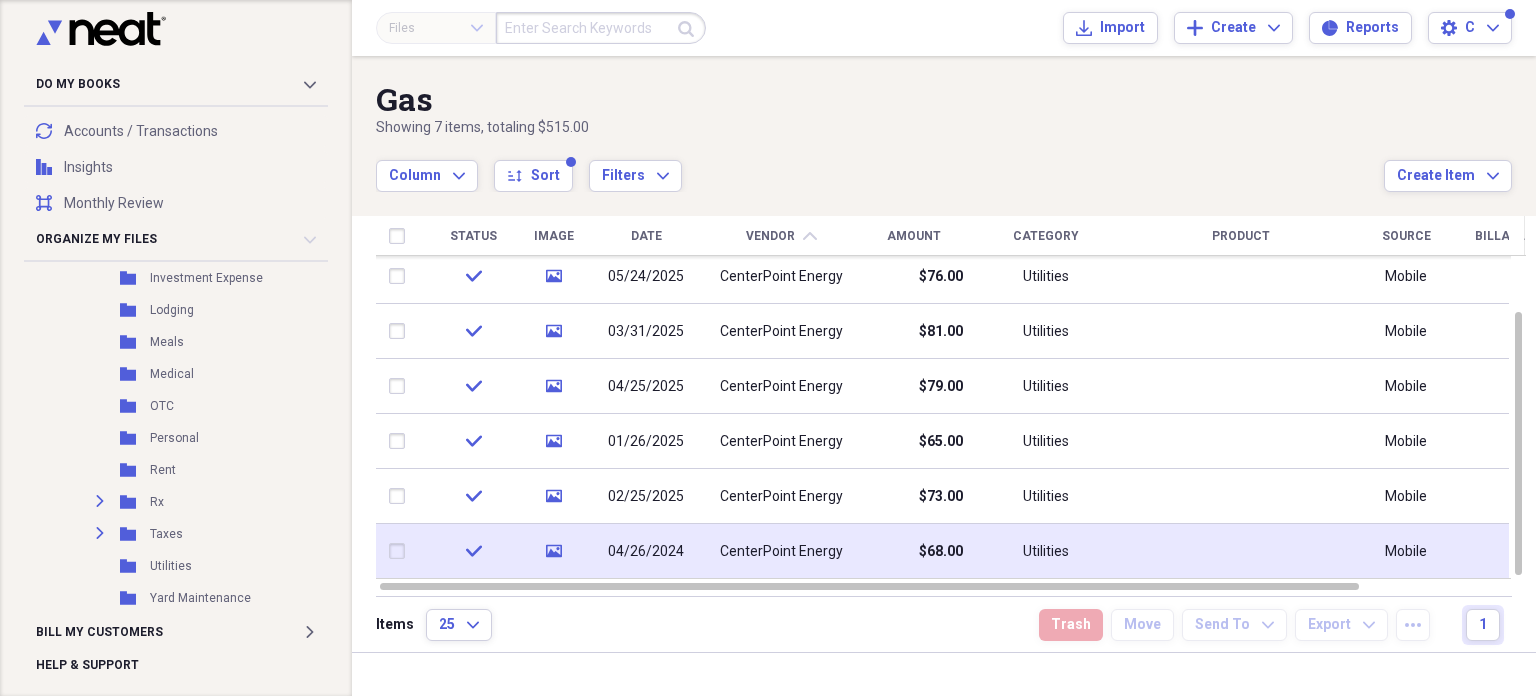 click at bounding box center [401, 551] 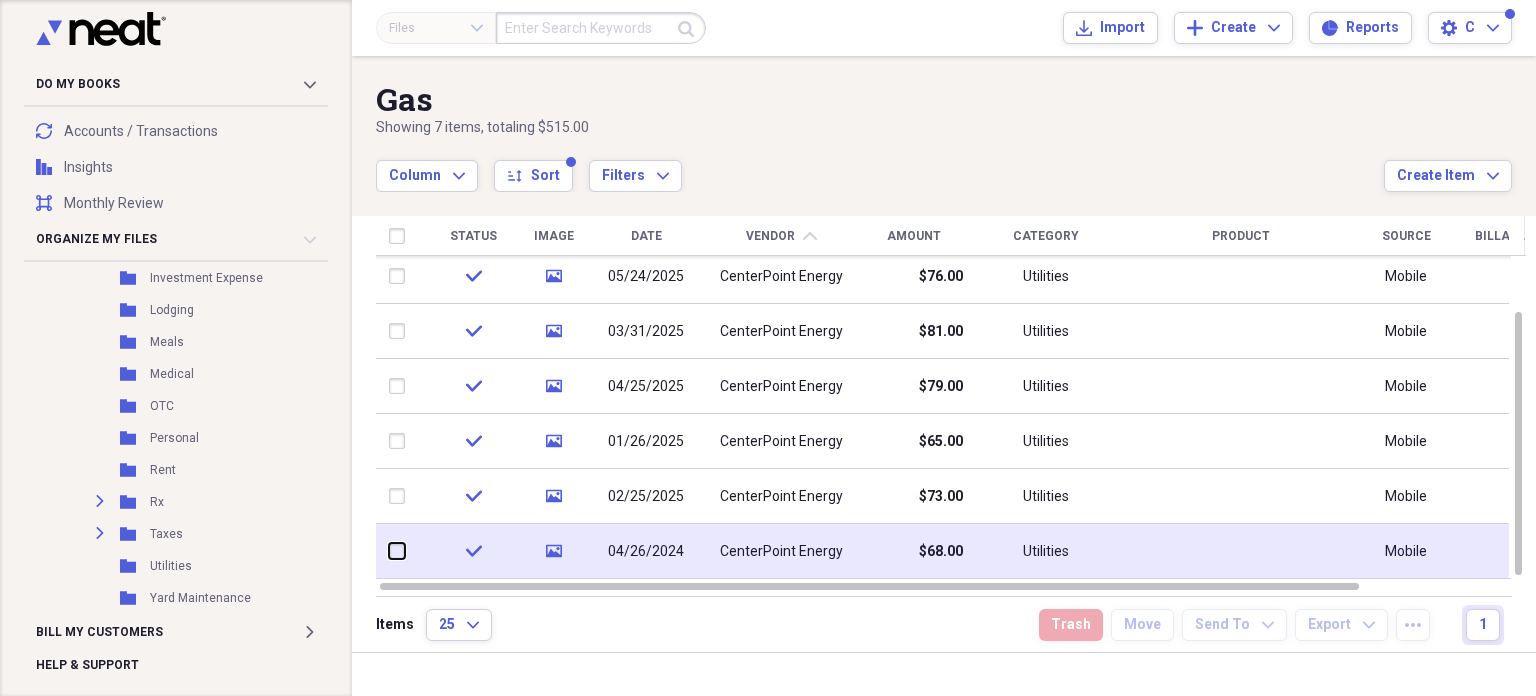 click at bounding box center (389, 551) 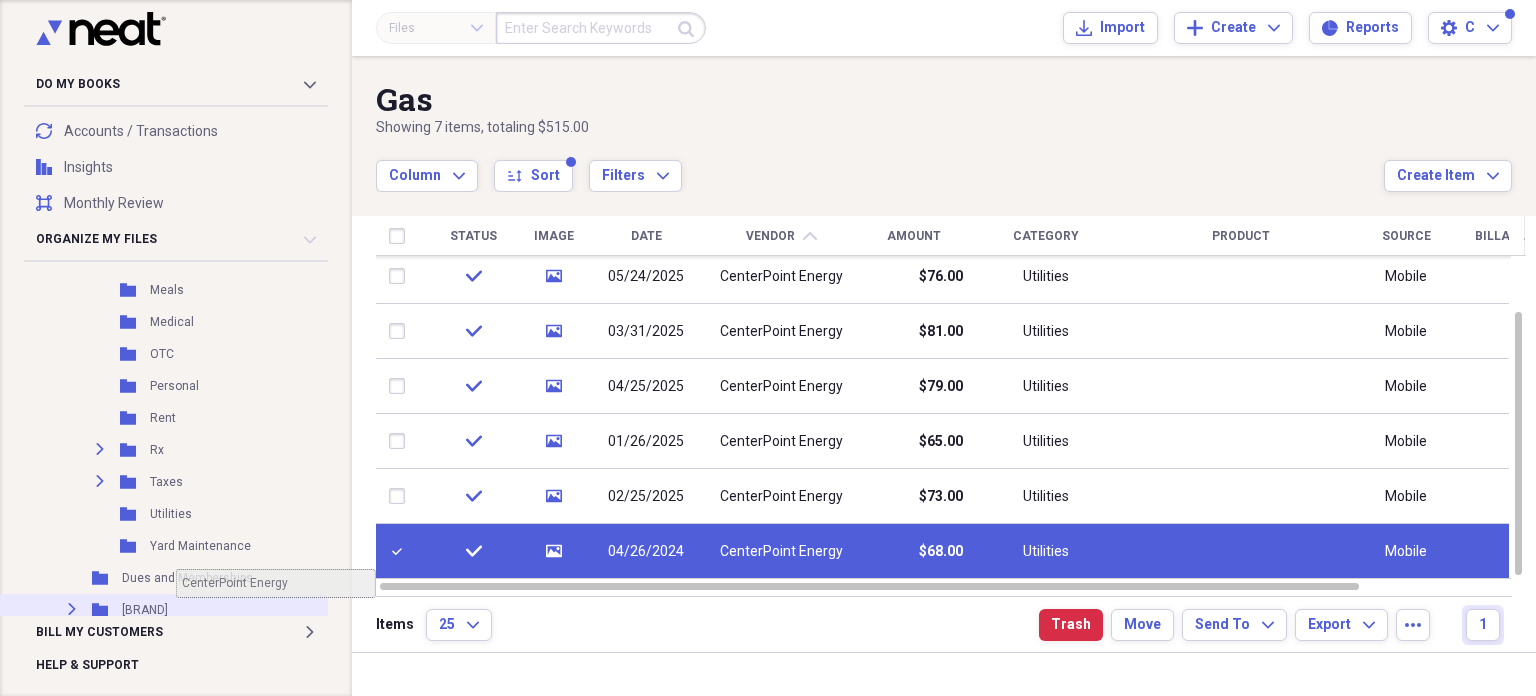 scroll, scrollTop: 1475, scrollLeft: 0, axis: vertical 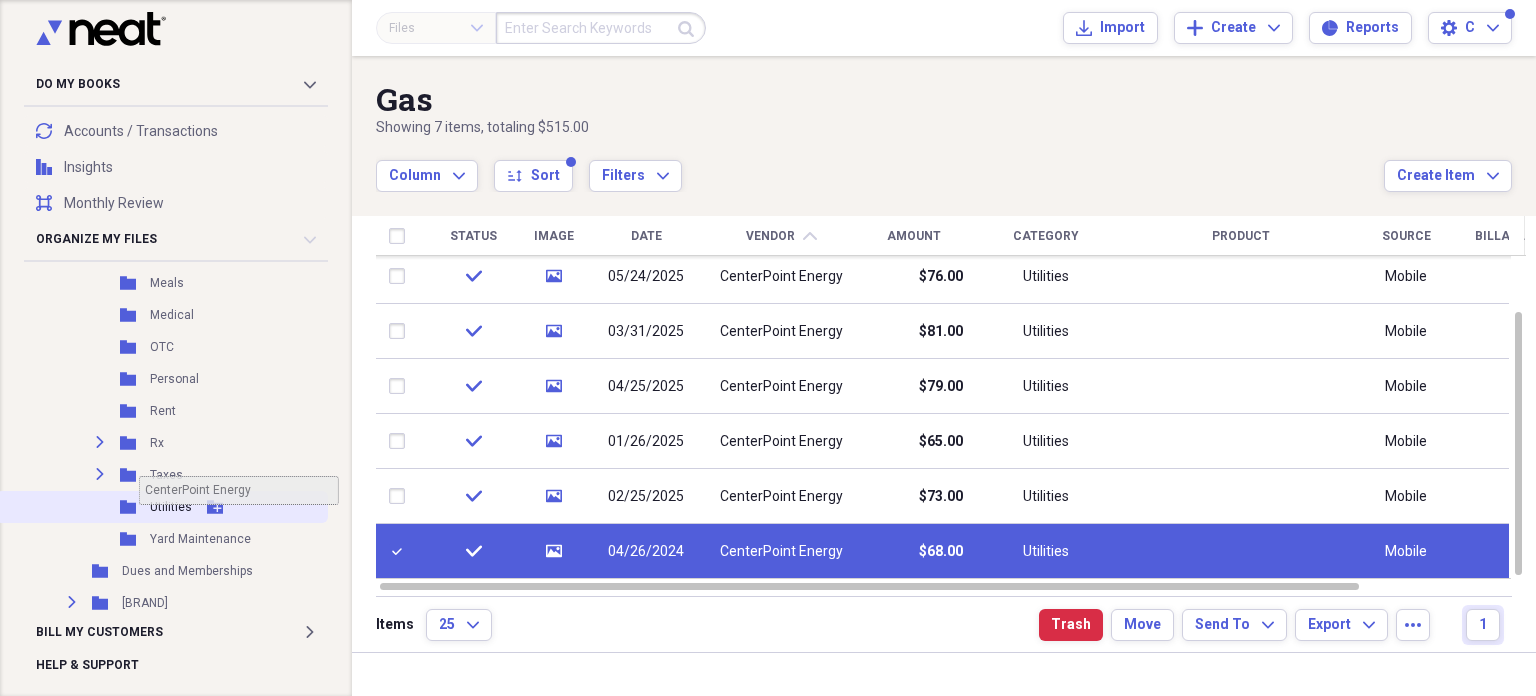 click on "Utilities" at bounding box center (171, 507) 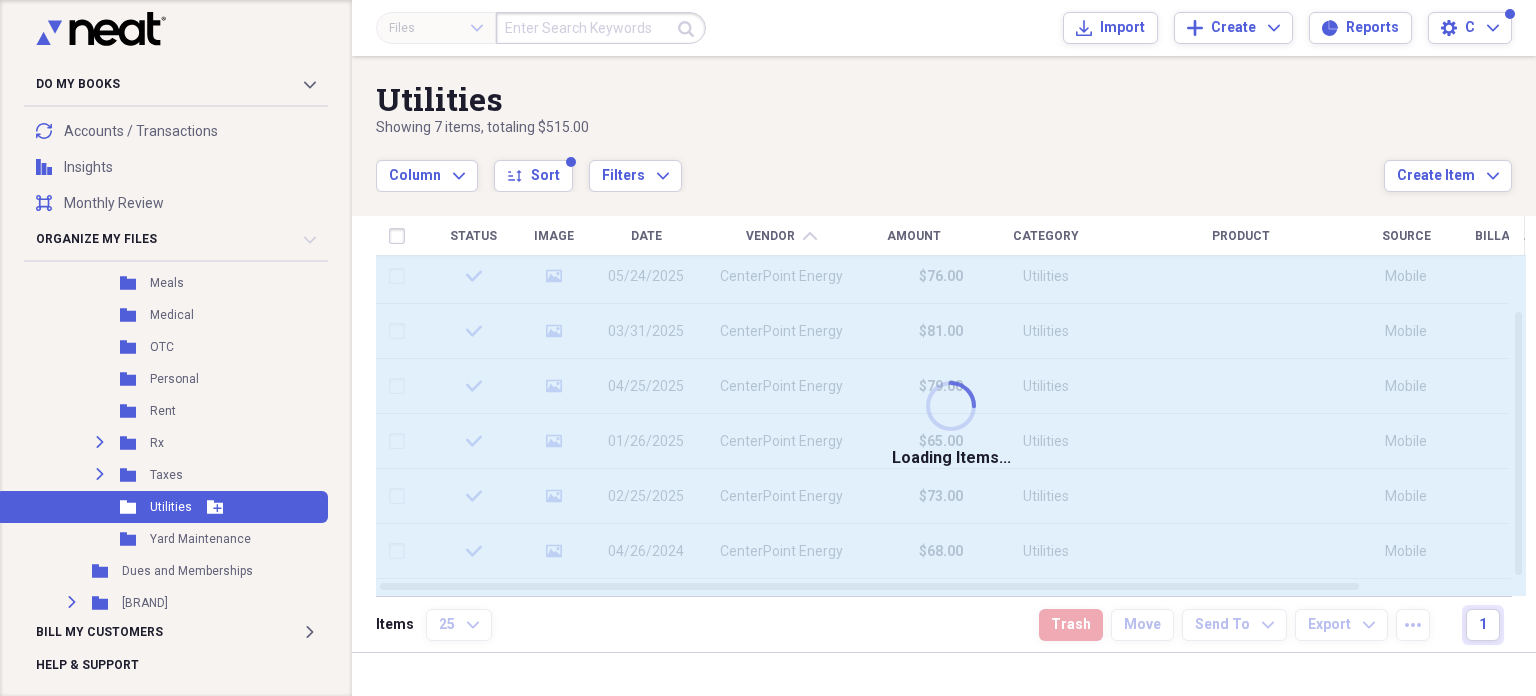 checkbox on "false" 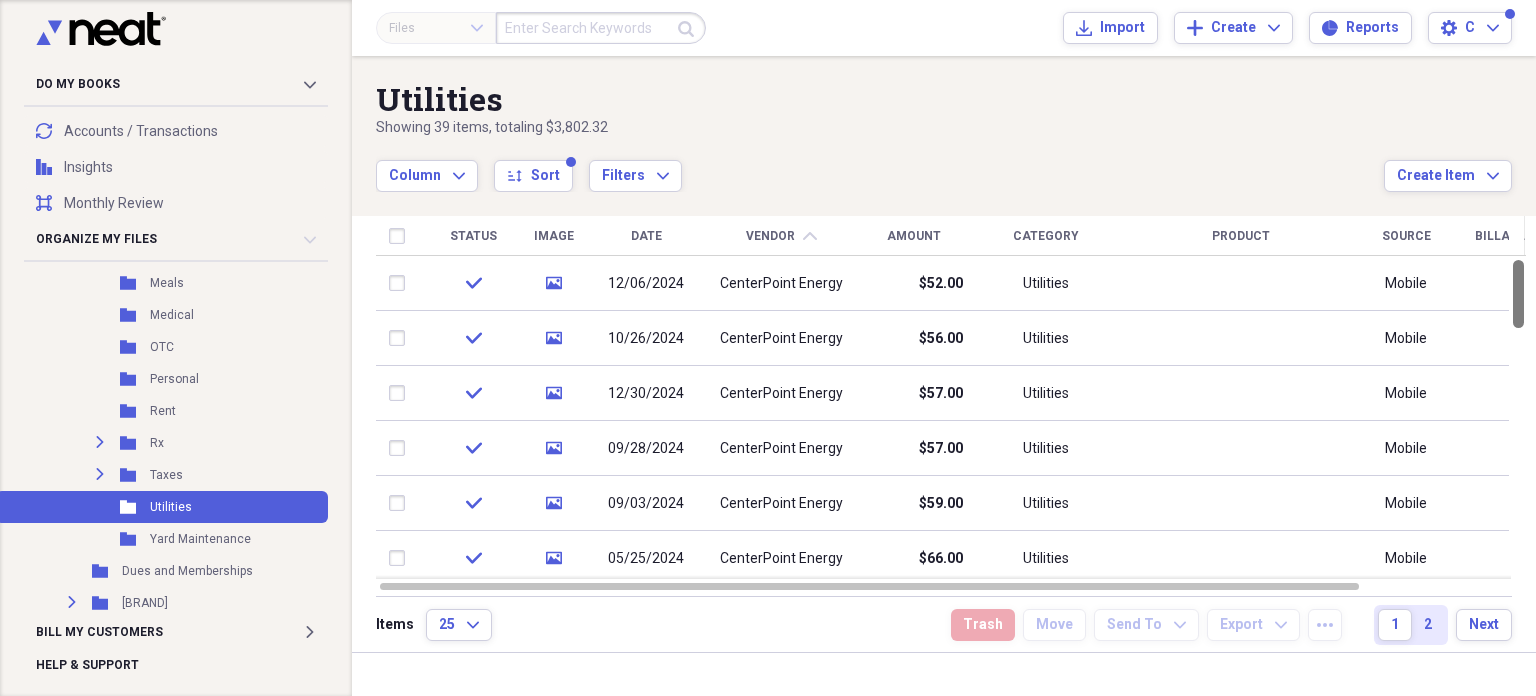 click at bounding box center [1518, 294] 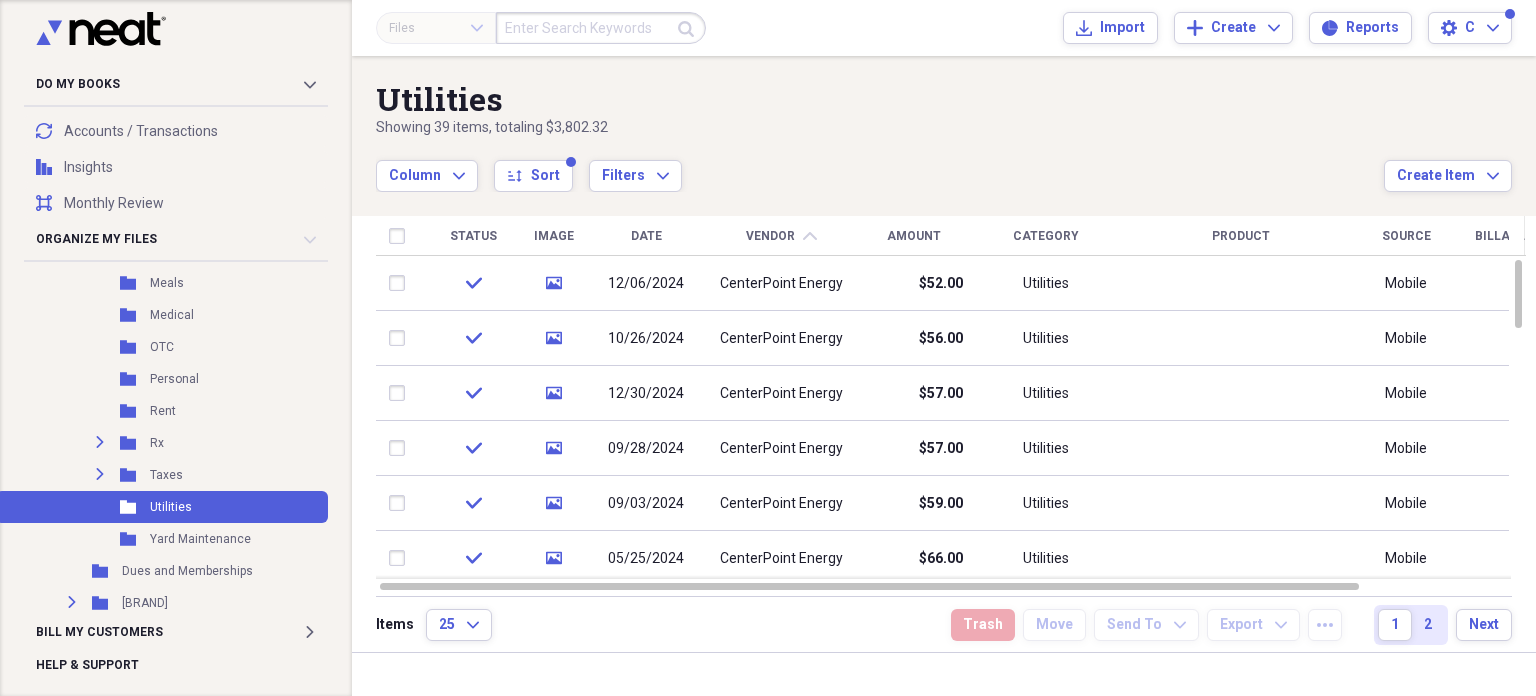 click on "Date" at bounding box center [646, 236] 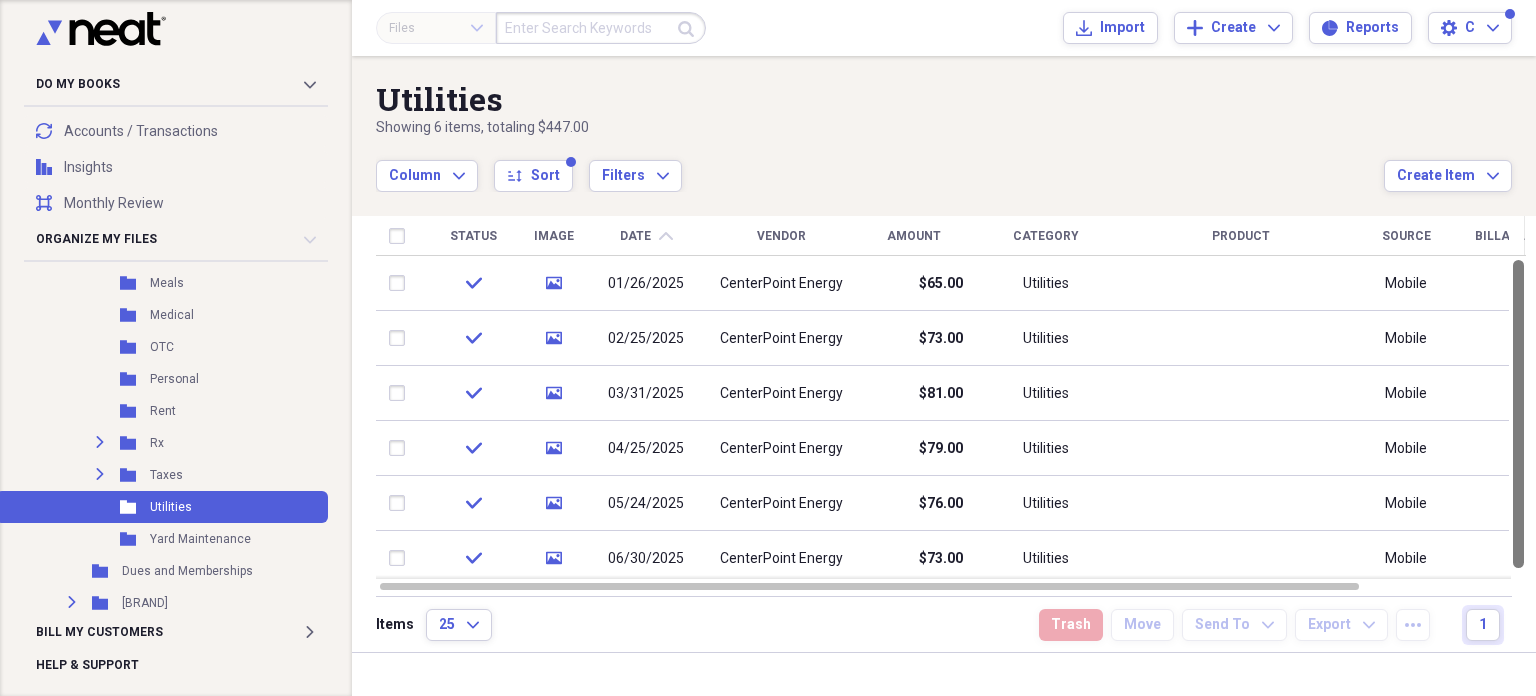 drag, startPoint x: 1526, startPoint y: 287, endPoint x: 1534, endPoint y: 267, distance: 21.540659 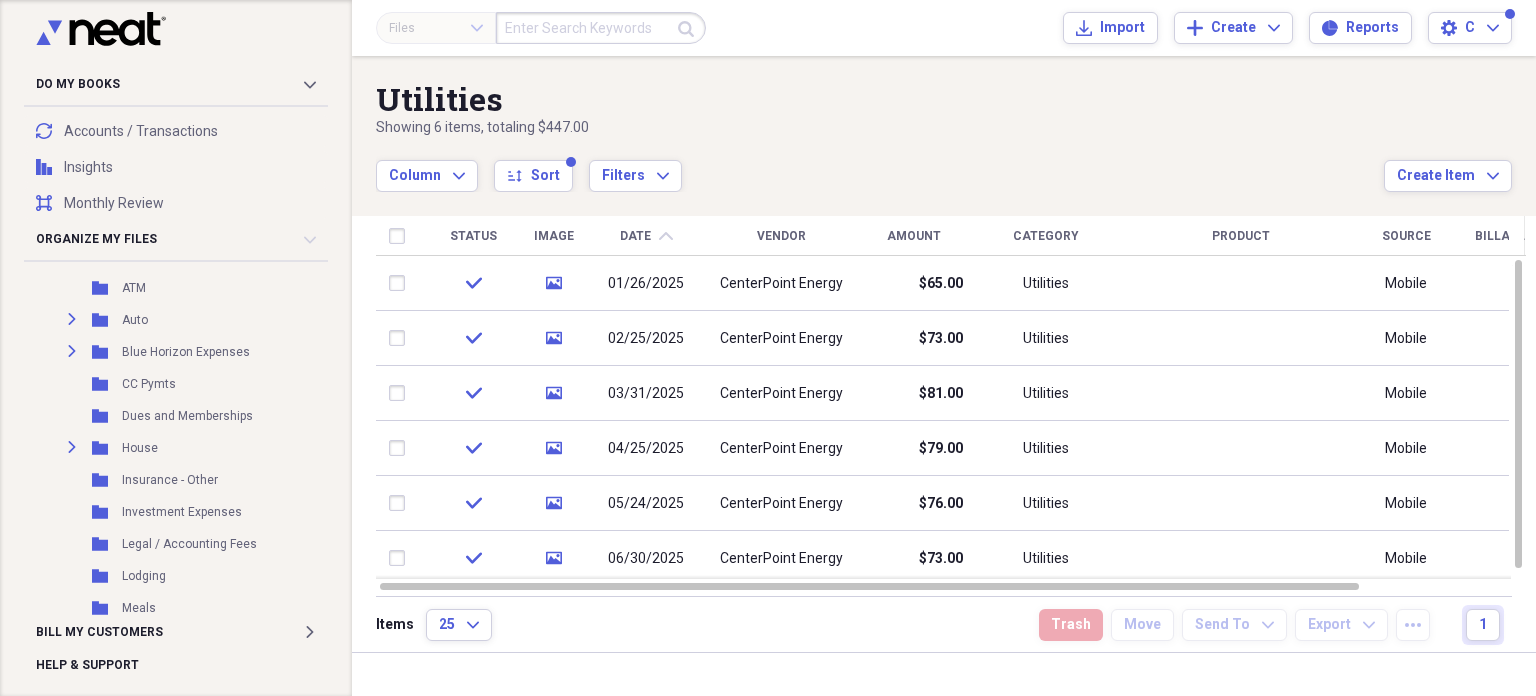 scroll, scrollTop: 430, scrollLeft: 0, axis: vertical 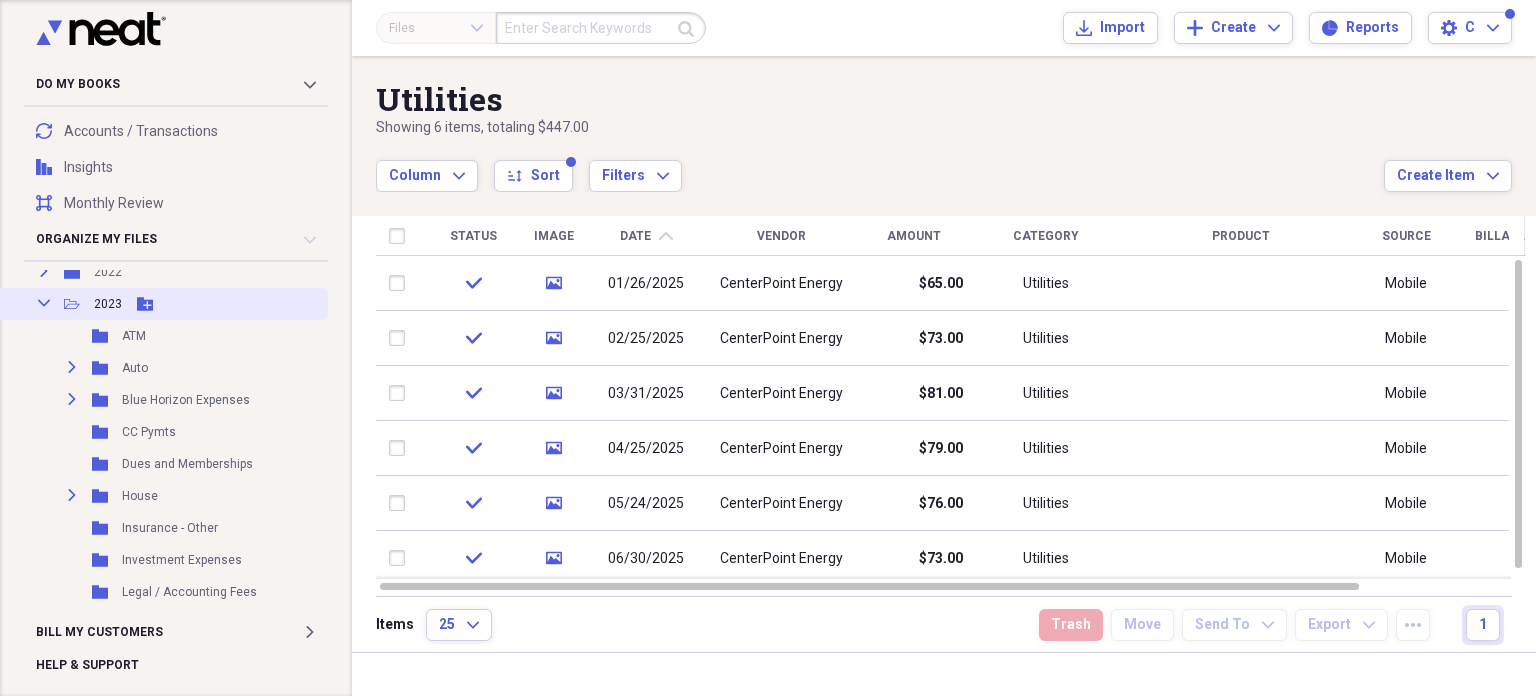 click 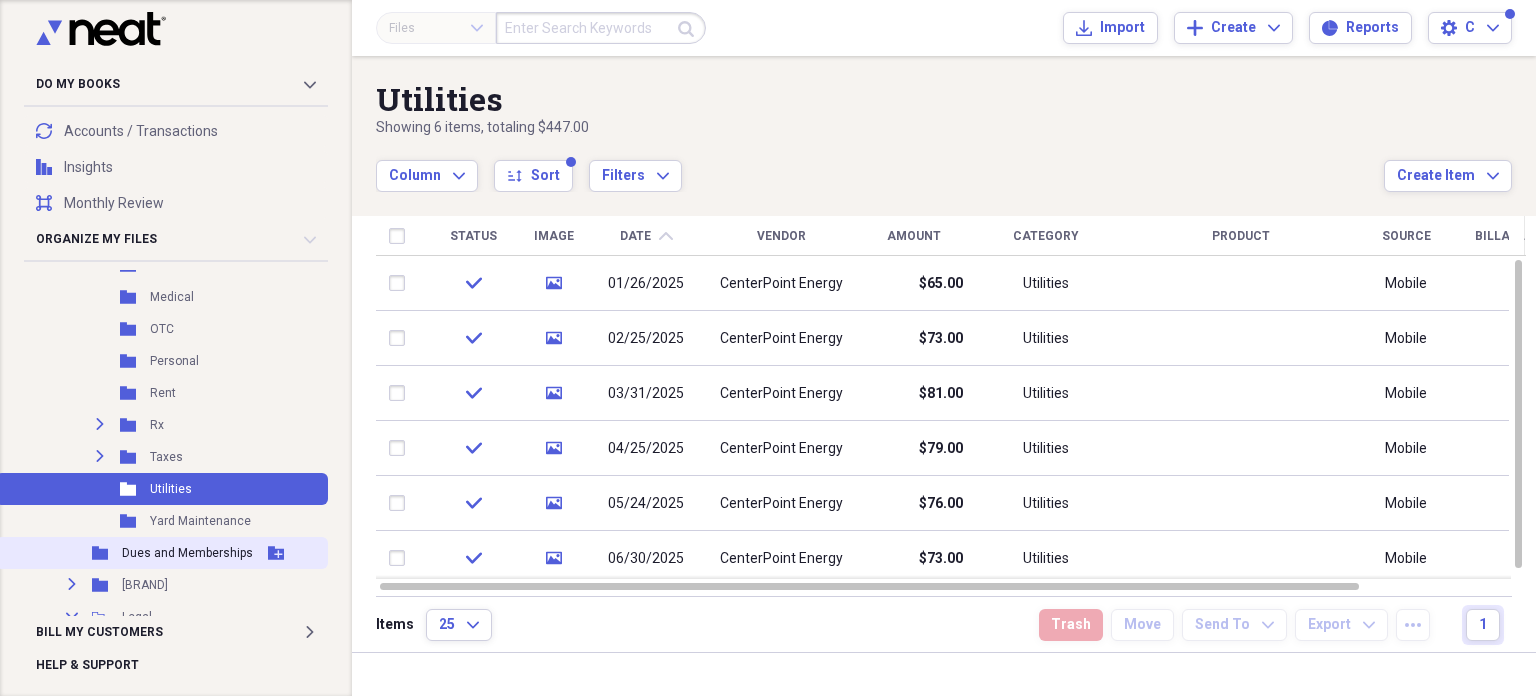 scroll, scrollTop: 950, scrollLeft: 0, axis: vertical 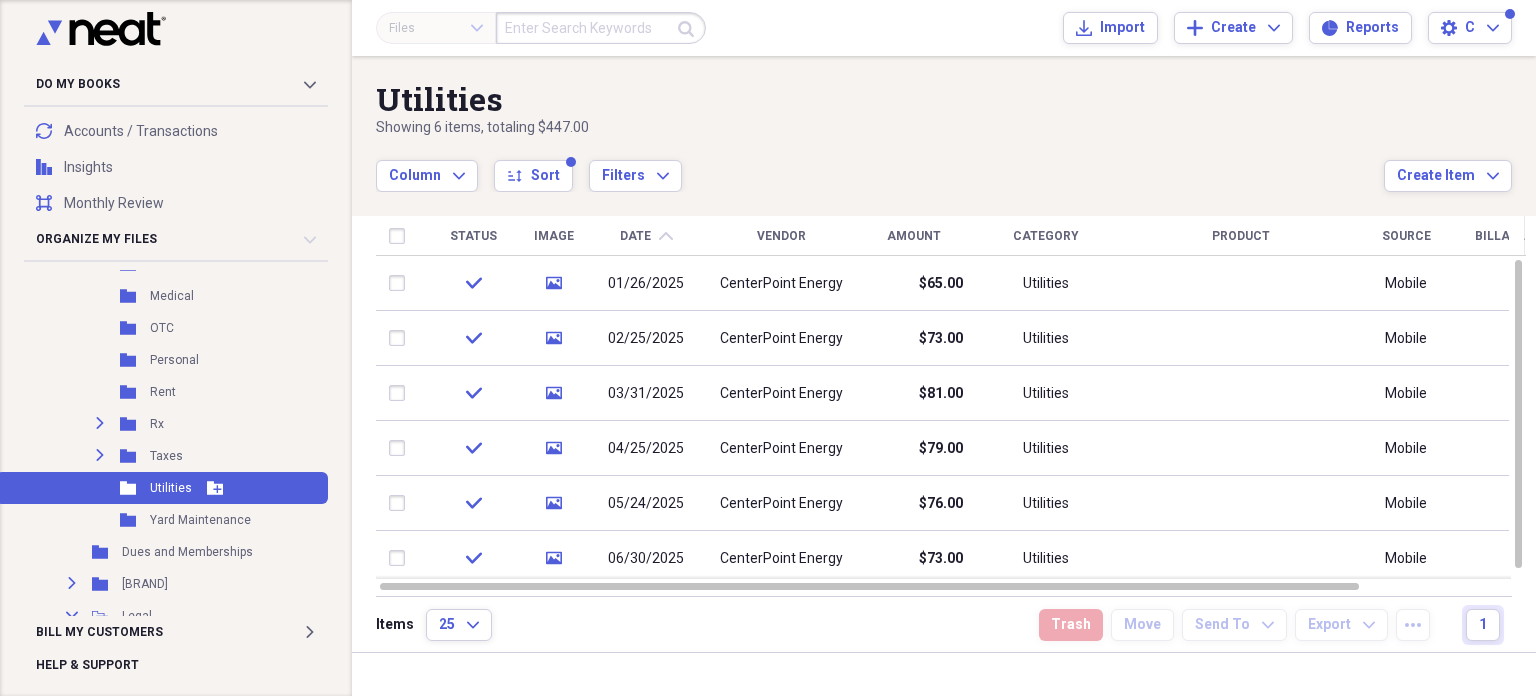 click on "Utilities" at bounding box center [171, 488] 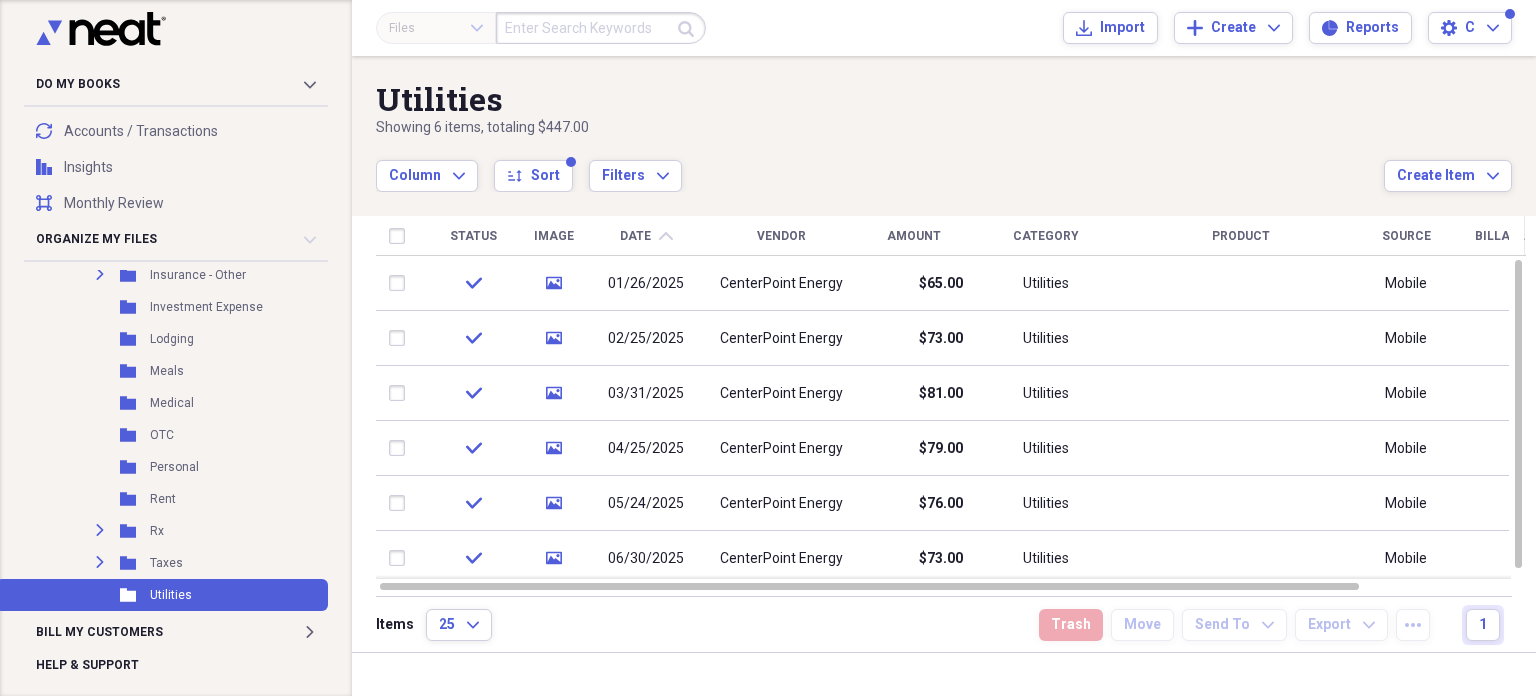 scroll, scrollTop: 862, scrollLeft: 0, axis: vertical 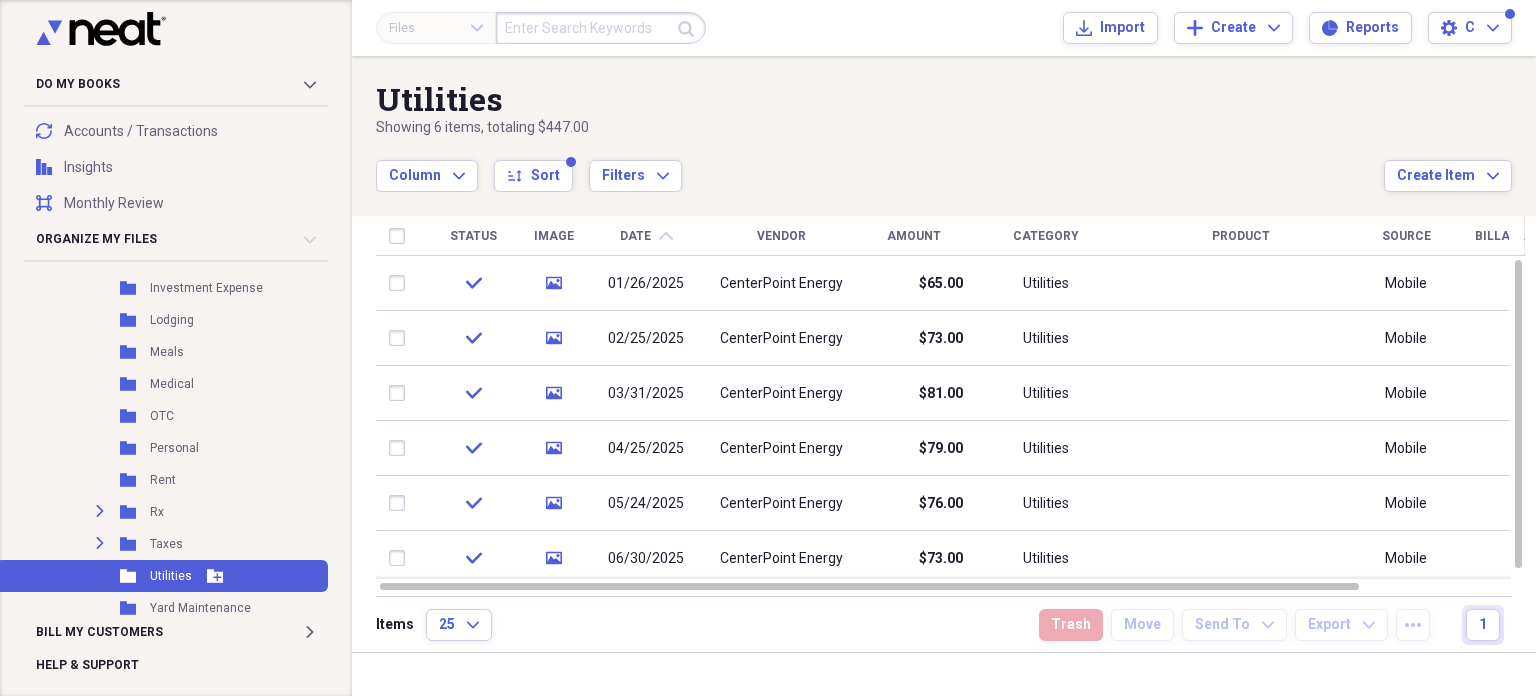 click on "Utilities" at bounding box center (171, 576) 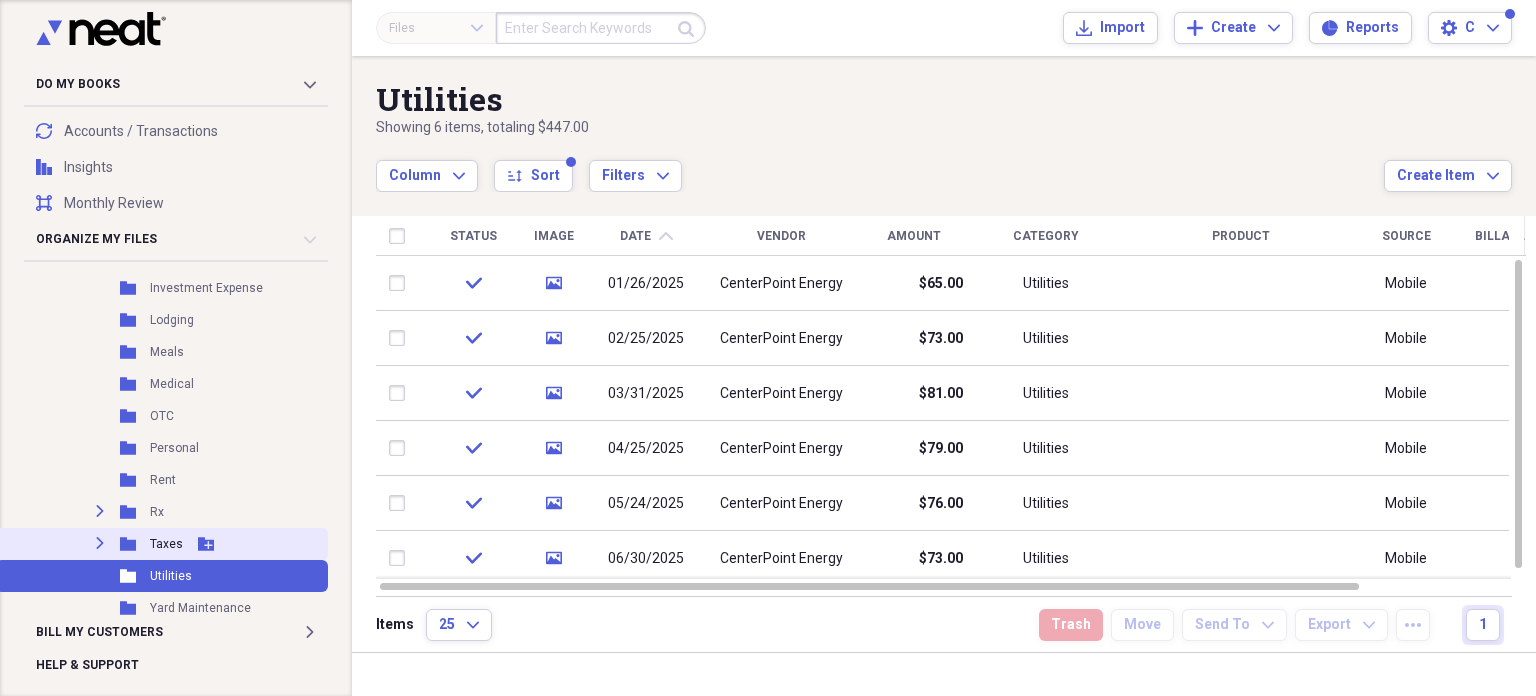 click on "Folder" at bounding box center [129, 544] 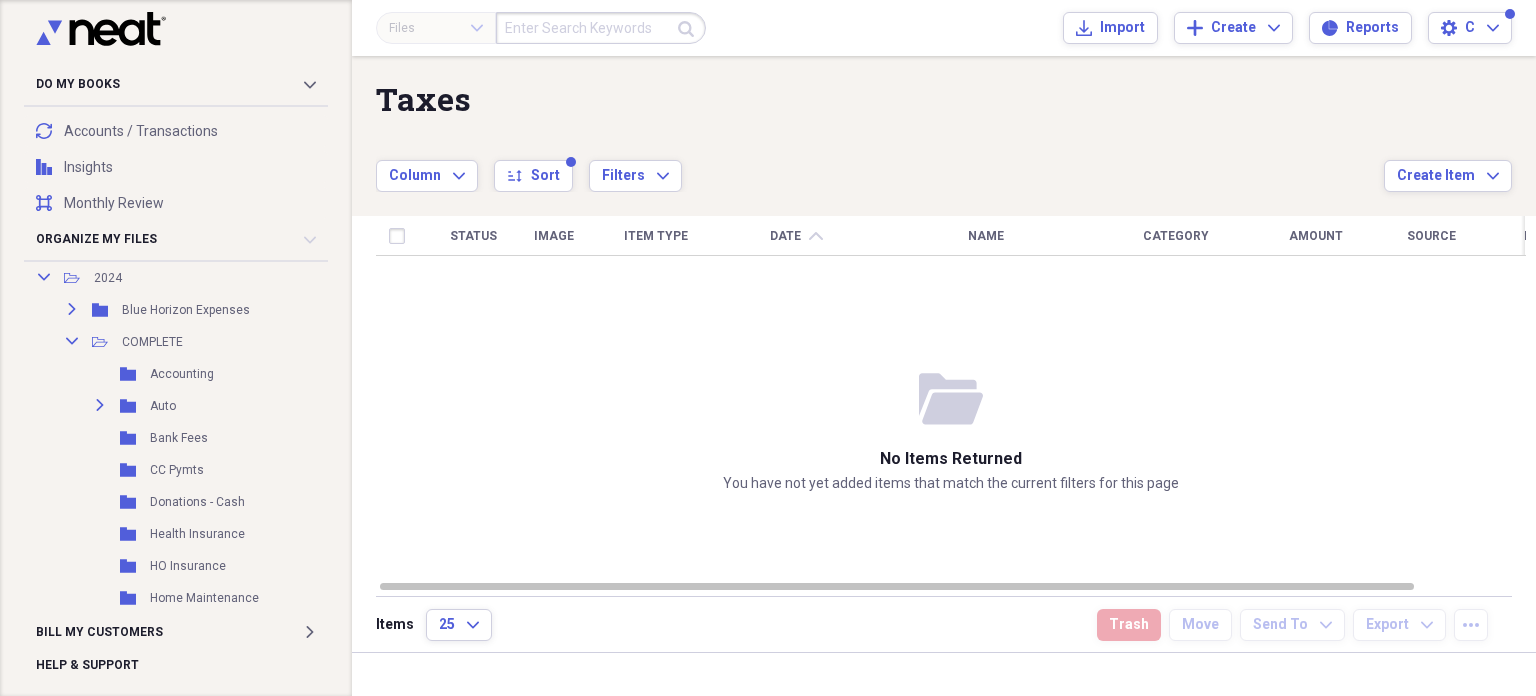 scroll, scrollTop: 448, scrollLeft: 0, axis: vertical 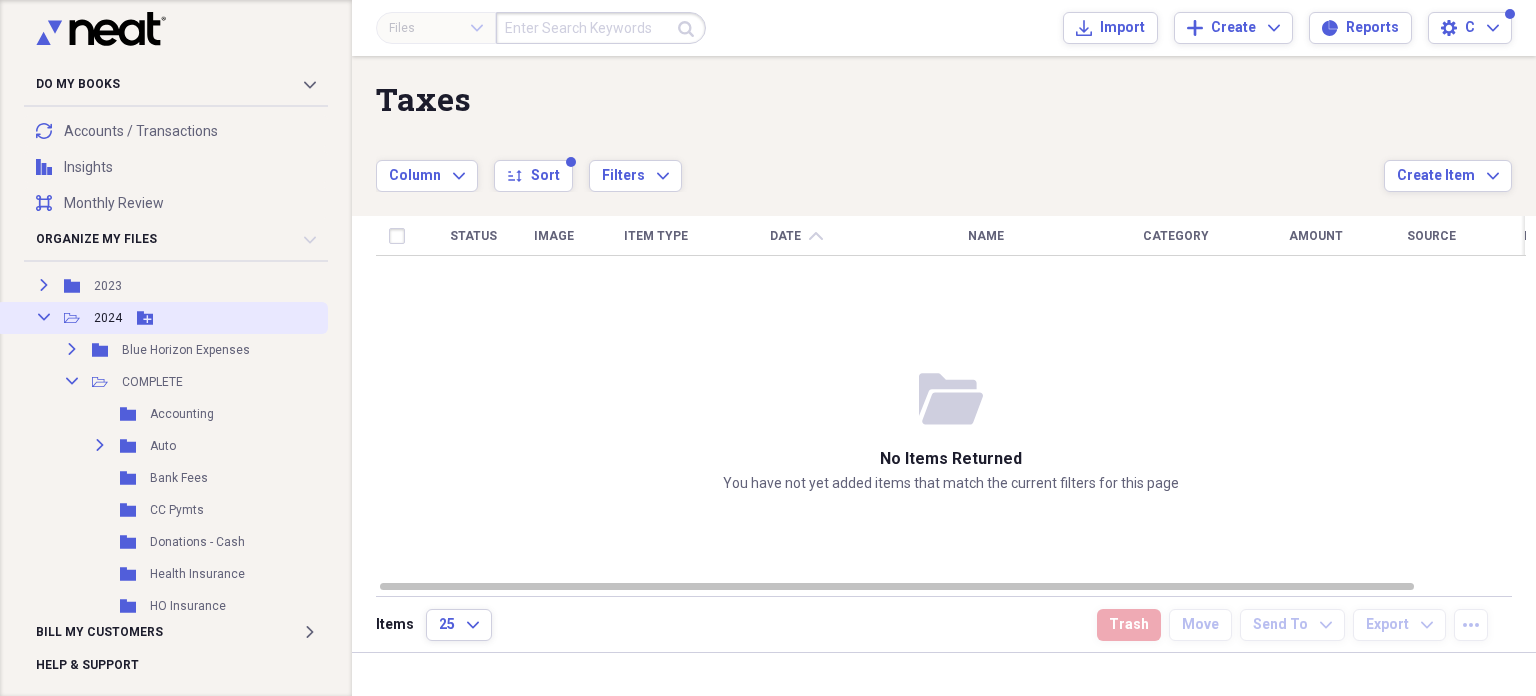 click on "Collapse" 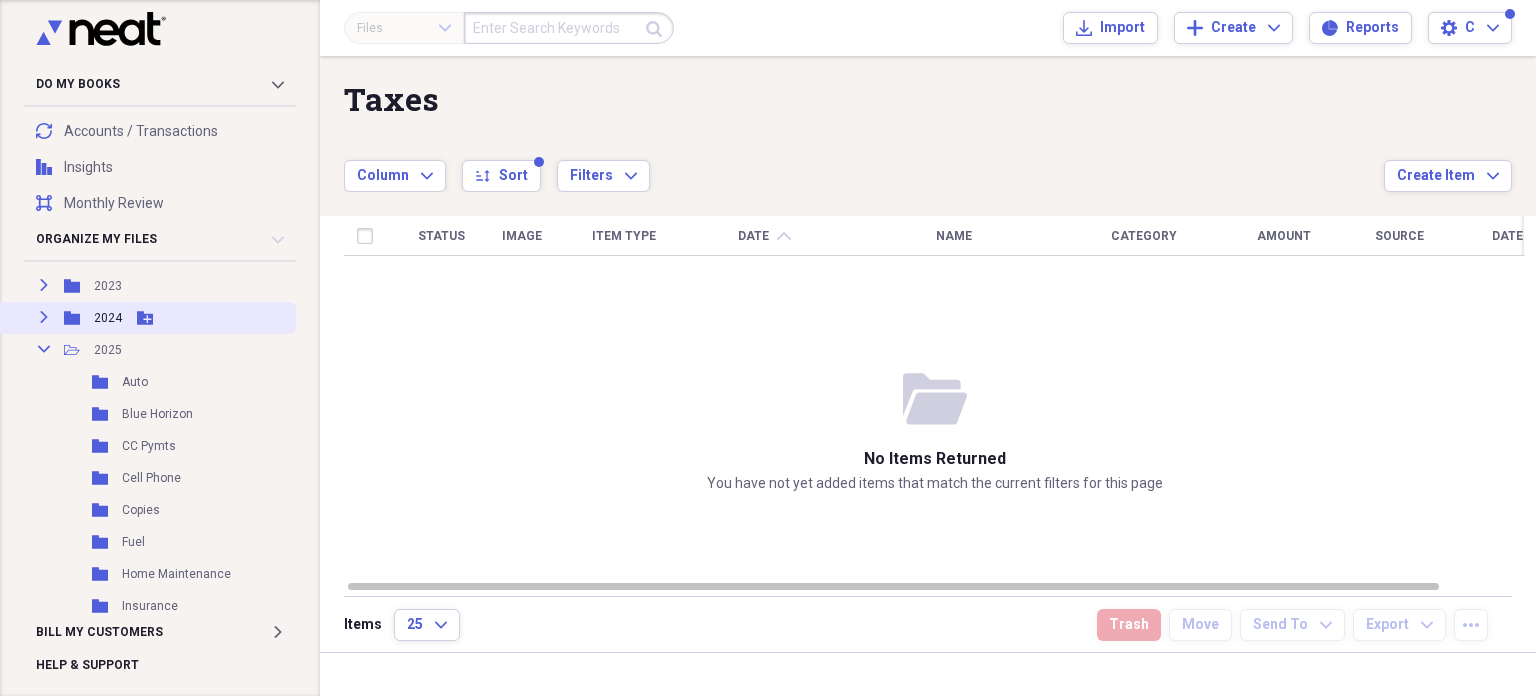 click on "Folder" 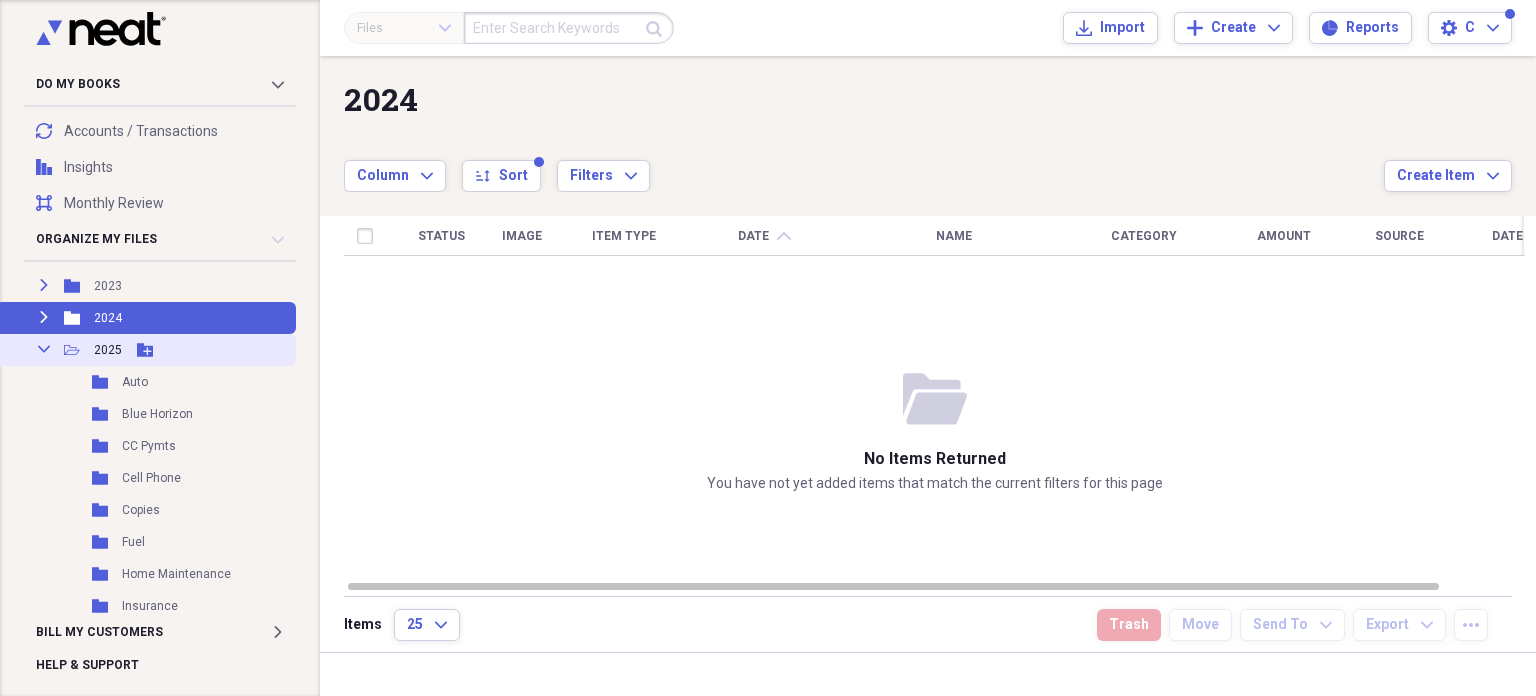 click on "Collapse" 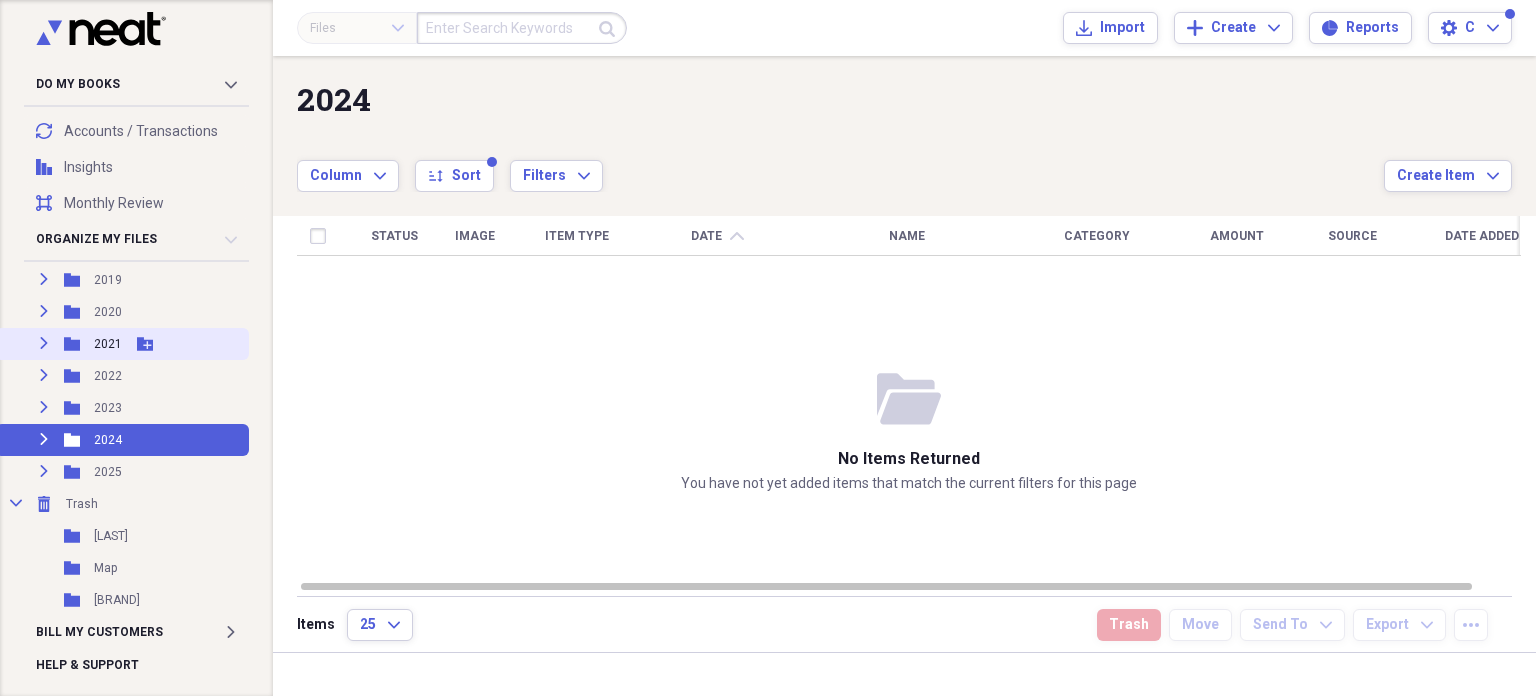 scroll, scrollTop: 323, scrollLeft: 0, axis: vertical 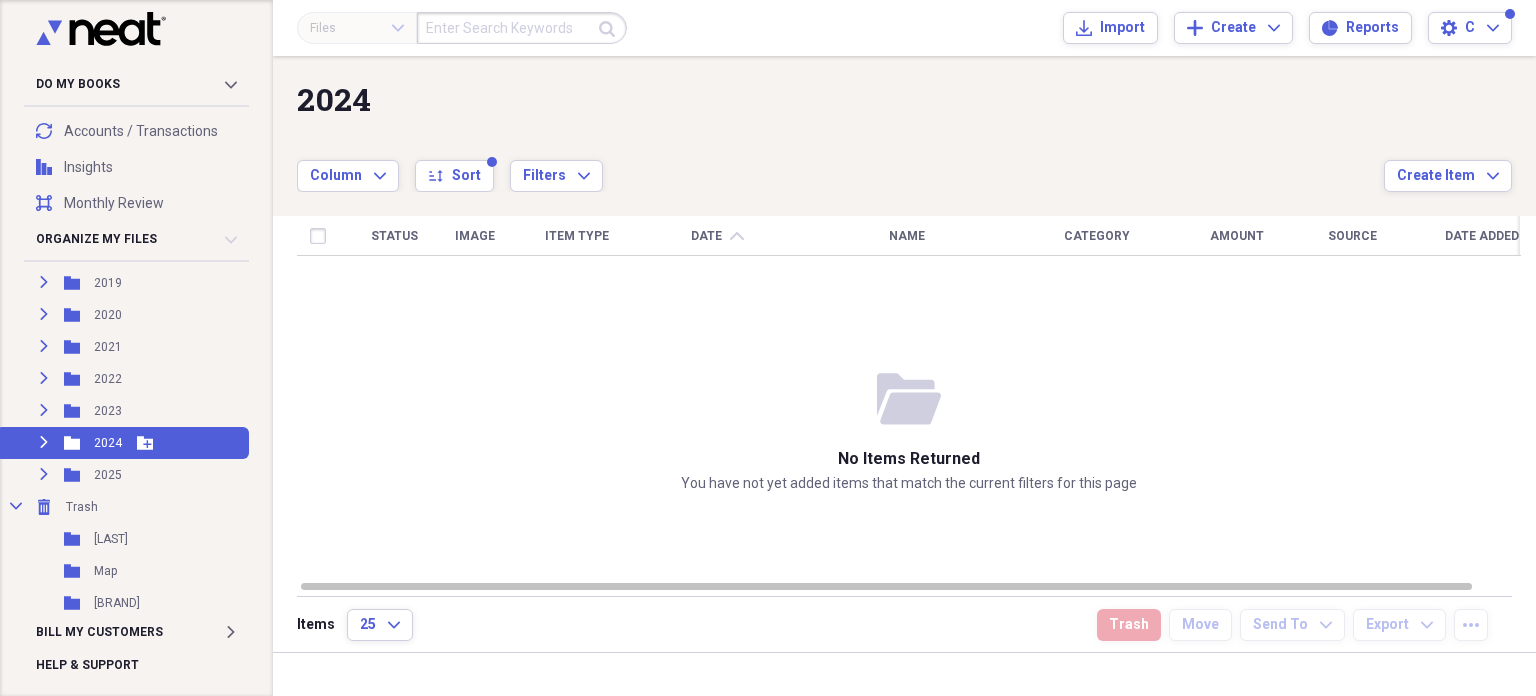 click on "Expand Folder 2024 Add Folder" at bounding box center [122, 443] 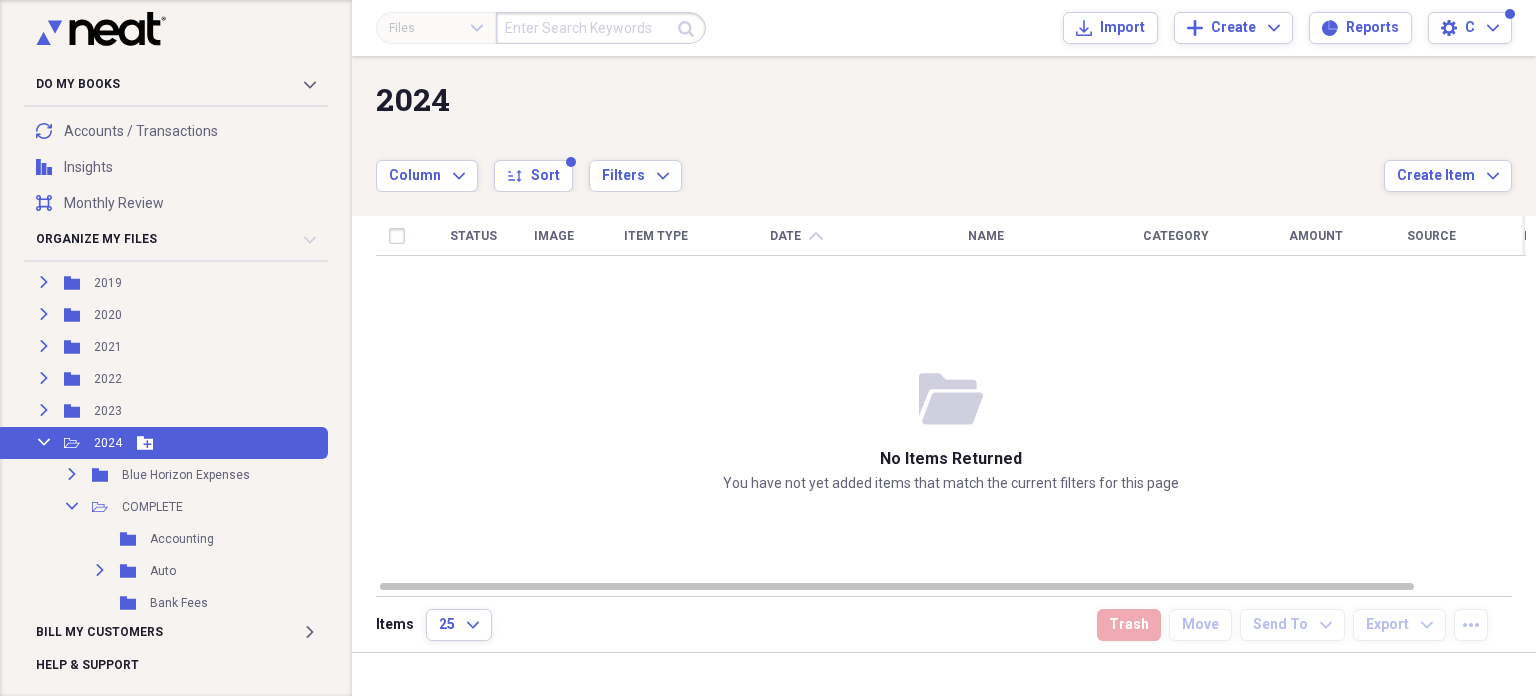 click on "Collapse" at bounding box center [44, 442] 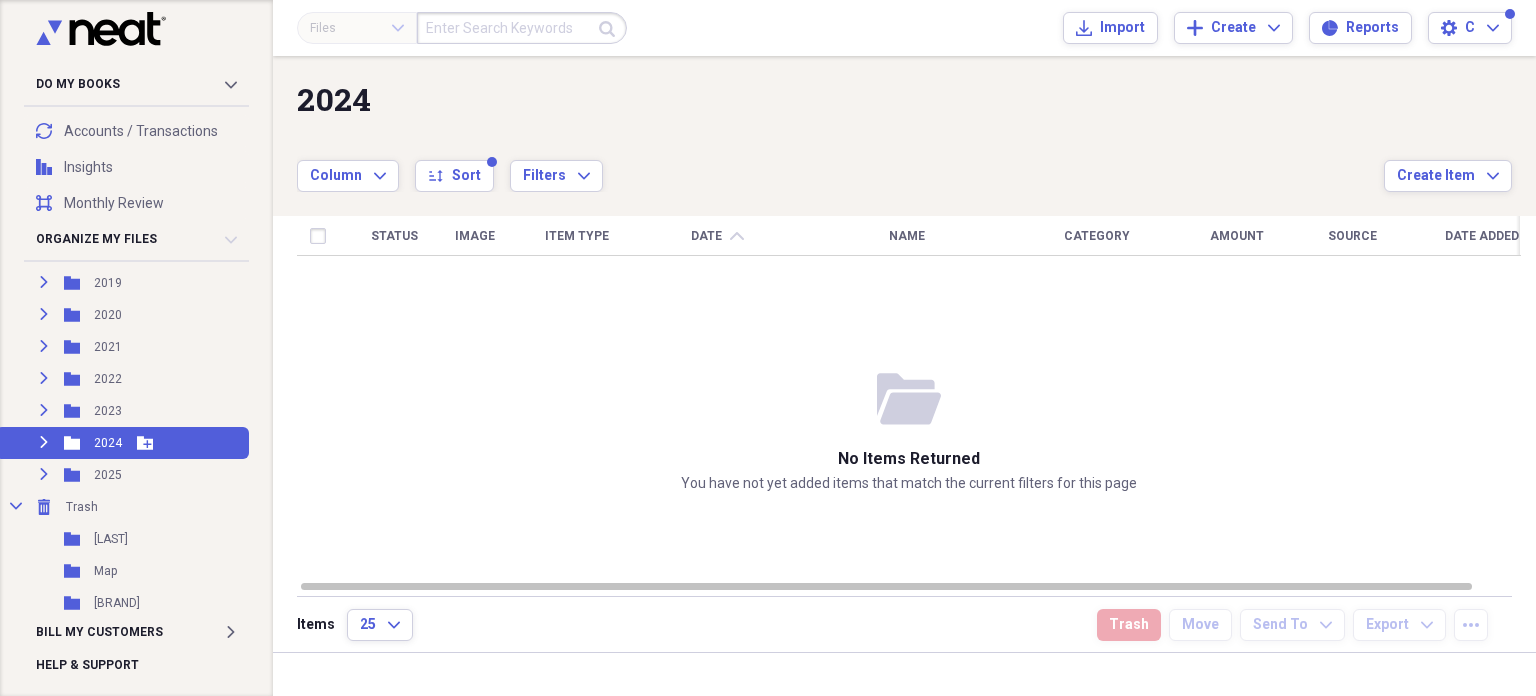 click on "Expand" at bounding box center [44, 442] 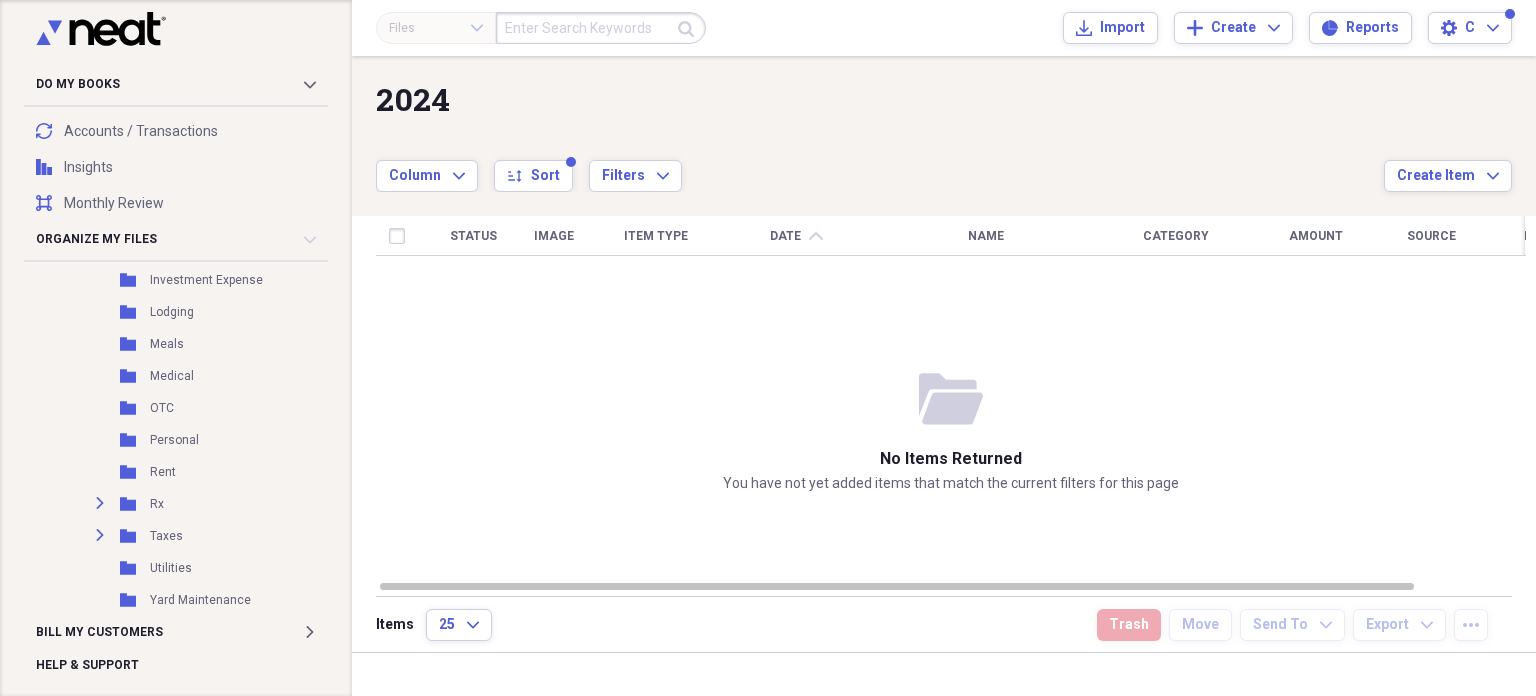 scroll, scrollTop: 910, scrollLeft: 0, axis: vertical 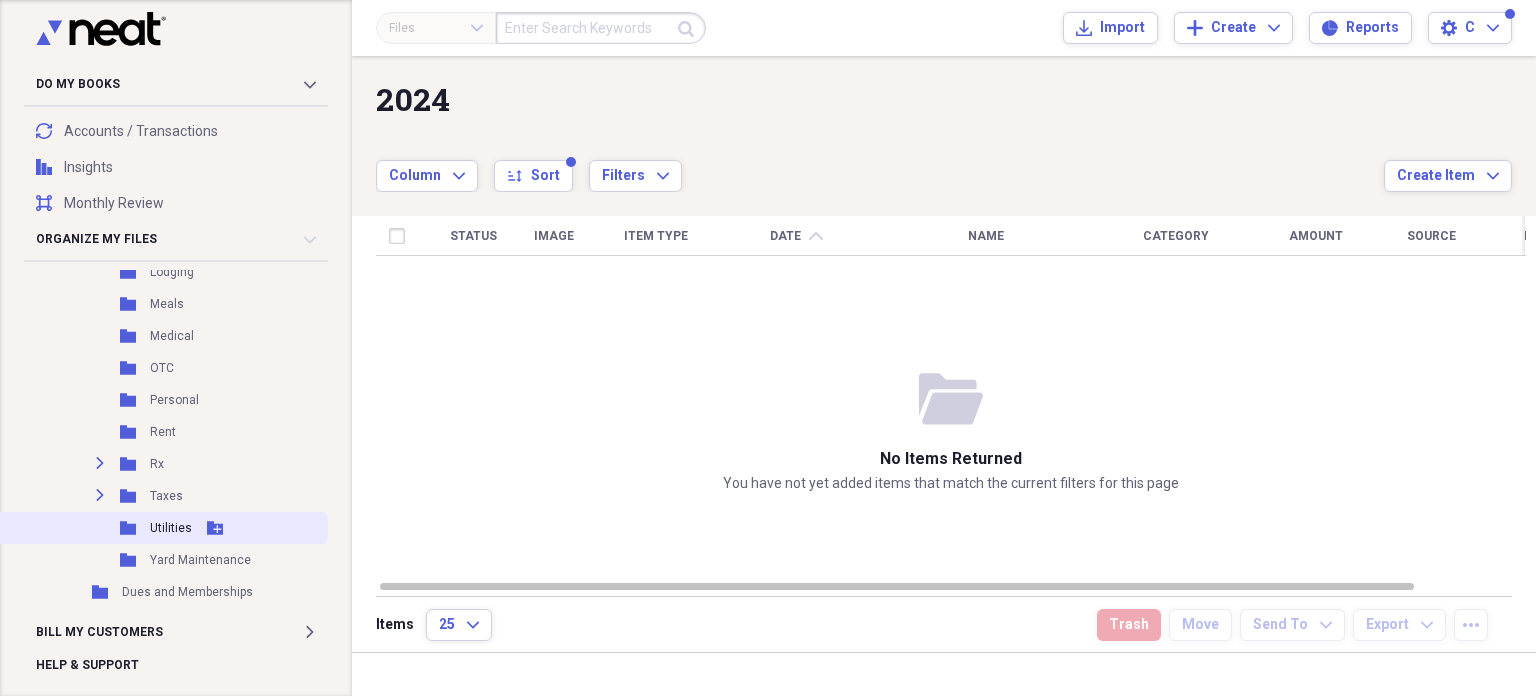 click on "Utilities" at bounding box center [171, 528] 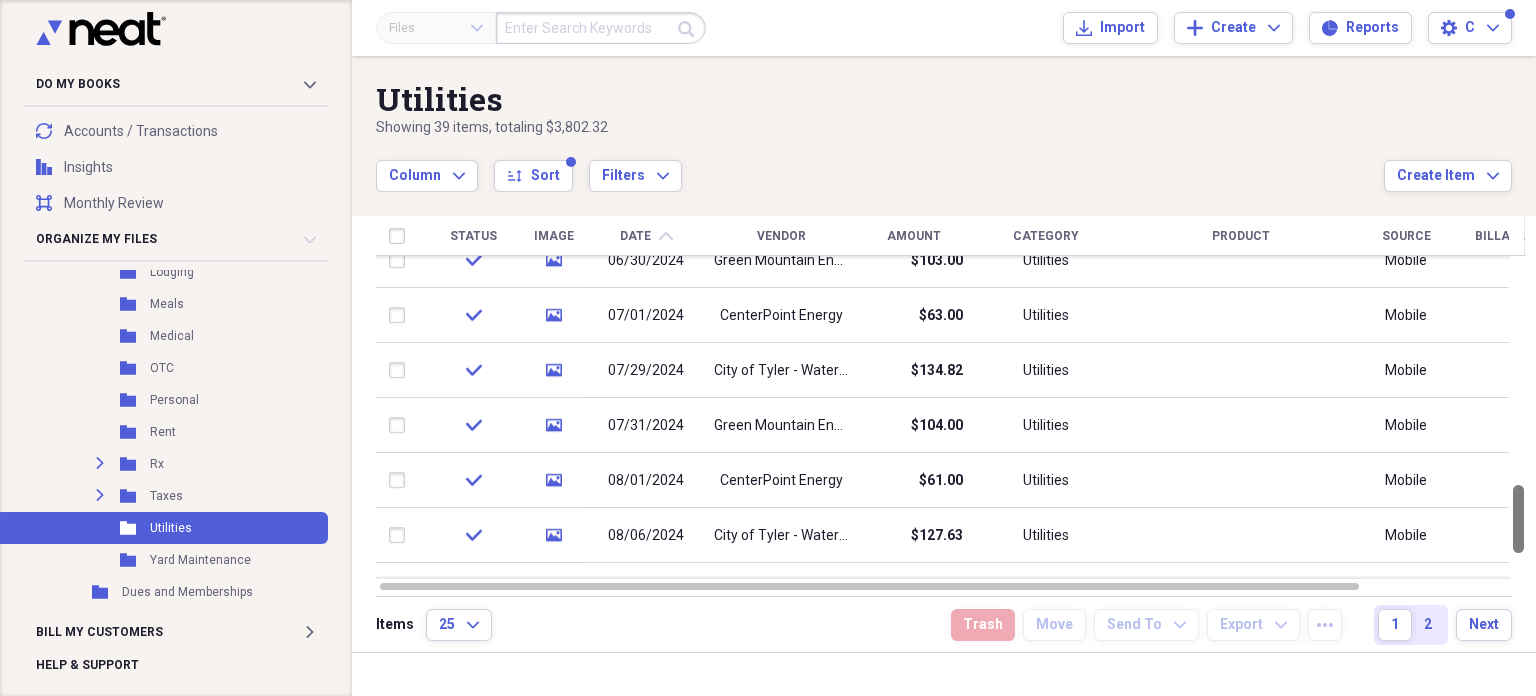 drag, startPoint x: 1530, startPoint y: 292, endPoint x: 1535, endPoint y: 515, distance: 223.05605 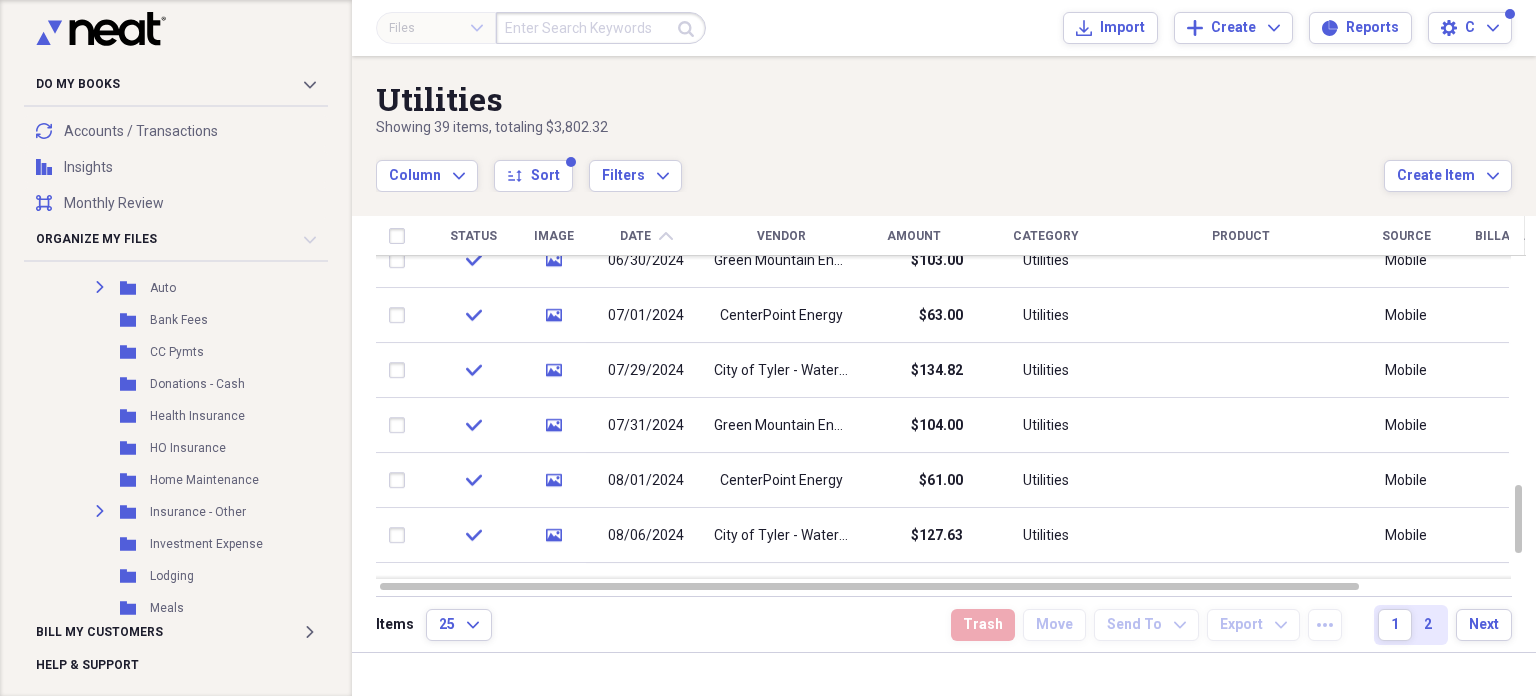 scroll, scrollTop: 302, scrollLeft: 0, axis: vertical 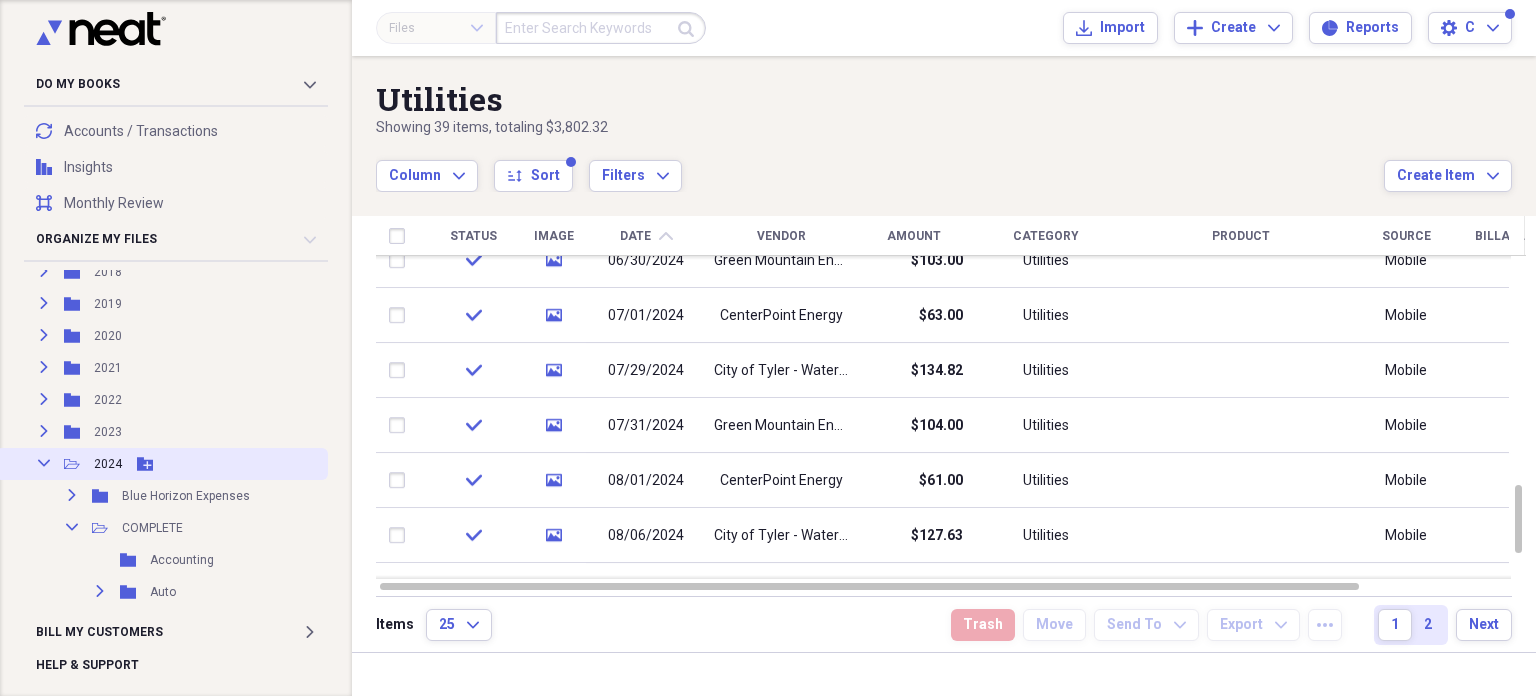 click on "Collapse" 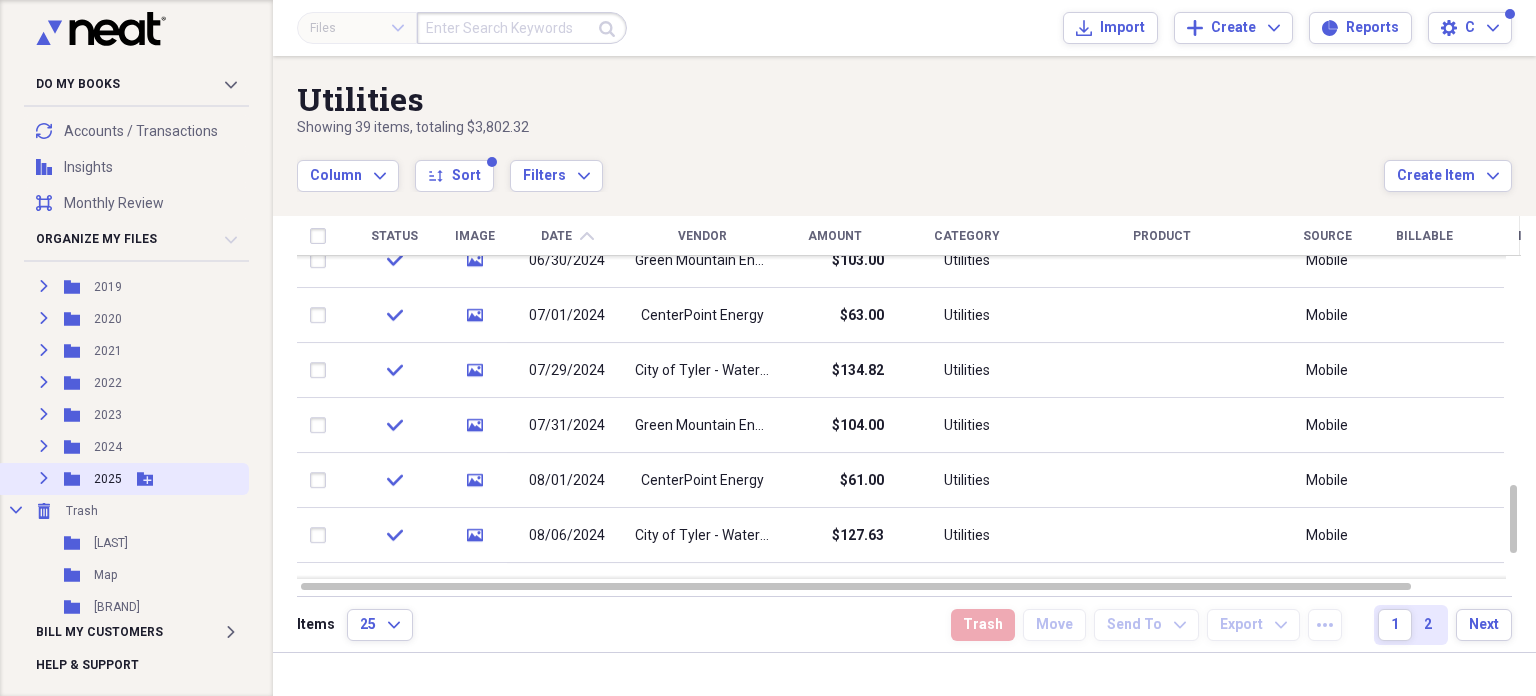 scroll, scrollTop: 323, scrollLeft: 0, axis: vertical 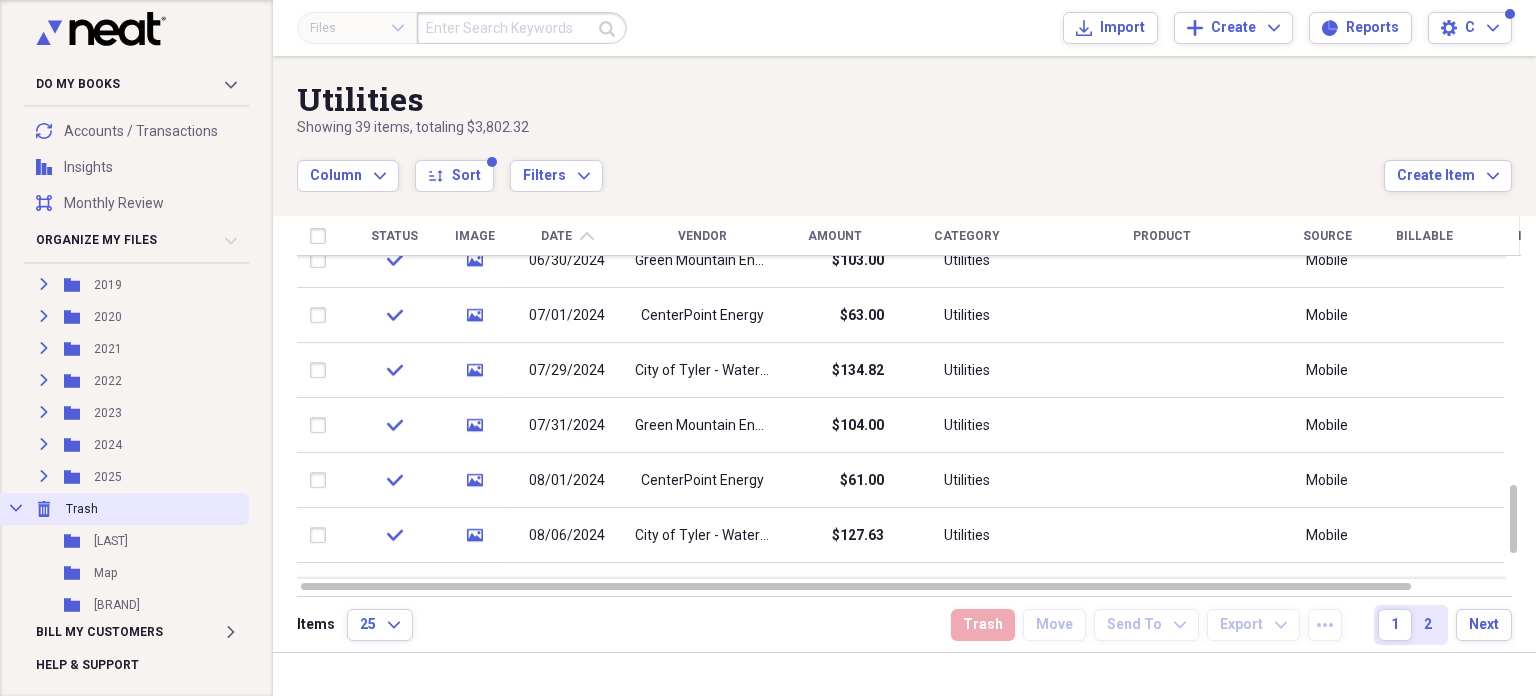 click on "Trash" at bounding box center (82, 509) 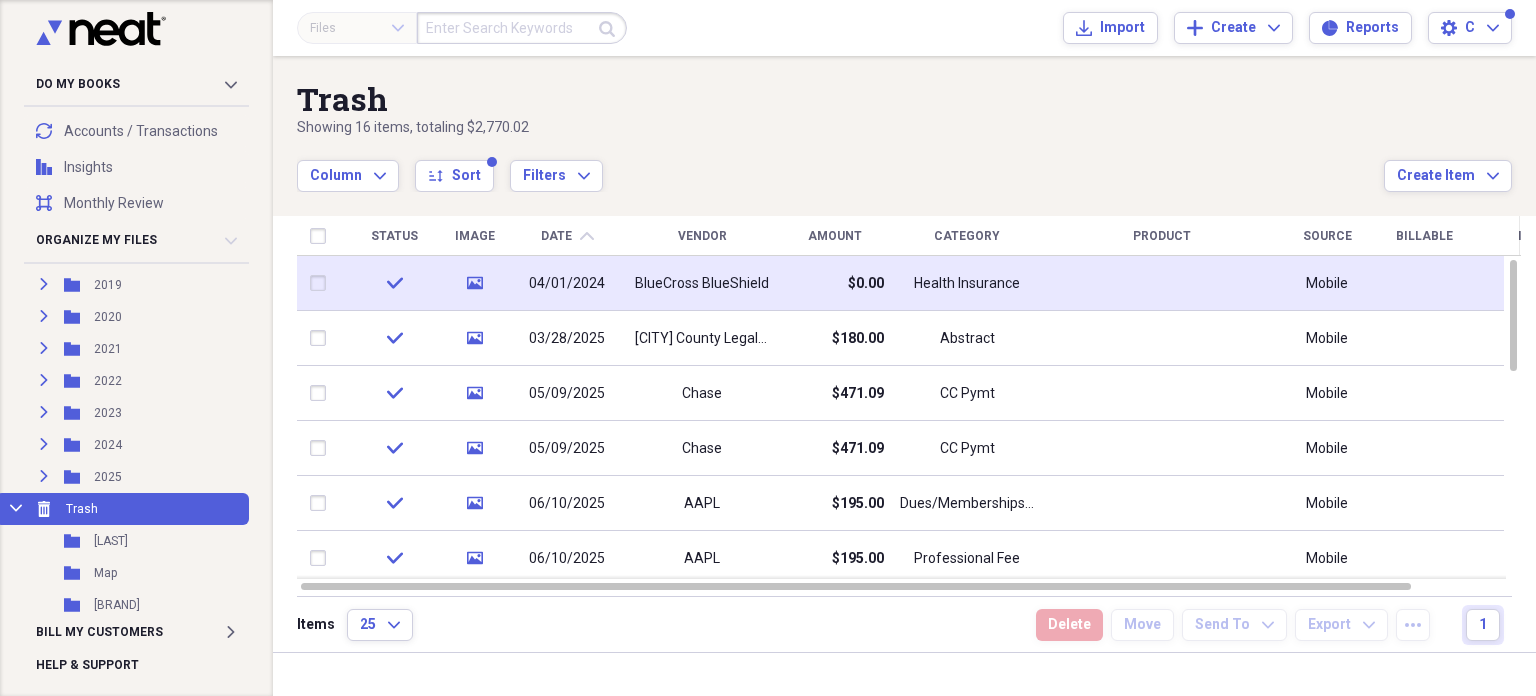 click at bounding box center [322, 283] 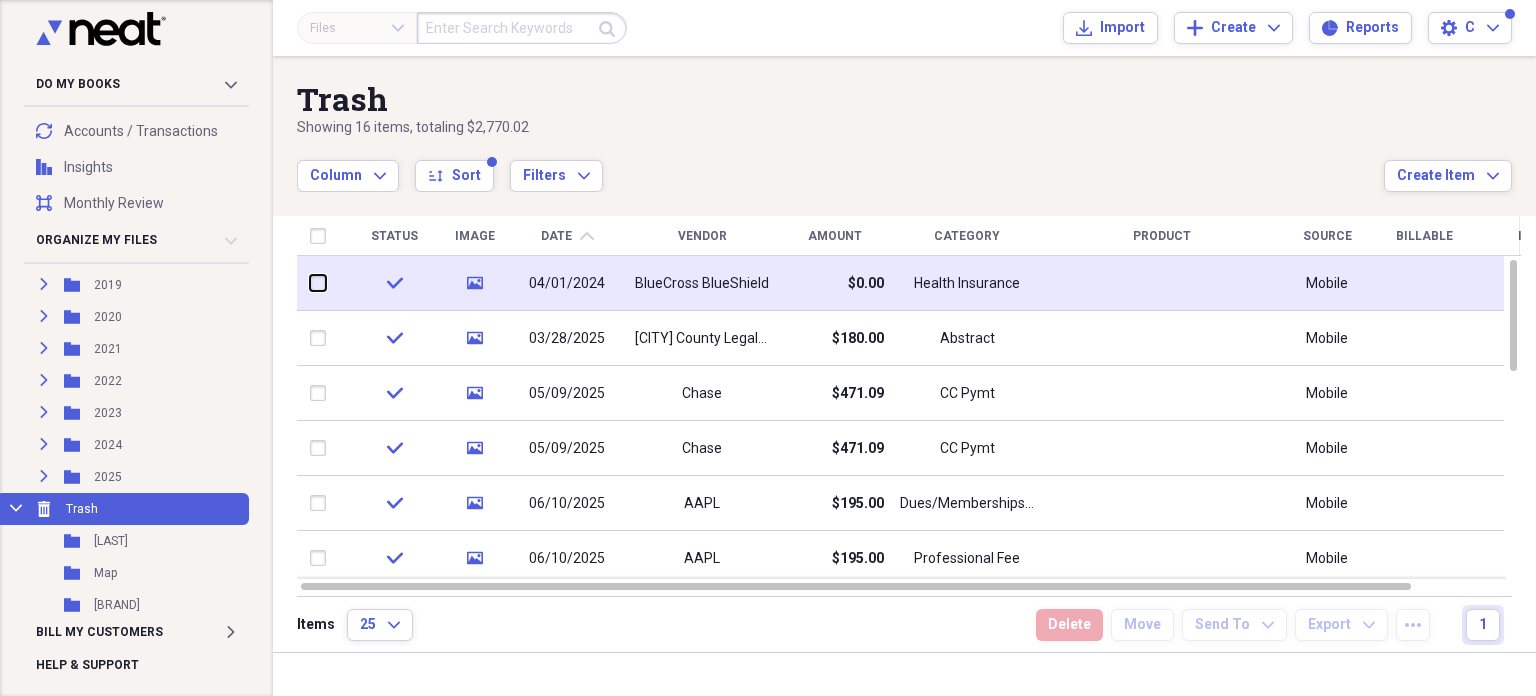 click at bounding box center [310, 283] 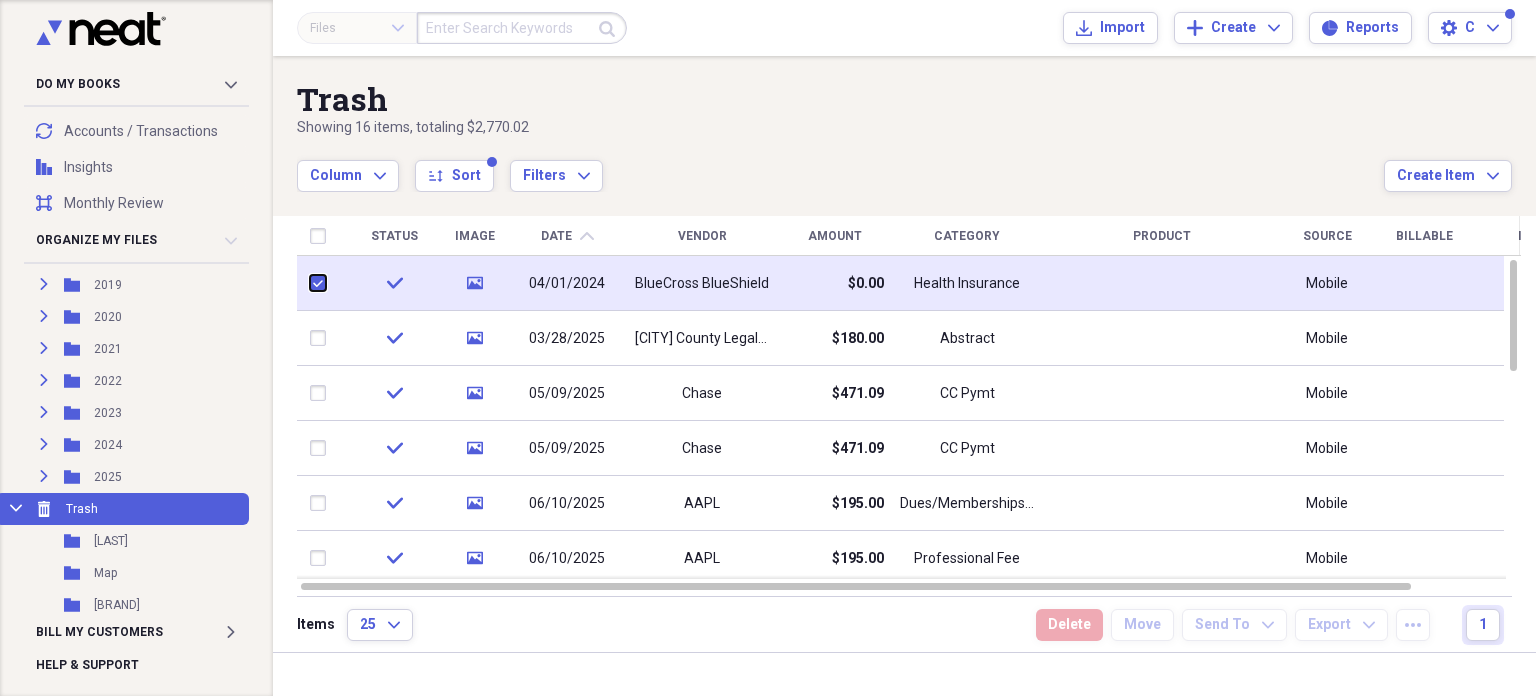 checkbox on "true" 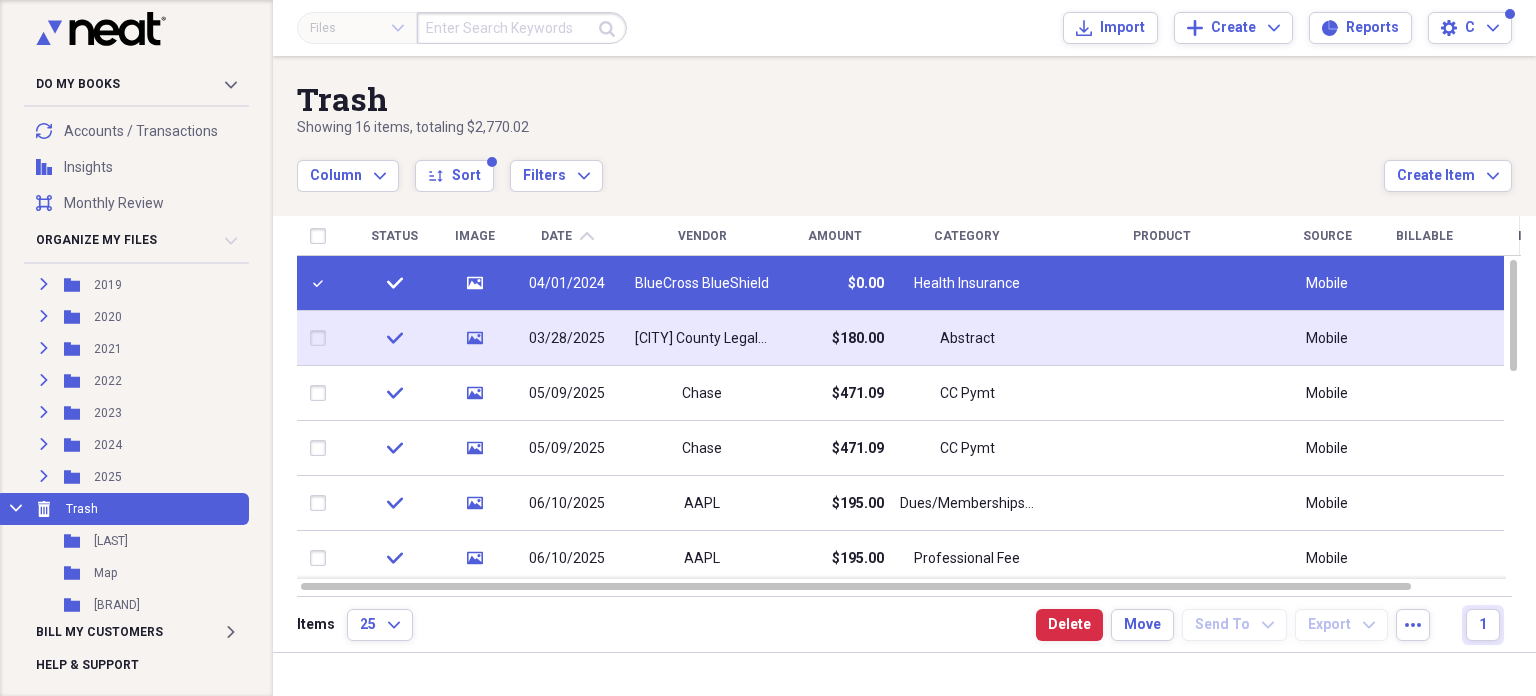click at bounding box center (322, 338) 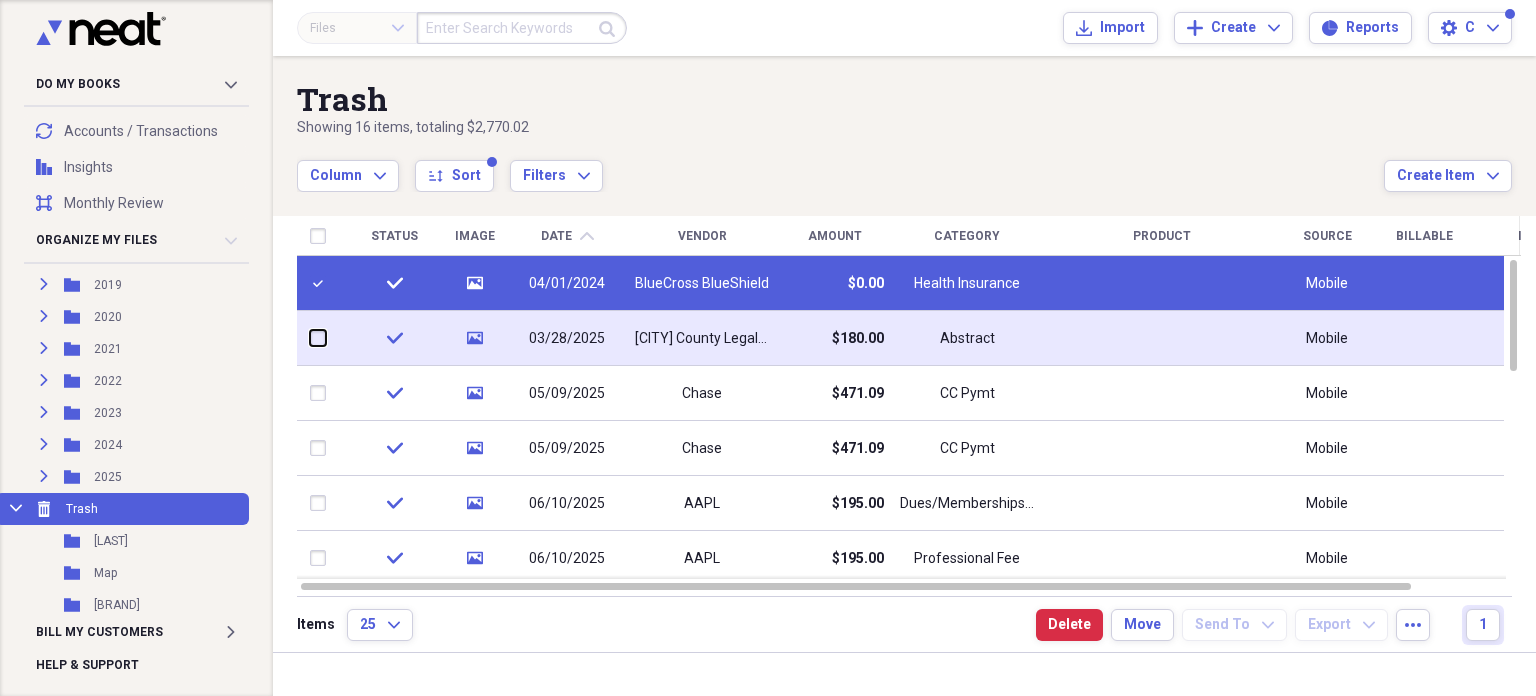 click at bounding box center (310, 338) 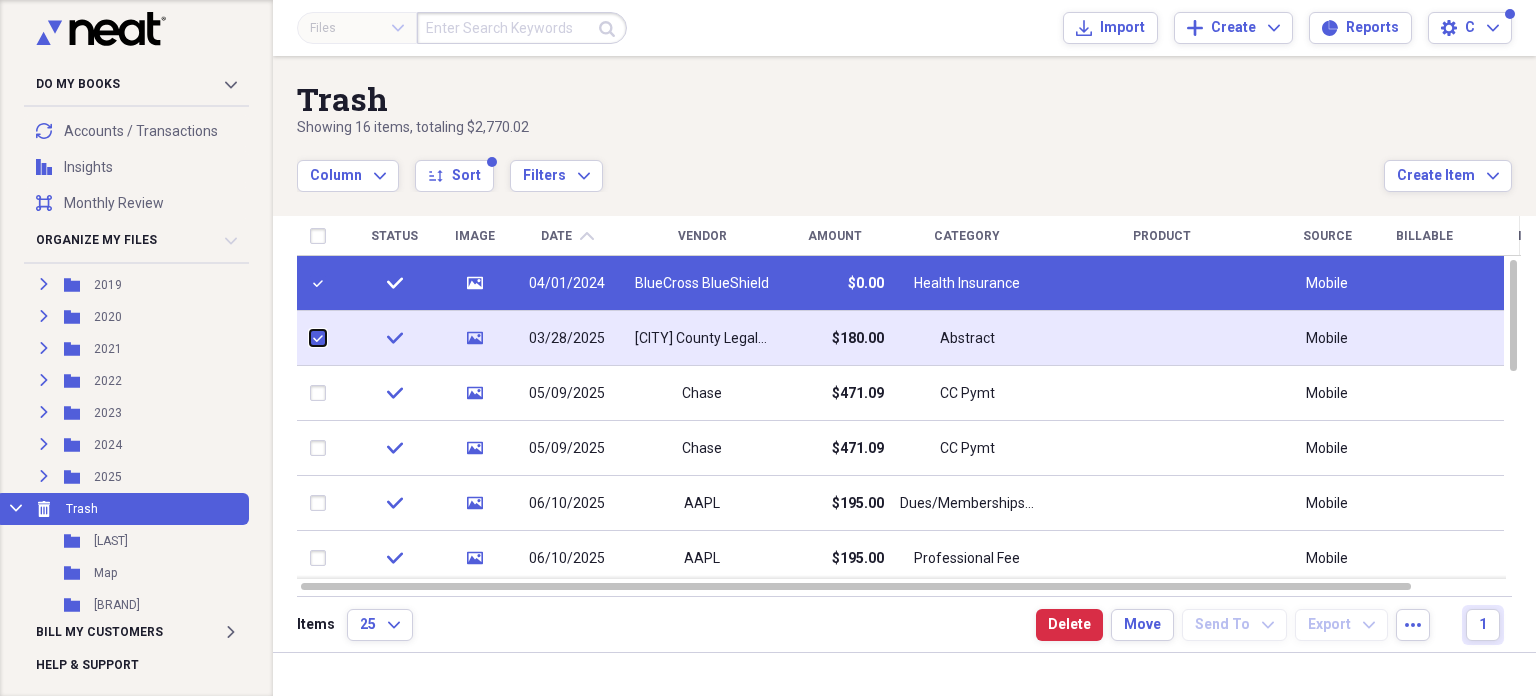 checkbox on "true" 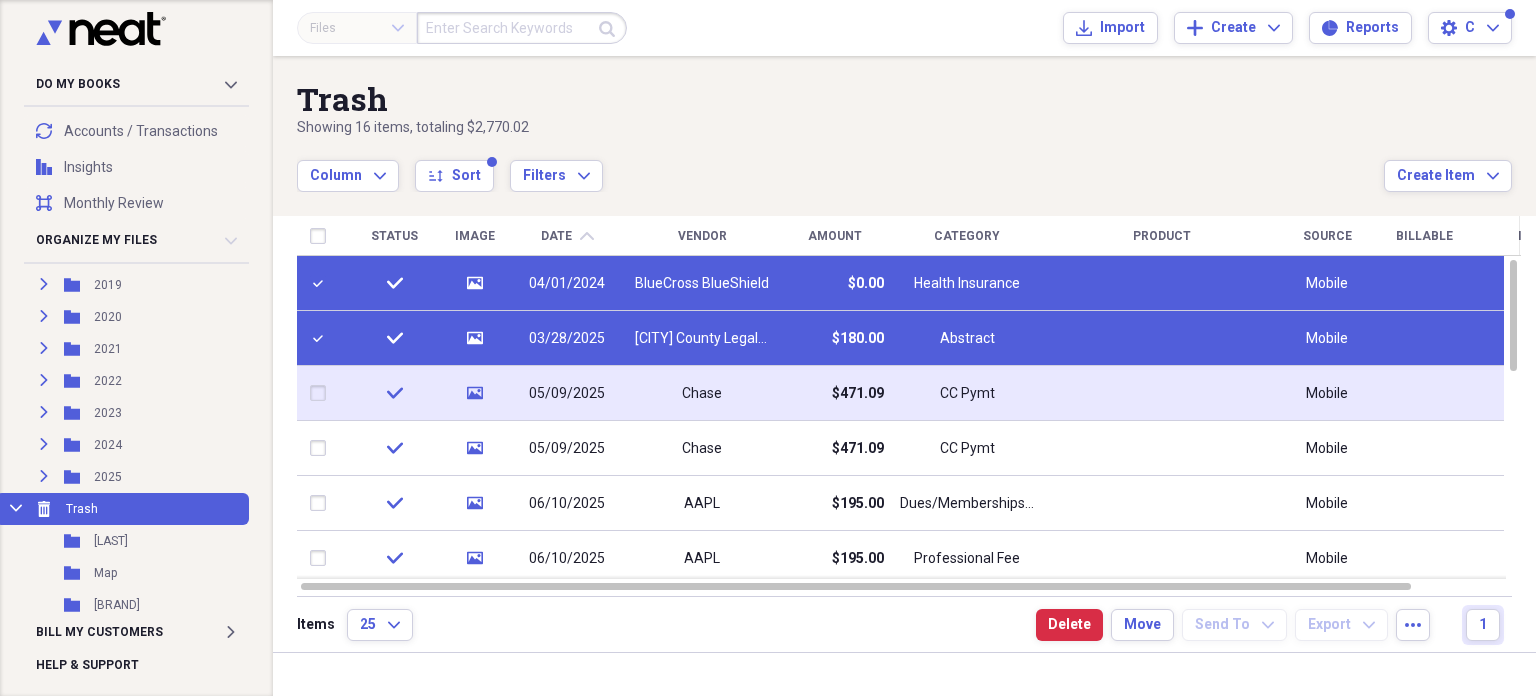 click at bounding box center [322, 393] 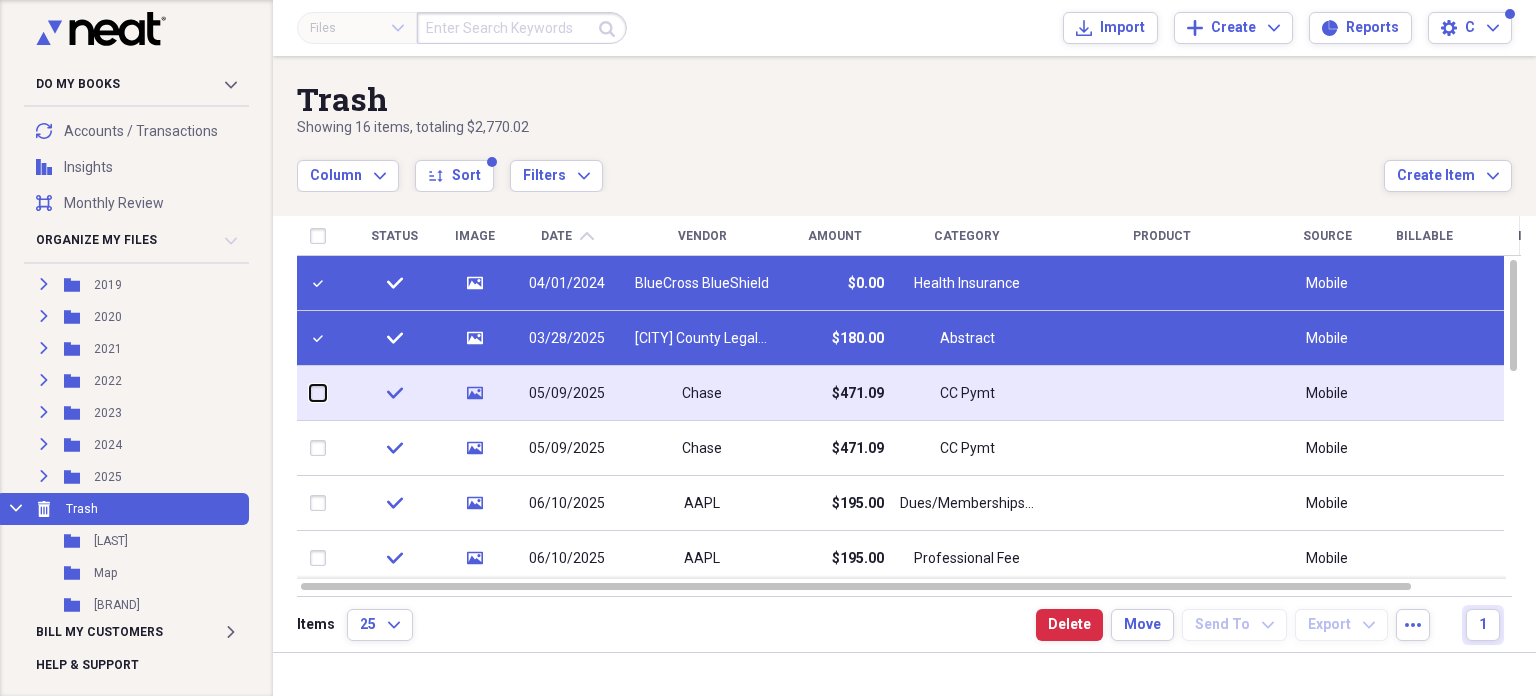 click at bounding box center [310, 393] 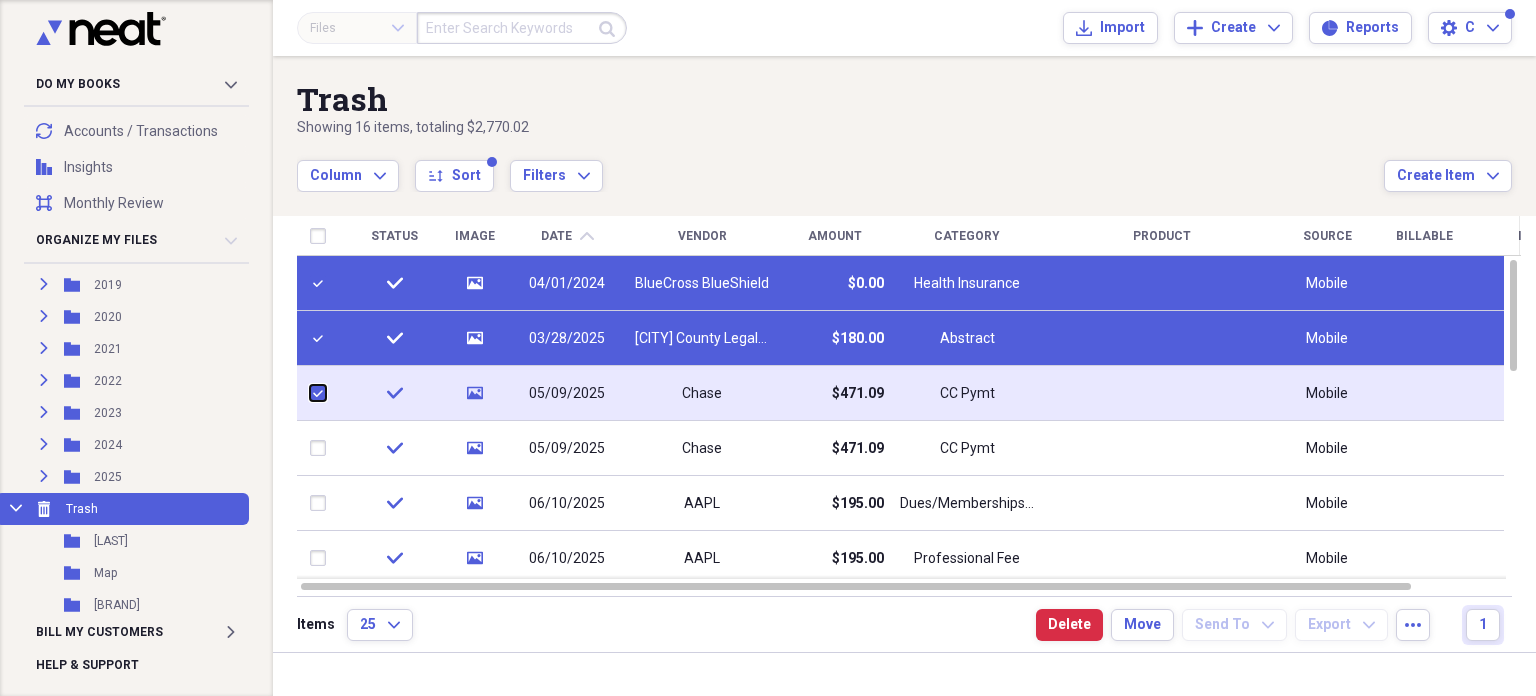 checkbox on "true" 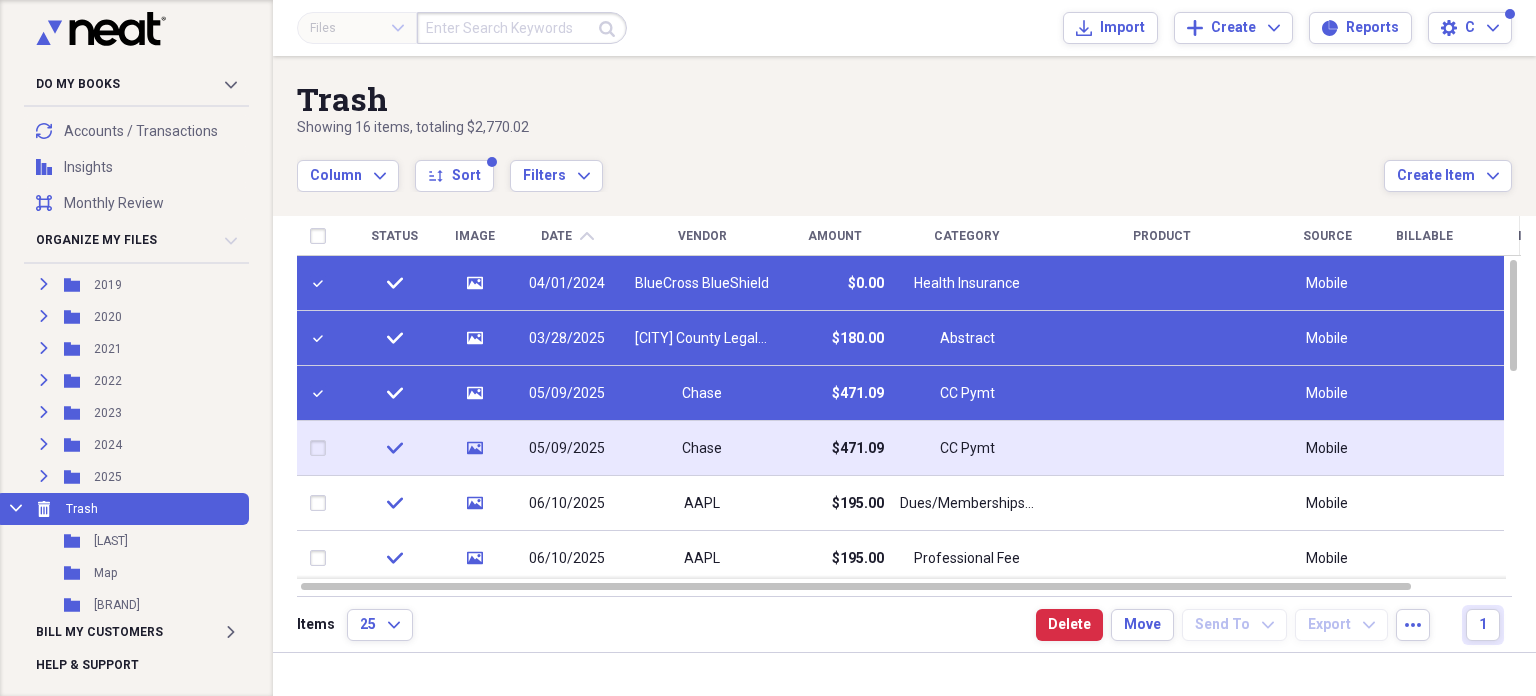 click at bounding box center [322, 448] 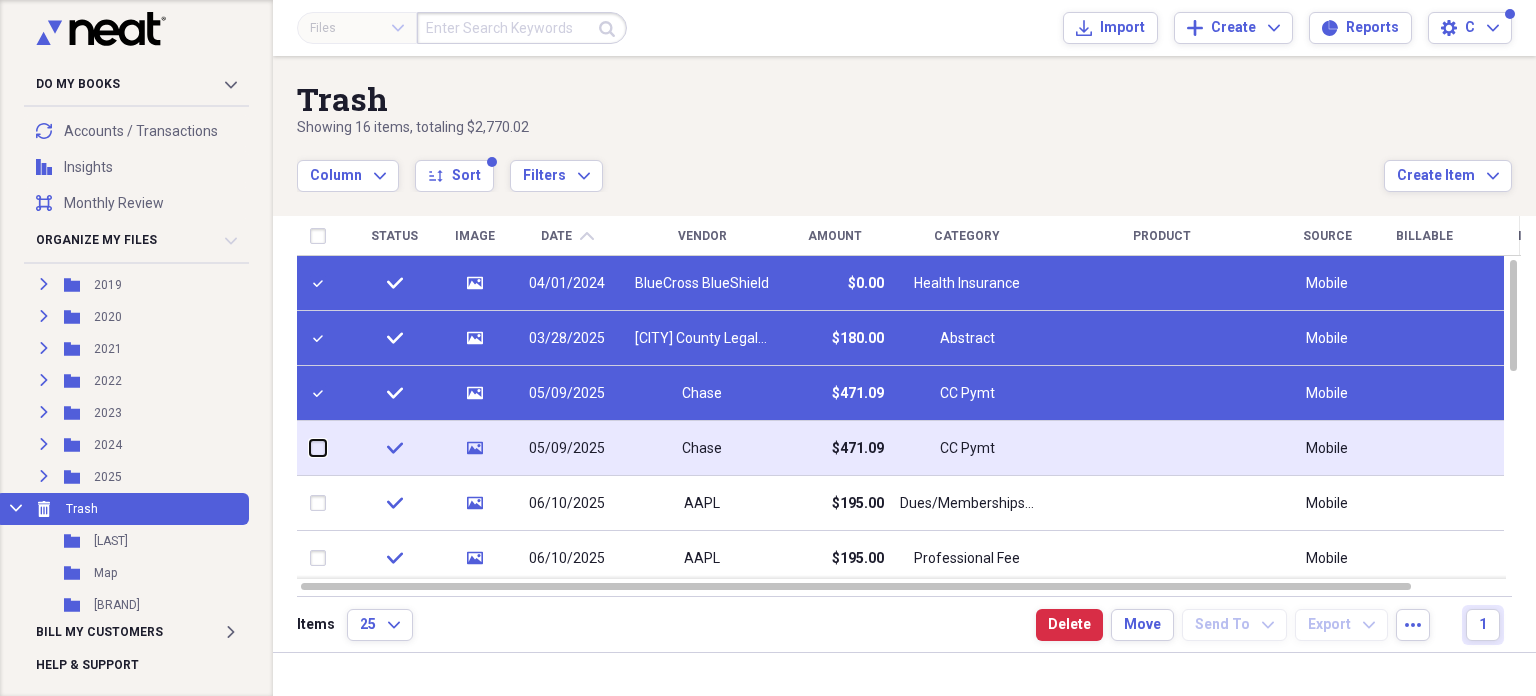 click at bounding box center [310, 448] 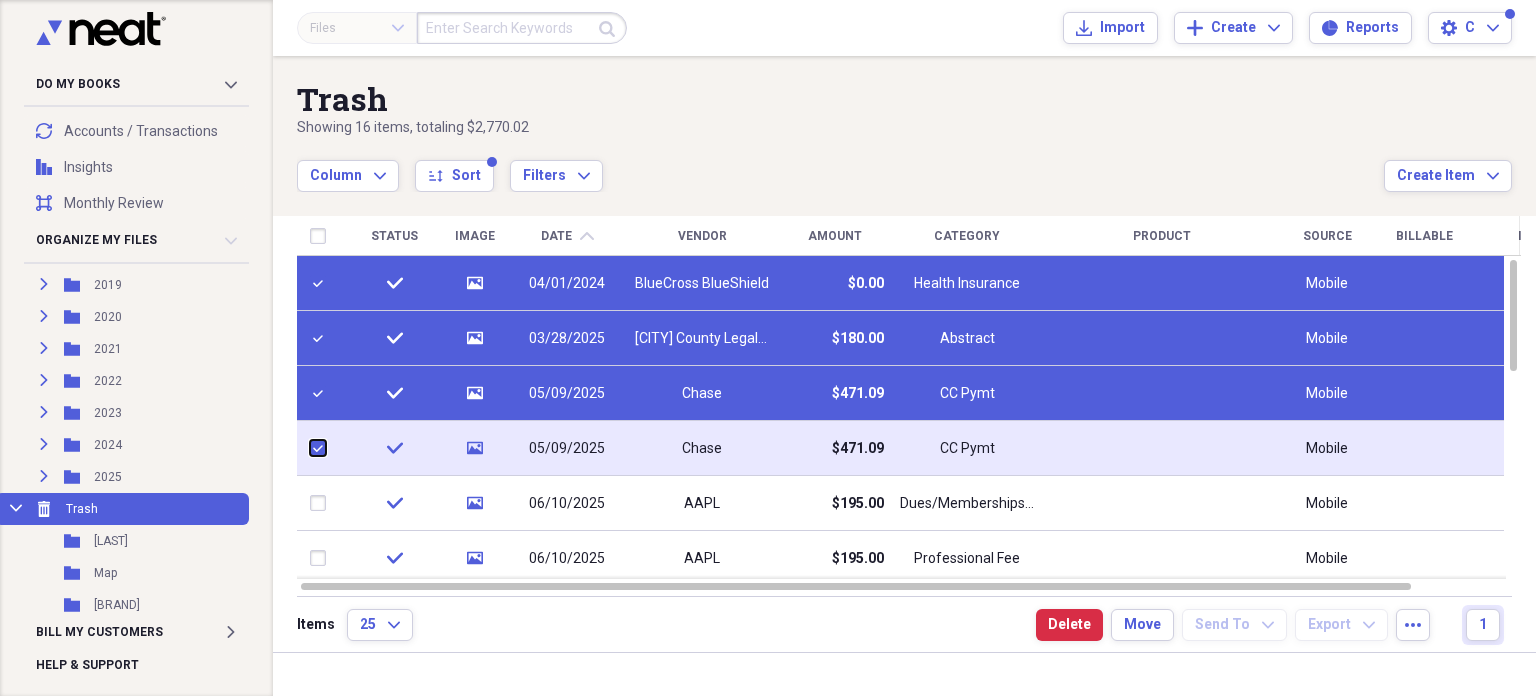 checkbox on "true" 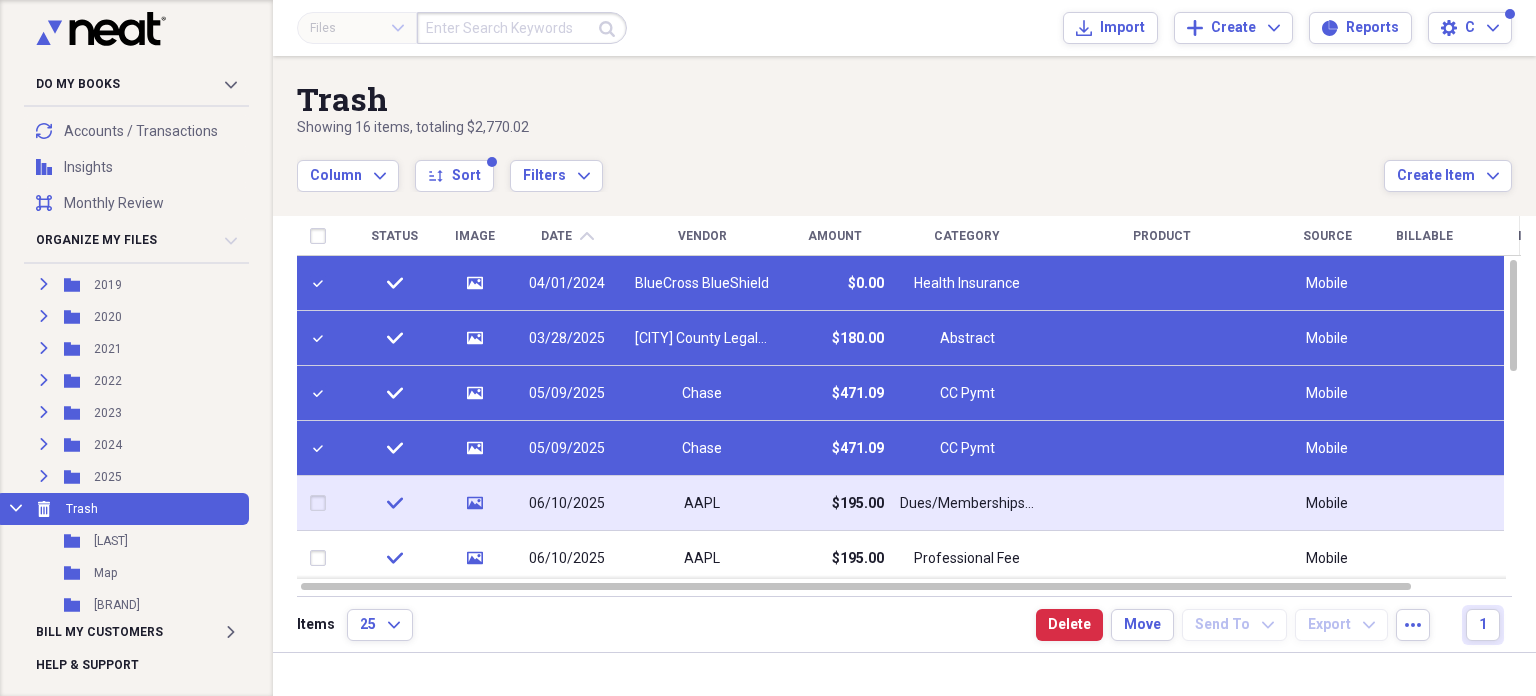 click at bounding box center [322, 503] 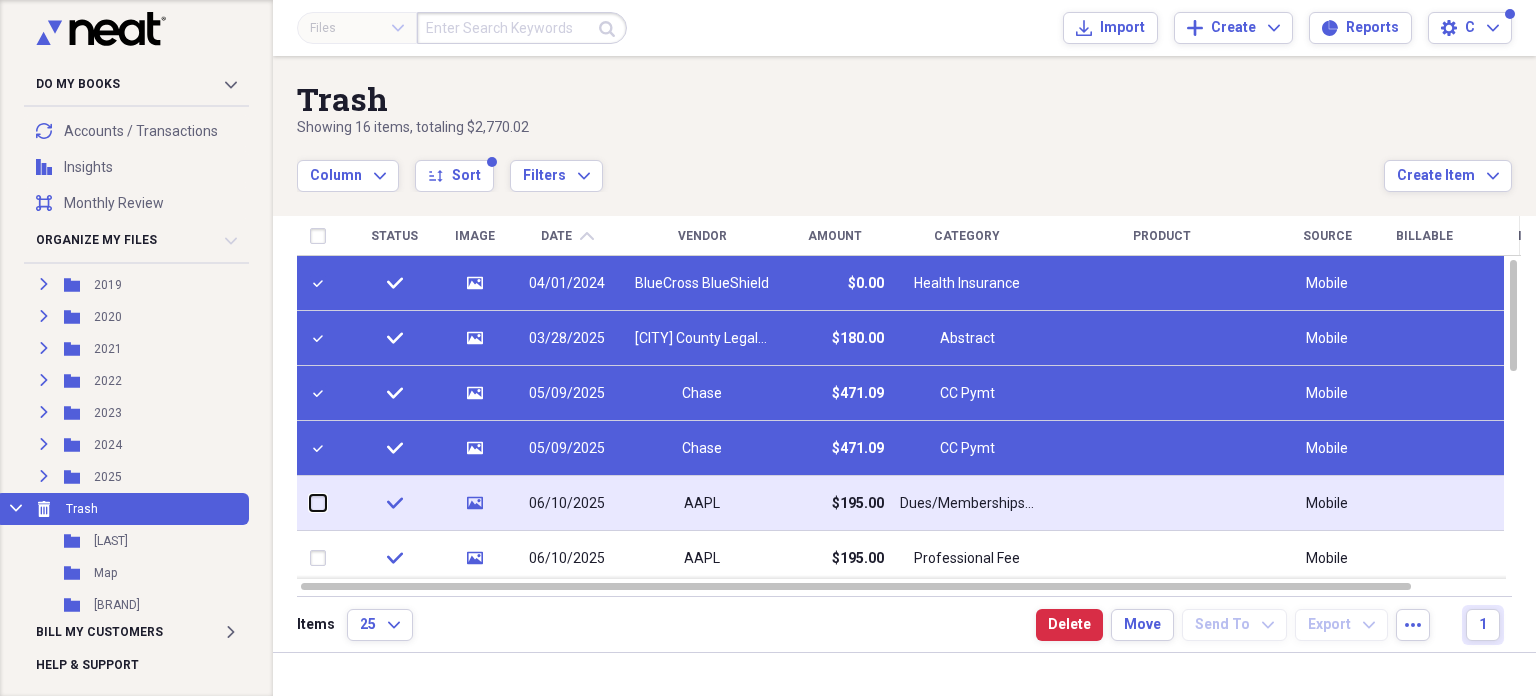 click at bounding box center (310, 503) 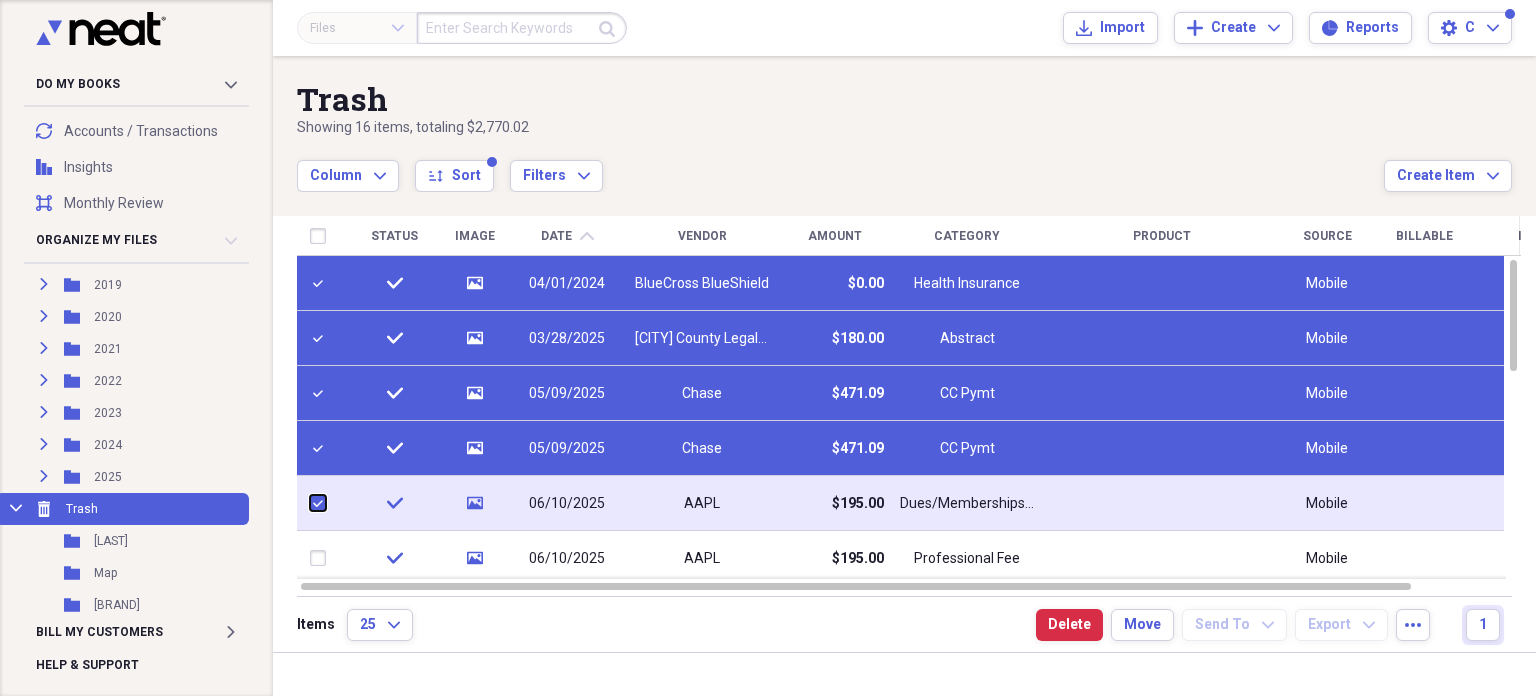 checkbox on "true" 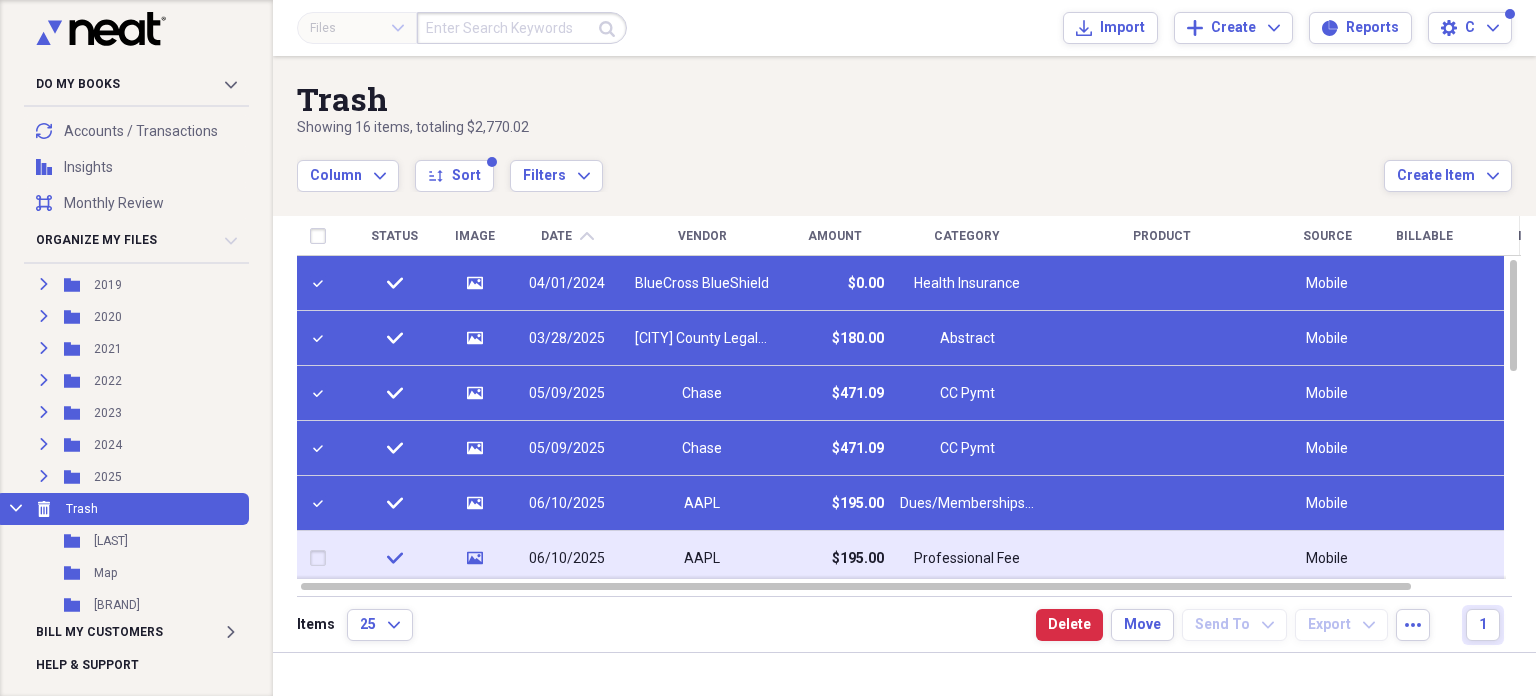 drag, startPoint x: 334, startPoint y: 555, endPoint x: 517, endPoint y: 530, distance: 184.69975 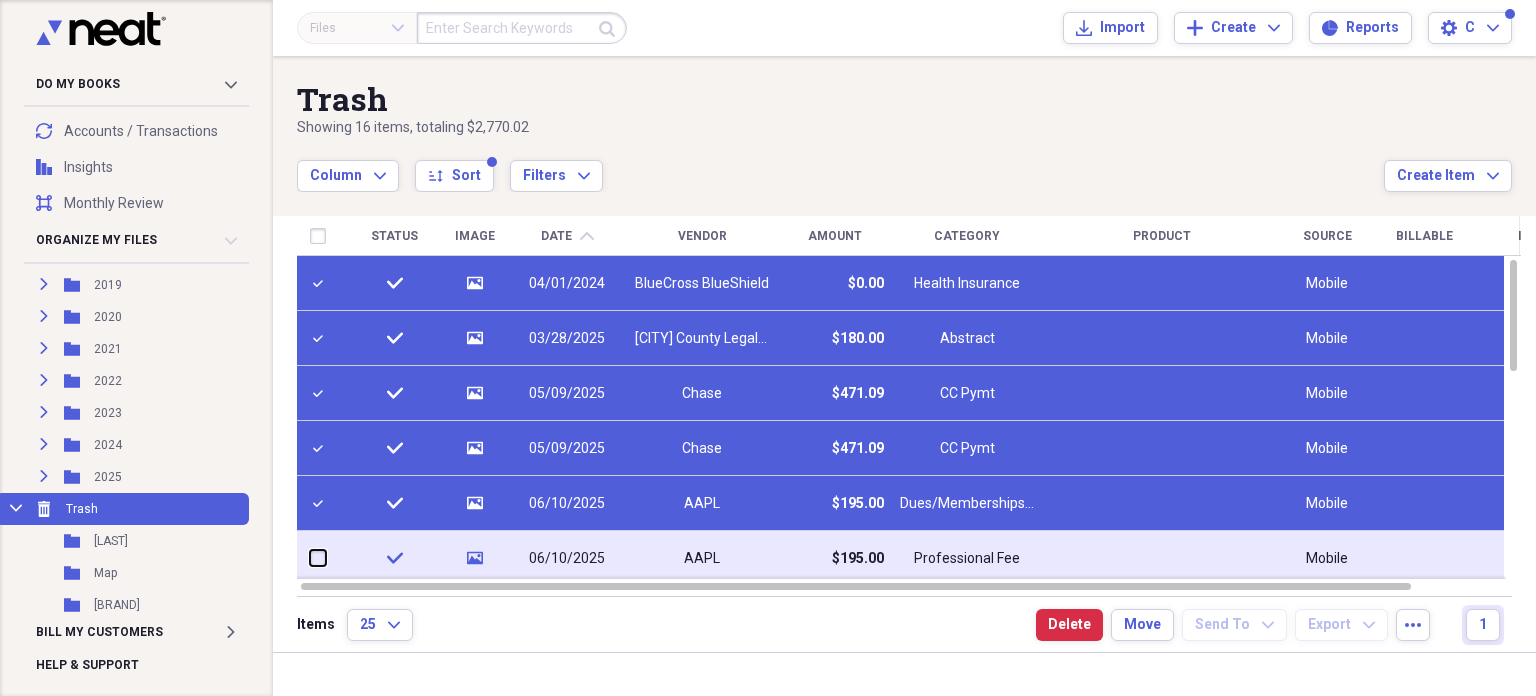 click at bounding box center [310, 558] 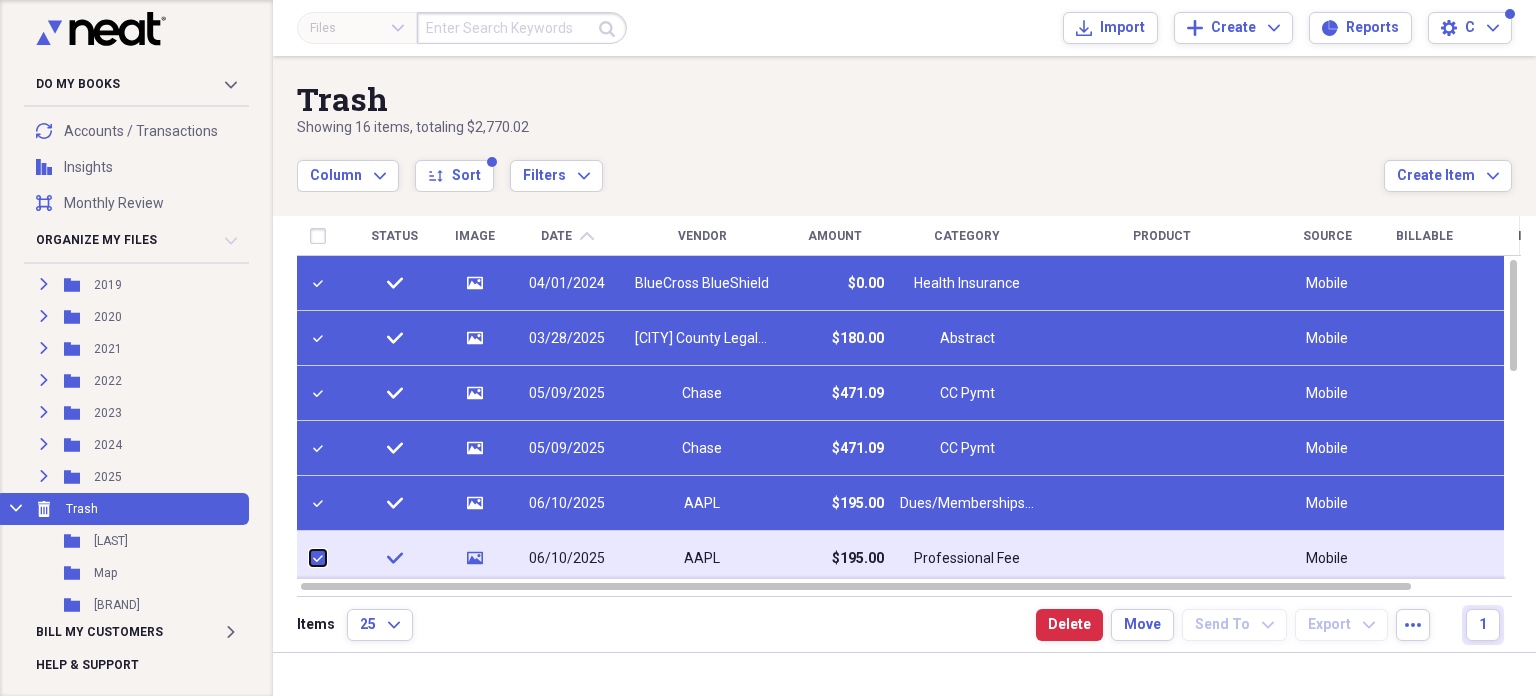 checkbox on "true" 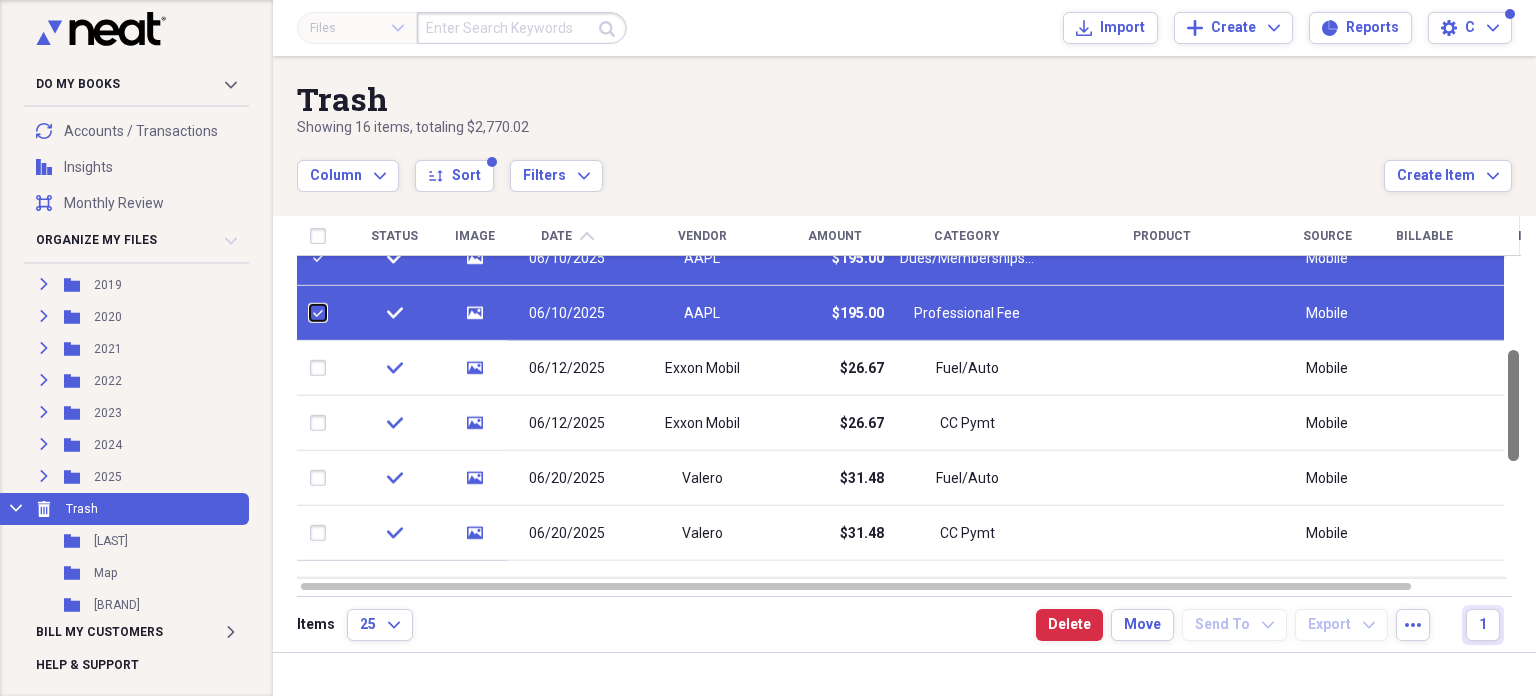 drag, startPoint x: 1532, startPoint y: 337, endPoint x: 1534, endPoint y: 428, distance: 91.02197 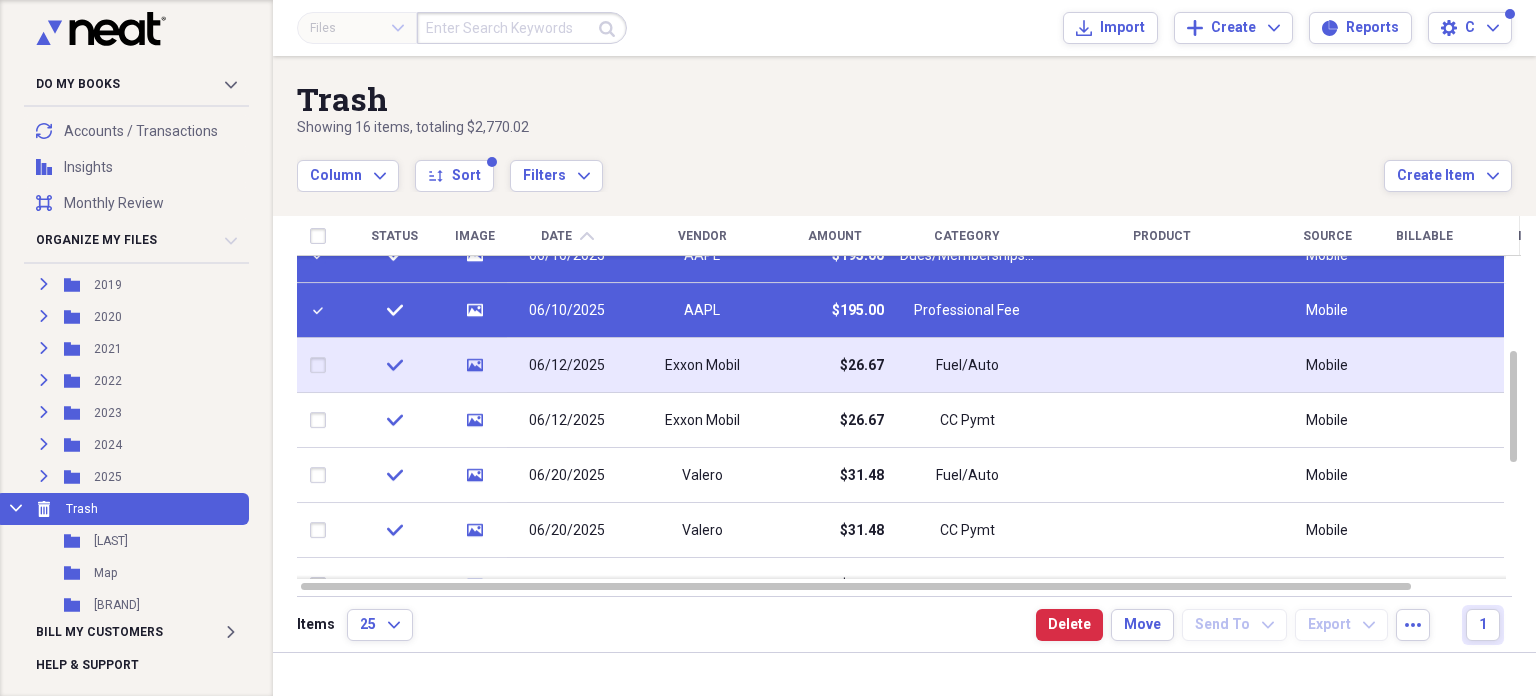 click at bounding box center (322, 366) 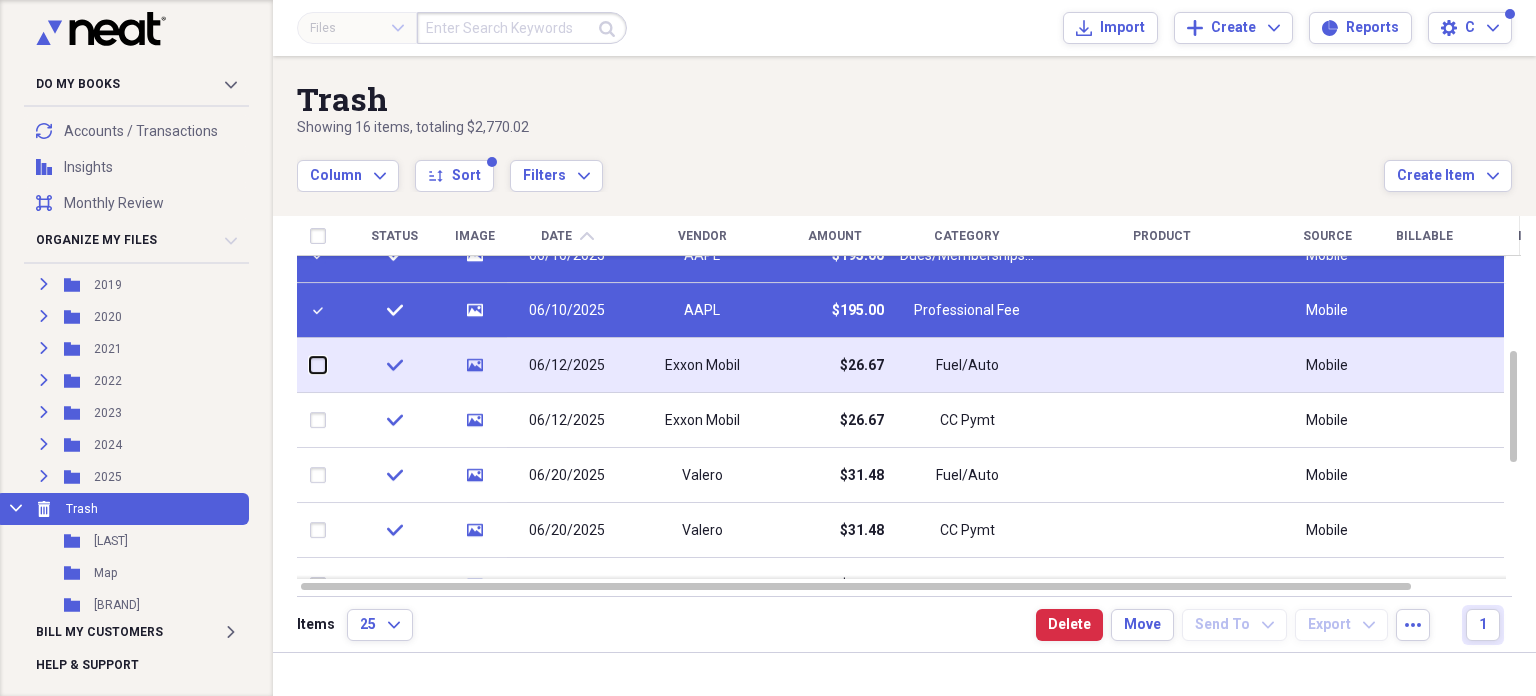 click at bounding box center [310, 365] 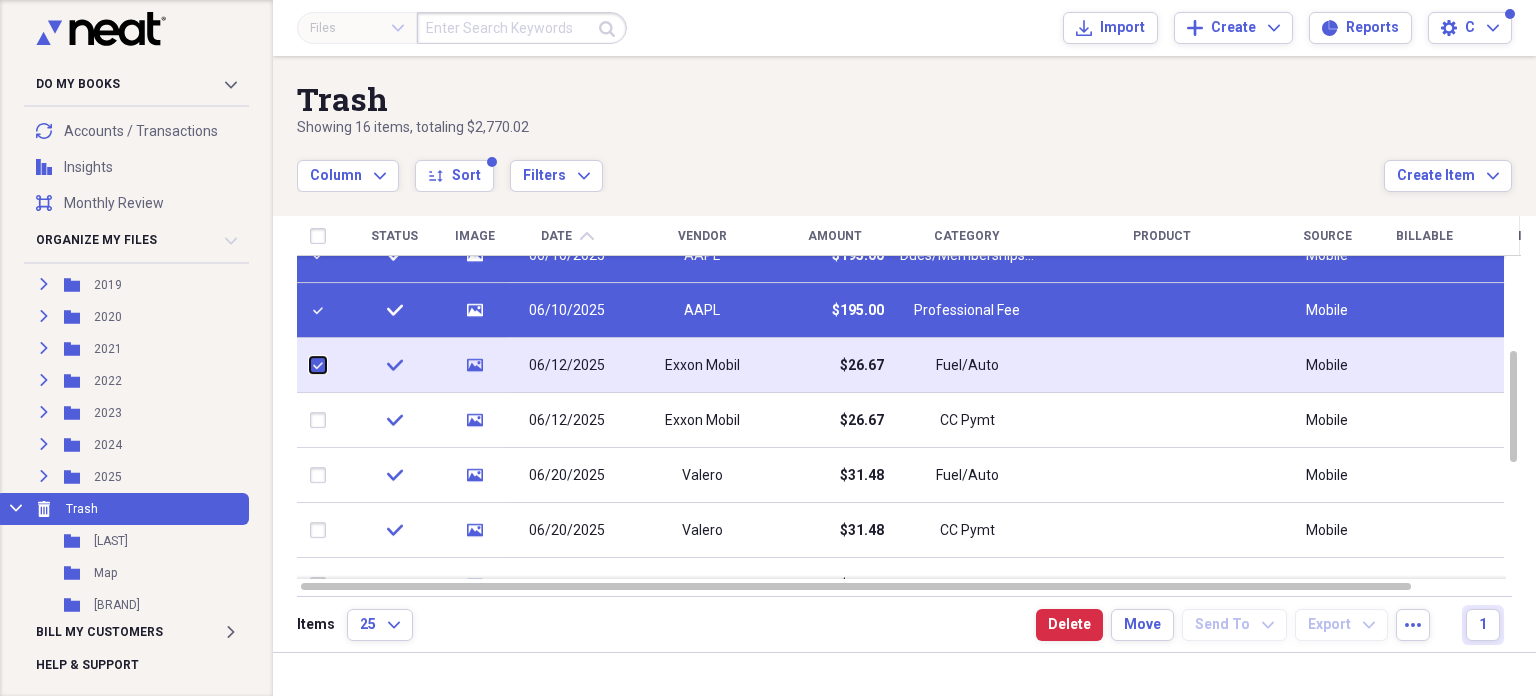 checkbox on "true" 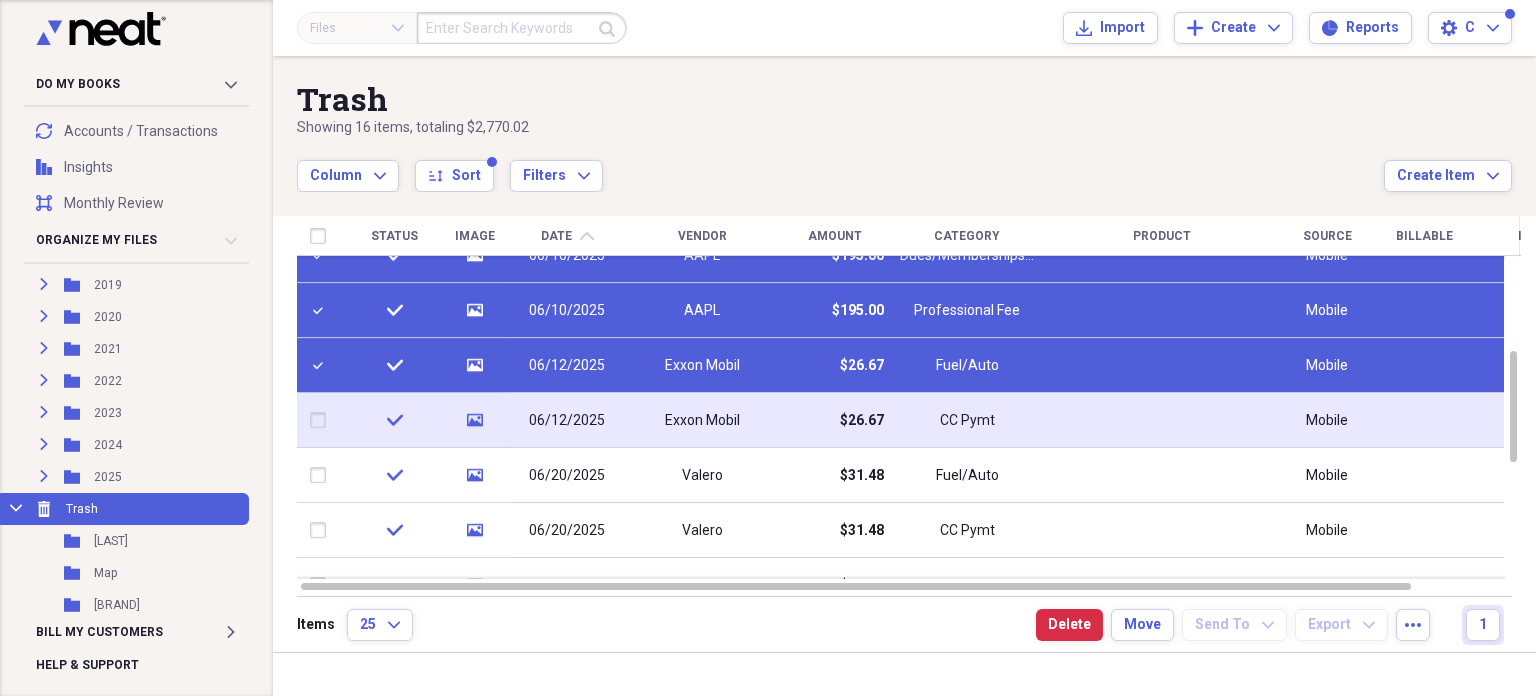 click at bounding box center (322, 421) 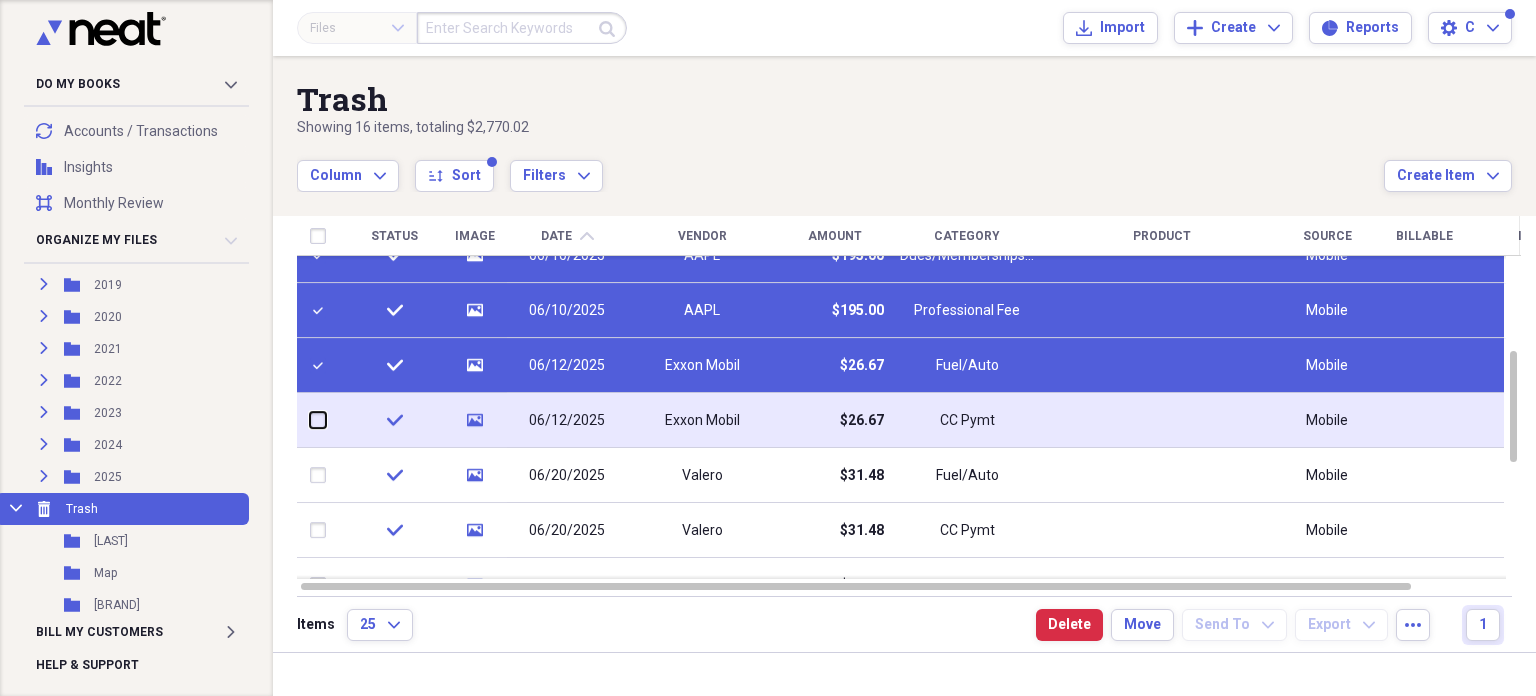click at bounding box center [310, 420] 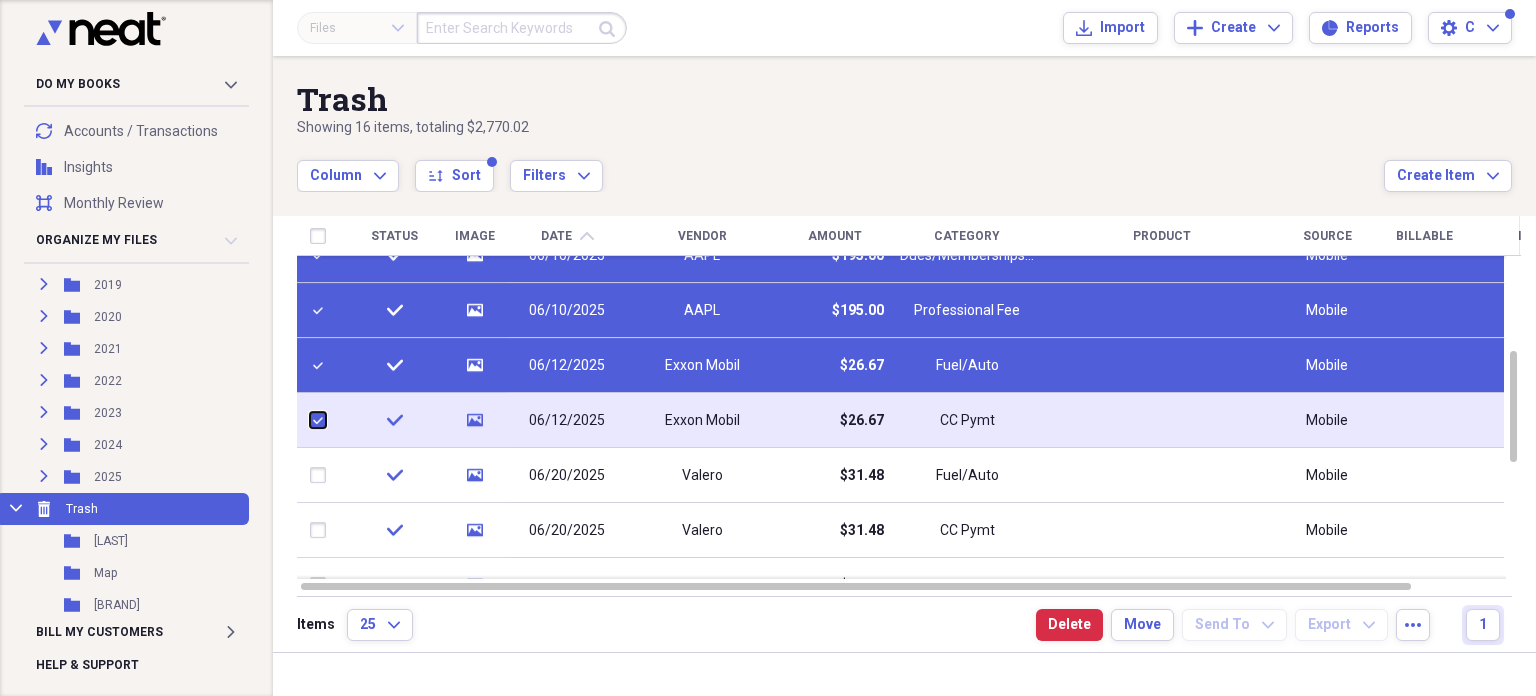 checkbox on "true" 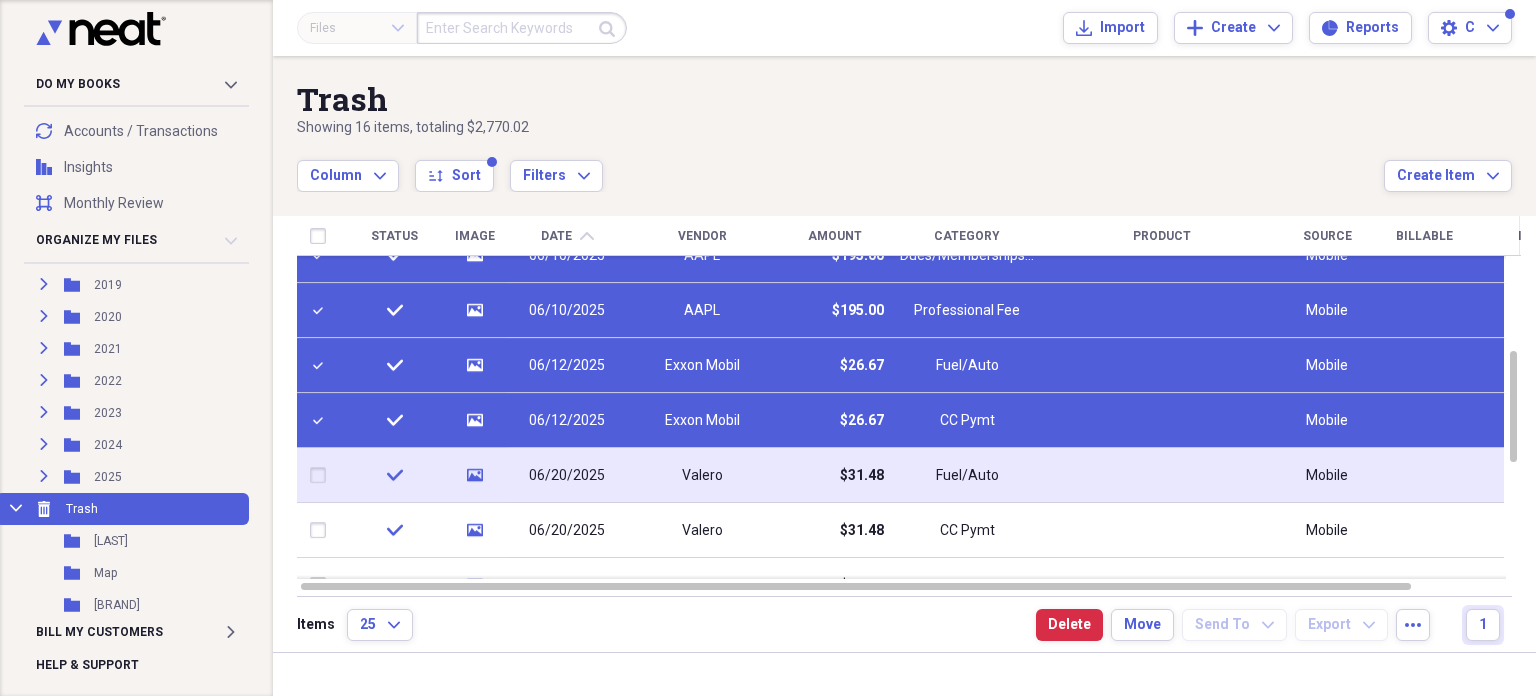 drag, startPoint x: 332, startPoint y: 475, endPoint x: 334, endPoint y: 487, distance: 12.165525 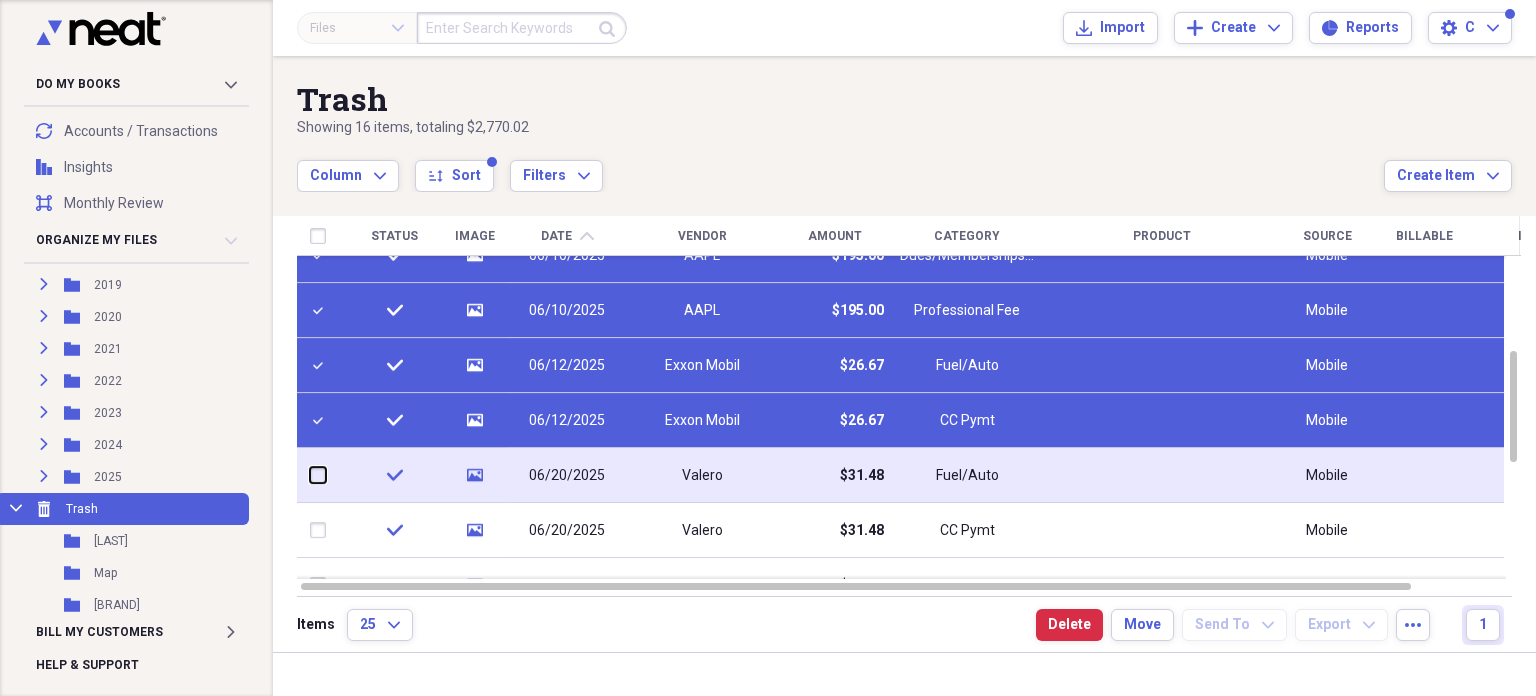 click at bounding box center (310, 475) 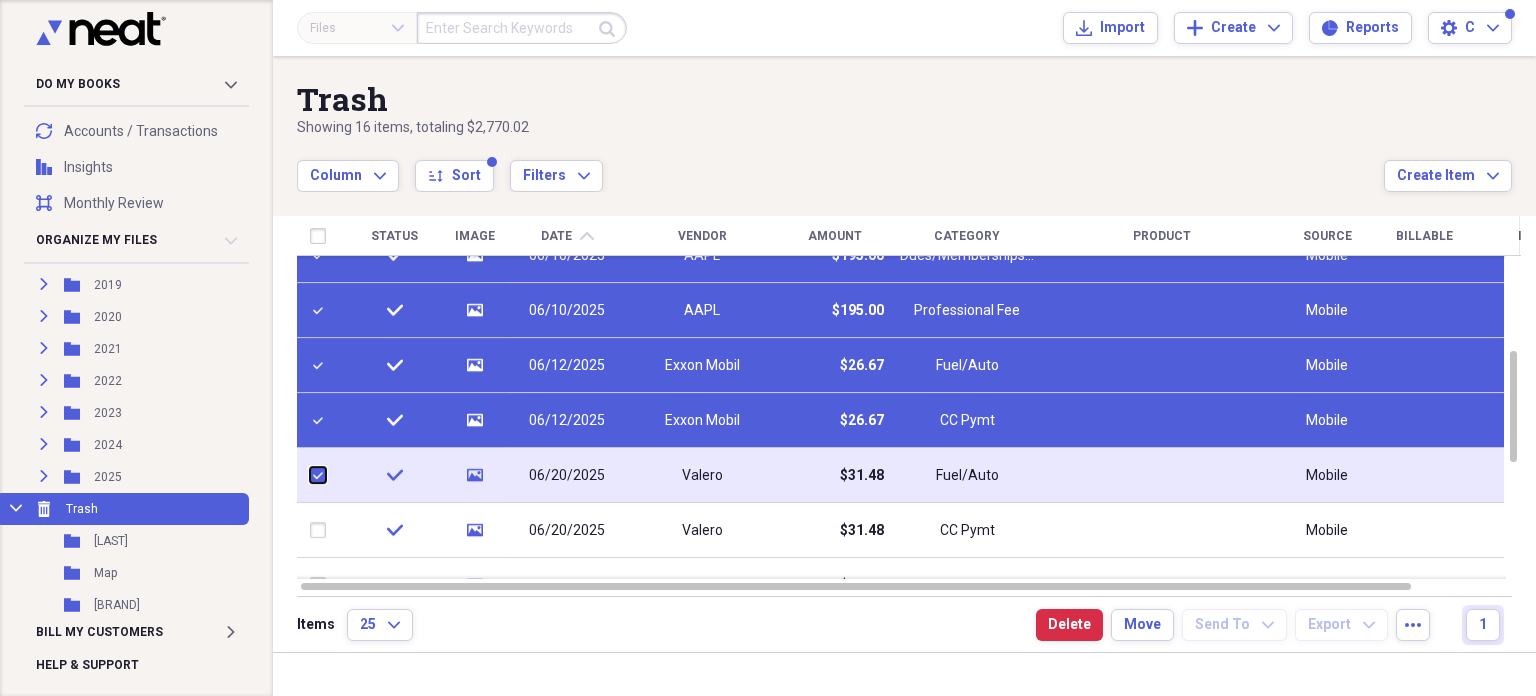 checkbox on "true" 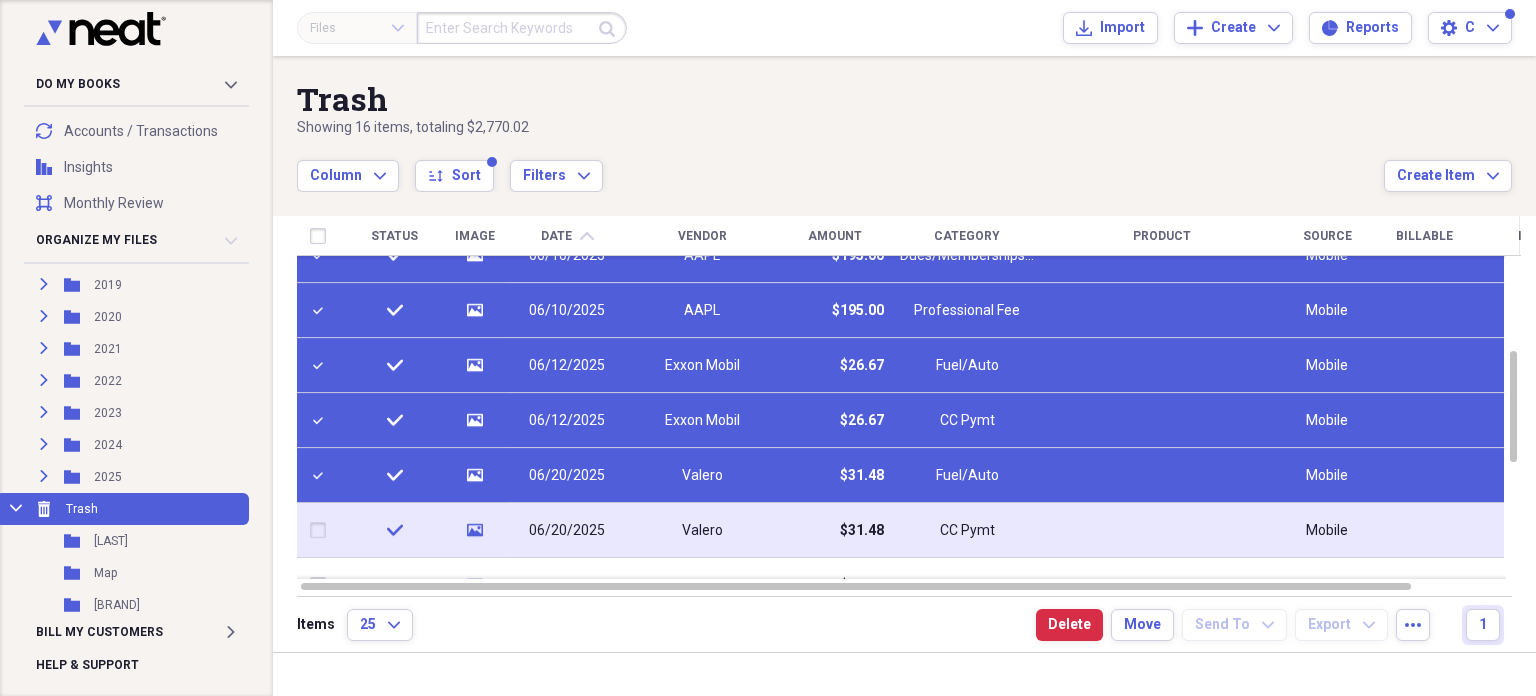 click at bounding box center [322, 531] 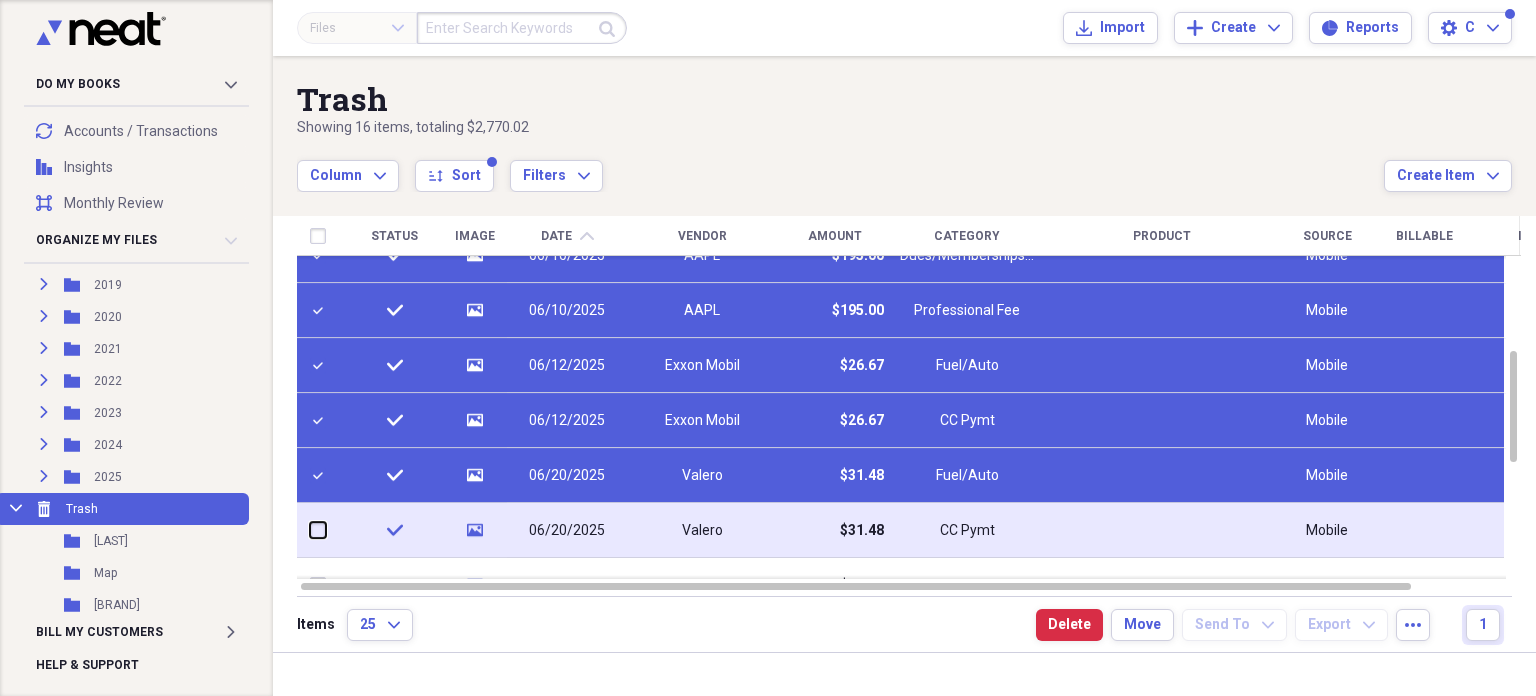 click at bounding box center (310, 530) 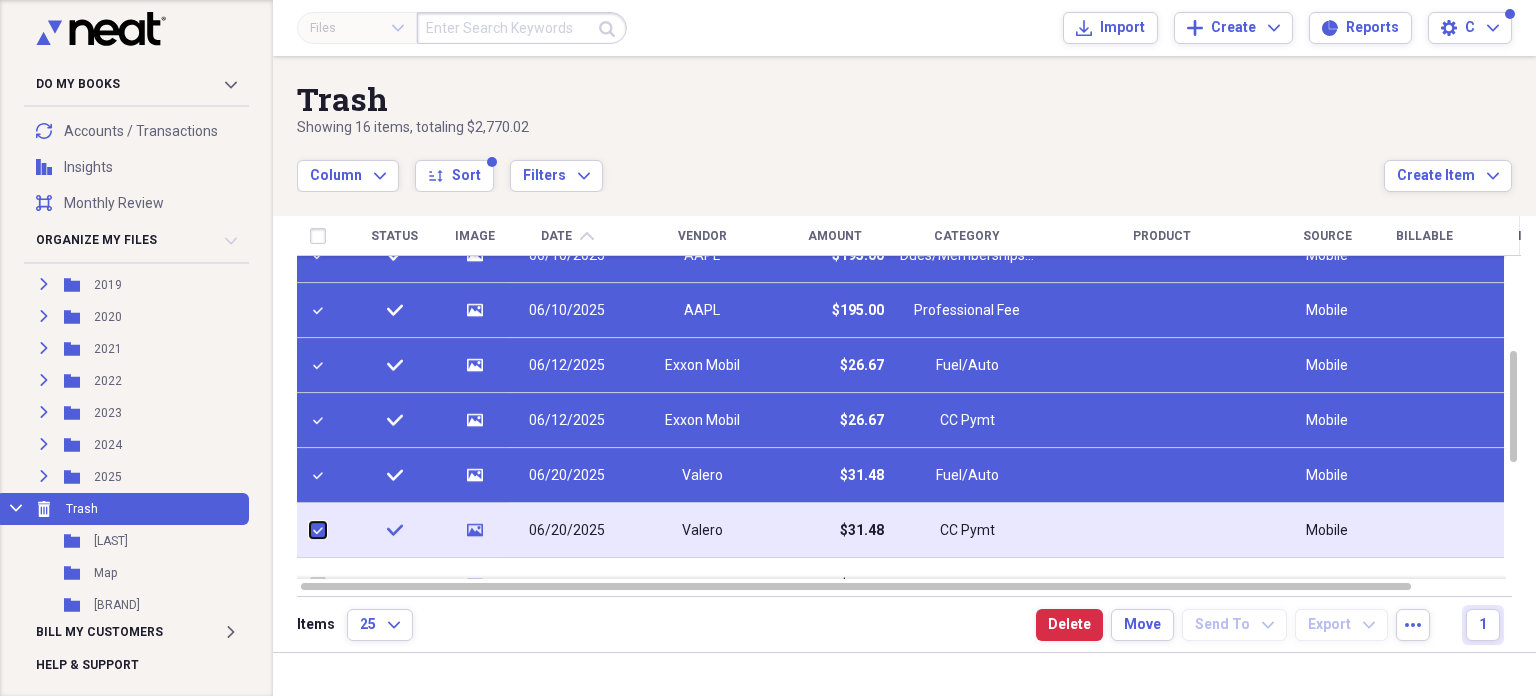 checkbox on "true" 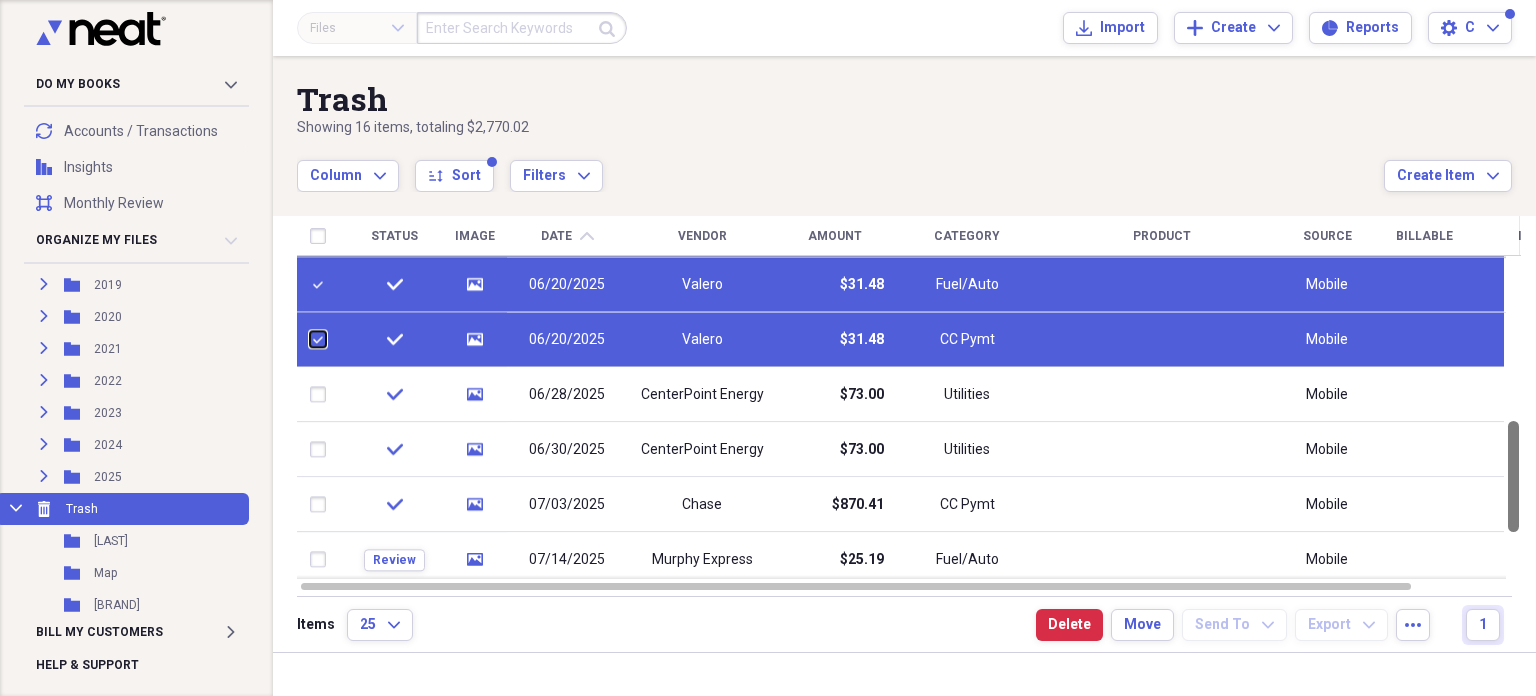 checkbox on "false" 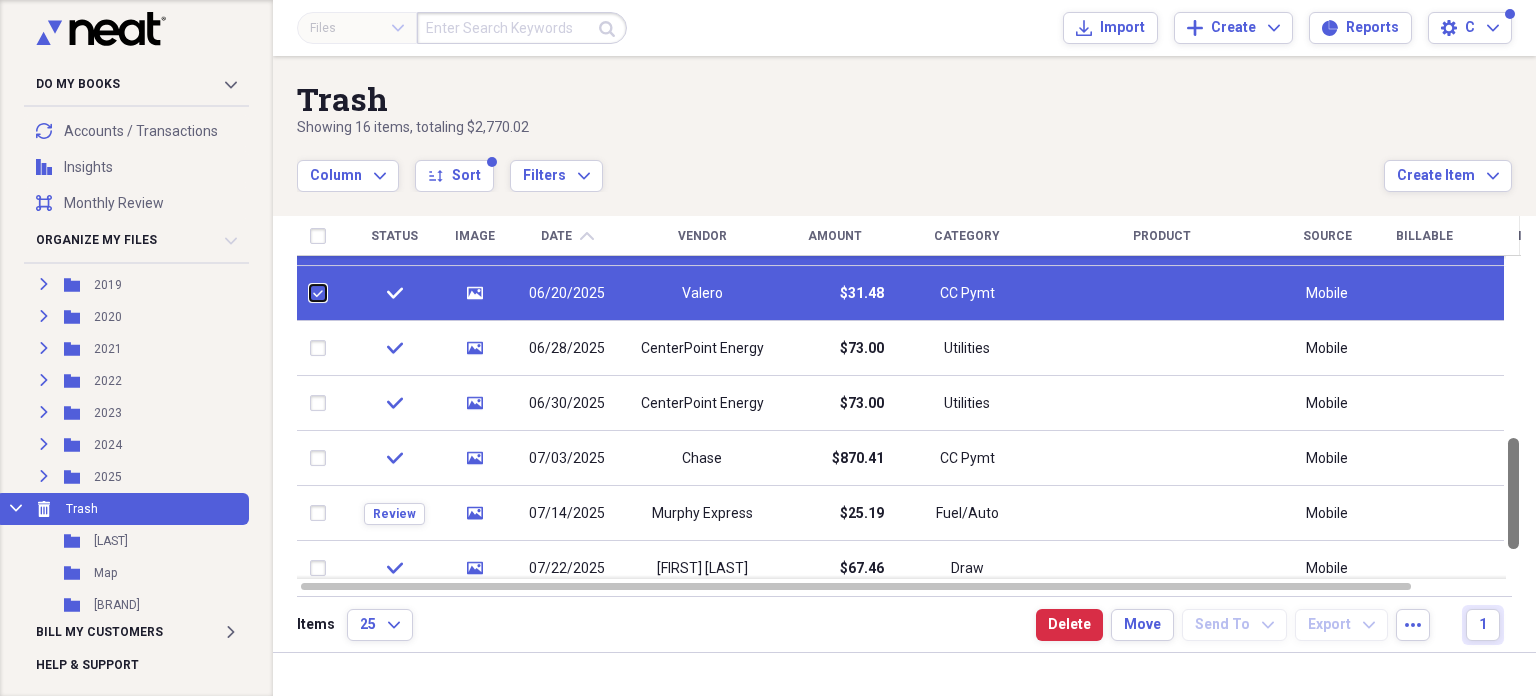 drag, startPoint x: 1528, startPoint y: 410, endPoint x: 1535, endPoint y: 497, distance: 87.28116 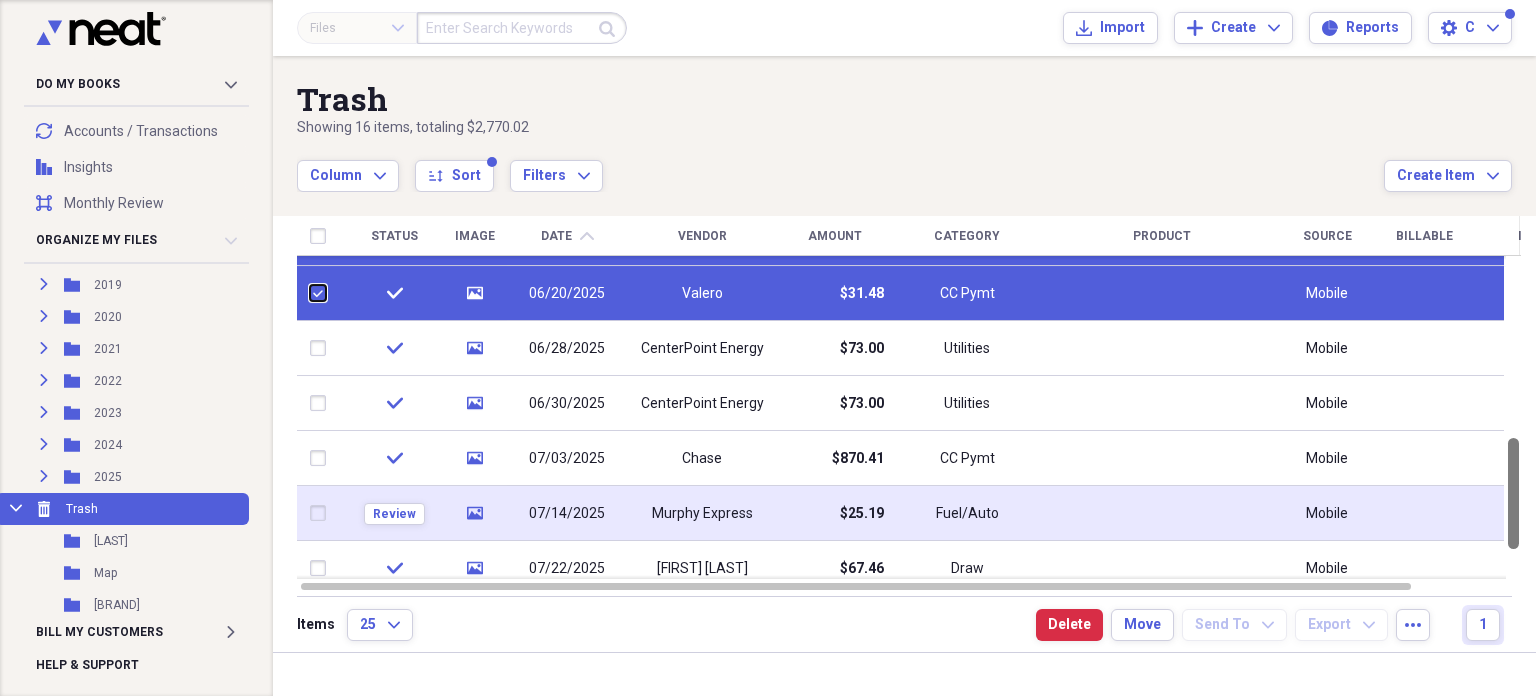 checkbox on "false" 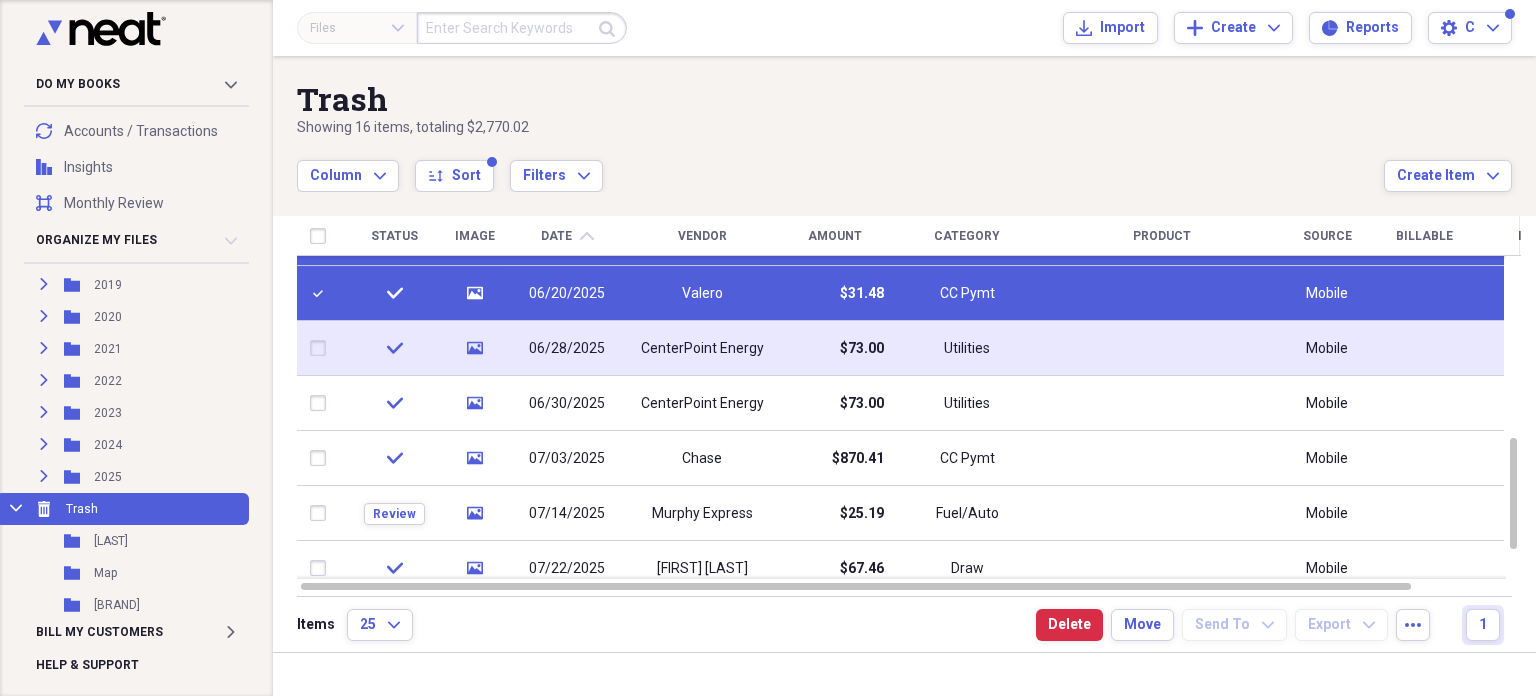 click at bounding box center (322, 349) 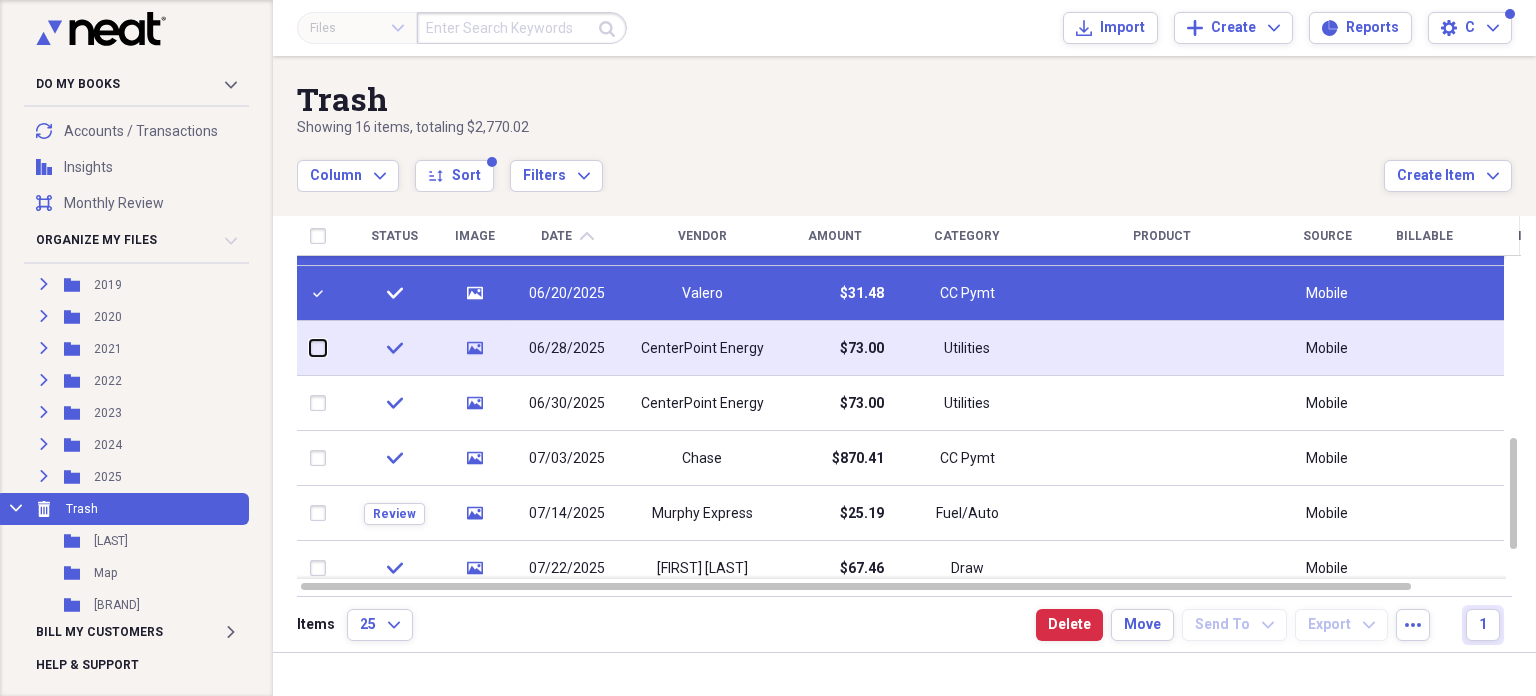 click at bounding box center (310, 348) 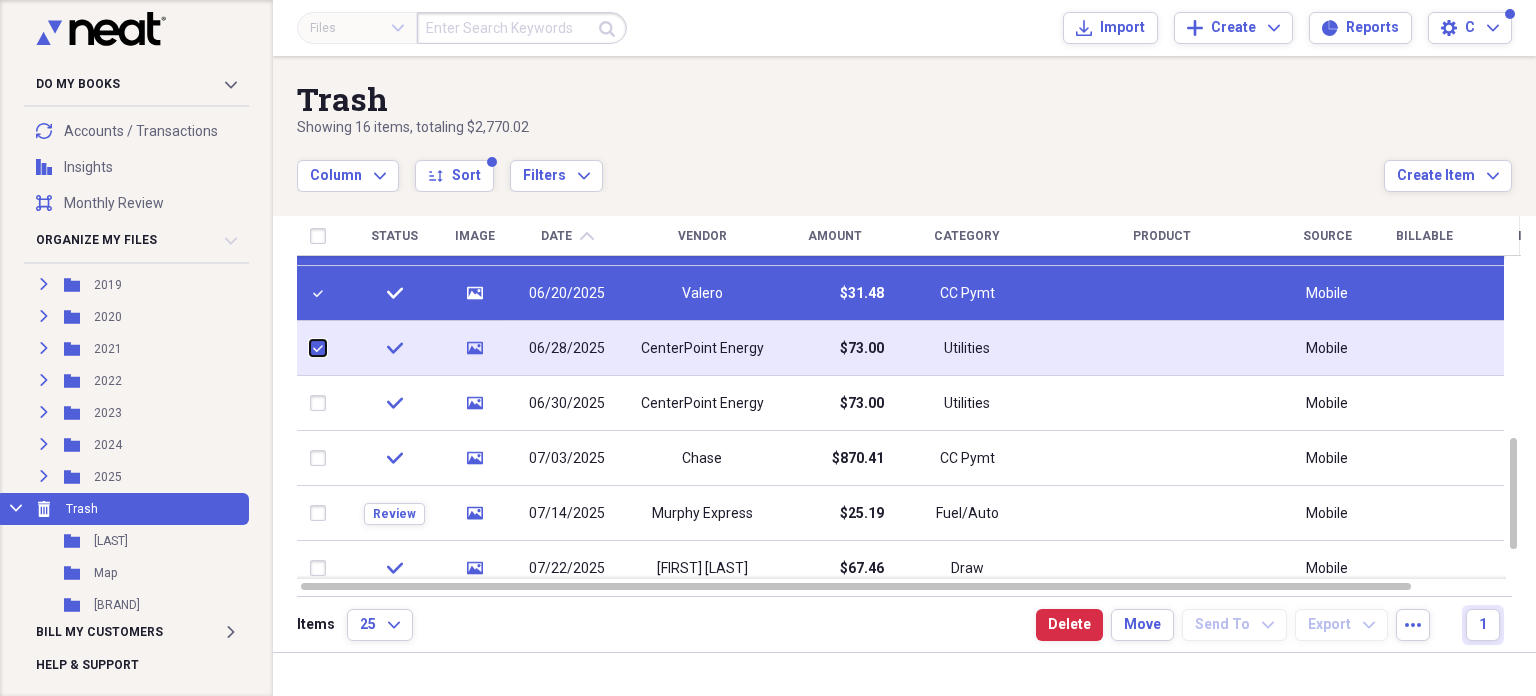 checkbox on "true" 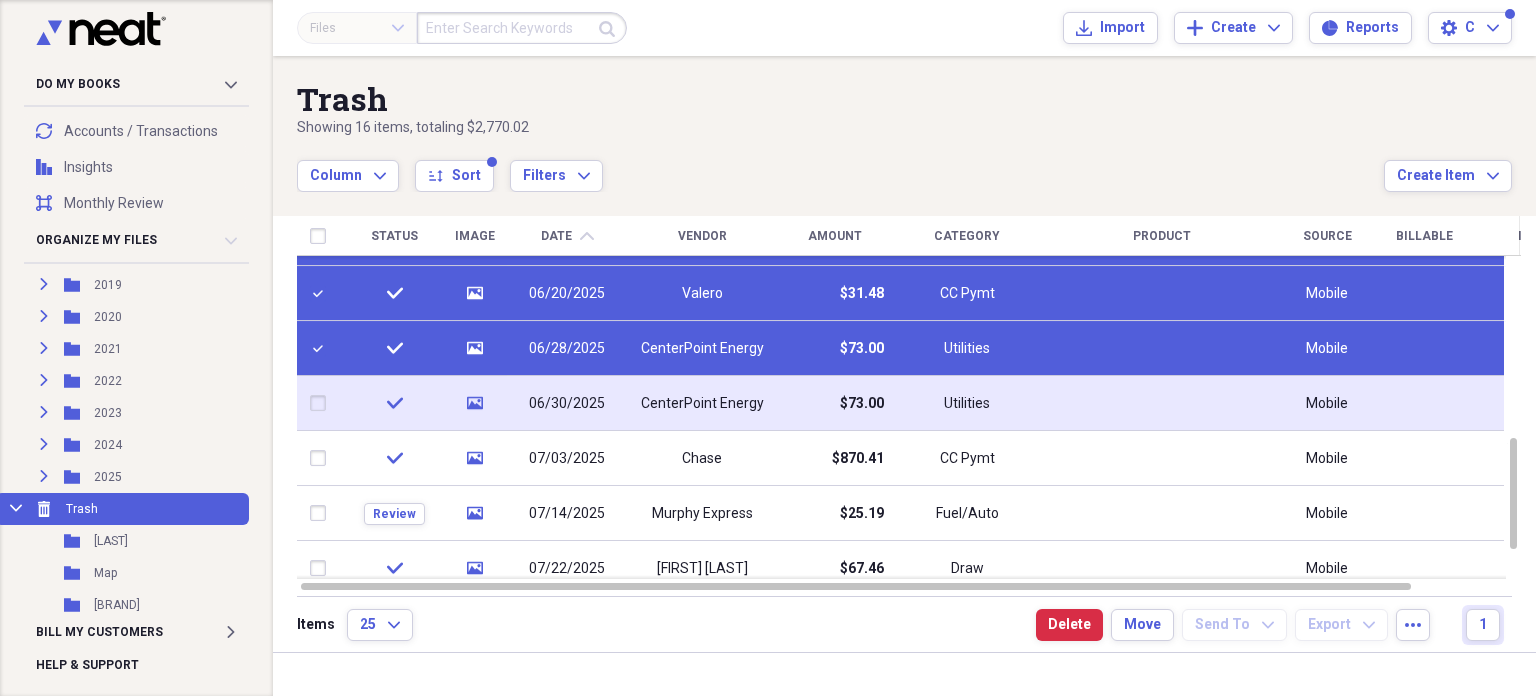 click at bounding box center (322, 404) 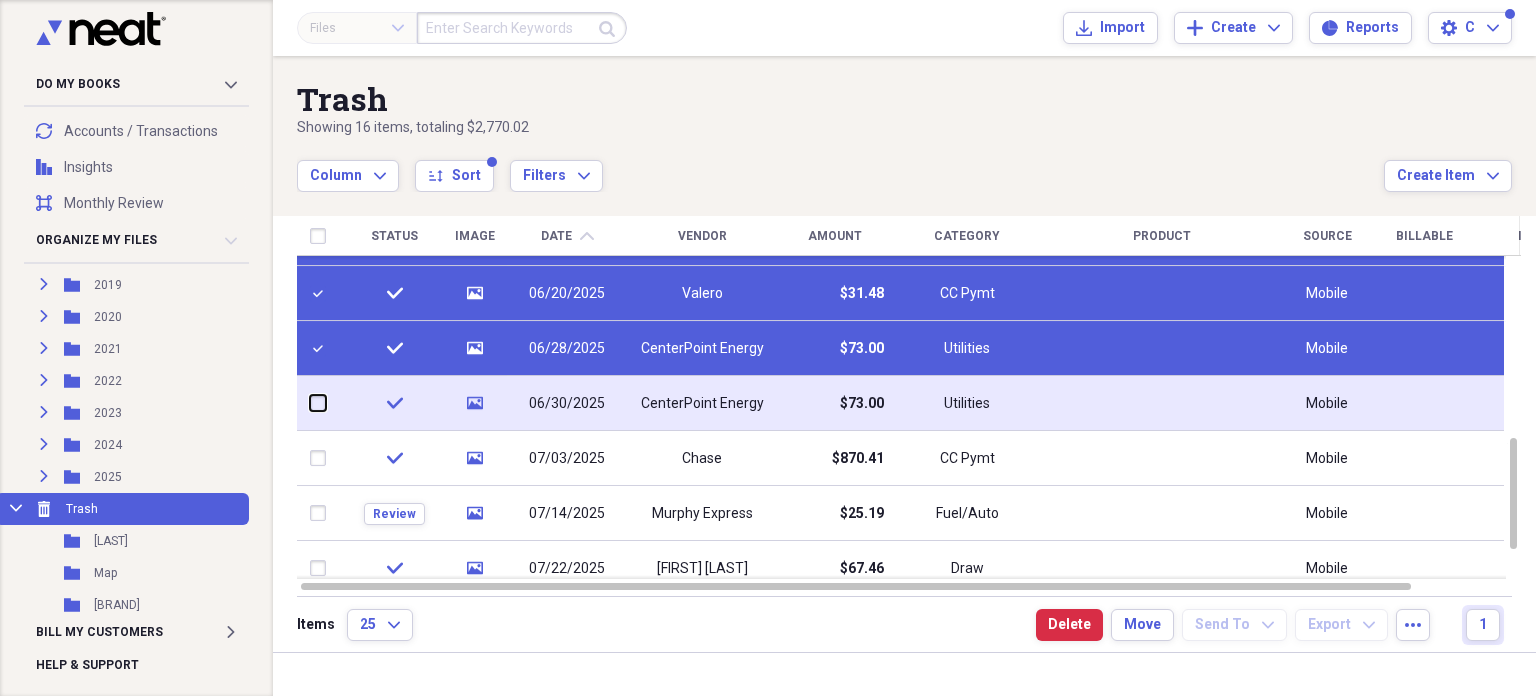 click at bounding box center [310, 403] 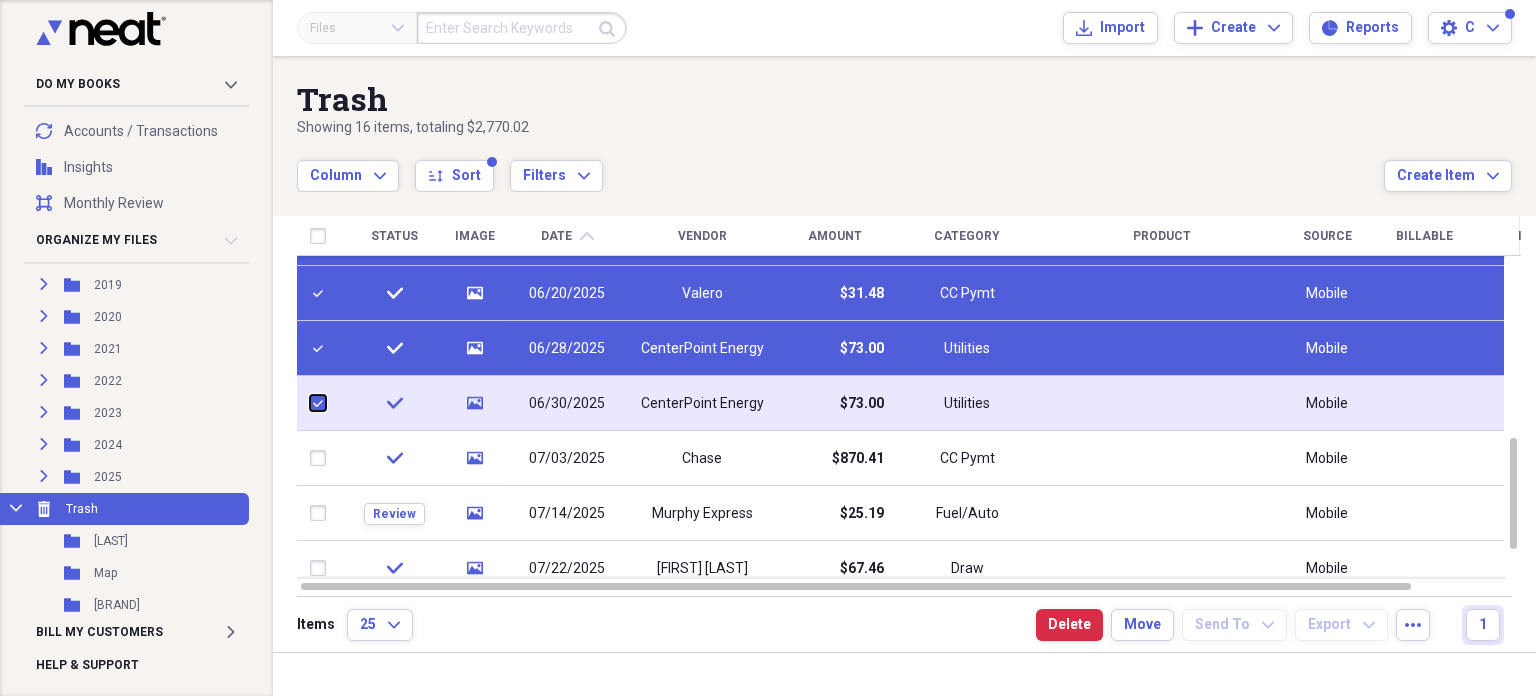 checkbox on "true" 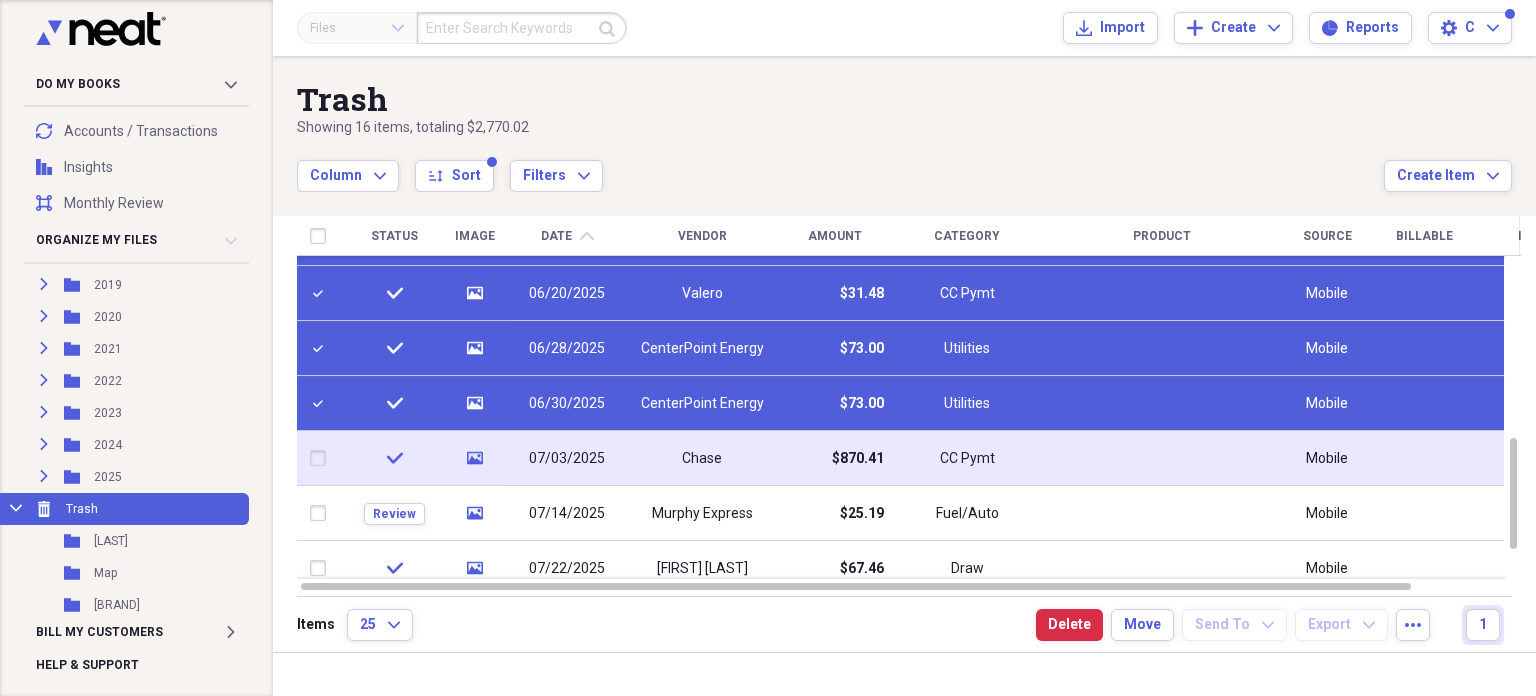 click at bounding box center (322, 459) 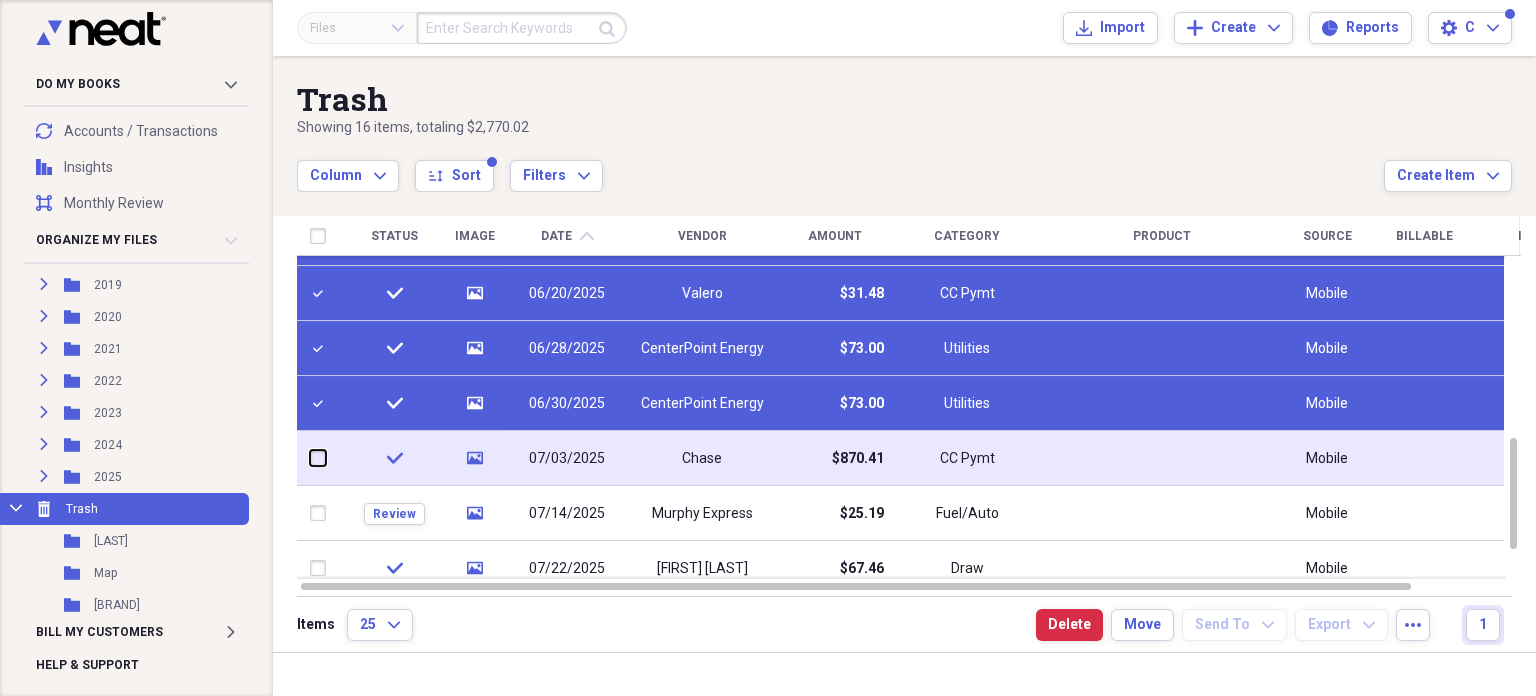 click at bounding box center [310, 458] 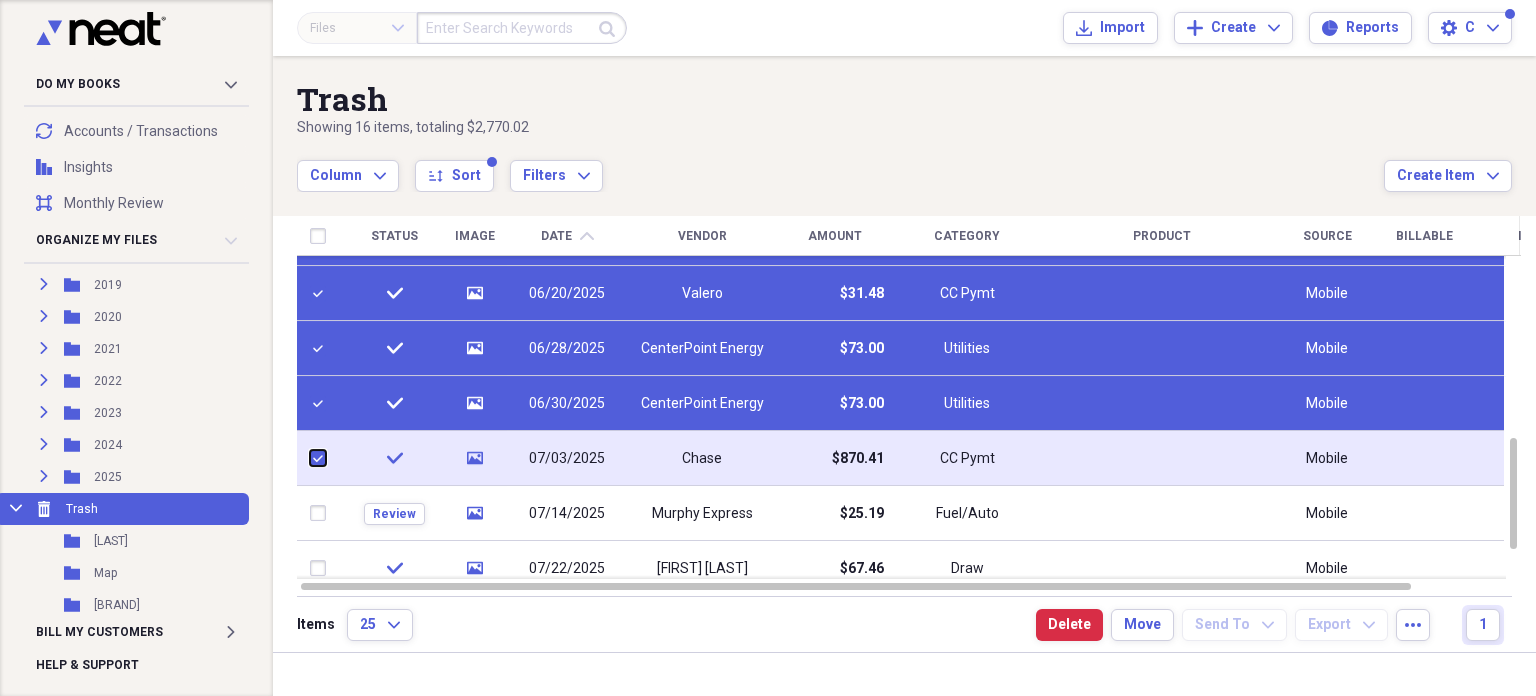 checkbox on "true" 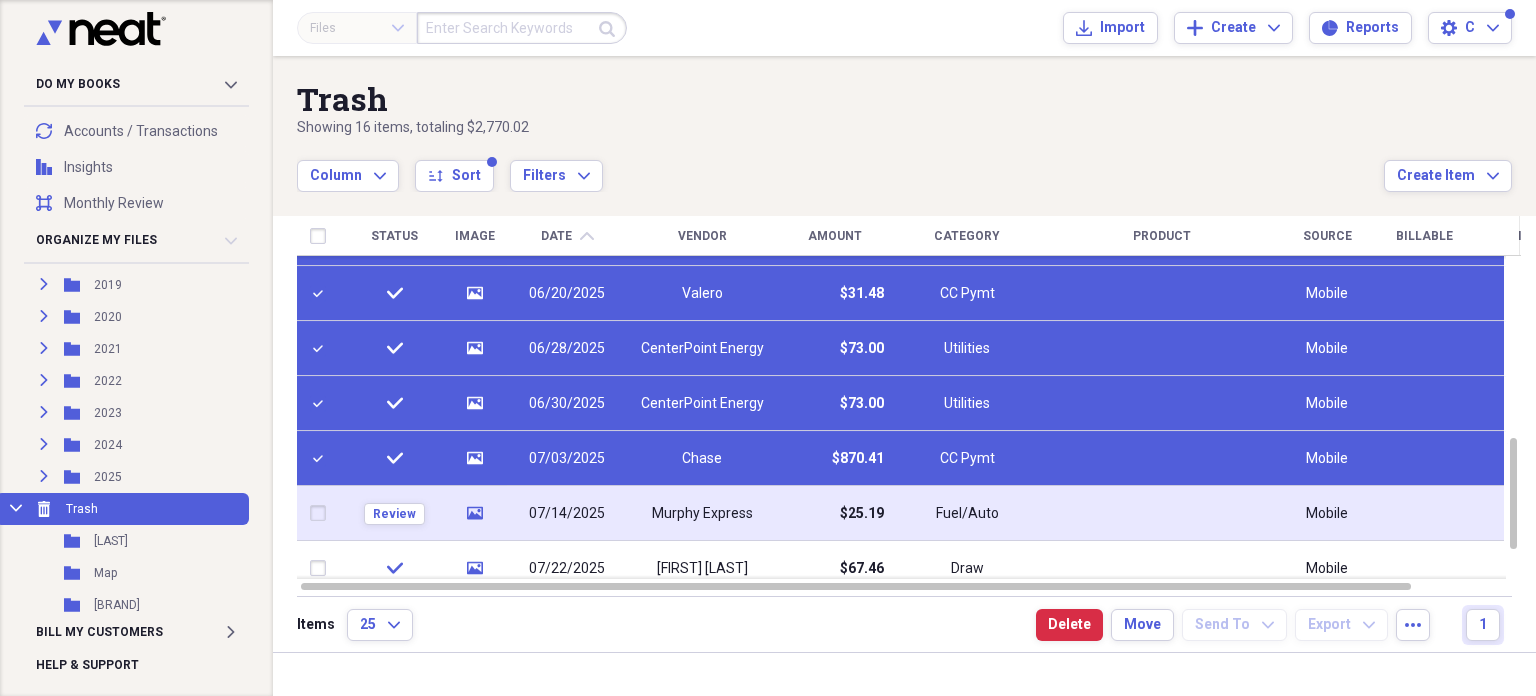 click at bounding box center [322, 514] 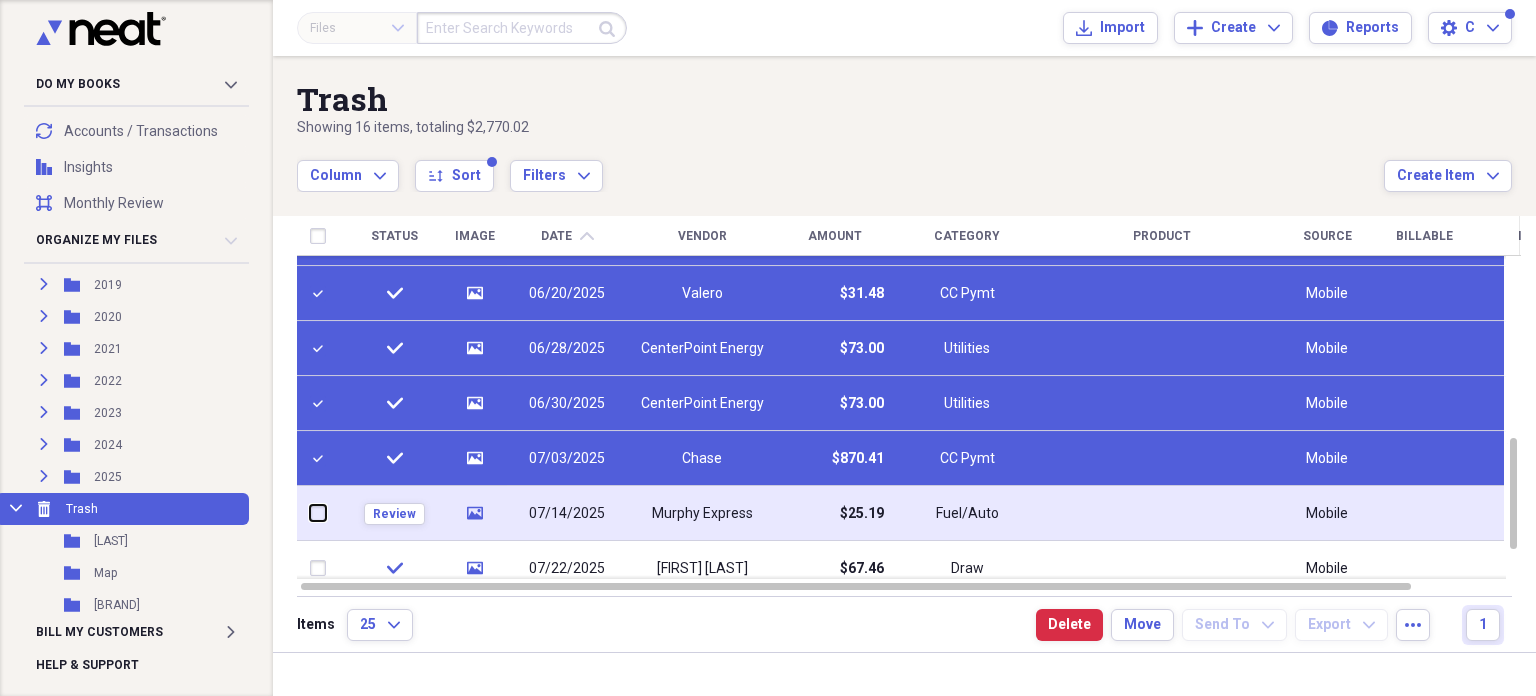 click at bounding box center [310, 513] 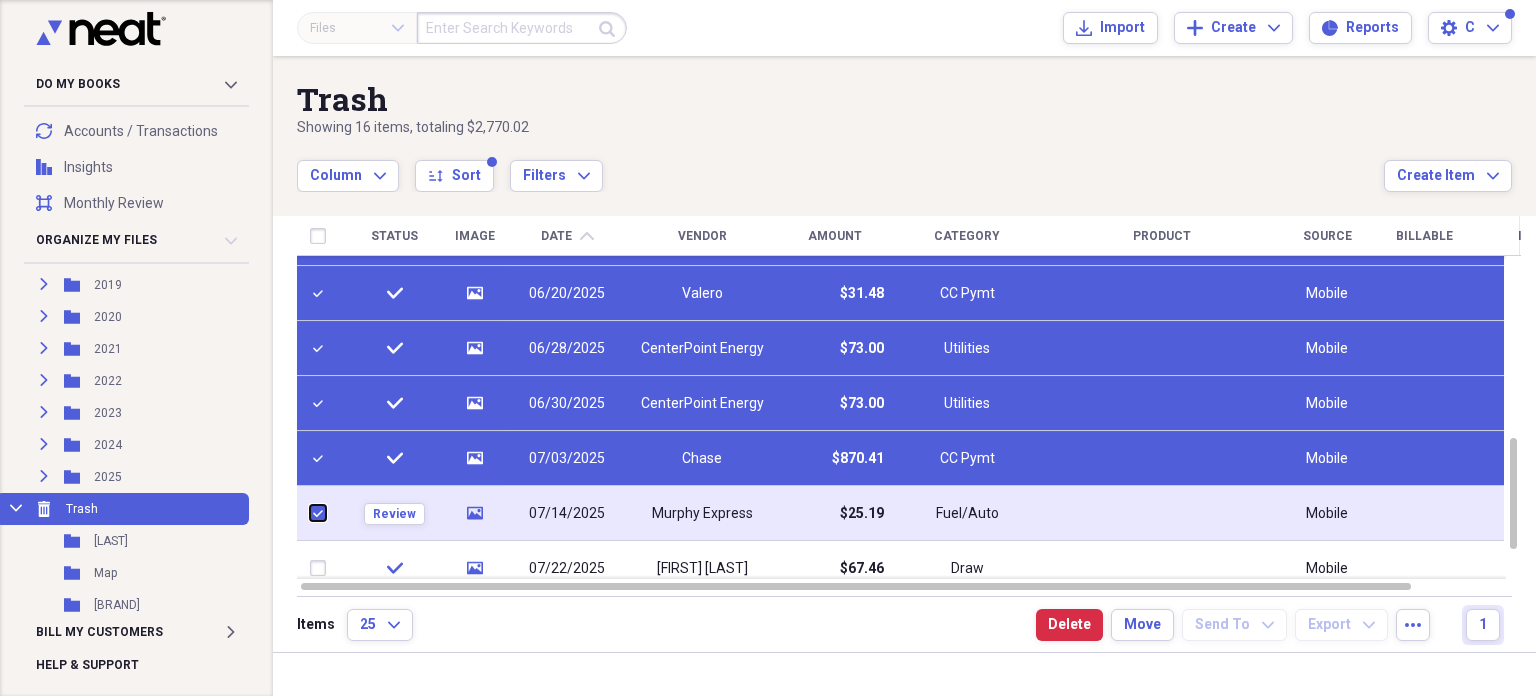 checkbox on "true" 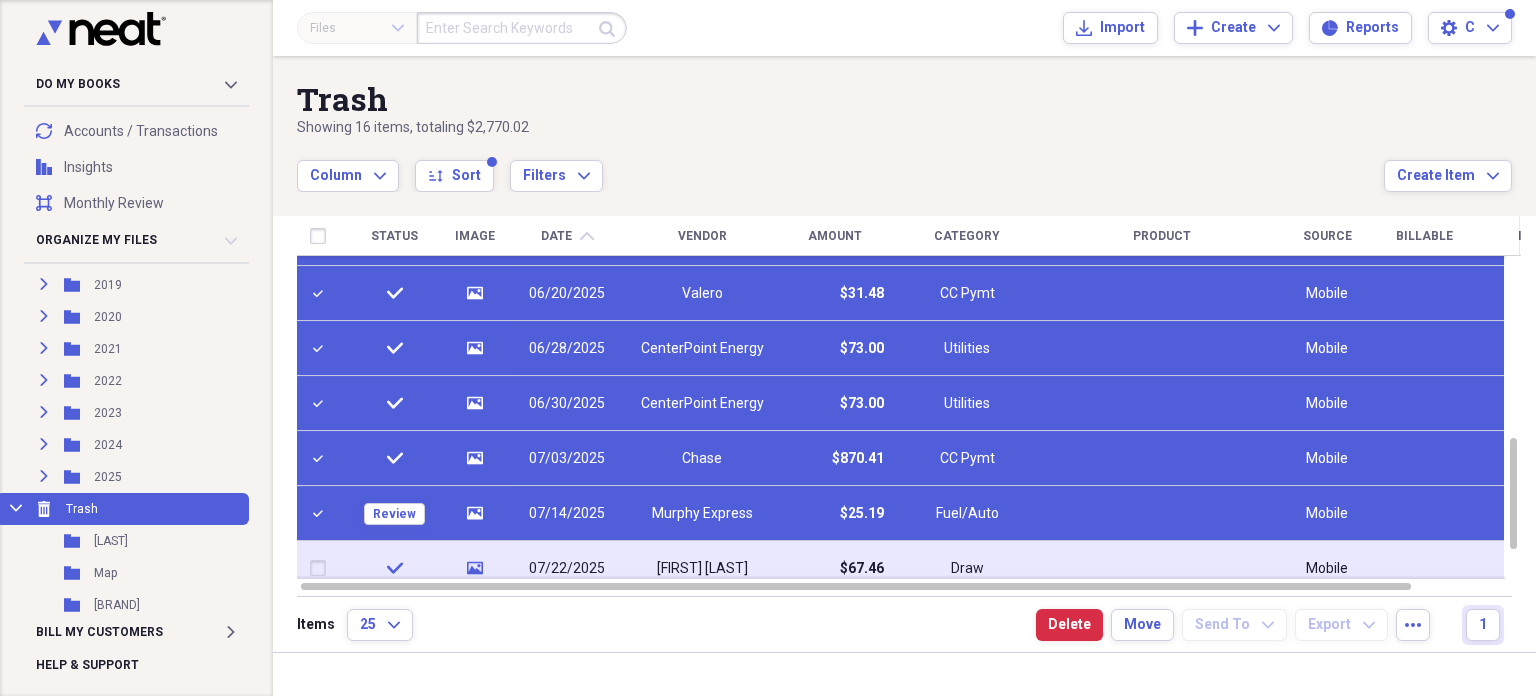 click at bounding box center [322, 569] 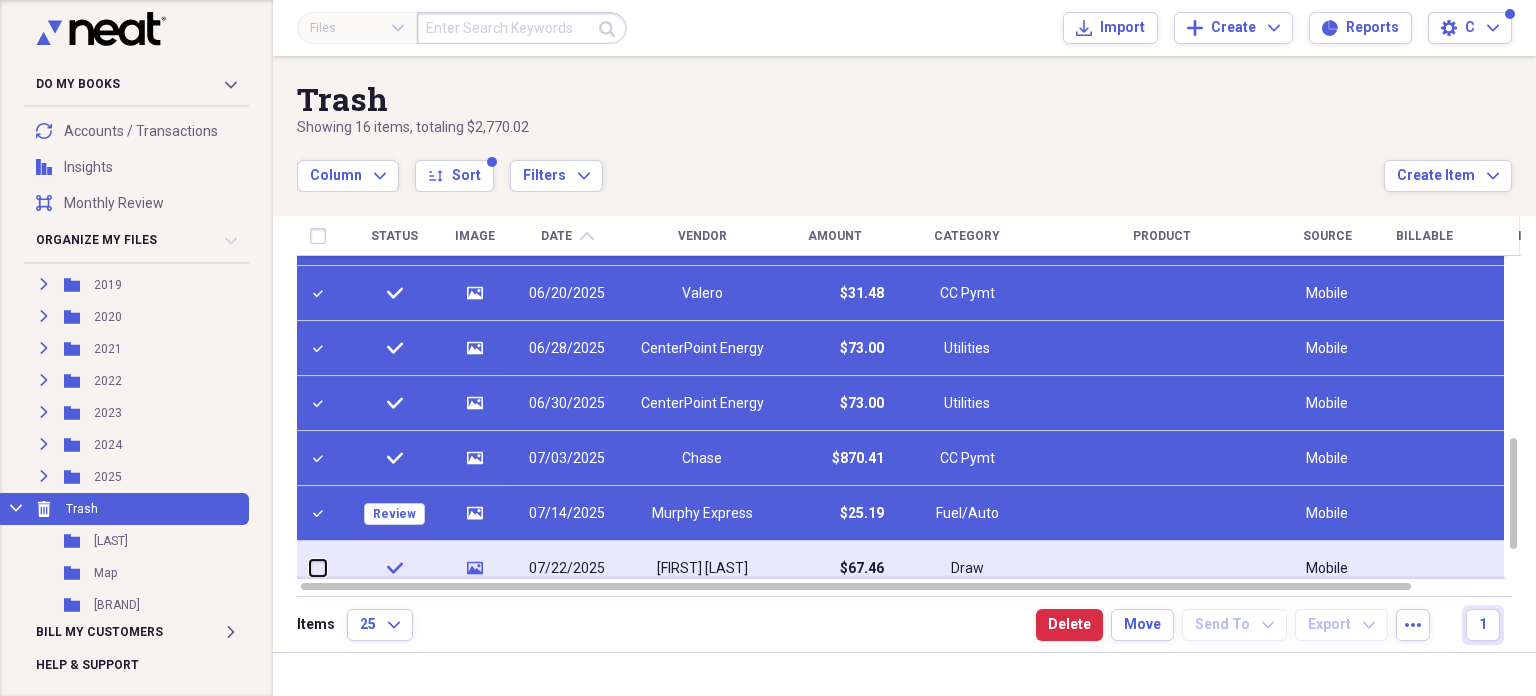 click at bounding box center [310, 568] 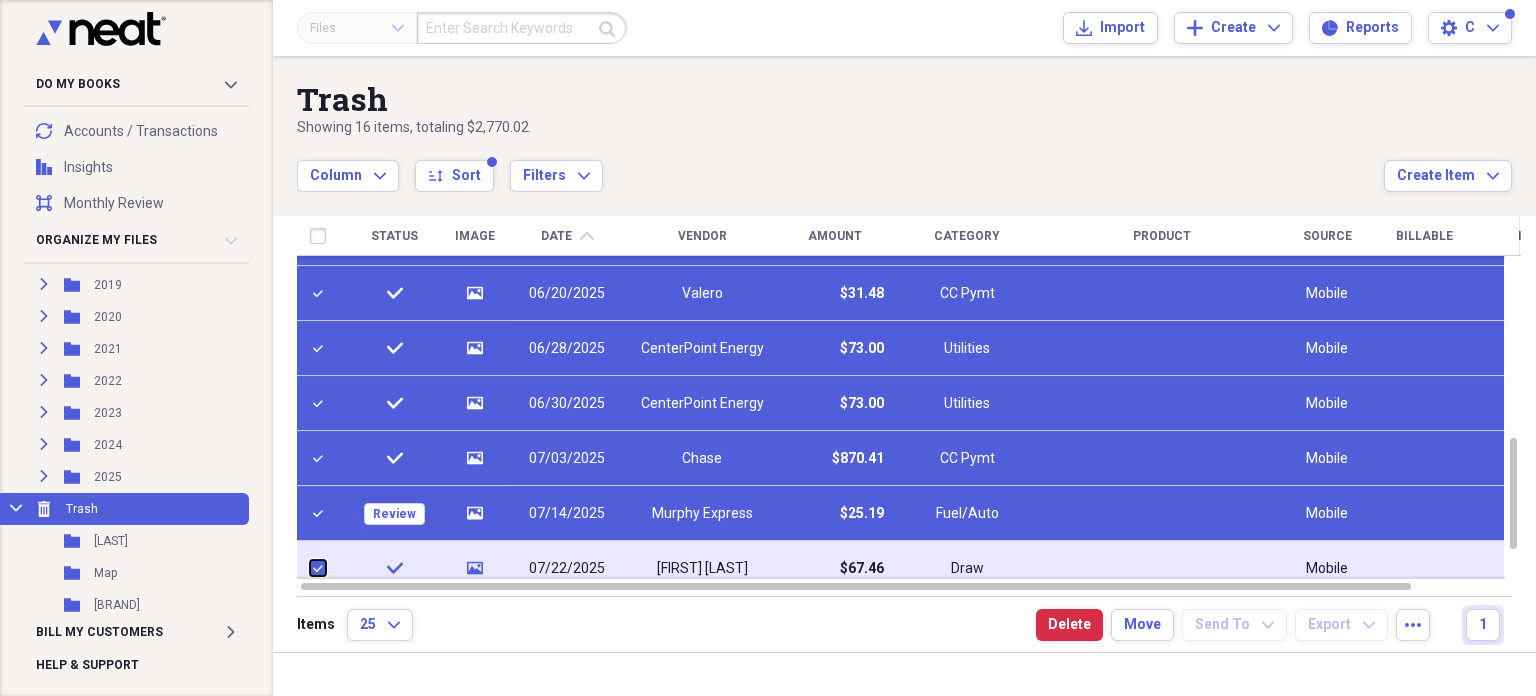checkbox on "true" 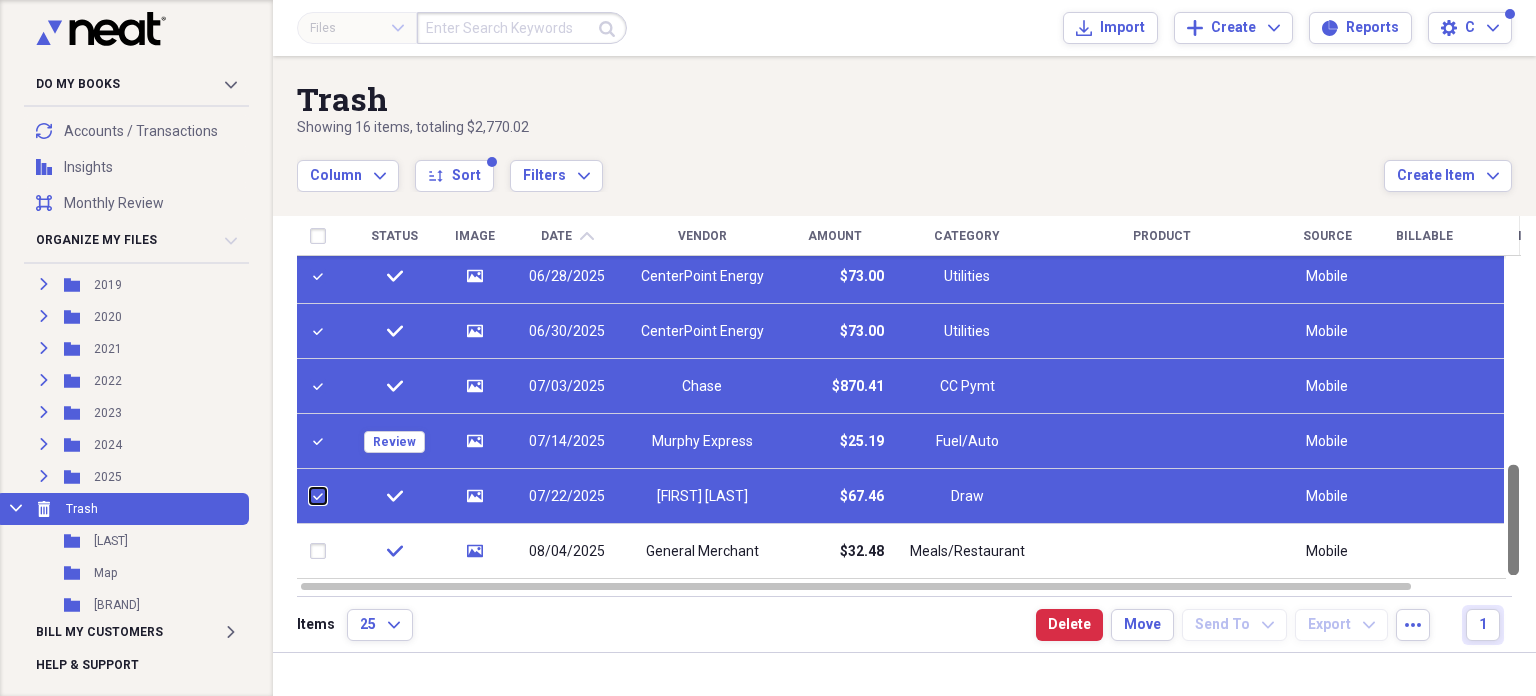 drag, startPoint x: 1531, startPoint y: 464, endPoint x: 1532, endPoint y: 503, distance: 39.012817 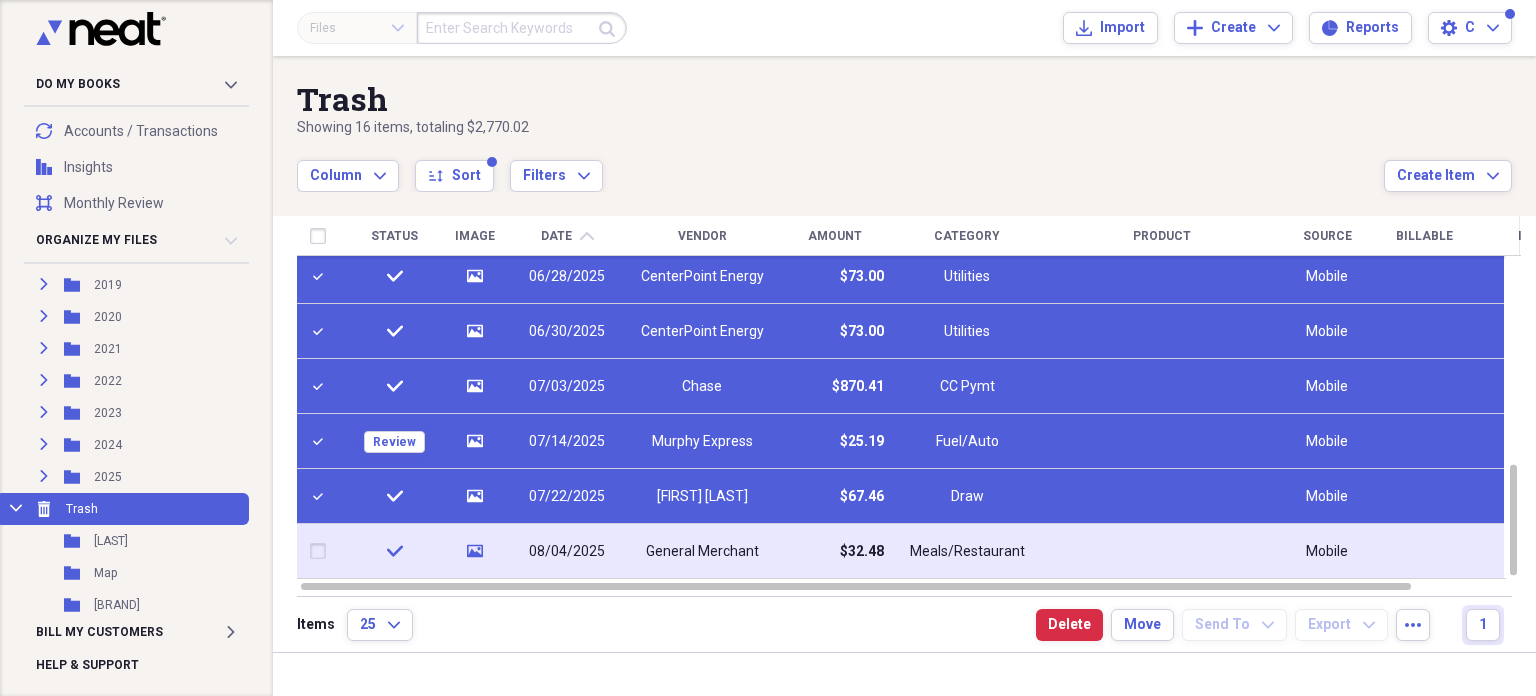 click at bounding box center (322, 551) 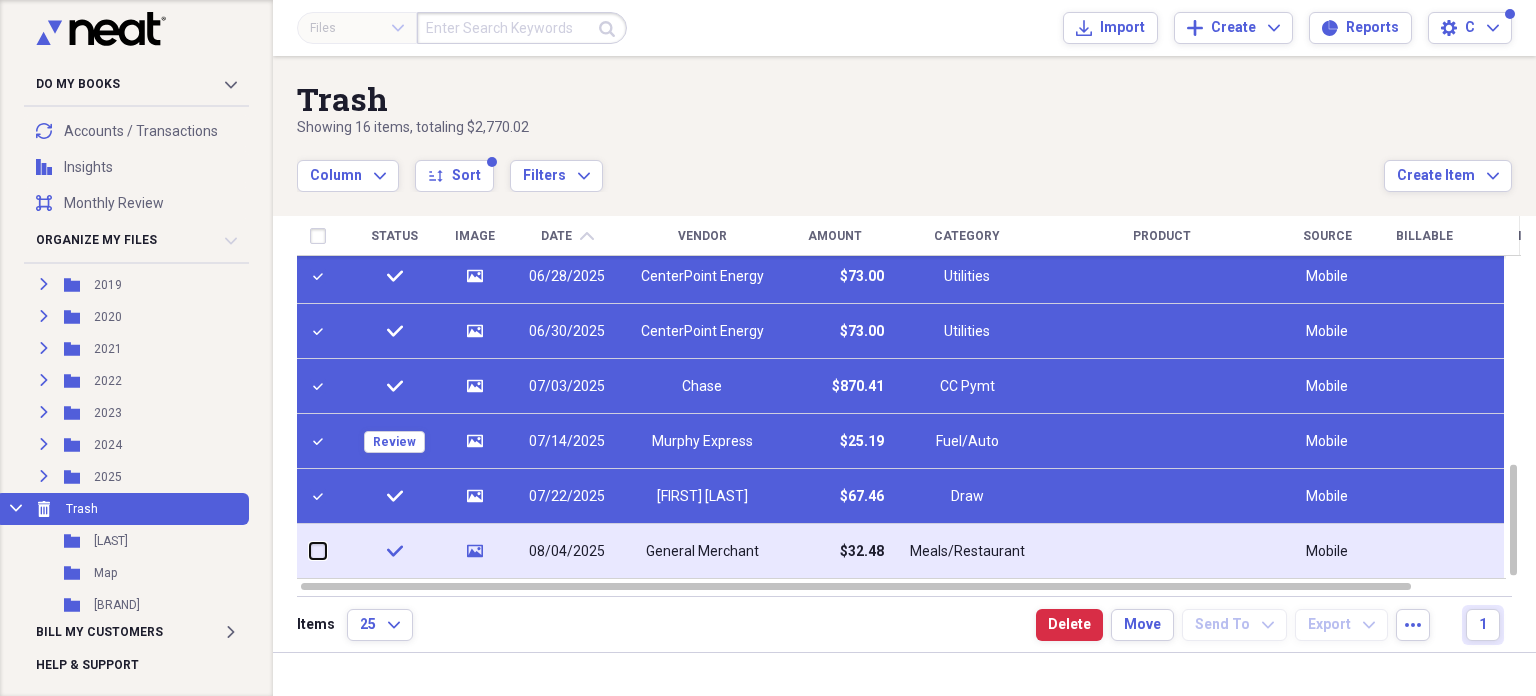 click at bounding box center (310, 551) 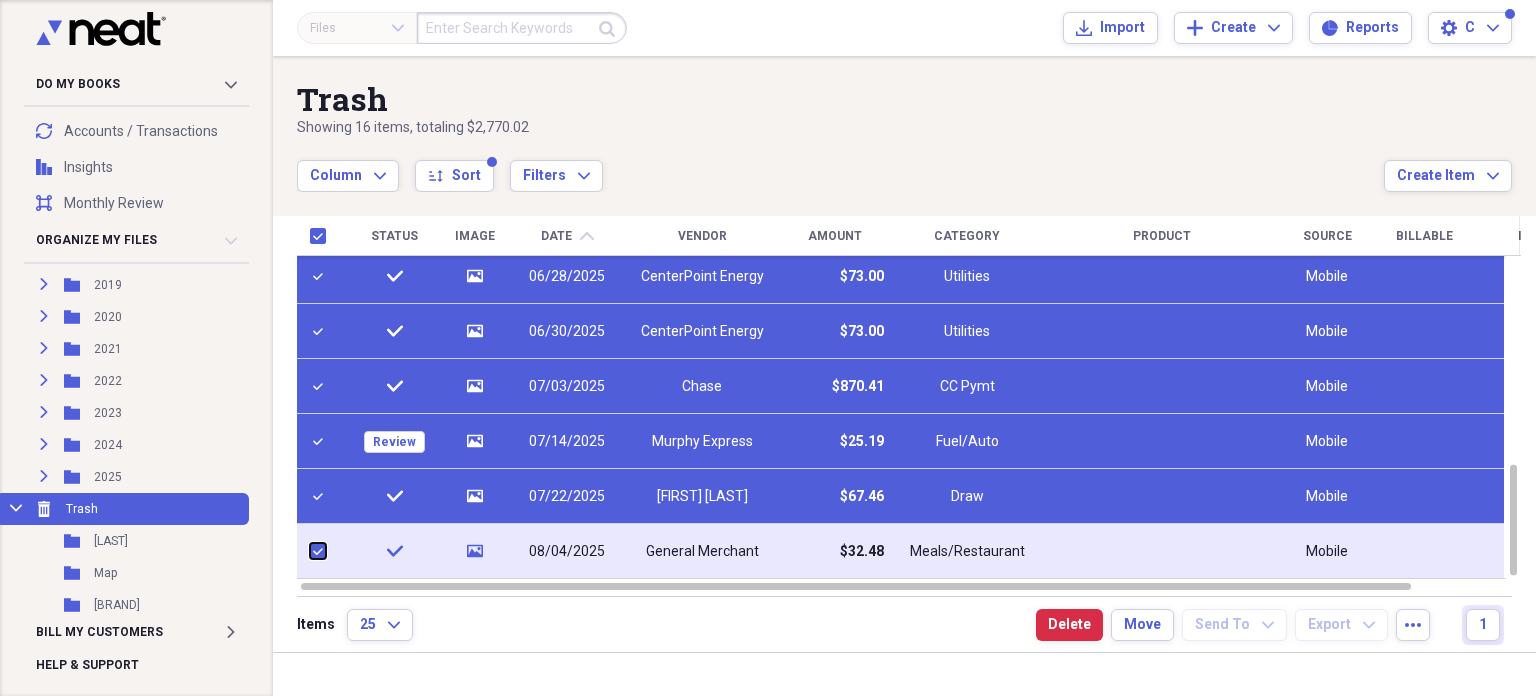 checkbox on "true" 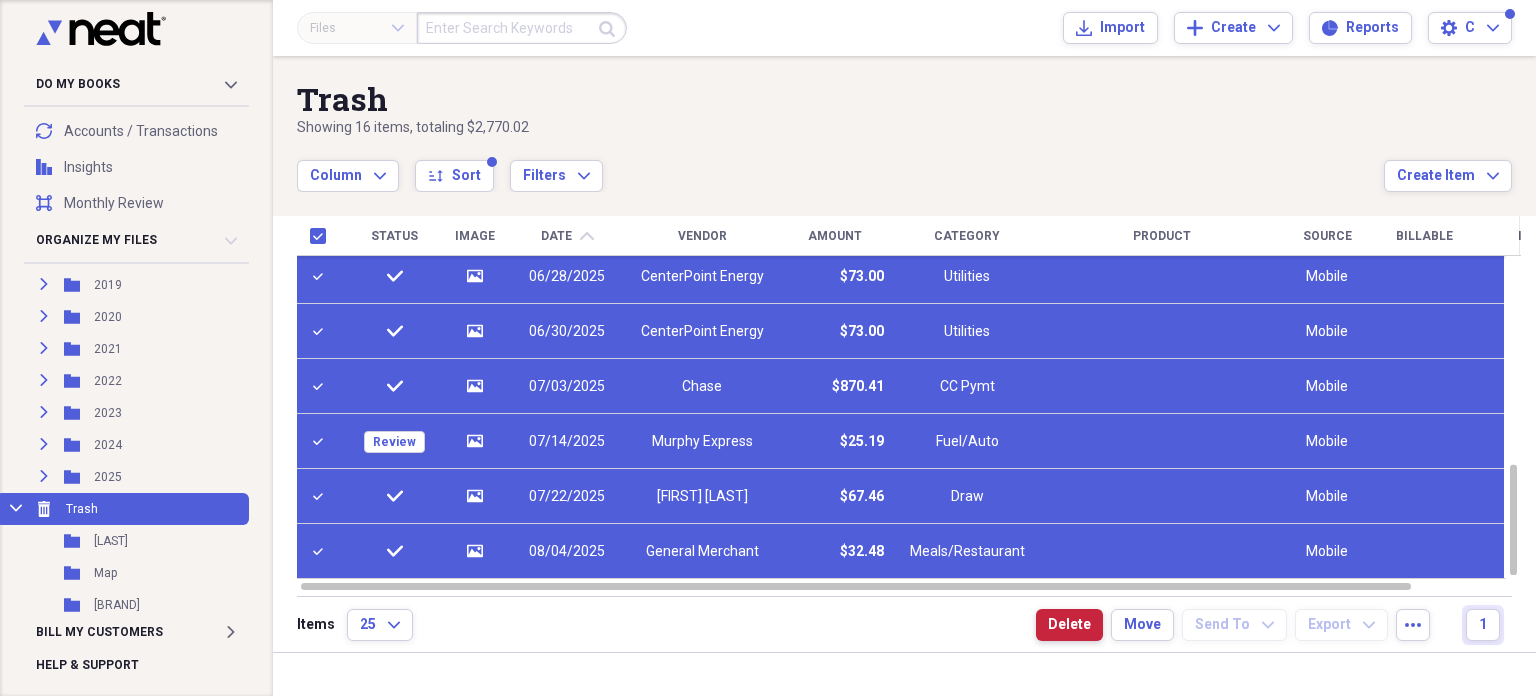 click on "Delete" at bounding box center (1069, 625) 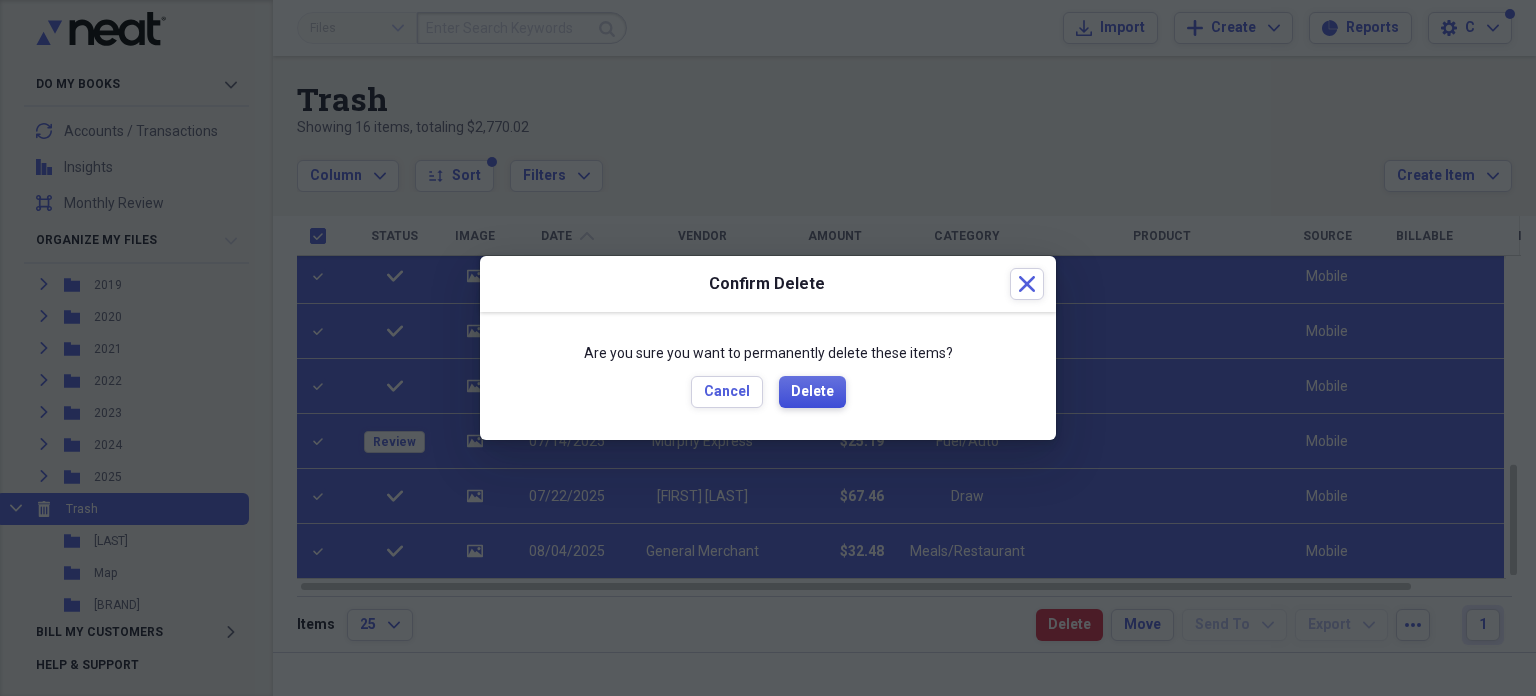 click on "Delete" at bounding box center [812, 392] 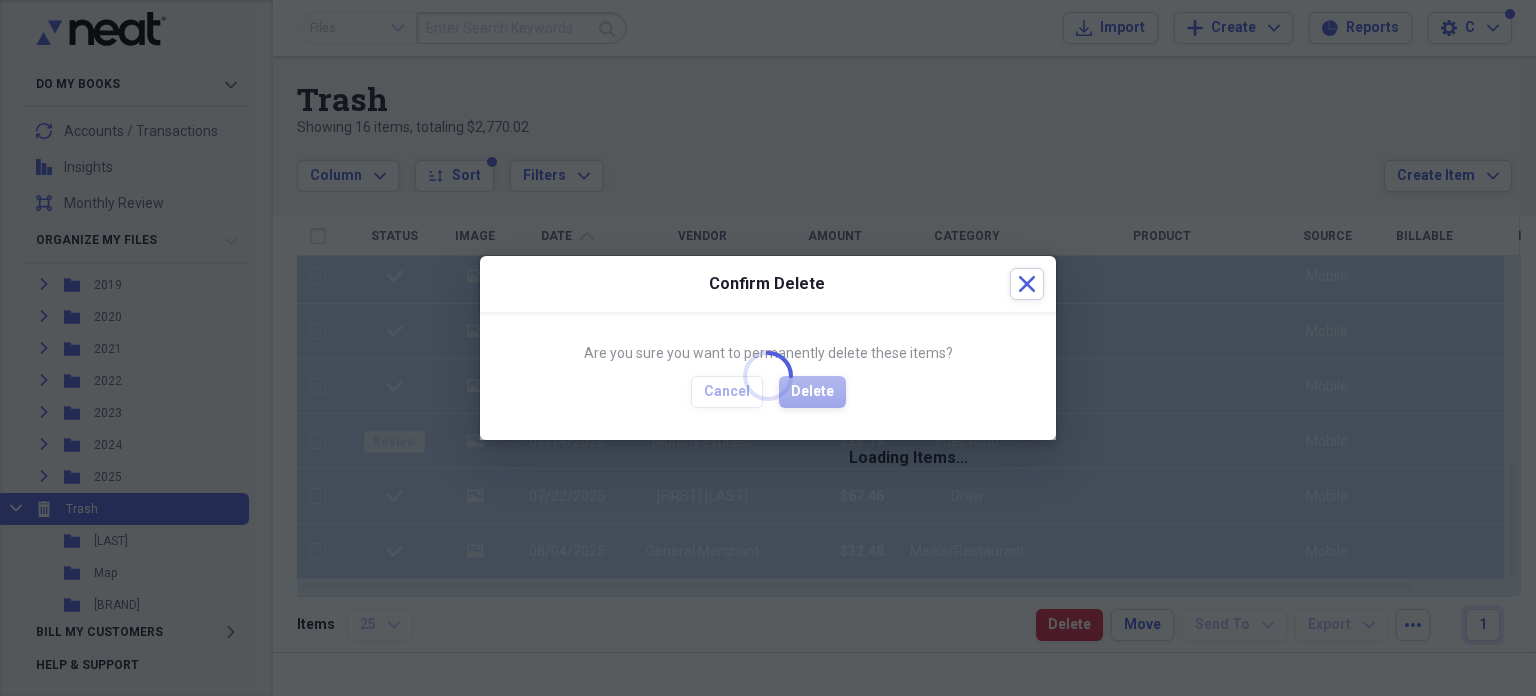 checkbox on "false" 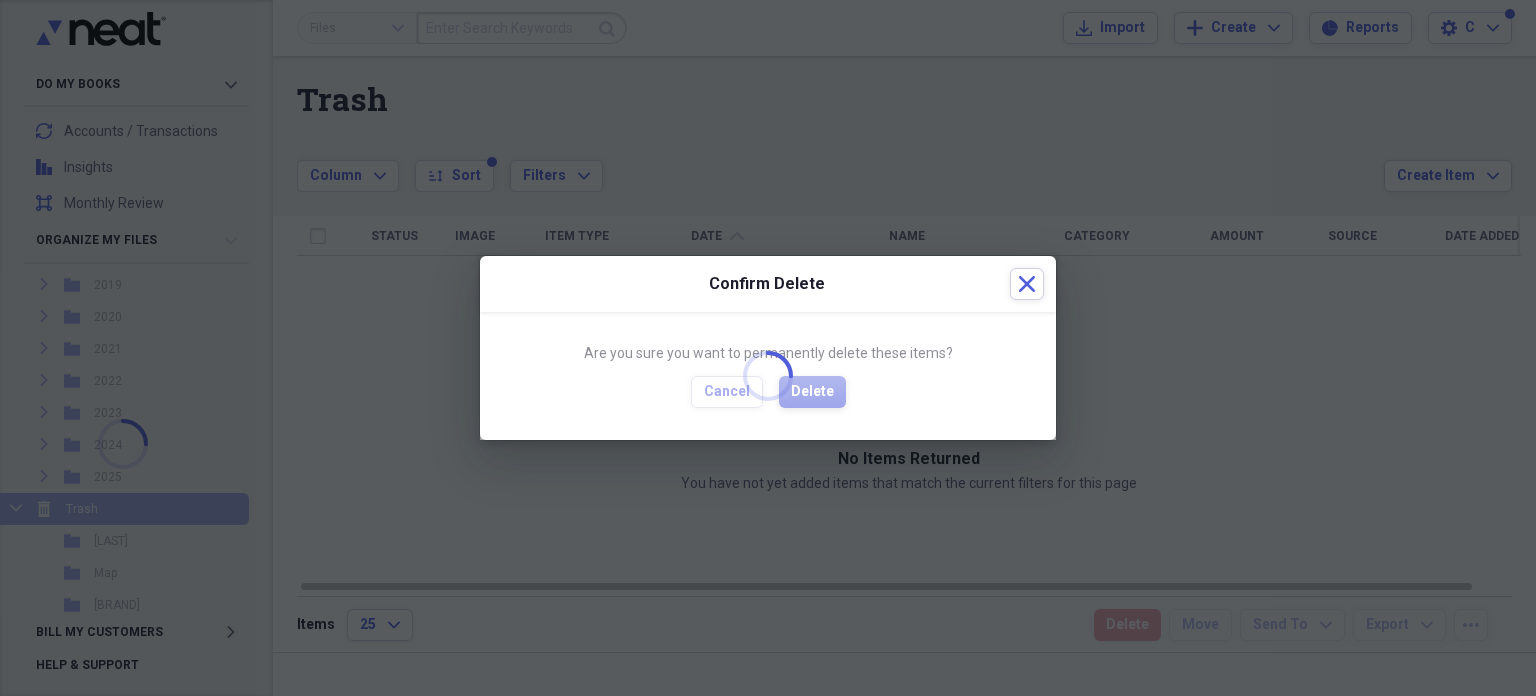 scroll, scrollTop: 229, scrollLeft: 0, axis: vertical 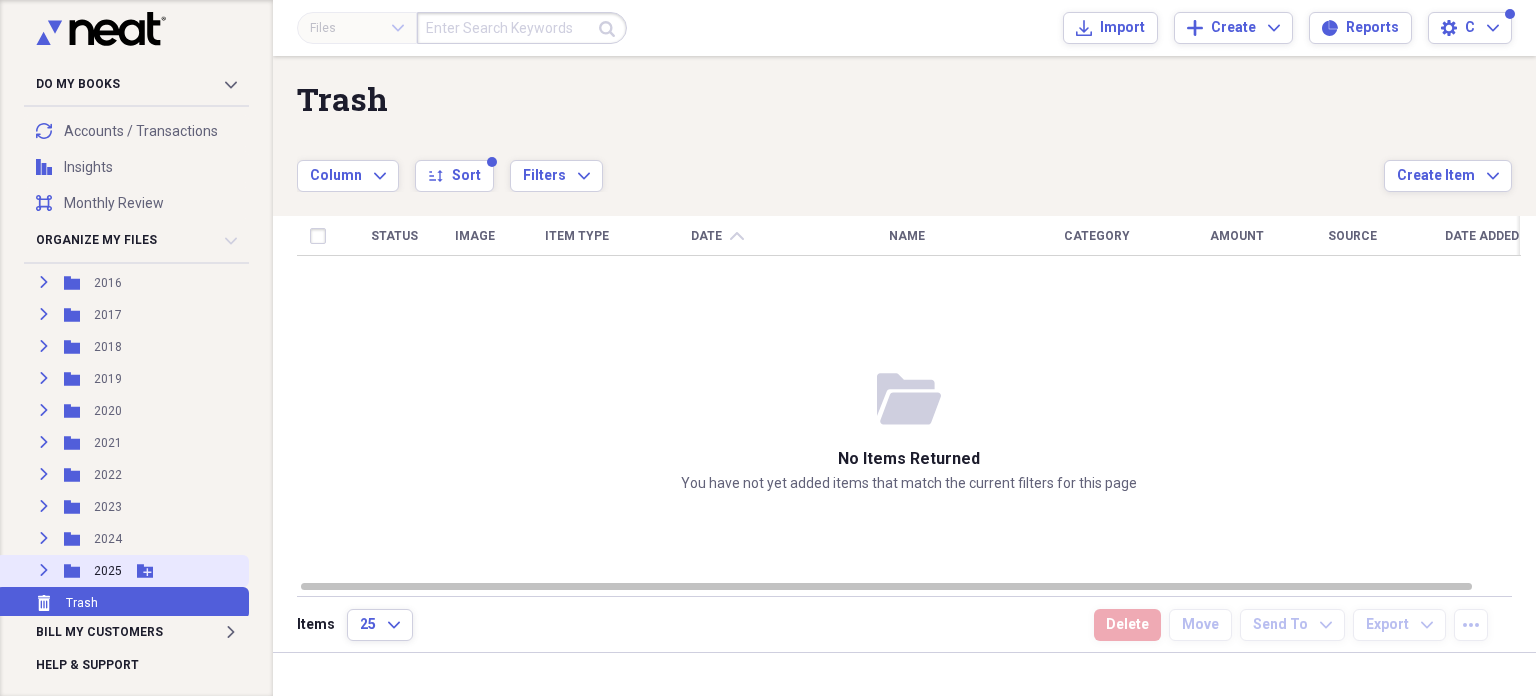 click on "Expand" at bounding box center [44, 570] 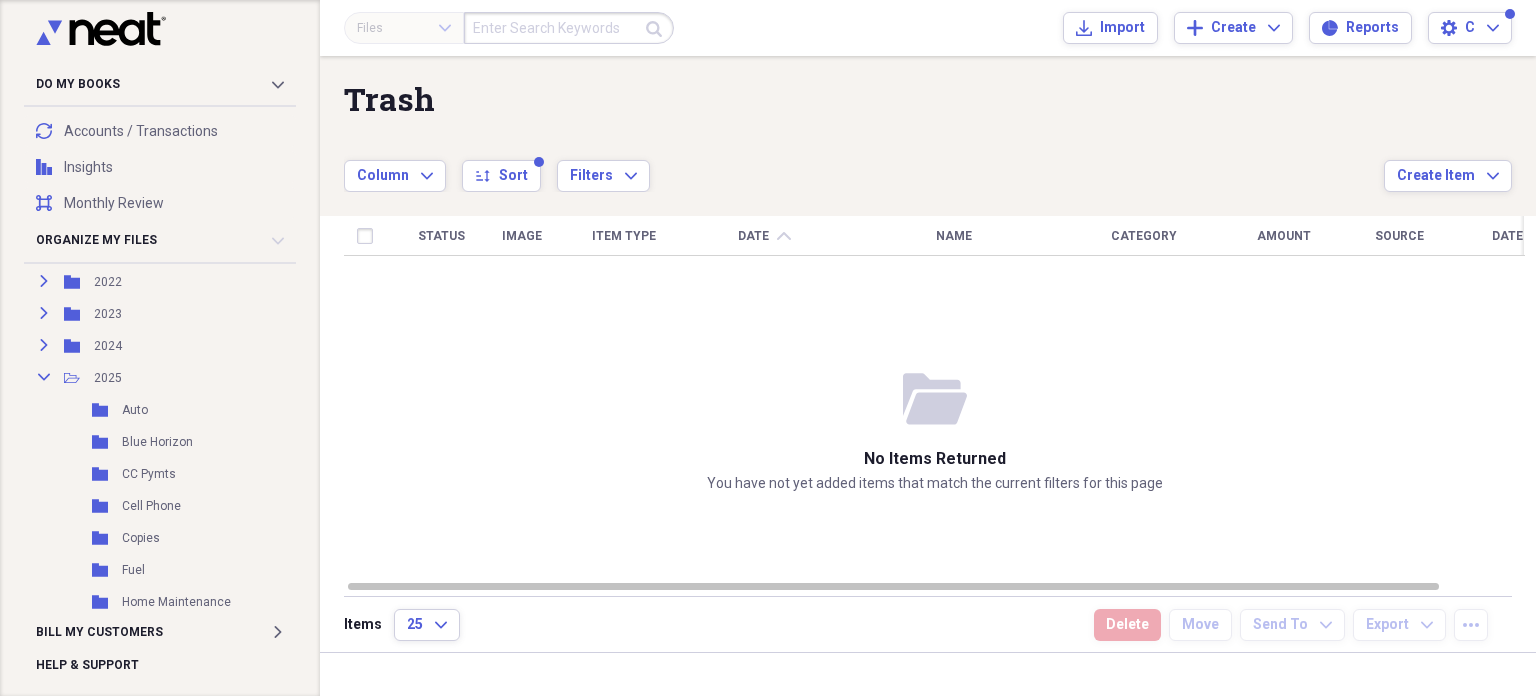 scroll, scrollTop: 431, scrollLeft: 0, axis: vertical 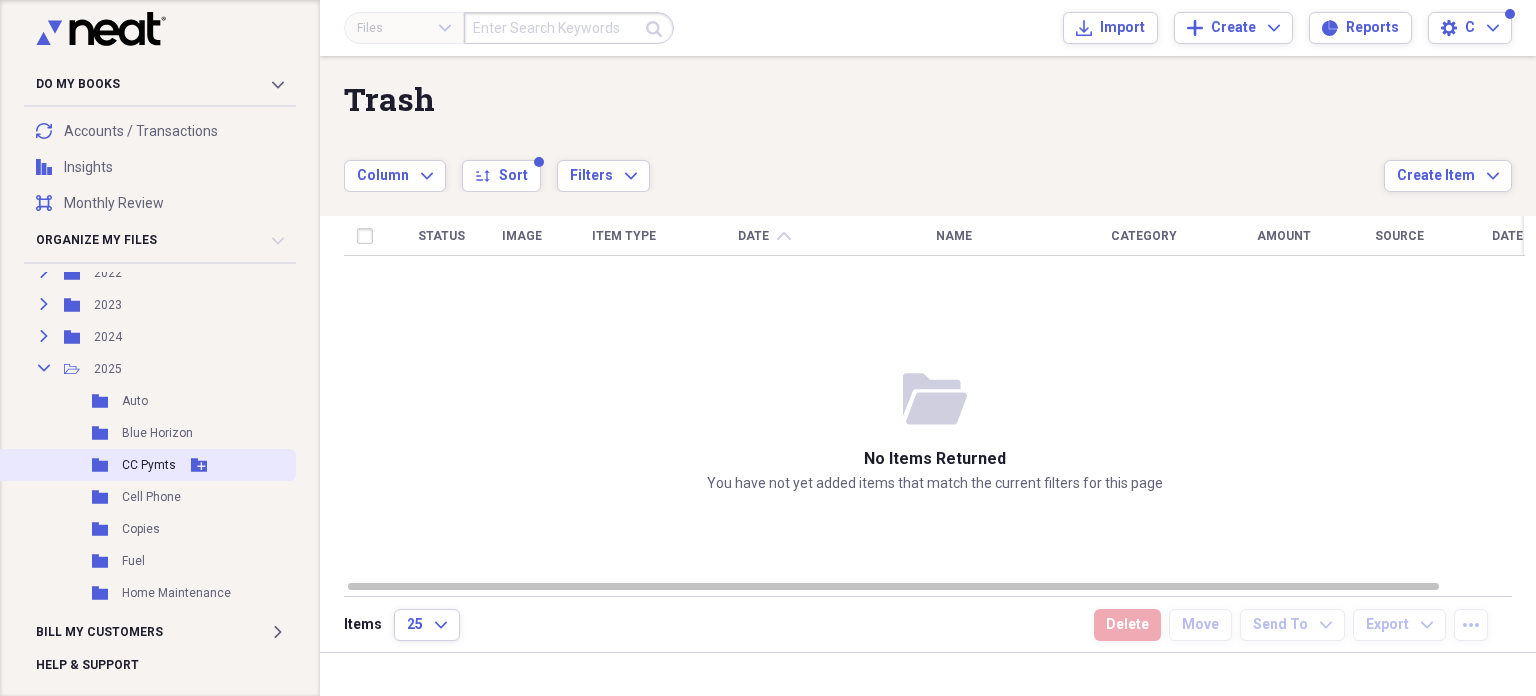click on "CC Pymts" at bounding box center [149, 465] 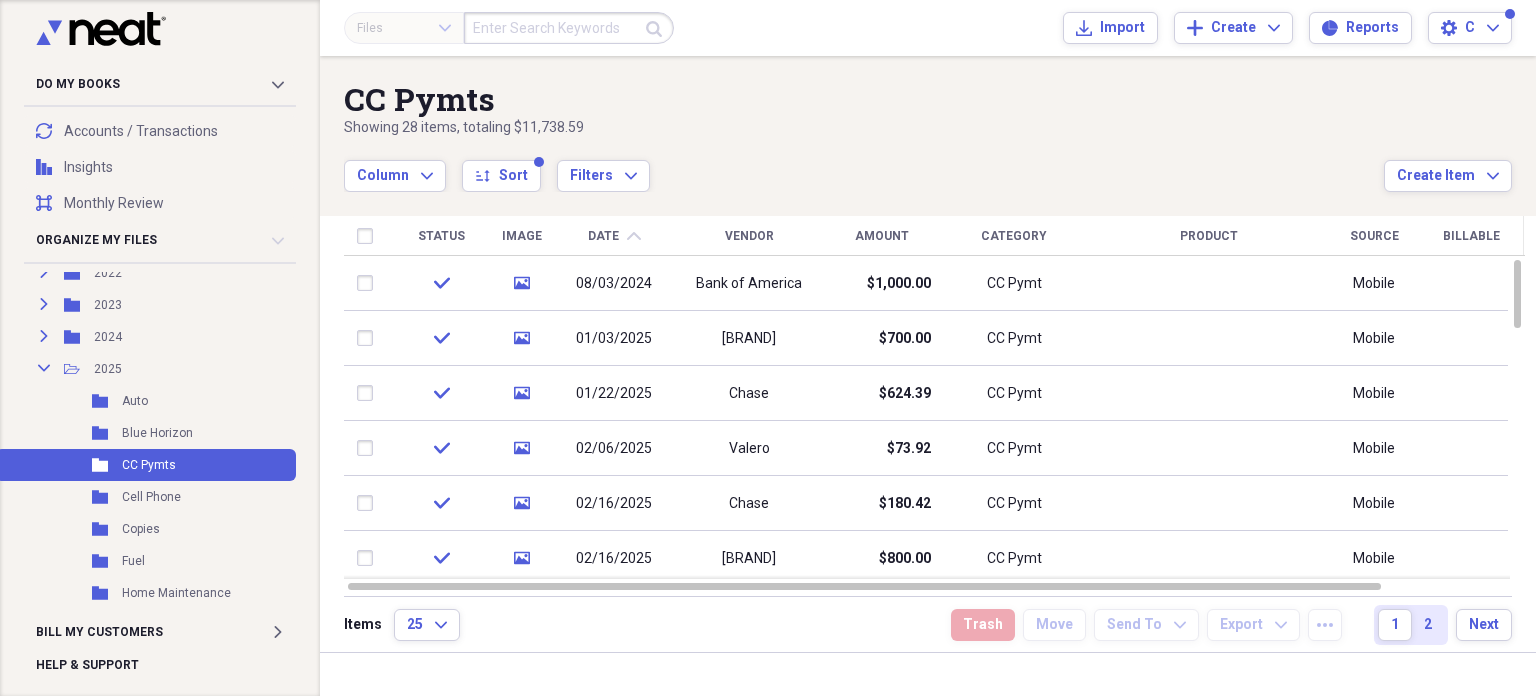 click on "Date" at bounding box center [603, 236] 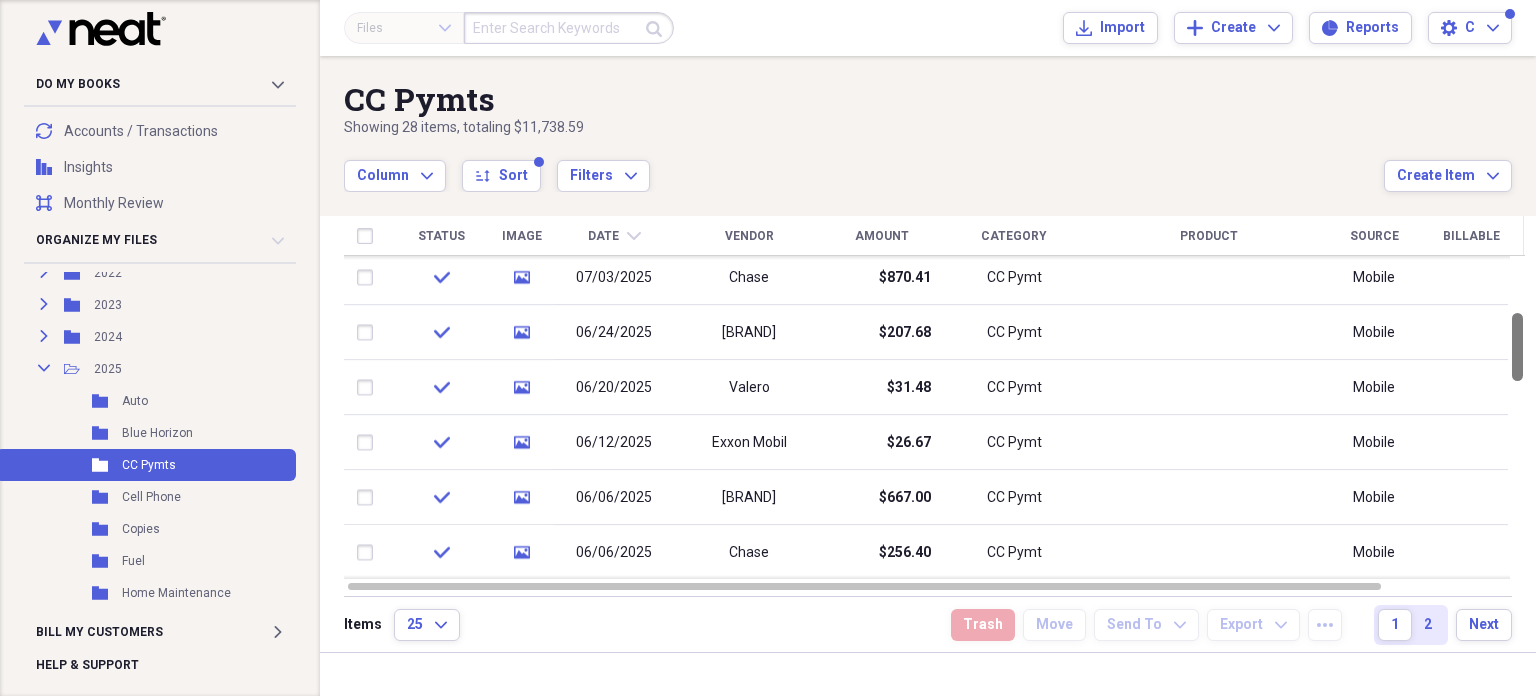 drag, startPoint x: 1528, startPoint y: 292, endPoint x: 1528, endPoint y: 335, distance: 43 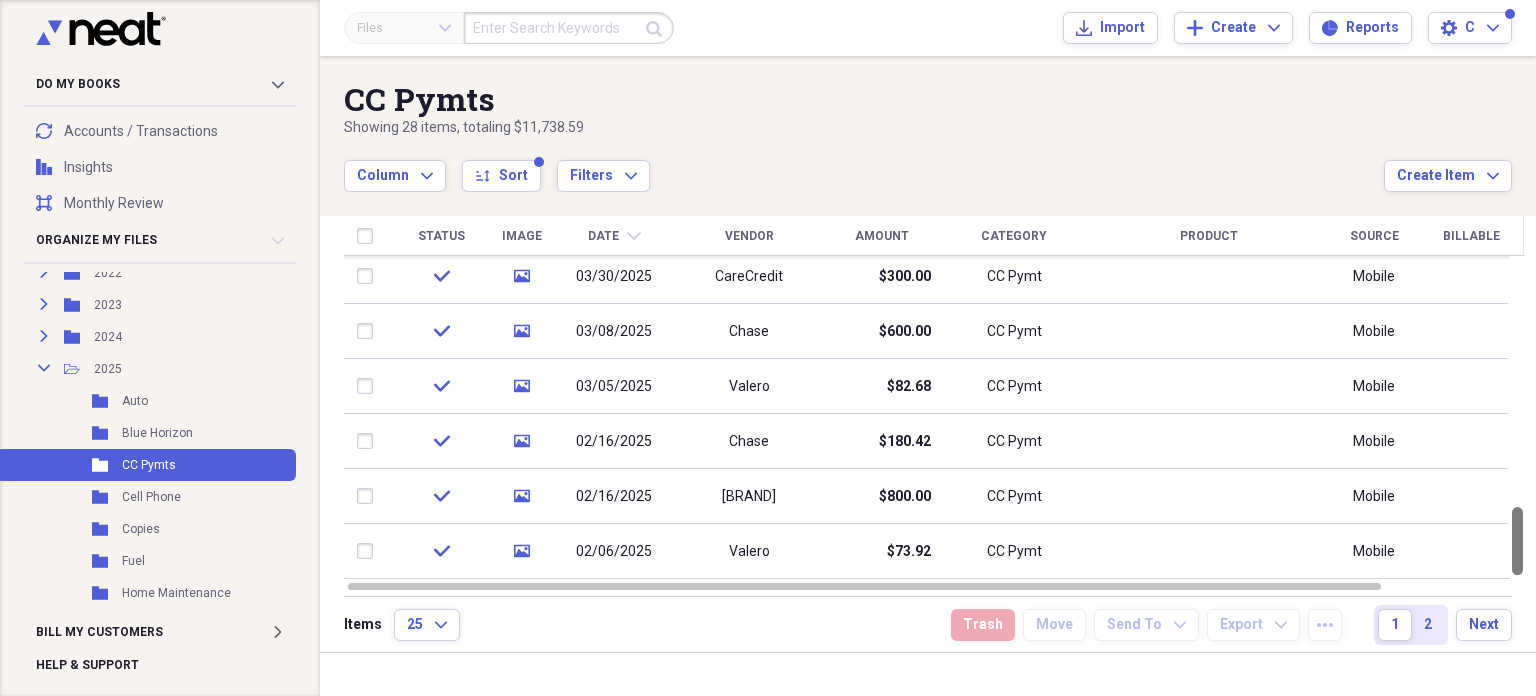 drag, startPoint x: 1525, startPoint y: 310, endPoint x: 1532, endPoint y: 565, distance: 255.09605 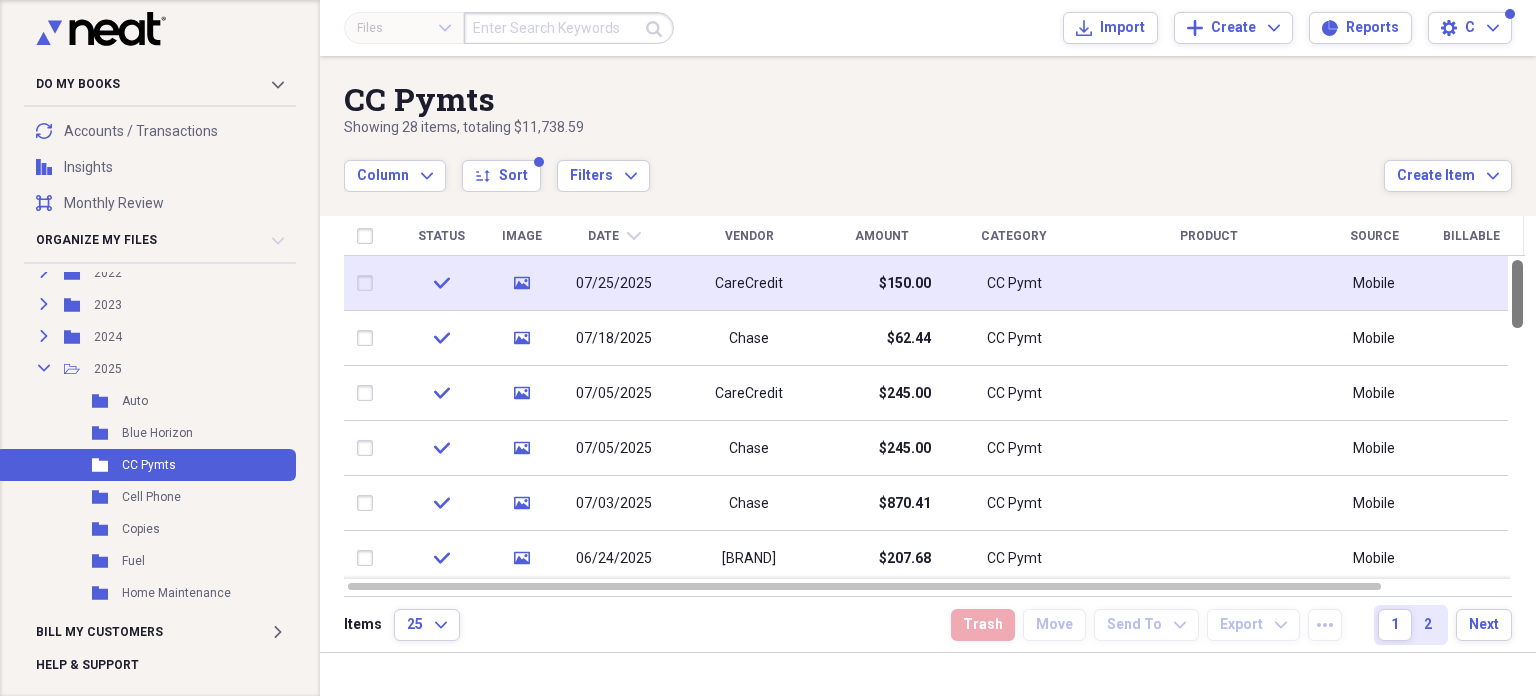 drag, startPoint x: 1526, startPoint y: 547, endPoint x: 1492, endPoint y: 261, distance: 288.0139 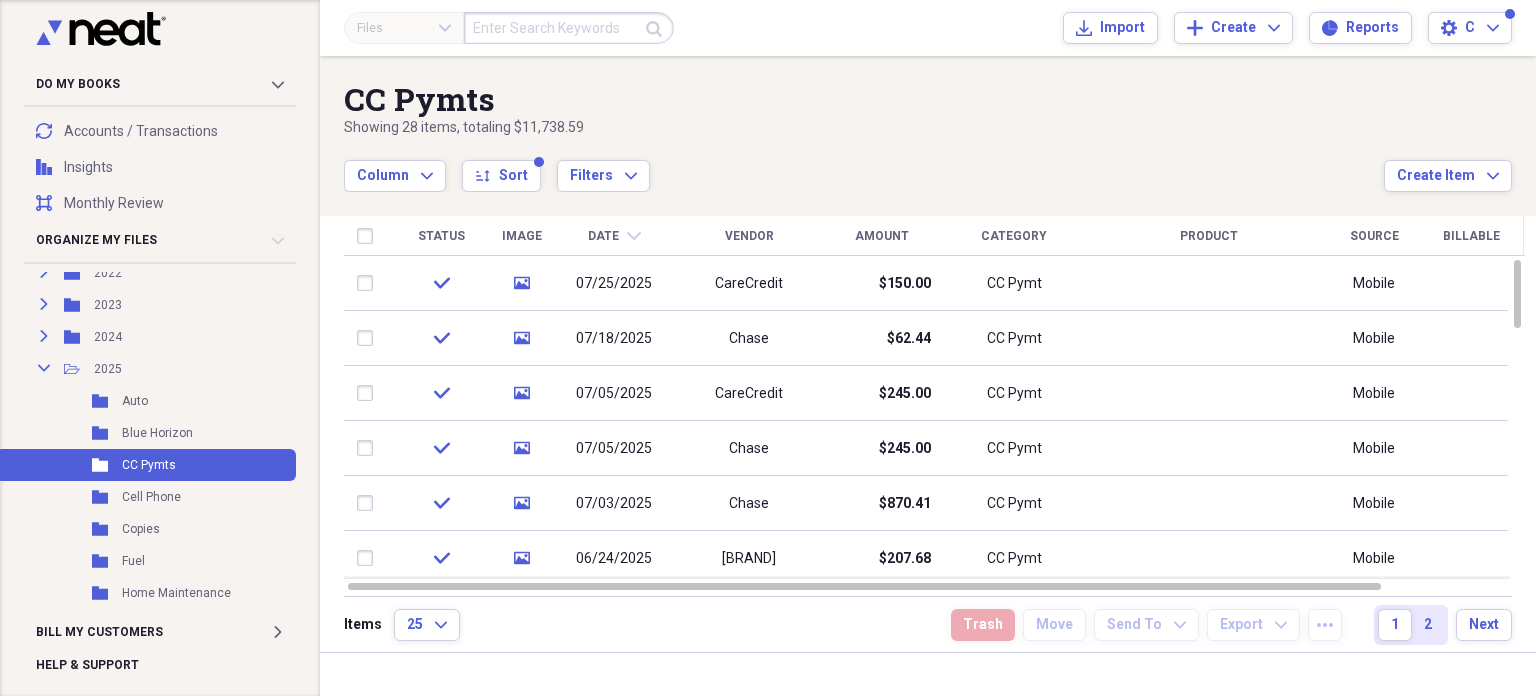 click on "Vendor" at bounding box center [749, 236] 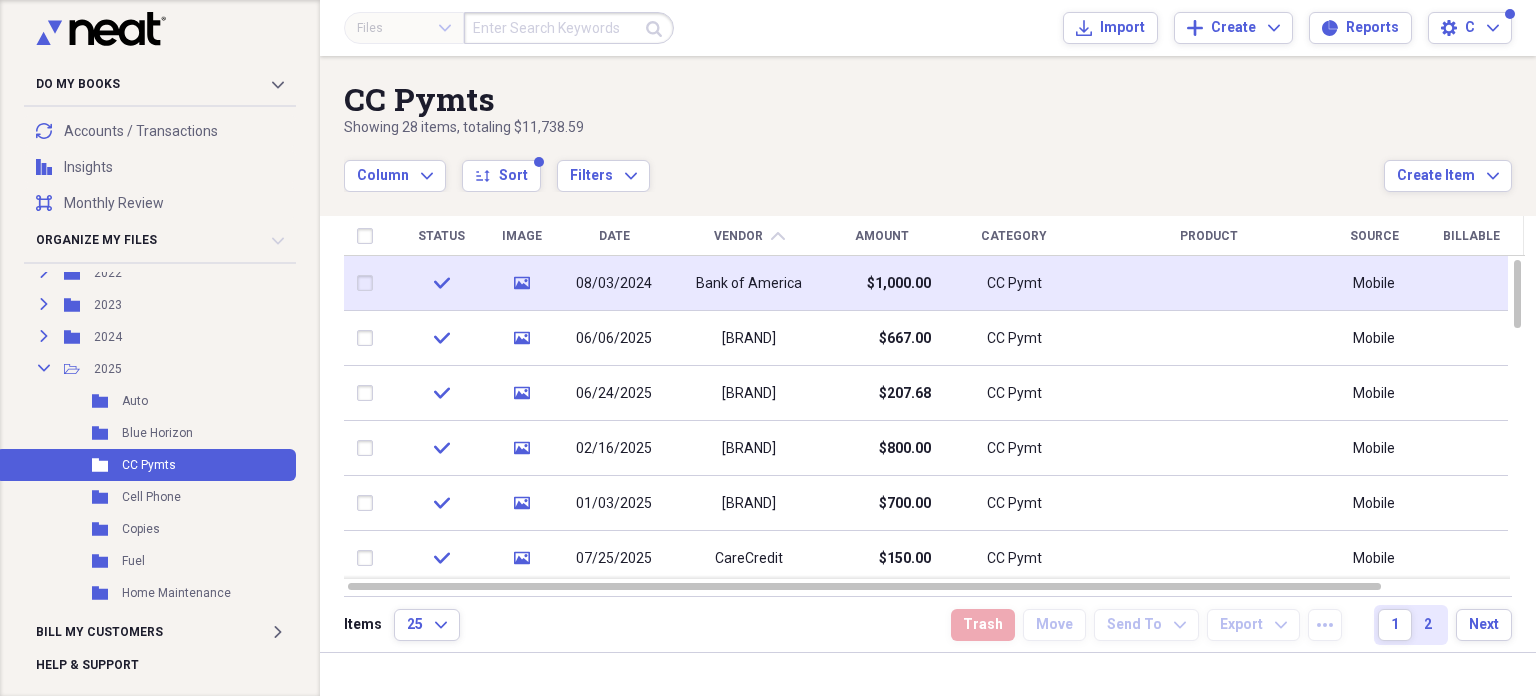 click on "Bank of America" at bounding box center [749, 284] 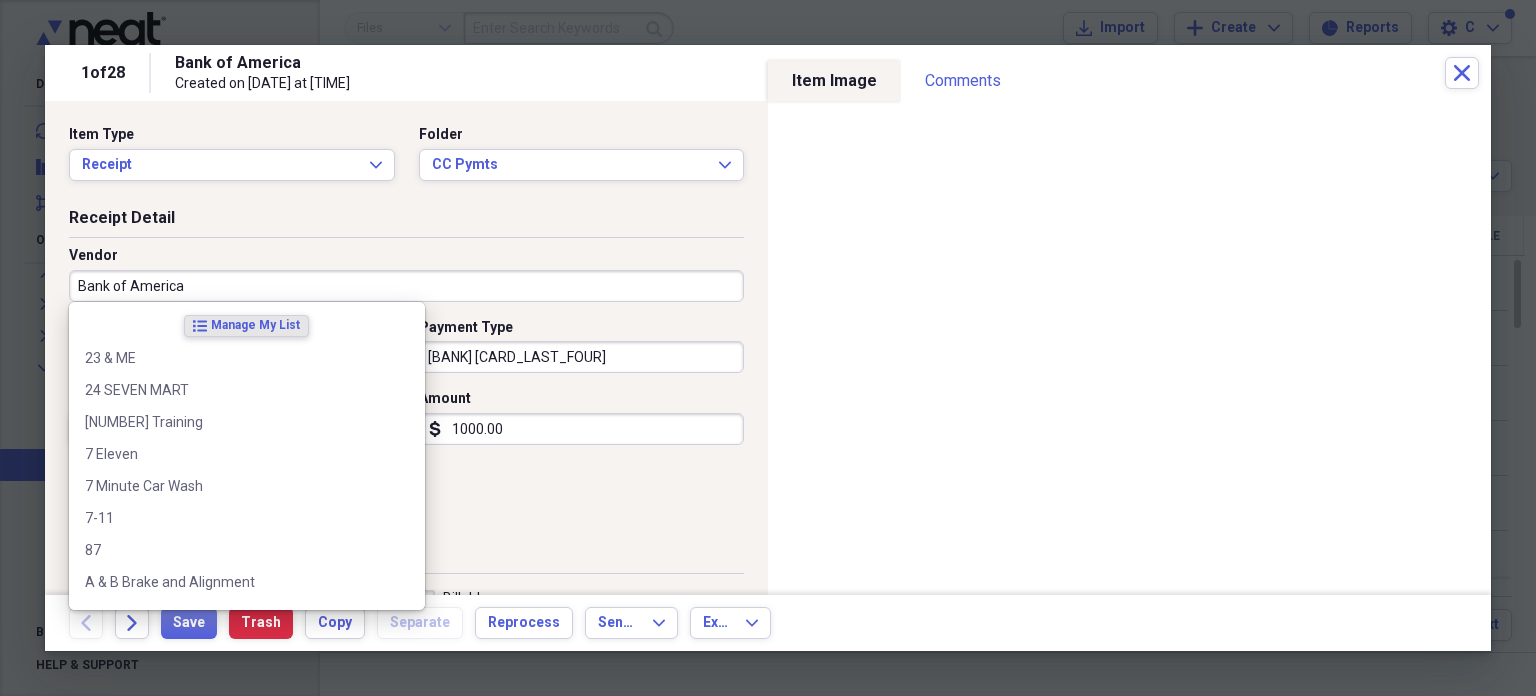 click on "Bank of America" at bounding box center [406, 286] 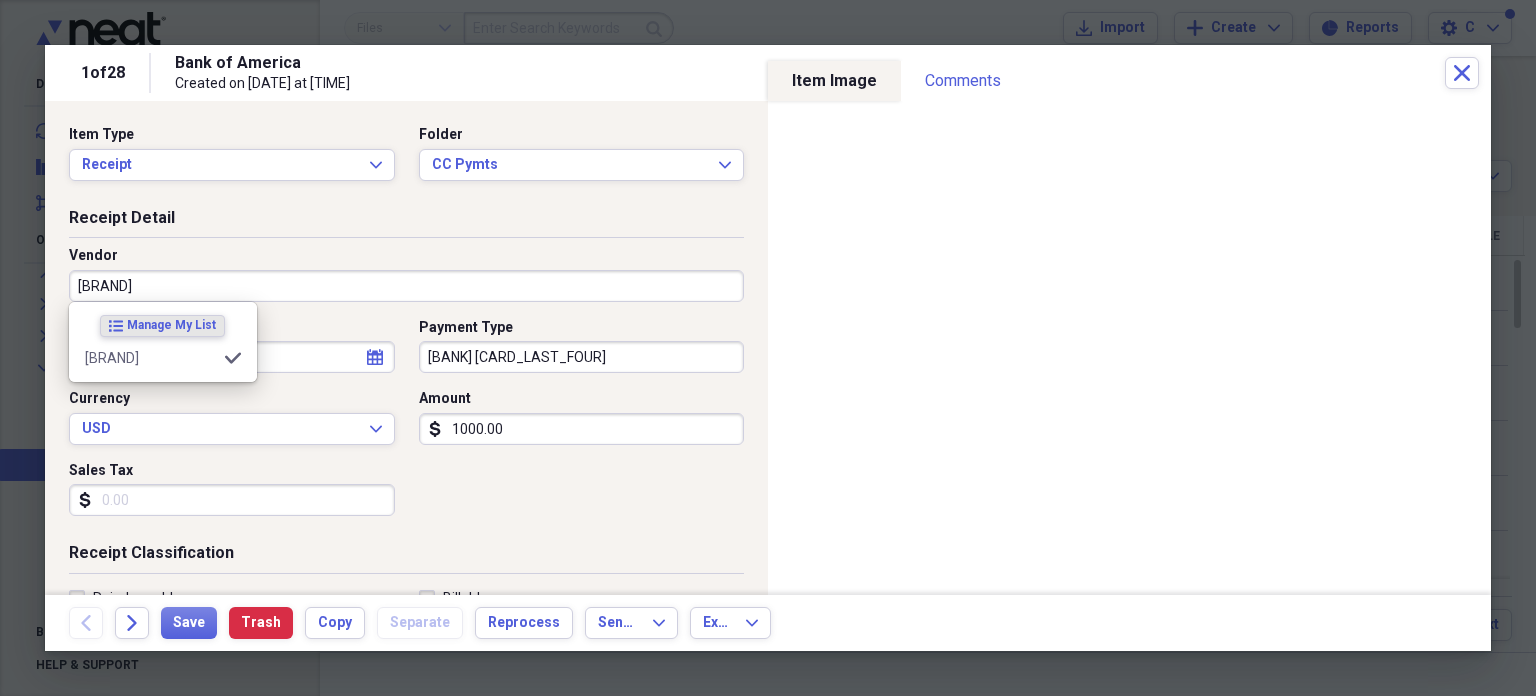 type on "Bank of America MC" 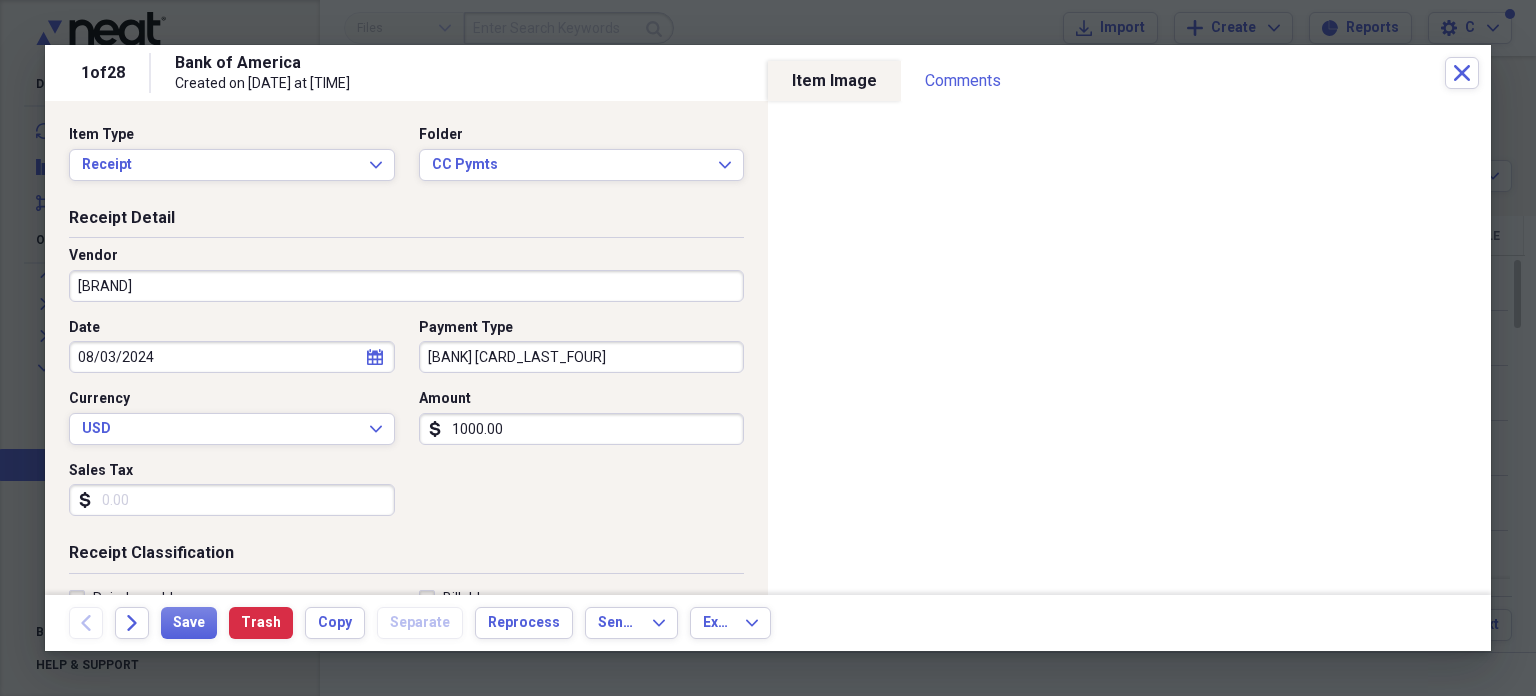 click on "Date 08/03/2024 calendar Calendar Payment Type Chase 1372 Currency USD Expand Amount dollar-sign 1000.00 Sales Tax dollar-sign" at bounding box center [406, 425] 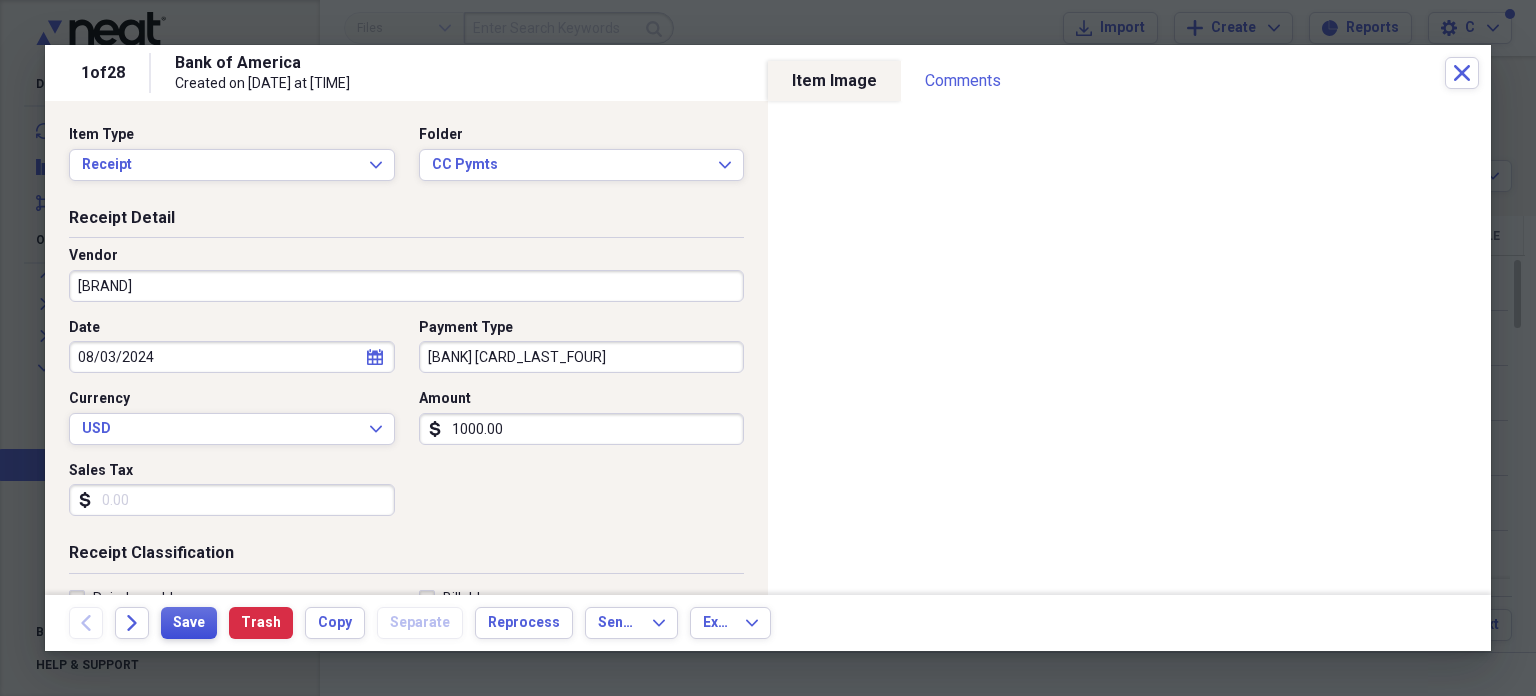 click on "Save" at bounding box center [189, 623] 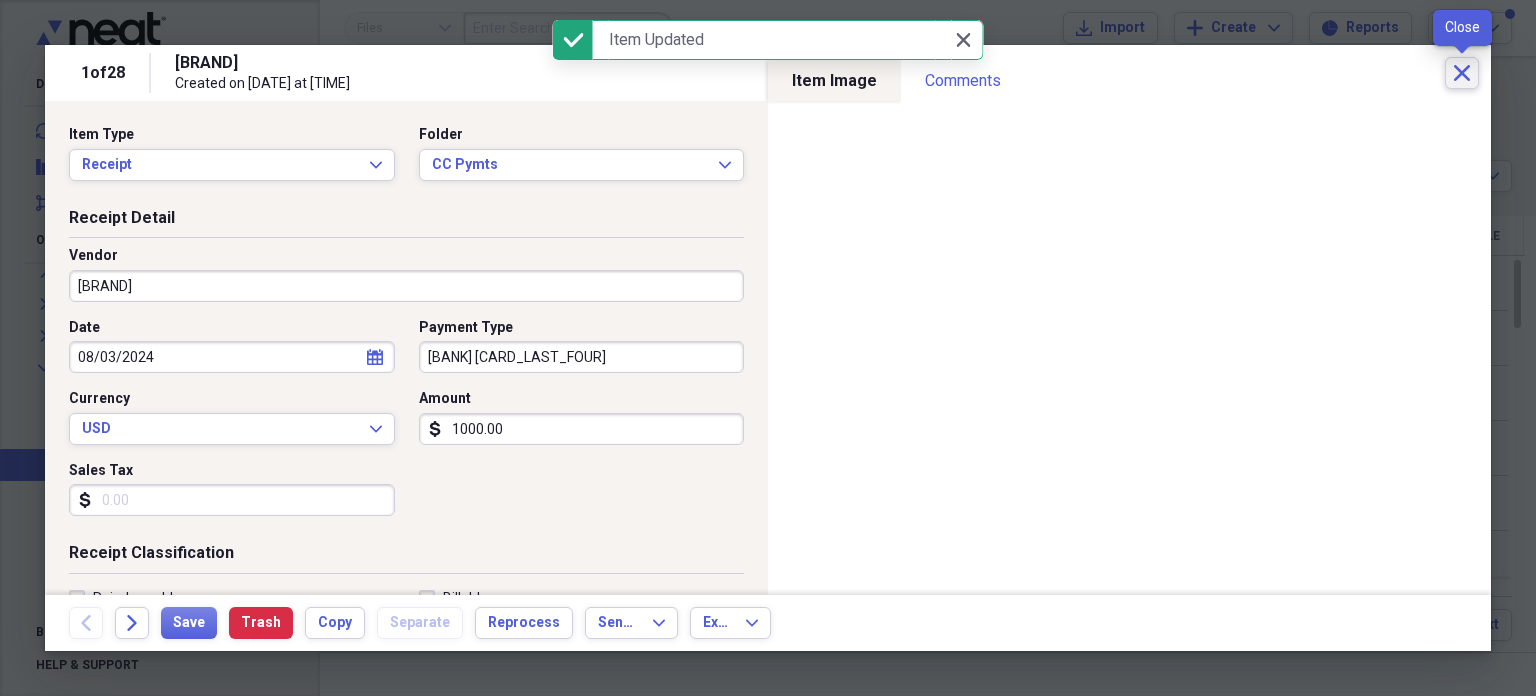 click on "Close" 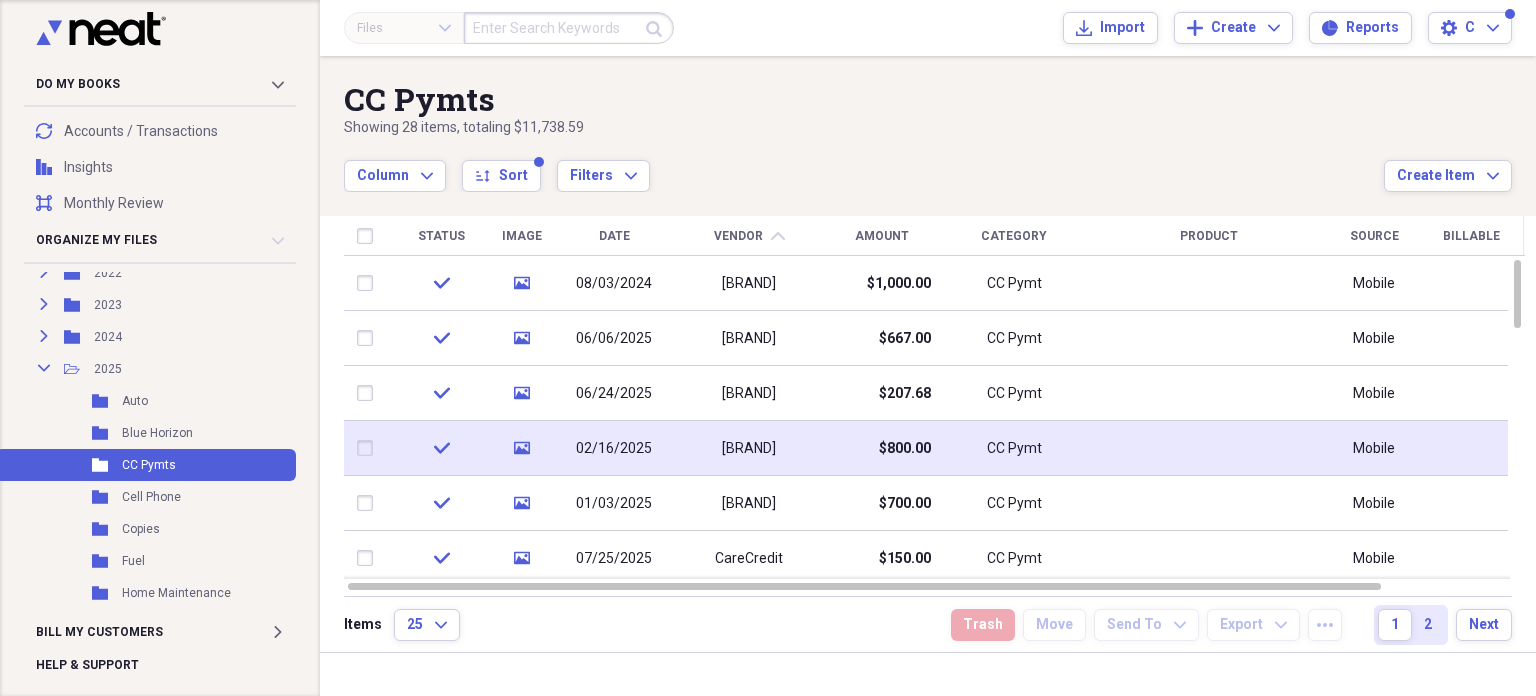 click on "Bank of America MC" at bounding box center (749, 449) 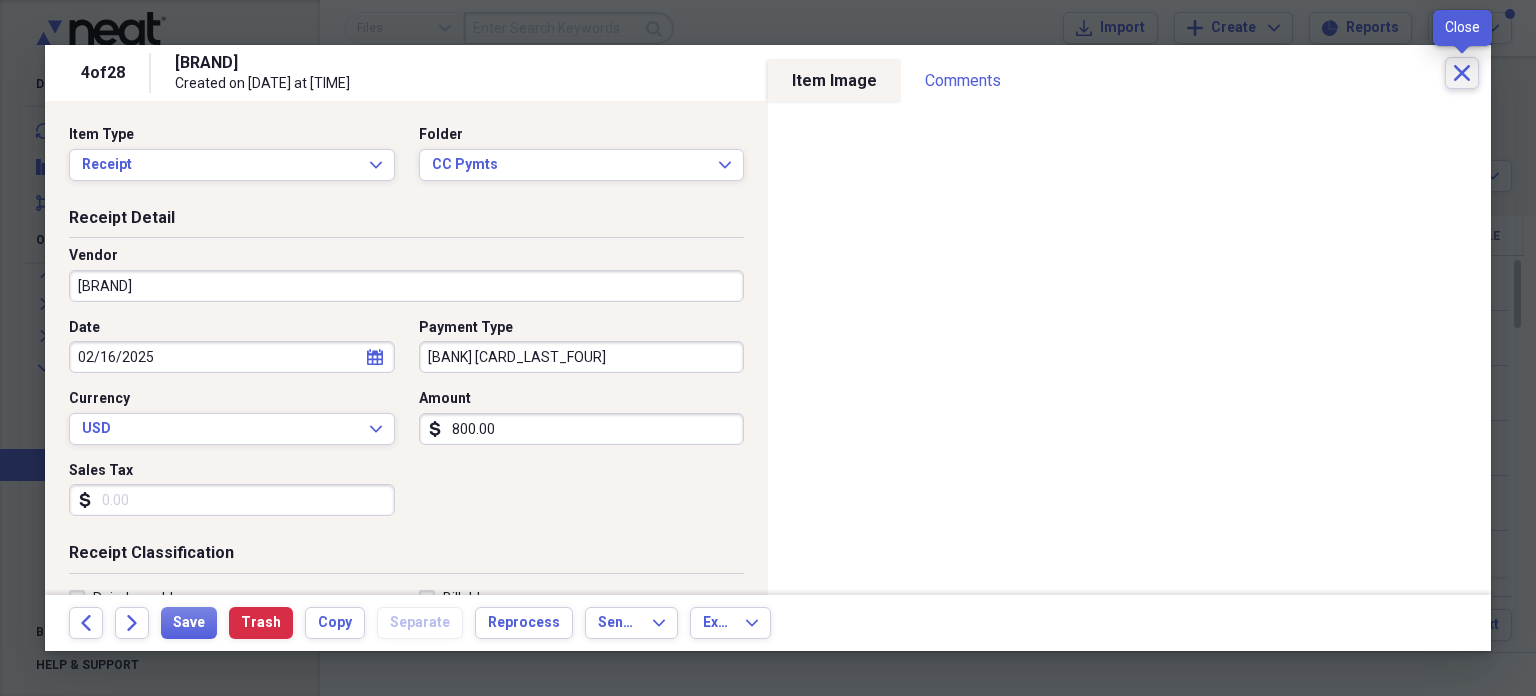 click on "Close" 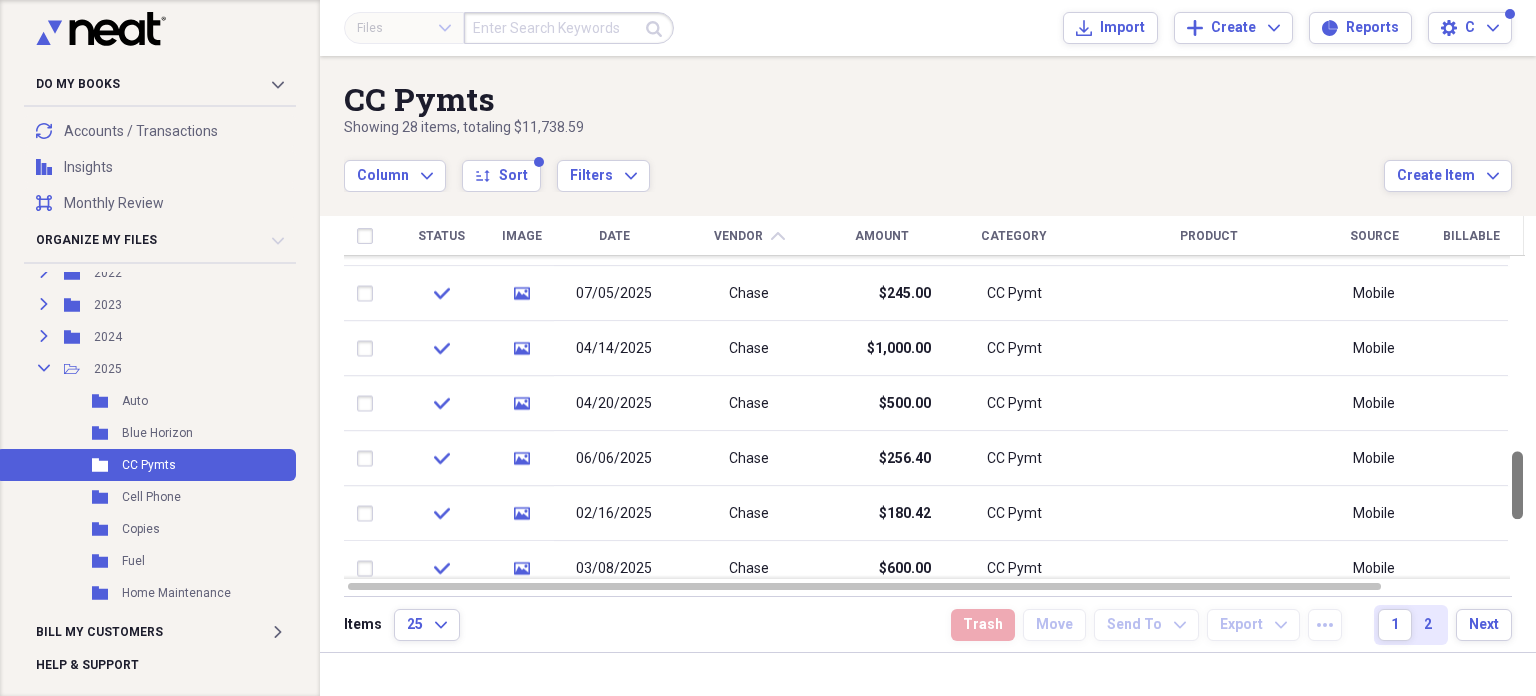 drag, startPoint x: 1524, startPoint y: 424, endPoint x: 1522, endPoint y: 465, distance: 41.04875 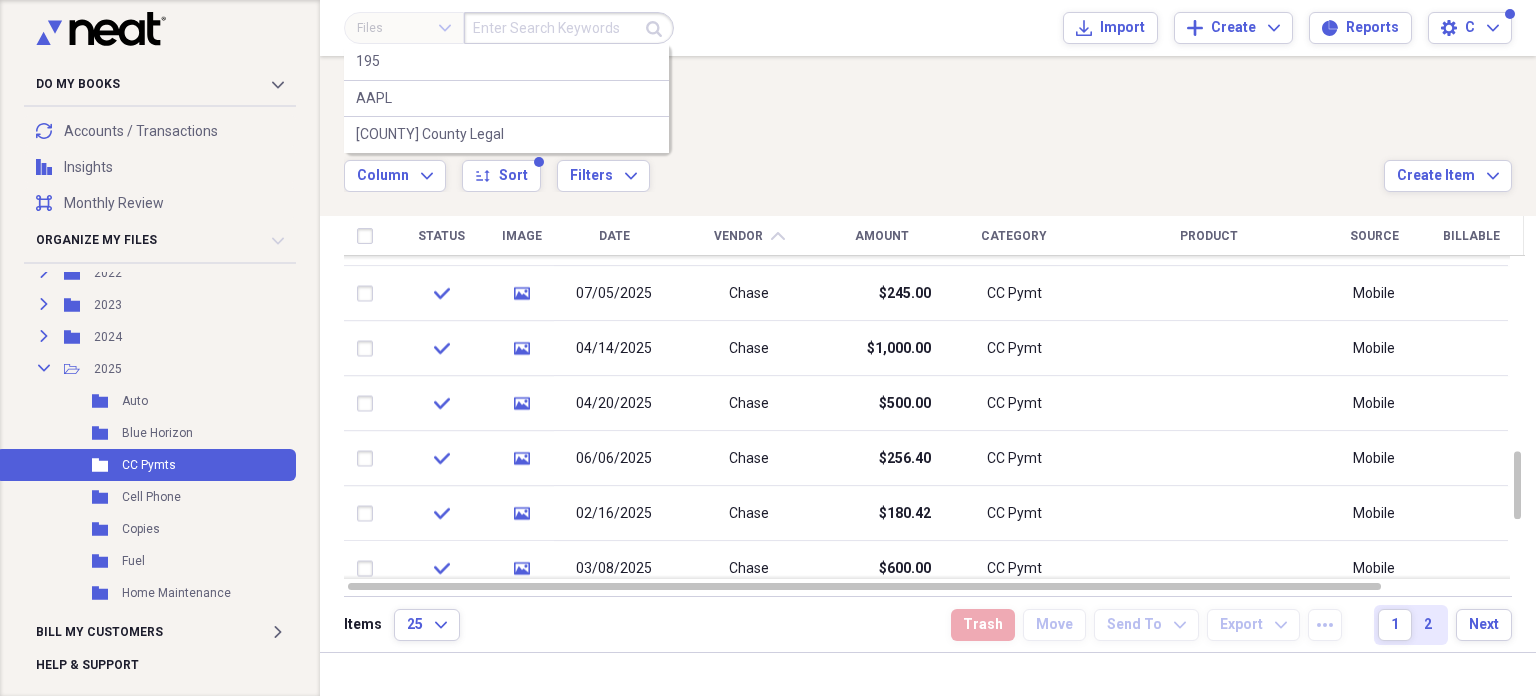 click at bounding box center (569, 28) 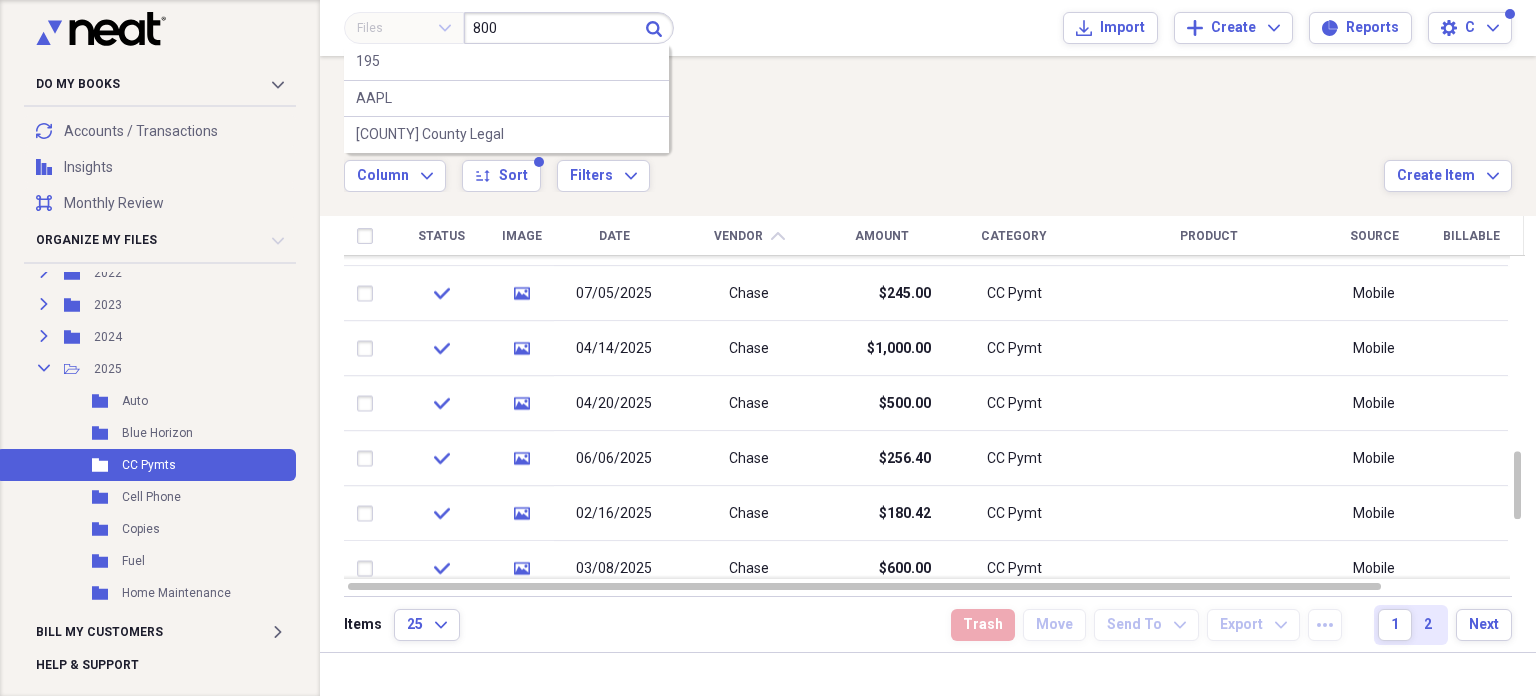 type on "800" 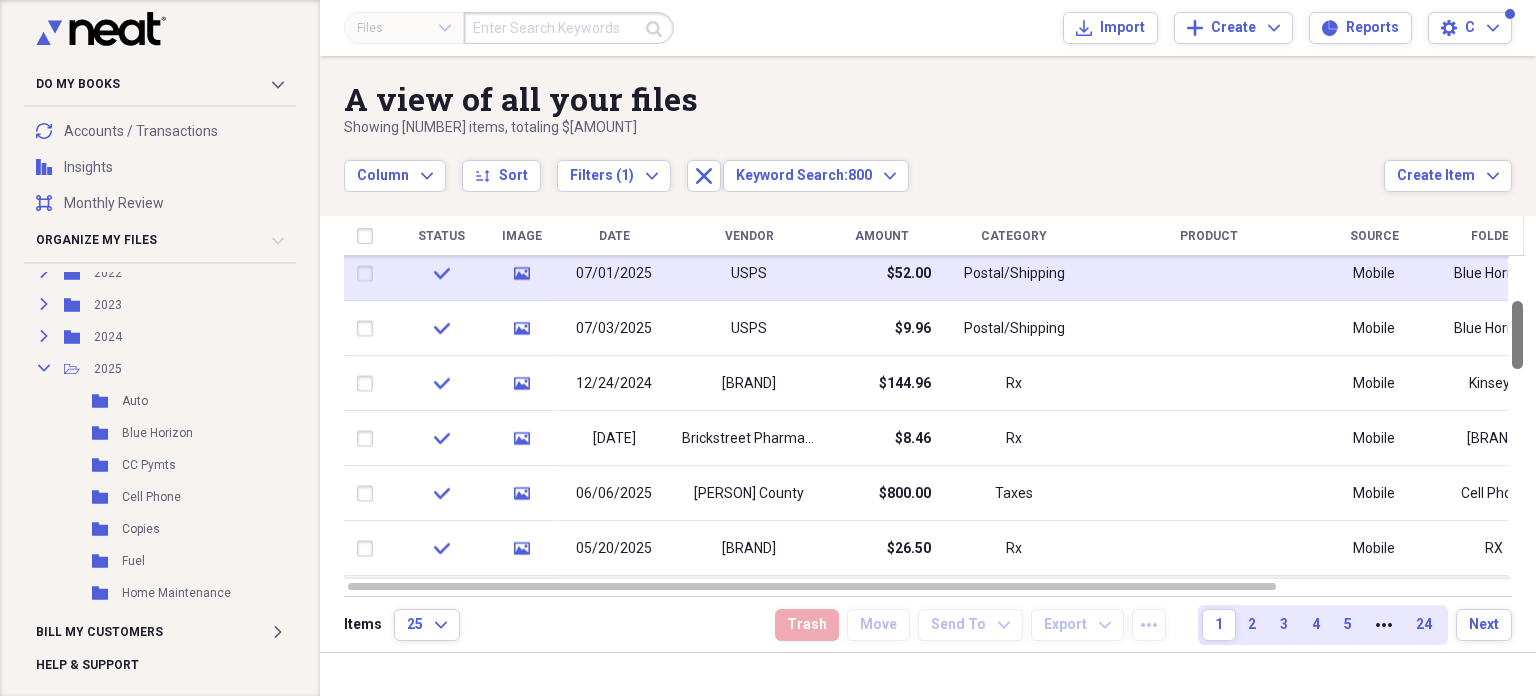 drag, startPoint x: 1526, startPoint y: 283, endPoint x: 1508, endPoint y: 308, distance: 30.805843 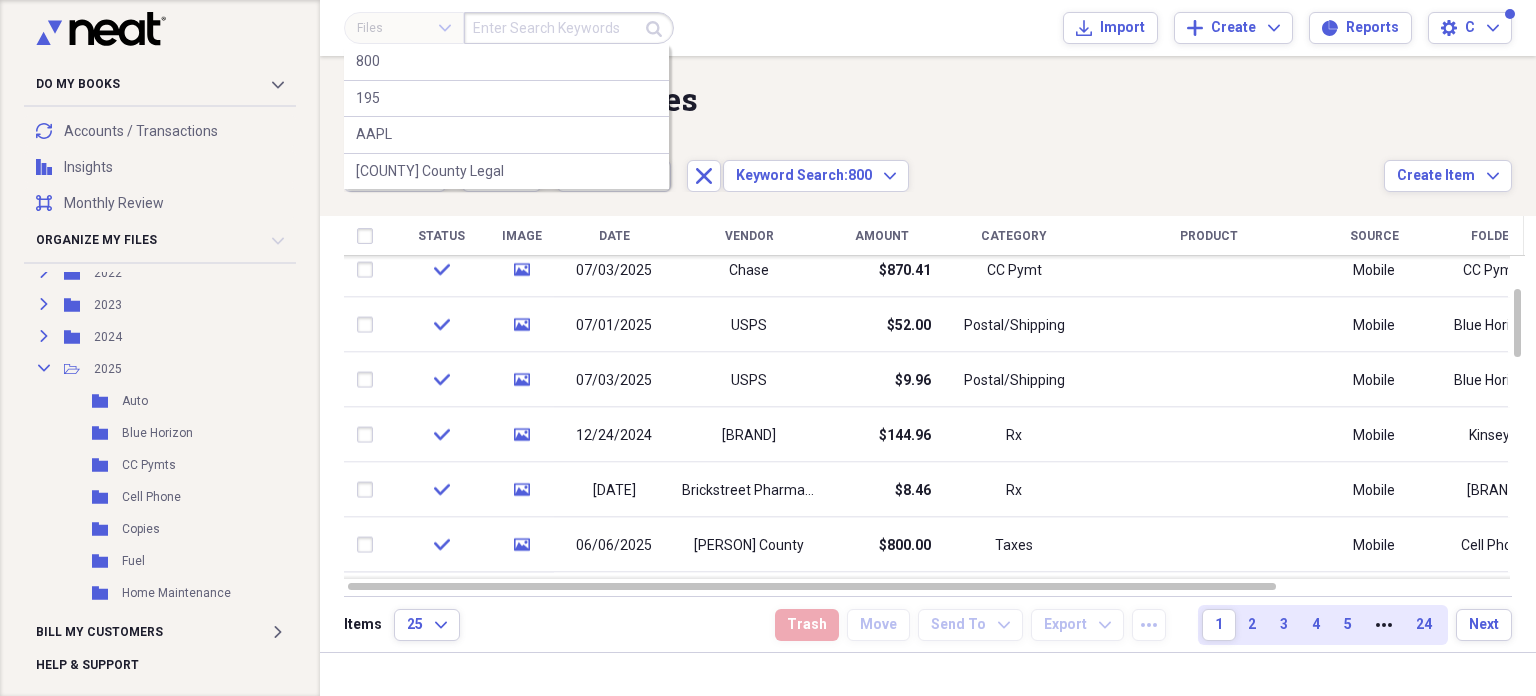 click at bounding box center (569, 28) 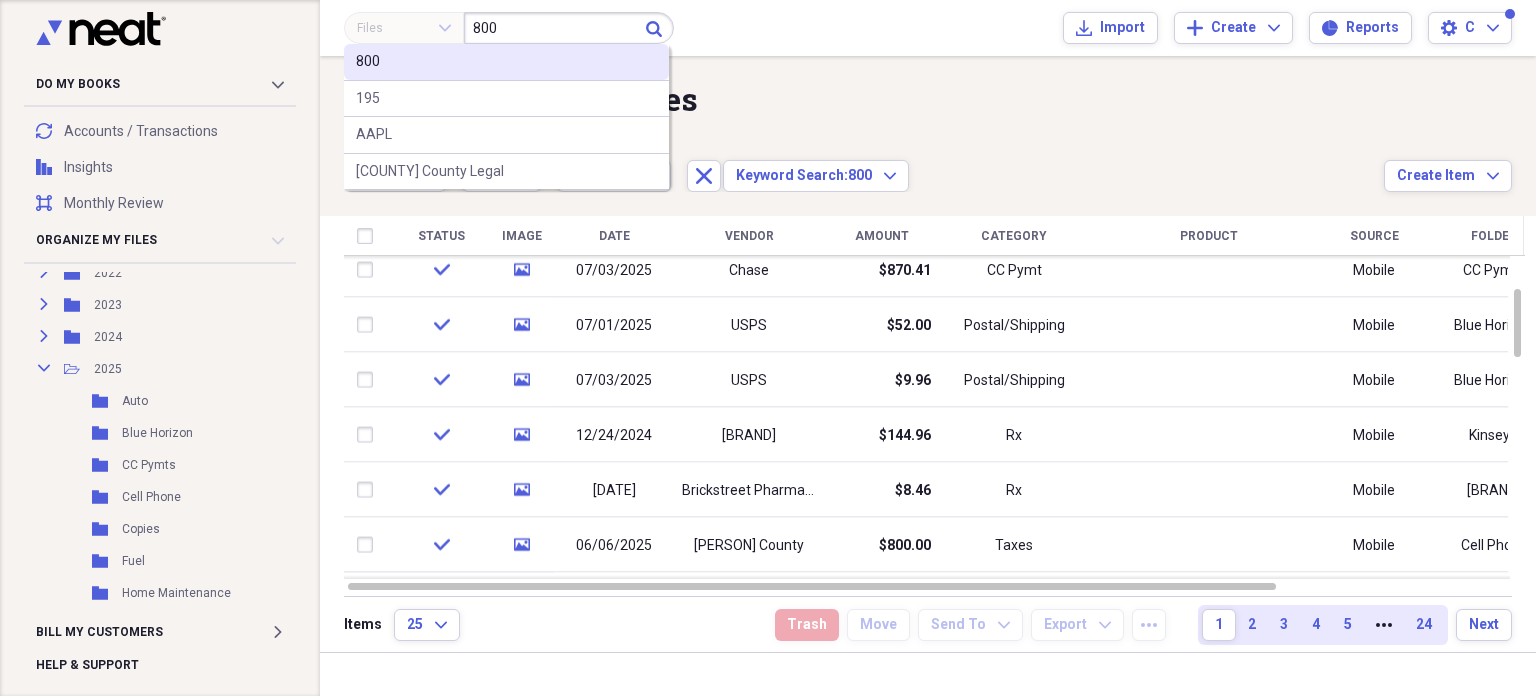 type on "800" 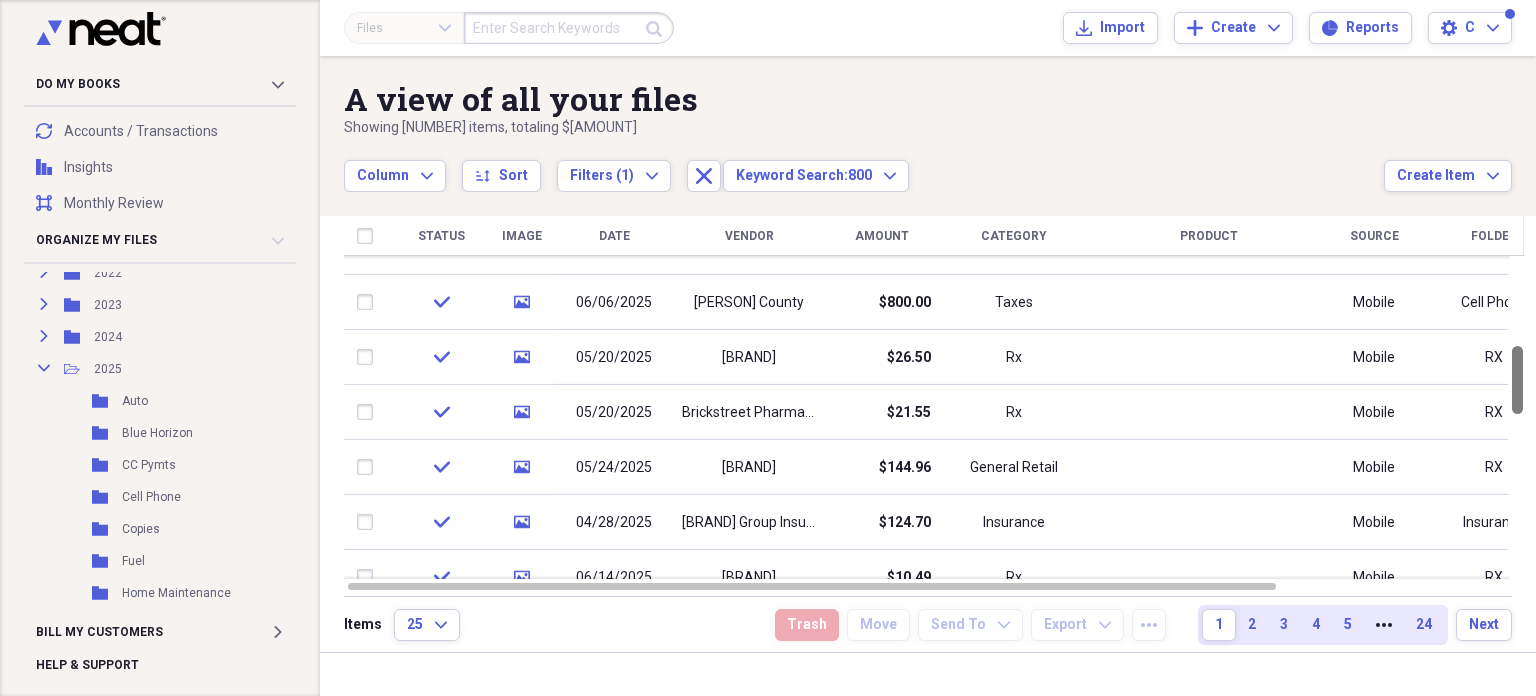 drag, startPoint x: 1524, startPoint y: 289, endPoint x: 1522, endPoint y: 367, distance: 78.025635 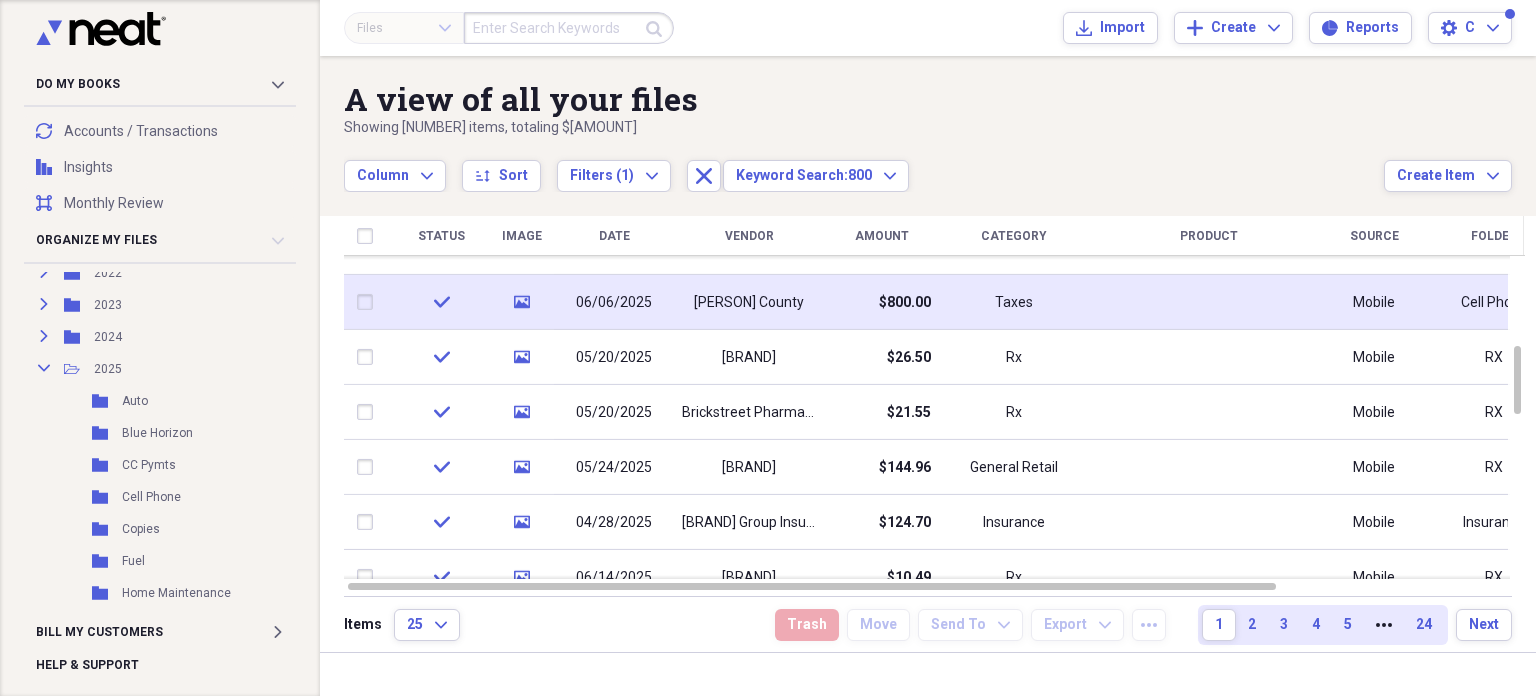 click on "[COUNTY] County" at bounding box center [749, 302] 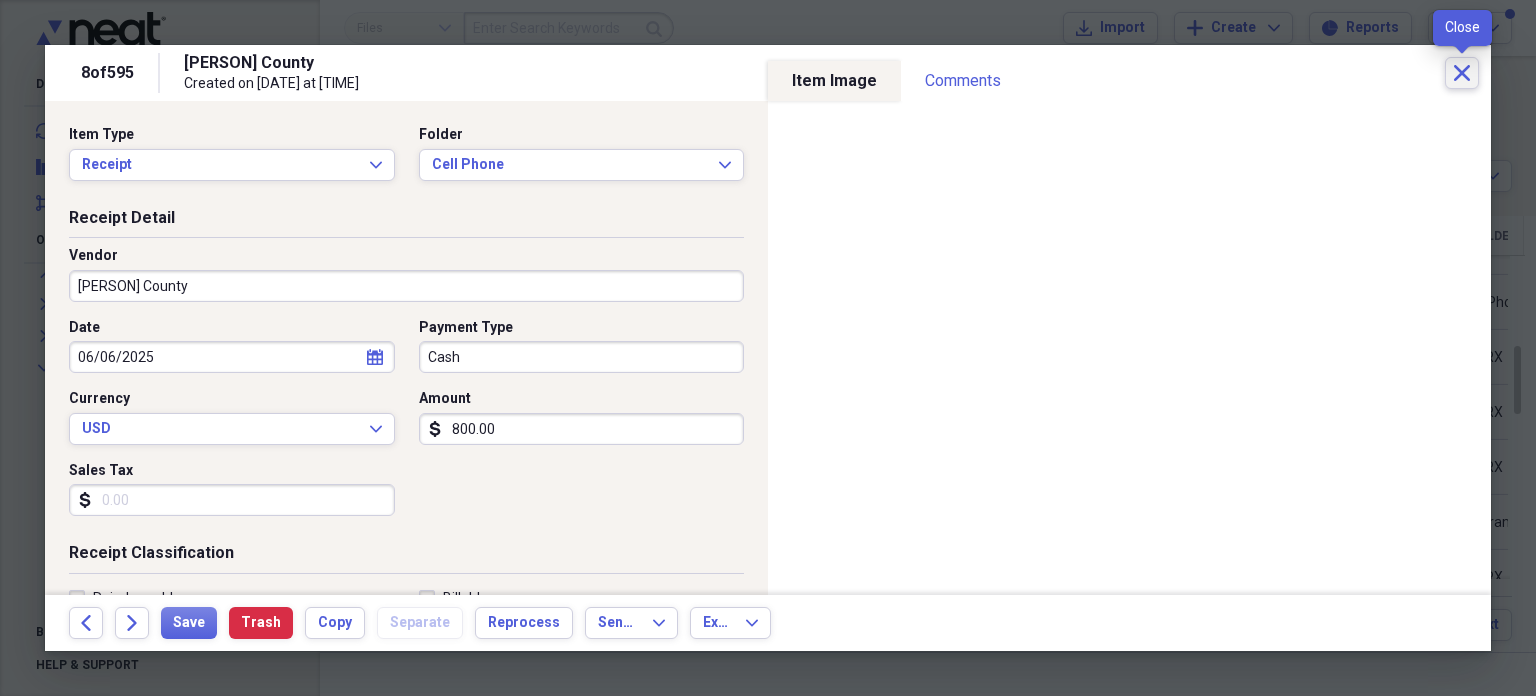 click on "Close" 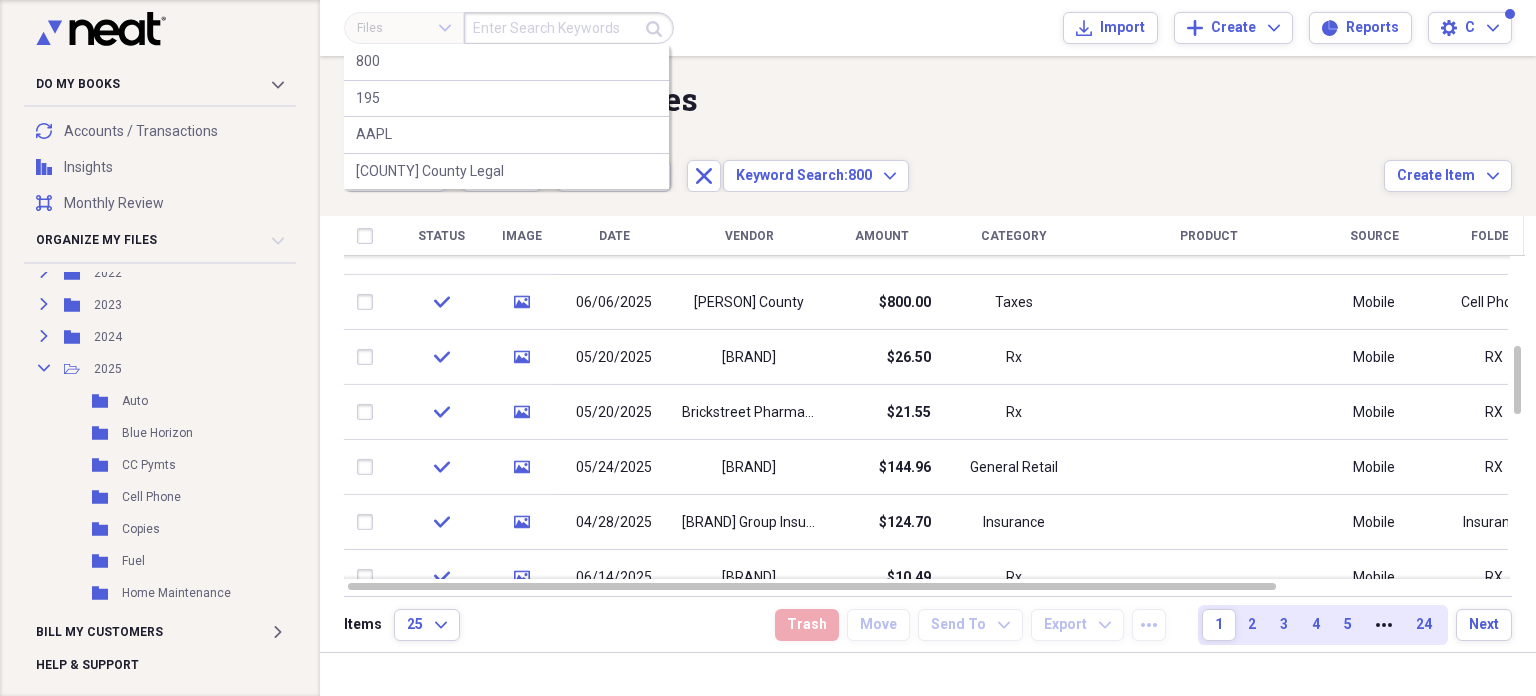 click at bounding box center (569, 28) 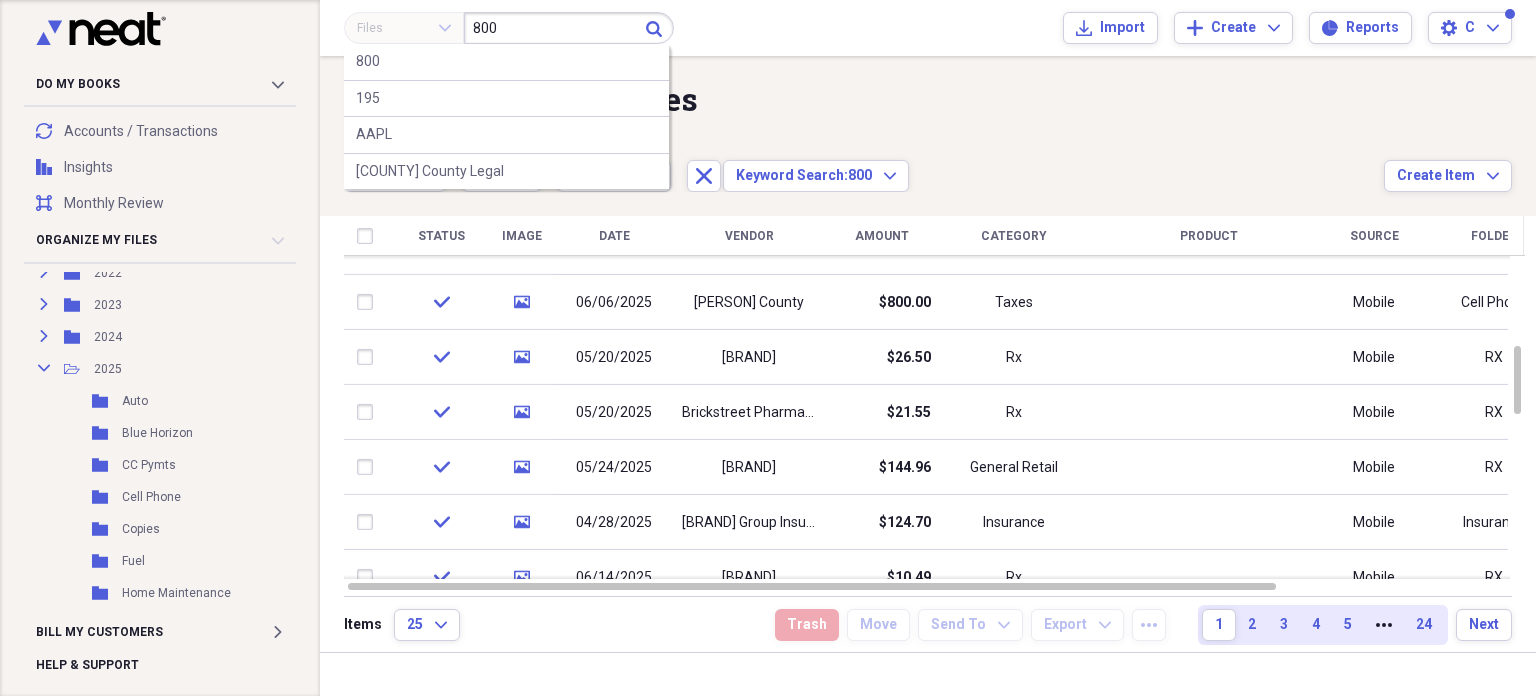 type on "800" 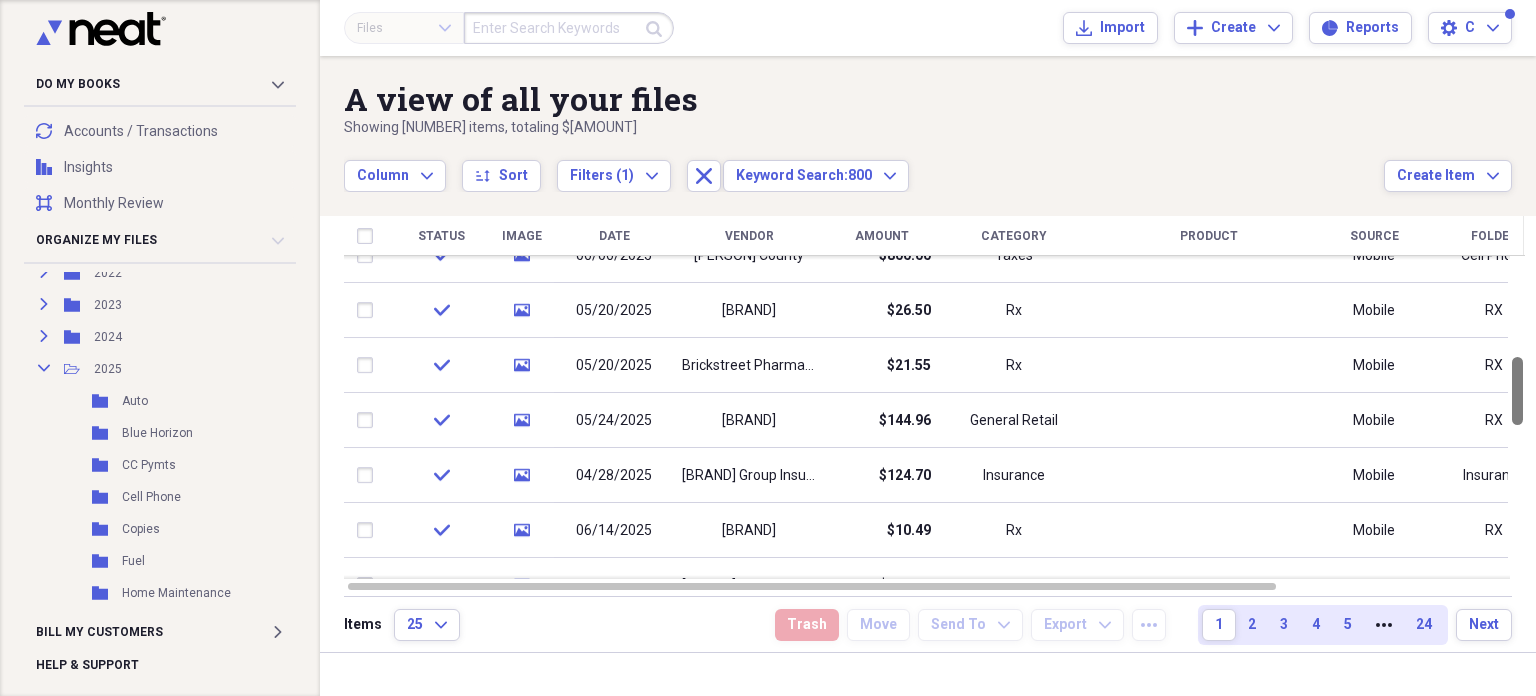 drag, startPoint x: 1527, startPoint y: 296, endPoint x: 1531, endPoint y: 393, distance: 97.082436 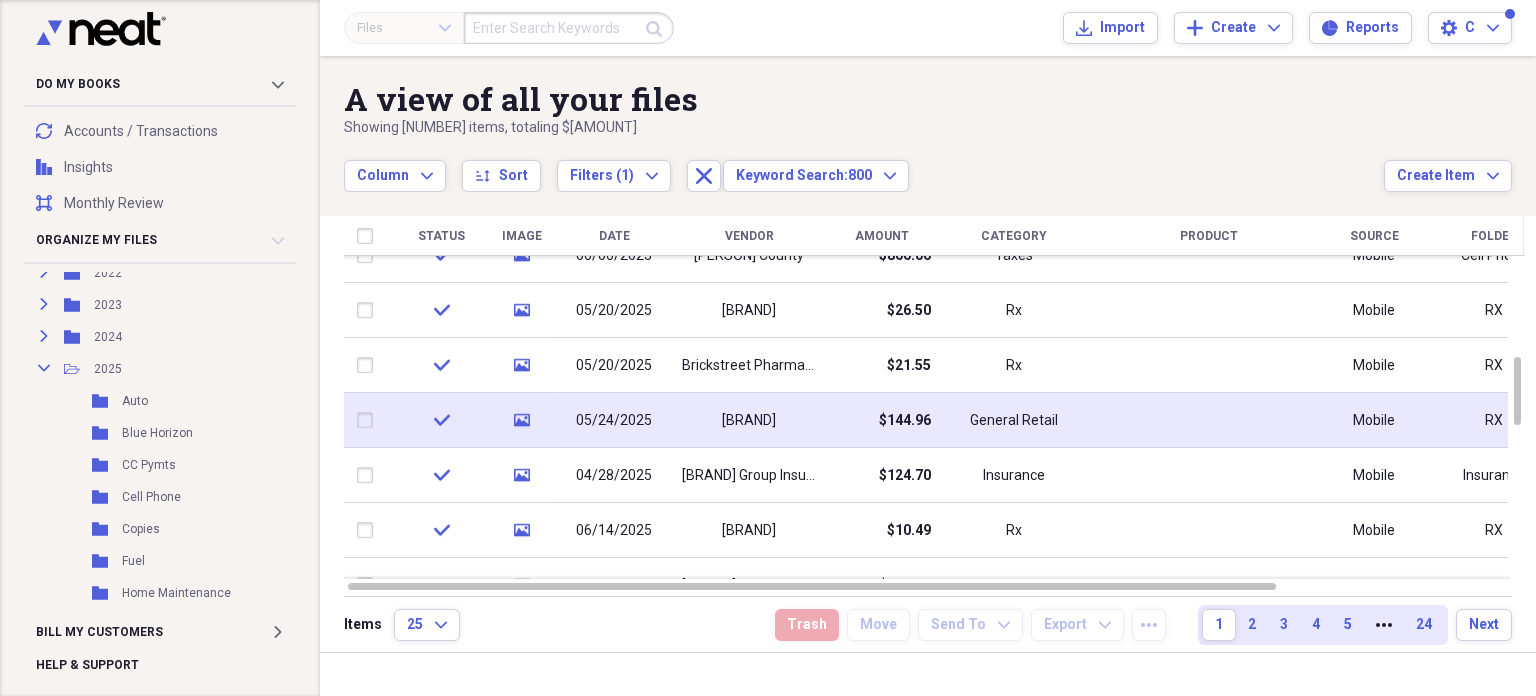click on "General Retail" at bounding box center (1014, 421) 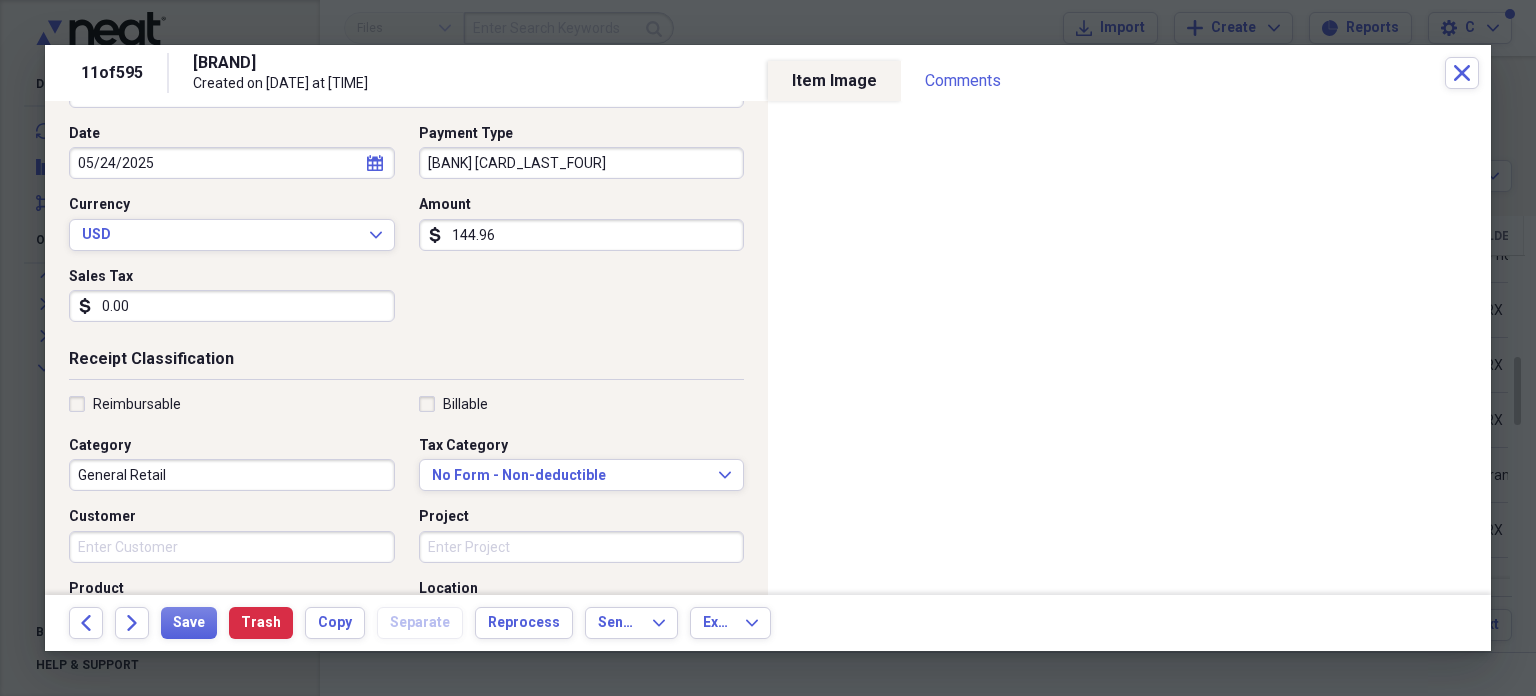 scroll, scrollTop: 199, scrollLeft: 0, axis: vertical 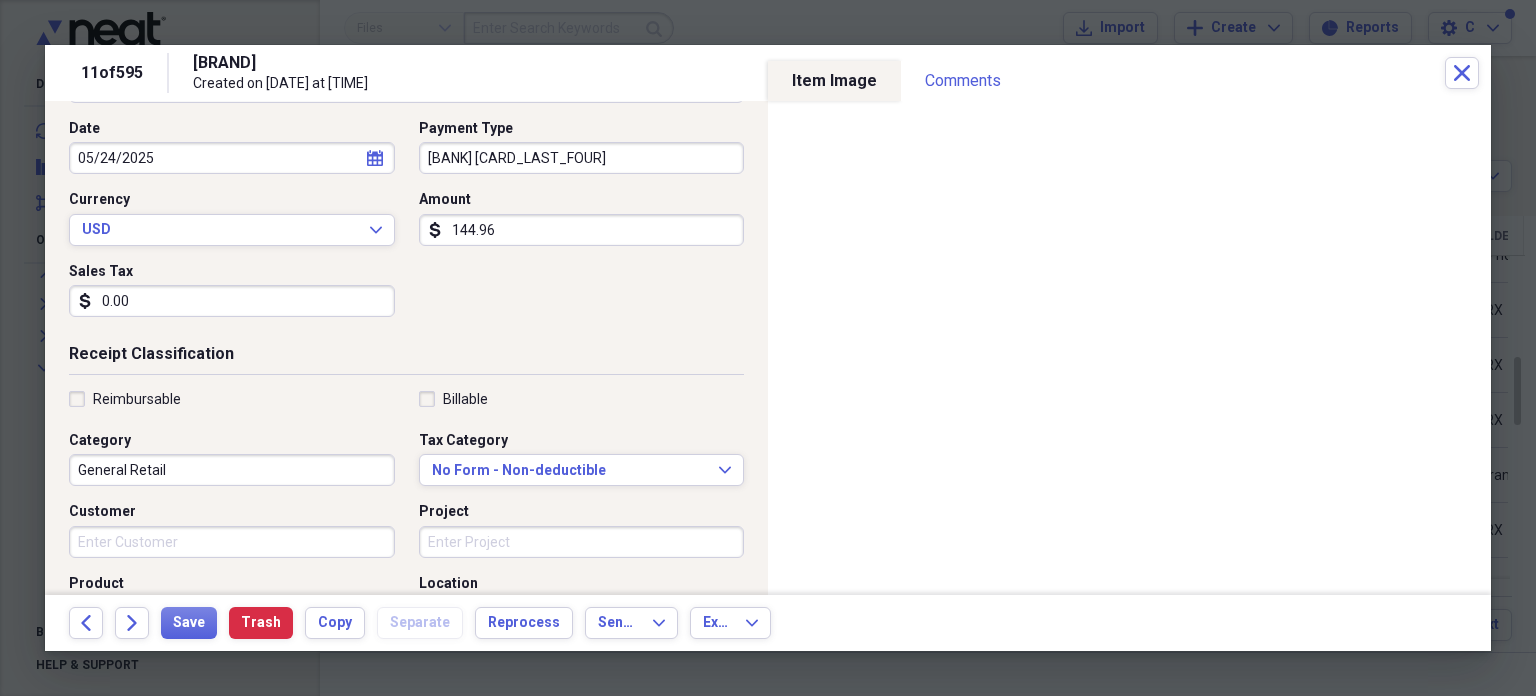click on "General Retail" at bounding box center (232, 470) 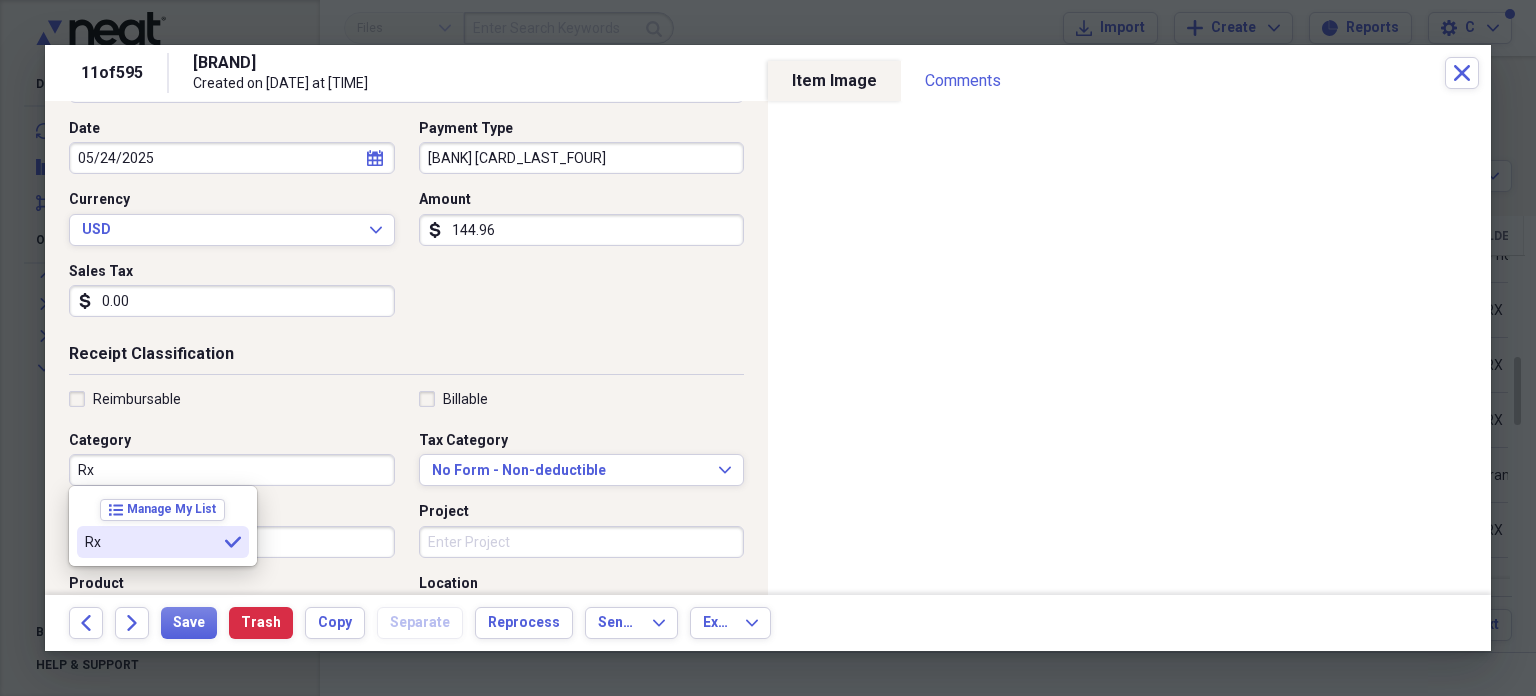 type on "Rx" 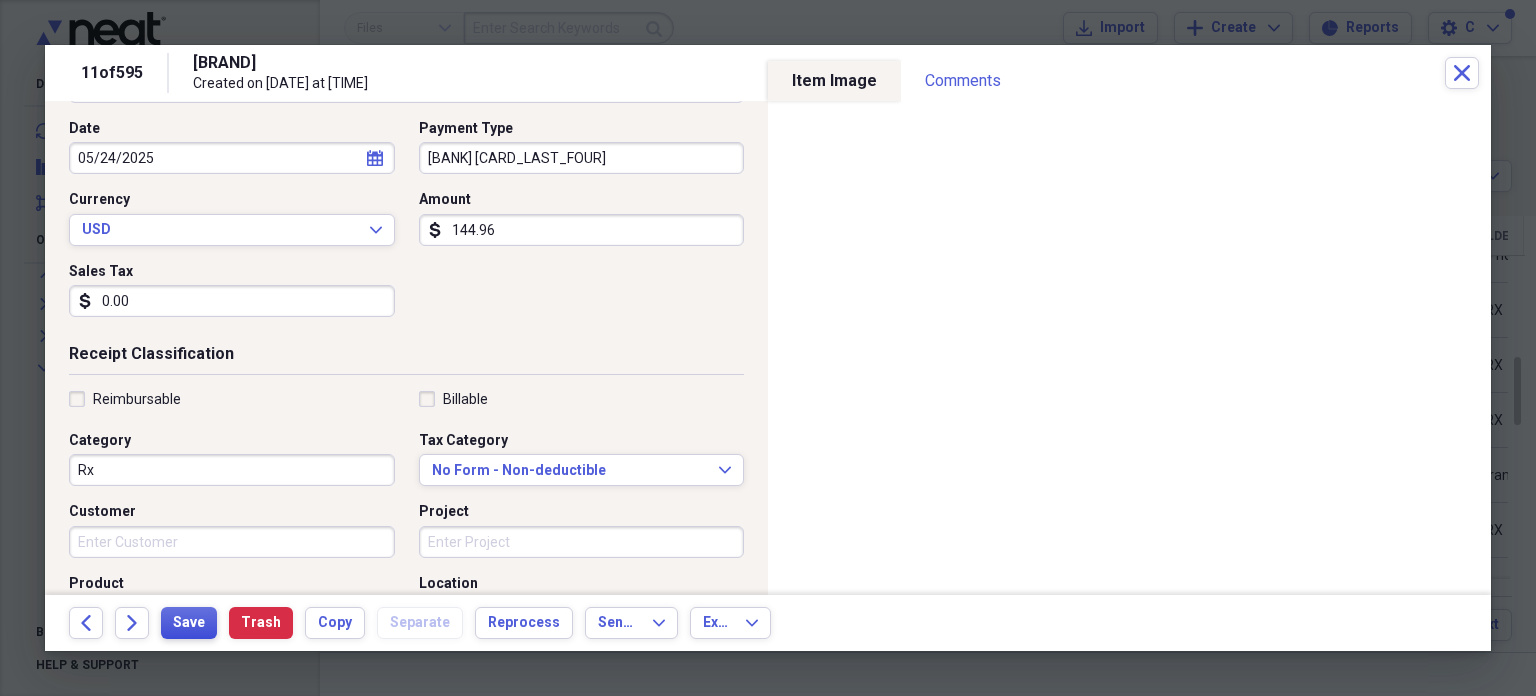 click on "Save" at bounding box center (189, 623) 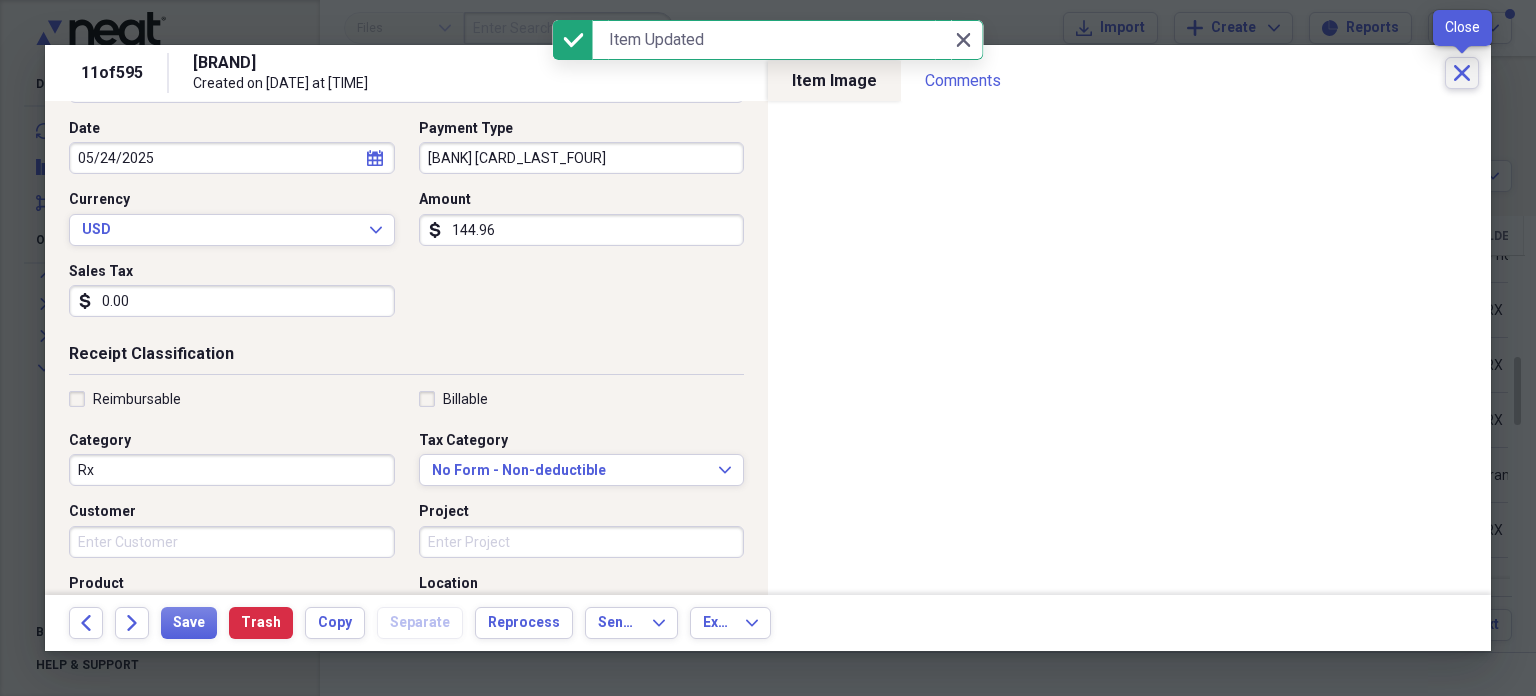 click on "Close" 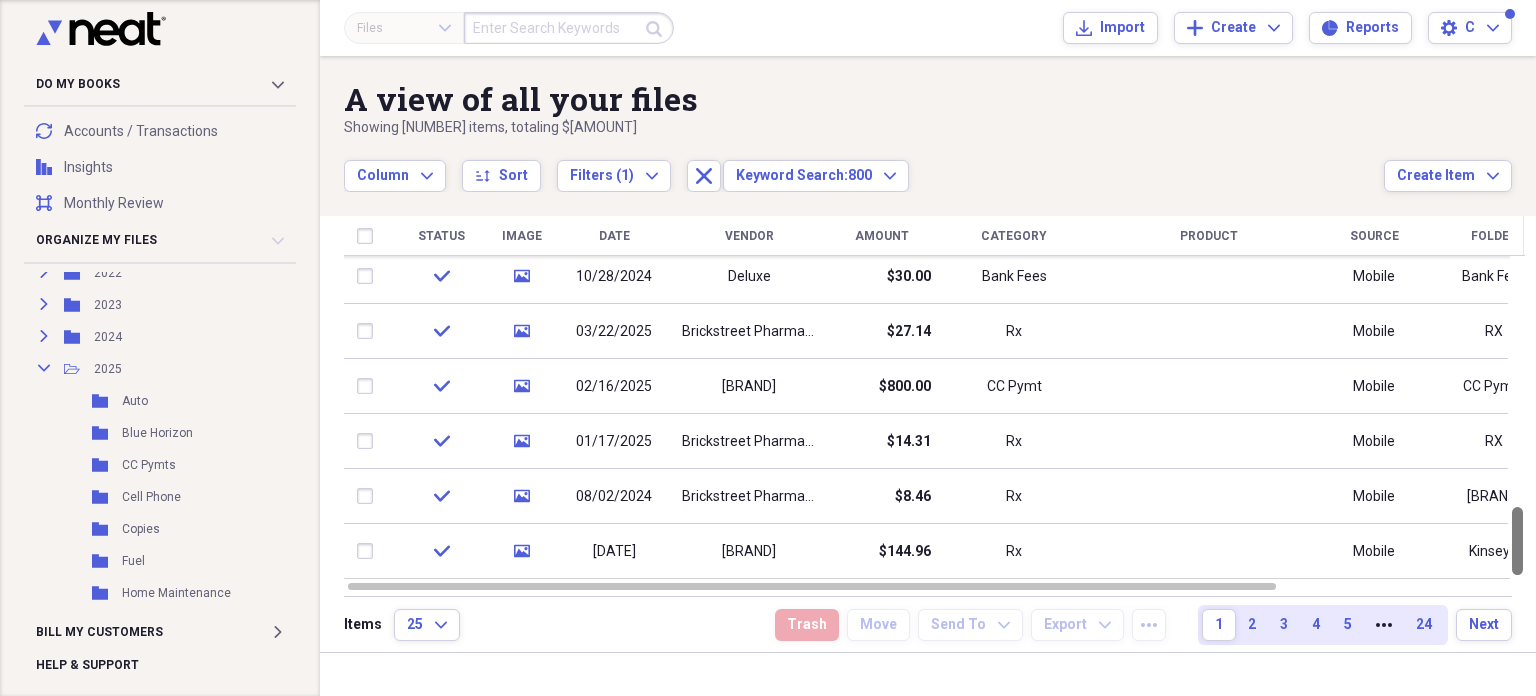 drag, startPoint x: 1527, startPoint y: 377, endPoint x: 1531, endPoint y: 412, distance: 35.22783 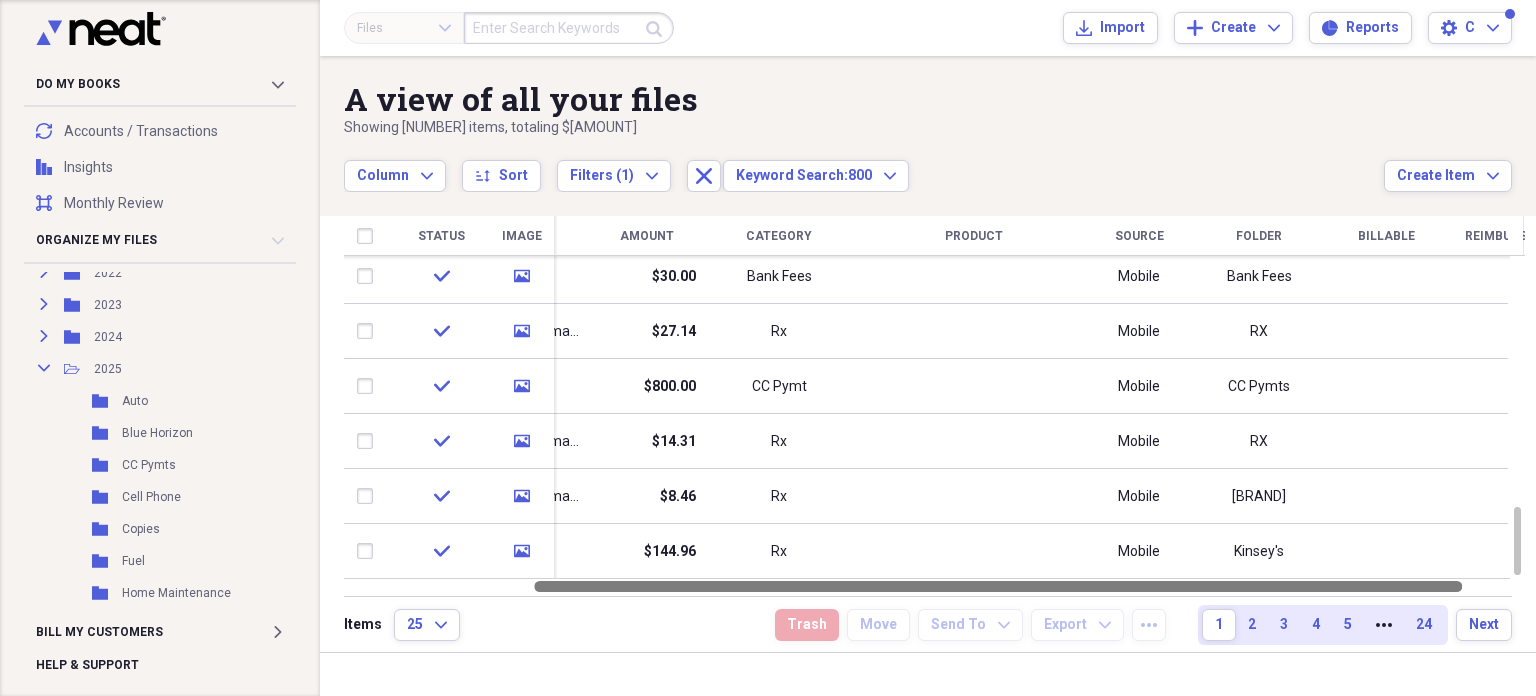 drag, startPoint x: 1116, startPoint y: 580, endPoint x: 1302, endPoint y: 584, distance: 186.043 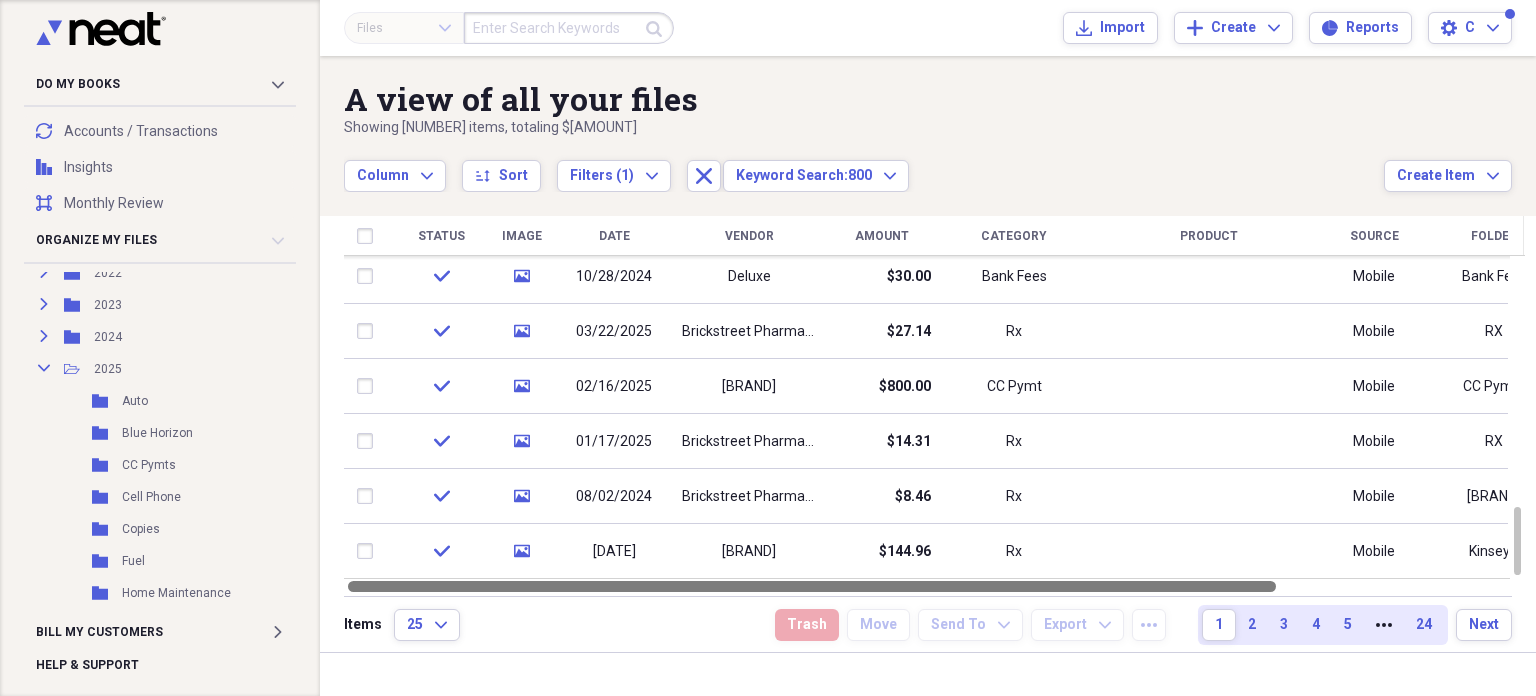 drag, startPoint x: 1302, startPoint y: 584, endPoint x: 1044, endPoint y: 587, distance: 258.01746 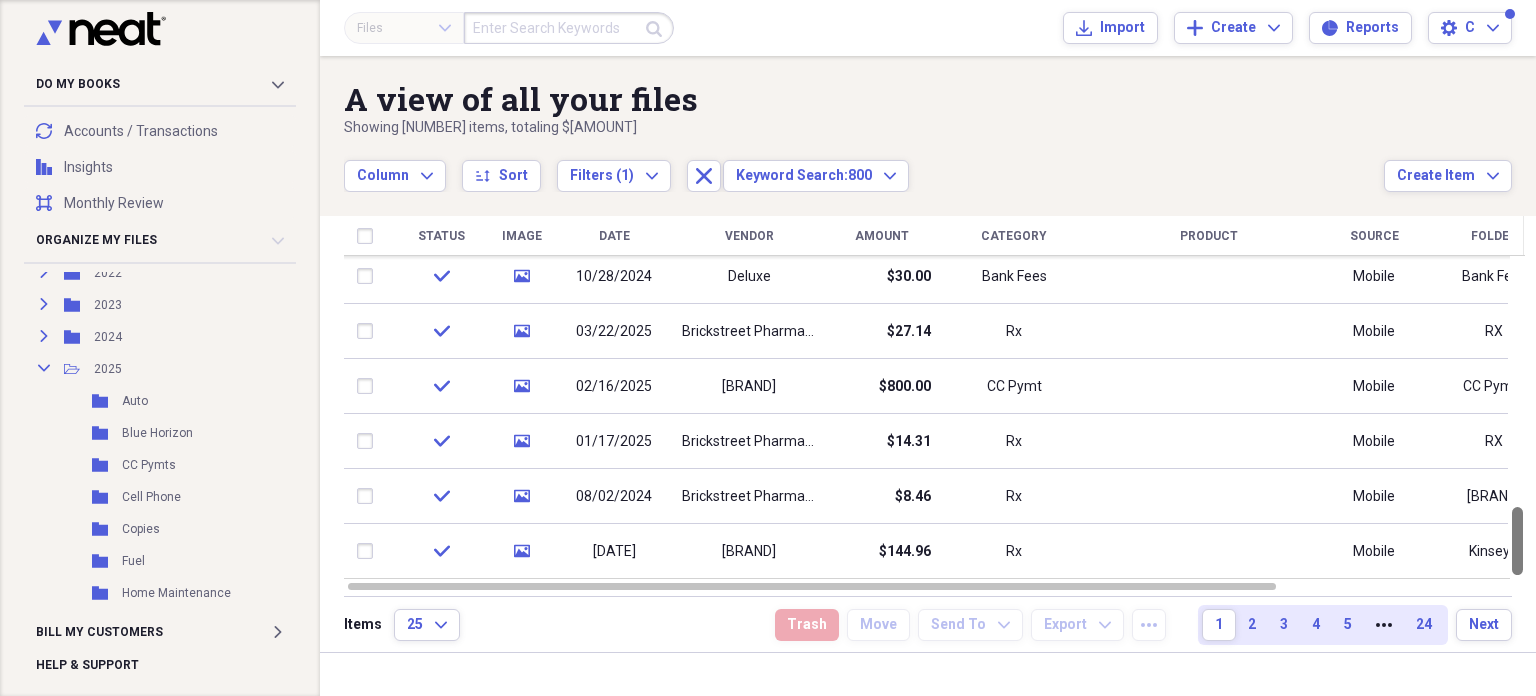 drag, startPoint x: 1528, startPoint y: 523, endPoint x: 1528, endPoint y: 543, distance: 20 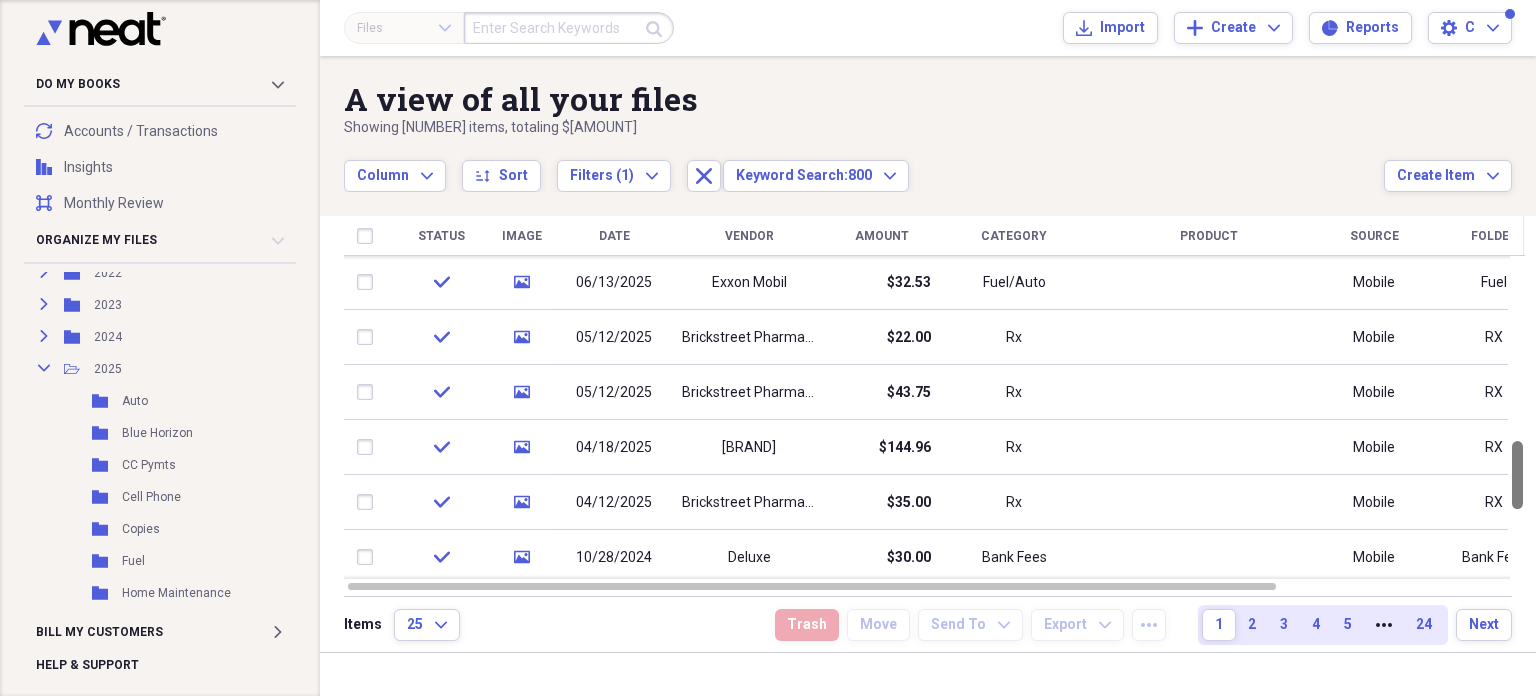 drag, startPoint x: 1527, startPoint y: 405, endPoint x: 1535, endPoint y: 493, distance: 88.362885 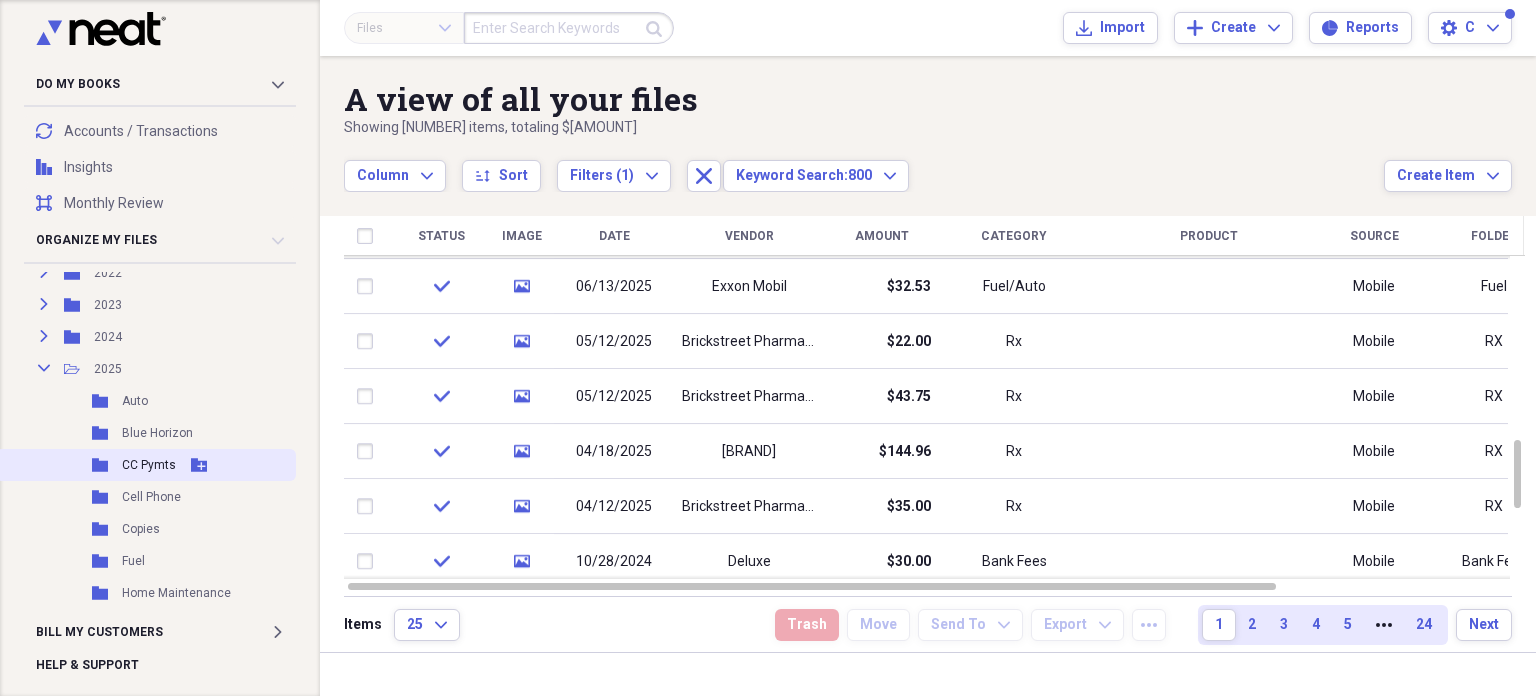 click on "CC Pymts" at bounding box center (149, 465) 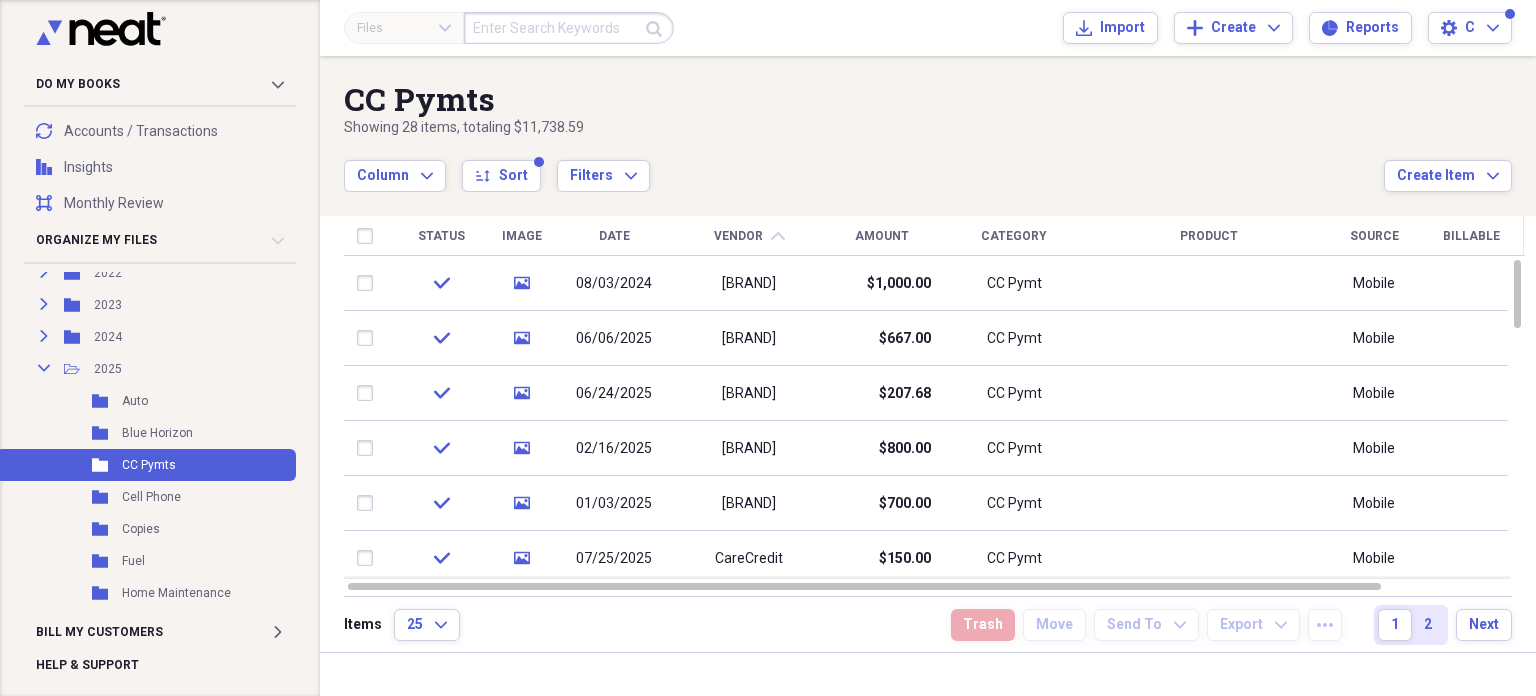 click on "Amount" at bounding box center [882, 236] 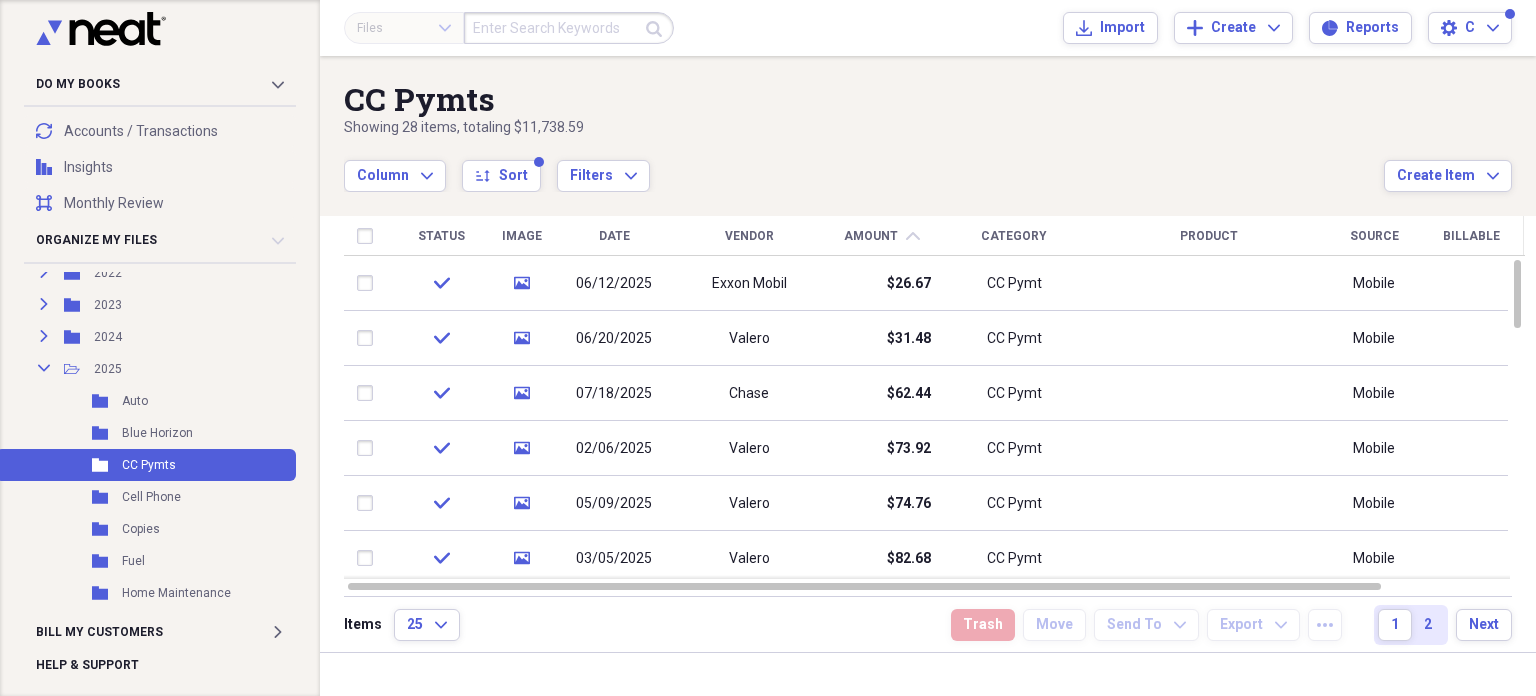 click on "Amount" at bounding box center (871, 236) 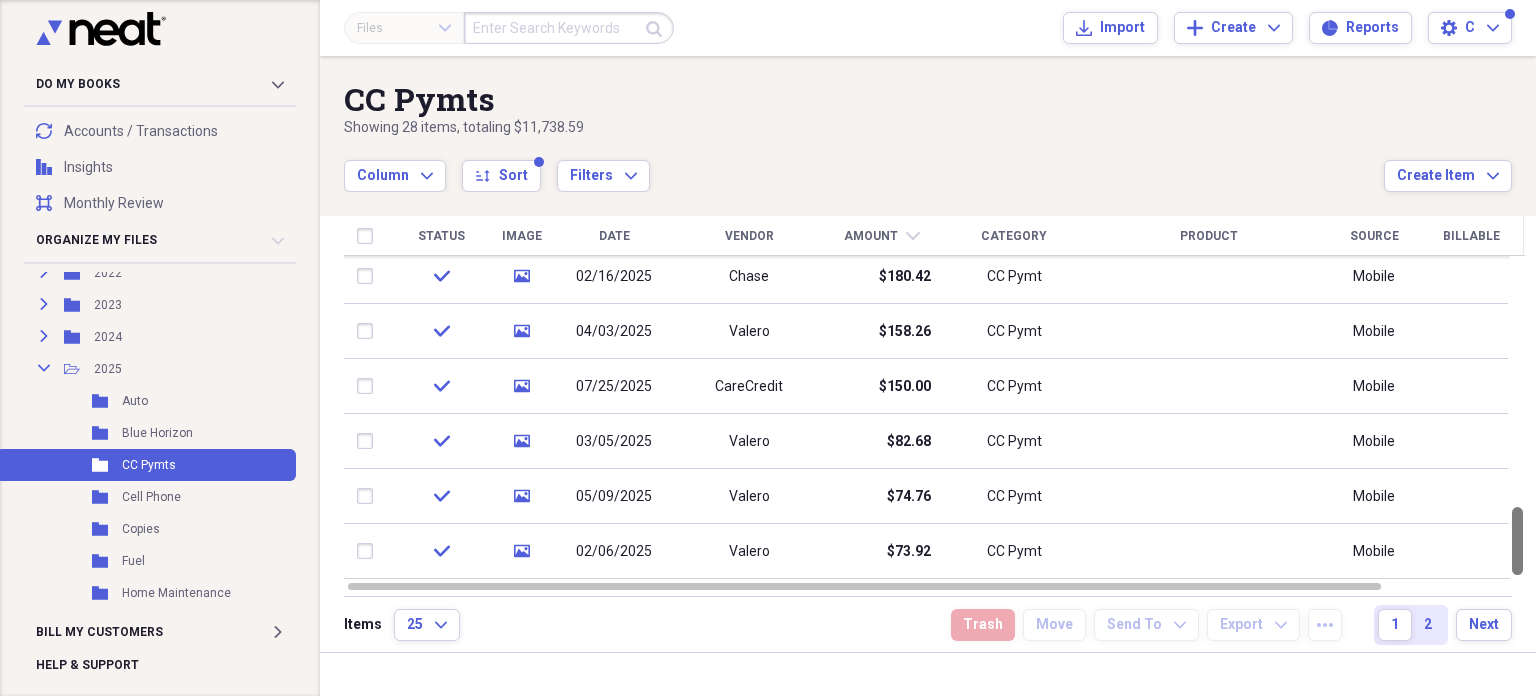 drag, startPoint x: 1526, startPoint y: 298, endPoint x: 1526, endPoint y: 575, distance: 277 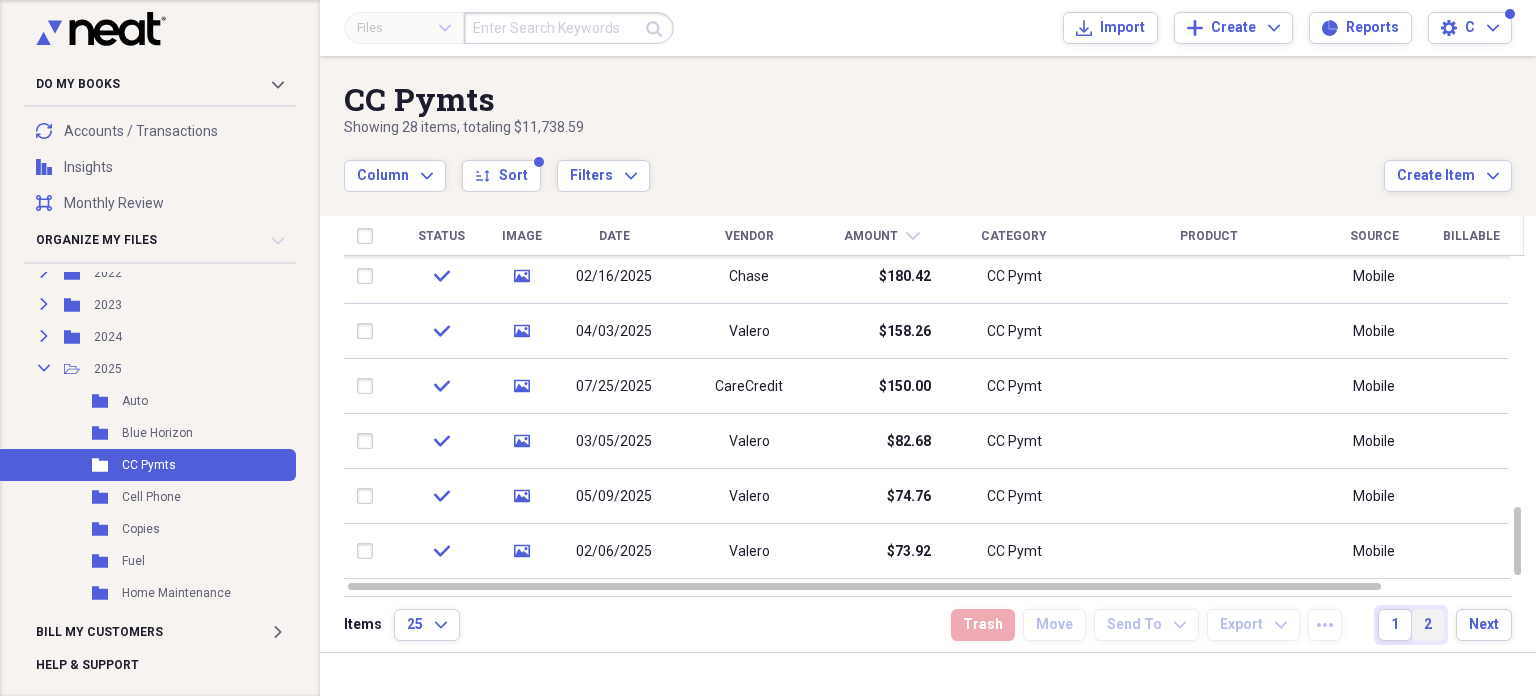 click on "2" at bounding box center [1428, 625] 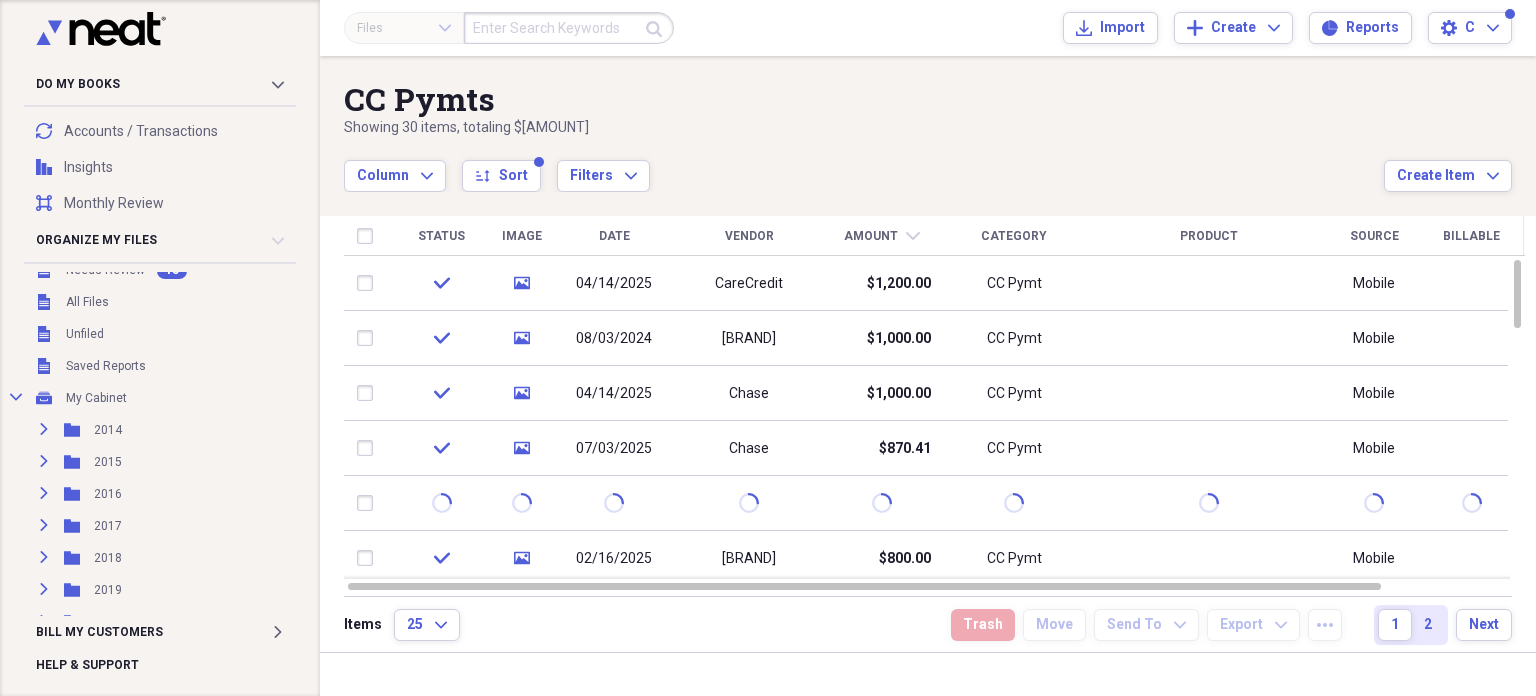 scroll, scrollTop: 0, scrollLeft: 0, axis: both 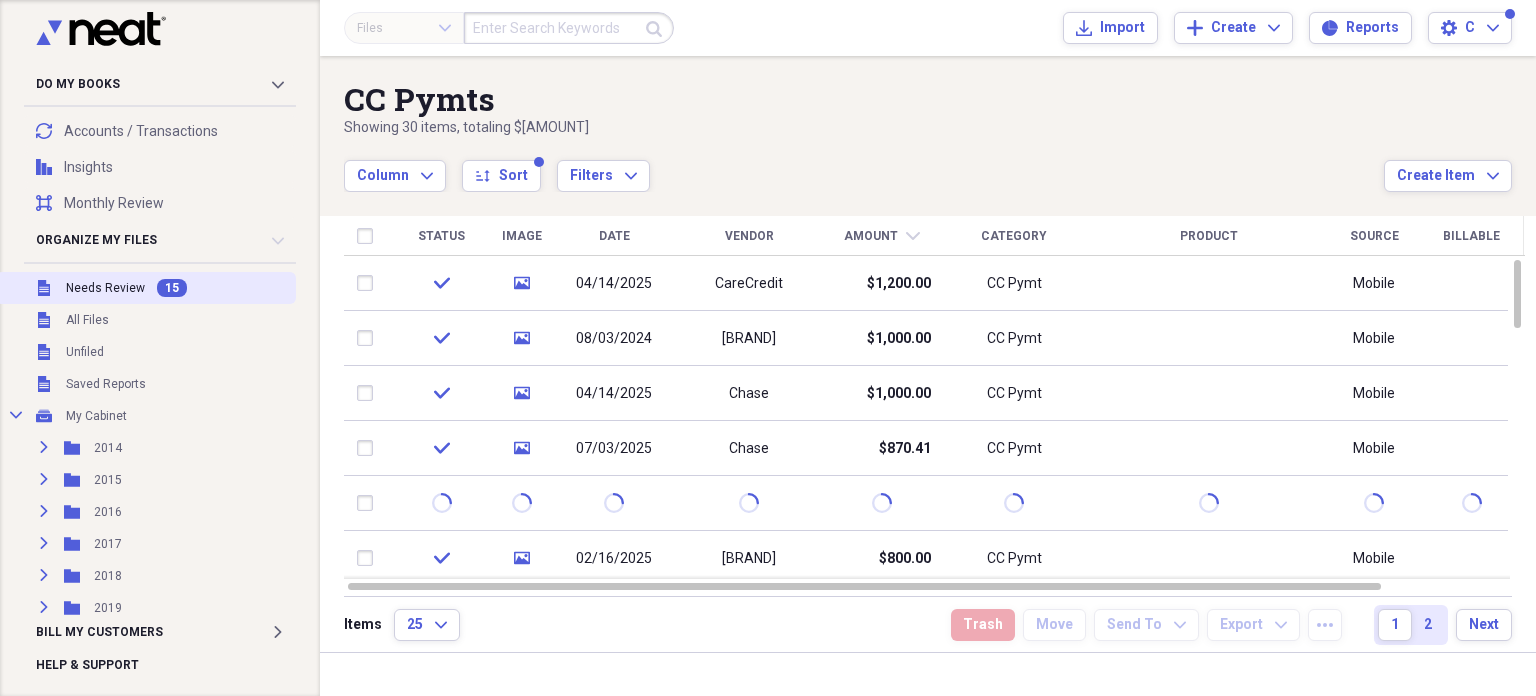 click on "Needs Review" at bounding box center (105, 288) 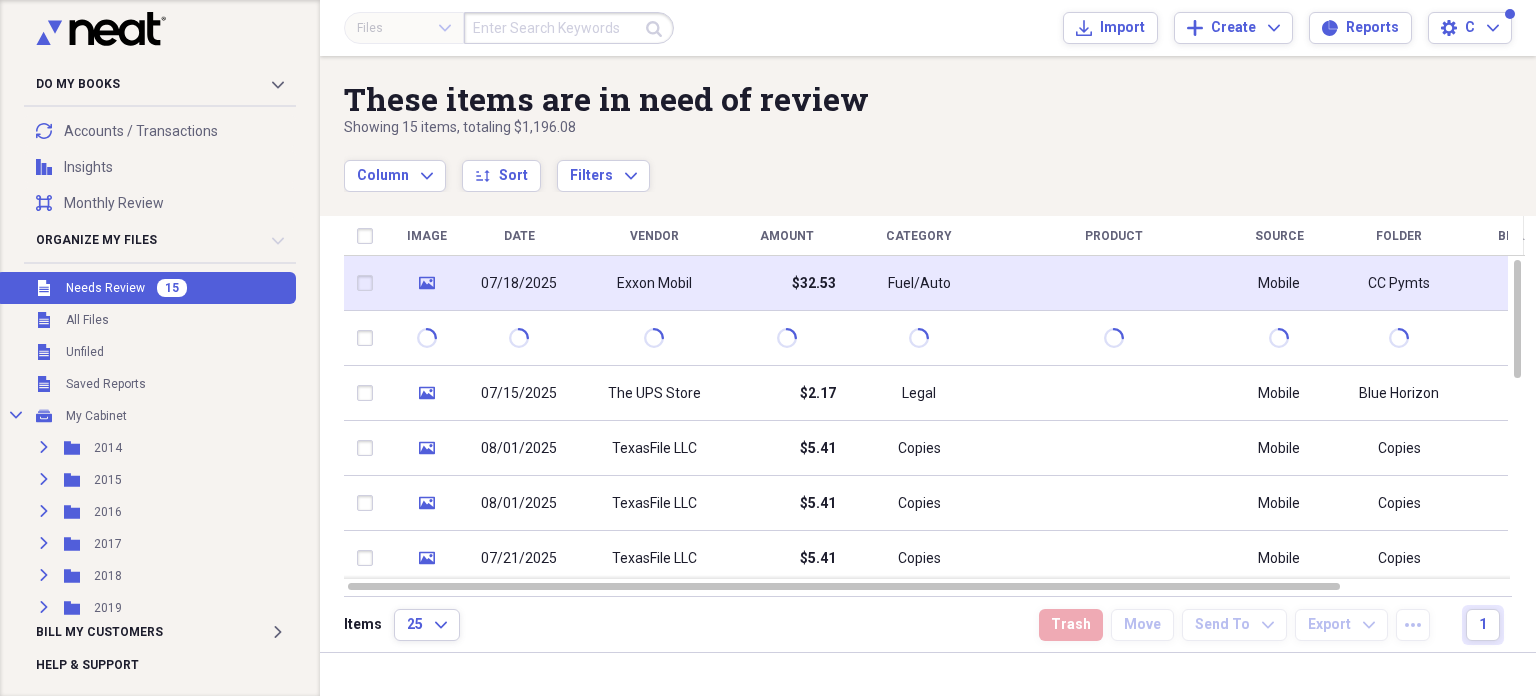click on "Exxon Mobil" at bounding box center (654, 284) 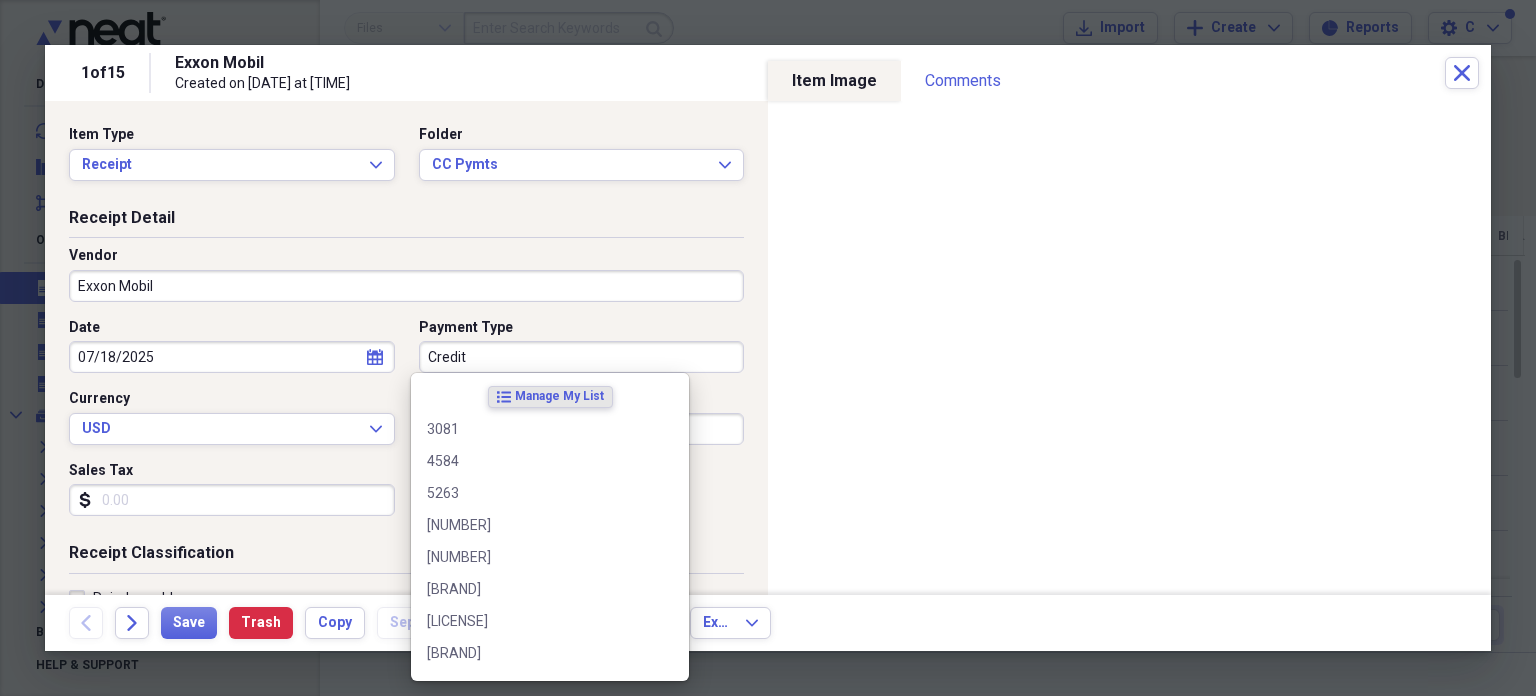 click on "Credit" at bounding box center (582, 357) 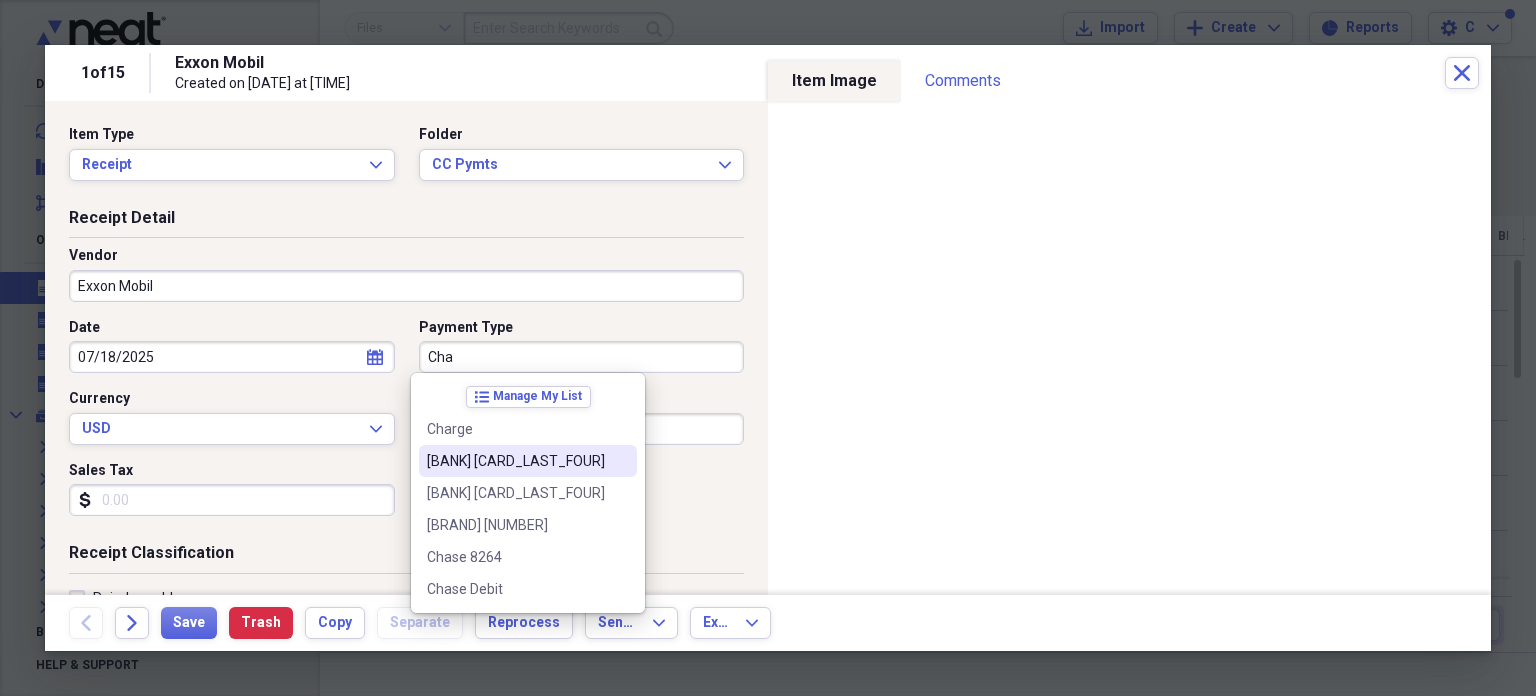 click on "Chase 1372" at bounding box center [528, 461] 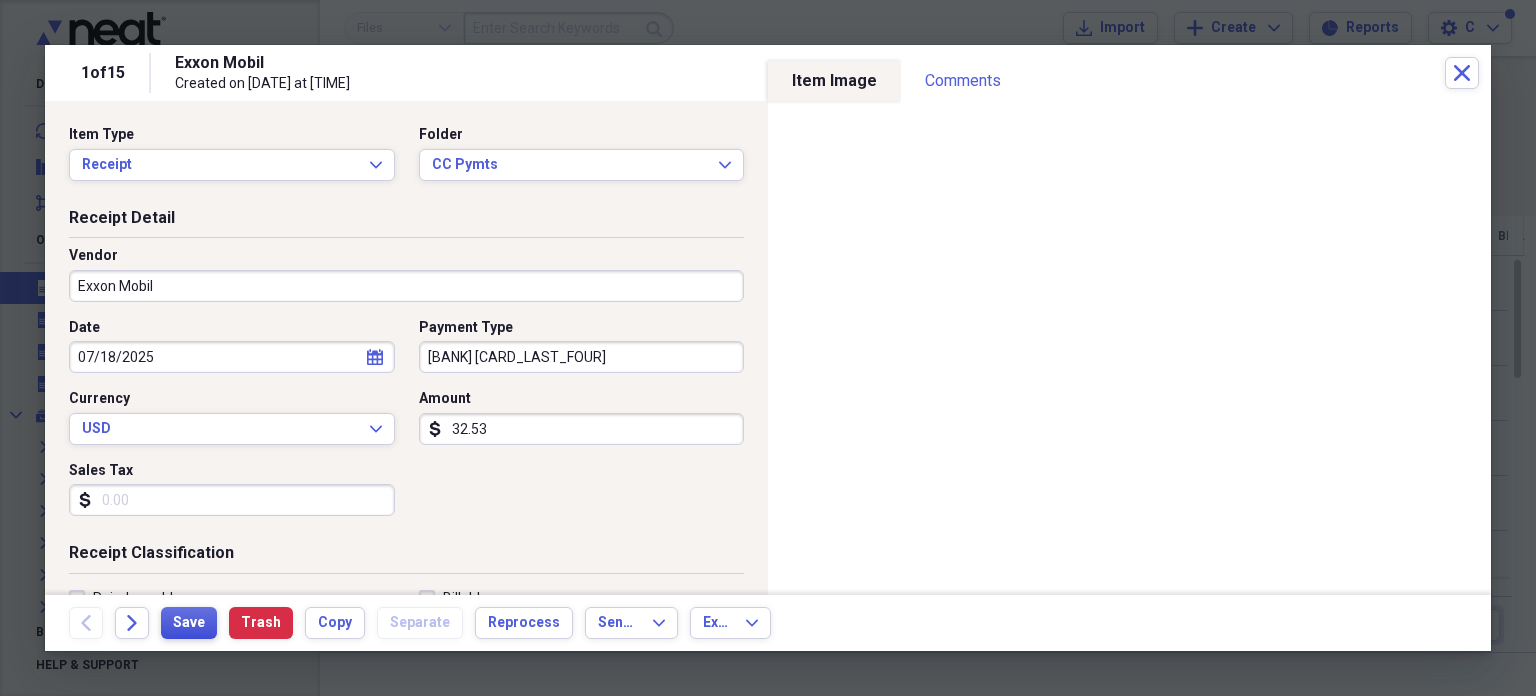 click on "Save" at bounding box center (189, 623) 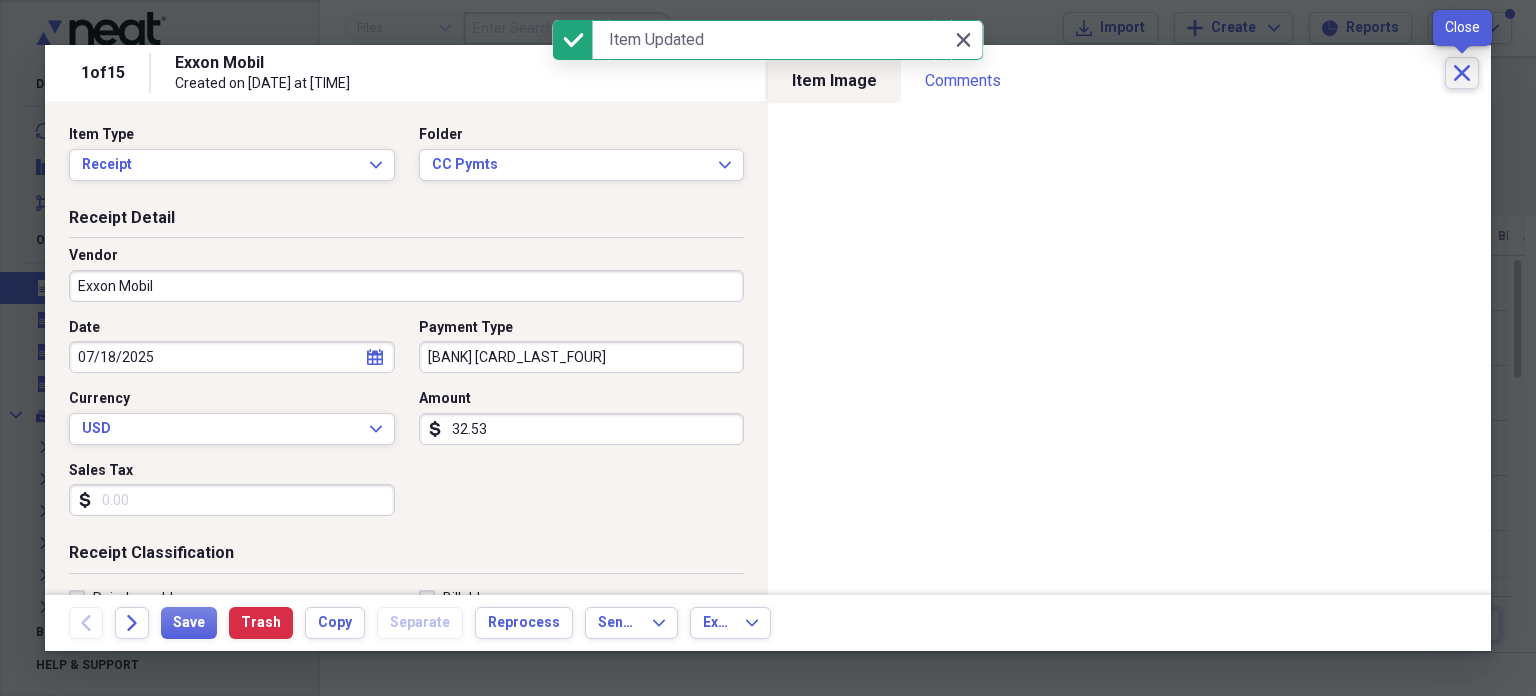 click on "Close" 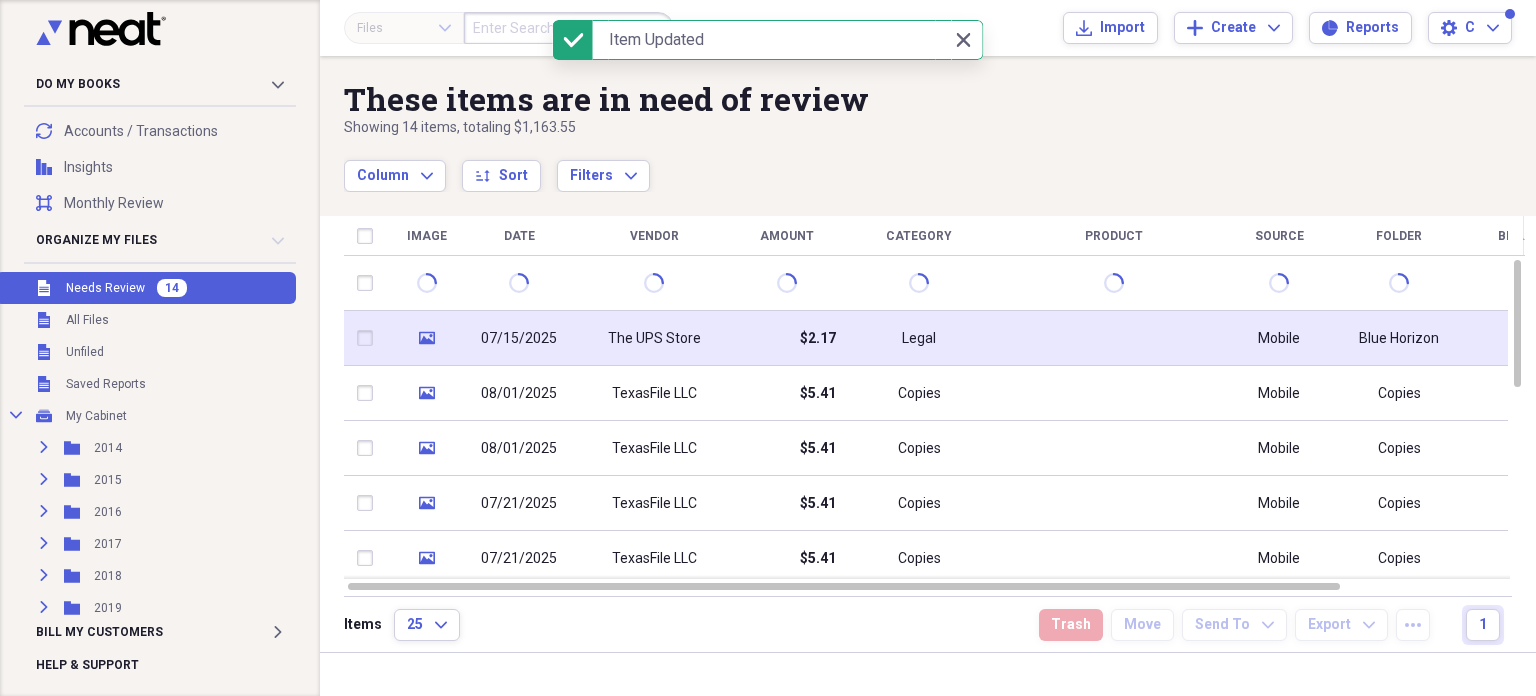 click on "The UPS Store" at bounding box center (654, 339) 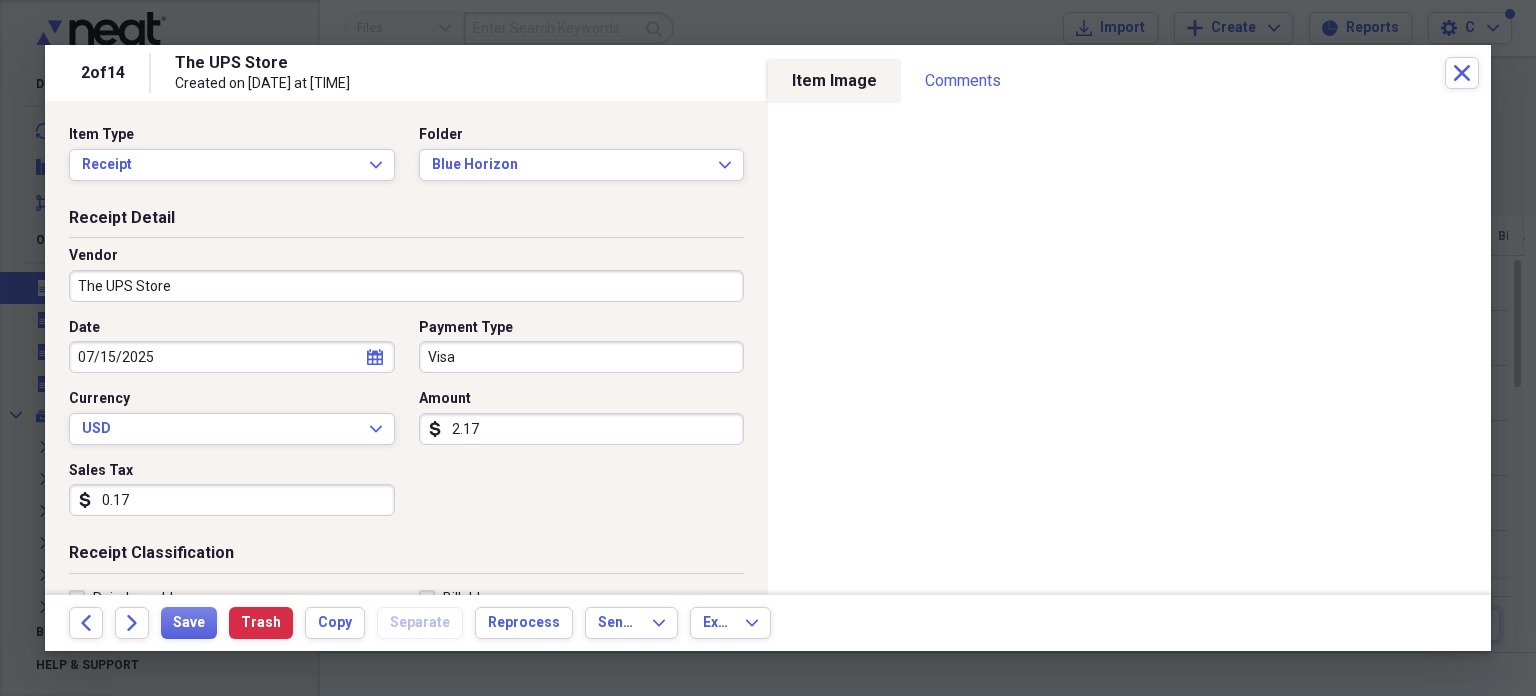 click on "Visa" at bounding box center (582, 357) 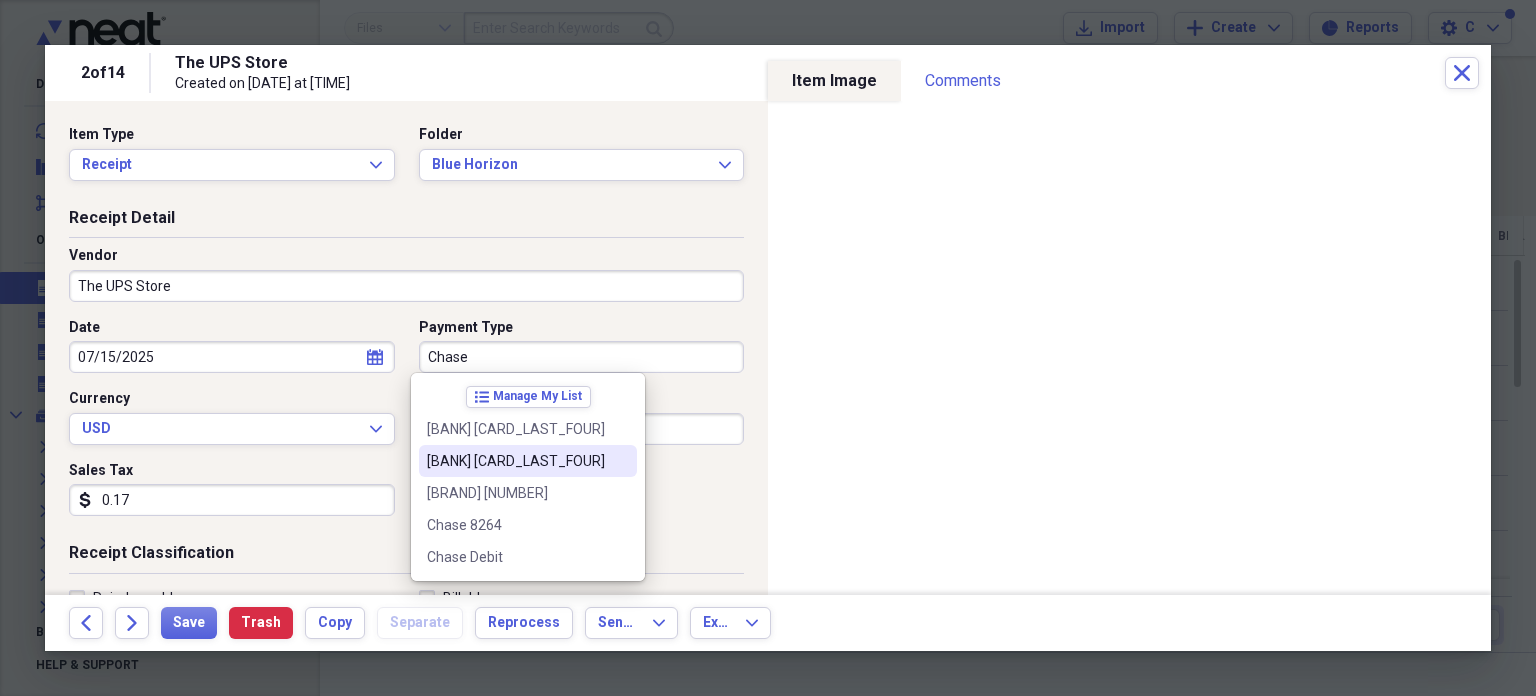 click on "Chase [NUMBER]" at bounding box center (516, 461) 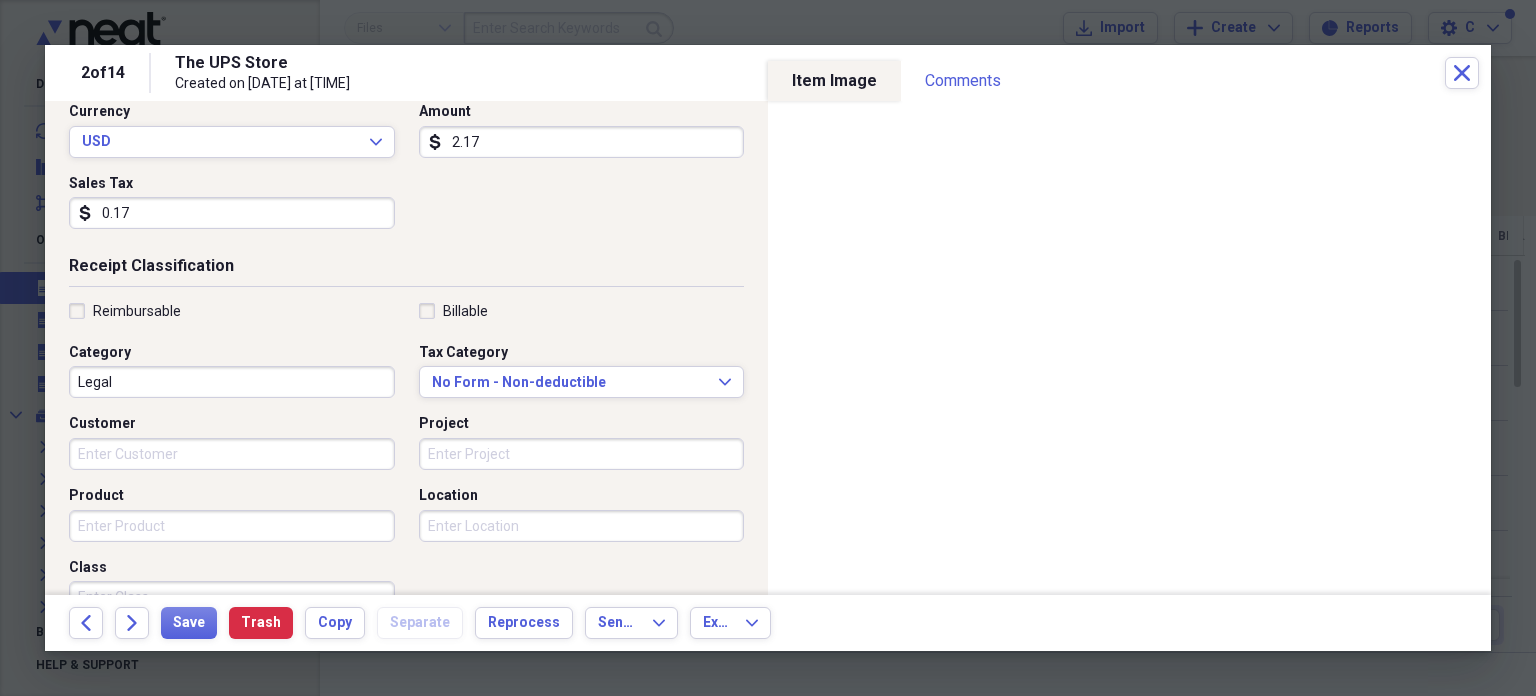 scroll, scrollTop: 316, scrollLeft: 0, axis: vertical 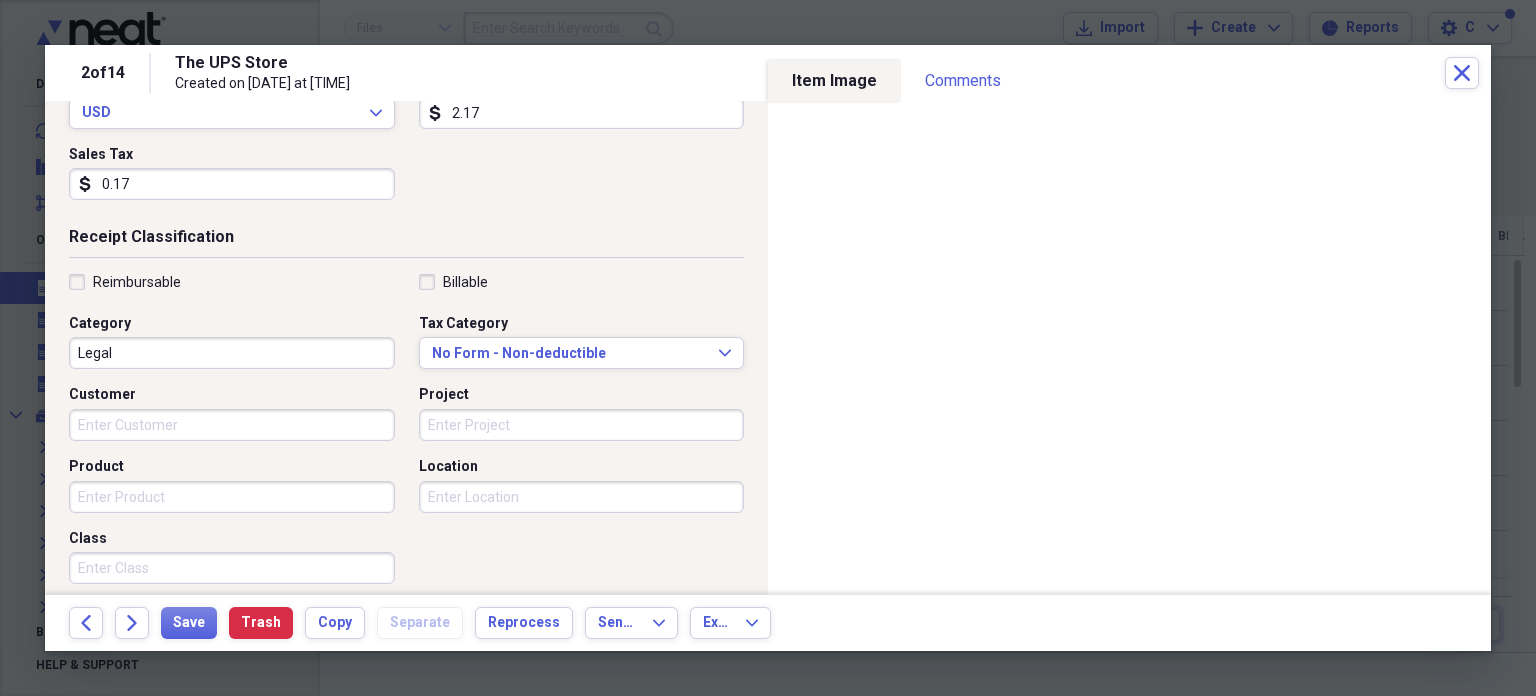 click on "Legal" at bounding box center [232, 353] 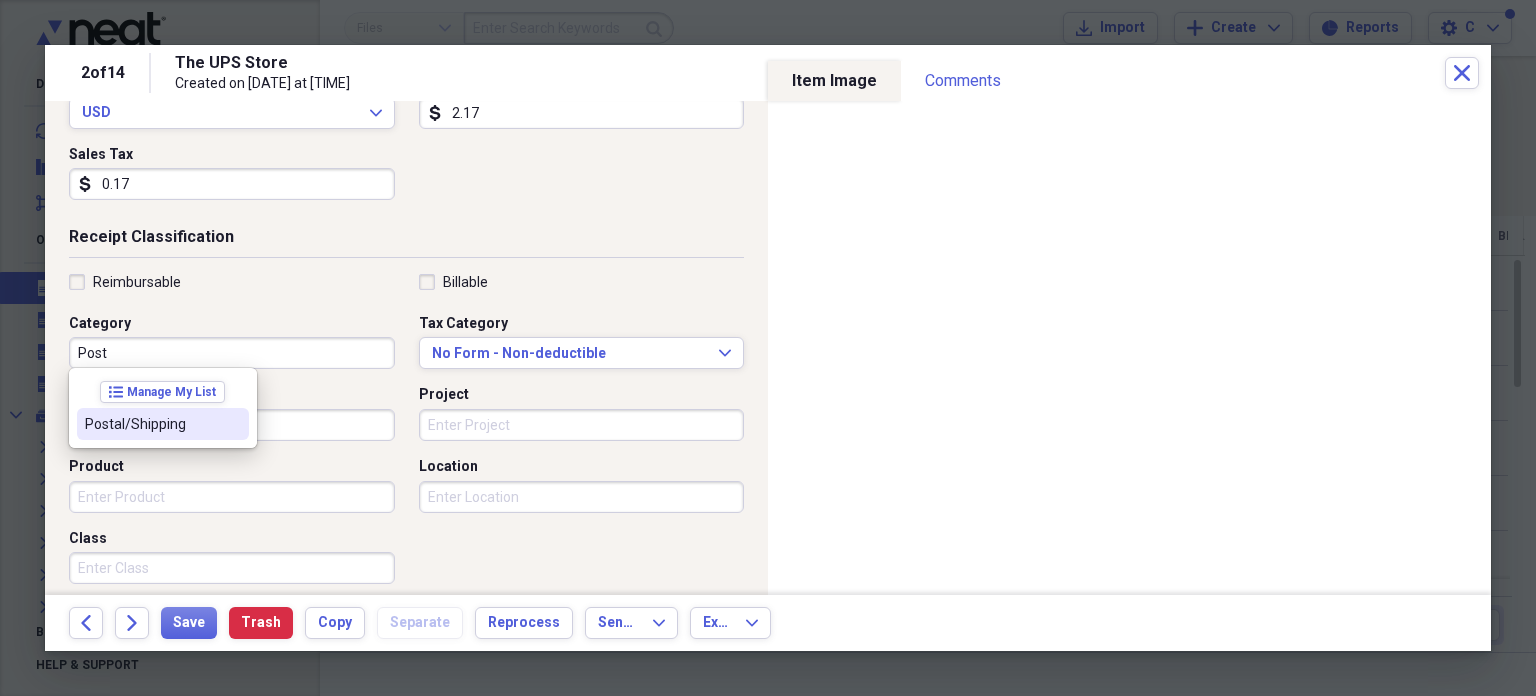 click on "Postal/Shipping" at bounding box center (163, 424) 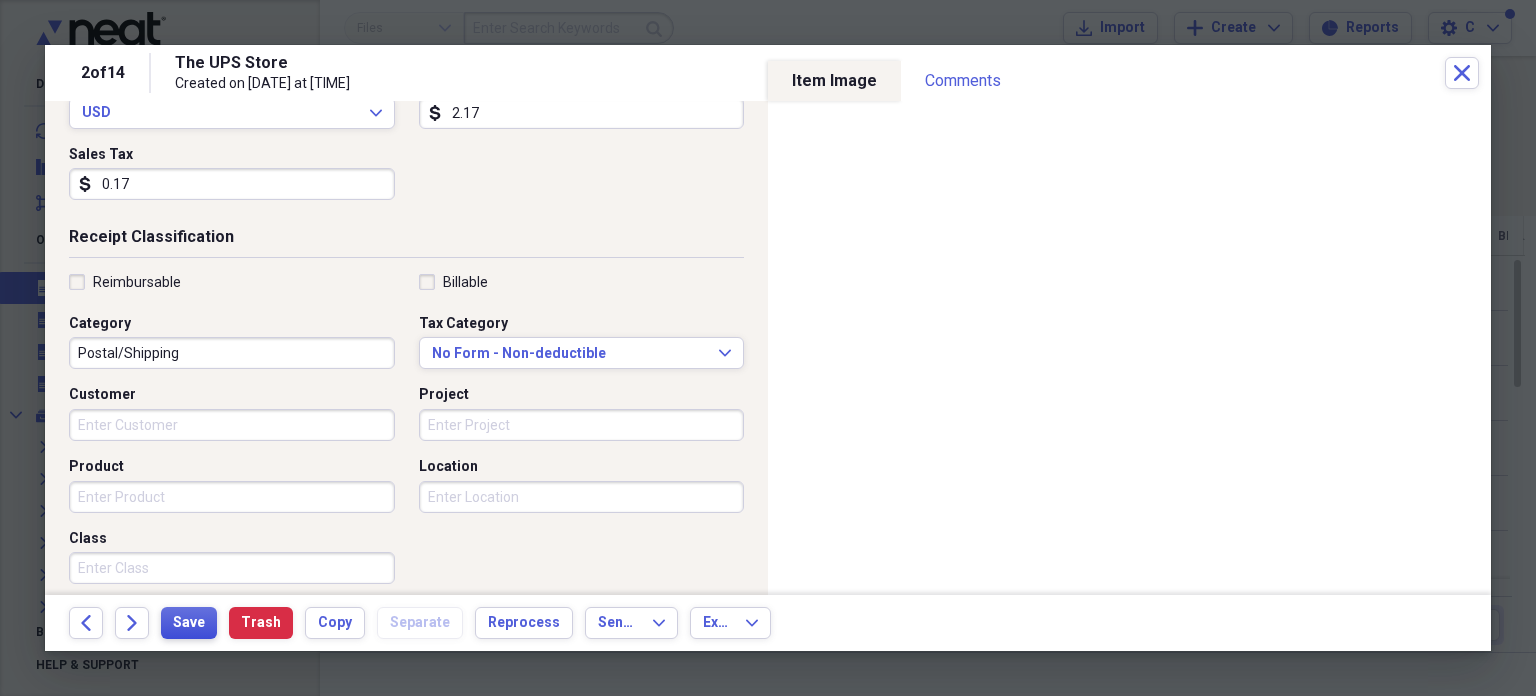 click on "Save" at bounding box center (189, 623) 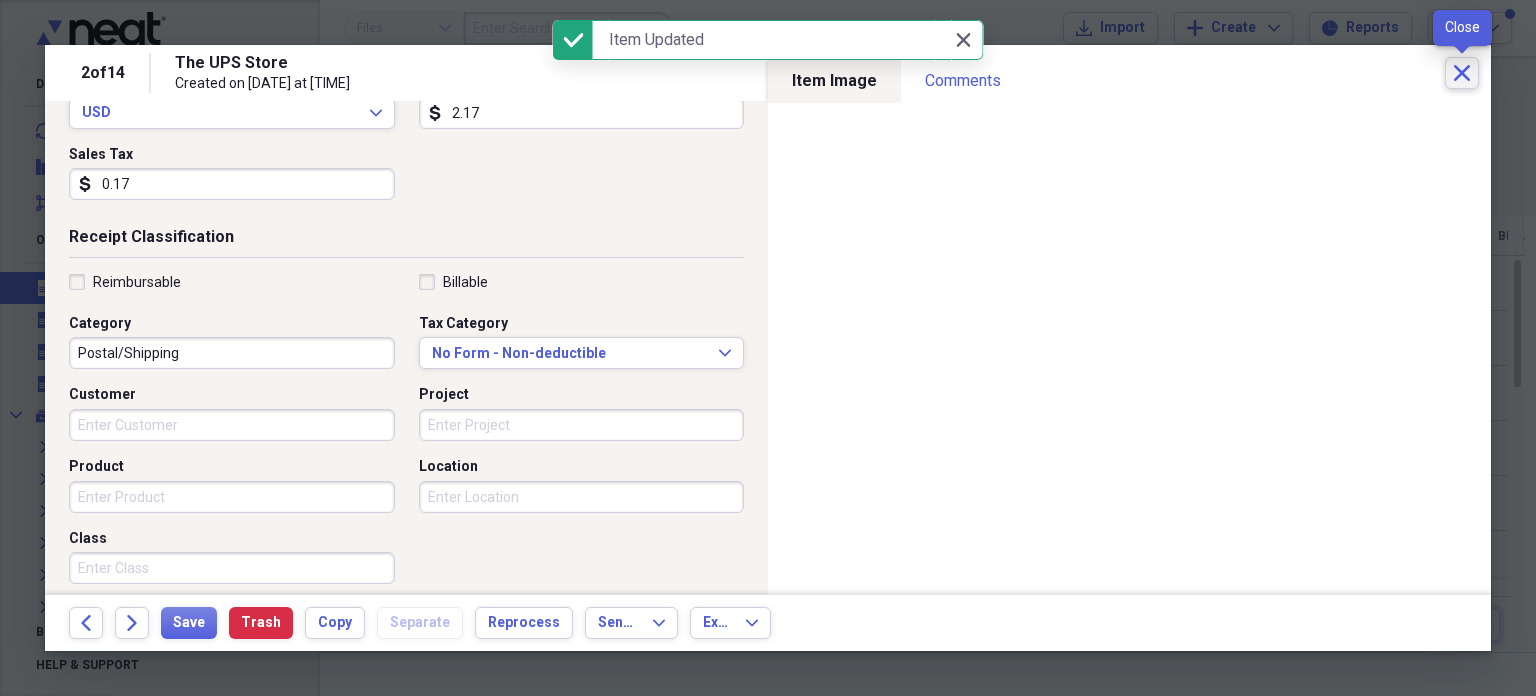 click 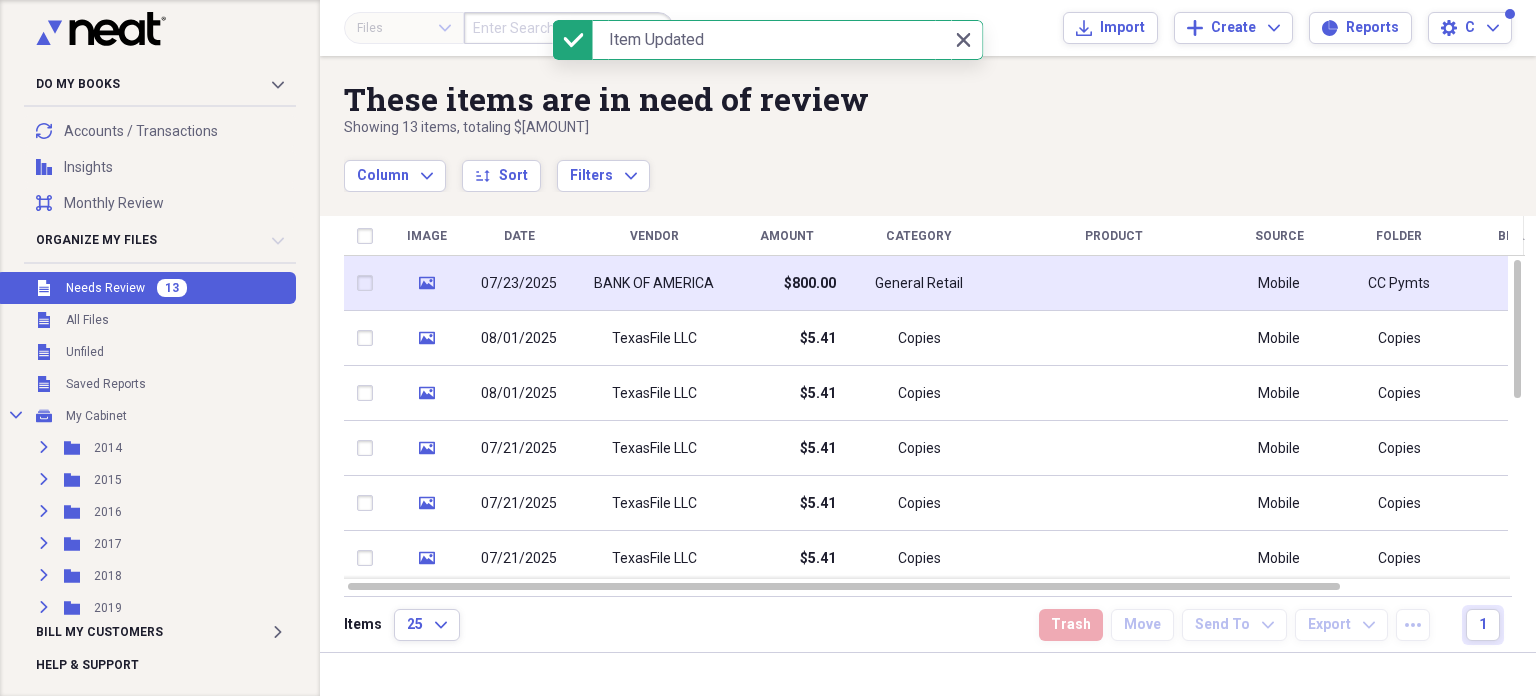 click on "$800.00" at bounding box center (786, 283) 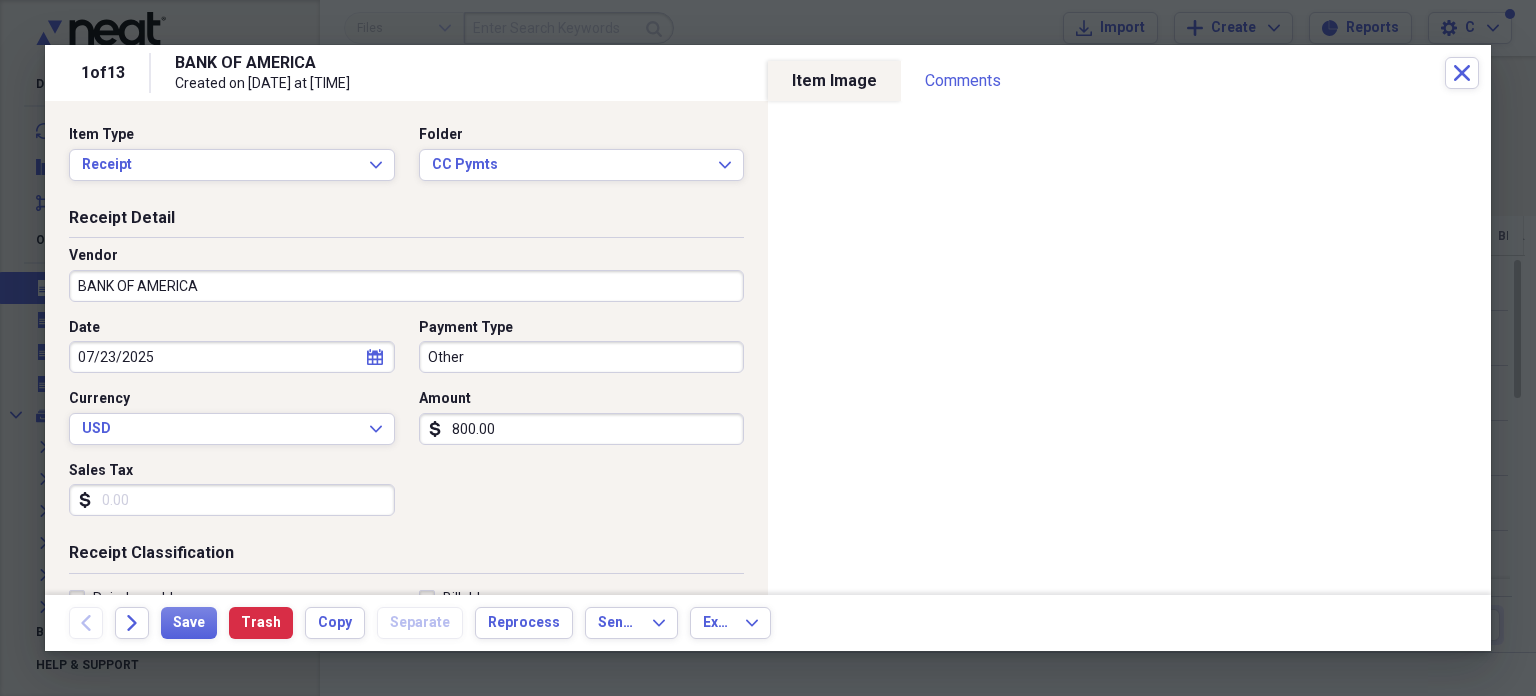 click on "Other" at bounding box center (582, 357) 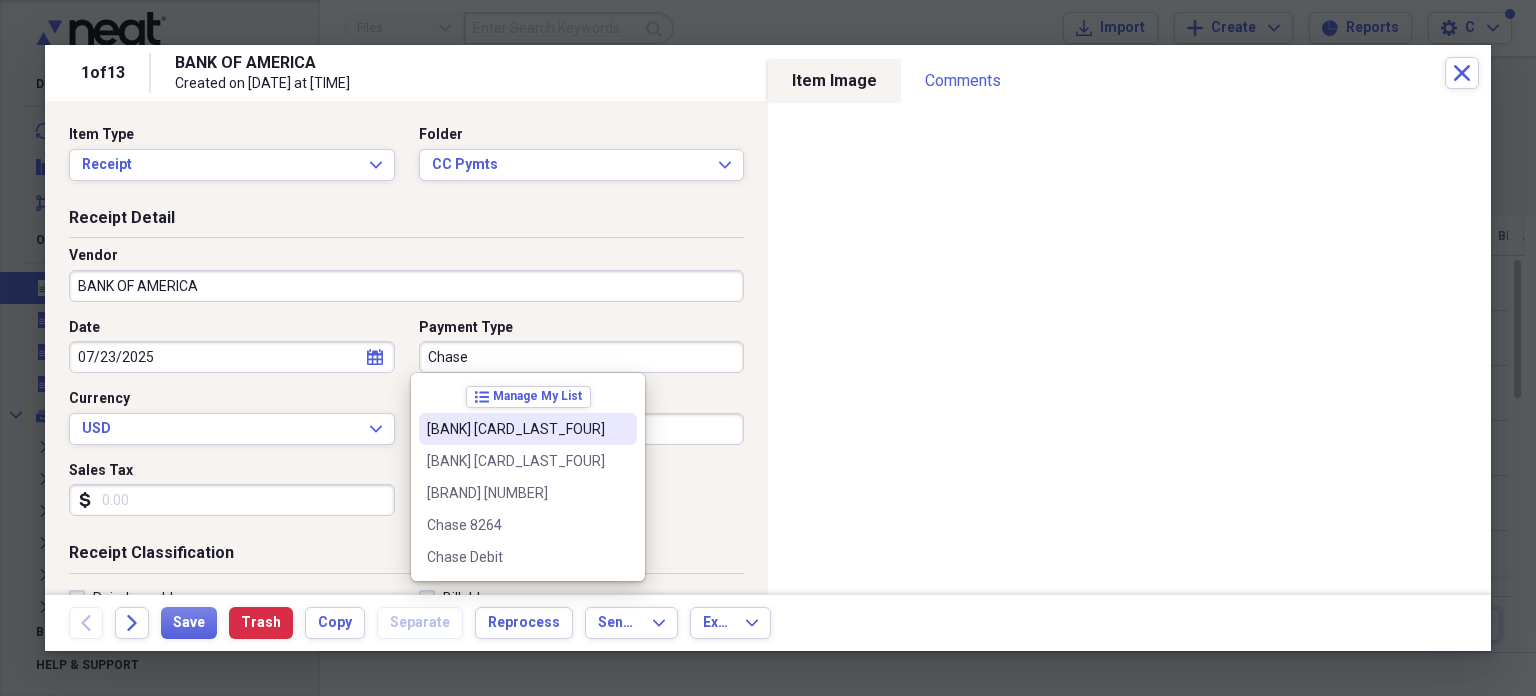 click on "Chase 1372" at bounding box center (516, 429) 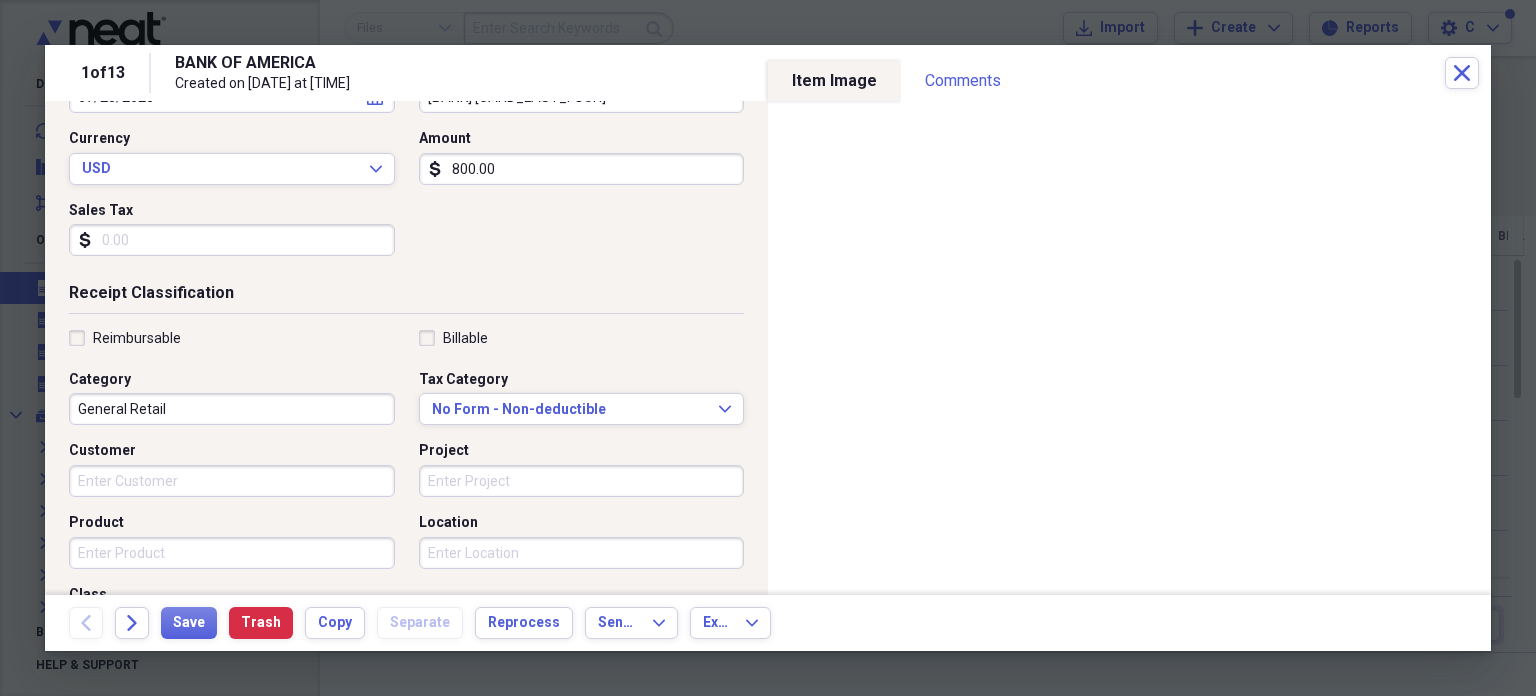 scroll, scrollTop: 265, scrollLeft: 0, axis: vertical 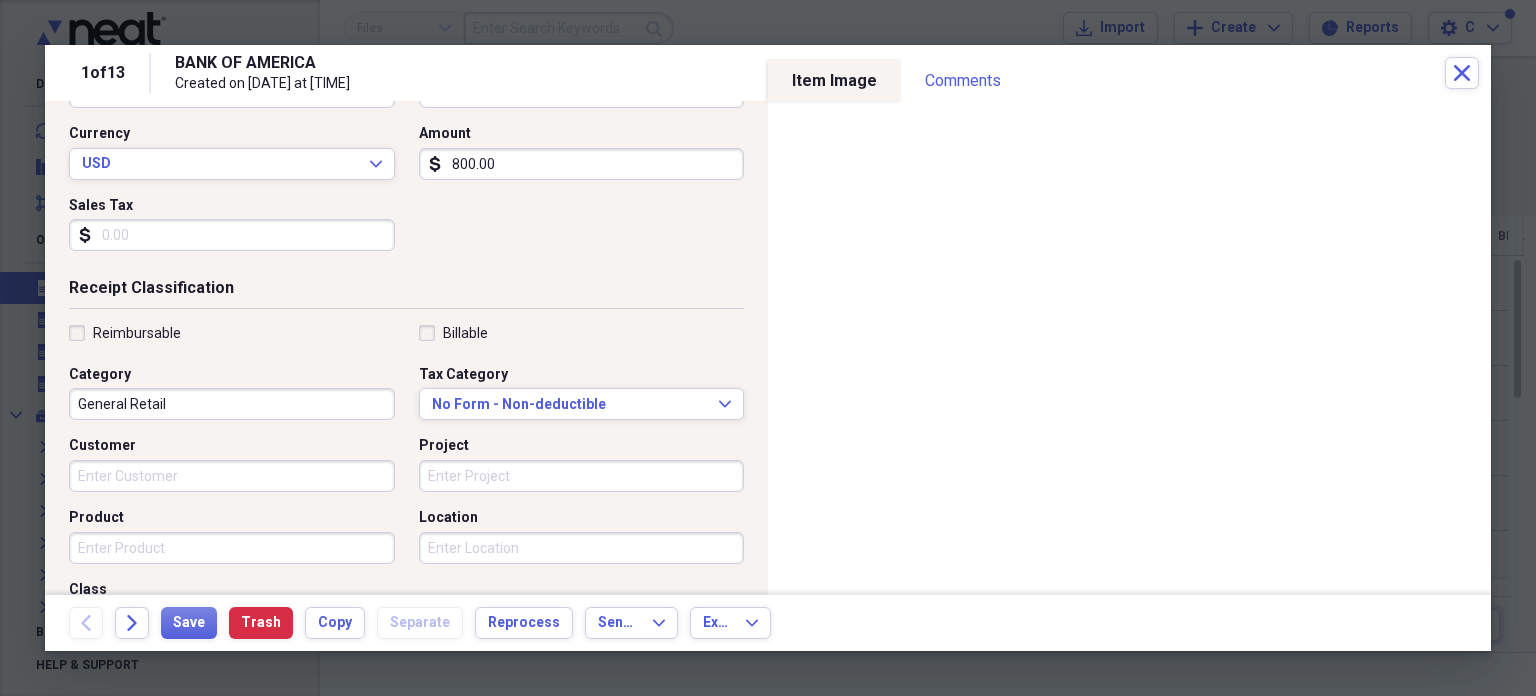click on "General Retail" at bounding box center (232, 404) 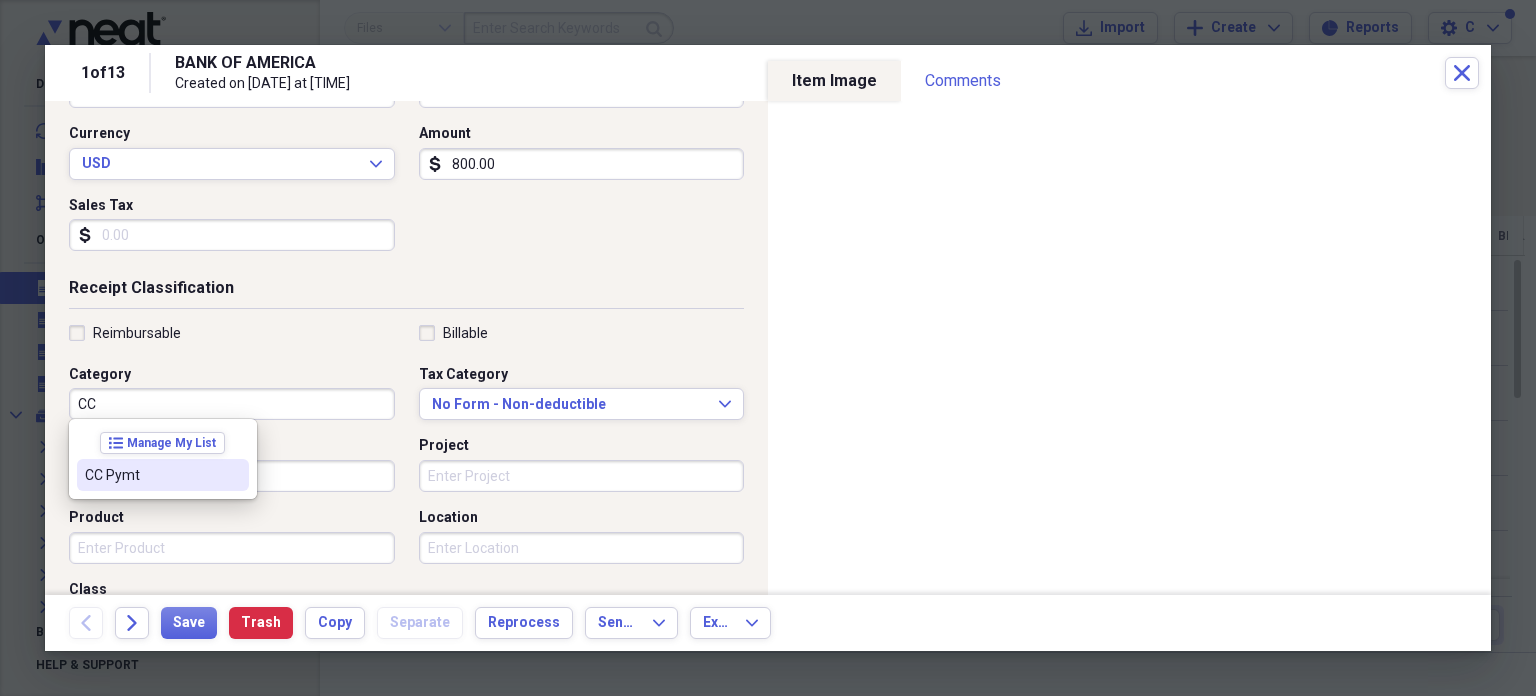 click on "CC Pymt" at bounding box center [151, 475] 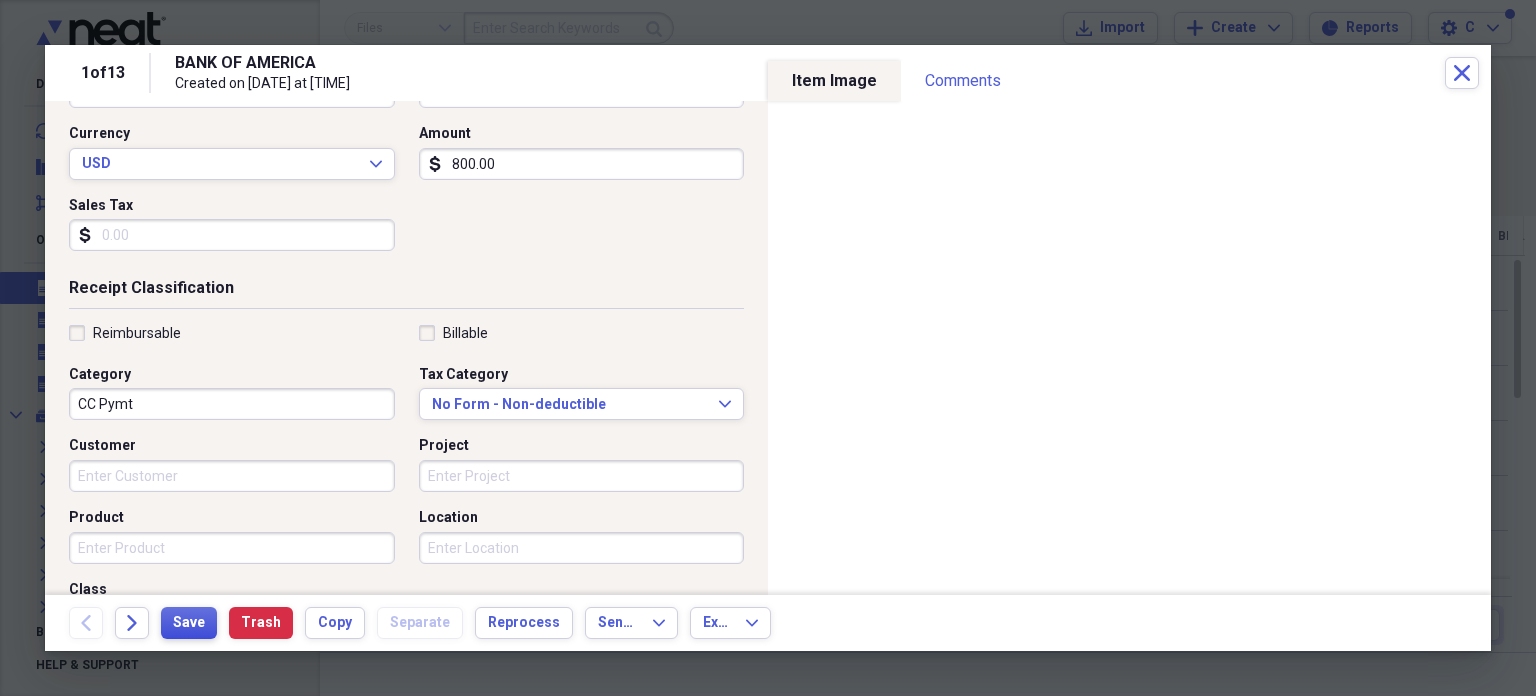 click on "Save" at bounding box center (189, 623) 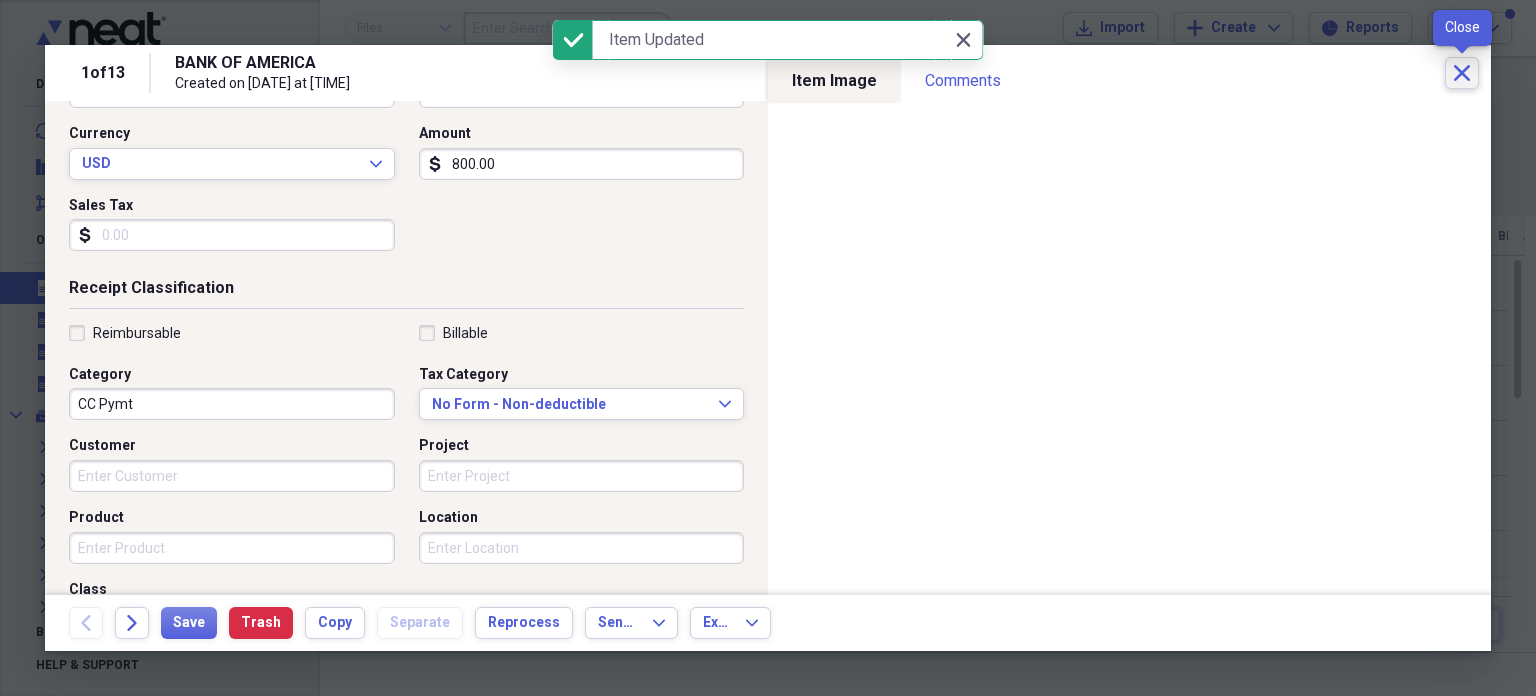 click 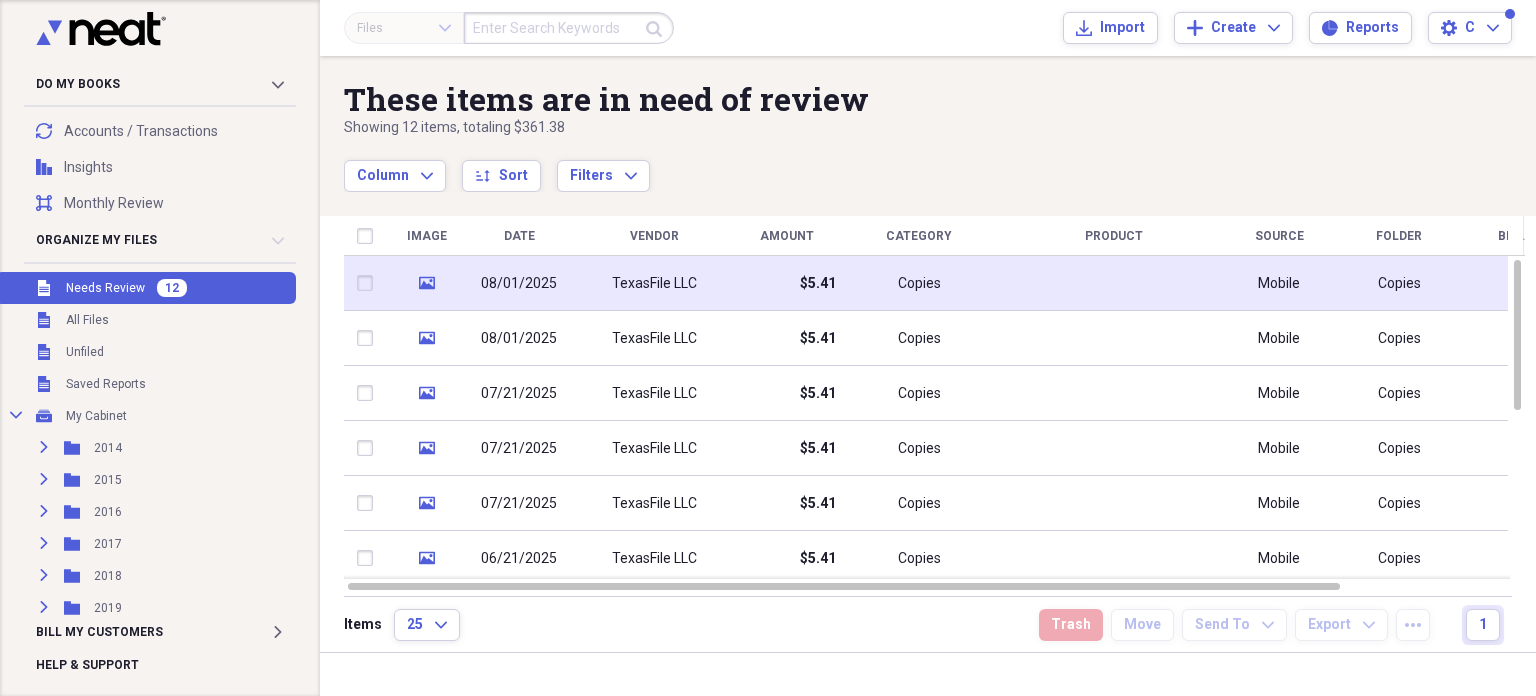 click on "$5.41" at bounding box center [786, 283] 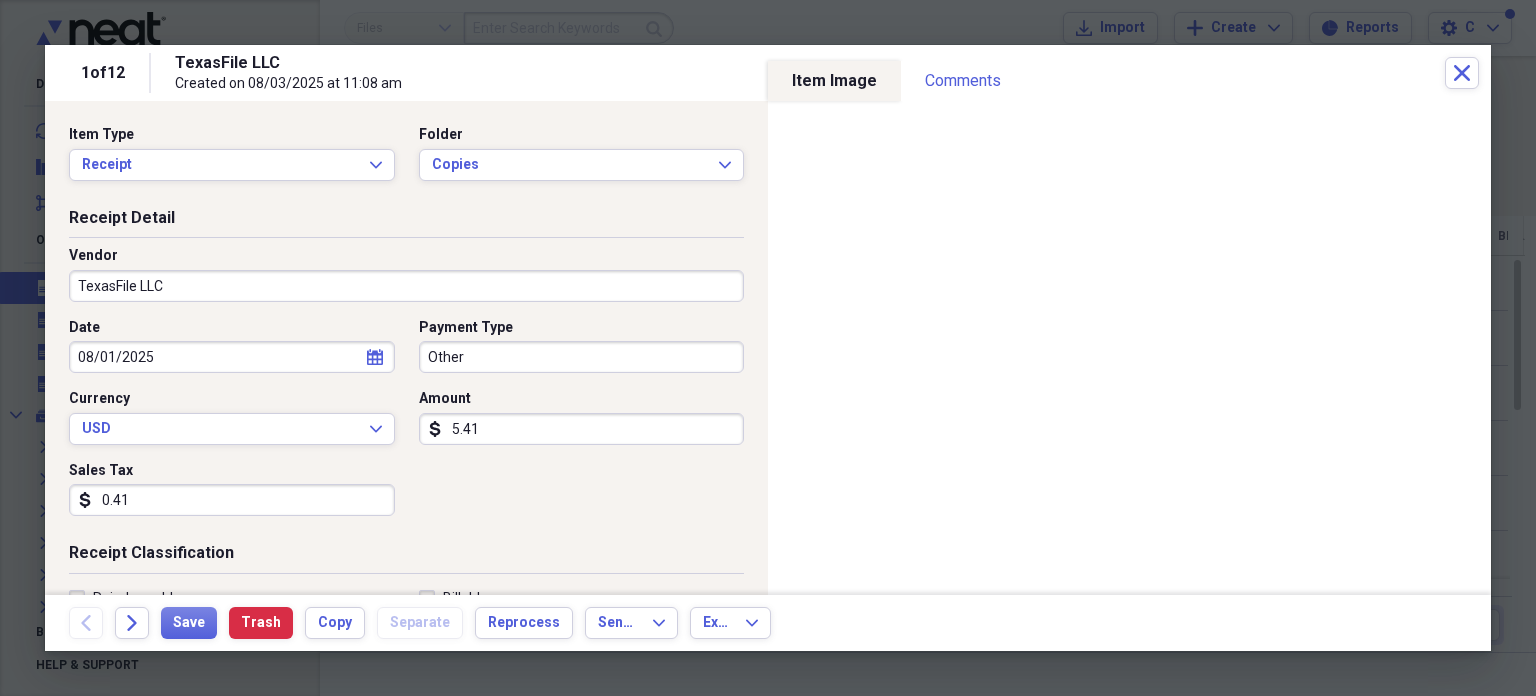 scroll, scrollTop: 78, scrollLeft: 0, axis: vertical 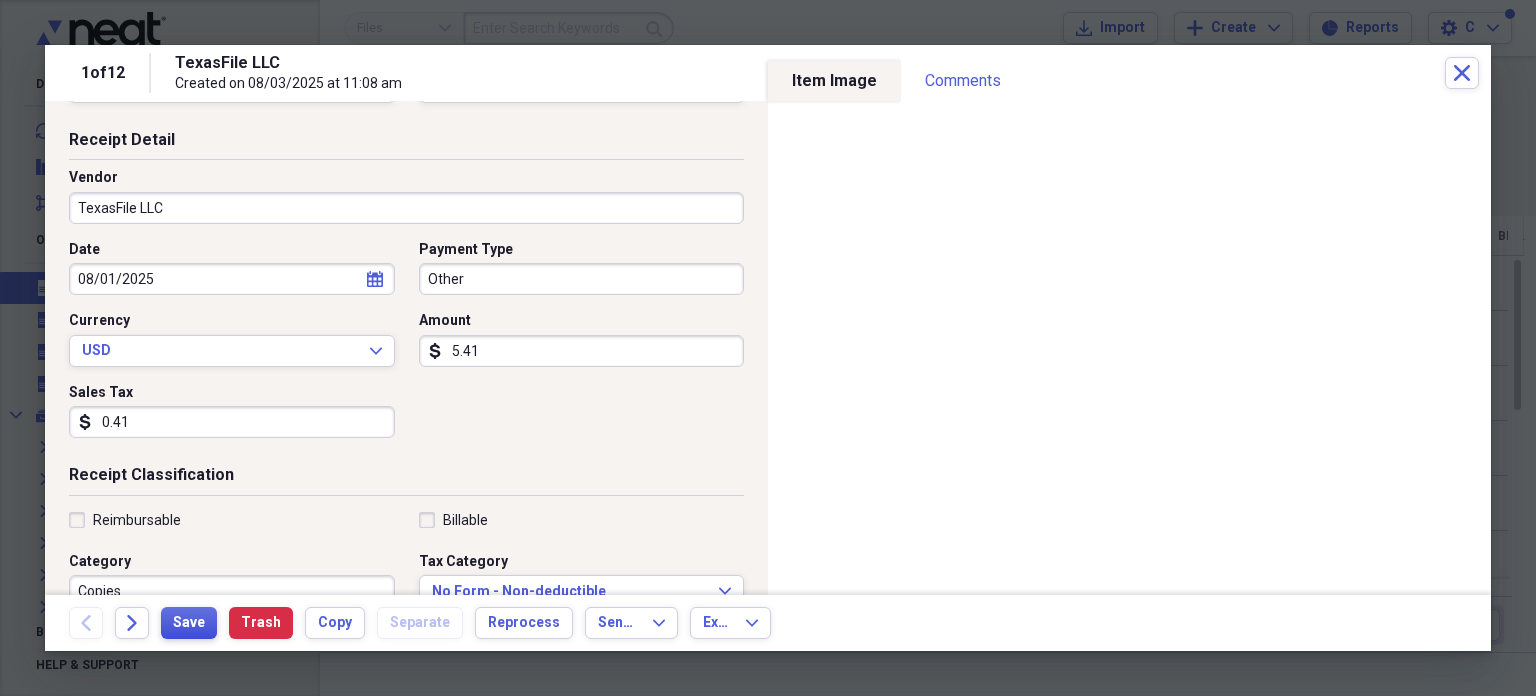 click on "Save" at bounding box center [189, 623] 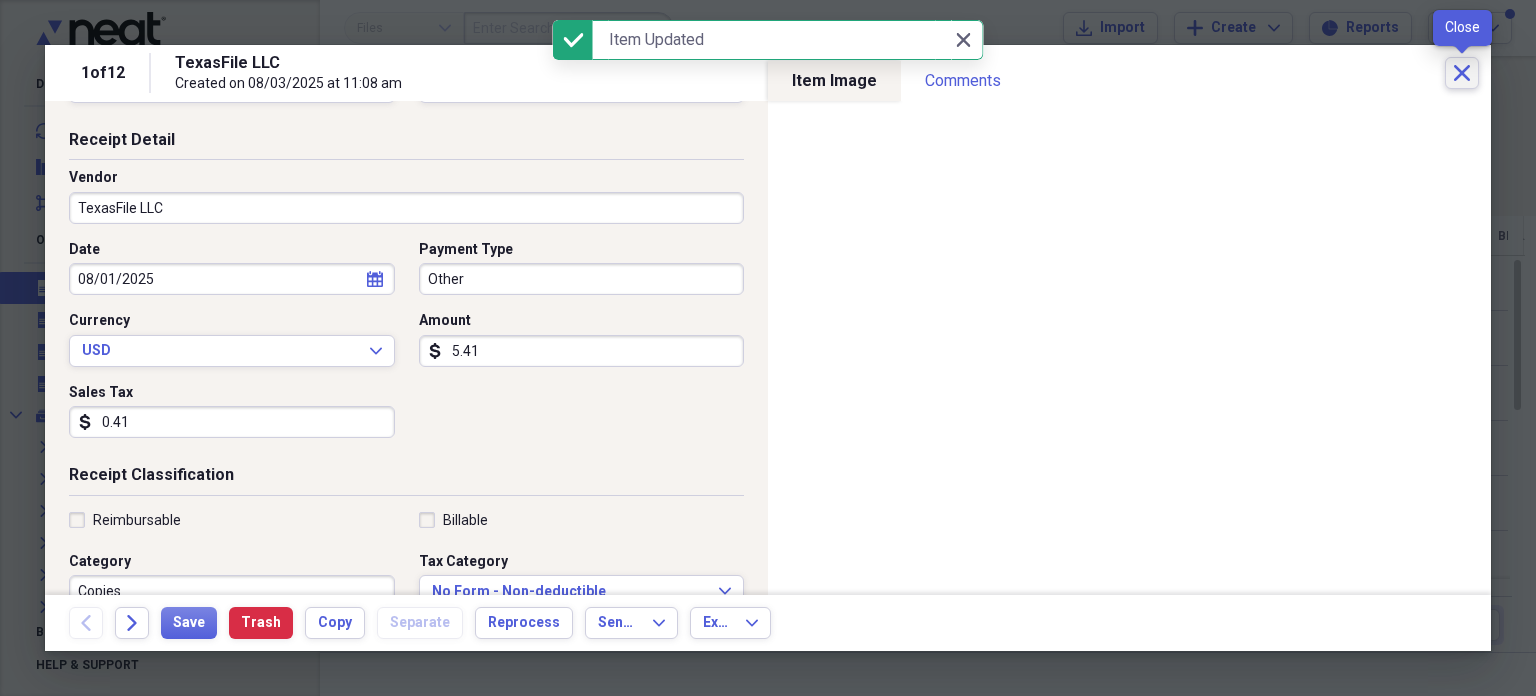 click on "Close" at bounding box center [1462, 73] 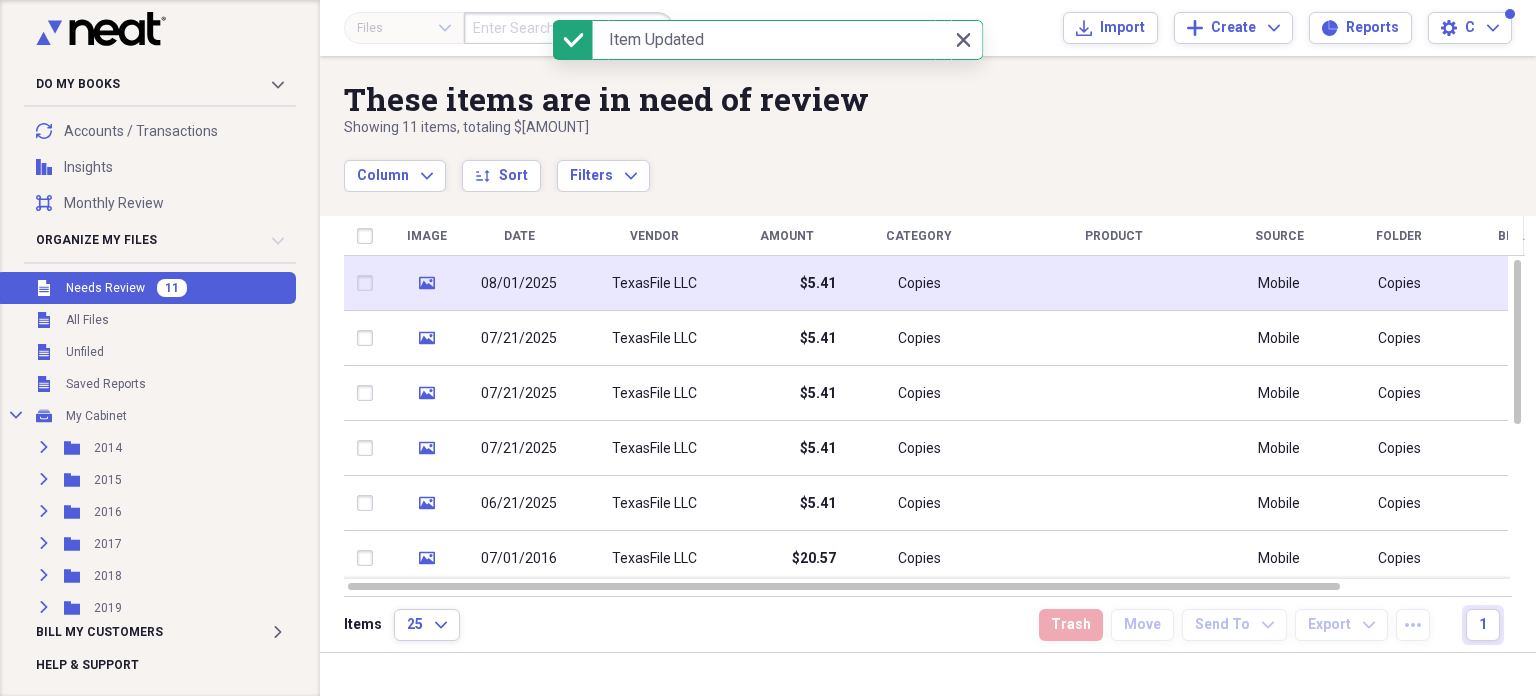 click on "$5.41" at bounding box center [786, 283] 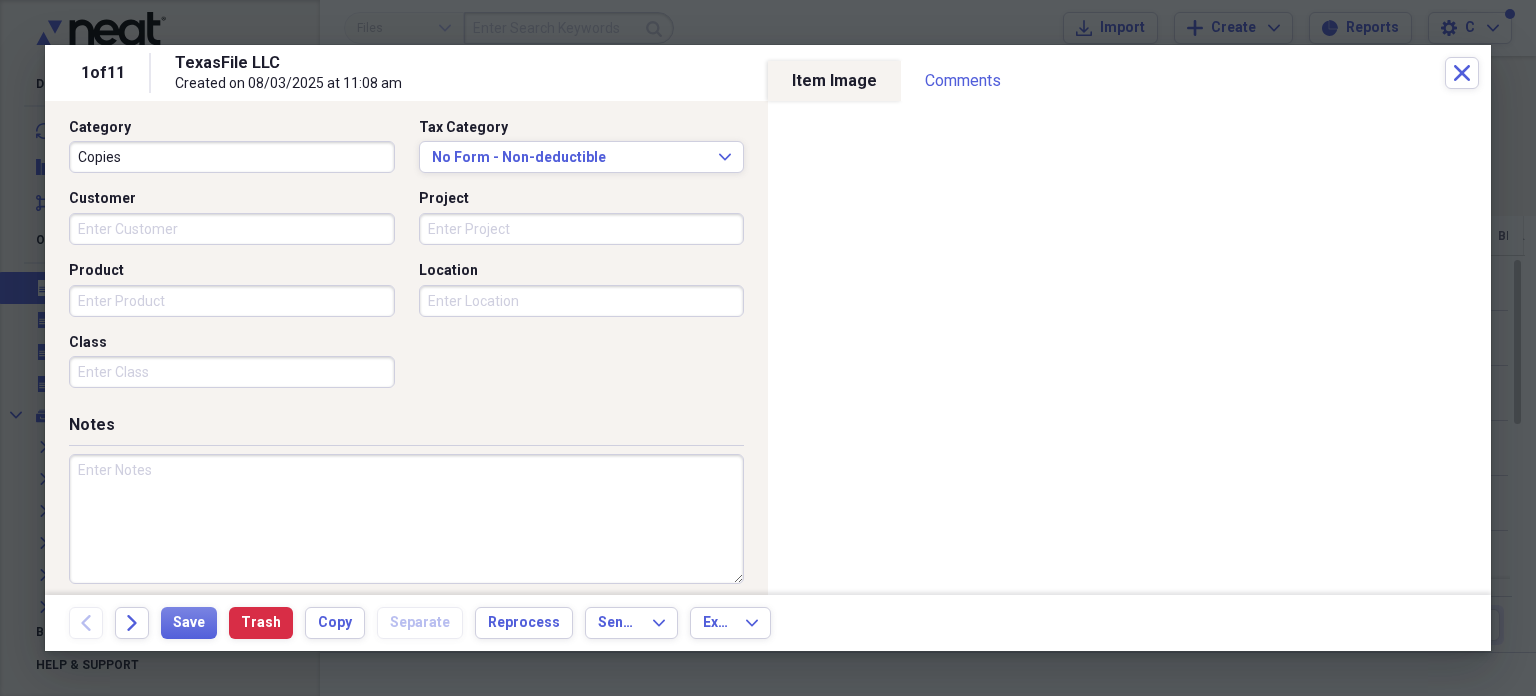 scroll, scrollTop: 525, scrollLeft: 0, axis: vertical 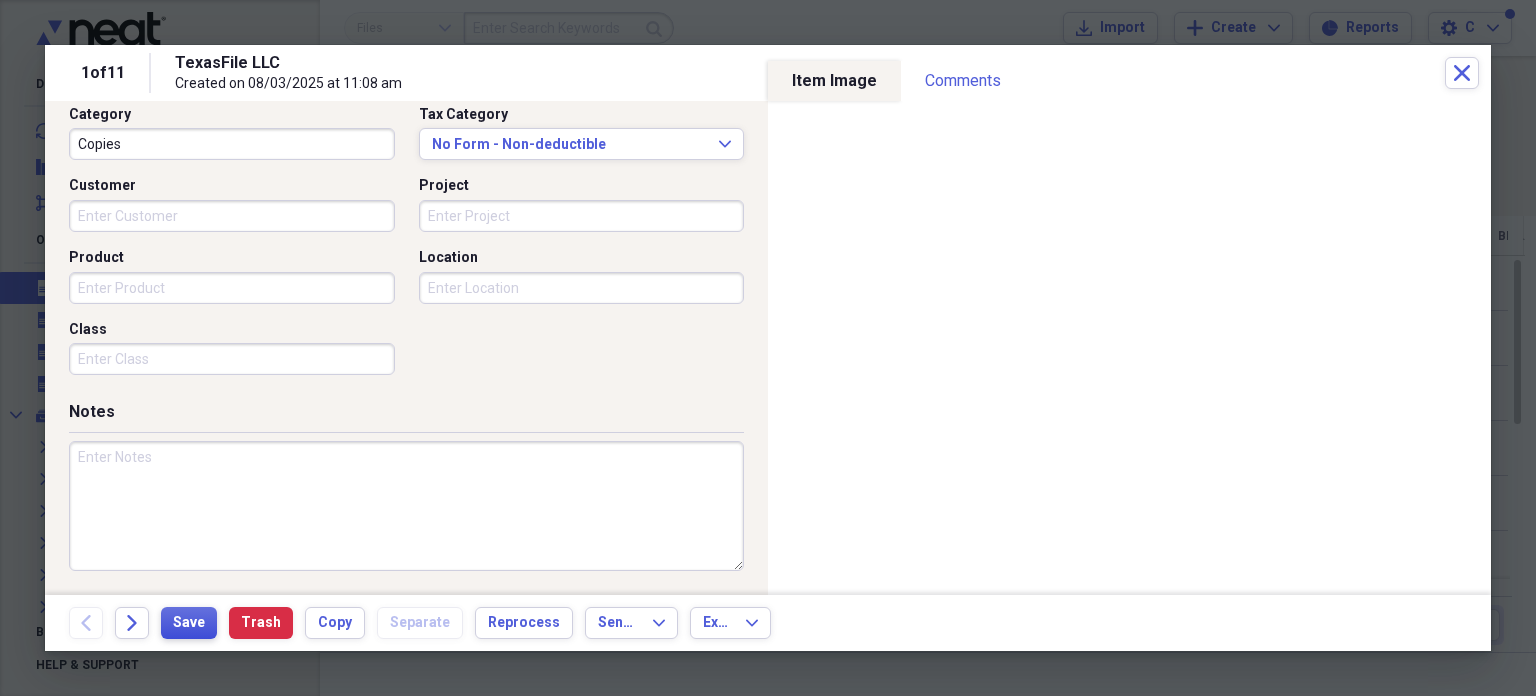 click on "Save" at bounding box center (189, 623) 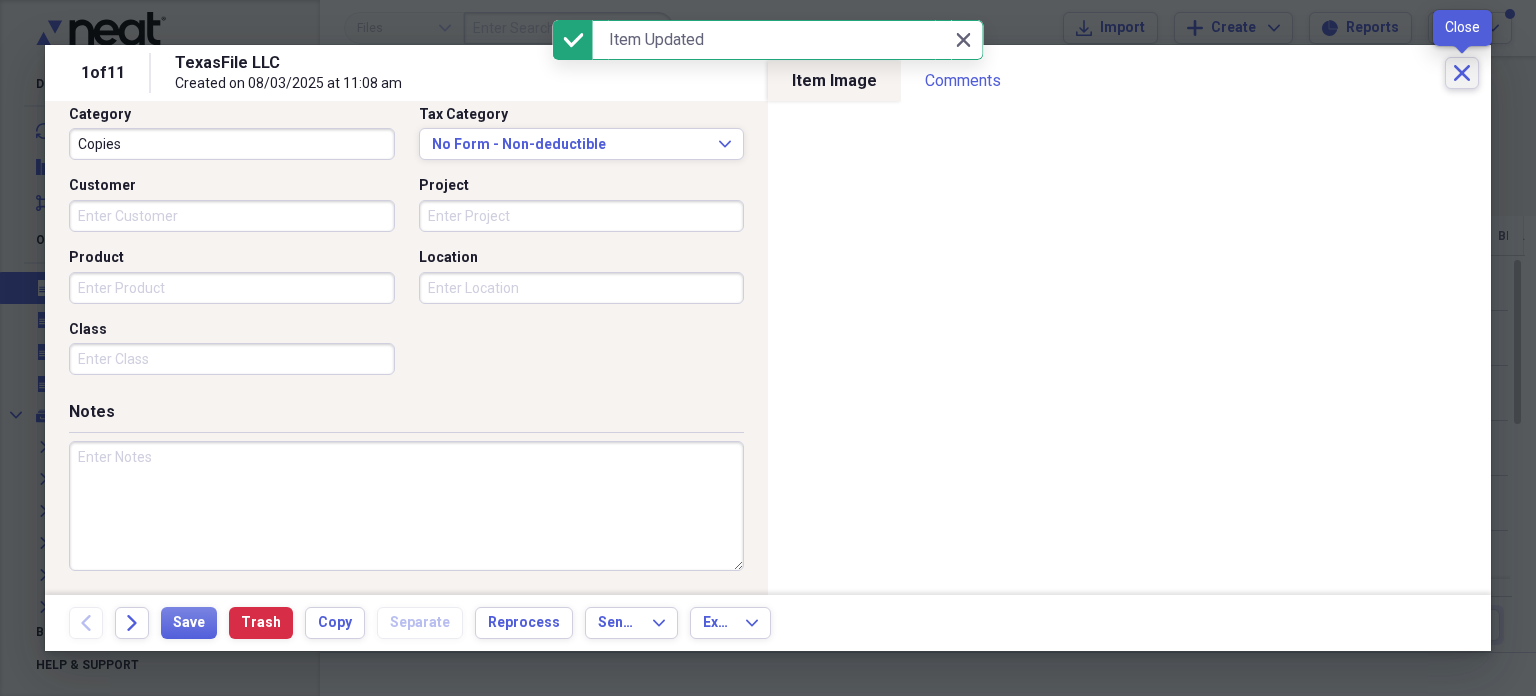 click on "Close" 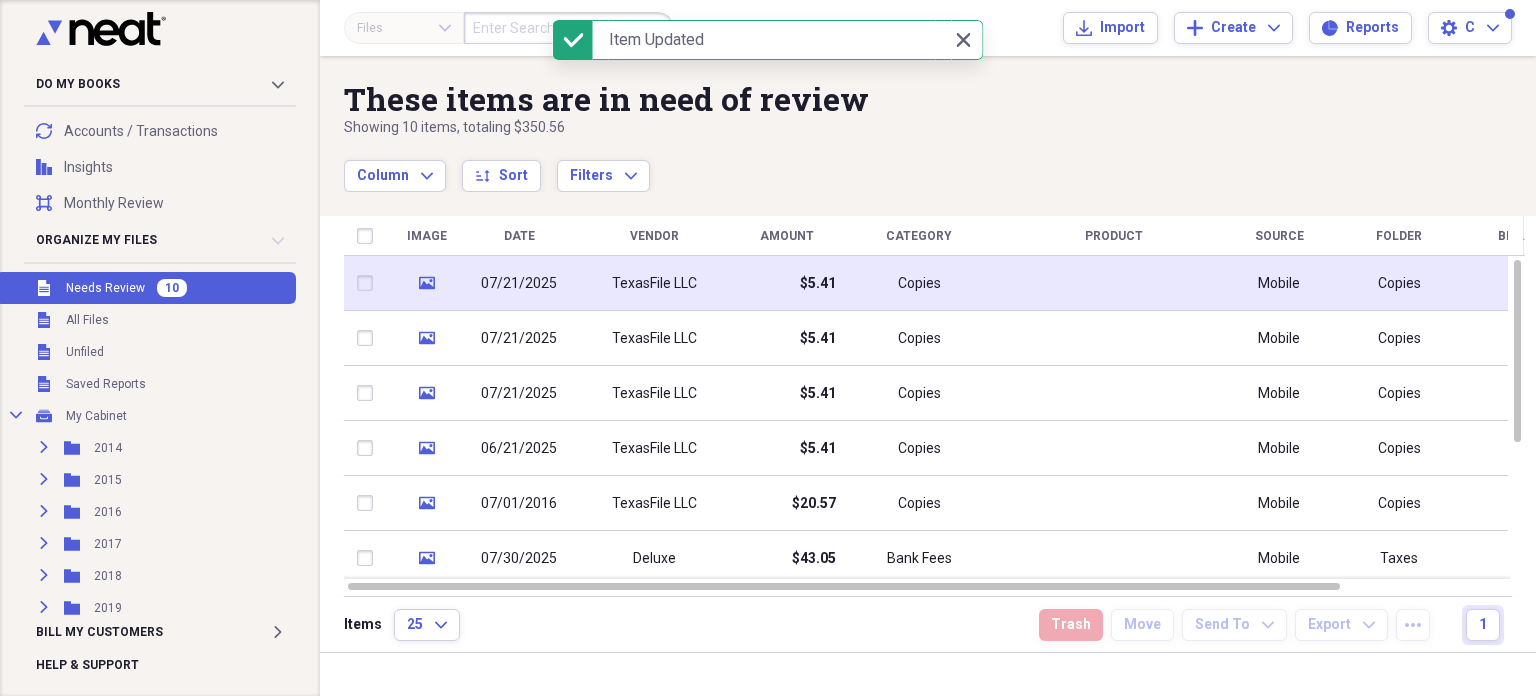 click on "TexasFile LLC" at bounding box center [654, 283] 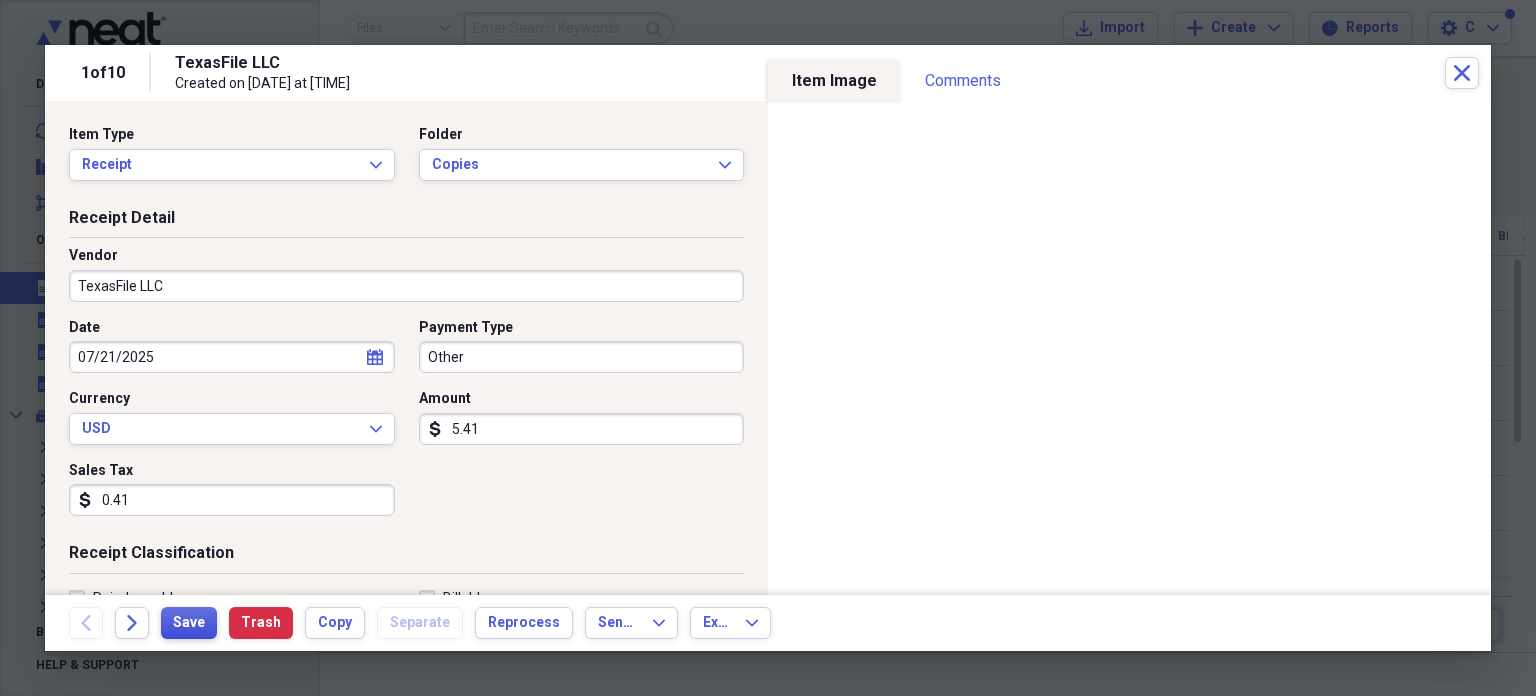 click on "Save" at bounding box center (189, 623) 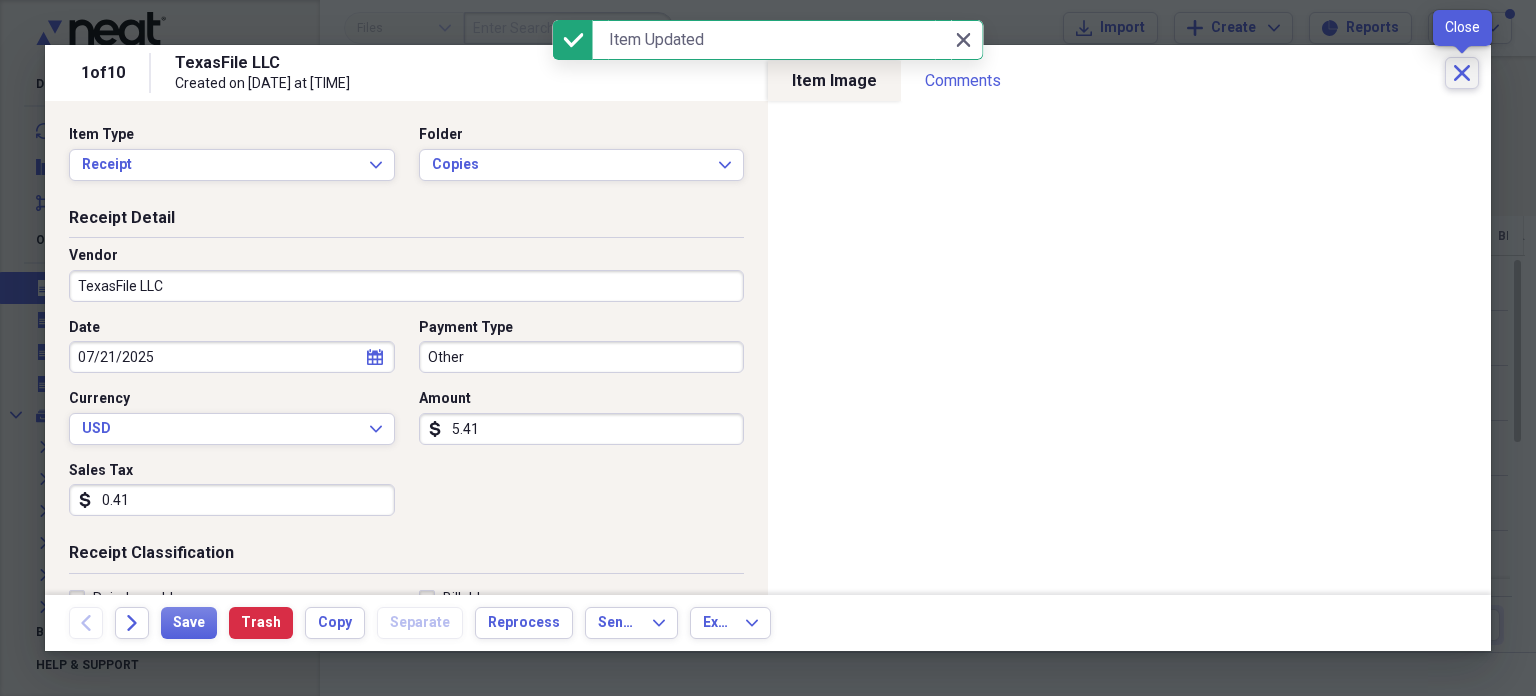 click on "Close" 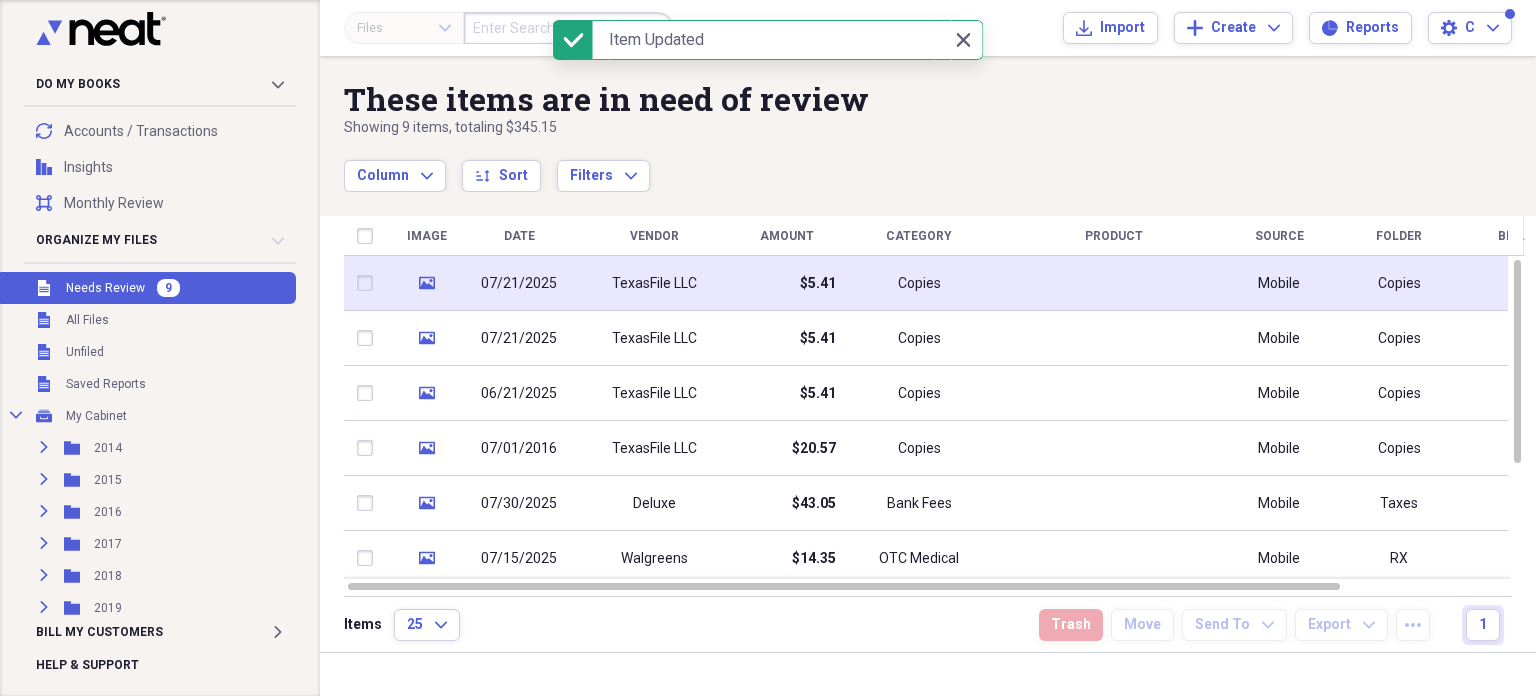 click on "TexasFile LLC" at bounding box center [654, 283] 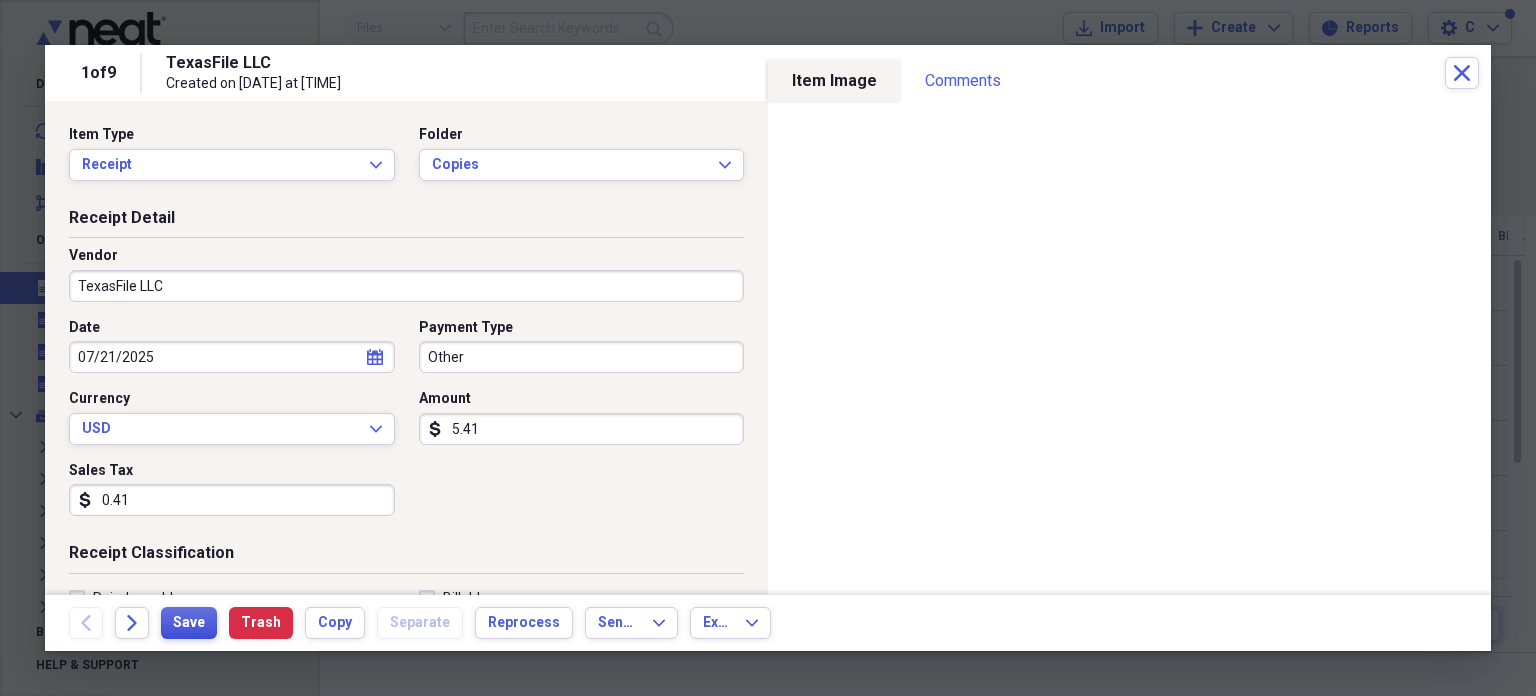 click on "Save" at bounding box center [189, 623] 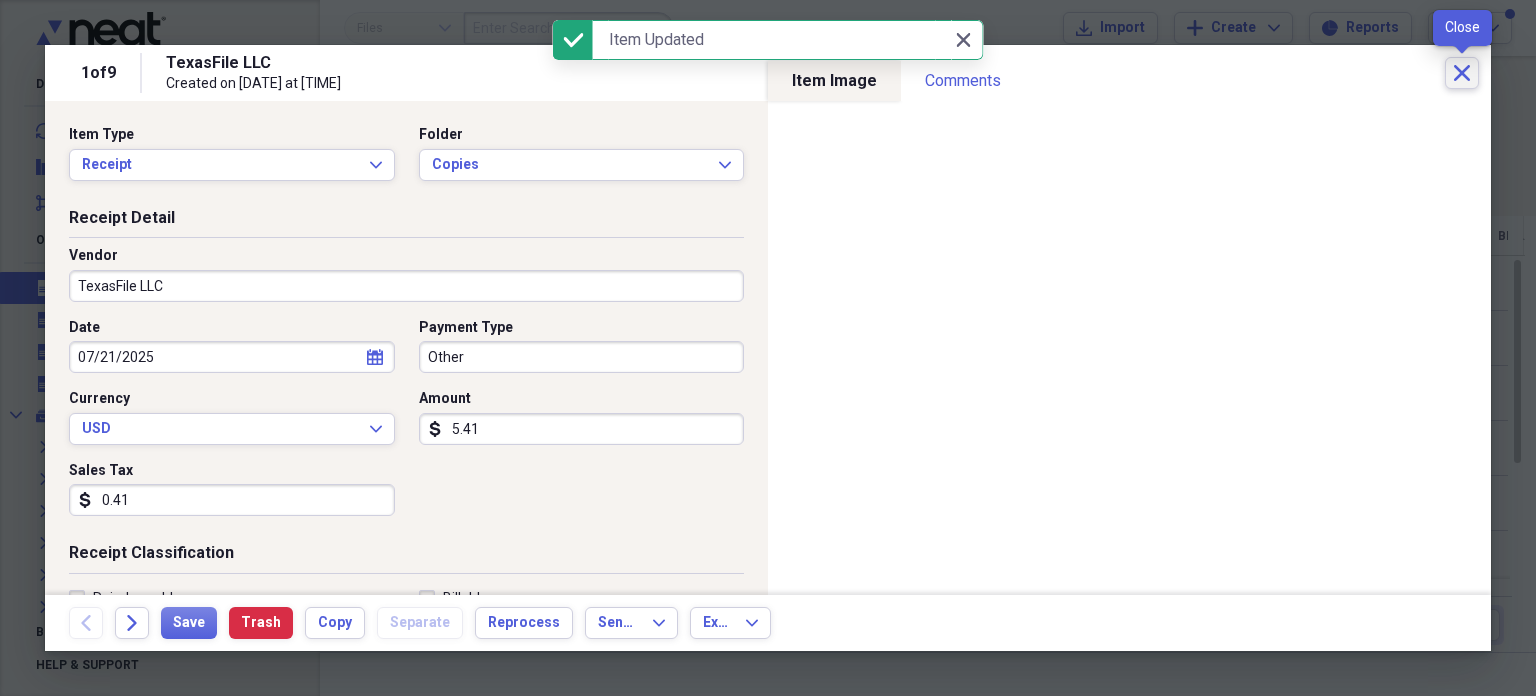 click 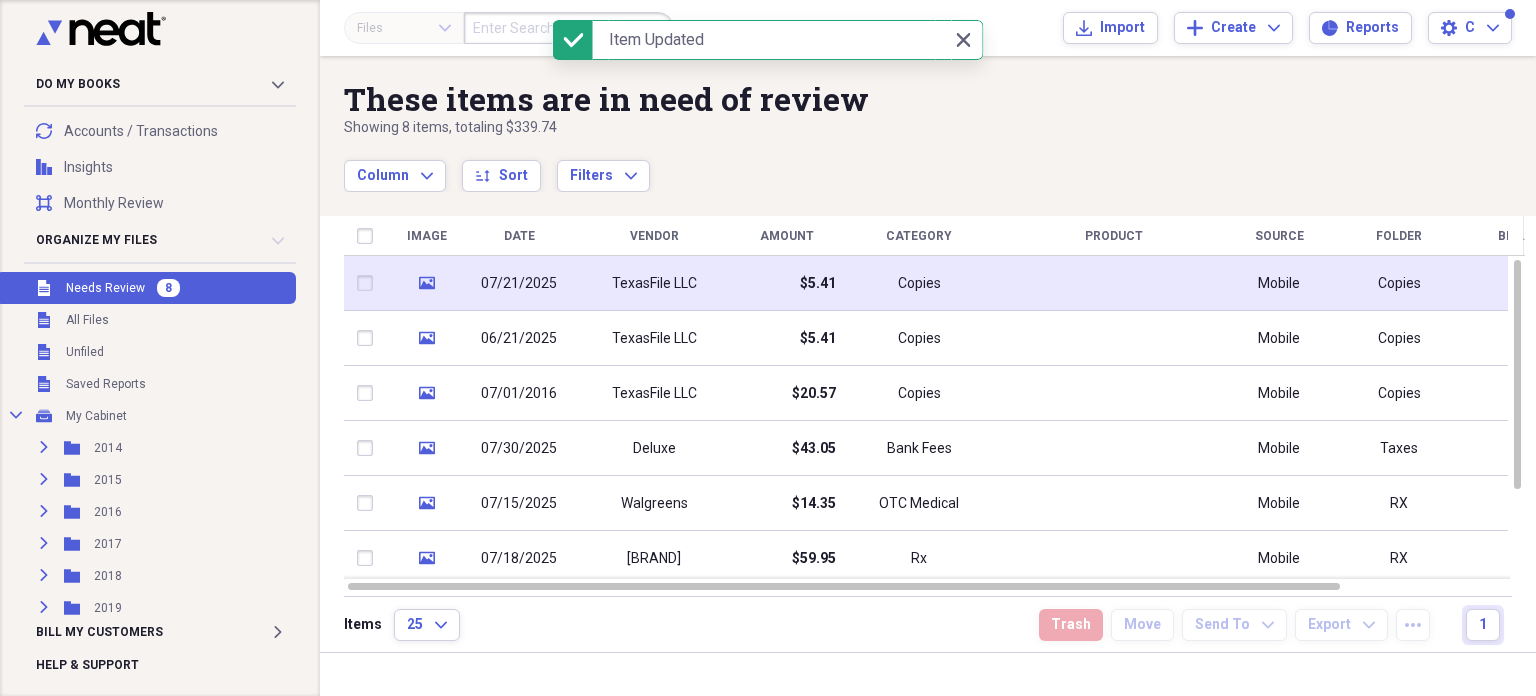 click on "TexasFile LLC" at bounding box center [654, 284] 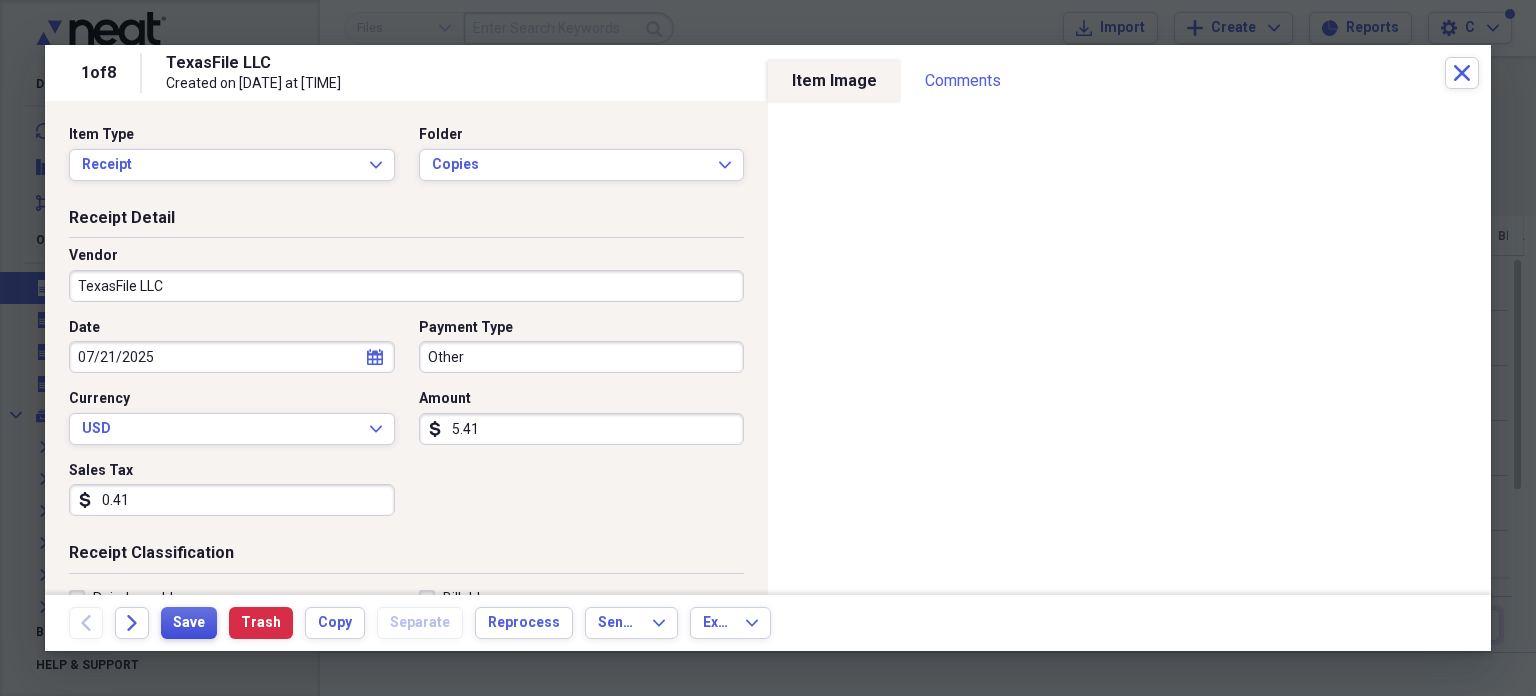 click on "Save" at bounding box center (189, 623) 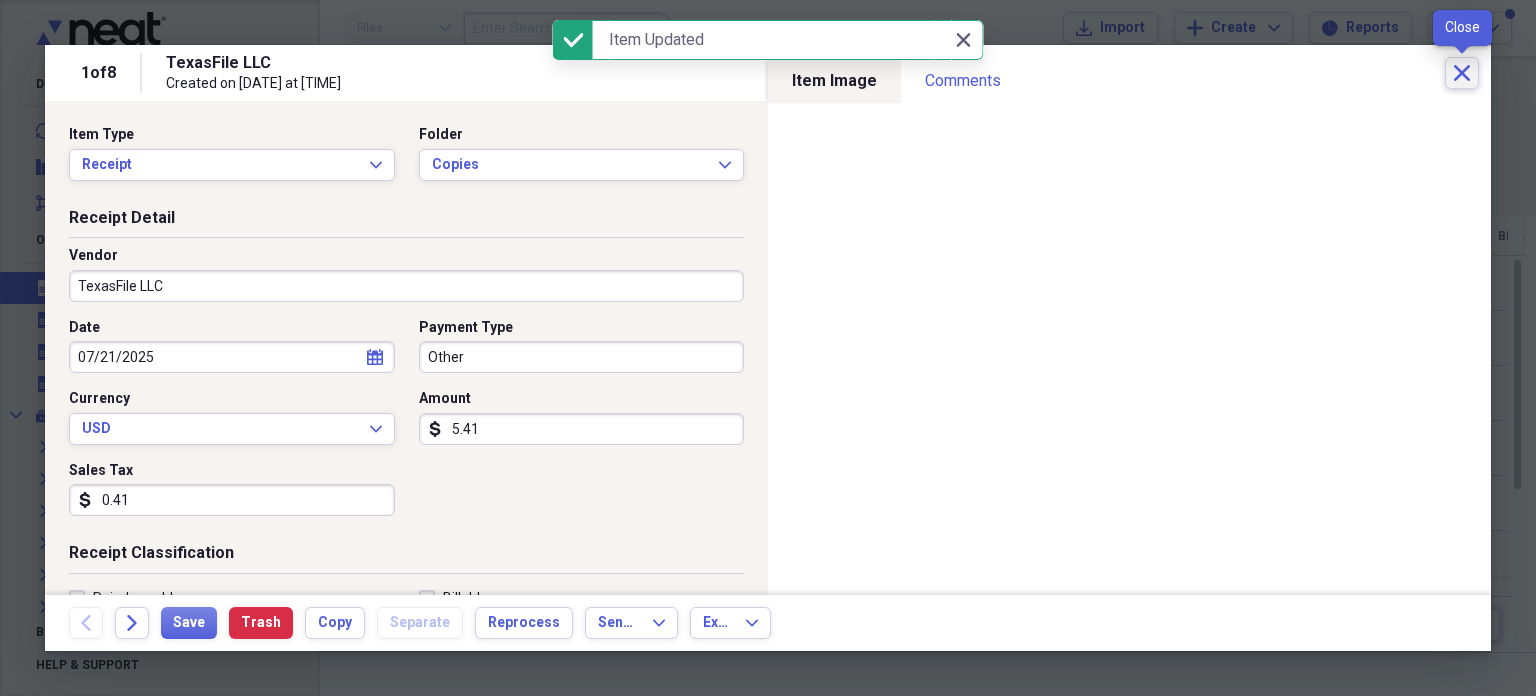 click on "Close" 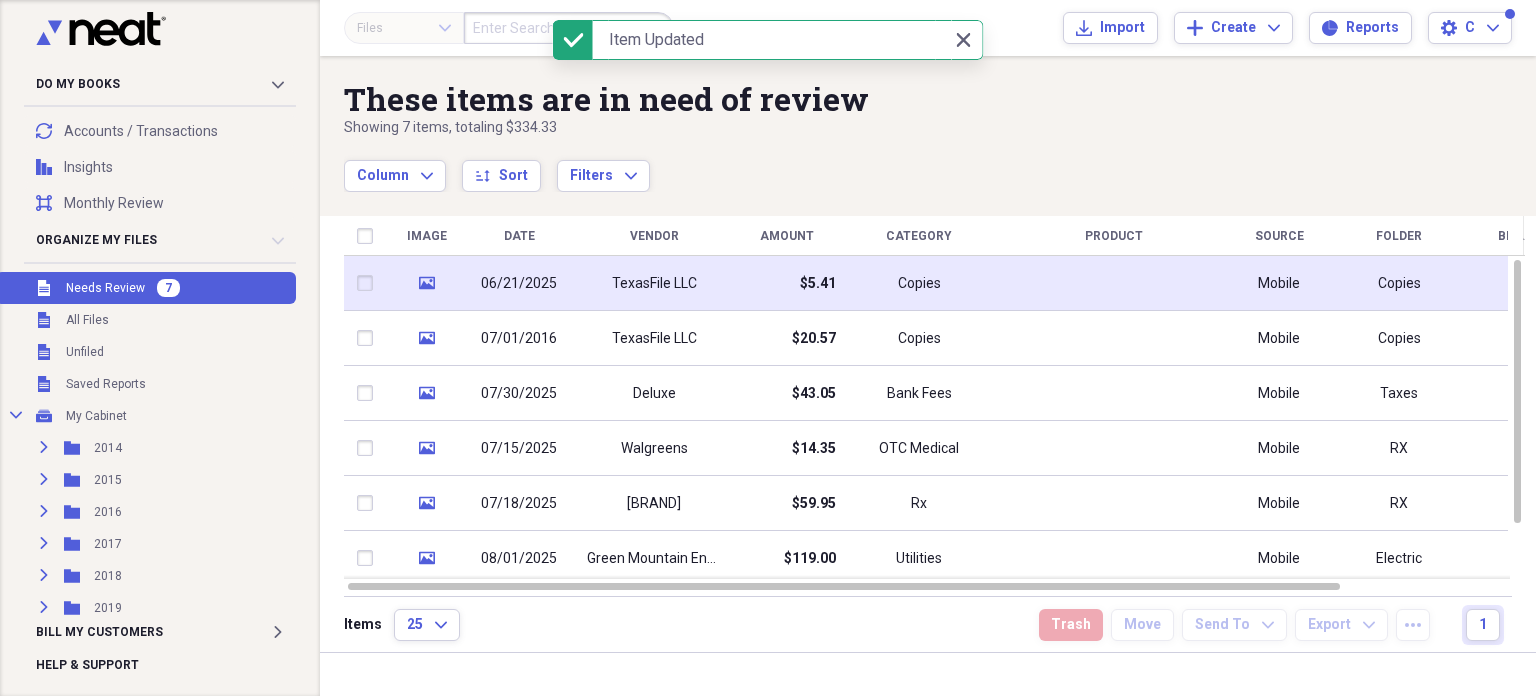 click on "TexasFile LLC" at bounding box center (654, 284) 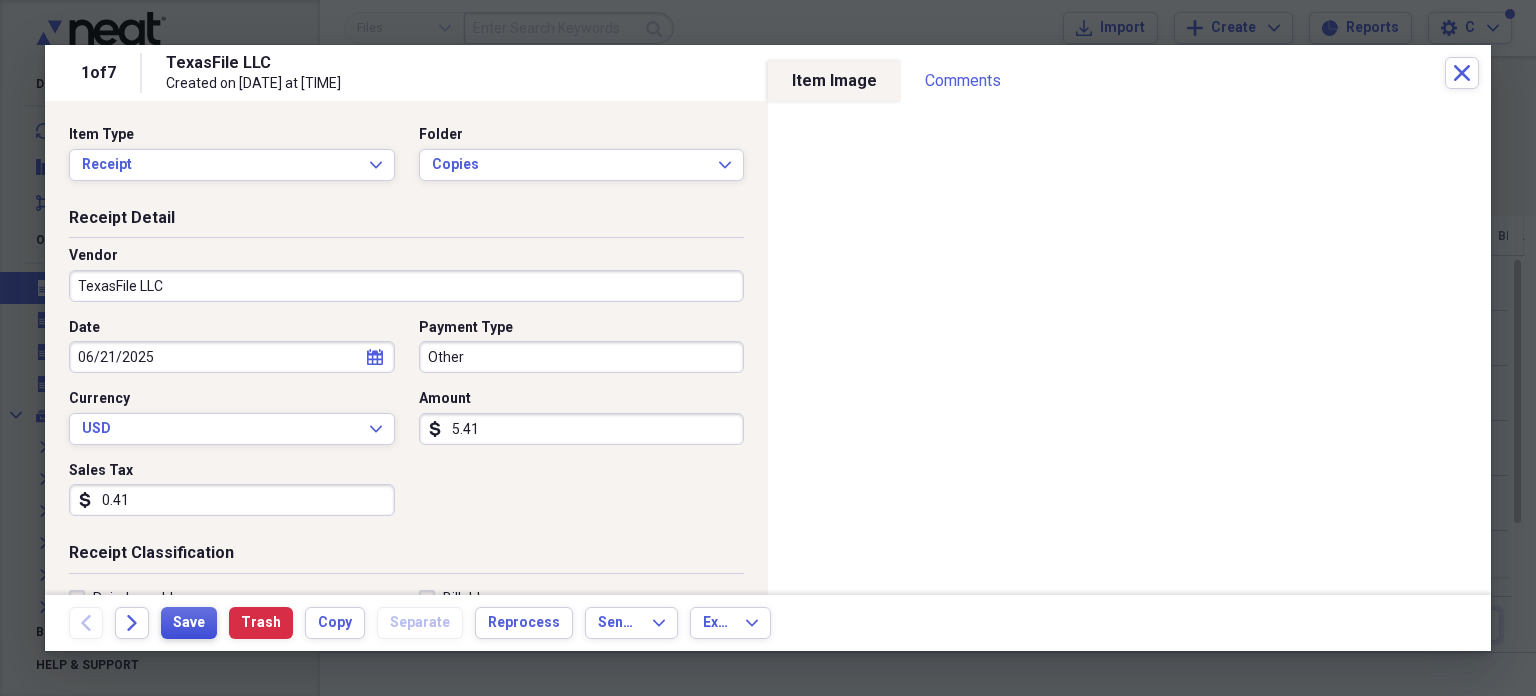 click on "Save" at bounding box center [189, 623] 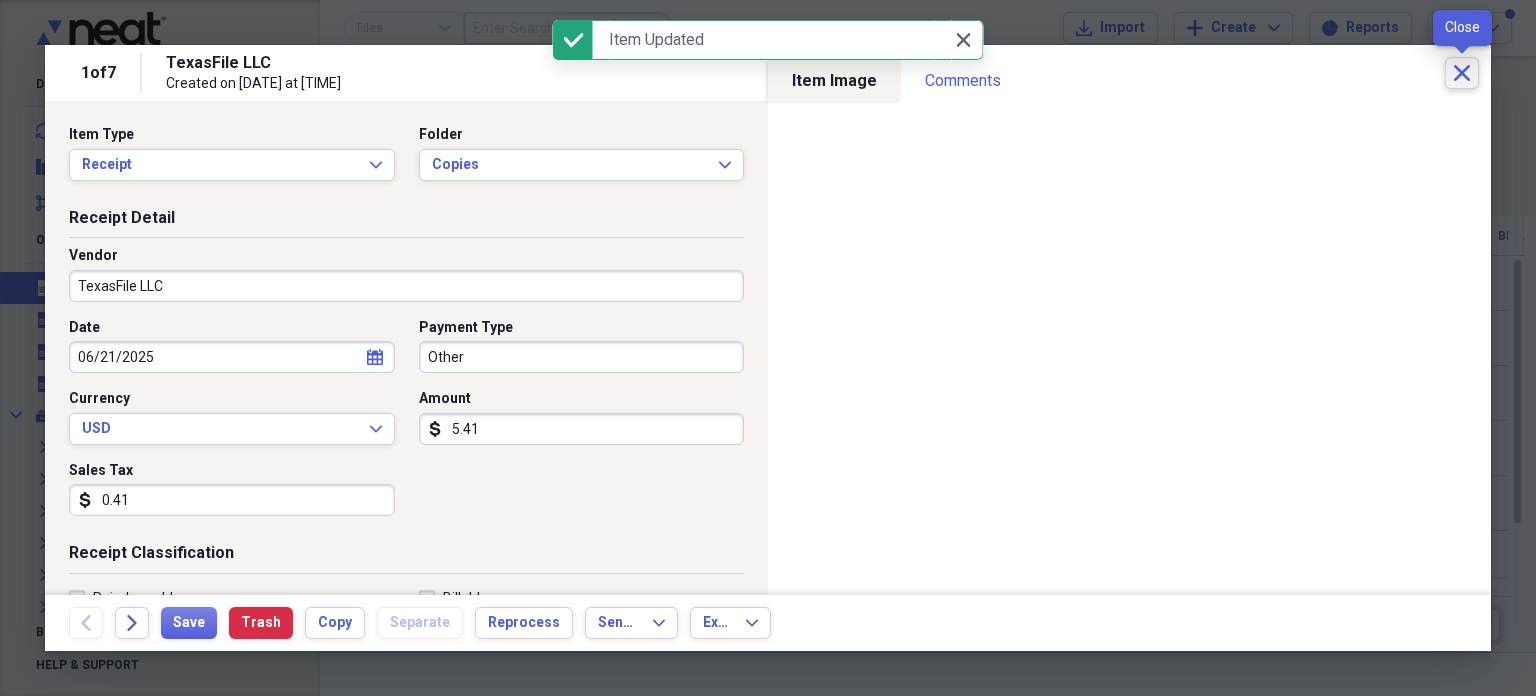 click on "Close" 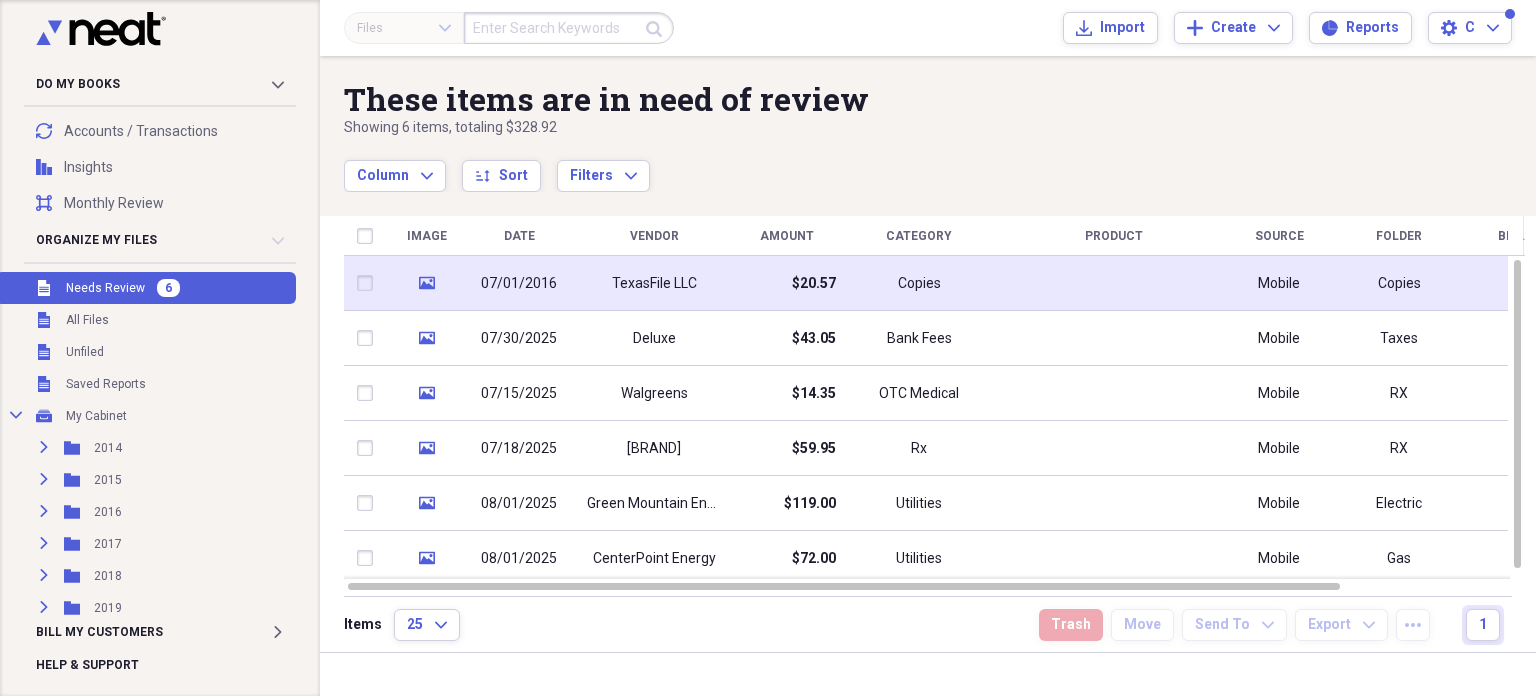 click on "TexasFile LLC" at bounding box center [654, 284] 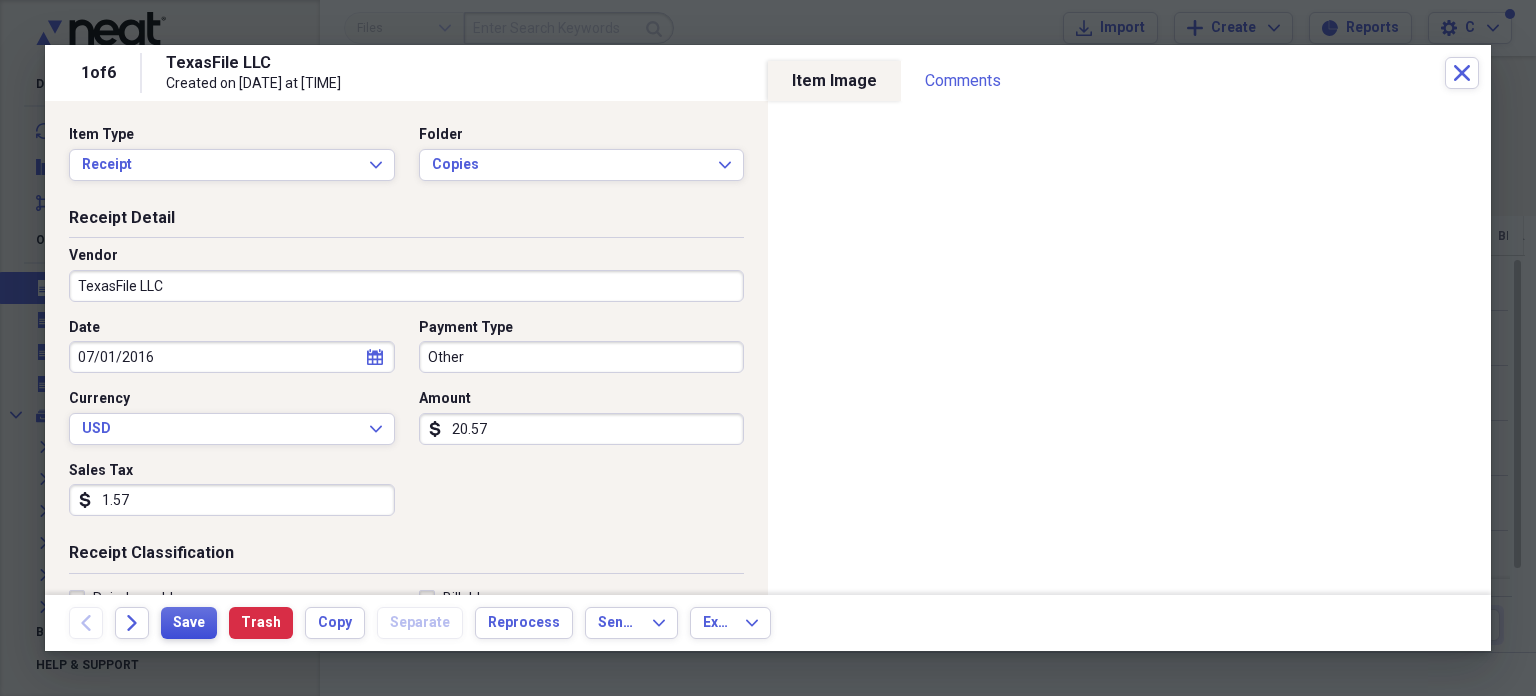 click on "Save" at bounding box center [189, 623] 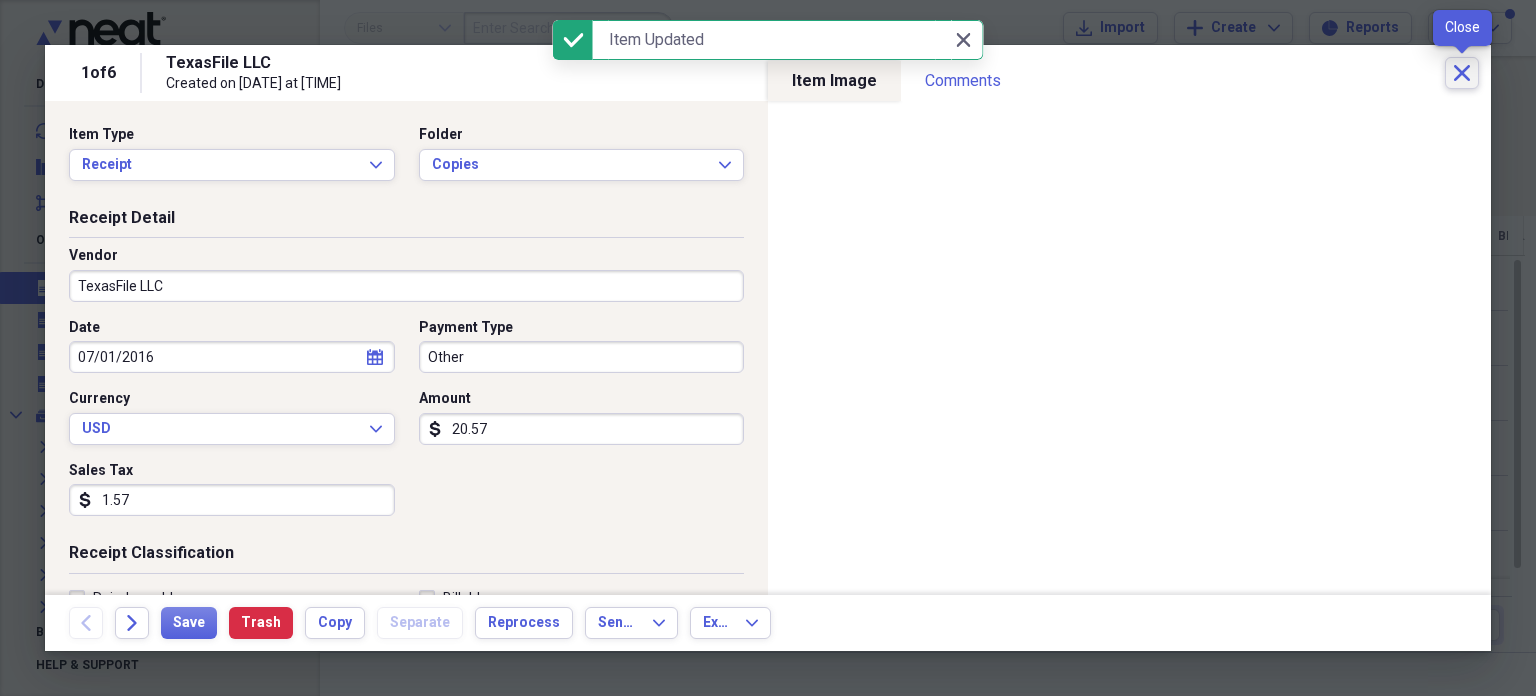 click on "Close" 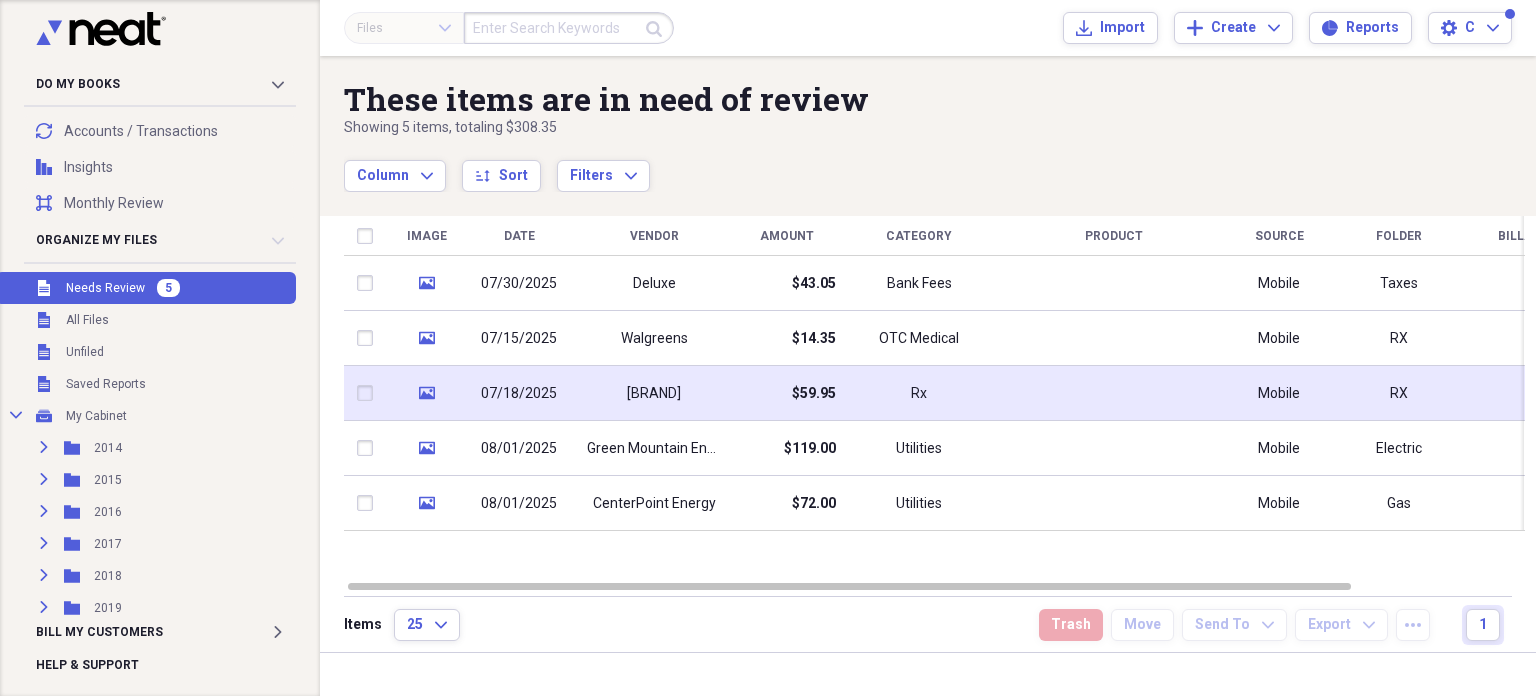 click on "Kinsey's Pharmacy" at bounding box center [654, 394] 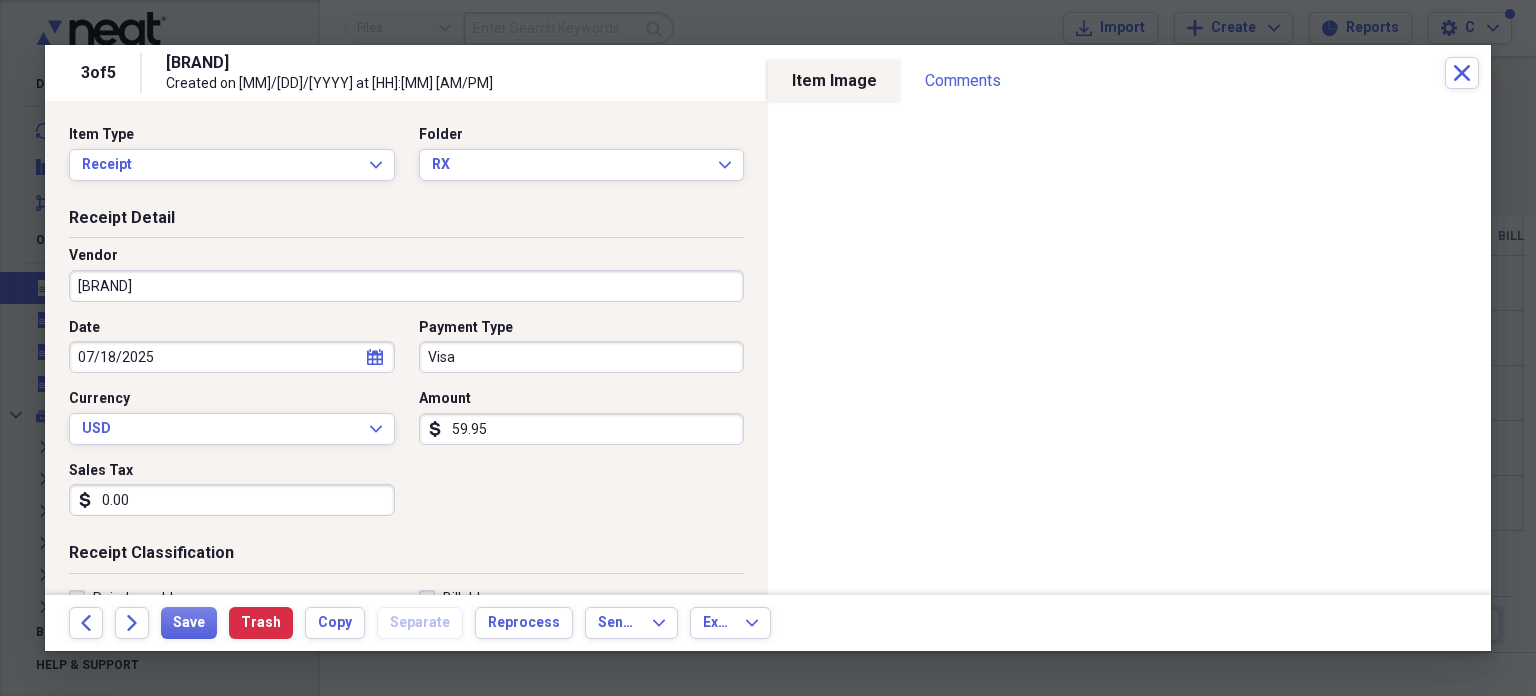 click on "Visa" at bounding box center (582, 357) 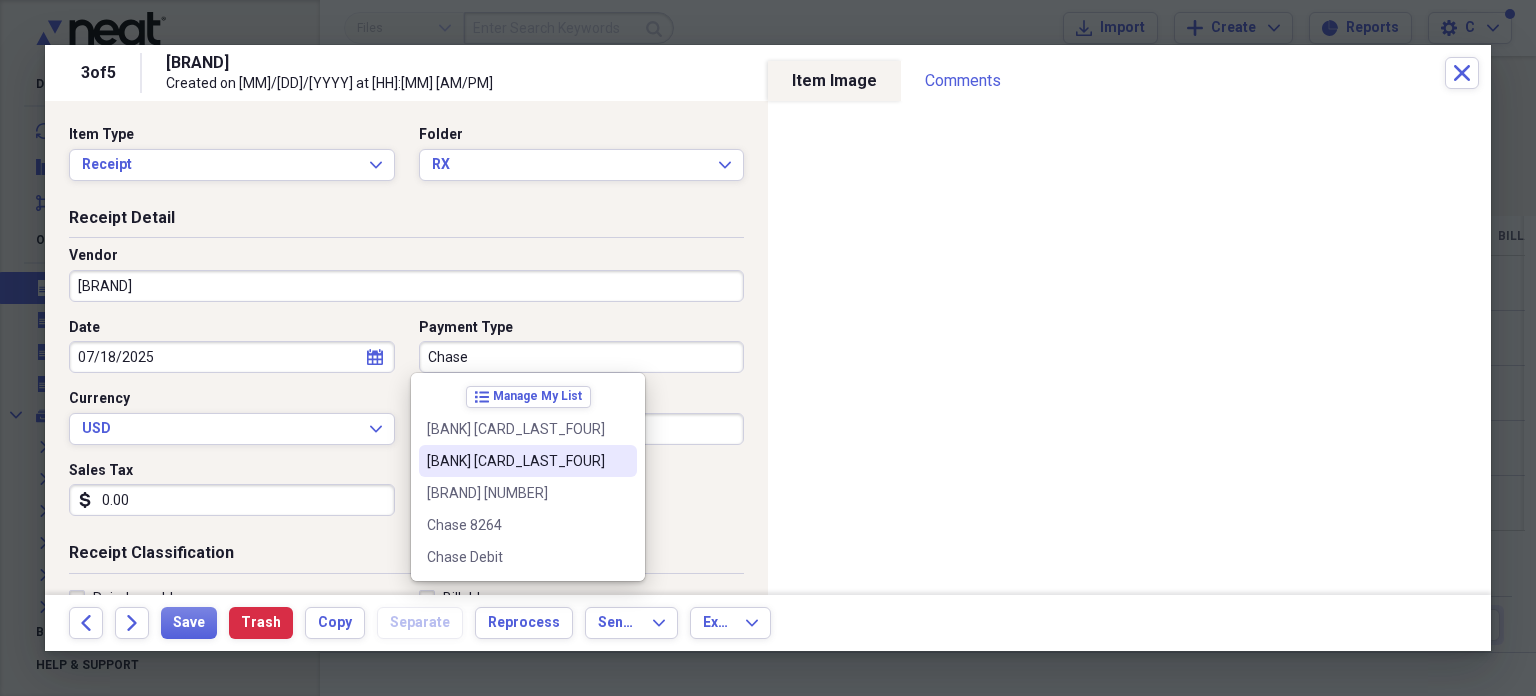 click on "Chase [NUMBER]" at bounding box center [516, 461] 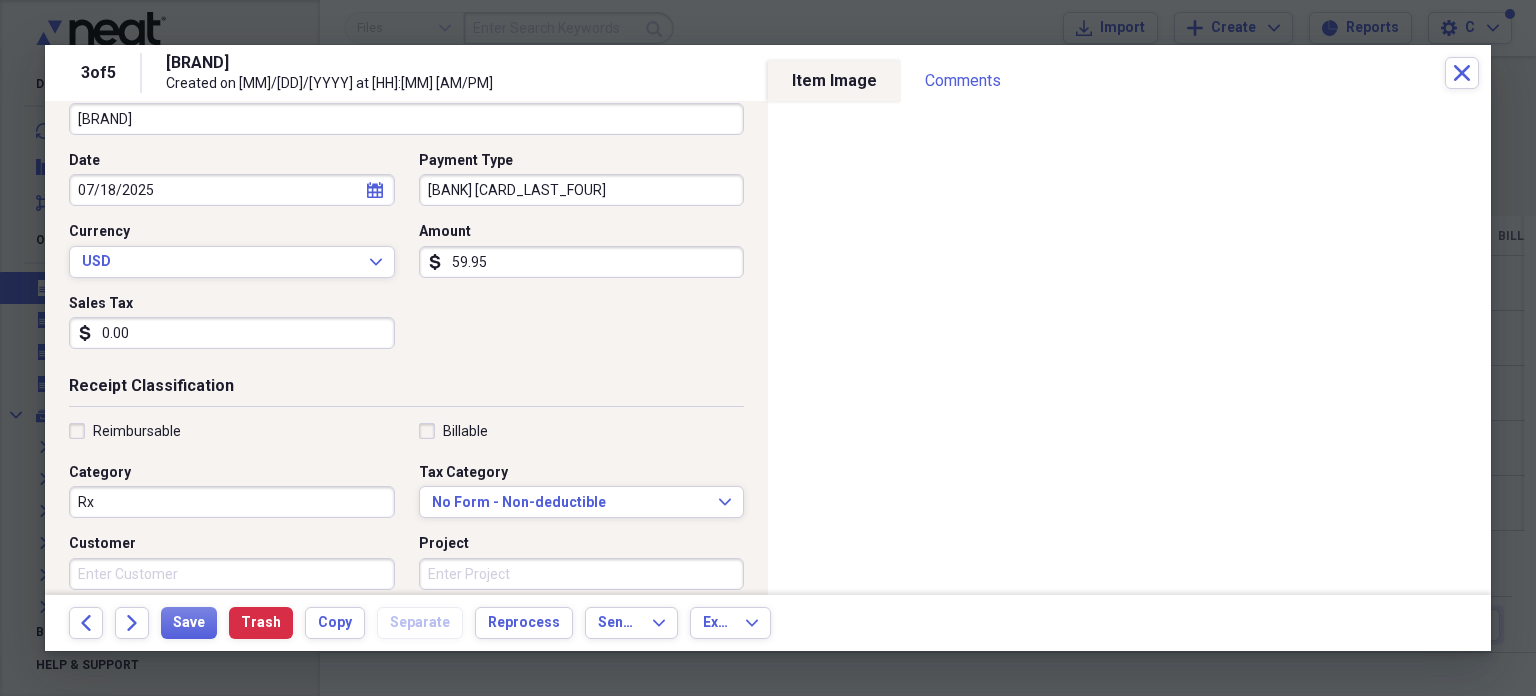 scroll, scrollTop: 171, scrollLeft: 0, axis: vertical 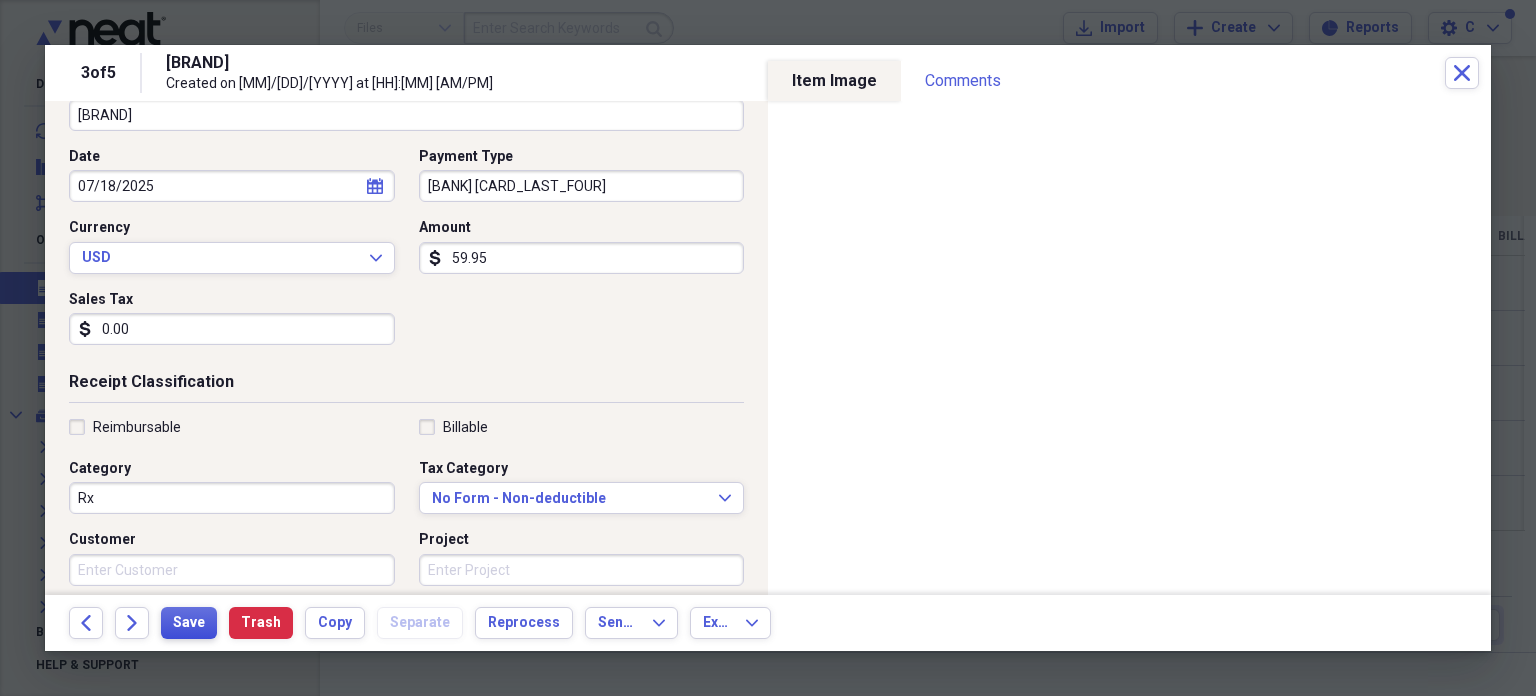 click on "Save" at bounding box center [189, 623] 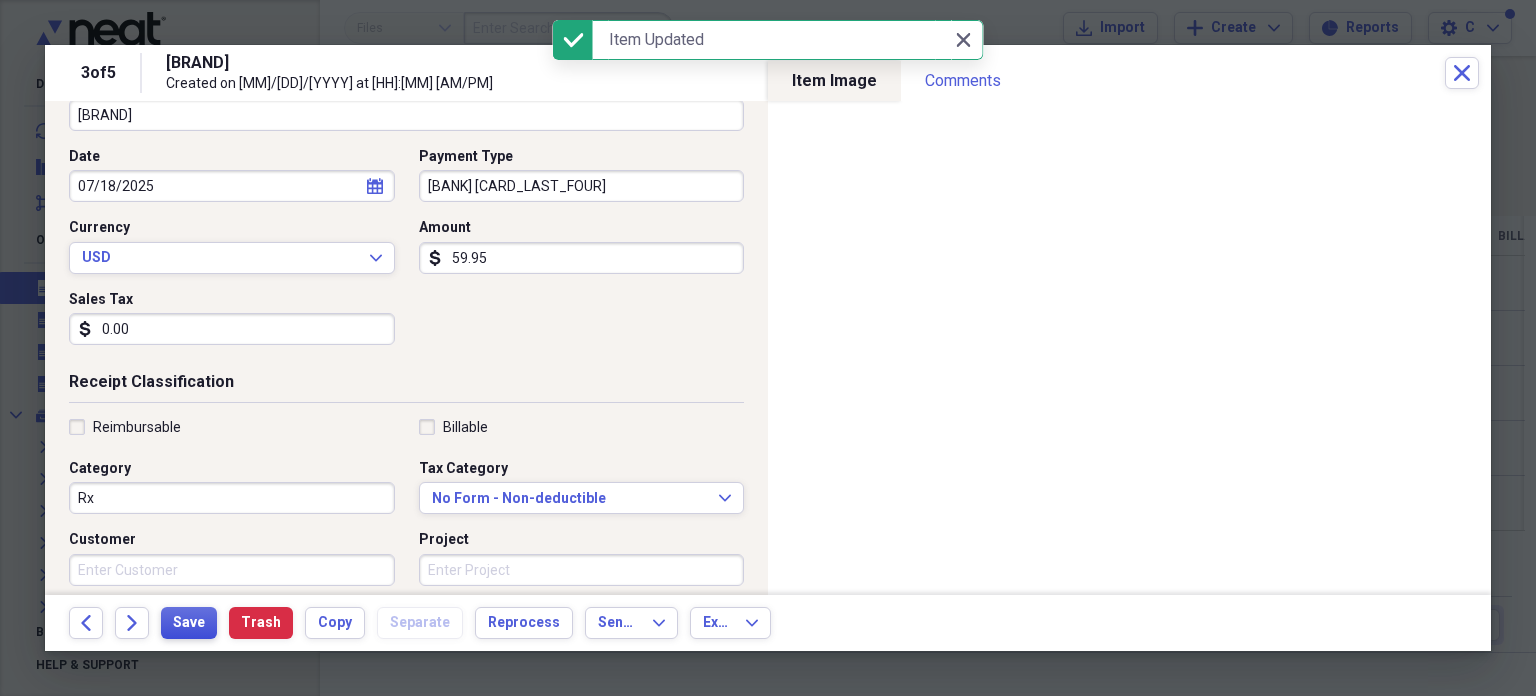 scroll, scrollTop: 525, scrollLeft: 0, axis: vertical 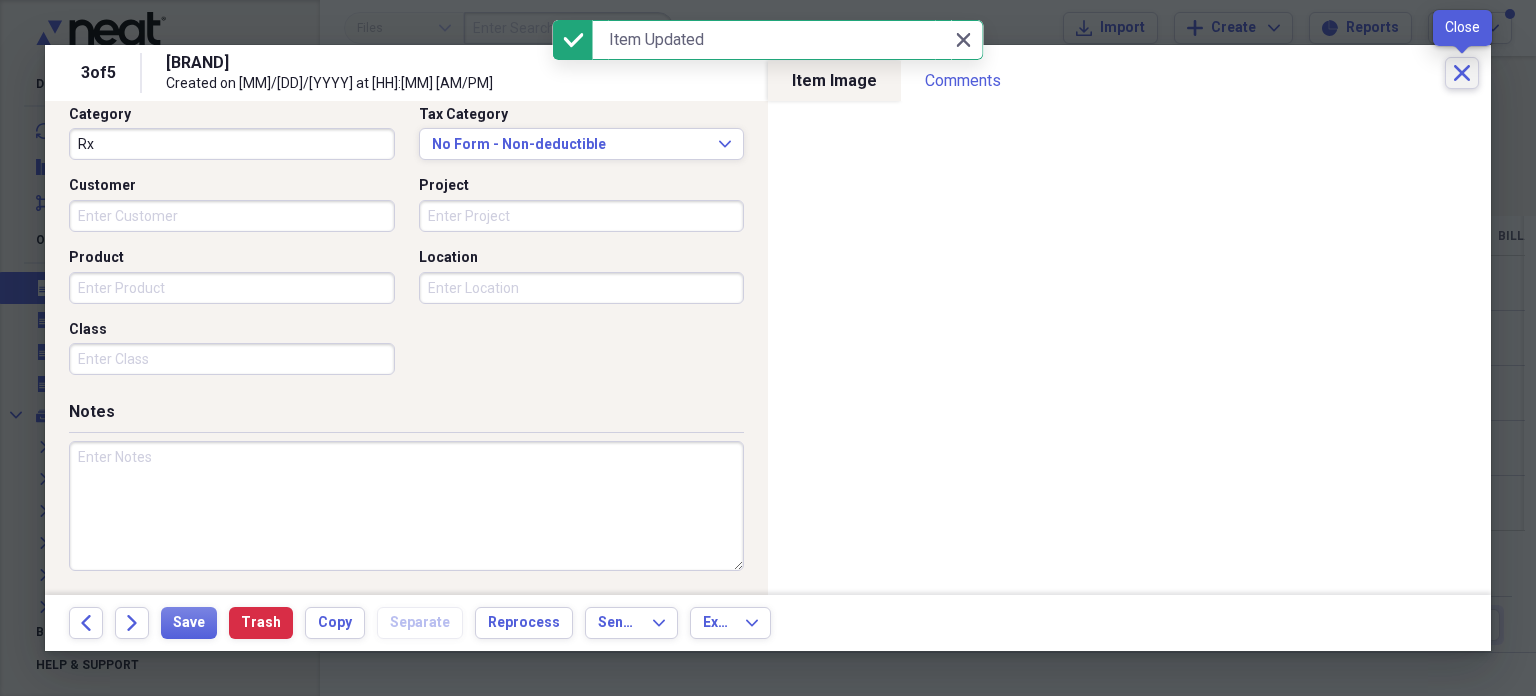 click on "Close" 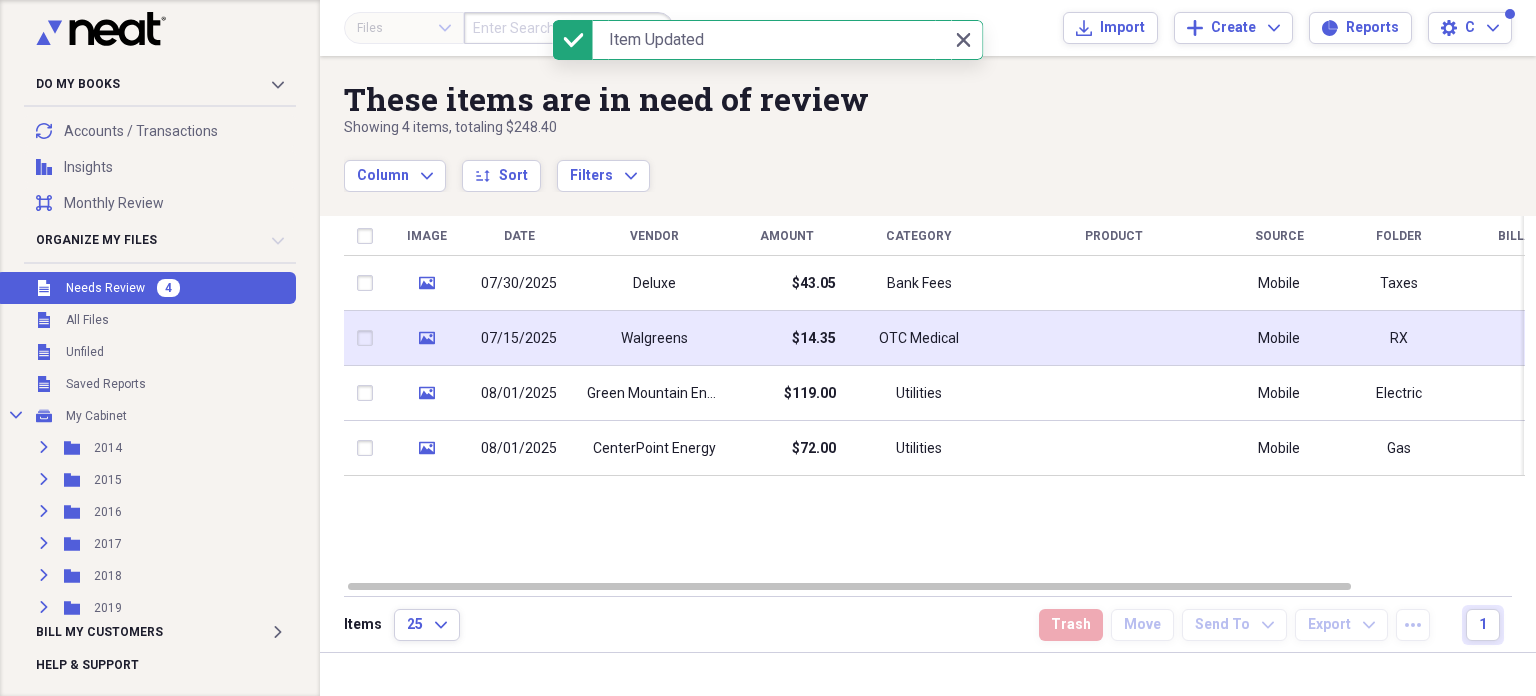 click on "$14.35" at bounding box center (814, 339) 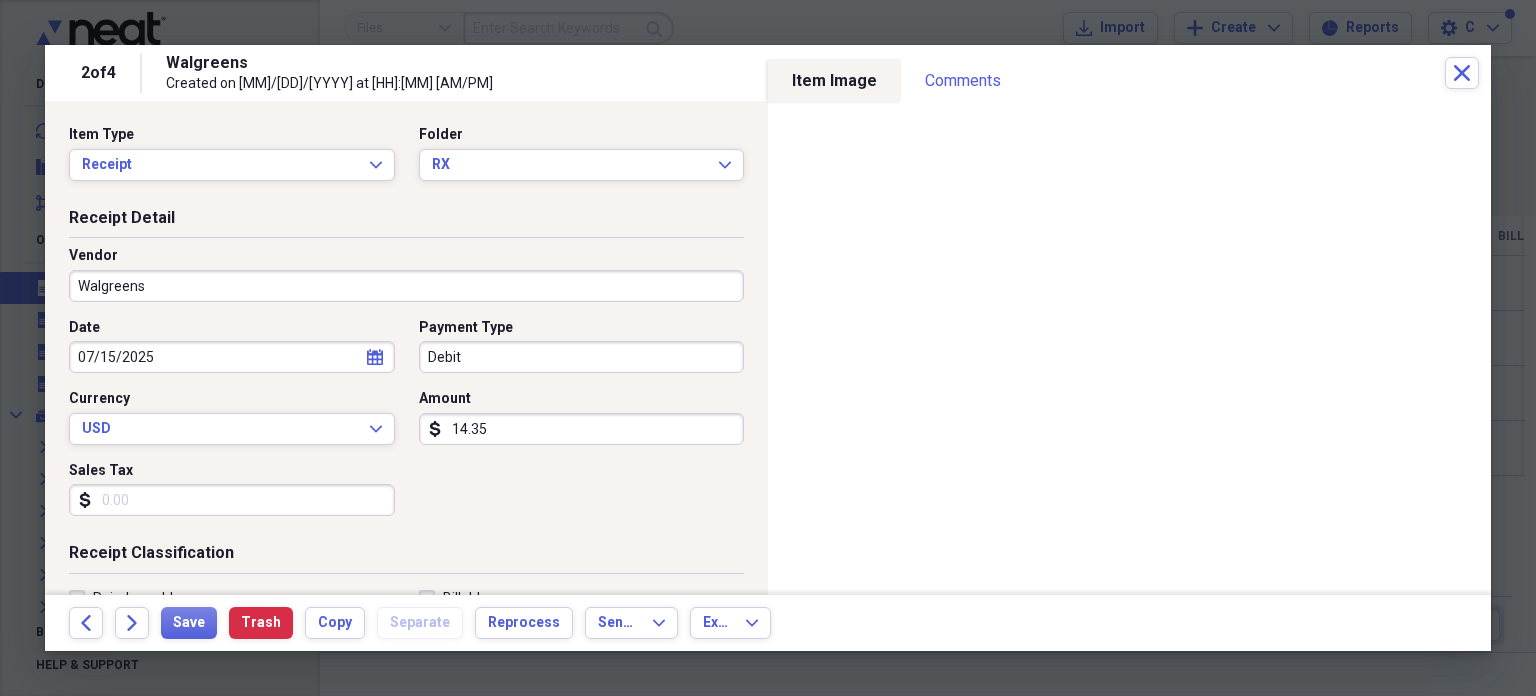 click on "14.35" at bounding box center (582, 429) 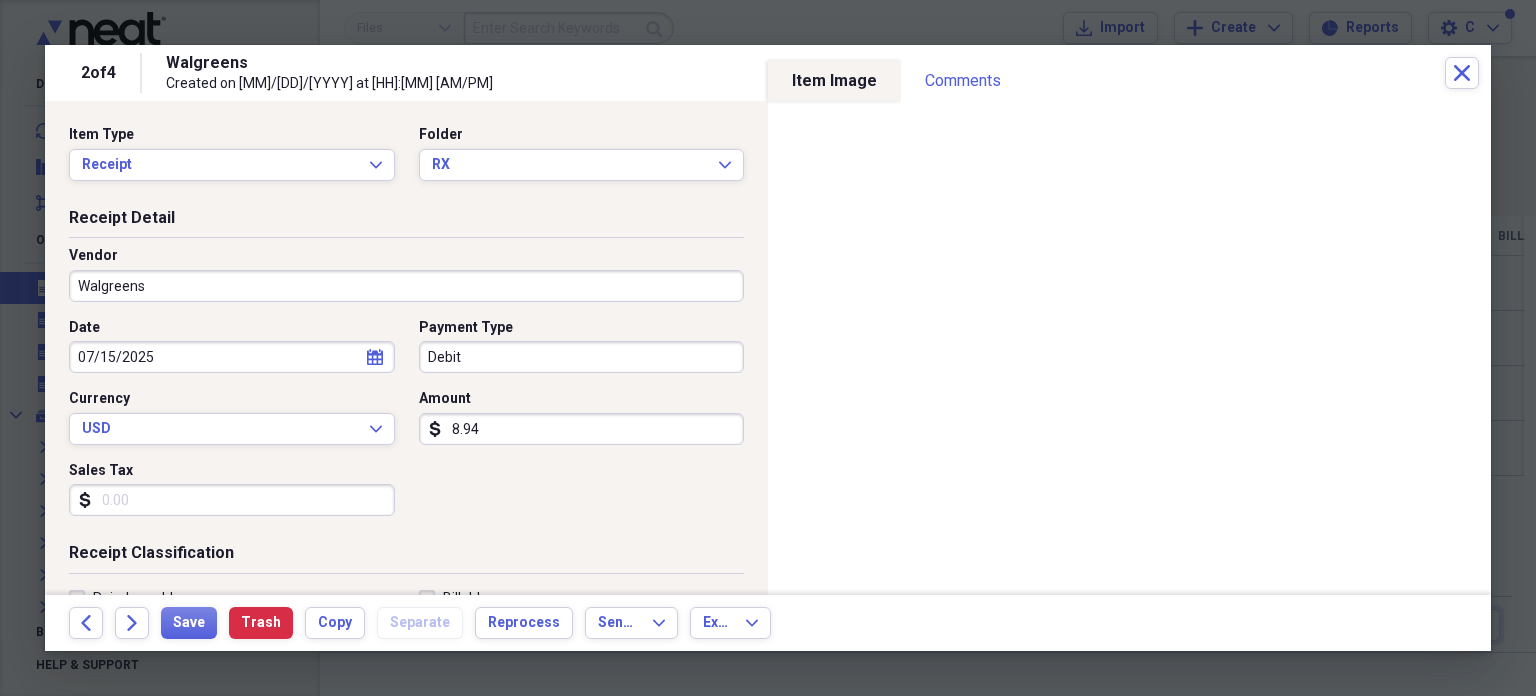 type on "8.94" 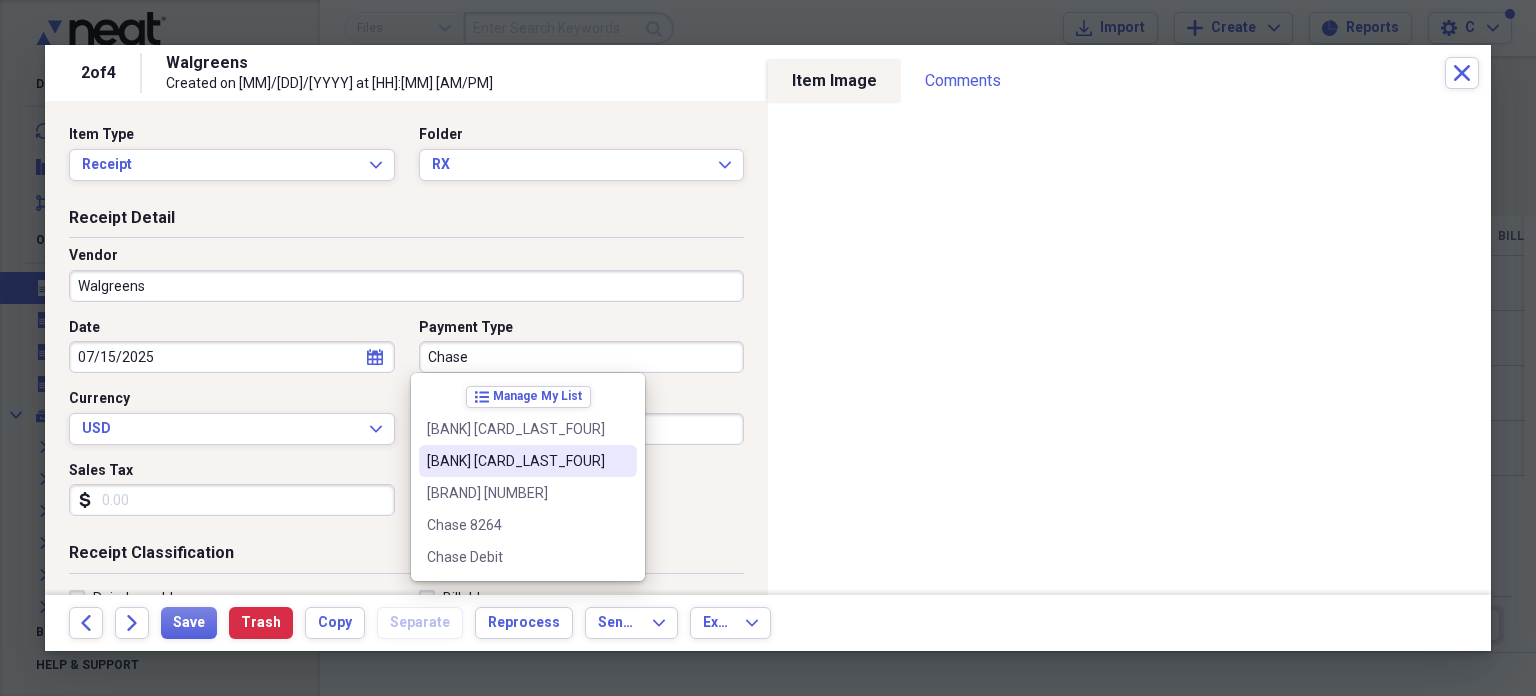 click on "Chase [NUMBER]" at bounding box center [516, 461] 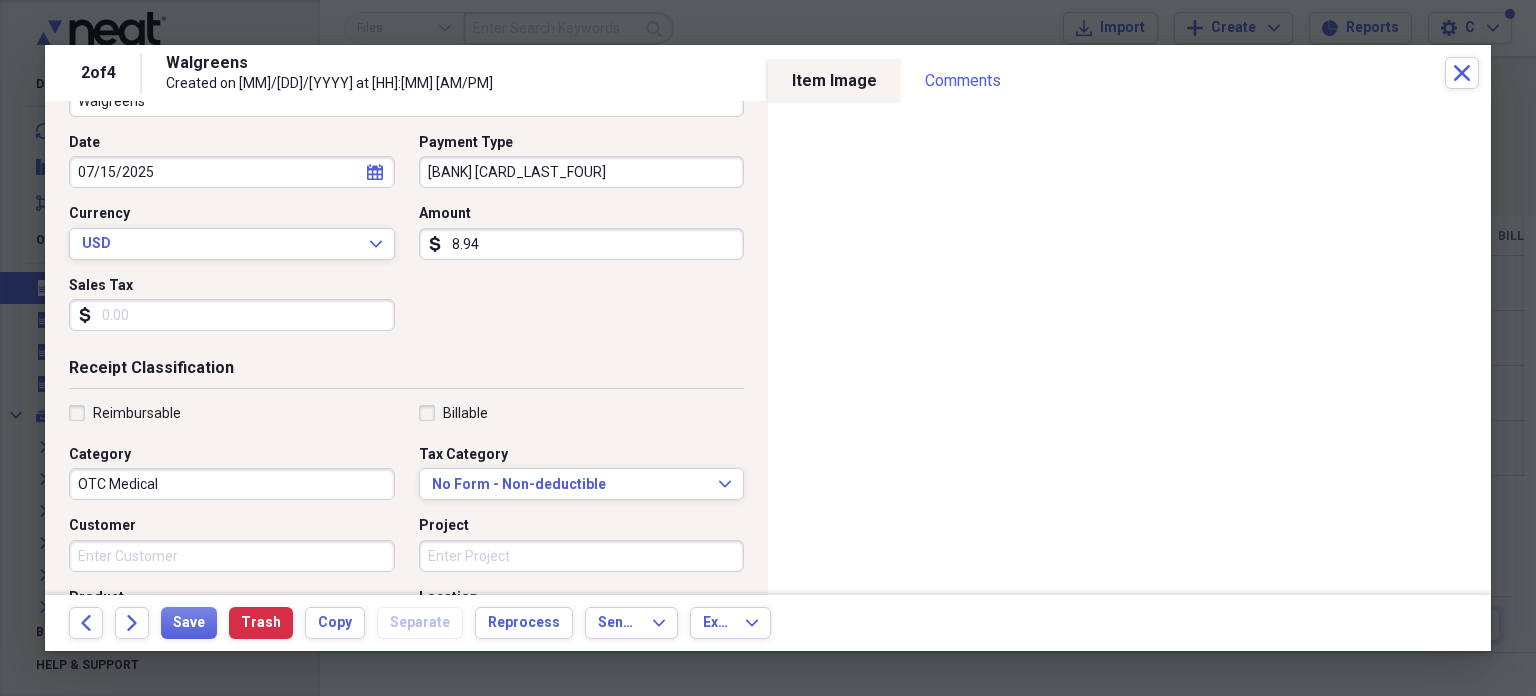 scroll, scrollTop: 187, scrollLeft: 0, axis: vertical 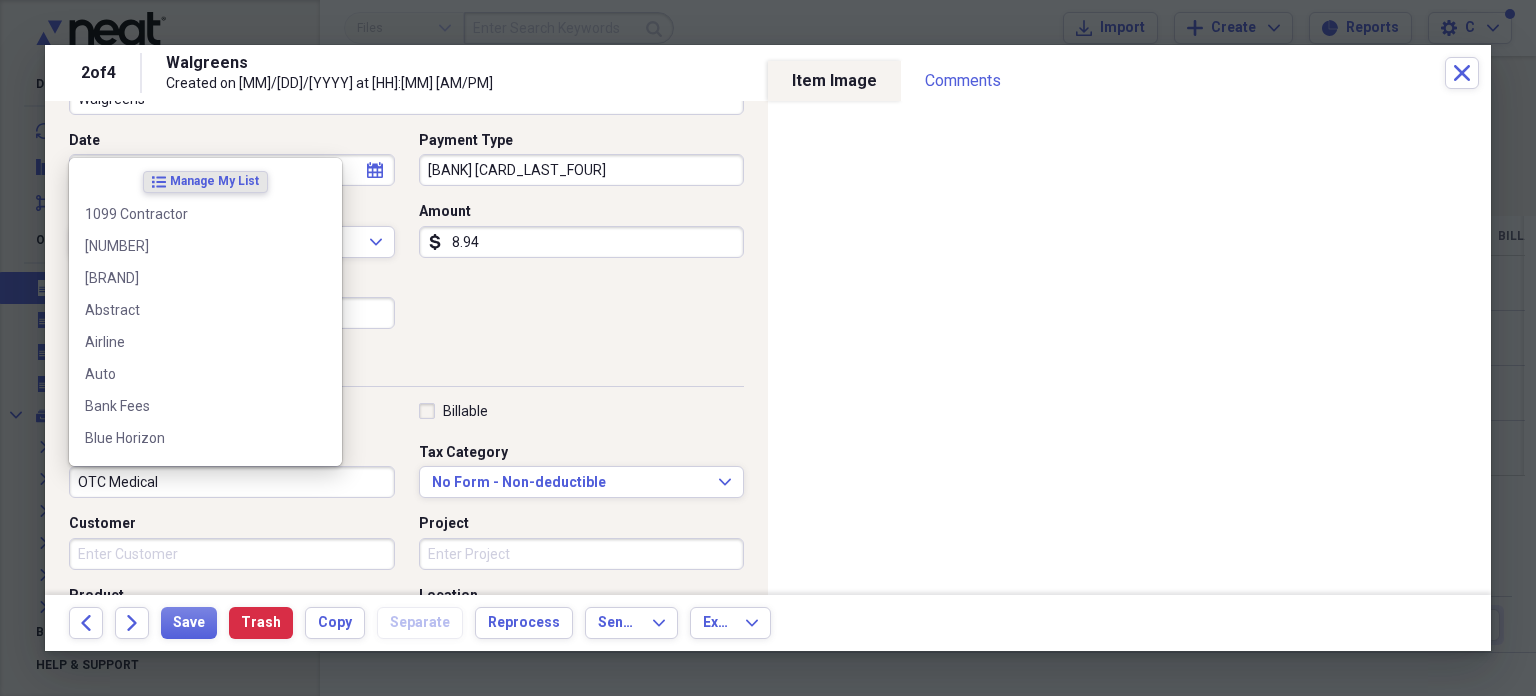 click on "OTC Medical" at bounding box center [232, 482] 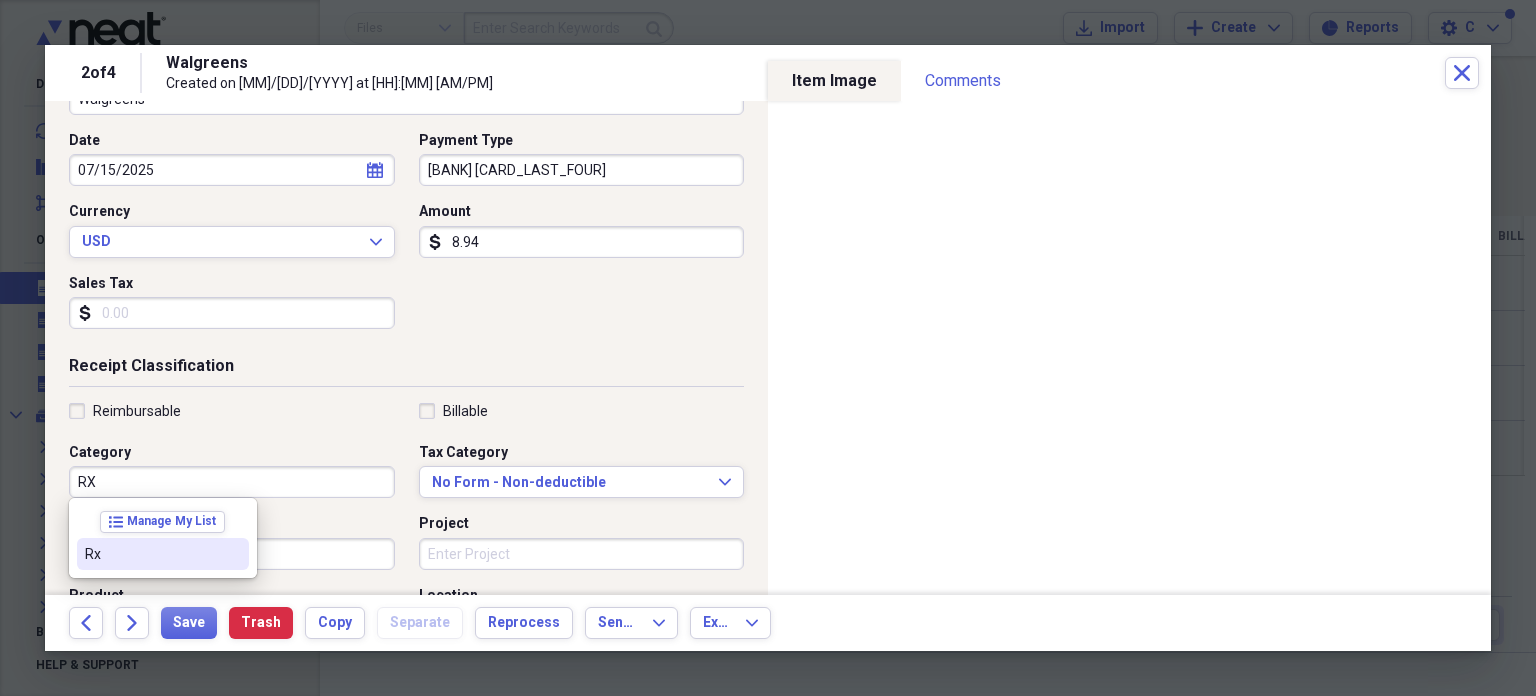 click on "Rx" at bounding box center (151, 554) 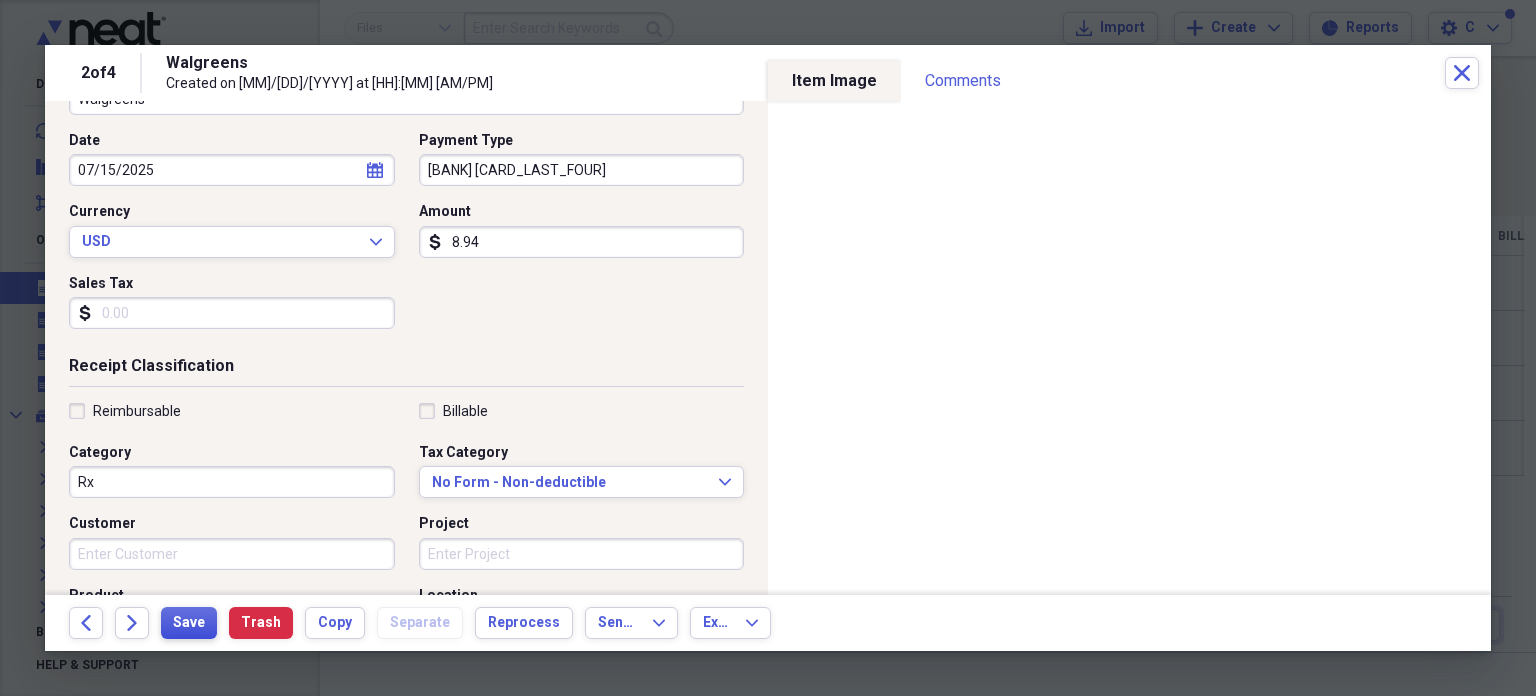 click on "Save" at bounding box center [189, 623] 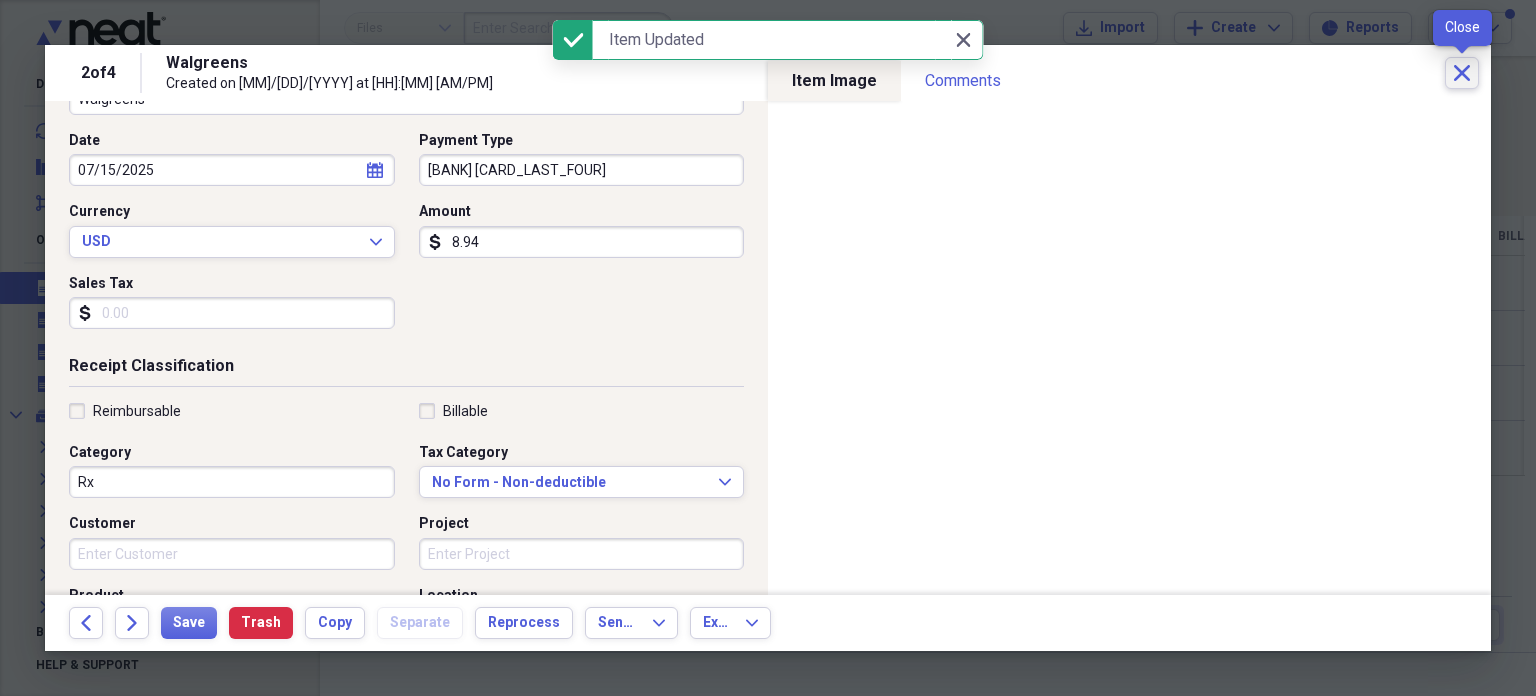 click 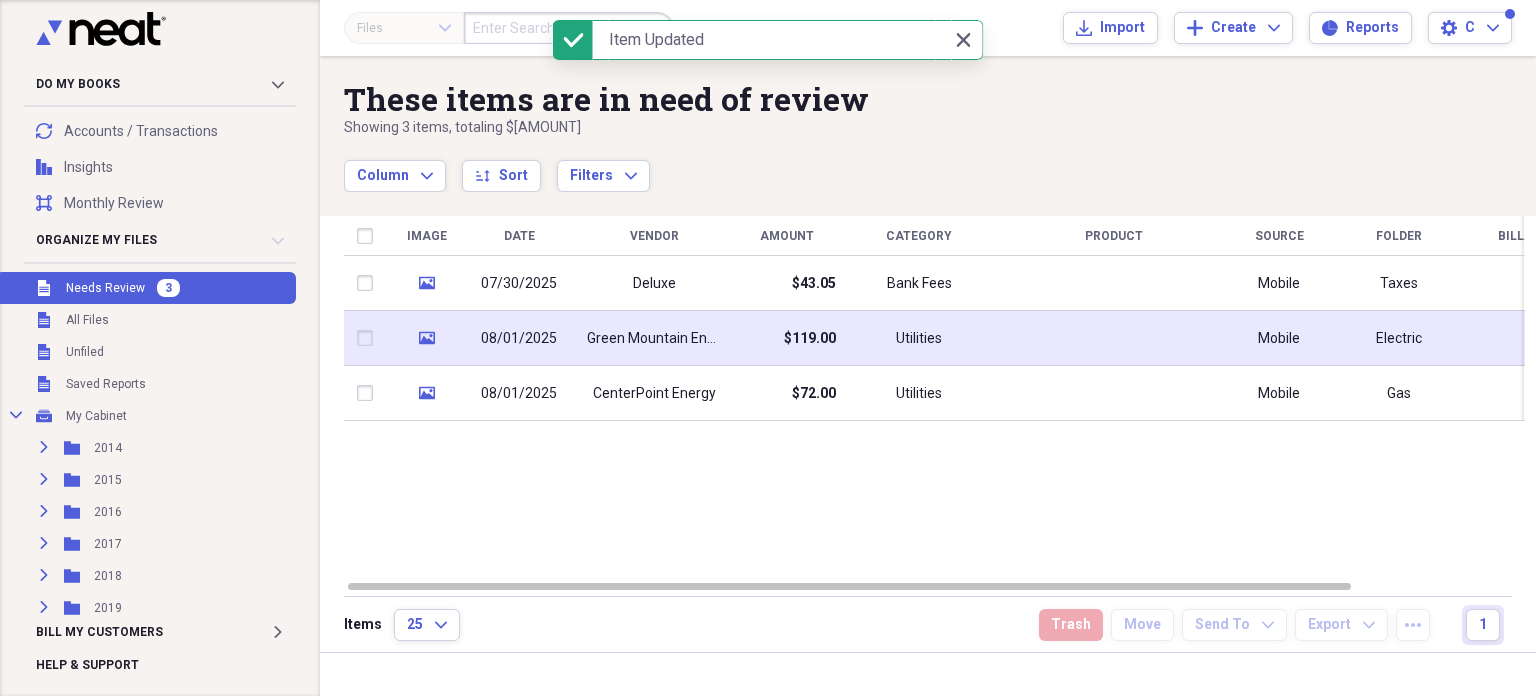 click on "$119.00" at bounding box center (786, 338) 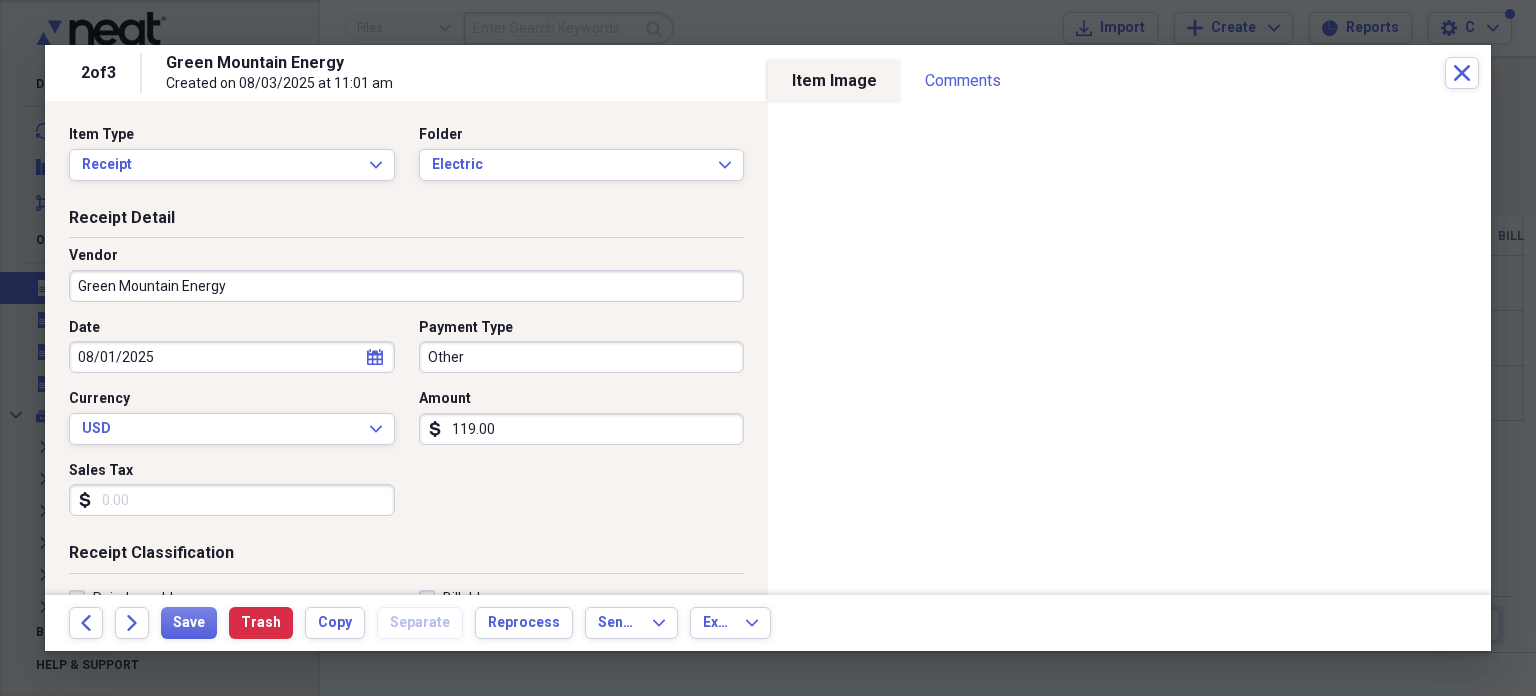 click on "Other" at bounding box center (582, 357) 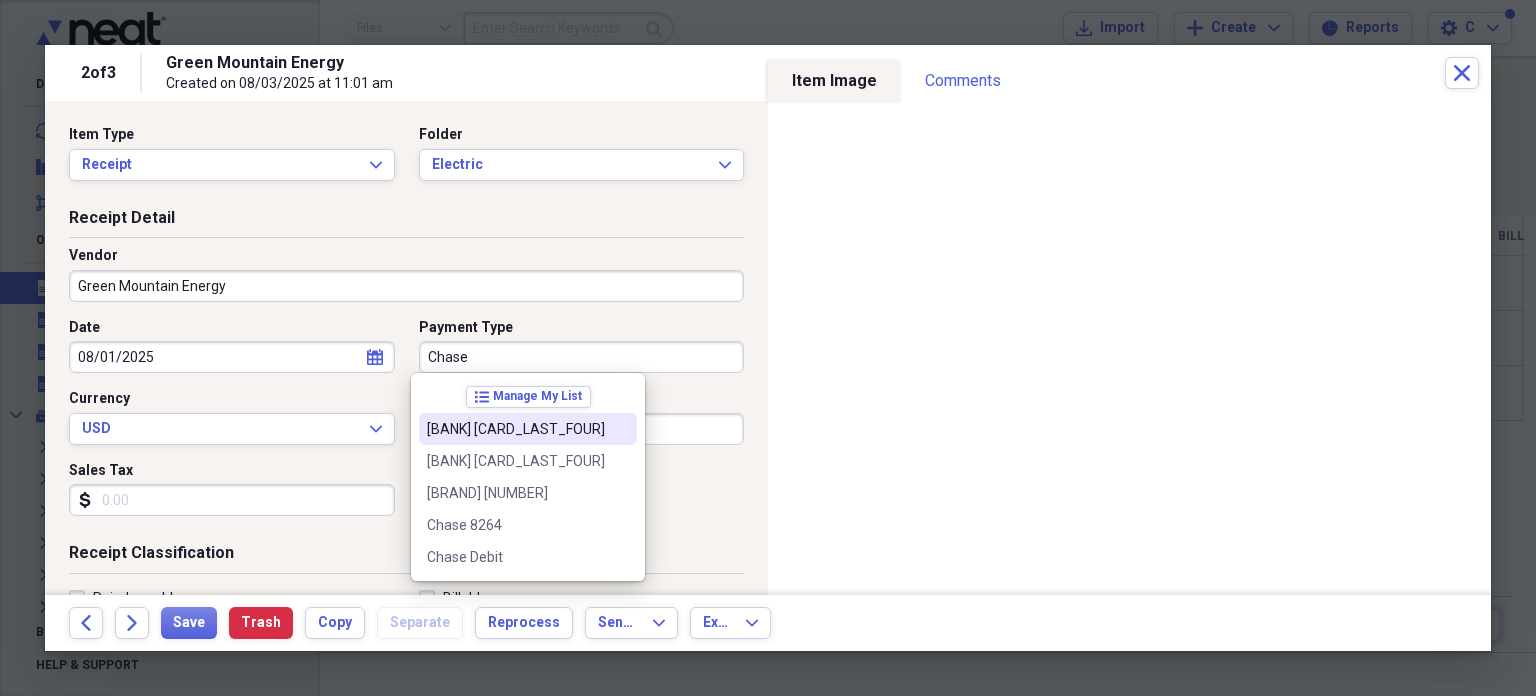 click on "Chase 1372" at bounding box center (516, 429) 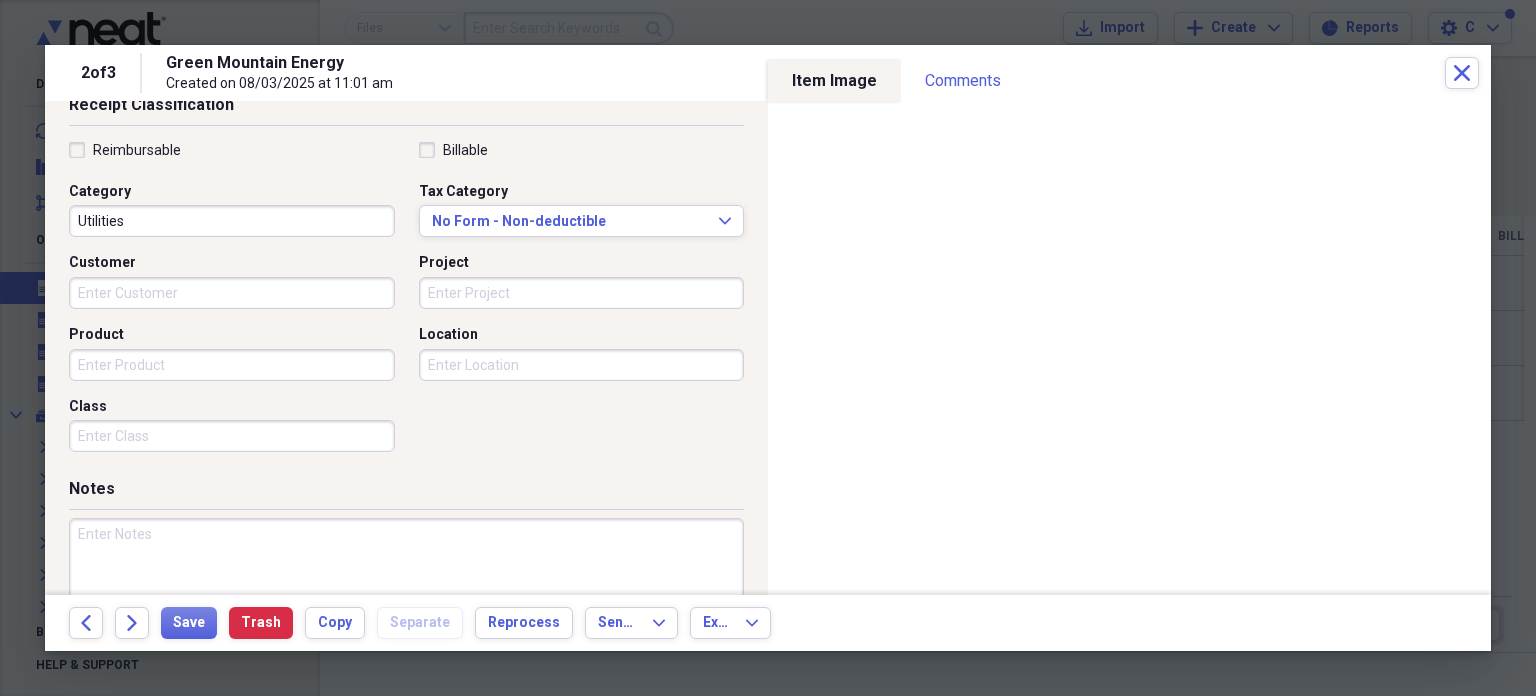 scroll, scrollTop: 452, scrollLeft: 0, axis: vertical 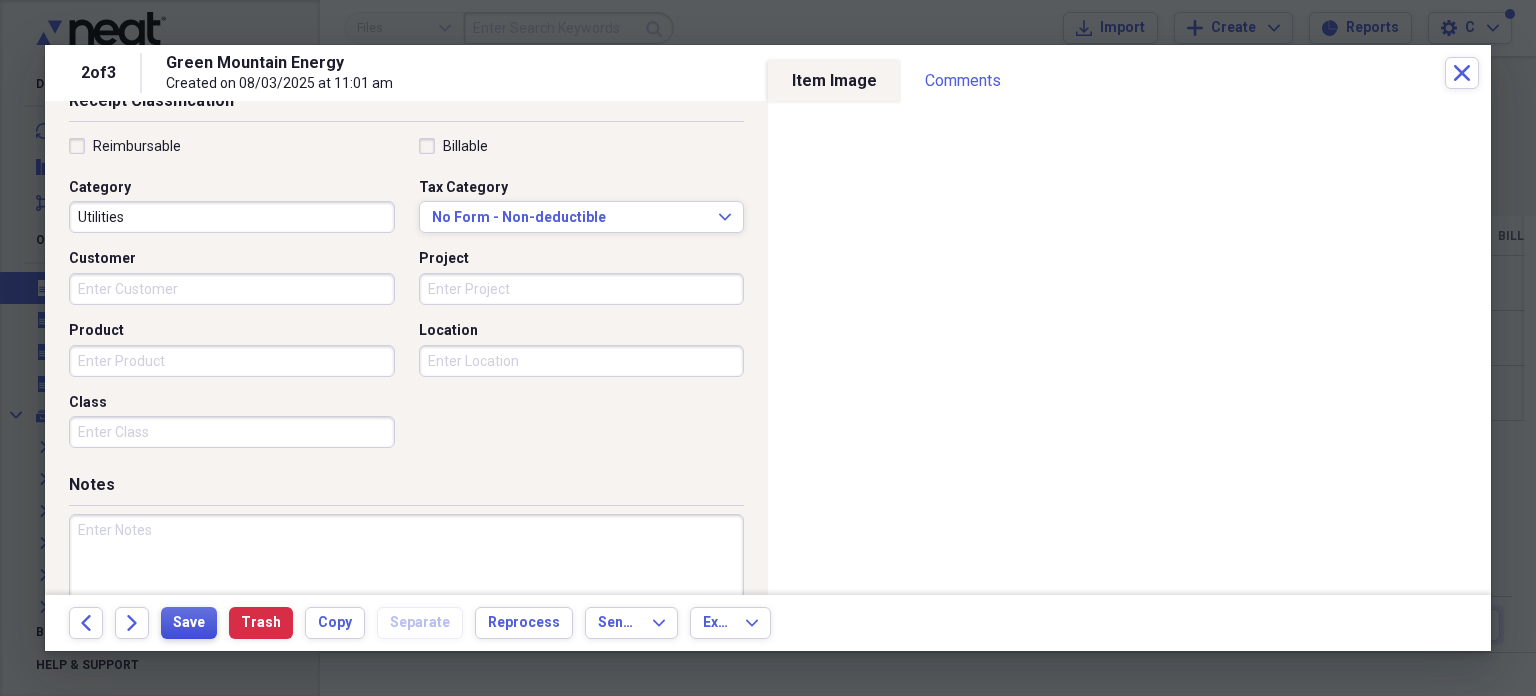 click on "Save" at bounding box center (189, 623) 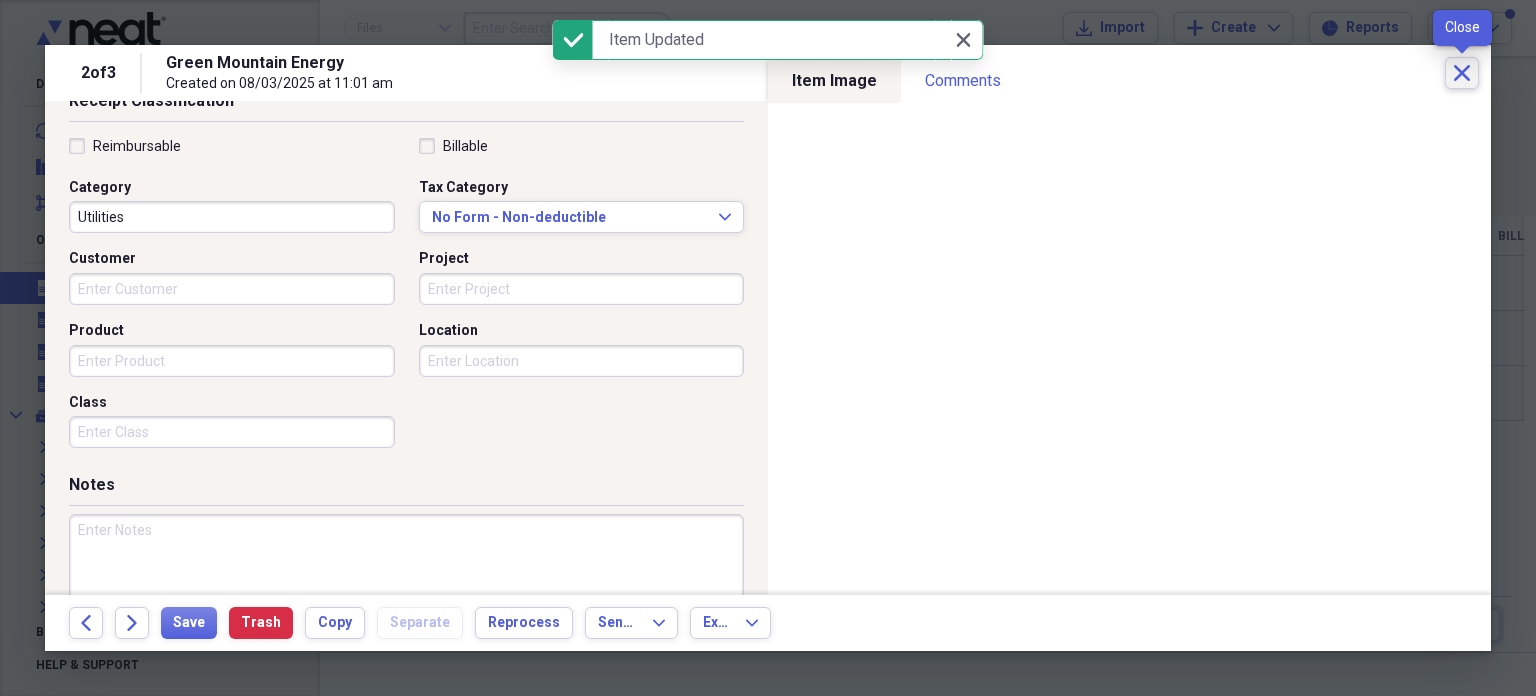 click on "Close" 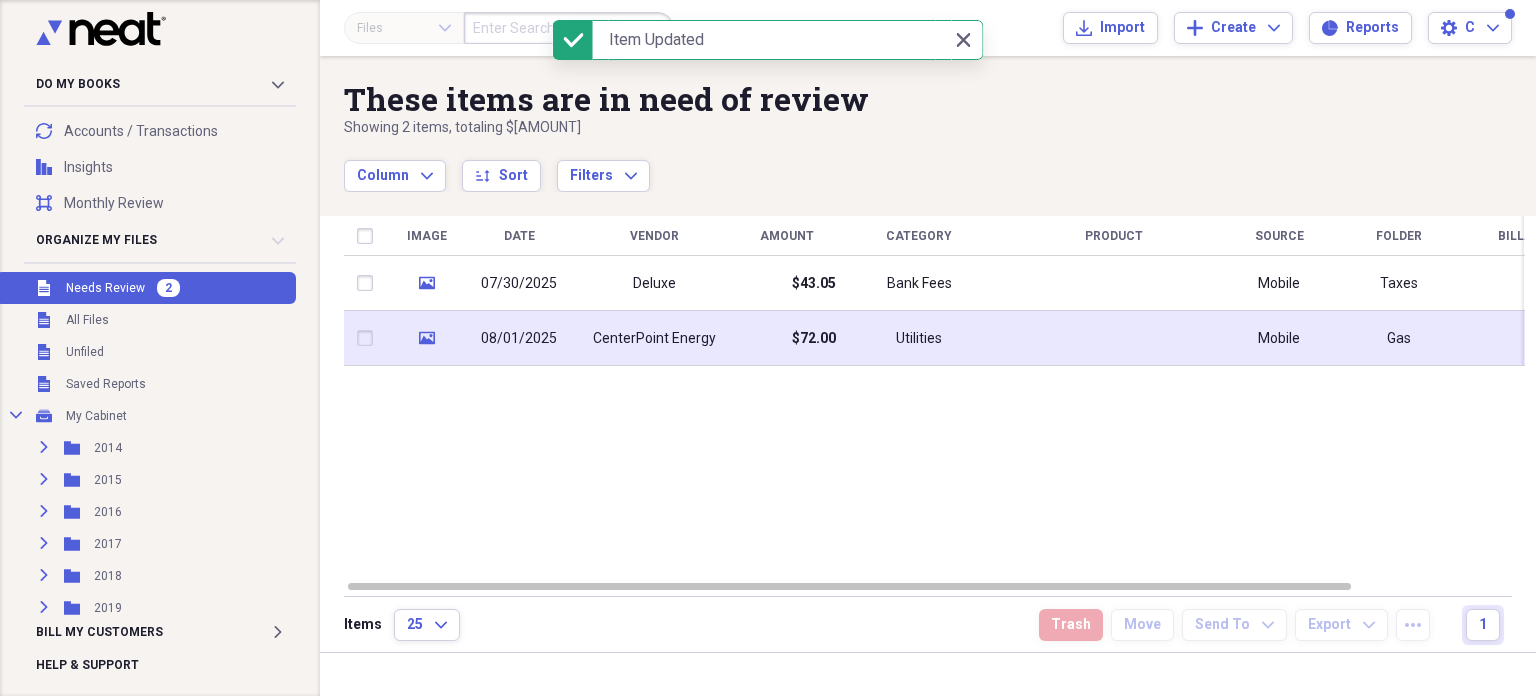 click on "CenterPoint Energy" at bounding box center (654, 339) 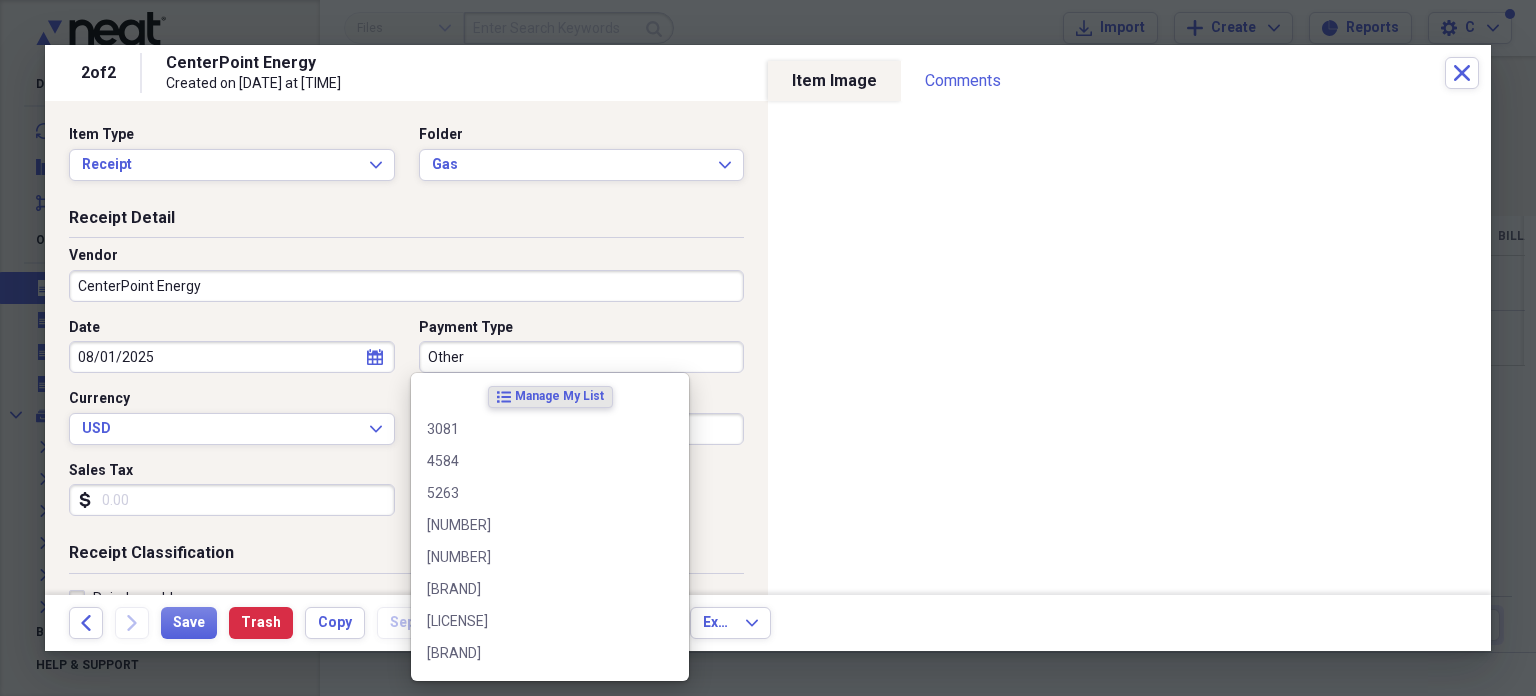 click on "Other" at bounding box center (582, 357) 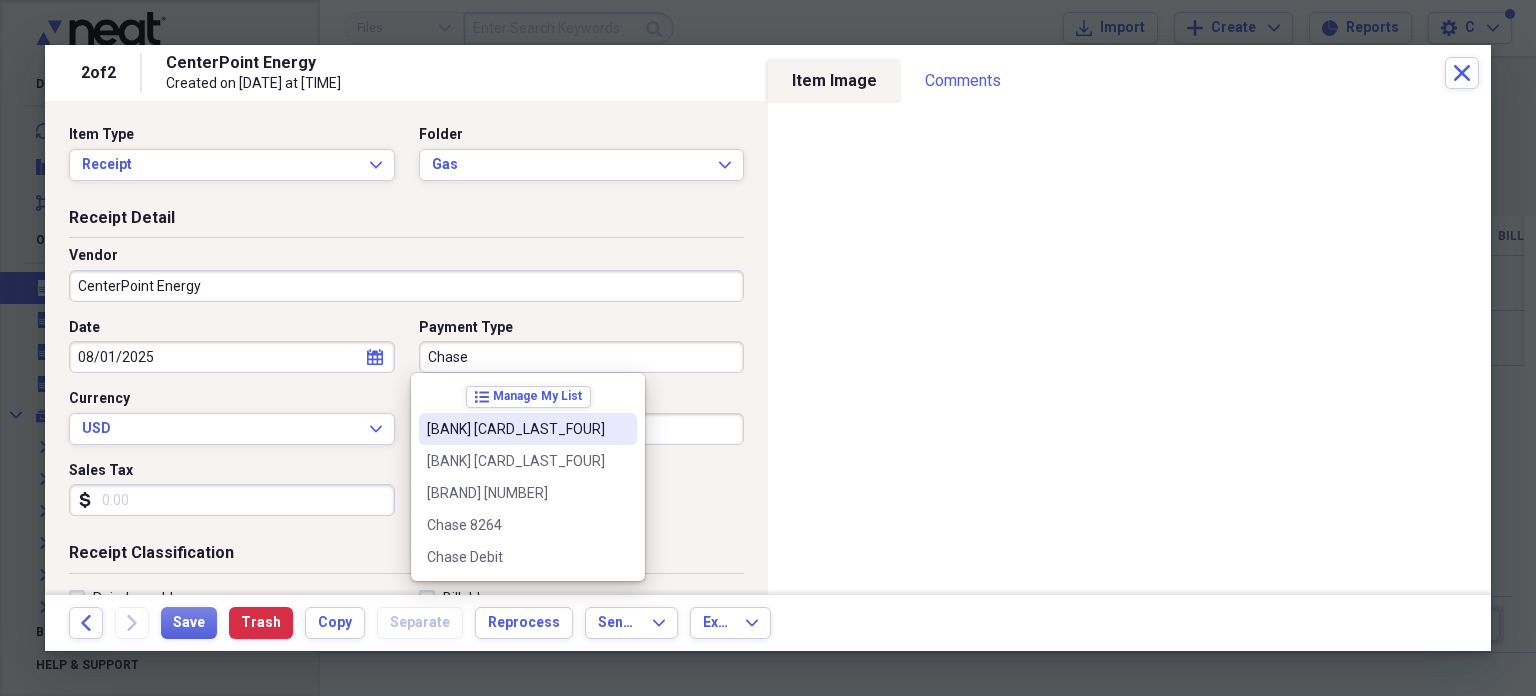 click on "Chase 1372" at bounding box center [516, 429] 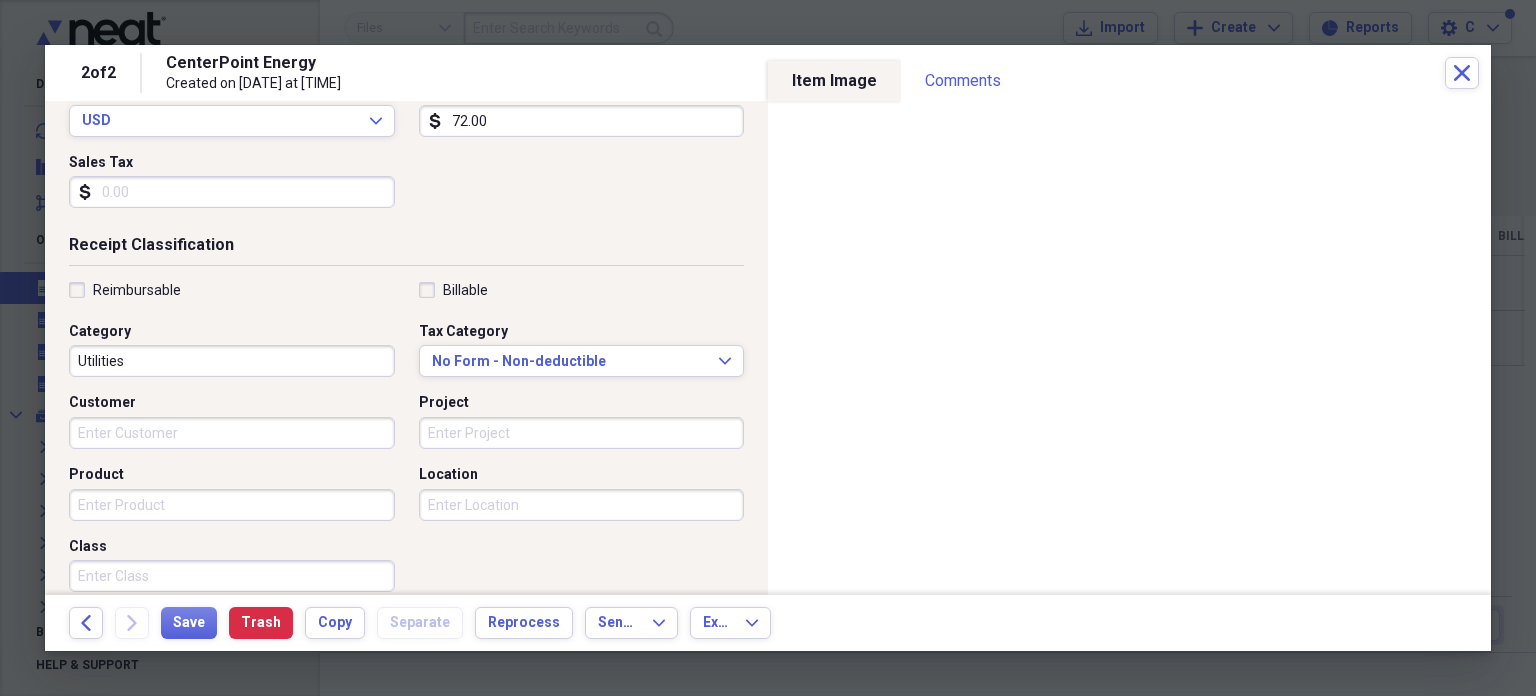 scroll, scrollTop: 331, scrollLeft: 0, axis: vertical 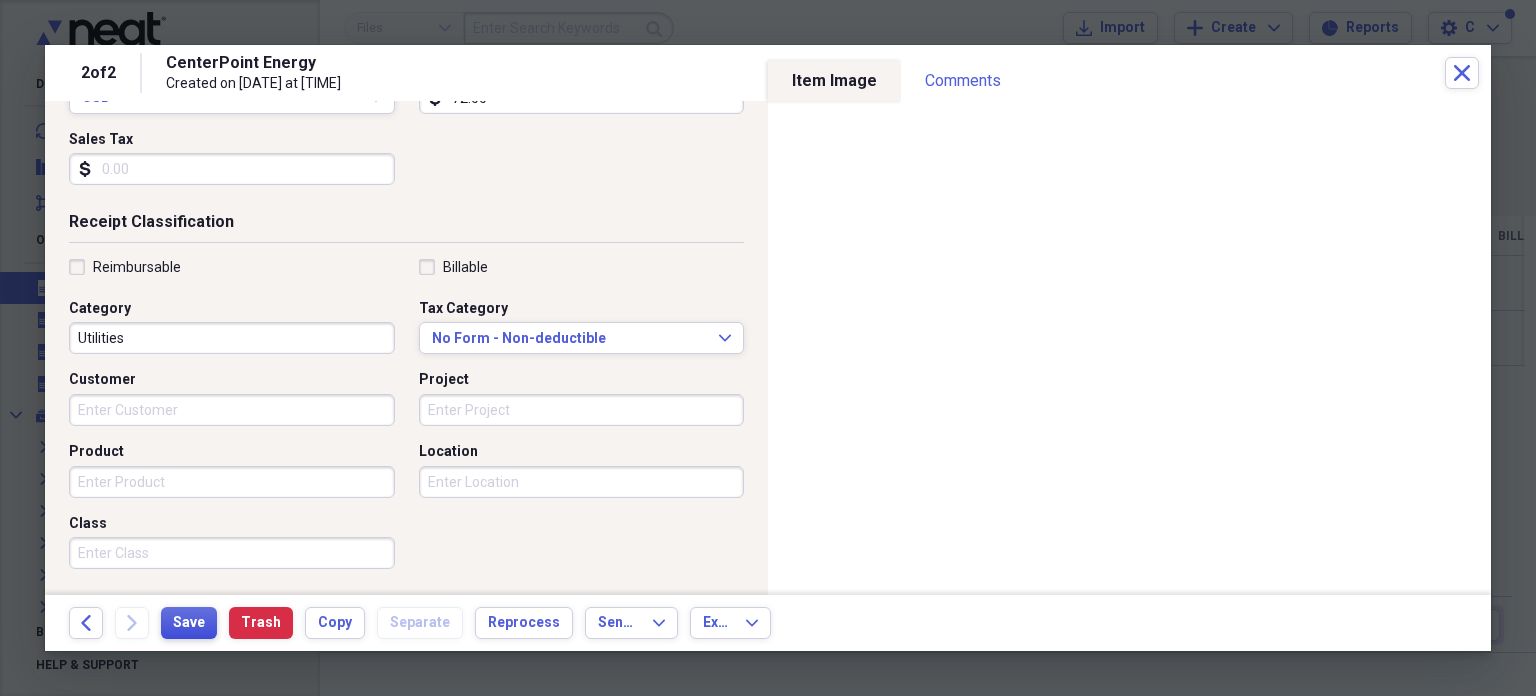 click on "Save" at bounding box center (189, 623) 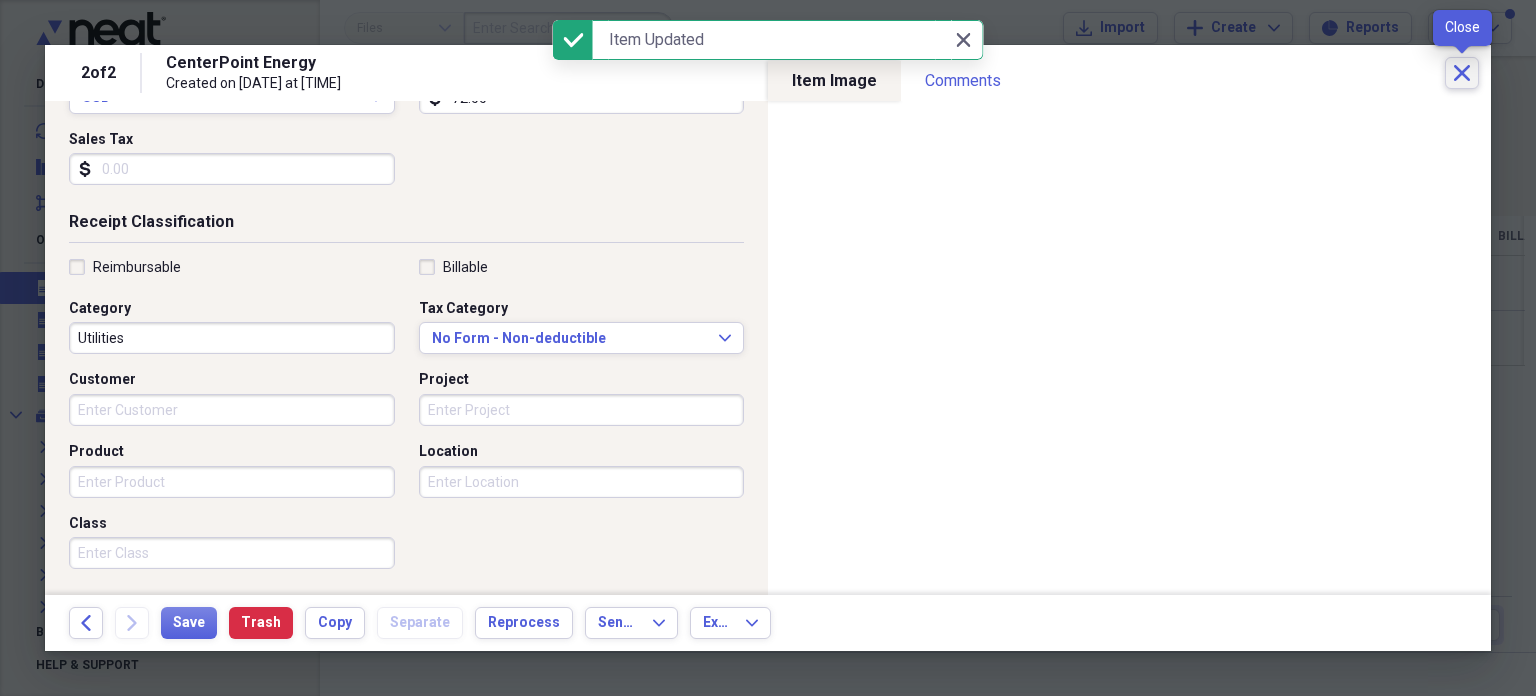 click 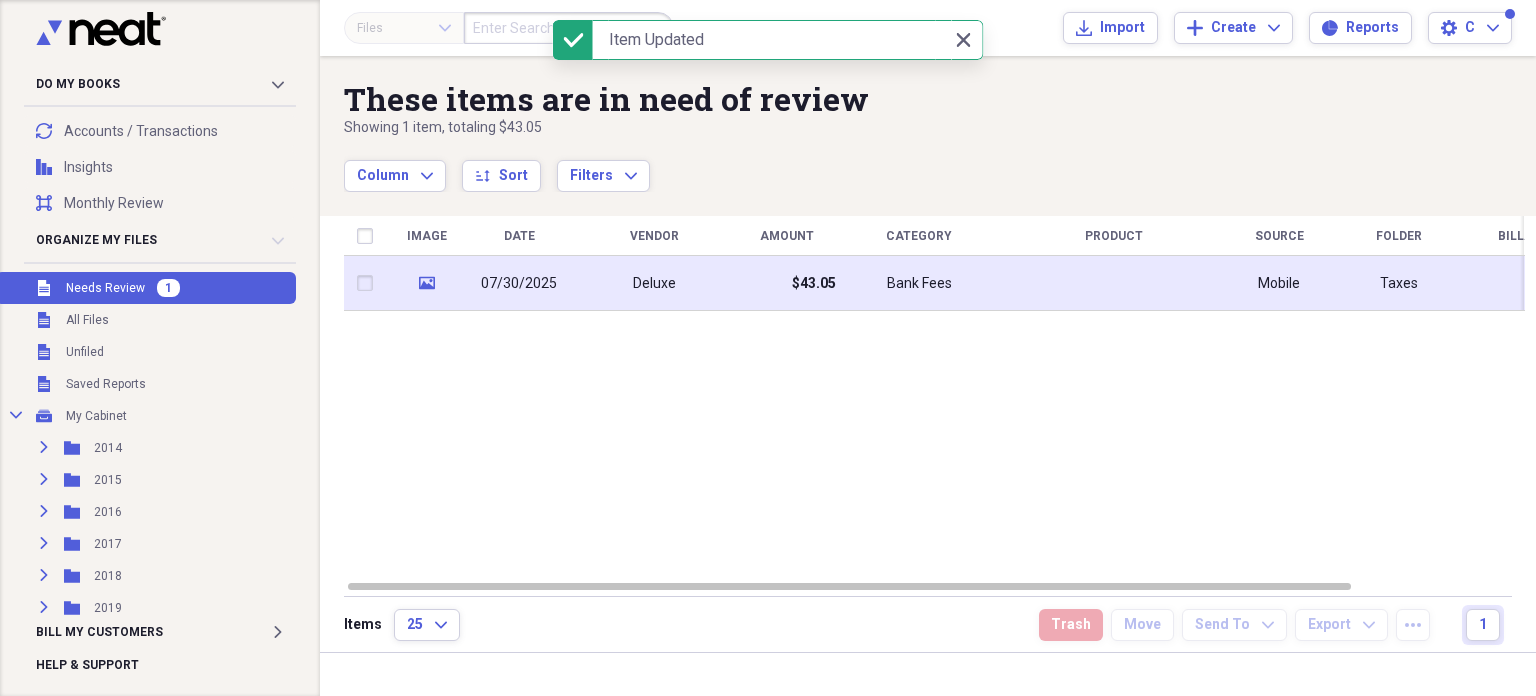 click on "$43.05" at bounding box center (786, 283) 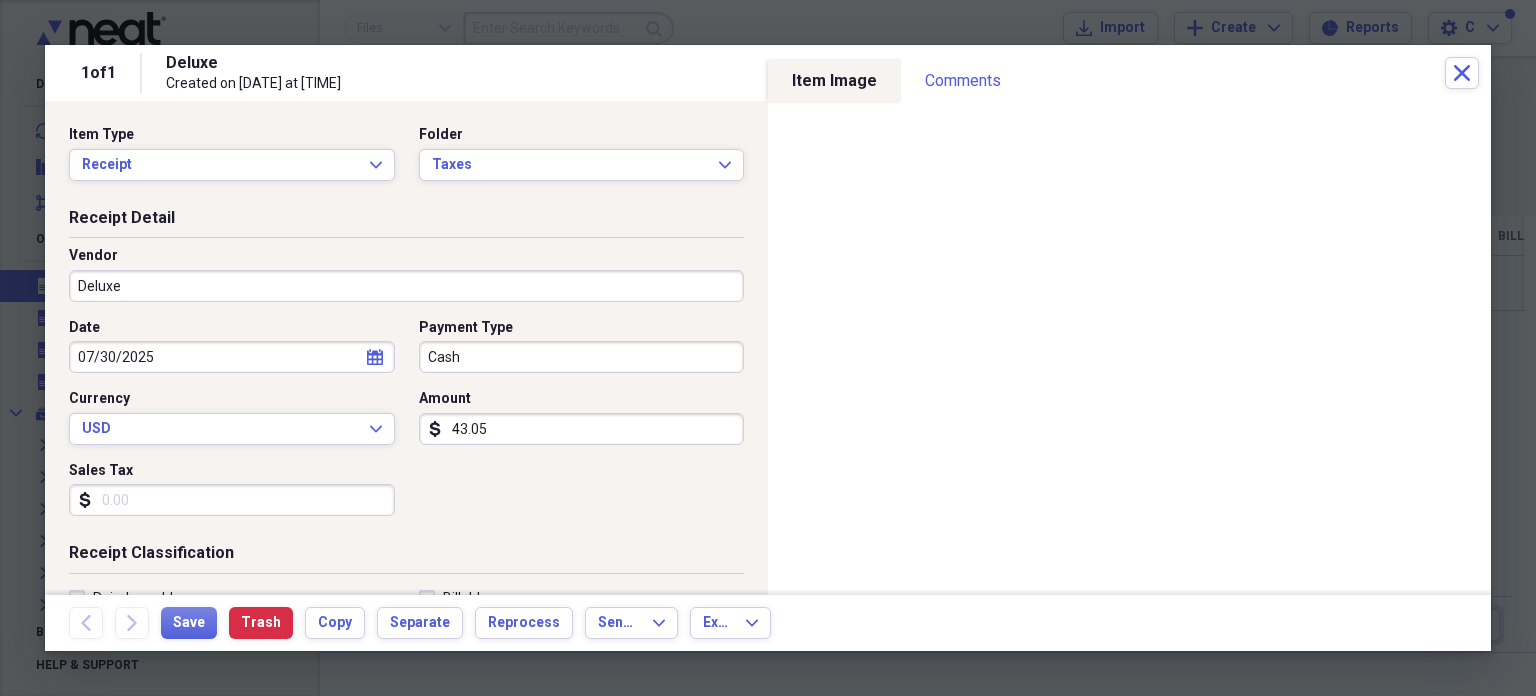 click on "Deluxe" at bounding box center [406, 286] 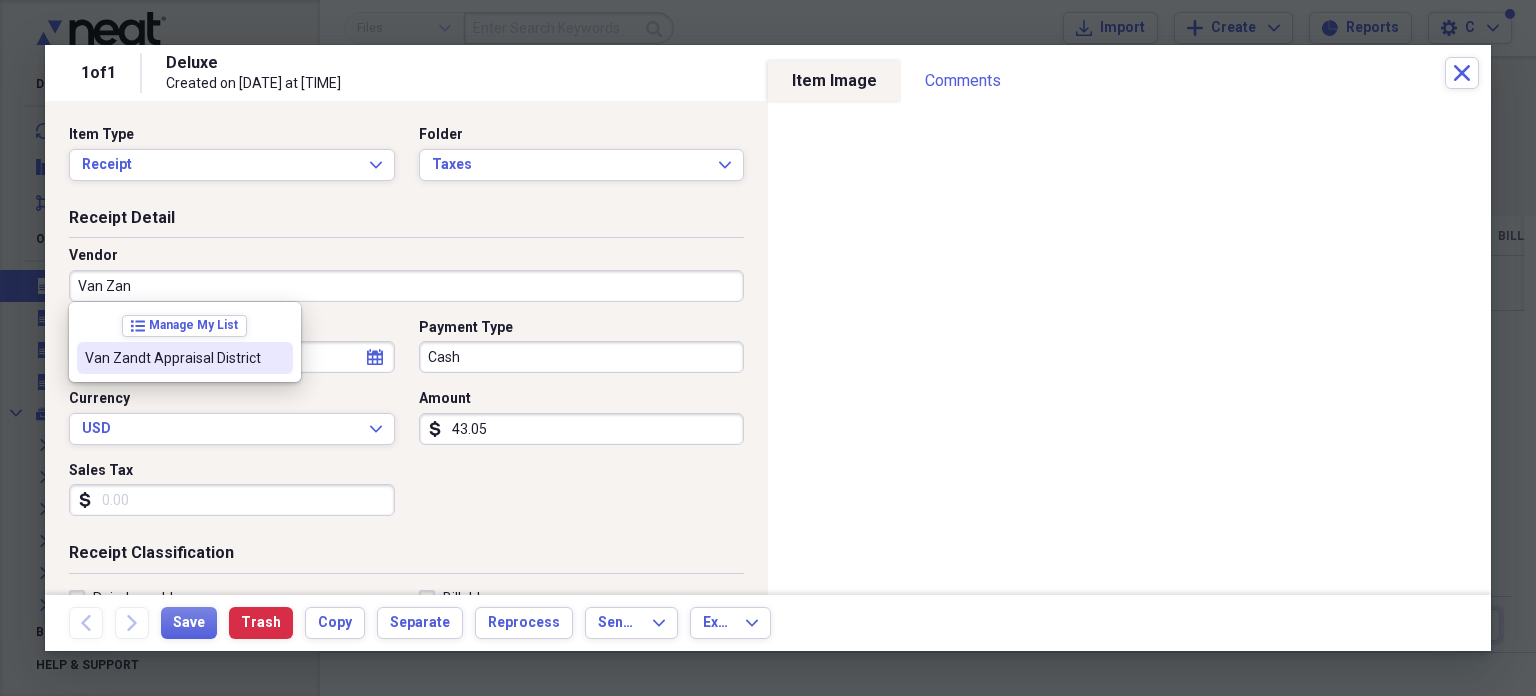 click on "[COUNTY] Appraisal District" at bounding box center (173, 358) 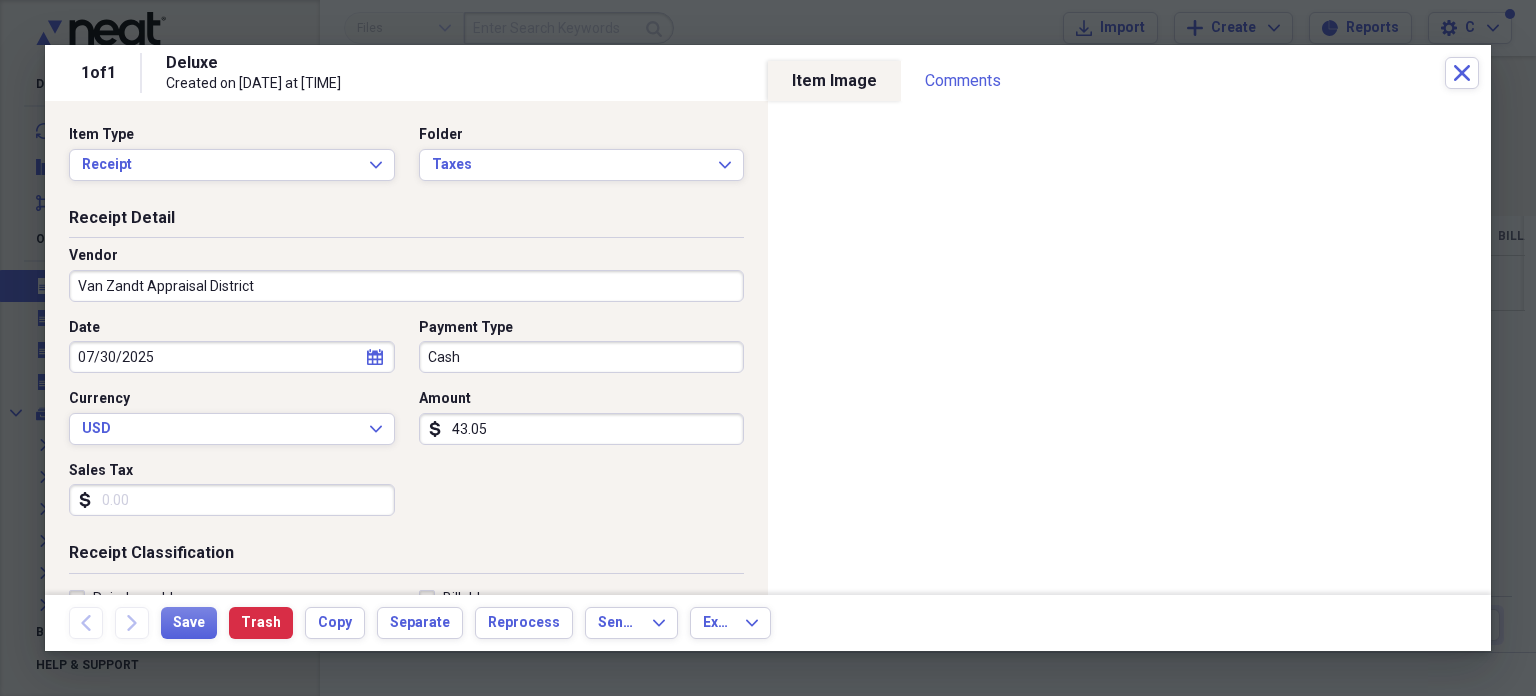 type on "Taxes" 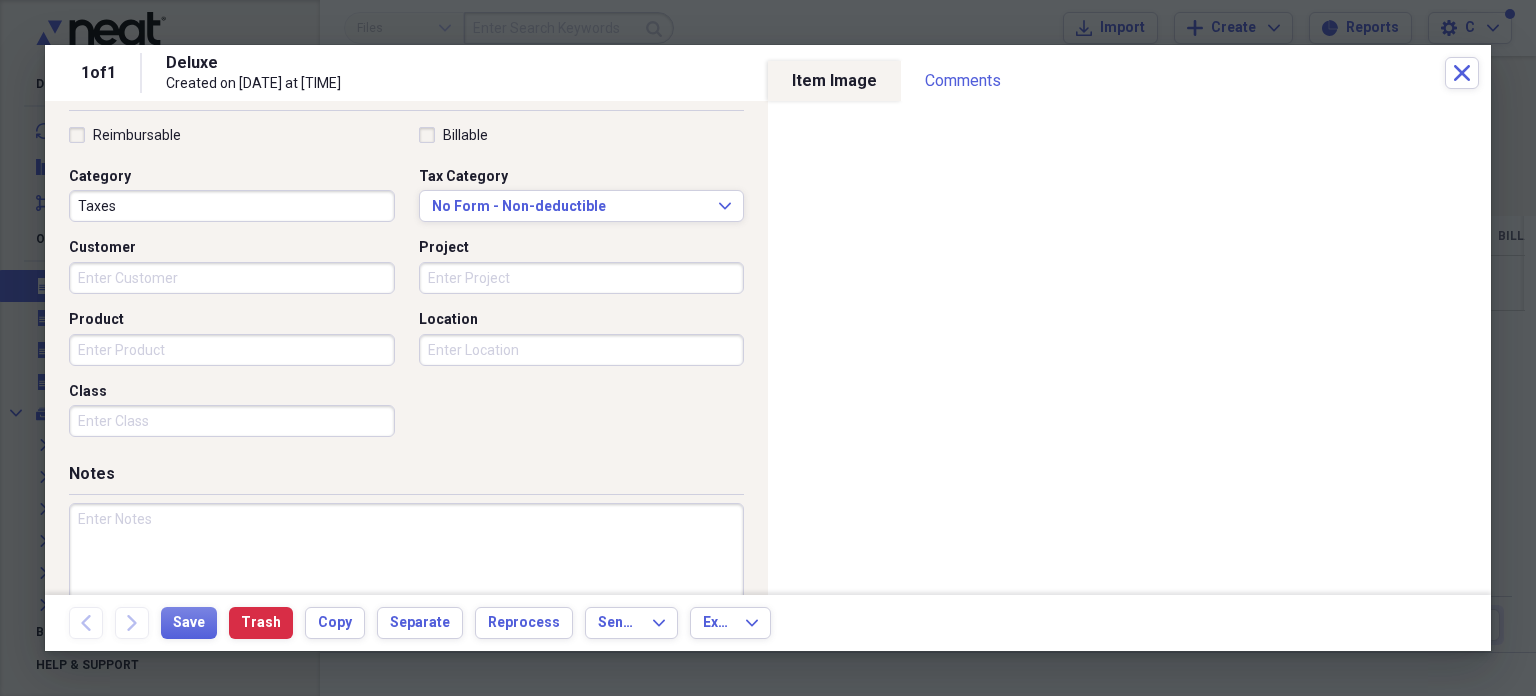scroll, scrollTop: 480, scrollLeft: 0, axis: vertical 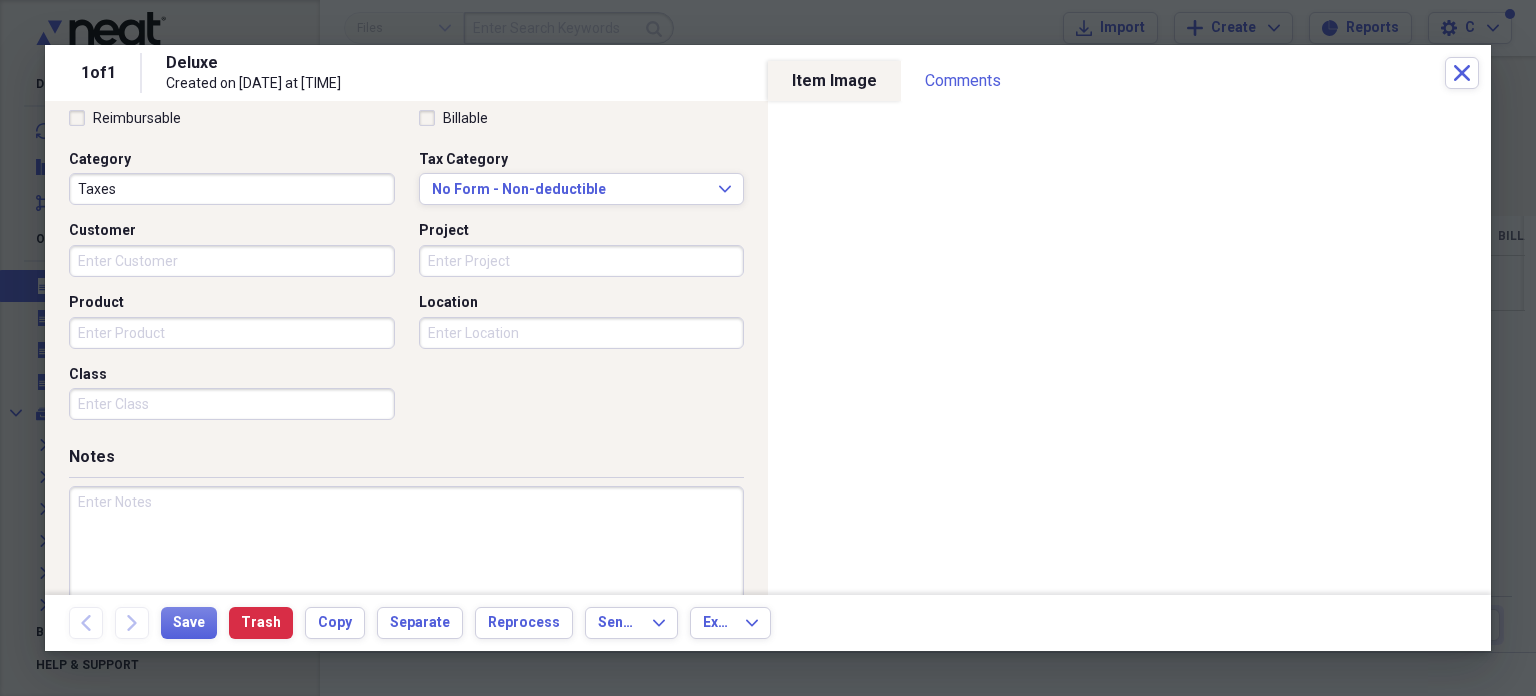 click at bounding box center (406, 551) 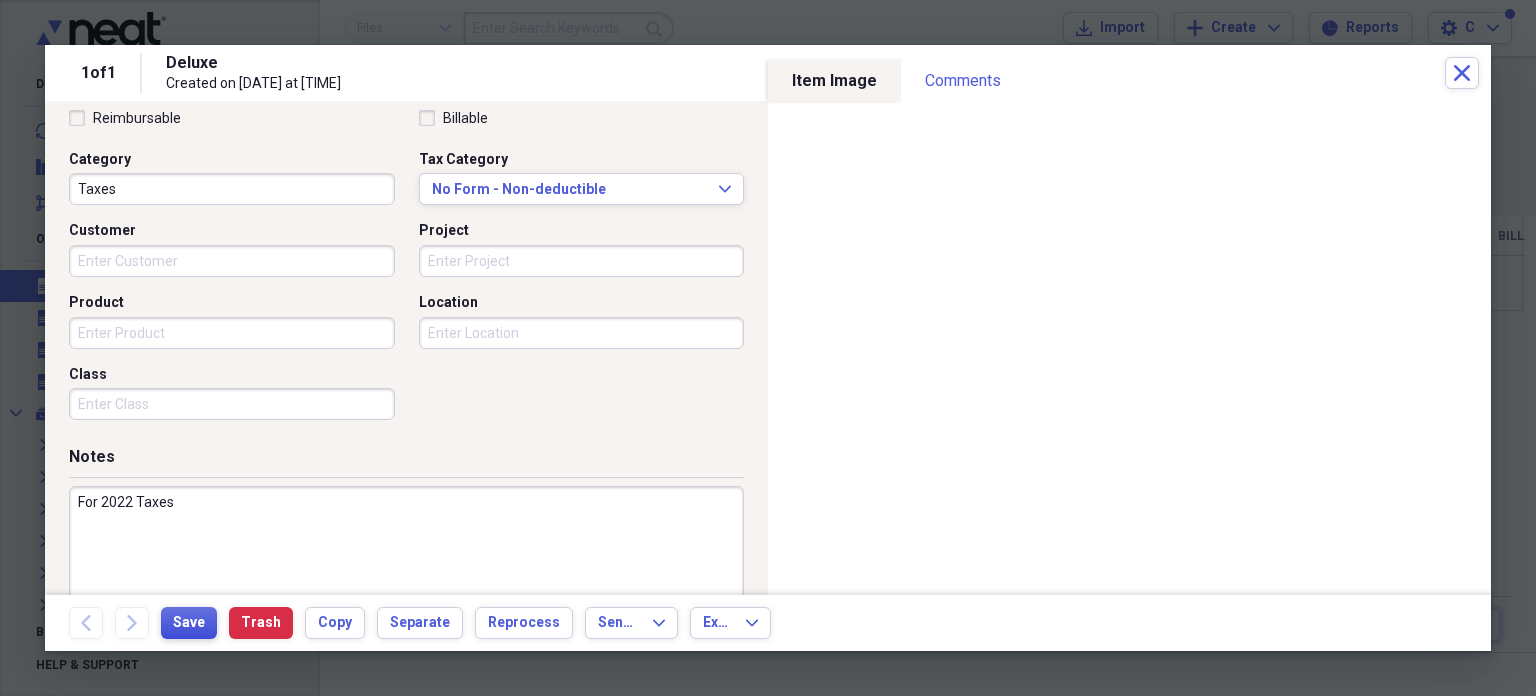 type on "For 2022 Taxes" 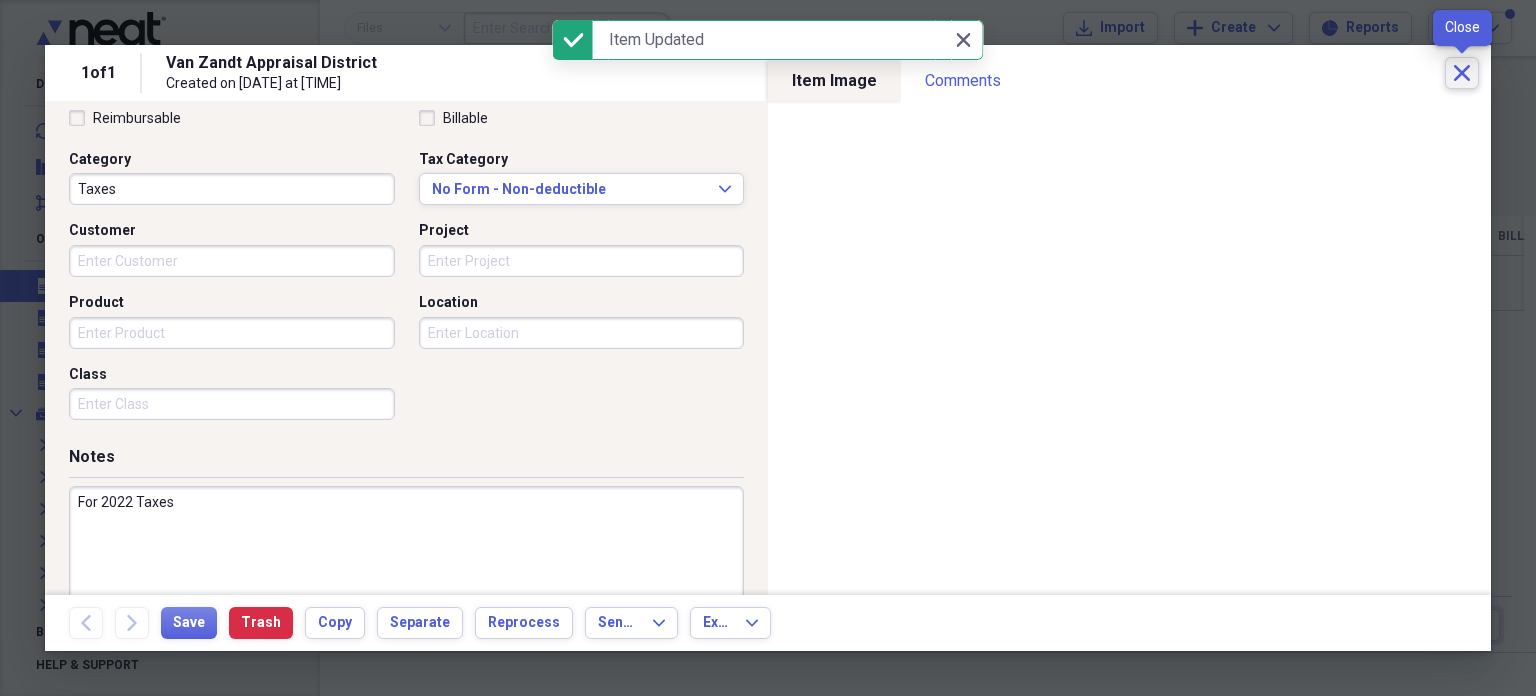click on "Close" 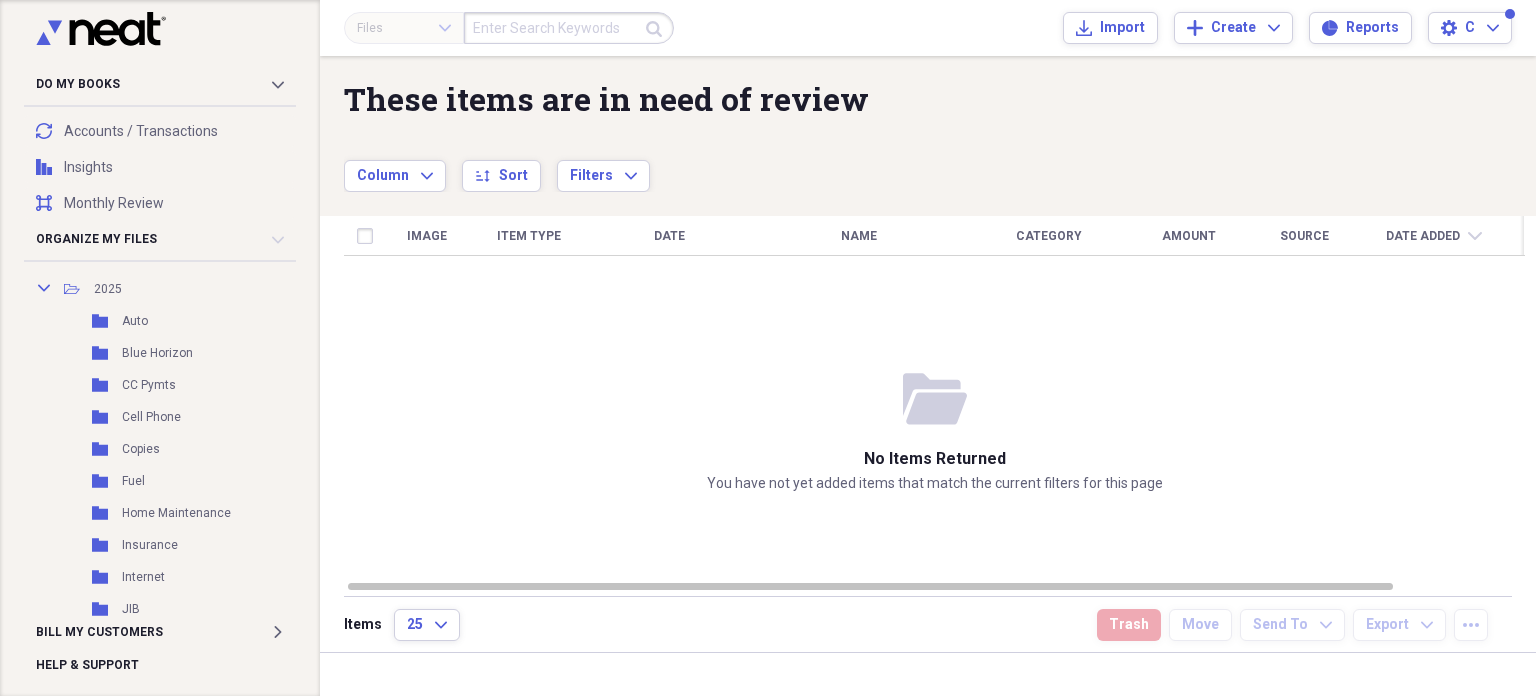scroll, scrollTop: 518, scrollLeft: 0, axis: vertical 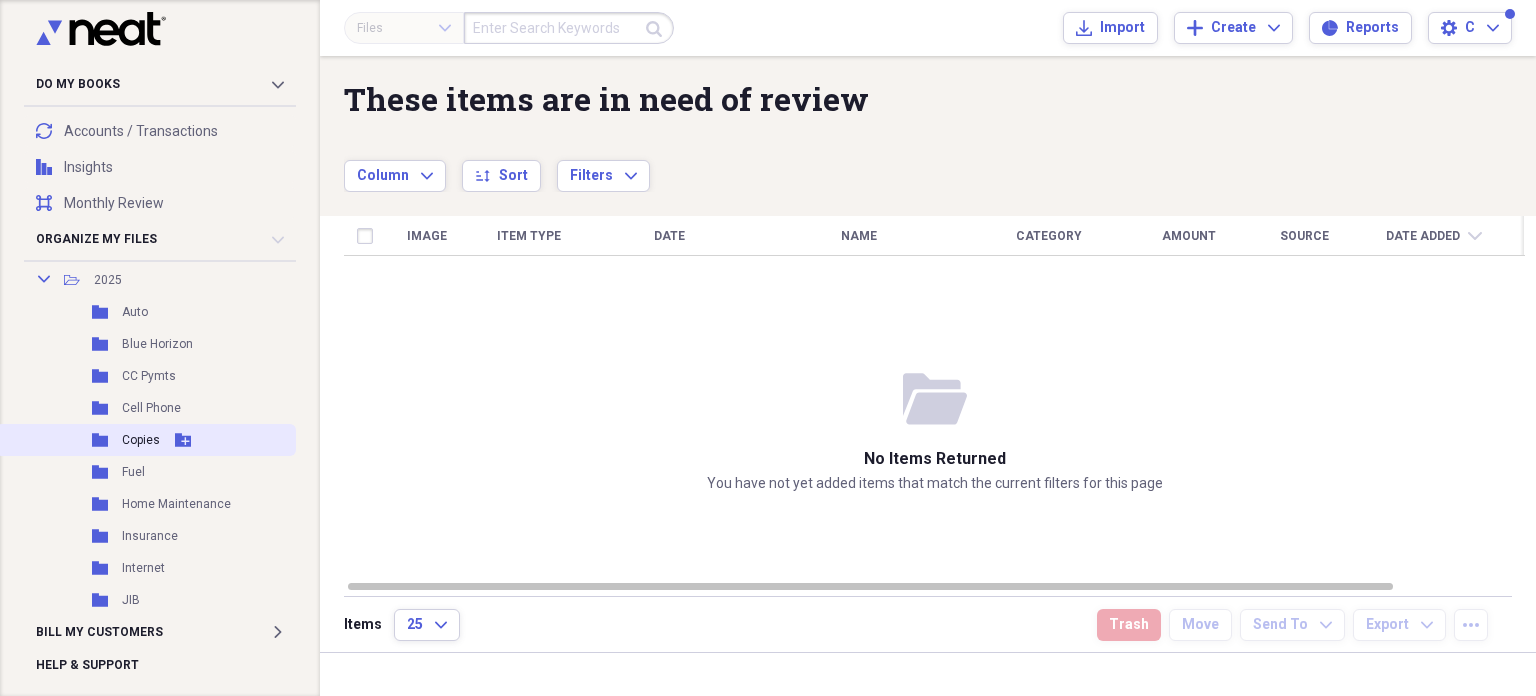click on "Copies" at bounding box center (141, 440) 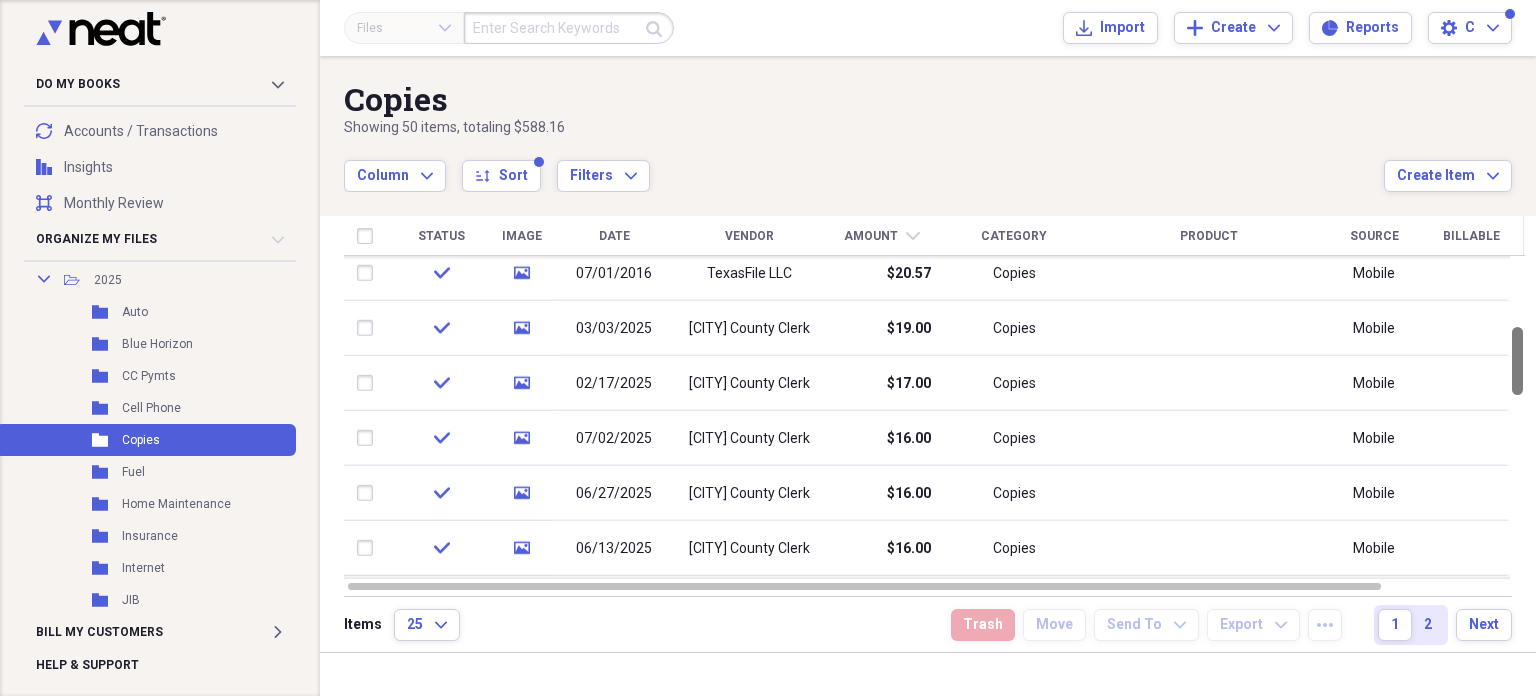 drag, startPoint x: 1525, startPoint y: 305, endPoint x: 1524, endPoint y: 372, distance: 67.00746 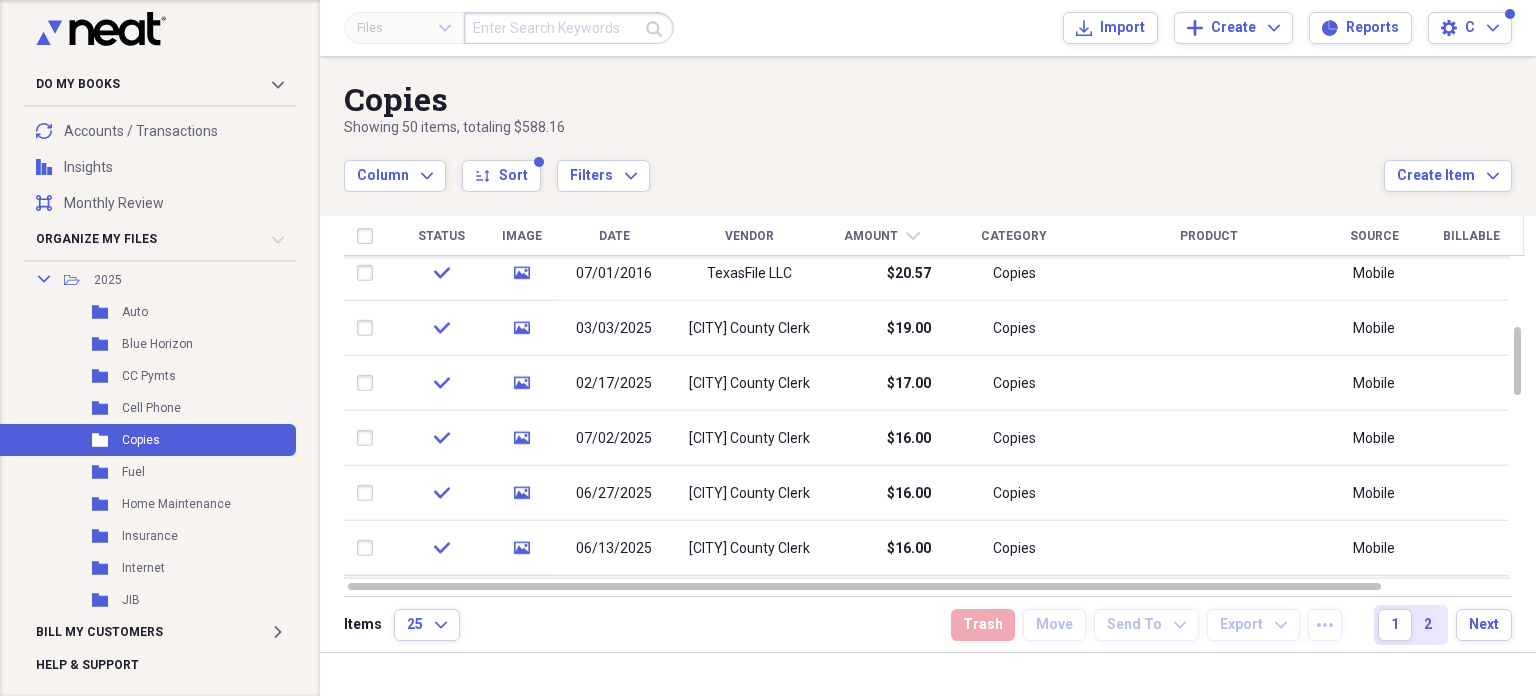click on "Date" at bounding box center (614, 236) 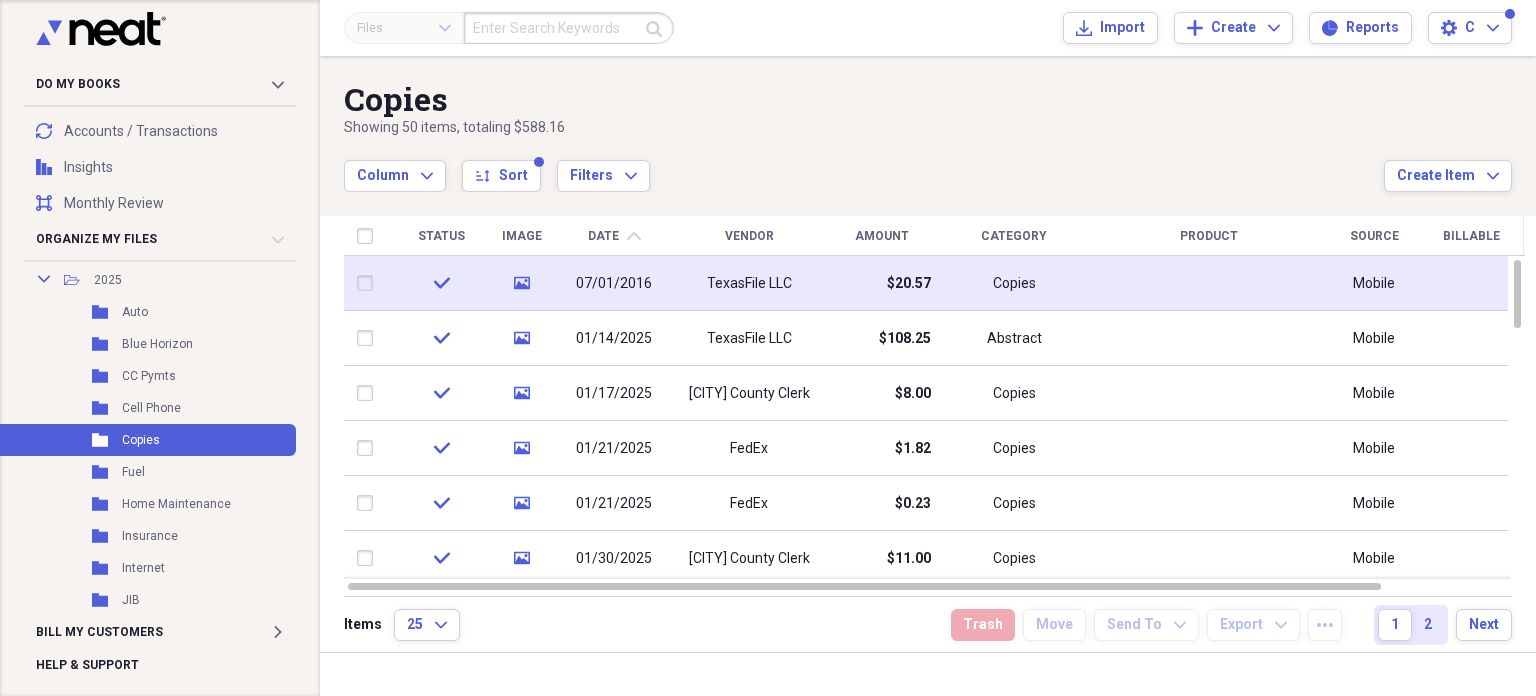 click on "07/01/2016" at bounding box center (614, 284) 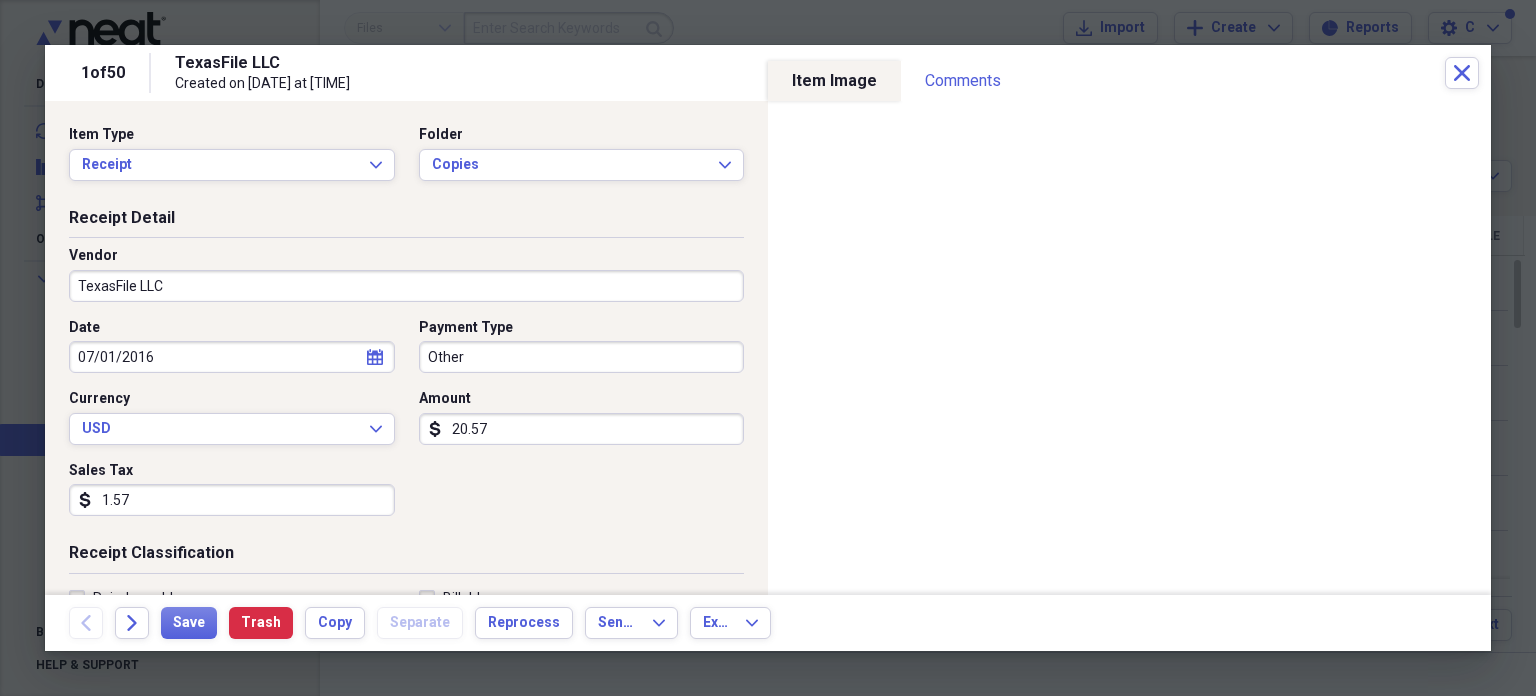 scroll, scrollTop: 432, scrollLeft: 0, axis: vertical 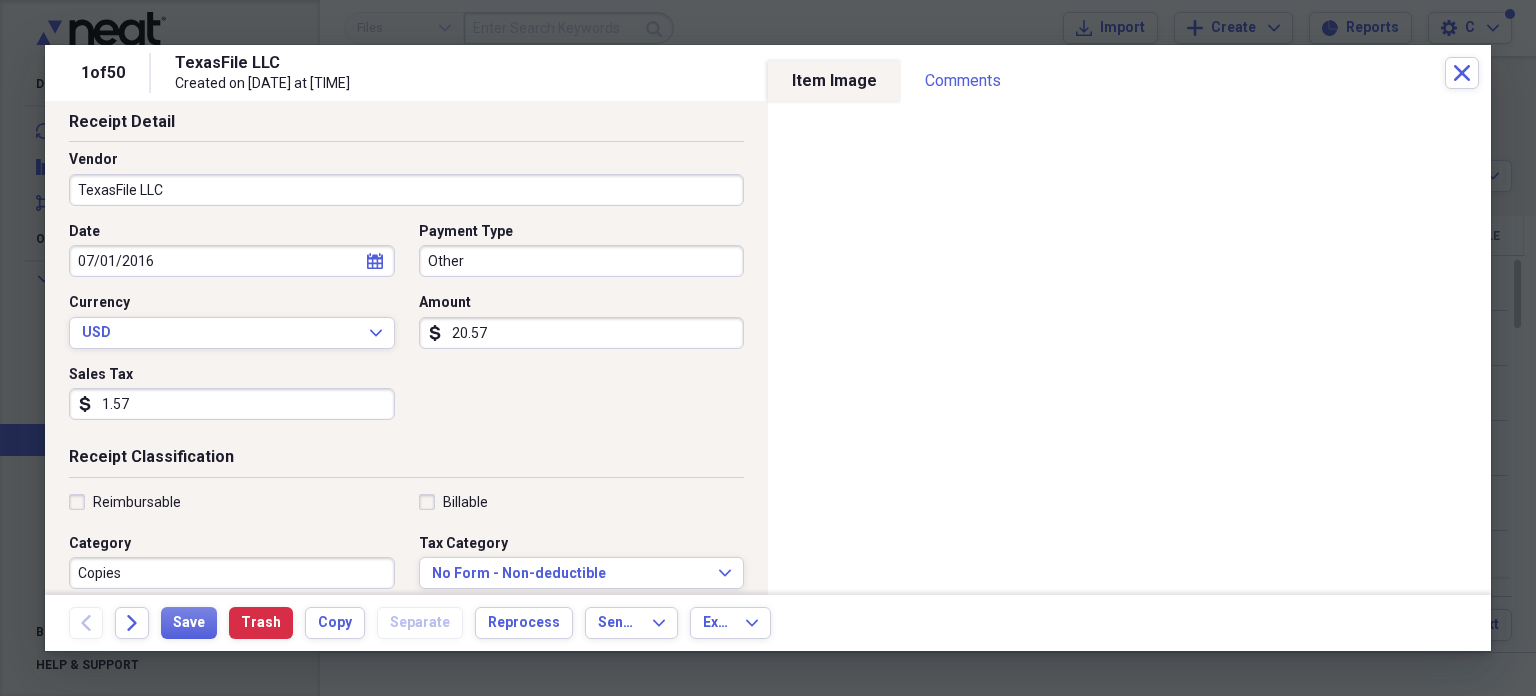 select on "6" 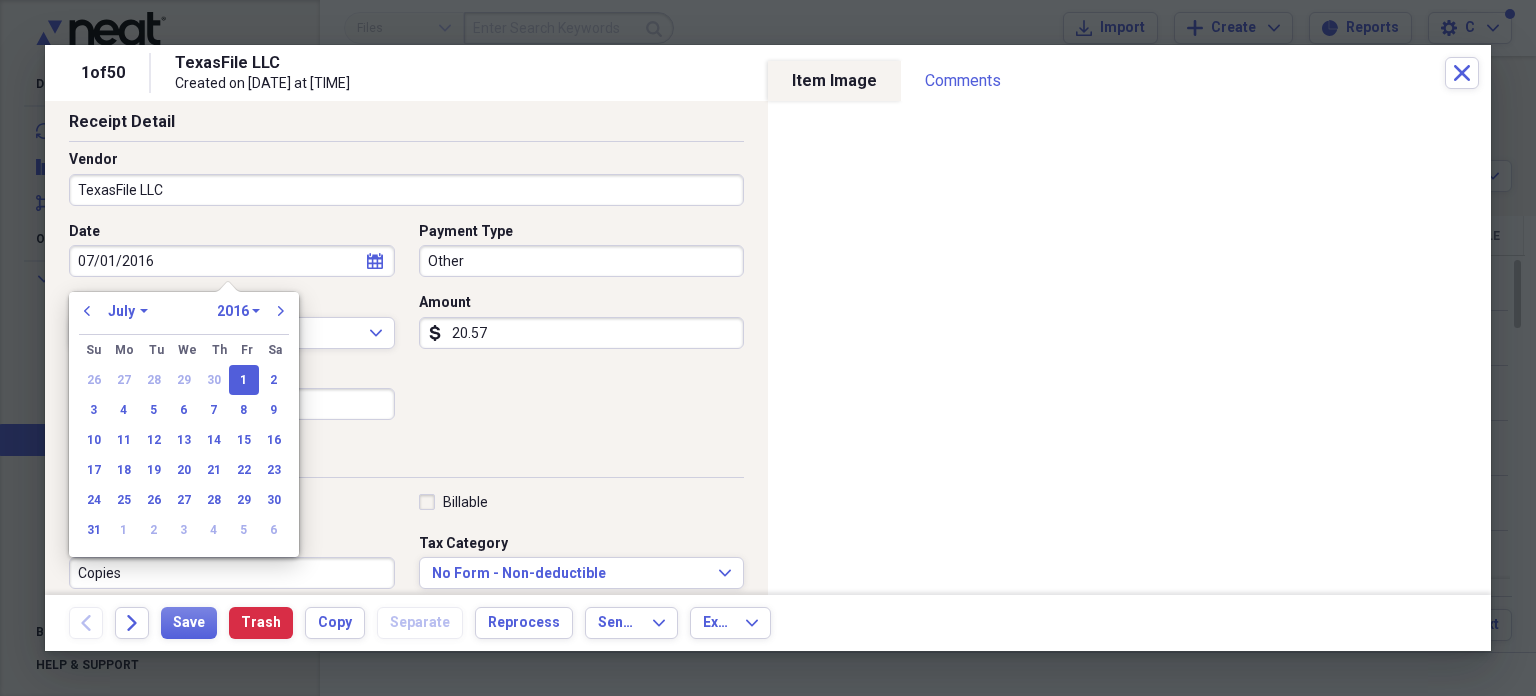 drag, startPoint x: 190, startPoint y: 259, endPoint x: 98, endPoint y: 260, distance: 92.00543 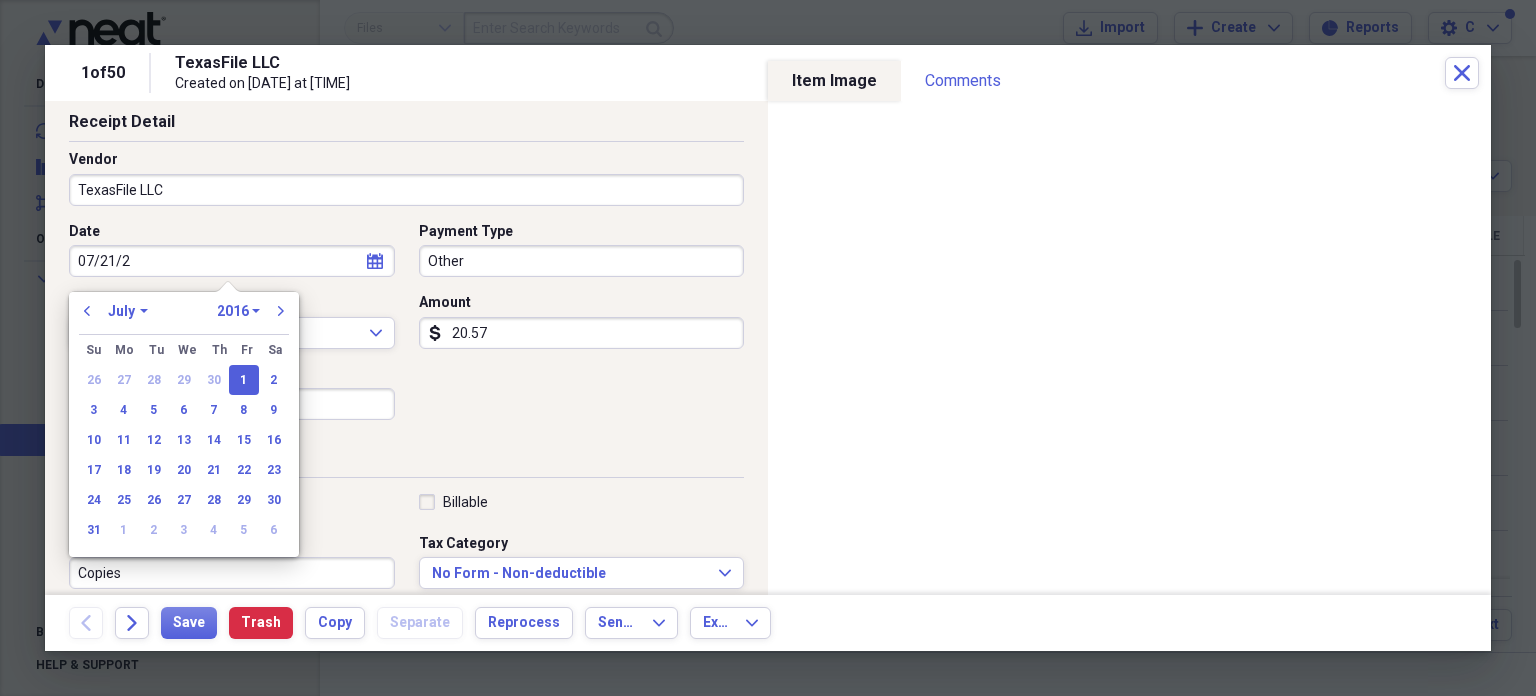 type on "07/21/20" 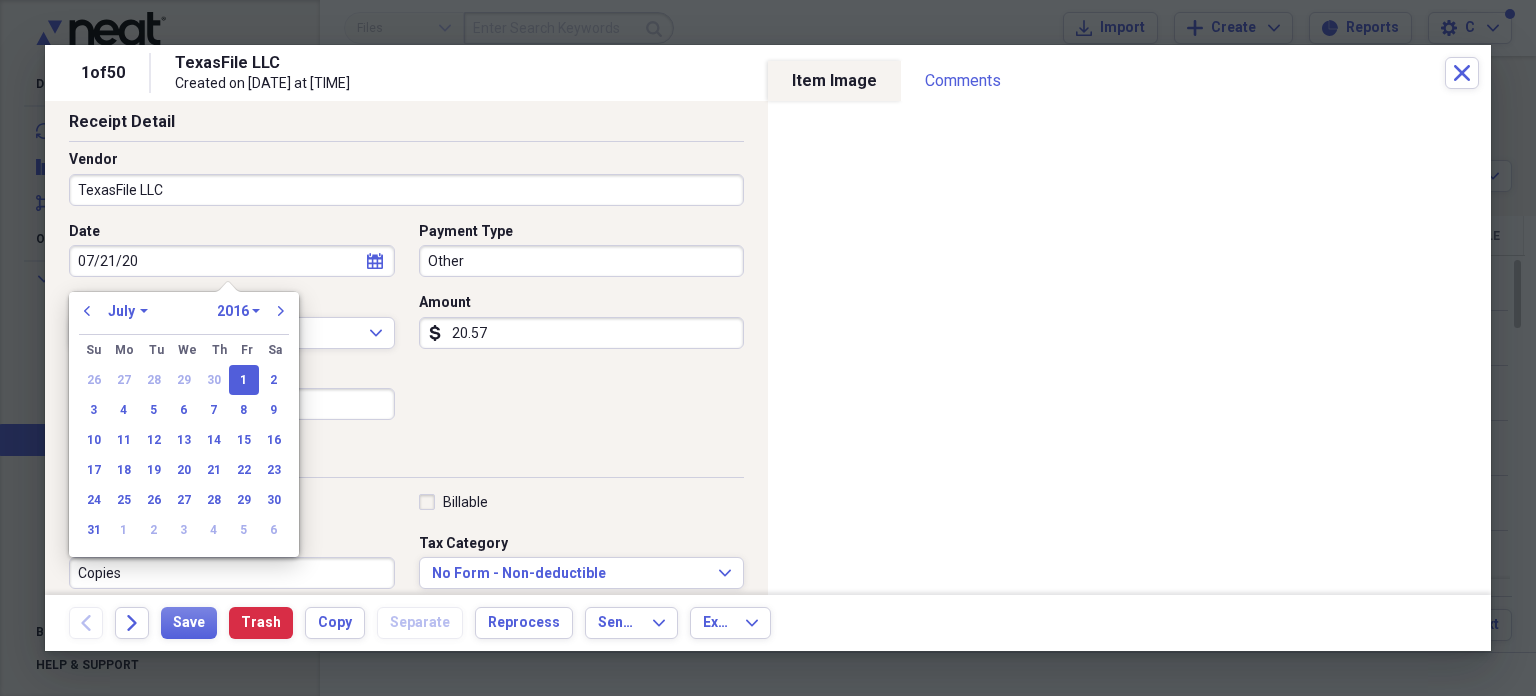 select on "2020" 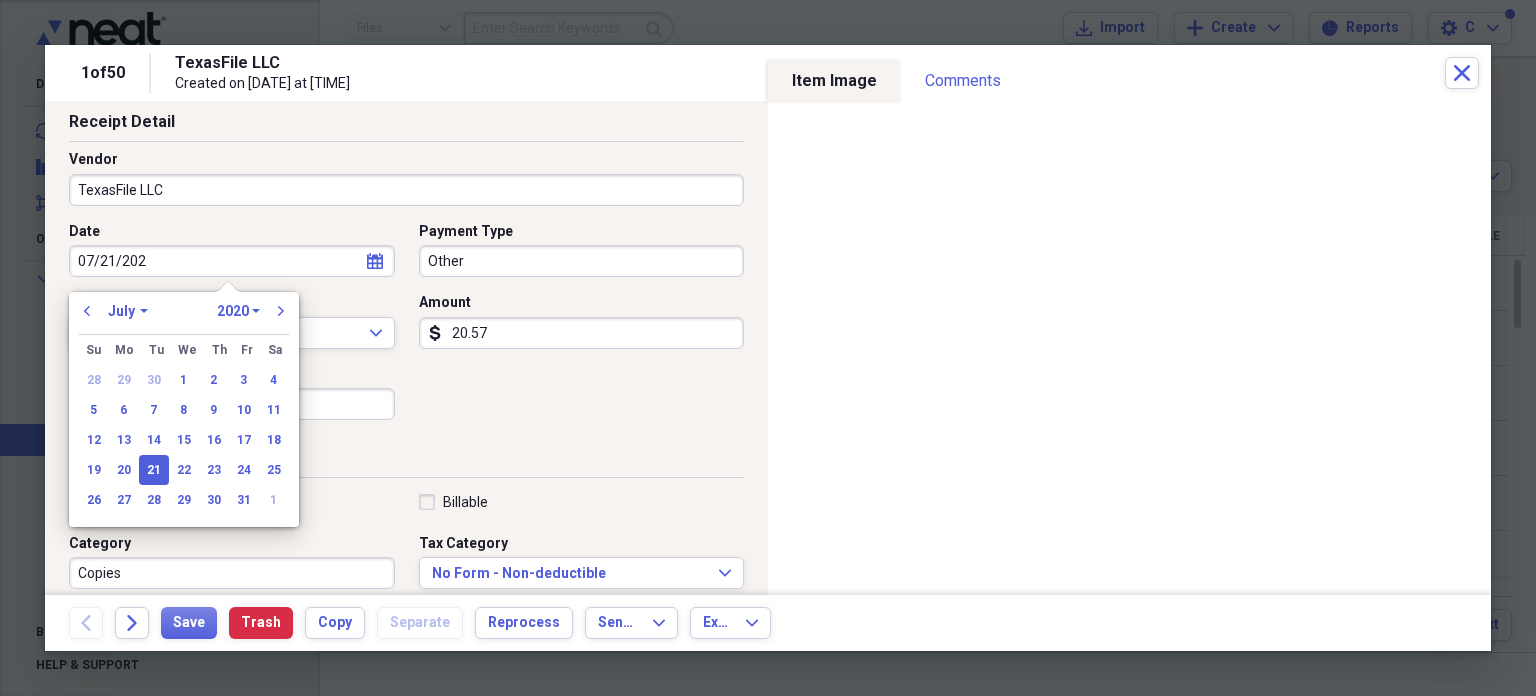 type on "07/21/2025" 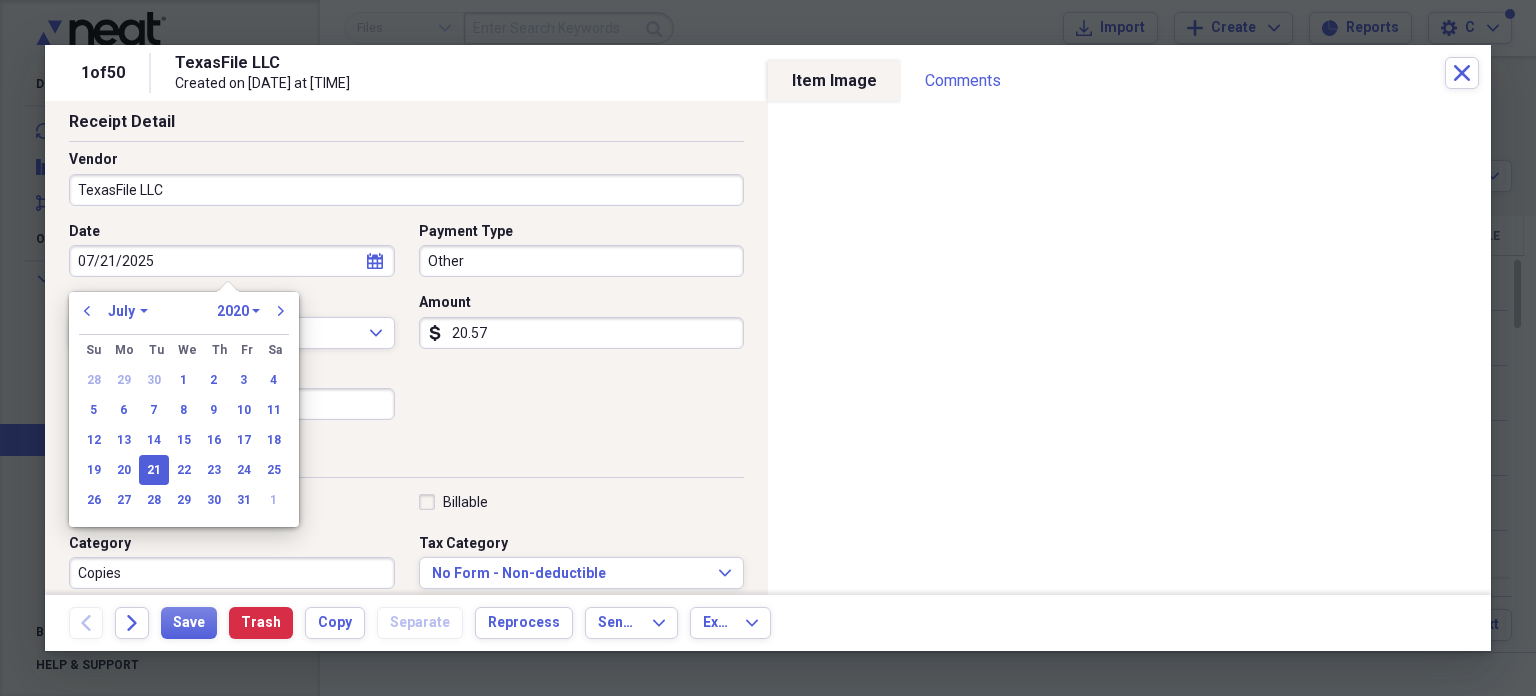select on "2025" 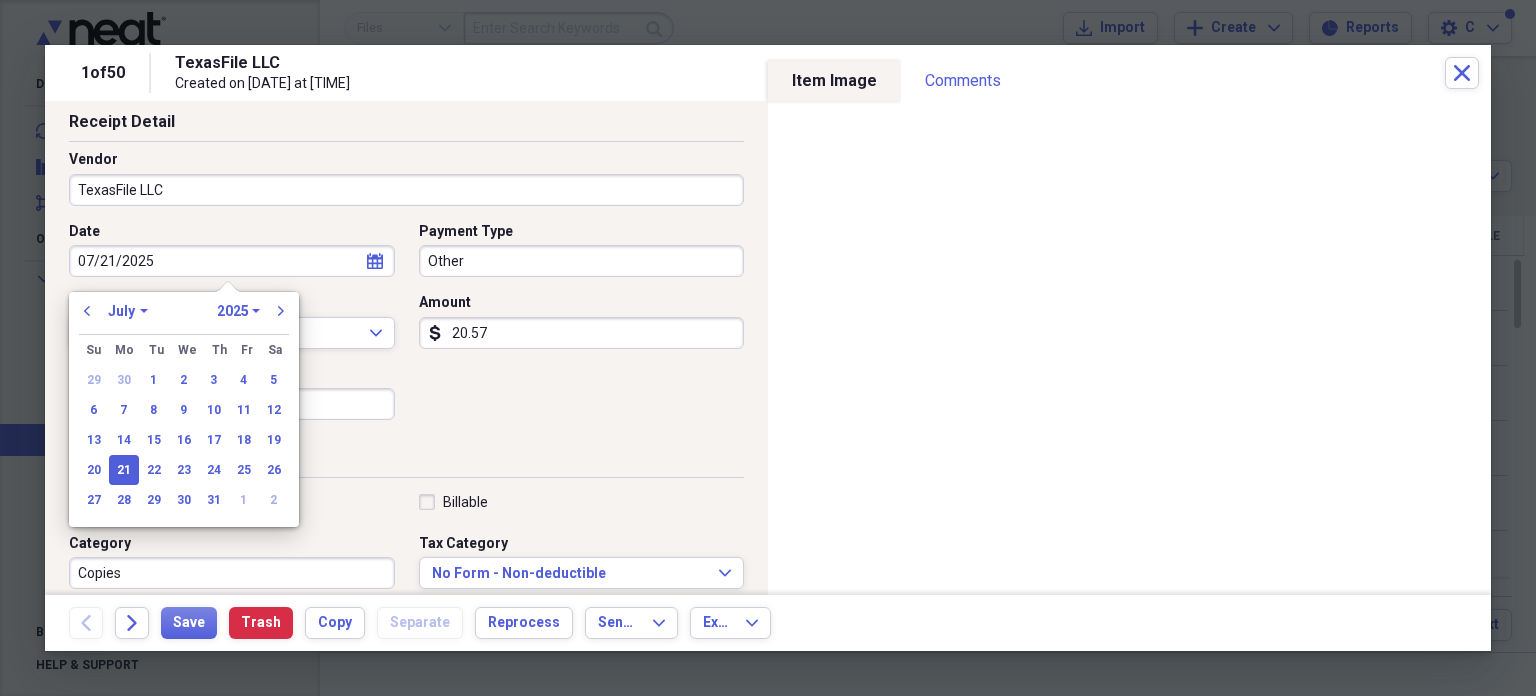 type on "07/21/2025" 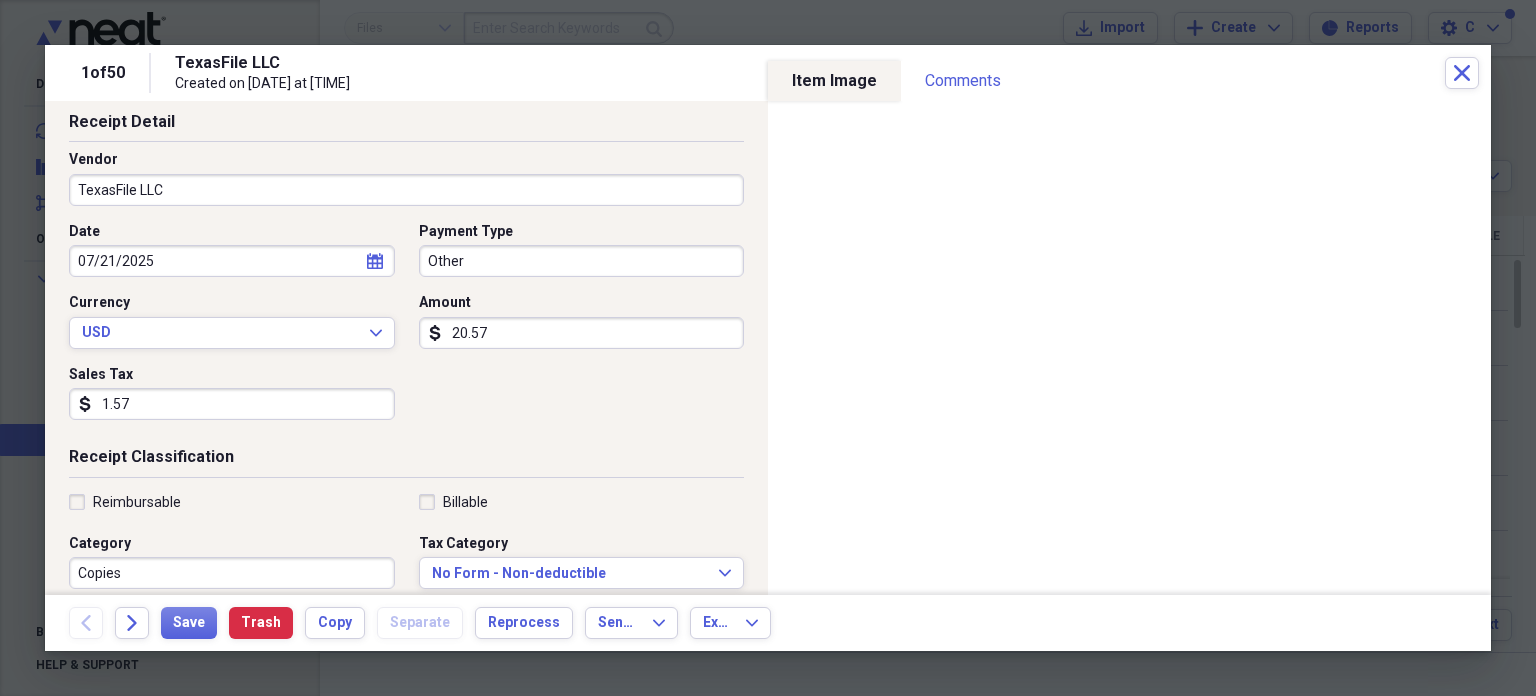 click on "Date 07/21/2025 calendar Calendar Payment Type Other Currency USD Expand Amount dollar-sign 20.57 Sales Tax dollar-sign 1.57" at bounding box center [406, 329] 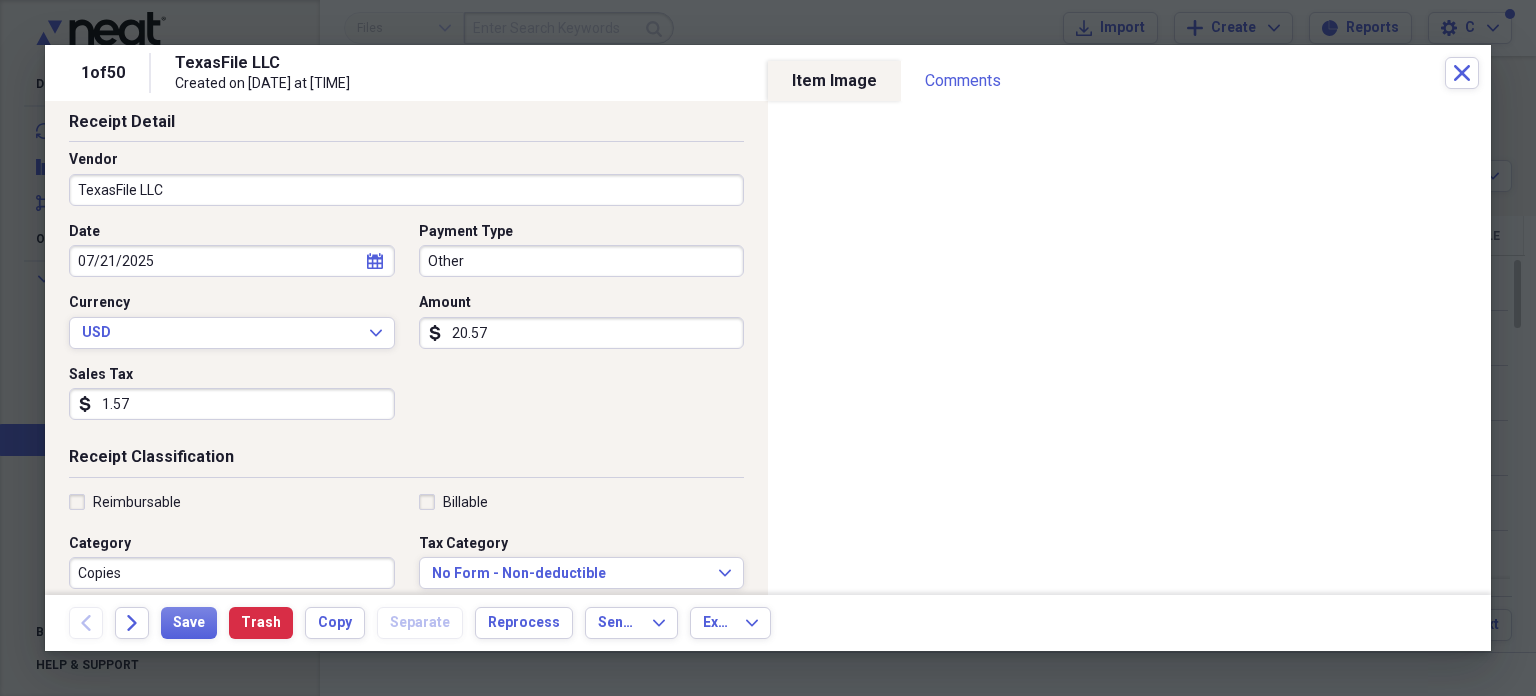 scroll, scrollTop: 93, scrollLeft: 0, axis: vertical 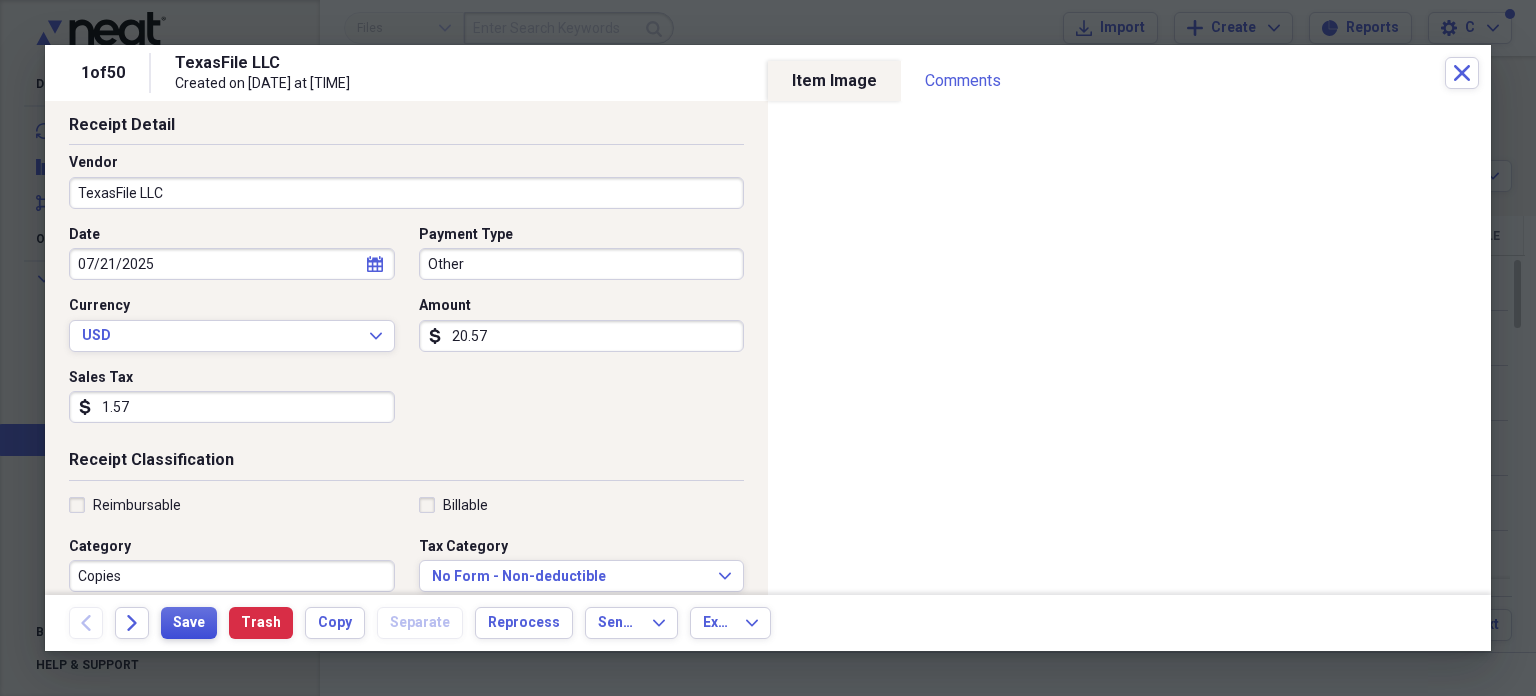 click on "Save" at bounding box center [189, 623] 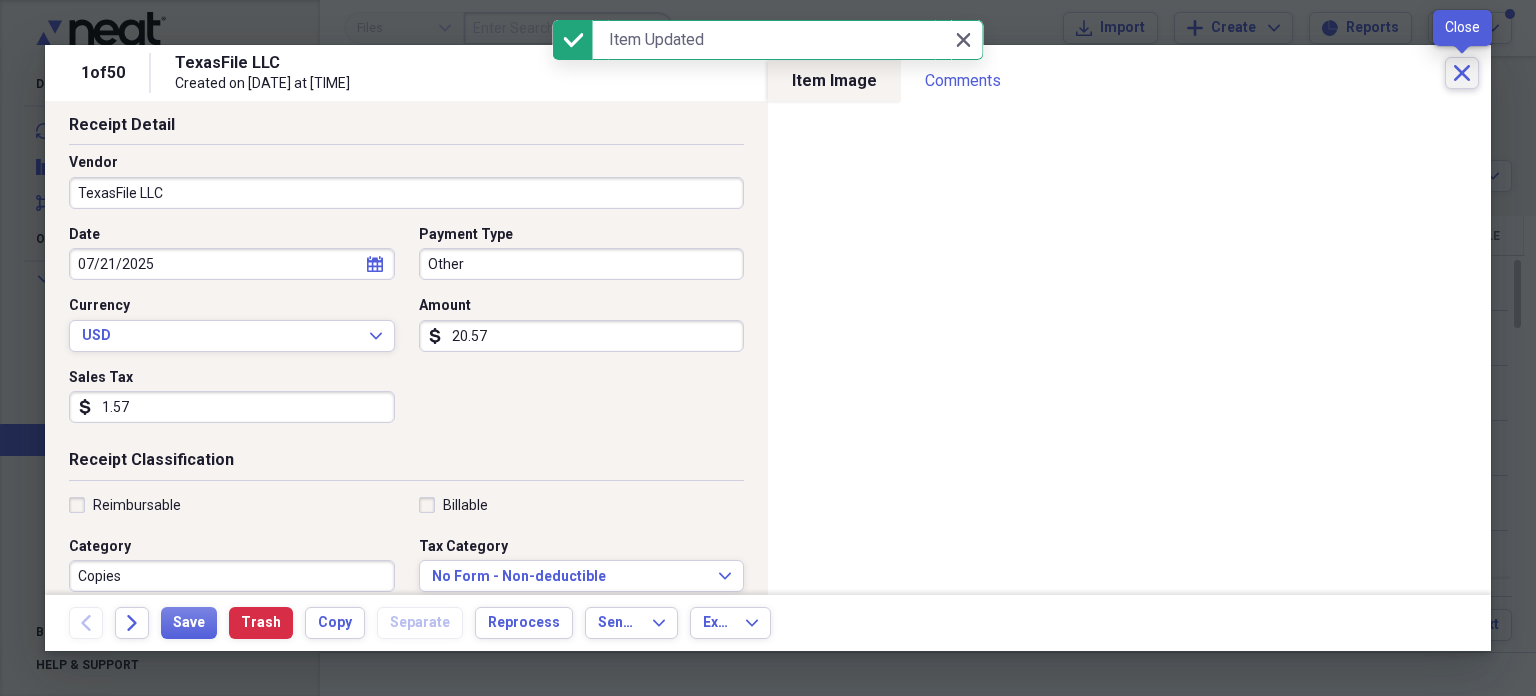 click on "Close" 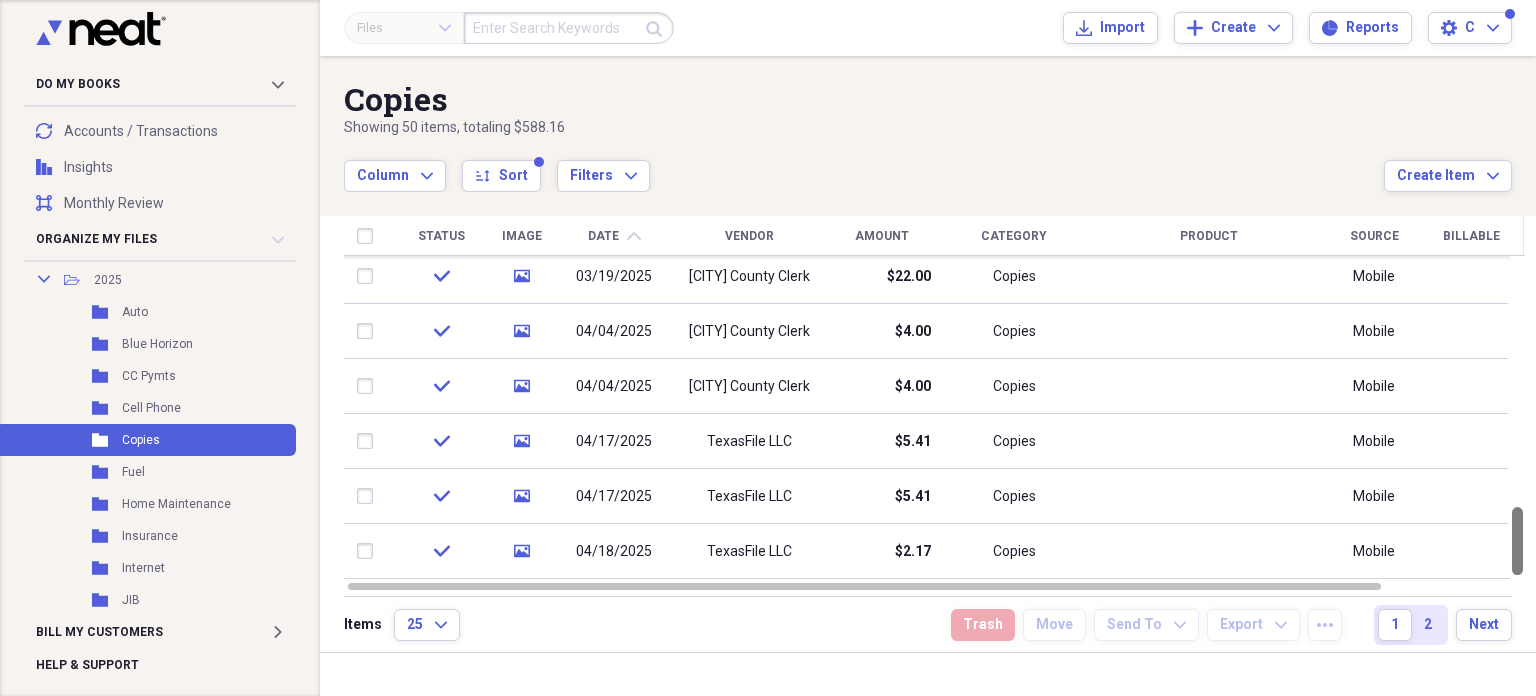 drag, startPoint x: 1528, startPoint y: 298, endPoint x: 1525, endPoint y: 564, distance: 266.0169 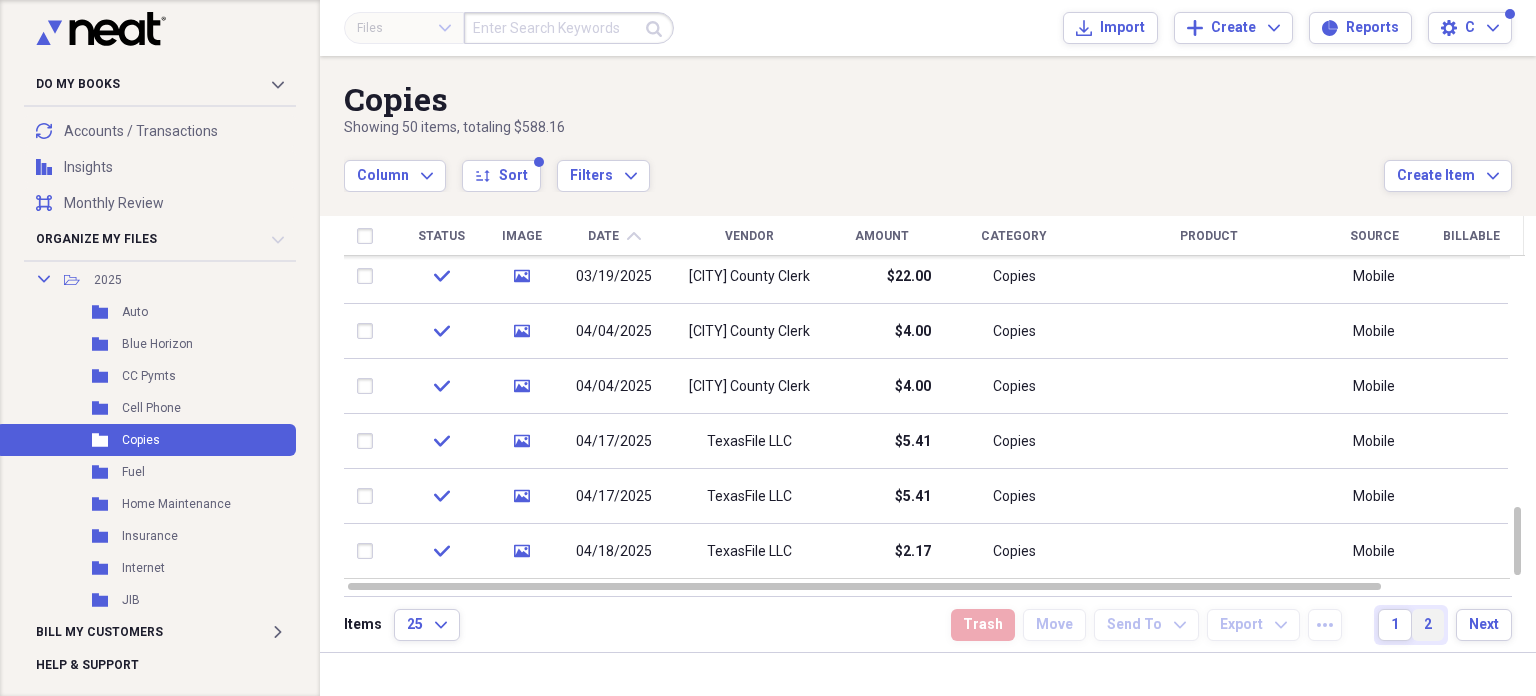 click on "2" at bounding box center (1428, 625) 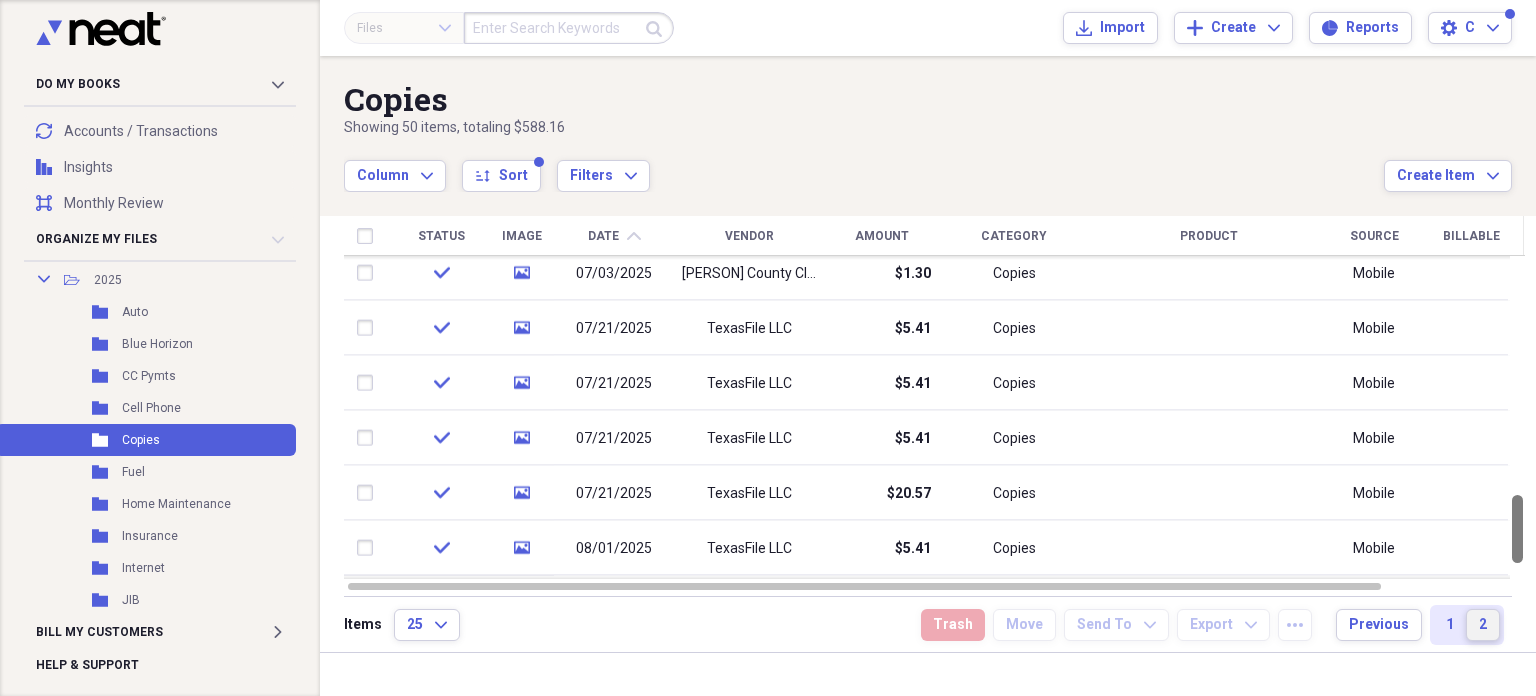 drag, startPoint x: 1528, startPoint y: 283, endPoint x: 1527, endPoint y: 518, distance: 235.00212 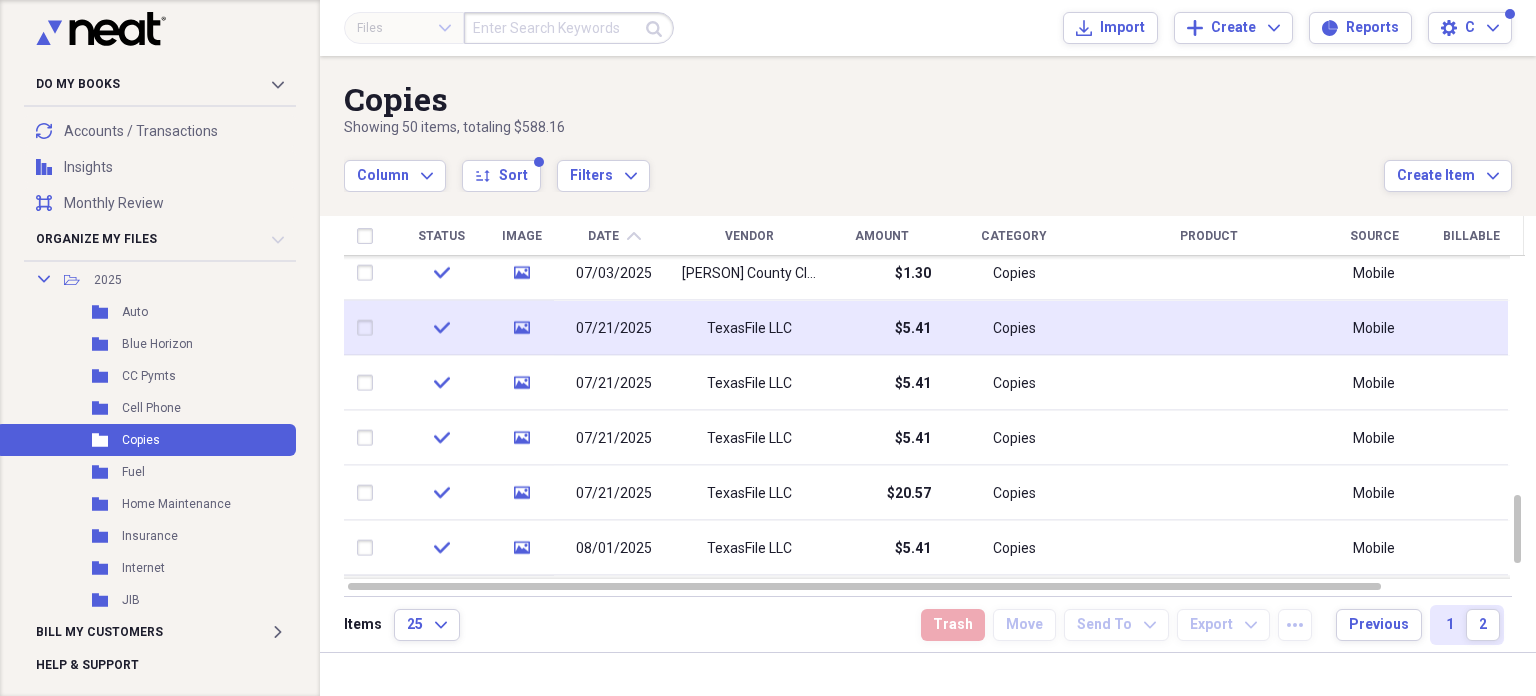 click on "TexasFile LLC" at bounding box center [749, 328] 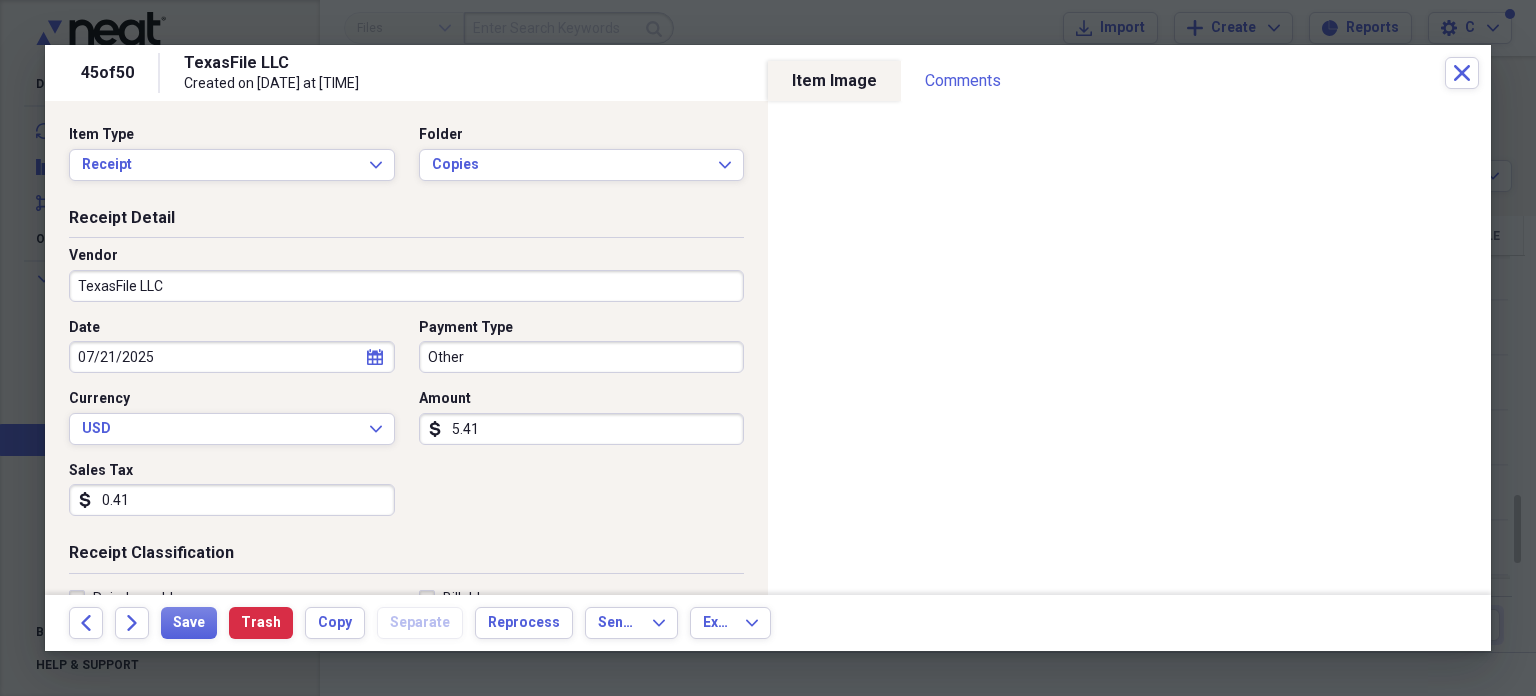 click on "TexasFile LLC Created on 08/03/2025 at 11:07 am" at bounding box center [814, 73] 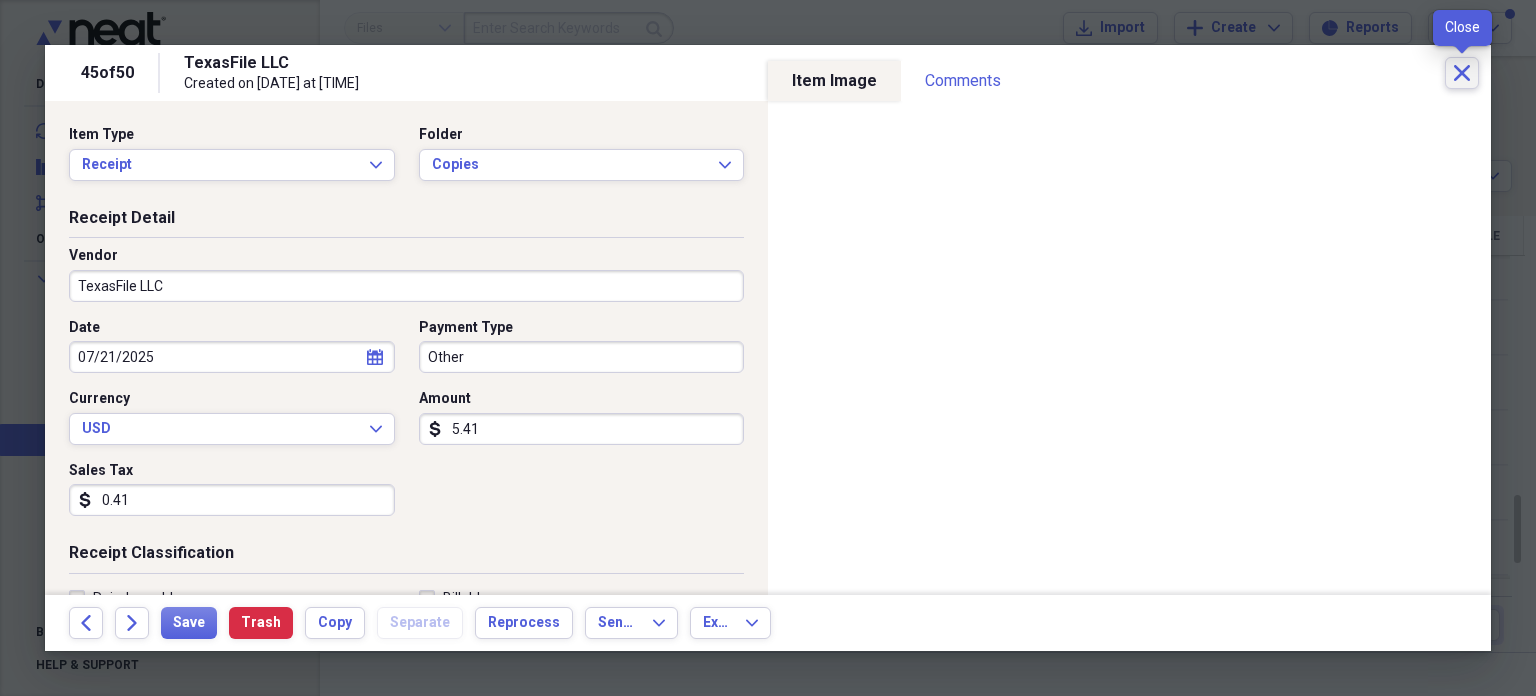 click on "Close" 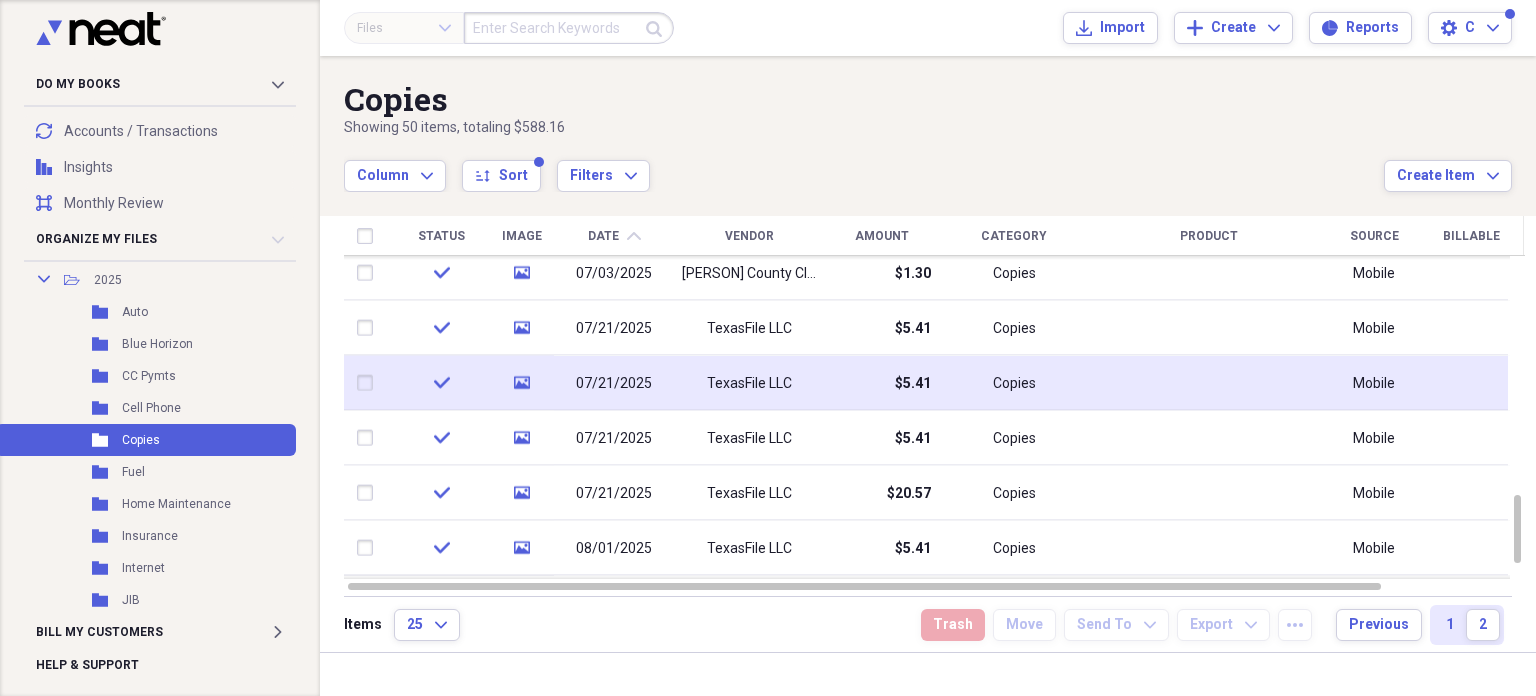 click on "$5.41" at bounding box center (881, 383) 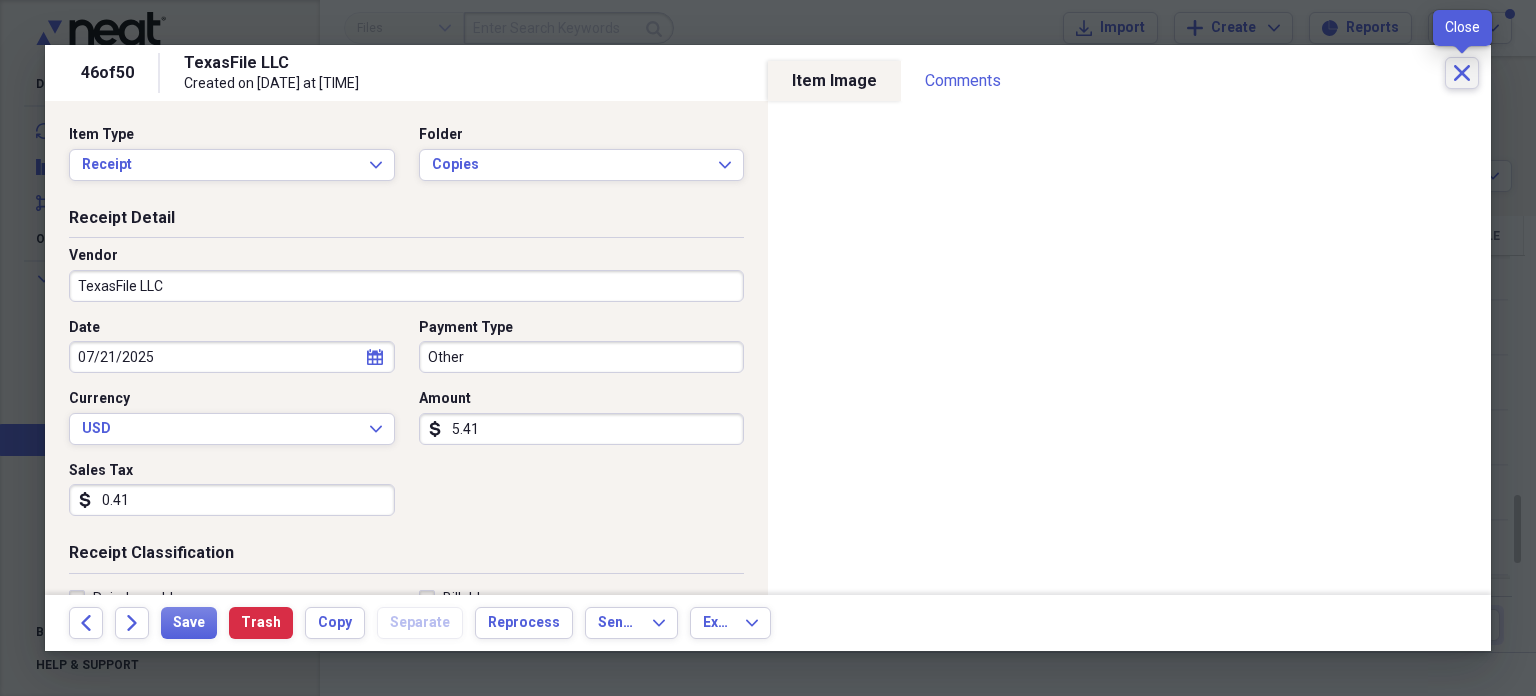 click 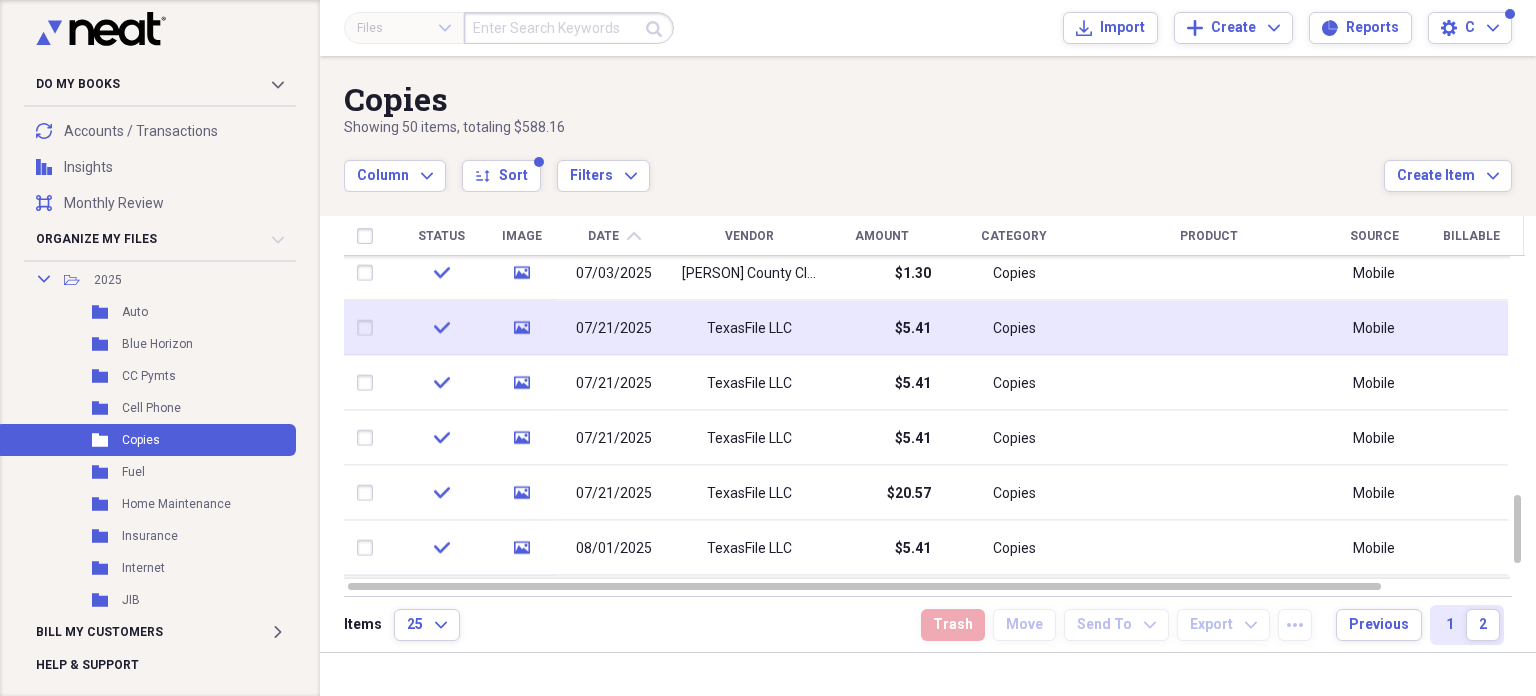 click on "$5.41" at bounding box center (881, 328) 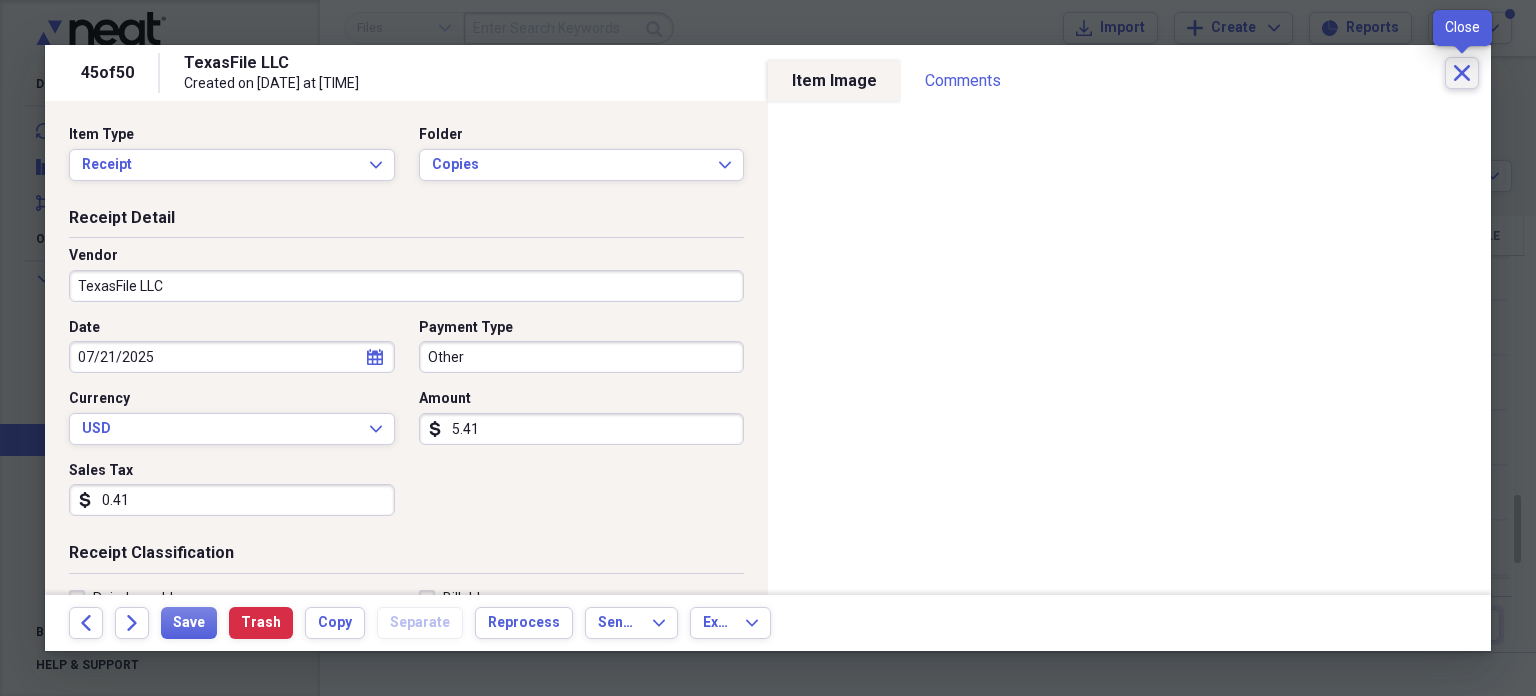 click 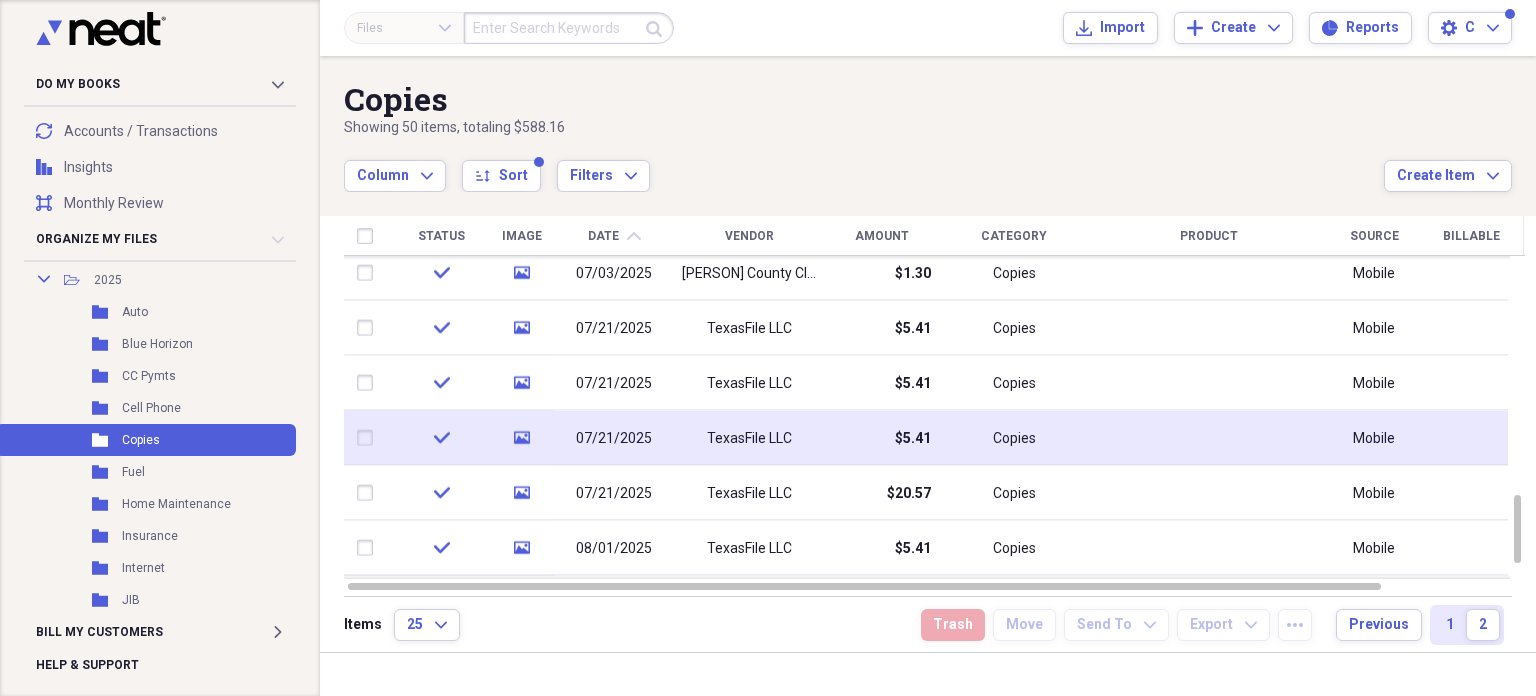 click on "$5.41" at bounding box center (913, 438) 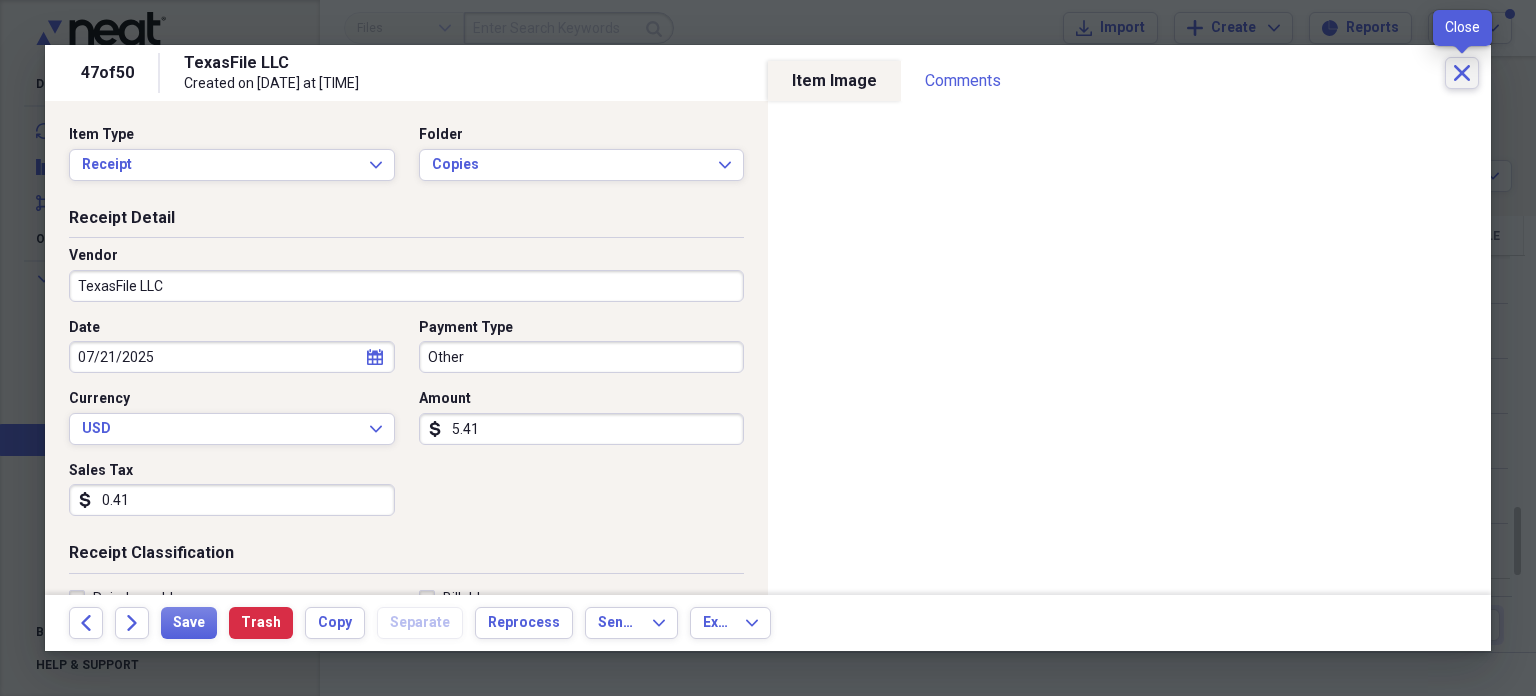 click on "Close" 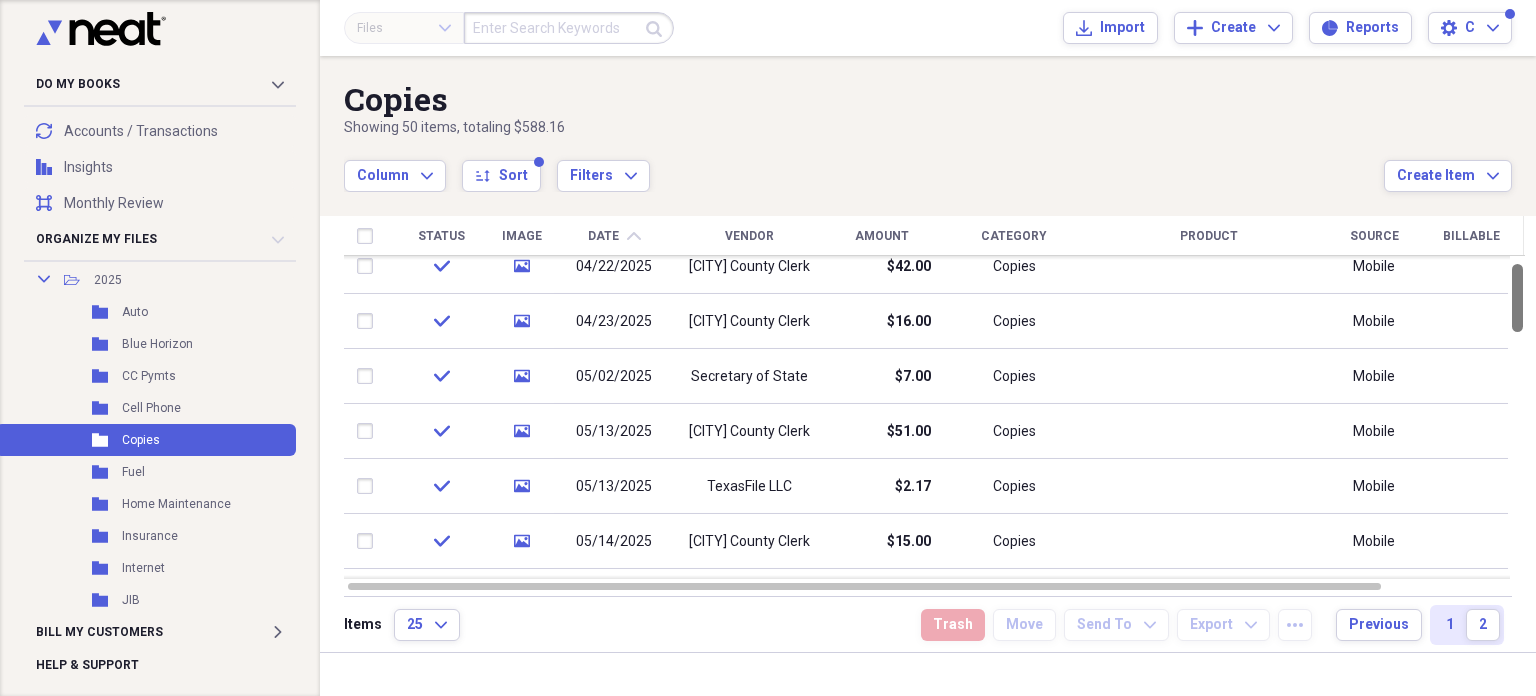 click at bounding box center [1517, 298] 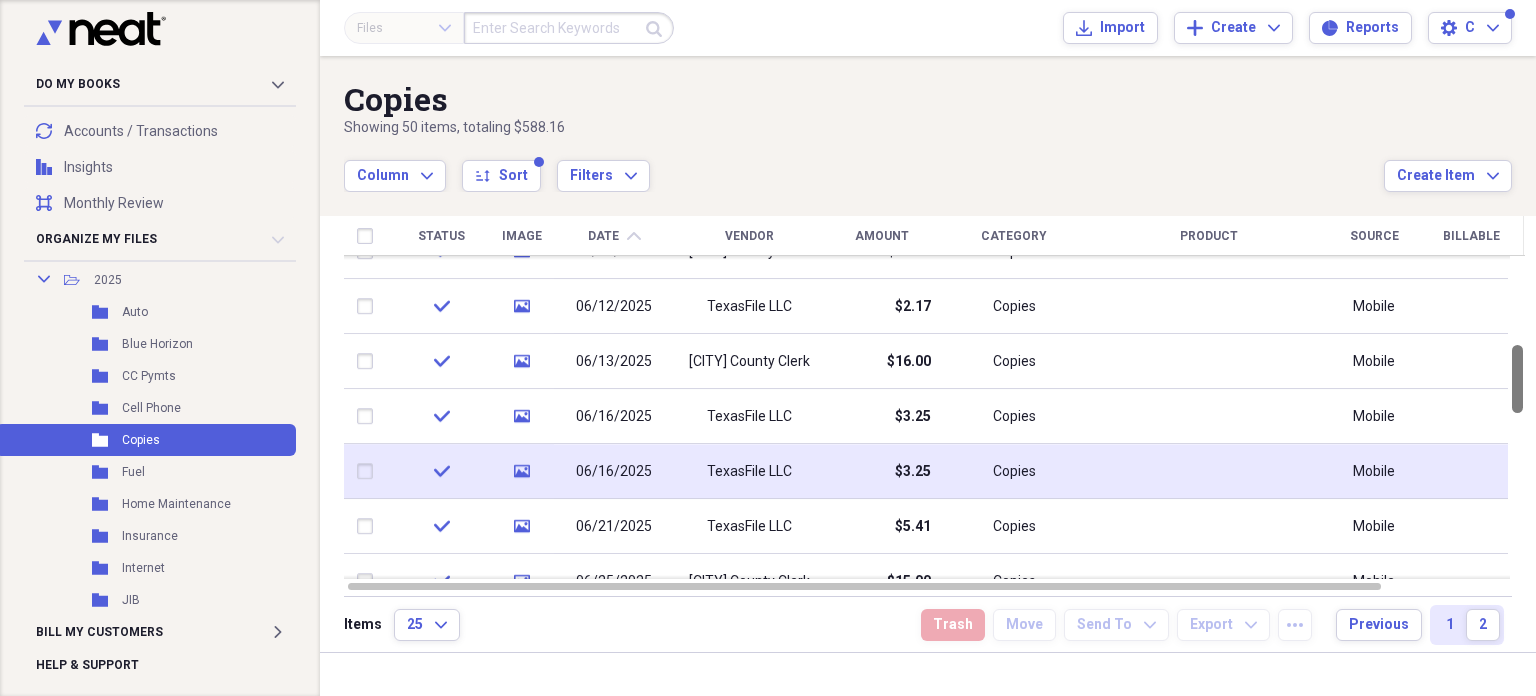 drag, startPoint x: 1521, startPoint y: 308, endPoint x: 1517, endPoint y: 394, distance: 86.09297 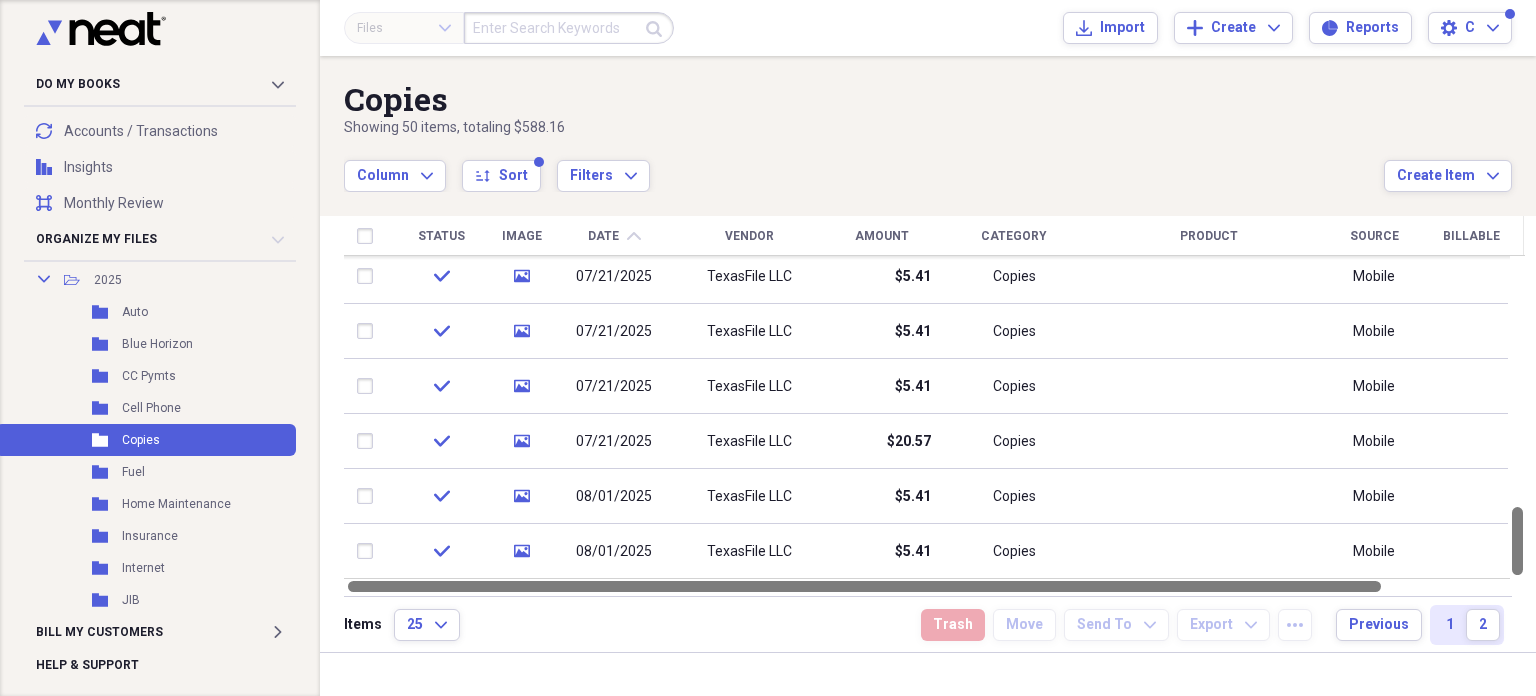 drag, startPoint x: 1533, startPoint y: 383, endPoint x: 1528, endPoint y: 584, distance: 201.06218 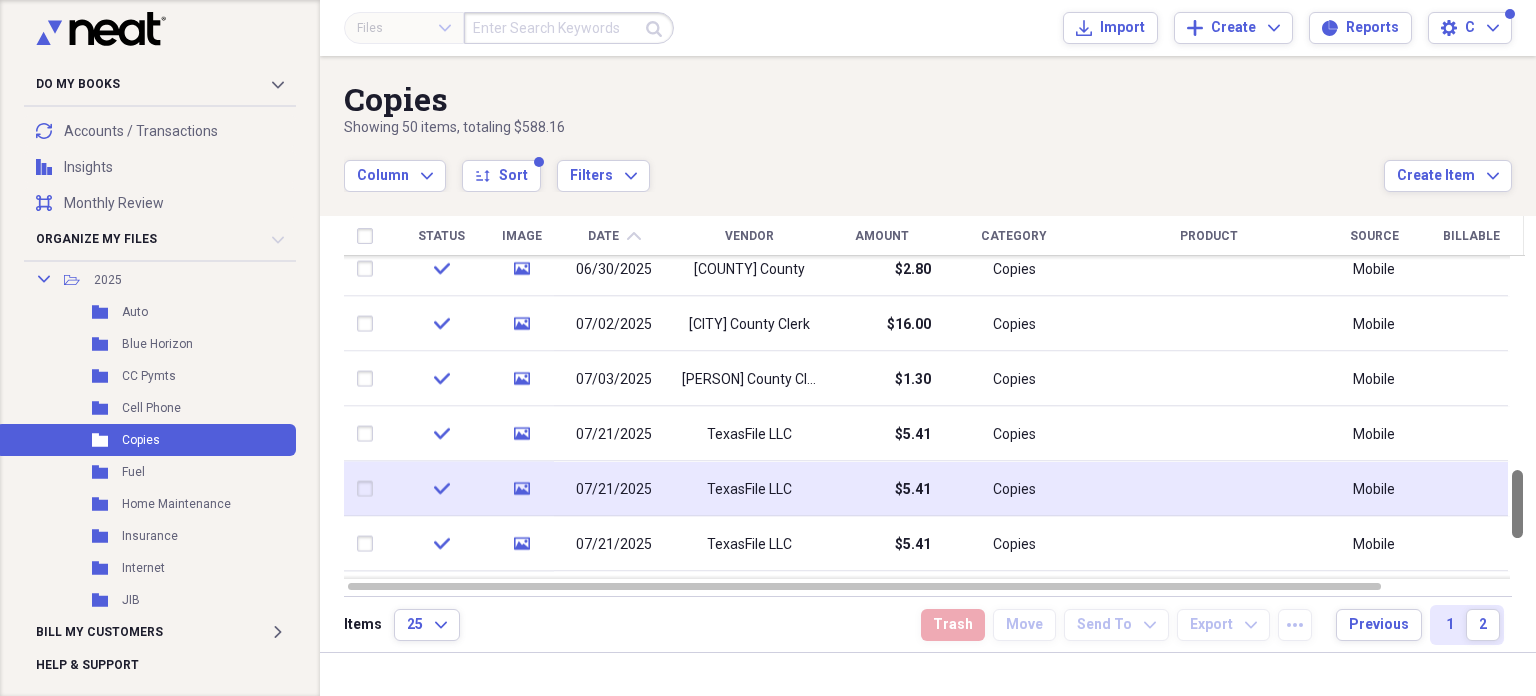 drag, startPoint x: 1526, startPoint y: 521, endPoint x: 1463, endPoint y: 496, distance: 67.77905 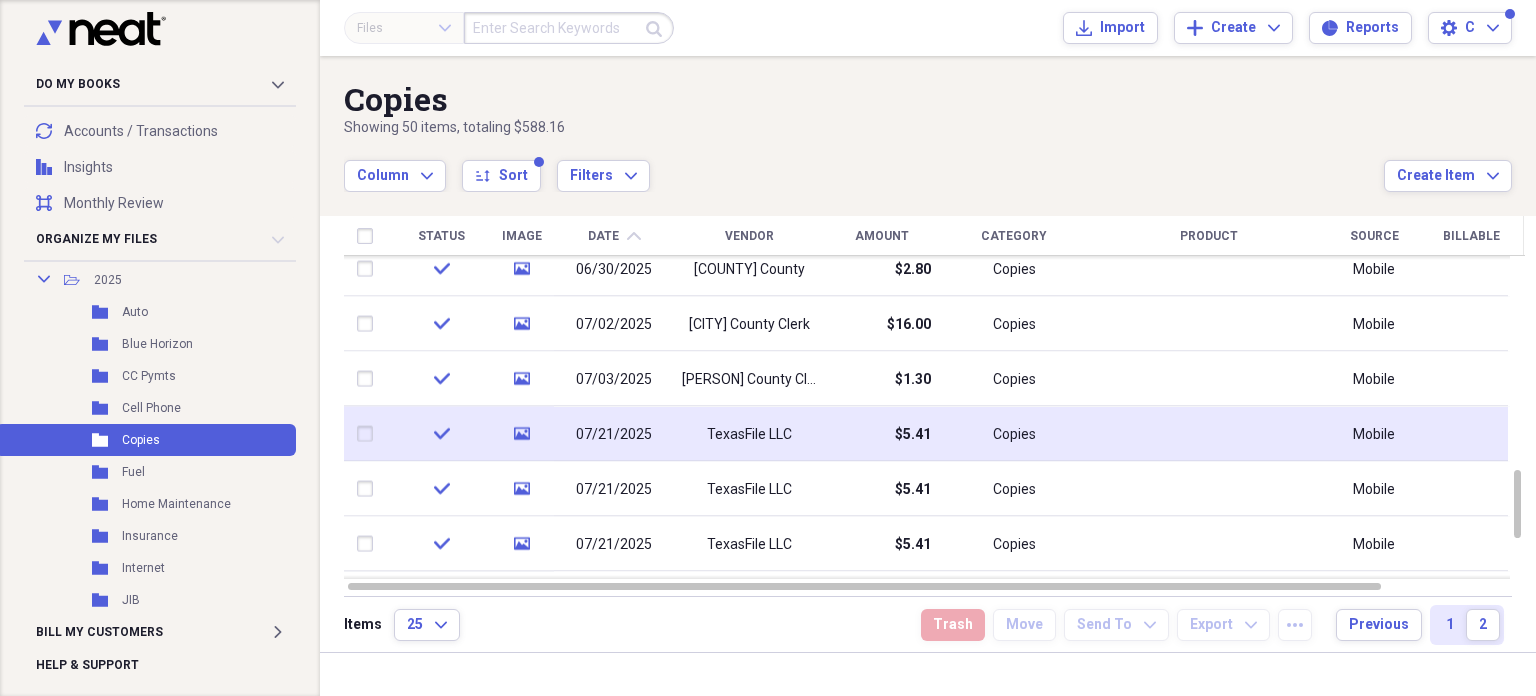click on "TexasFile LLC" at bounding box center [749, 434] 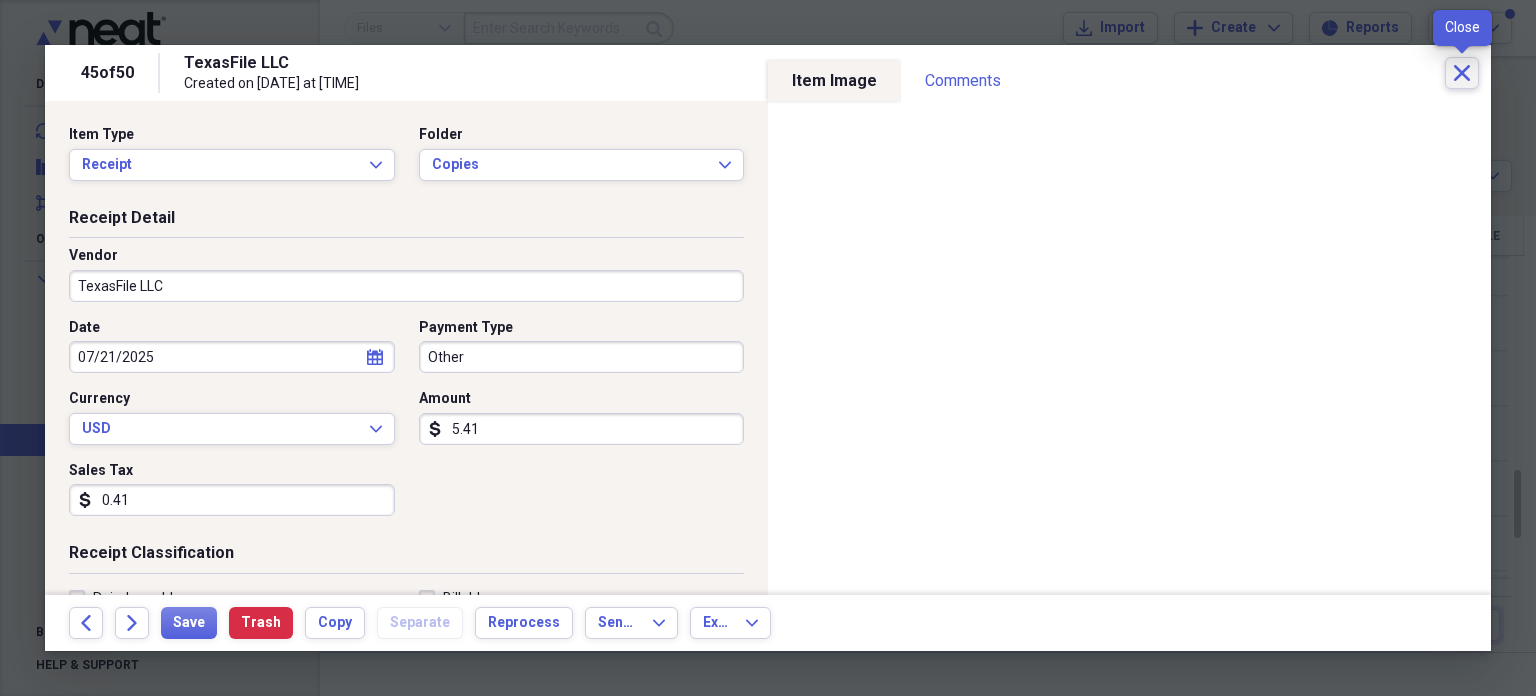 click 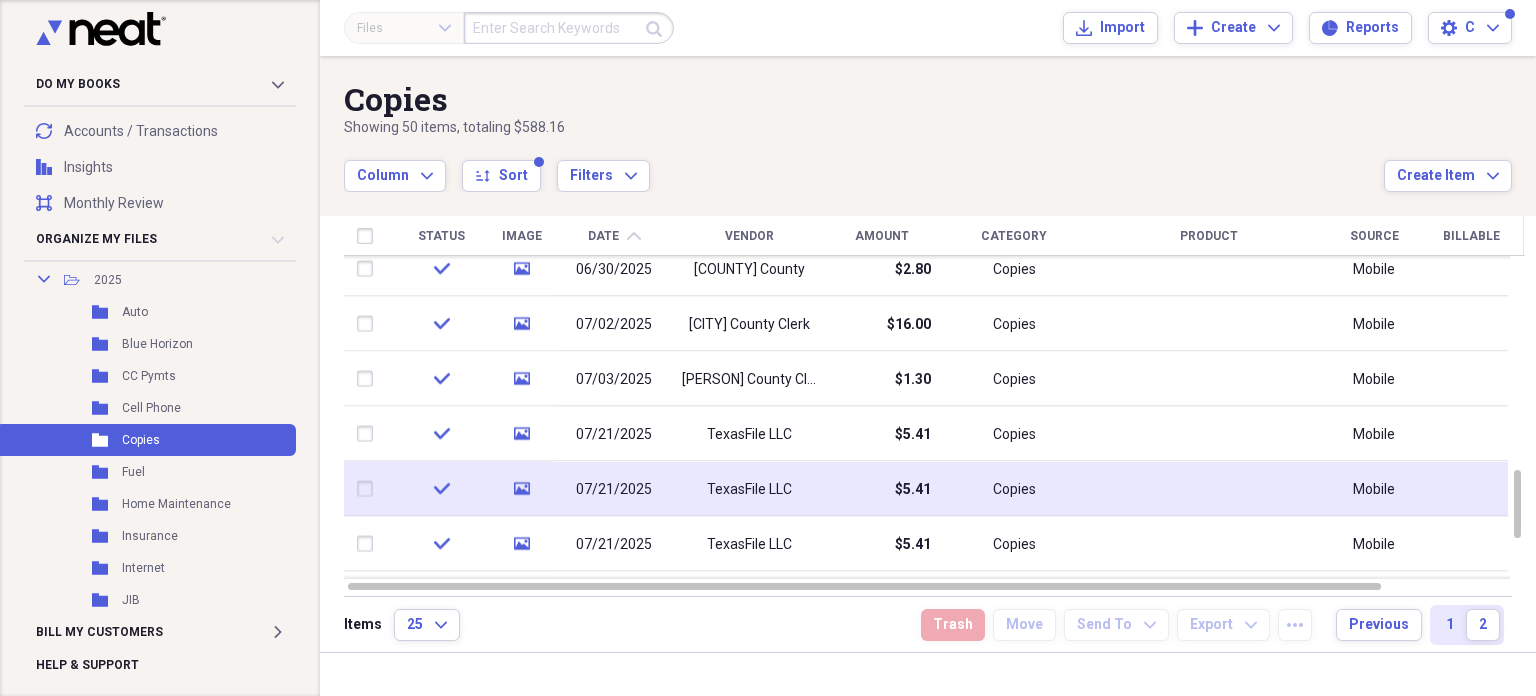 click on "TexasFile LLC" at bounding box center (749, 488) 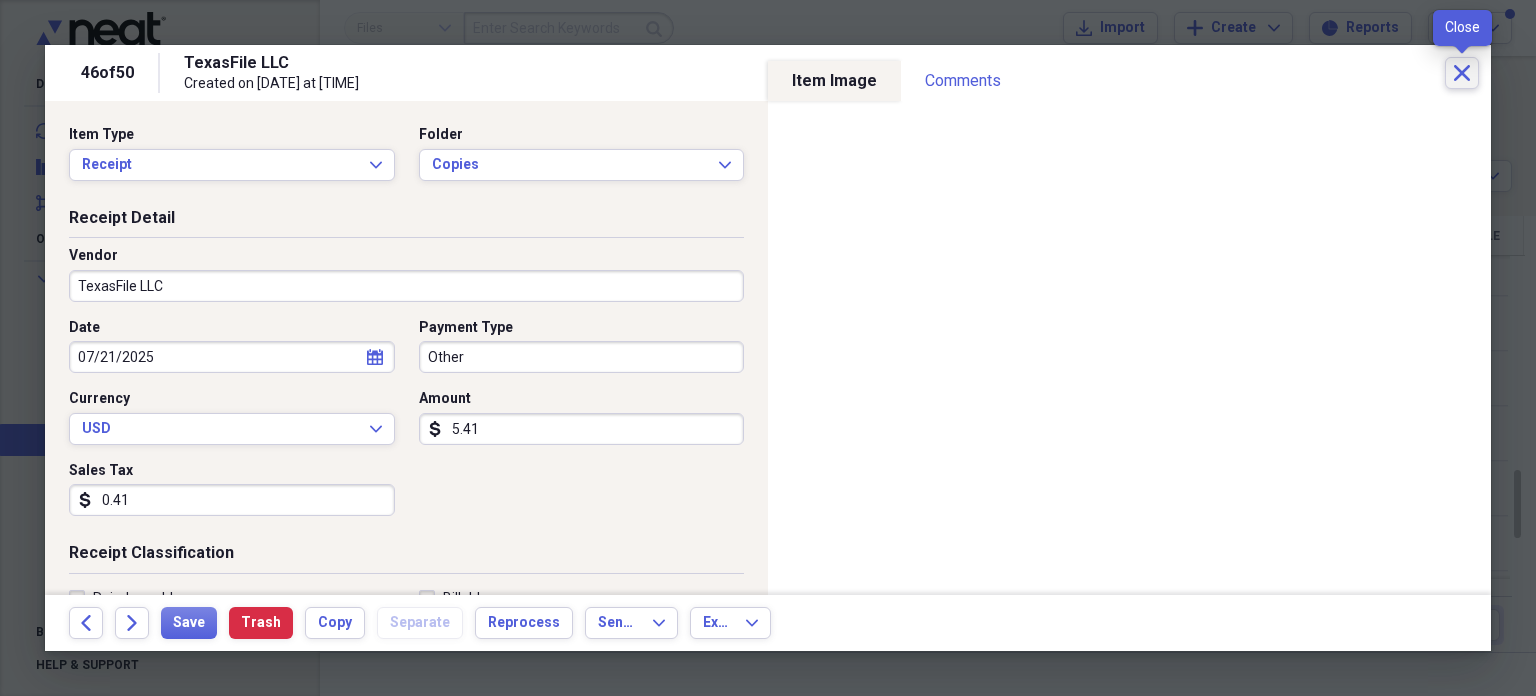 click on "Close" at bounding box center [1462, 73] 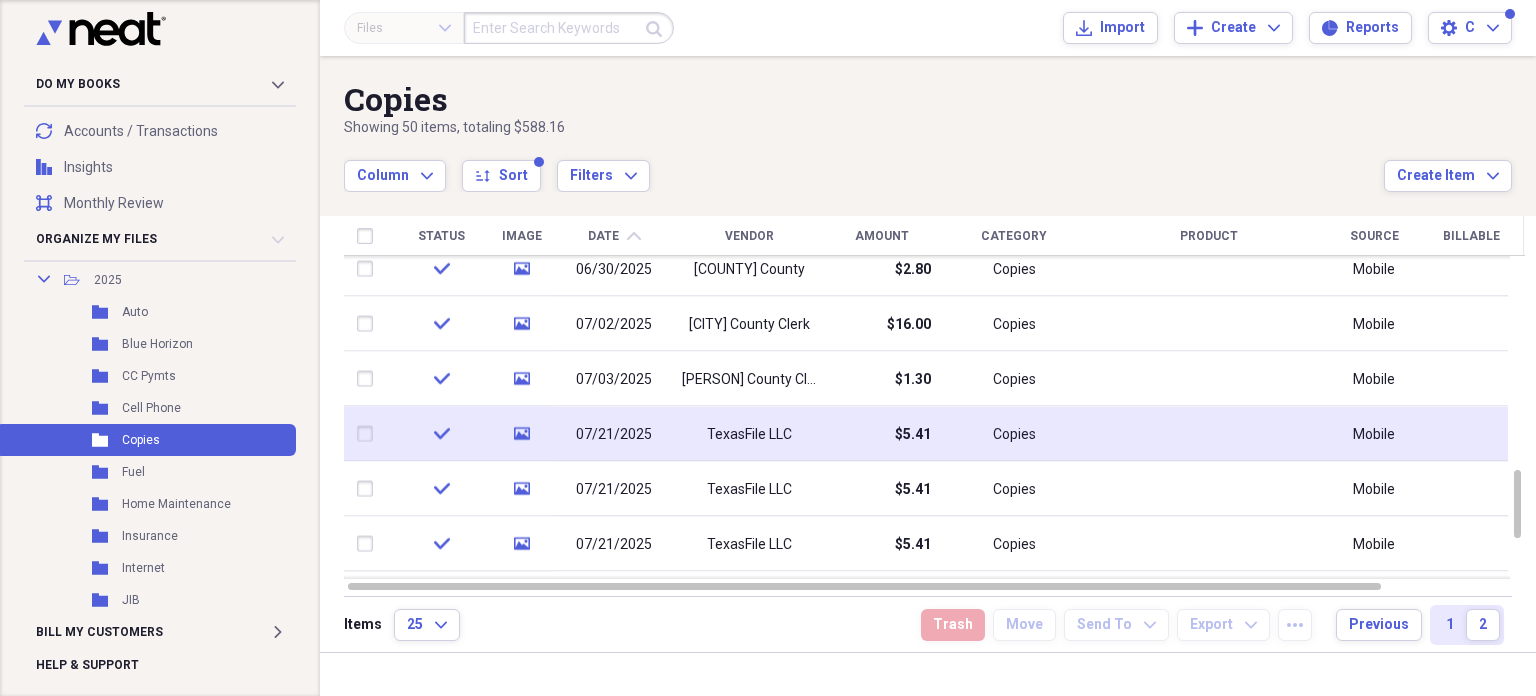 click on "$5.41" at bounding box center (881, 433) 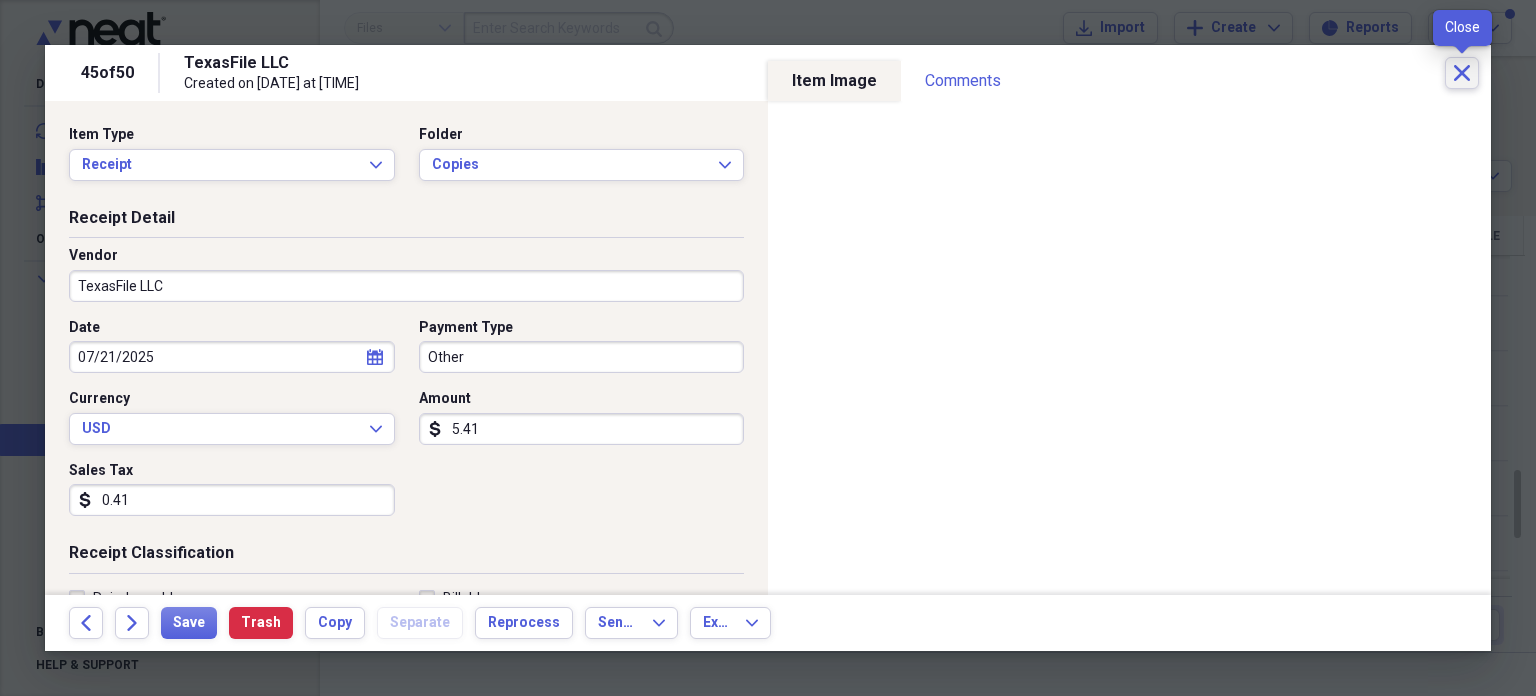 click 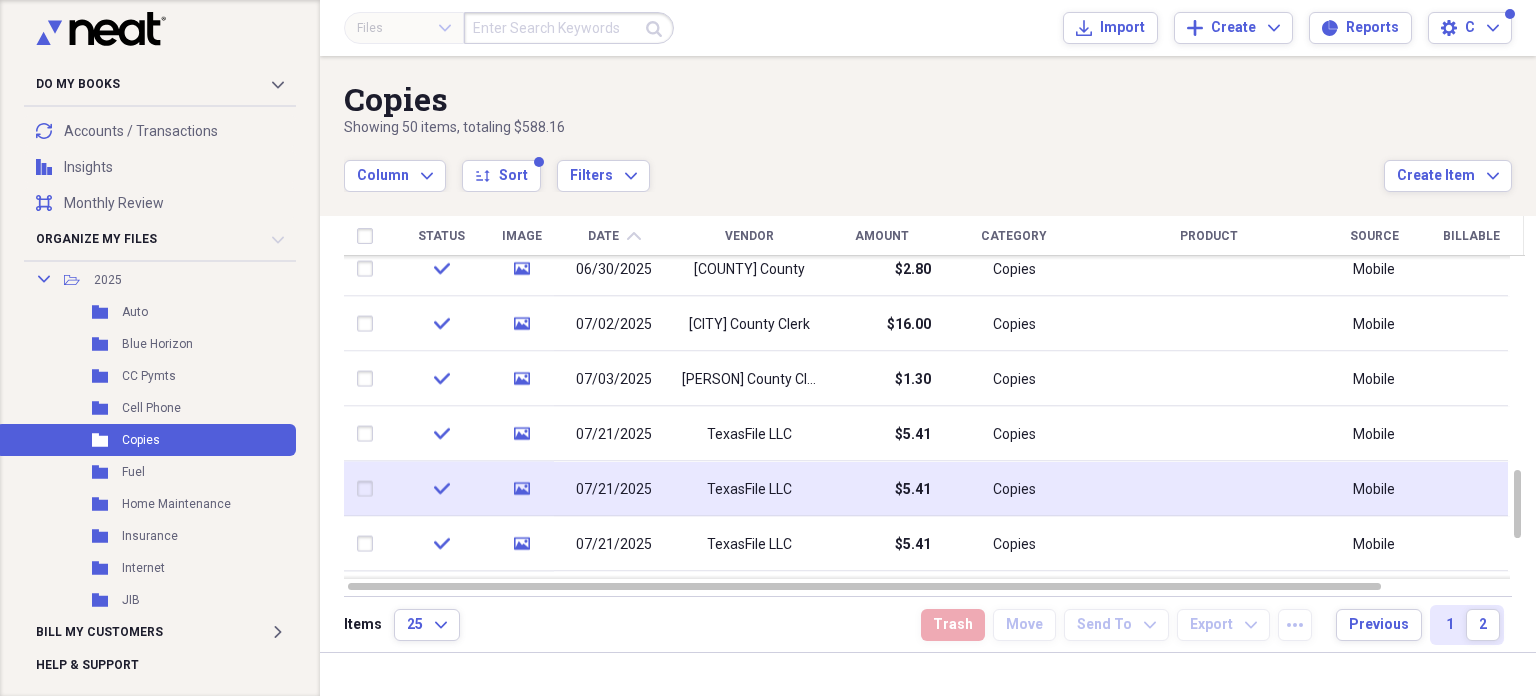 click on "TexasFile LLC" at bounding box center [749, 488] 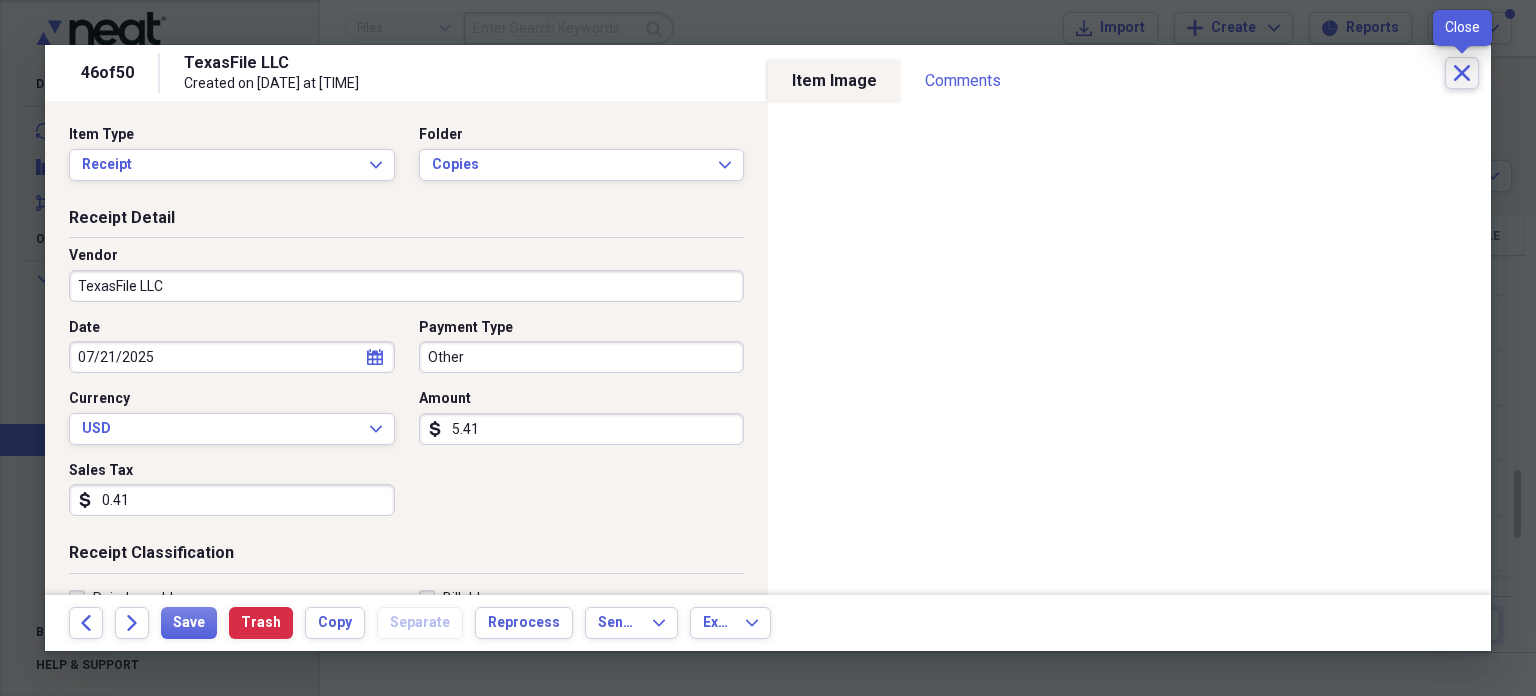 click 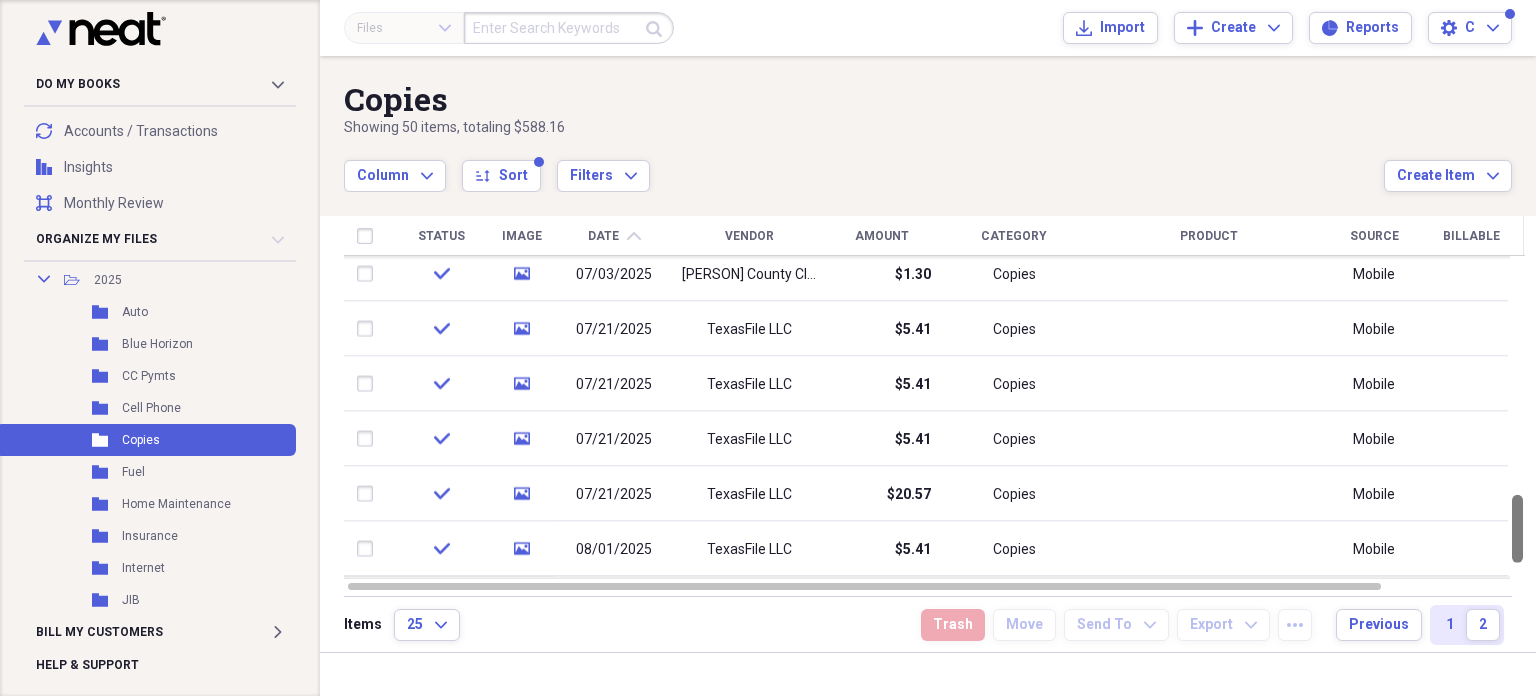 drag, startPoint x: 1528, startPoint y: 396, endPoint x: 1535, endPoint y: 534, distance: 138.17743 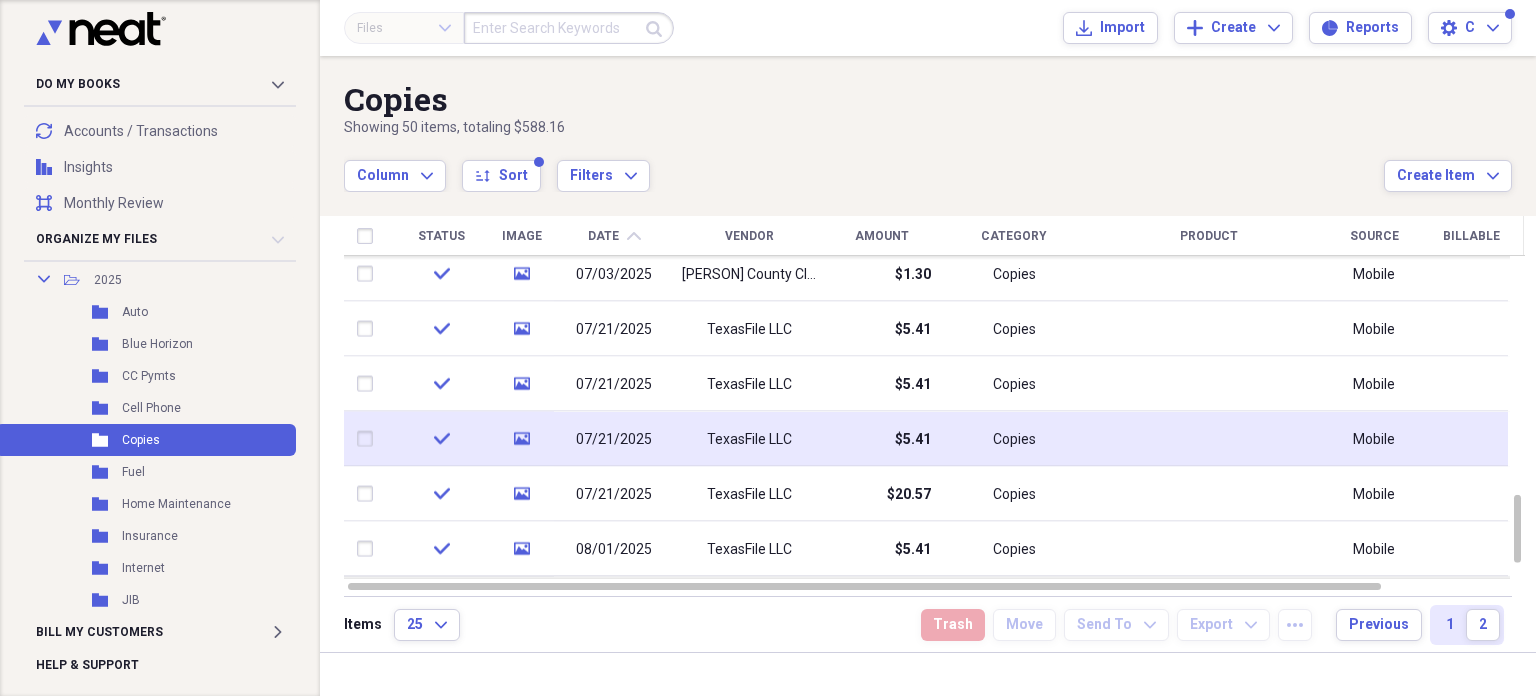 click on "TexasFile LLC" at bounding box center [749, 439] 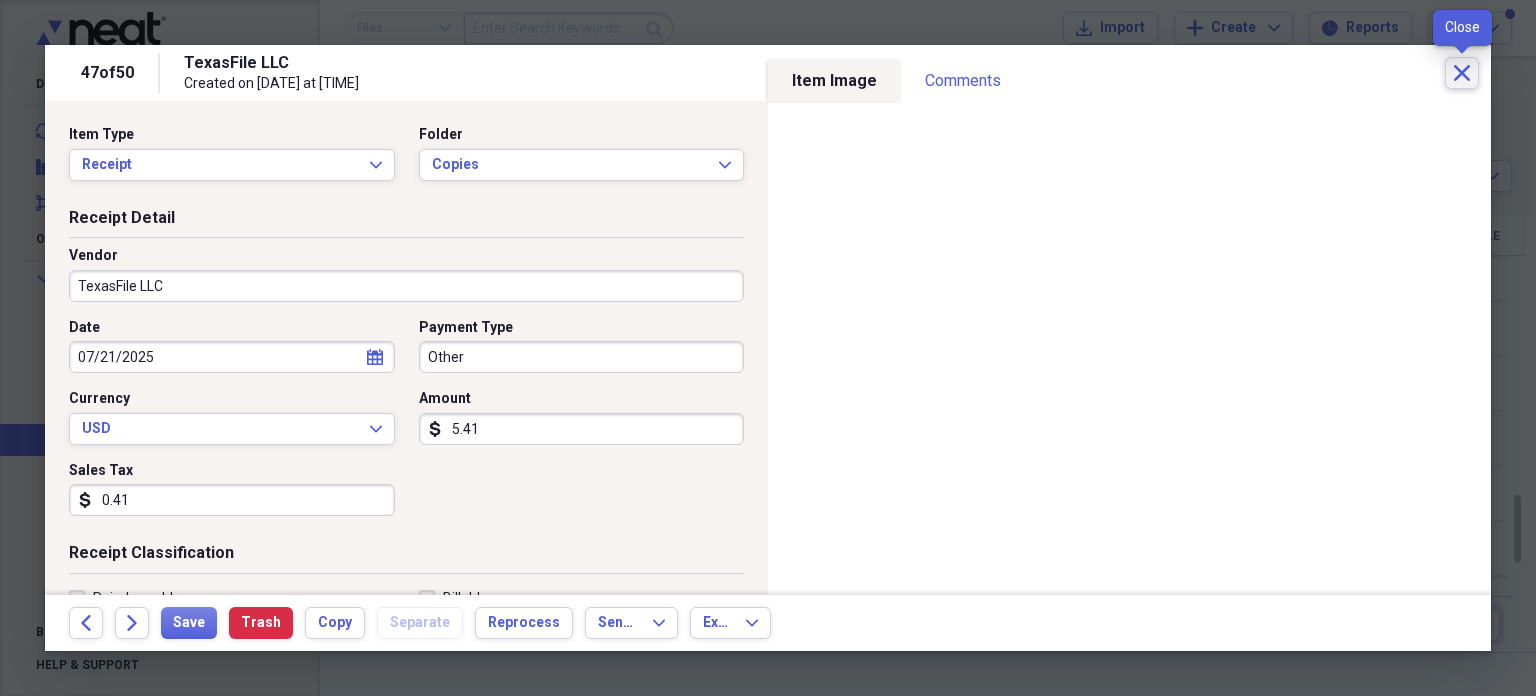 click on "Close" 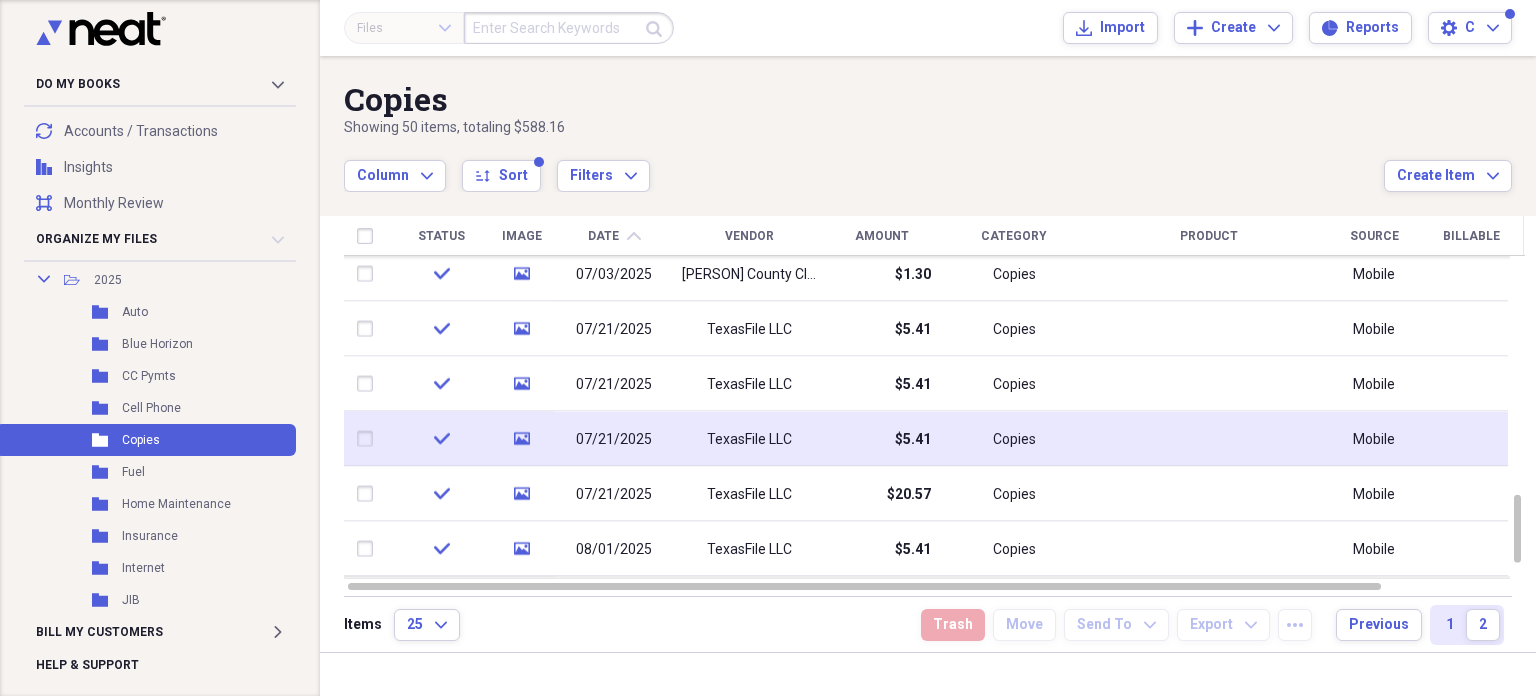 click on "TexasFile LLC" at bounding box center [749, 439] 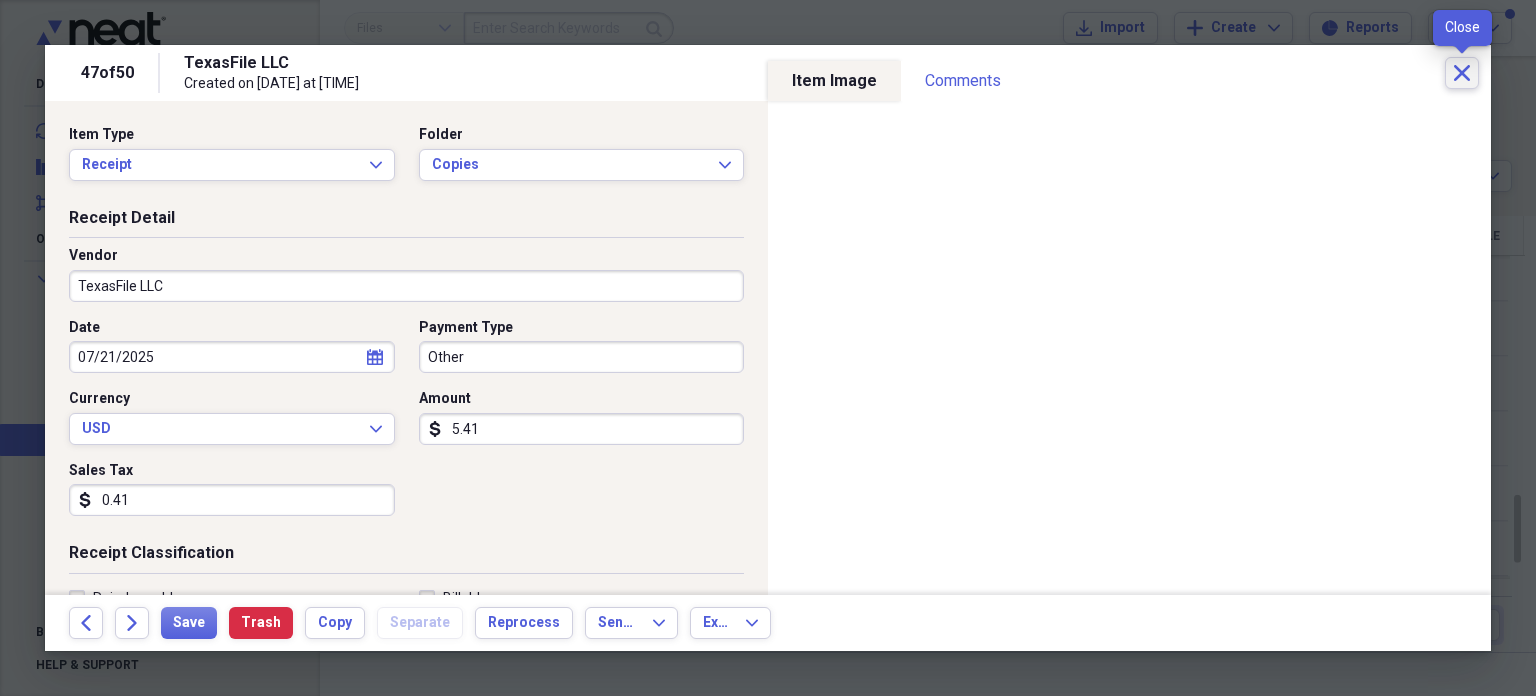 click on "Close" 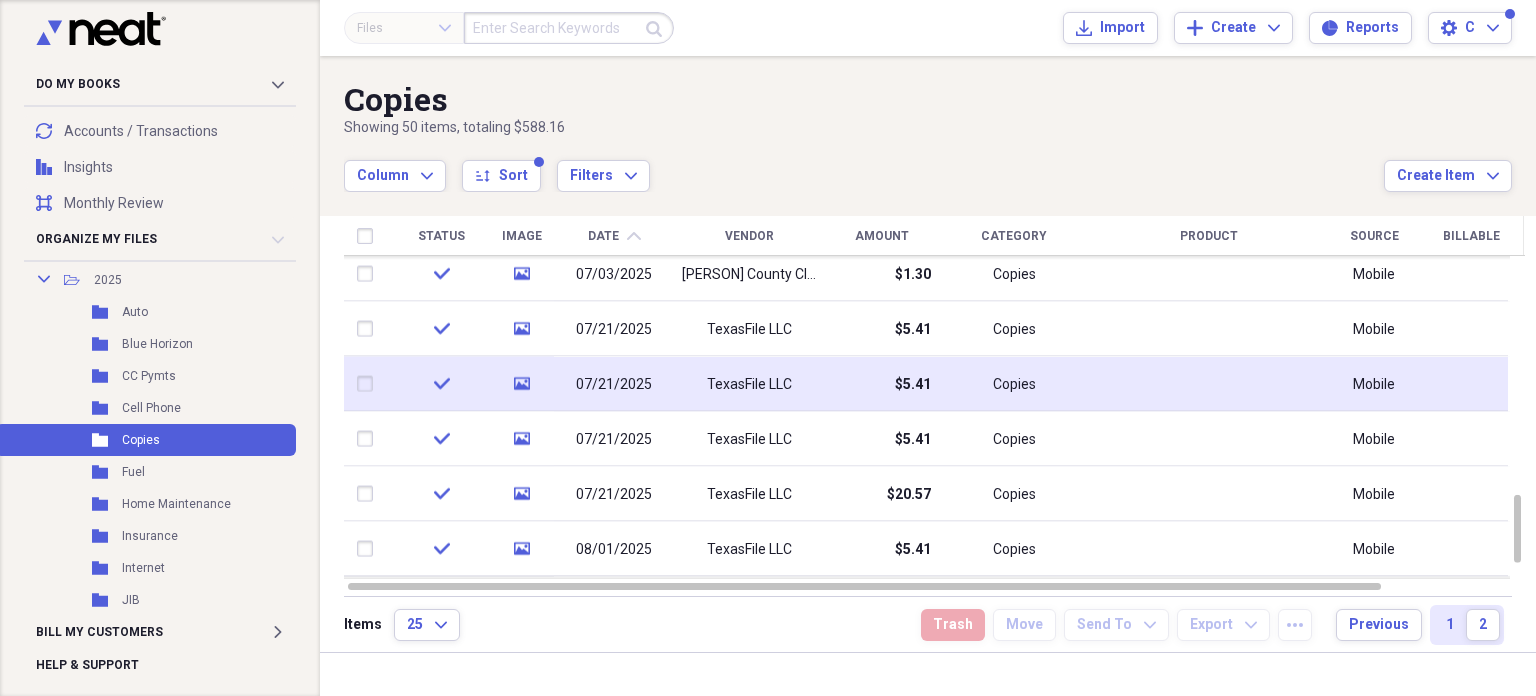 click on "TexasFile LLC" at bounding box center (749, 384) 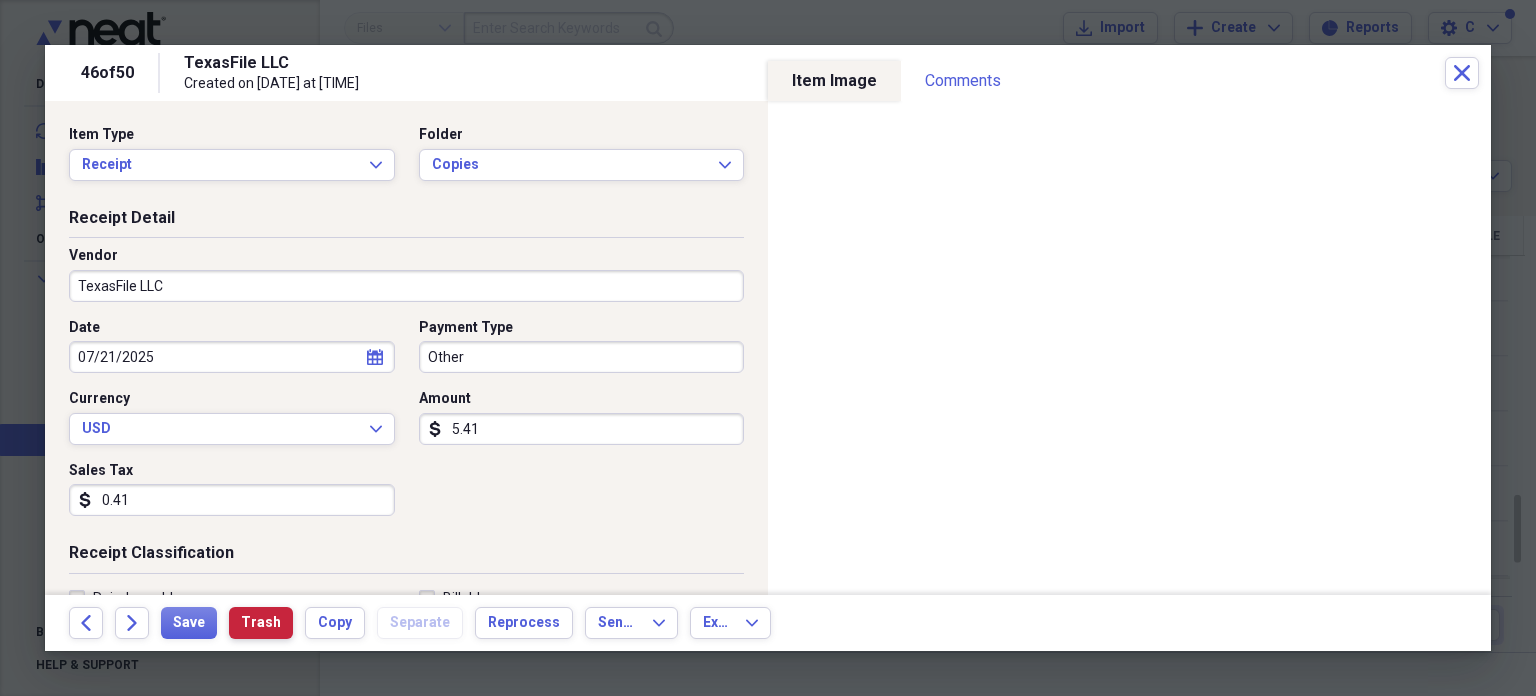 click on "Trash" at bounding box center (261, 623) 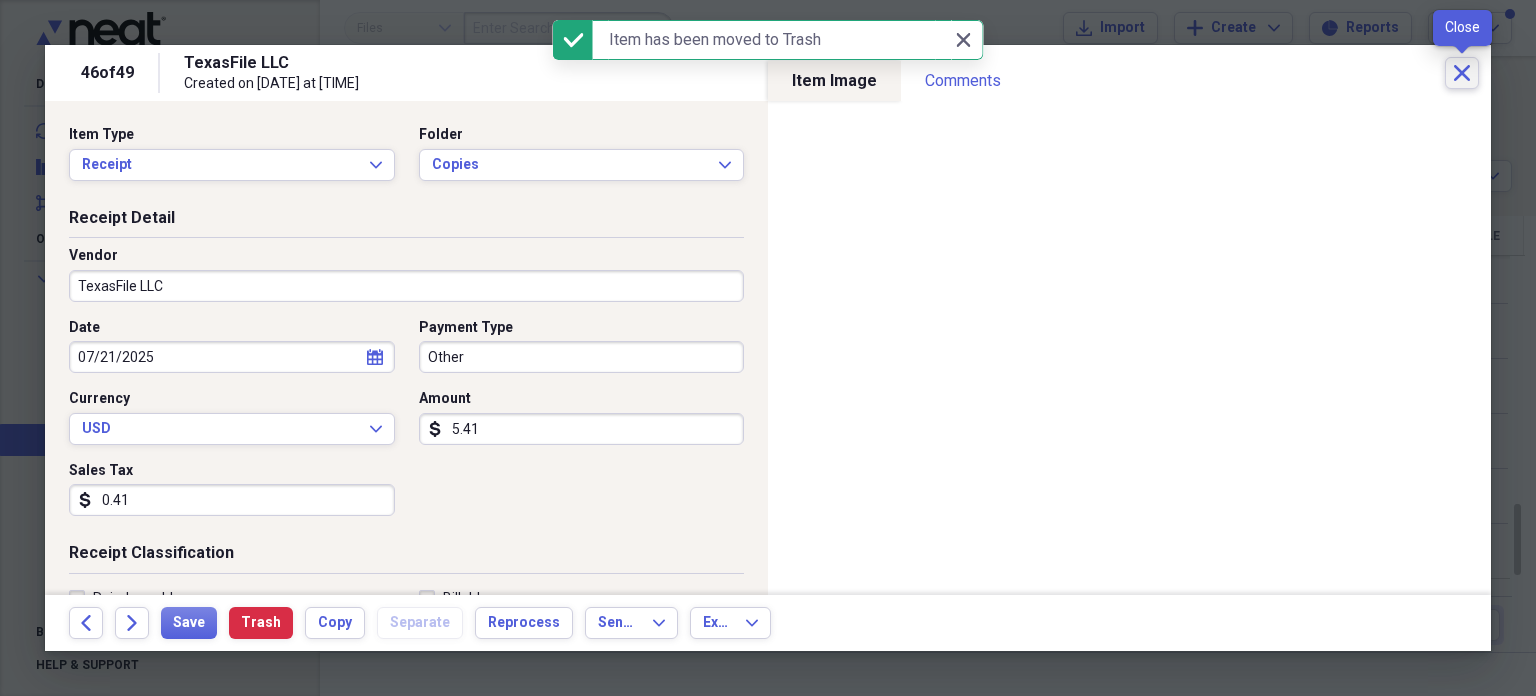 click 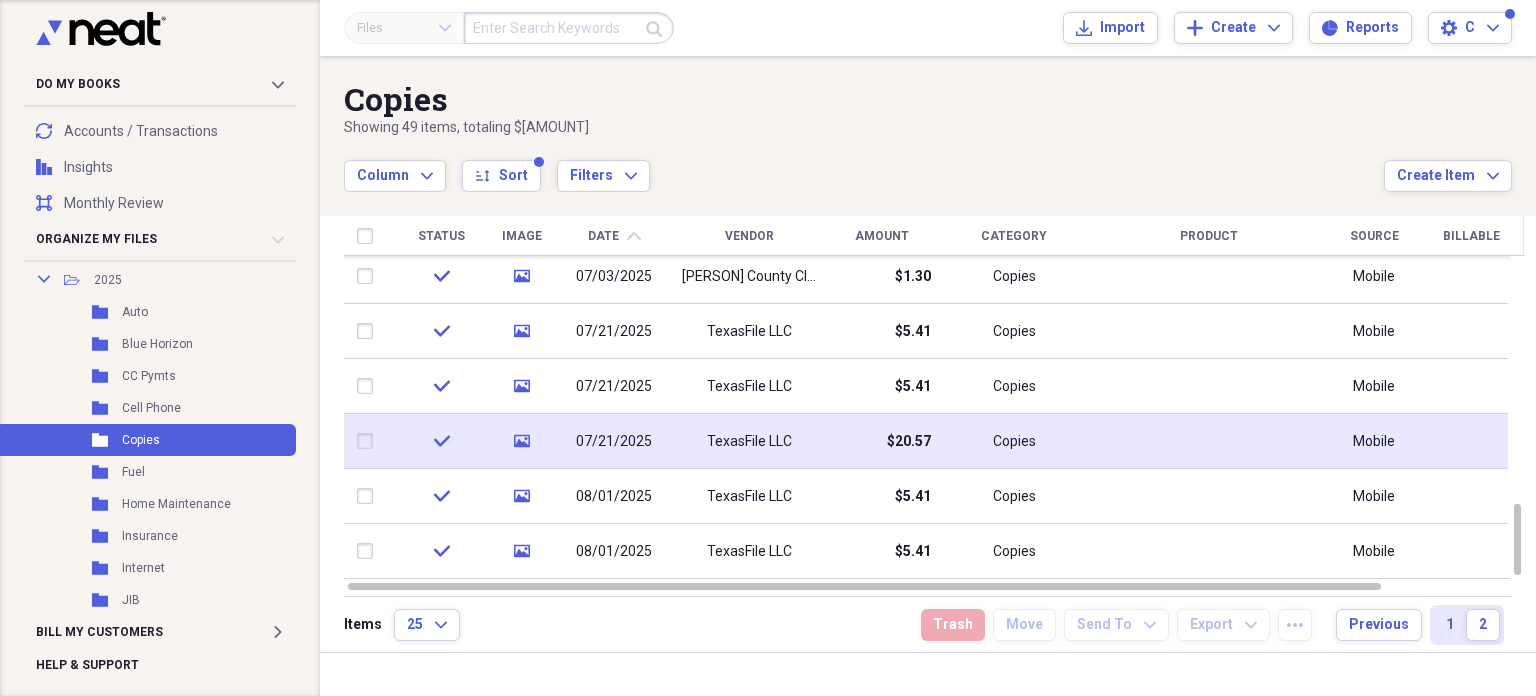 click on "TexasFile LLC" at bounding box center [749, 442] 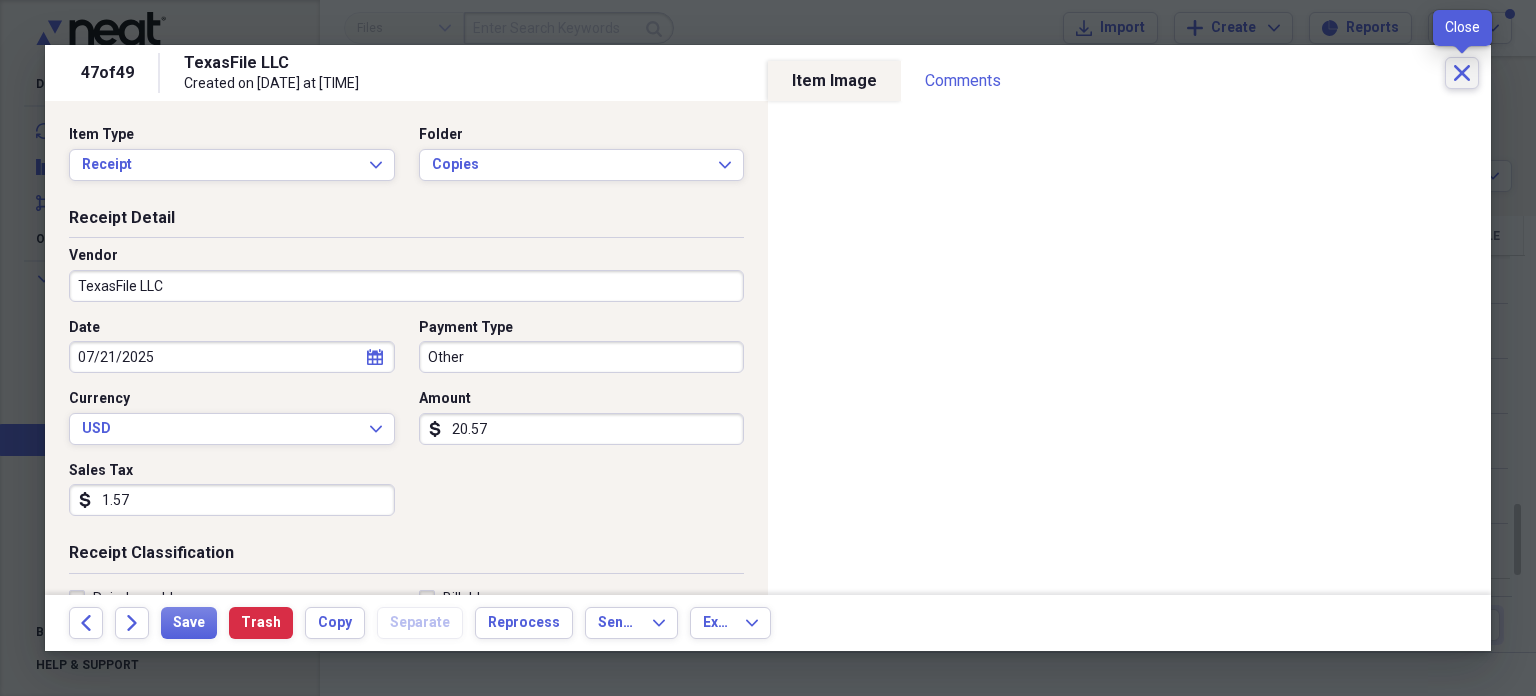 click on "Close" at bounding box center [1462, 73] 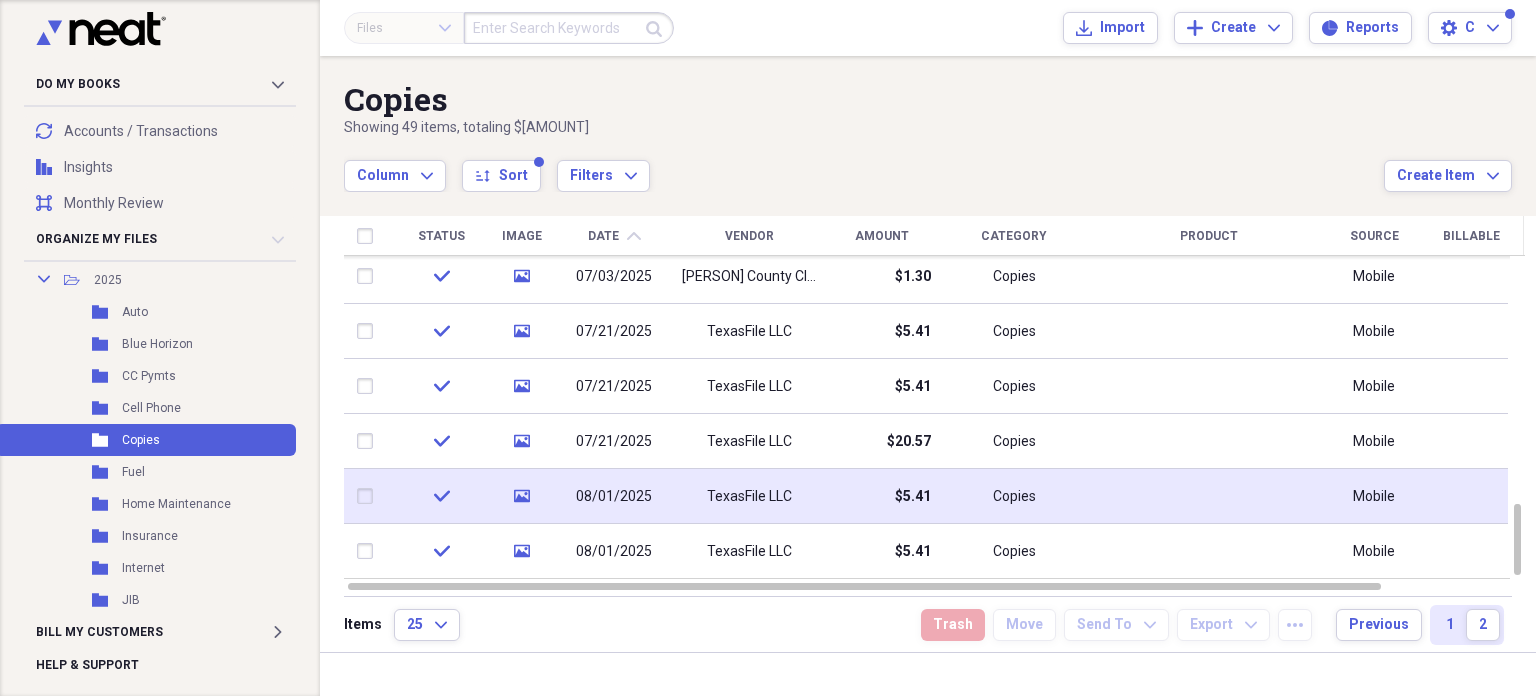 click on "TexasFile LLC" at bounding box center [749, 496] 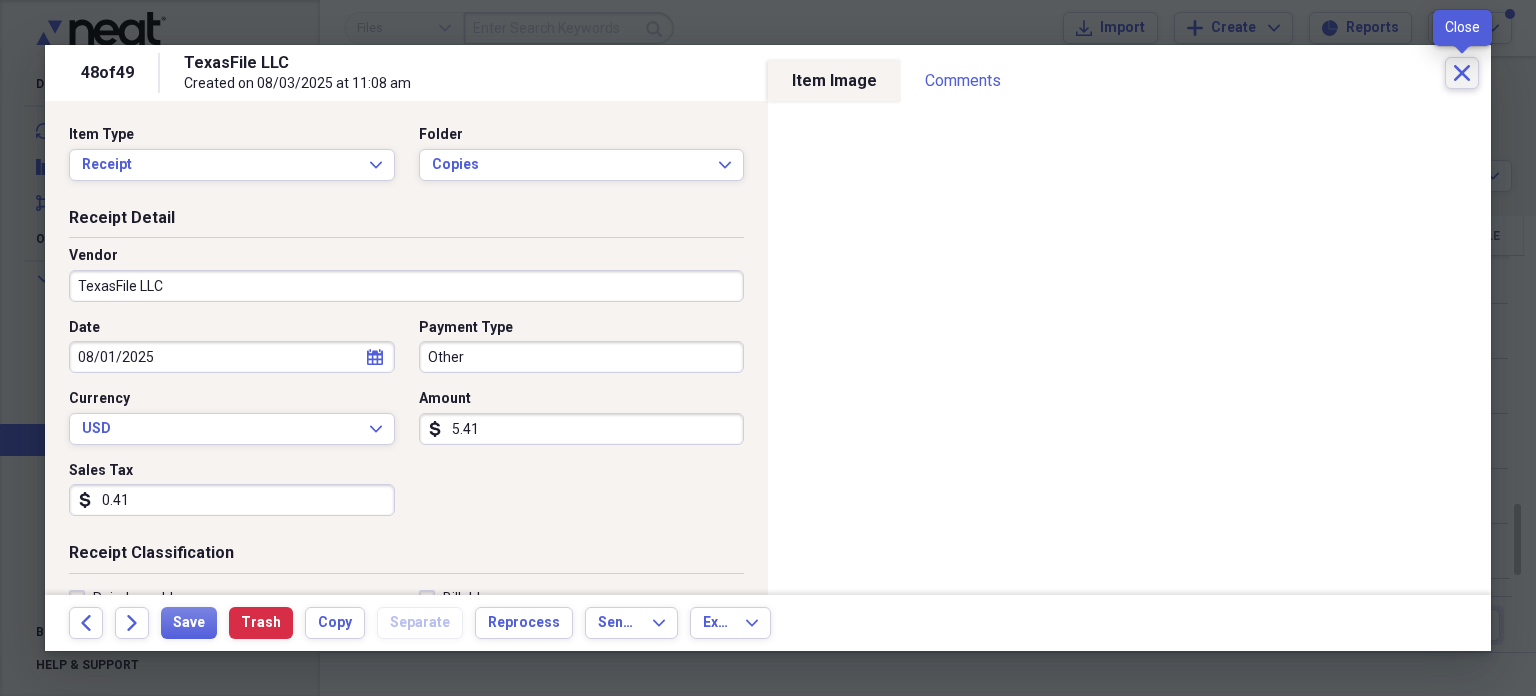 click on "Close" 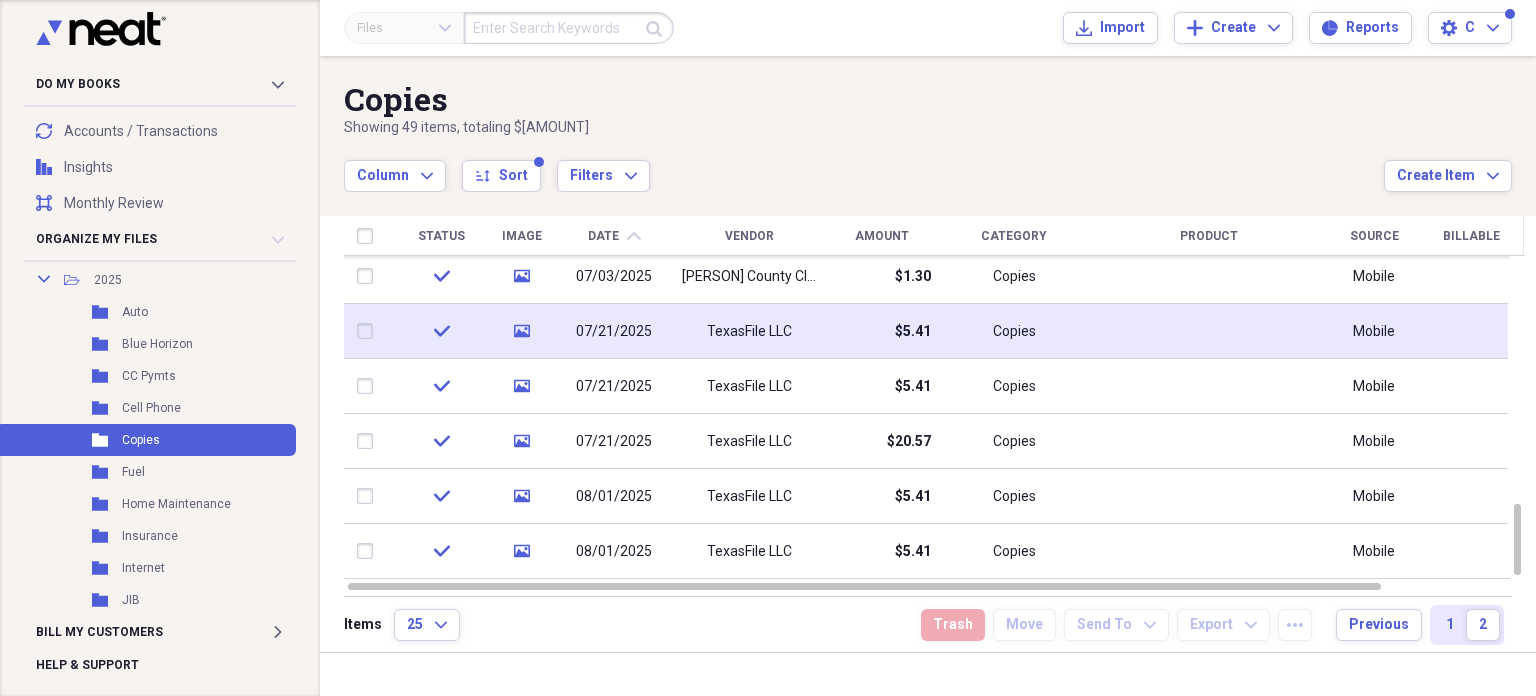 click on "$5.41" at bounding box center (881, 331) 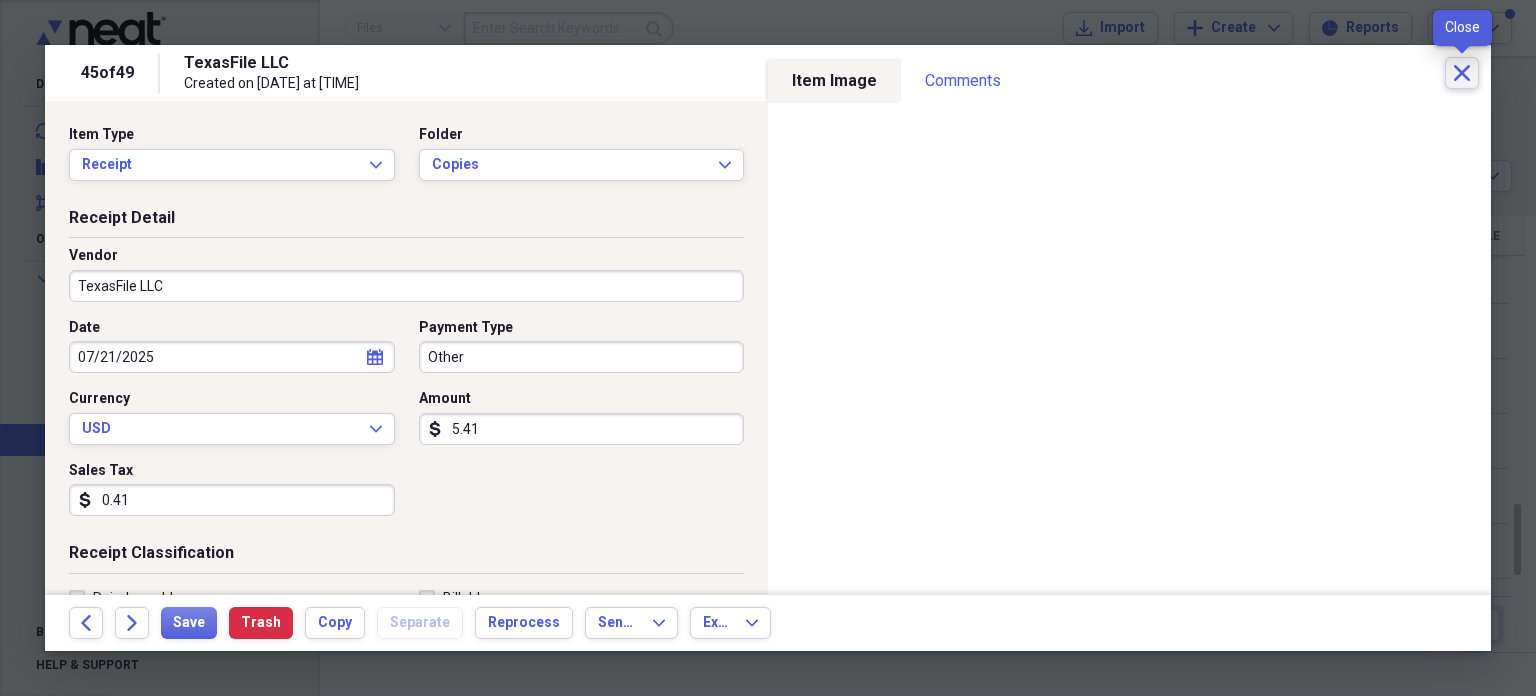 click on "Close" 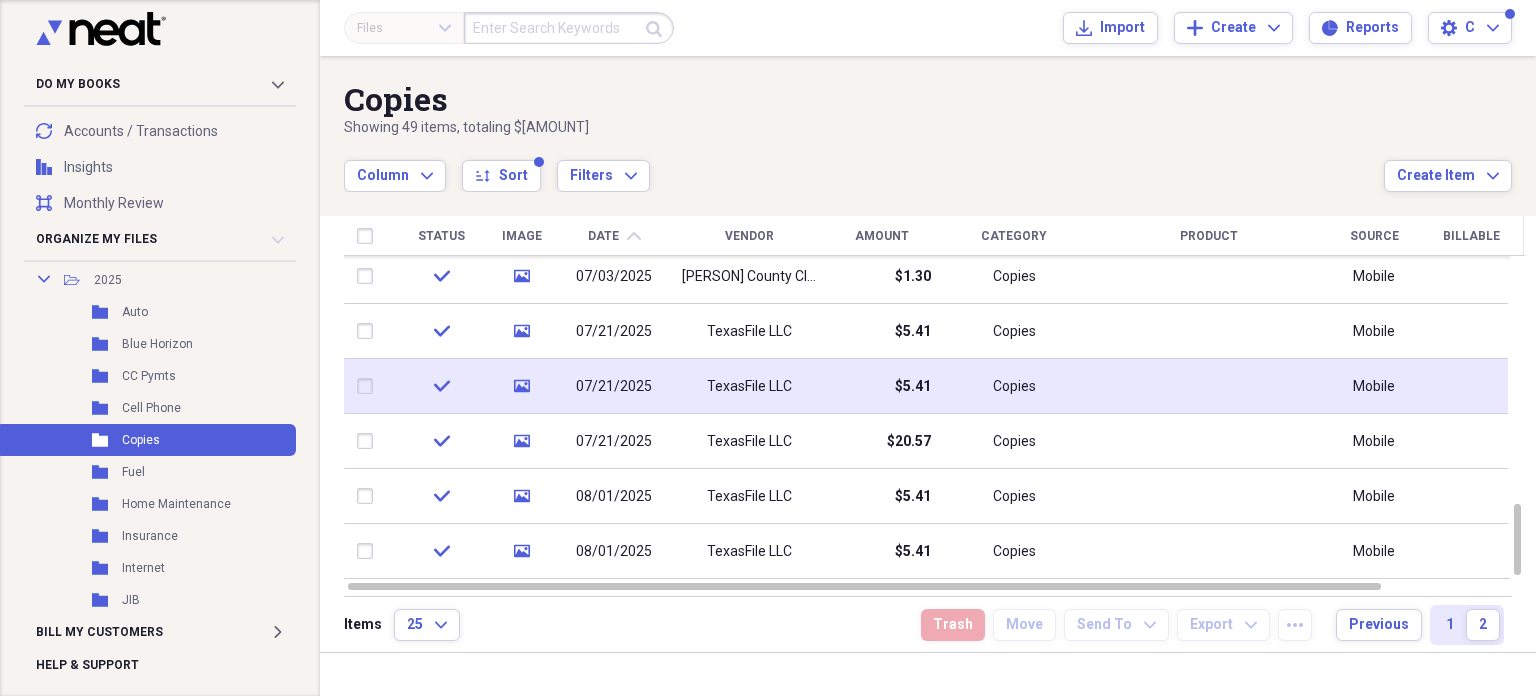 click on "TexasFile LLC" at bounding box center [749, 386] 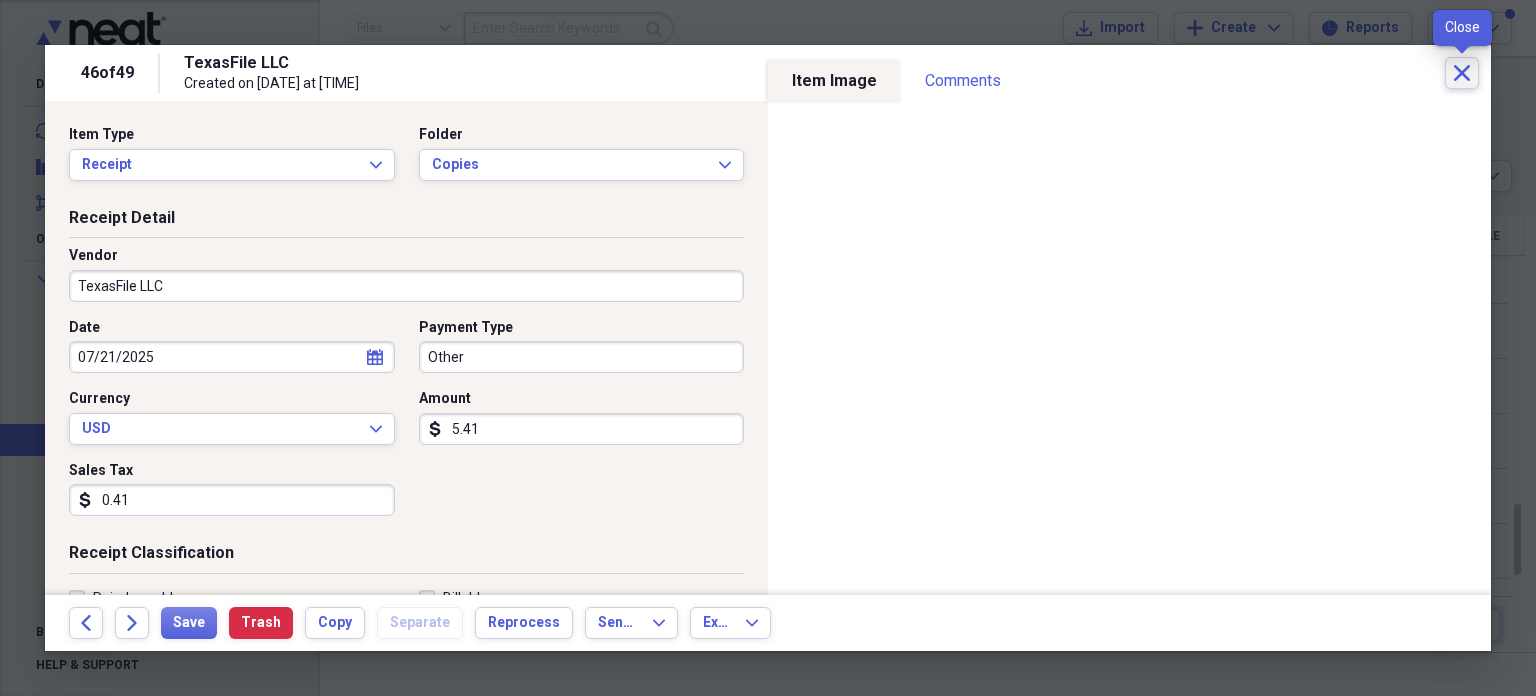 click on "Close" 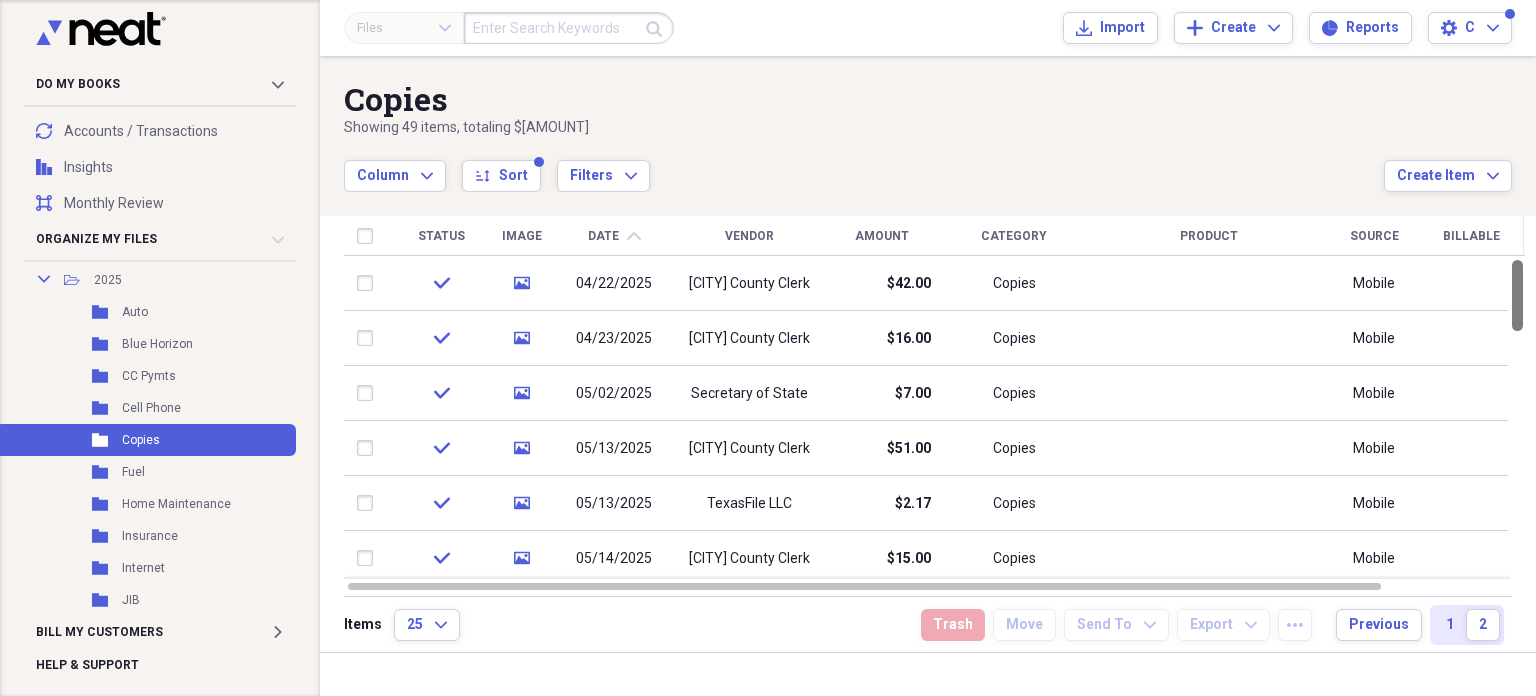 drag, startPoint x: 1526, startPoint y: 365, endPoint x: 1528, endPoint y: 274, distance: 91.02197 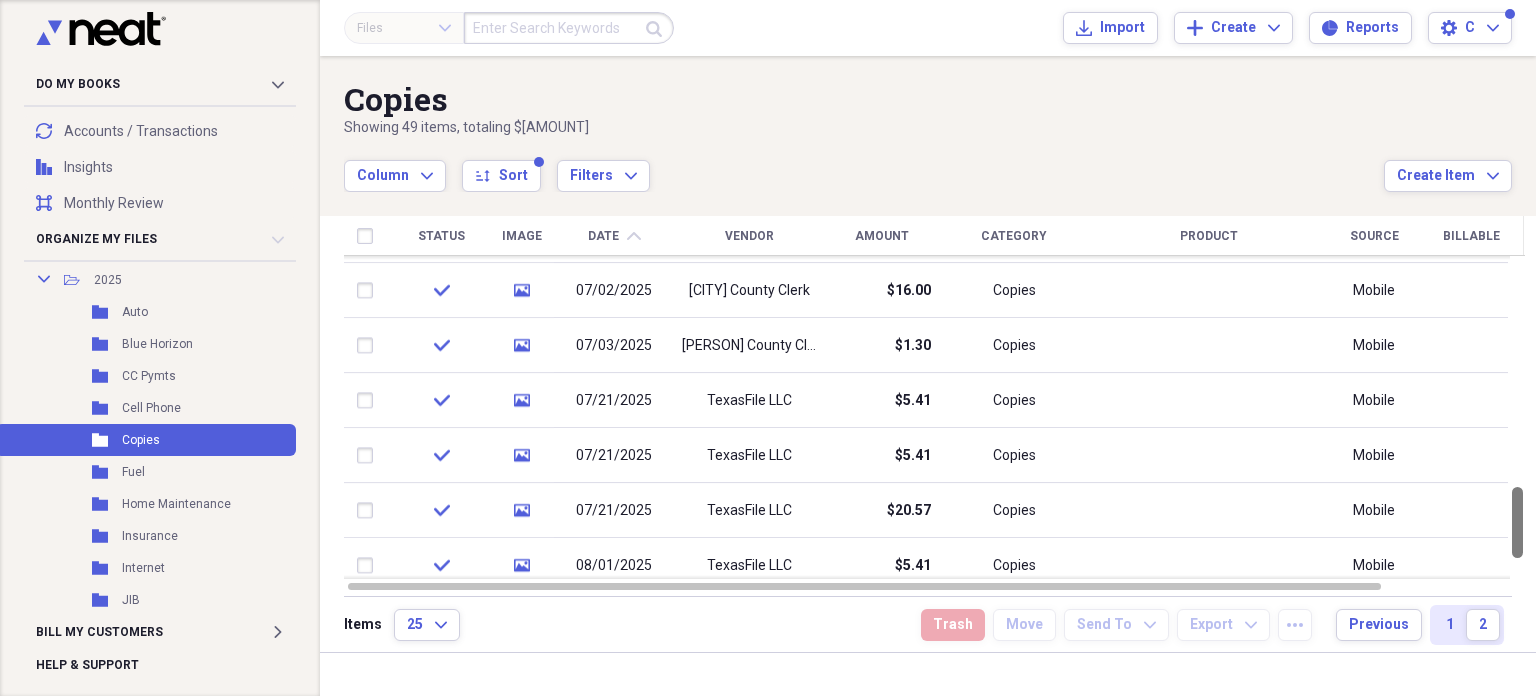 drag, startPoint x: 1528, startPoint y: 269, endPoint x: 1525, endPoint y: 497, distance: 228.01973 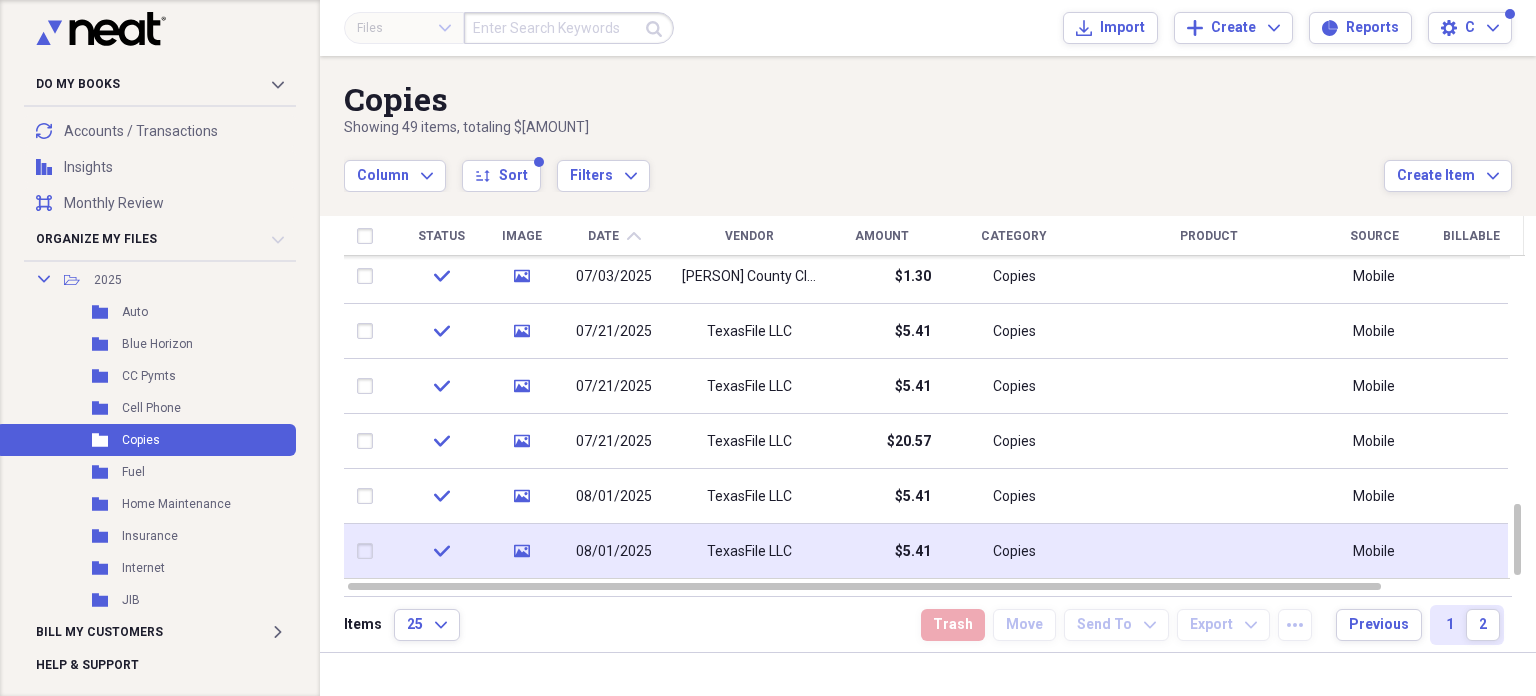 click on "Copies" at bounding box center [1014, 551] 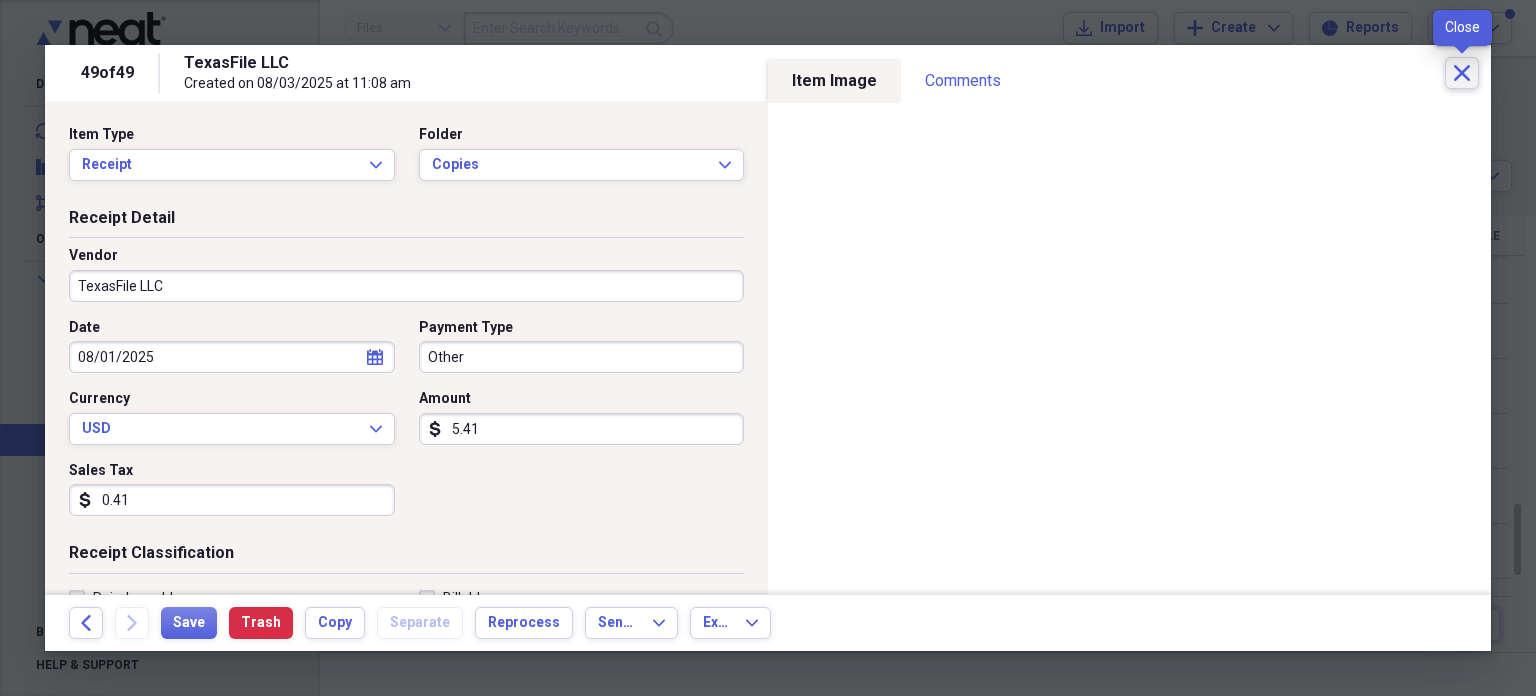 click on "Close" 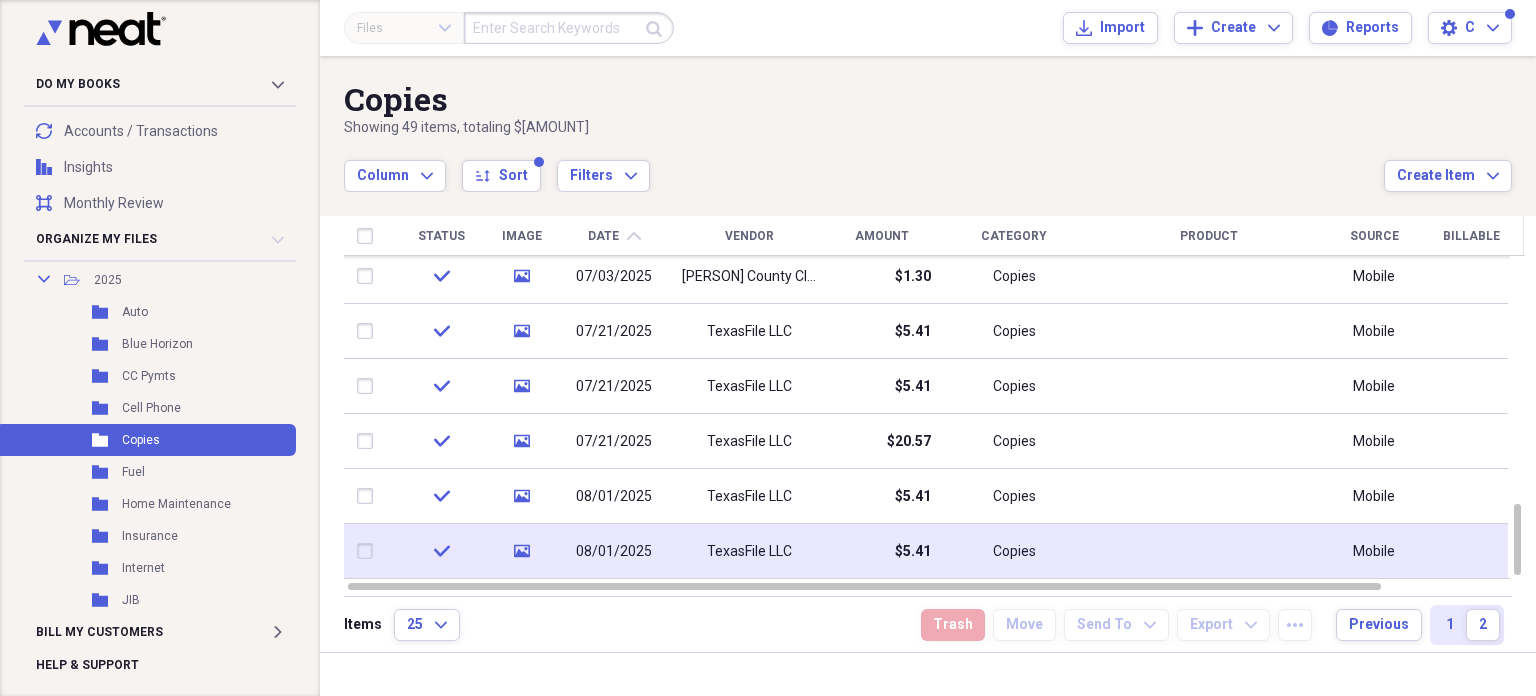 click on "Copies" at bounding box center (1014, 552) 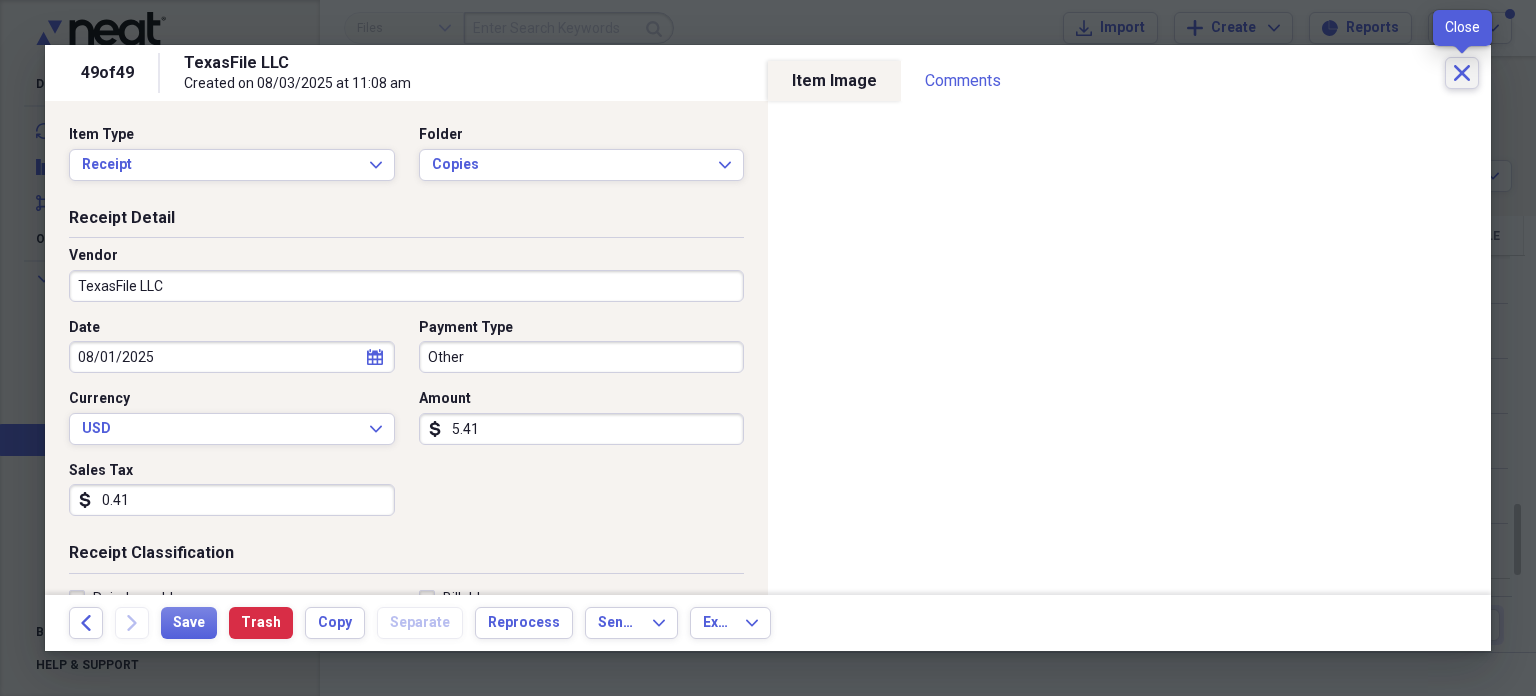 click 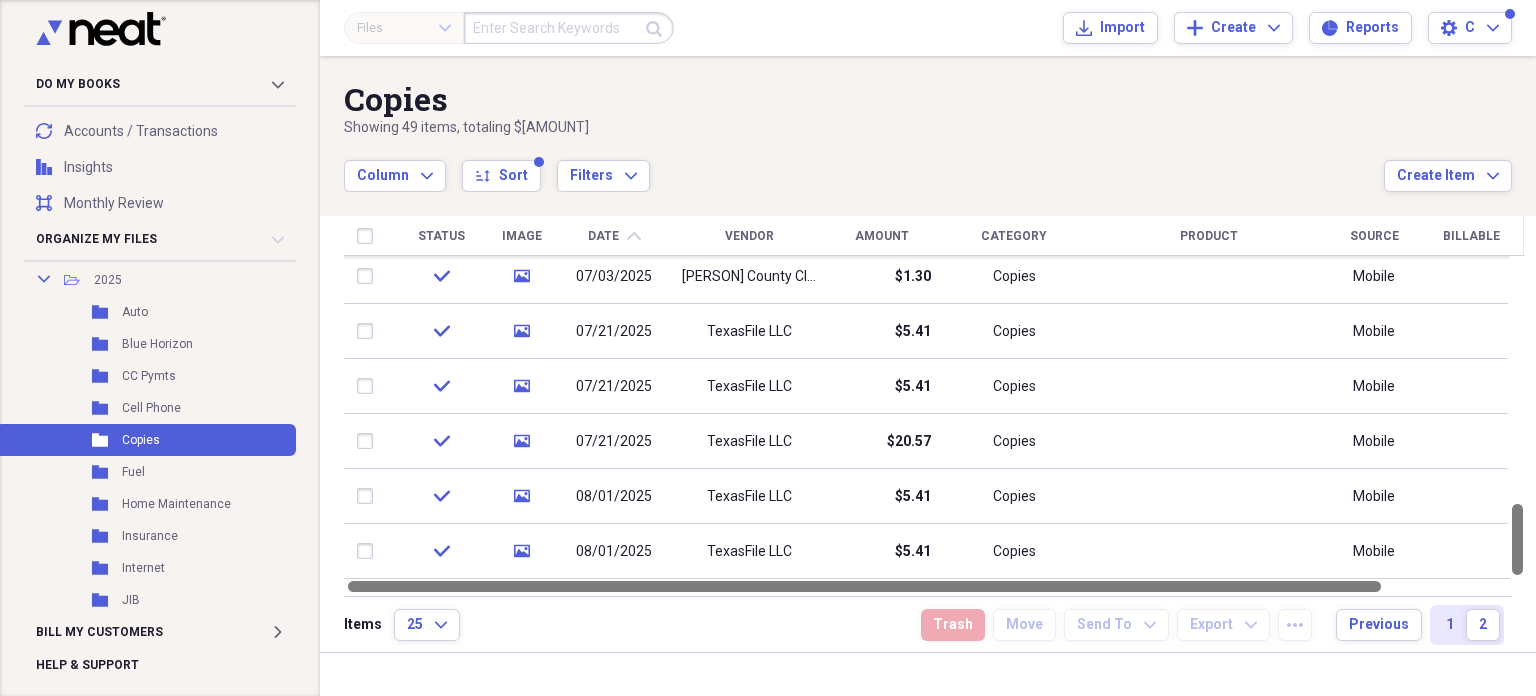 drag, startPoint x: 1528, startPoint y: 398, endPoint x: 1527, endPoint y: 589, distance: 191.00262 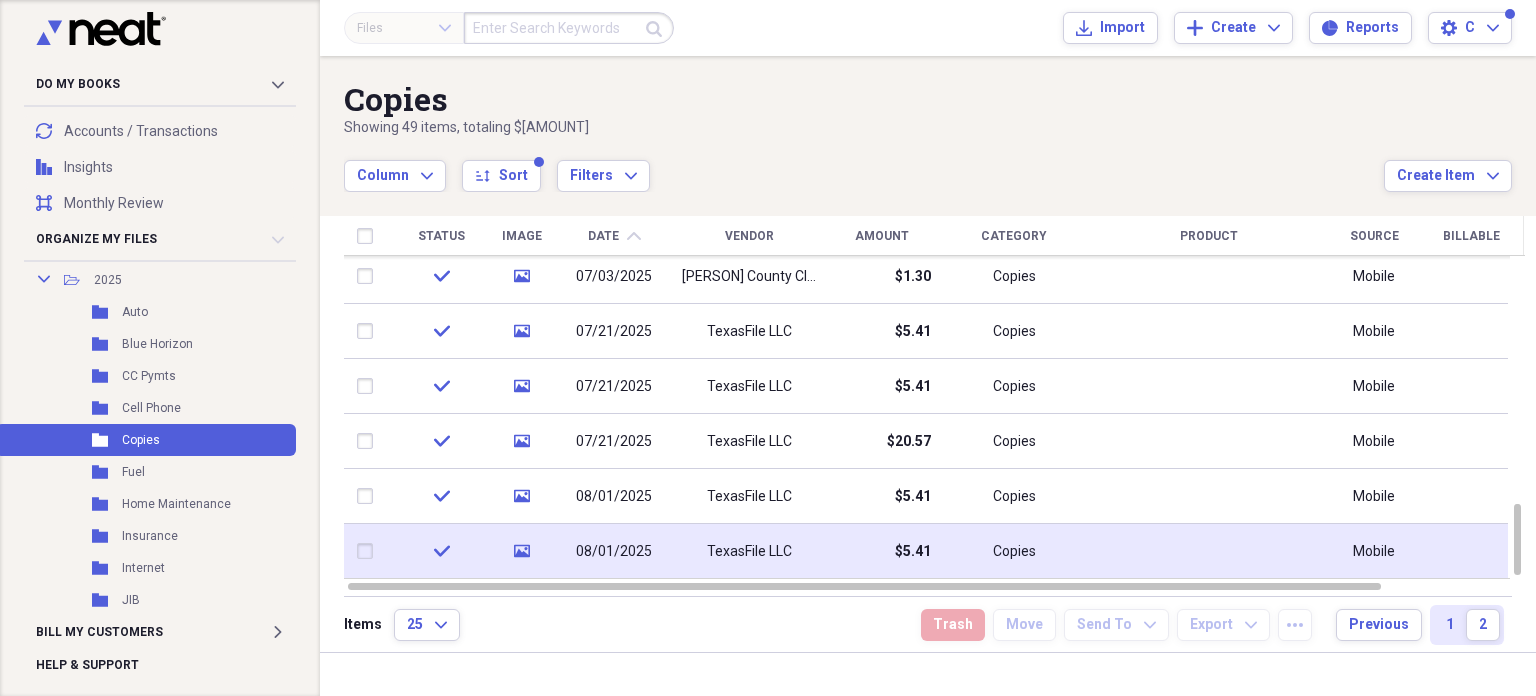 click on "08/01/2025" at bounding box center [614, 551] 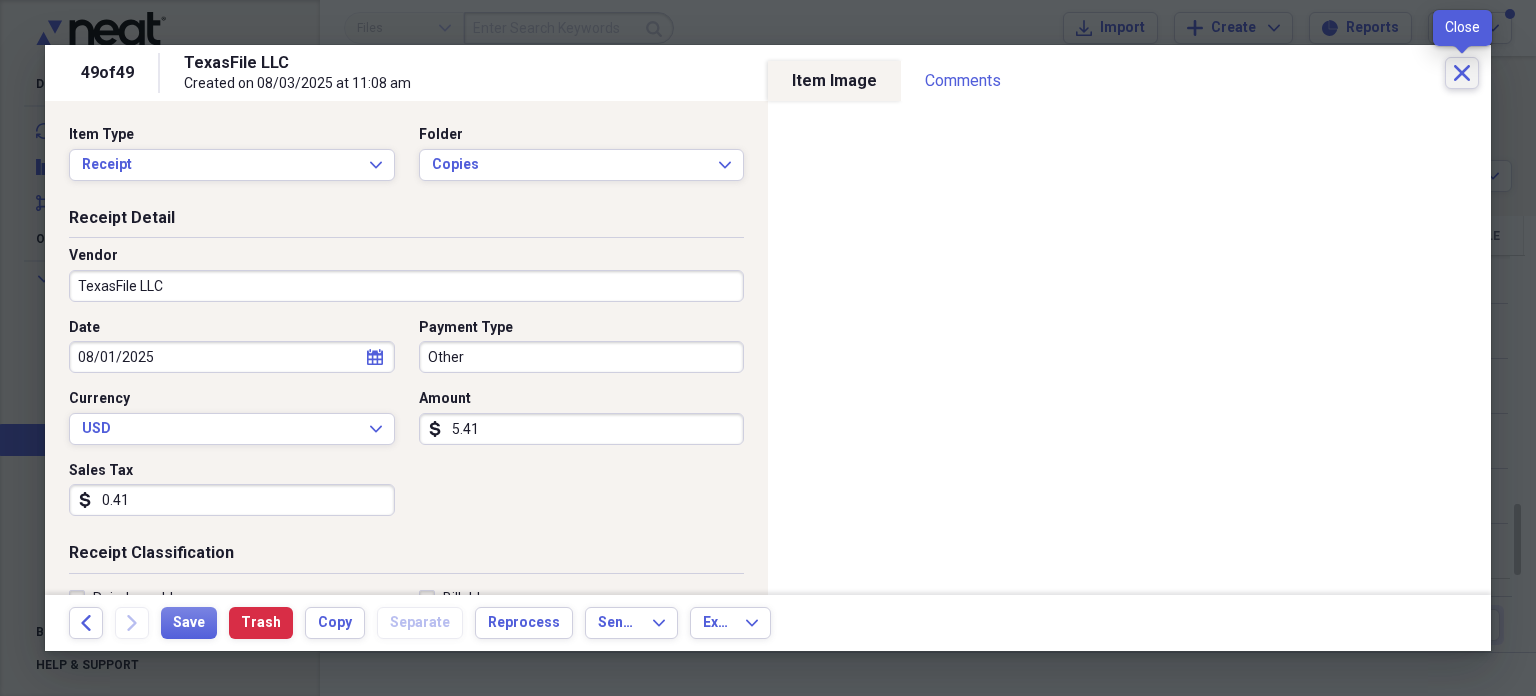 click 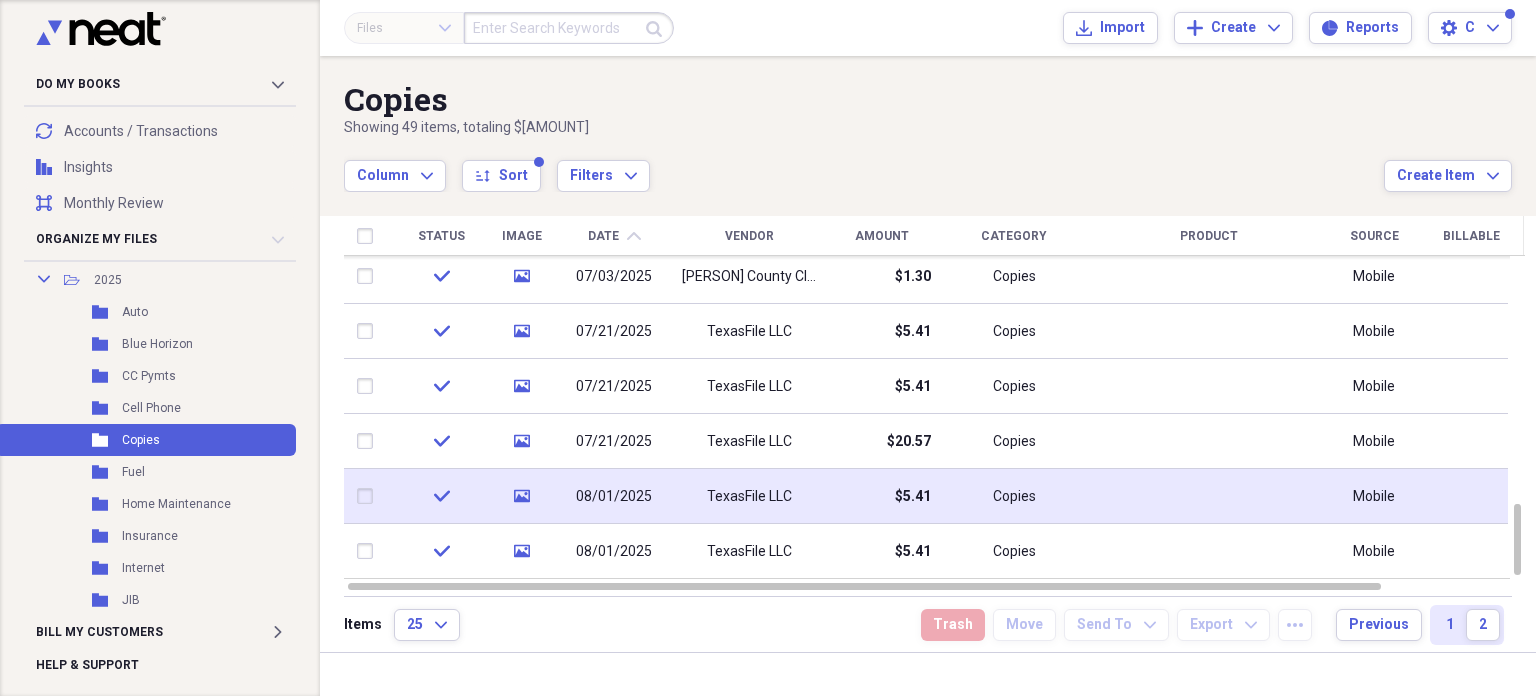 click on "$5.41" at bounding box center (881, 496) 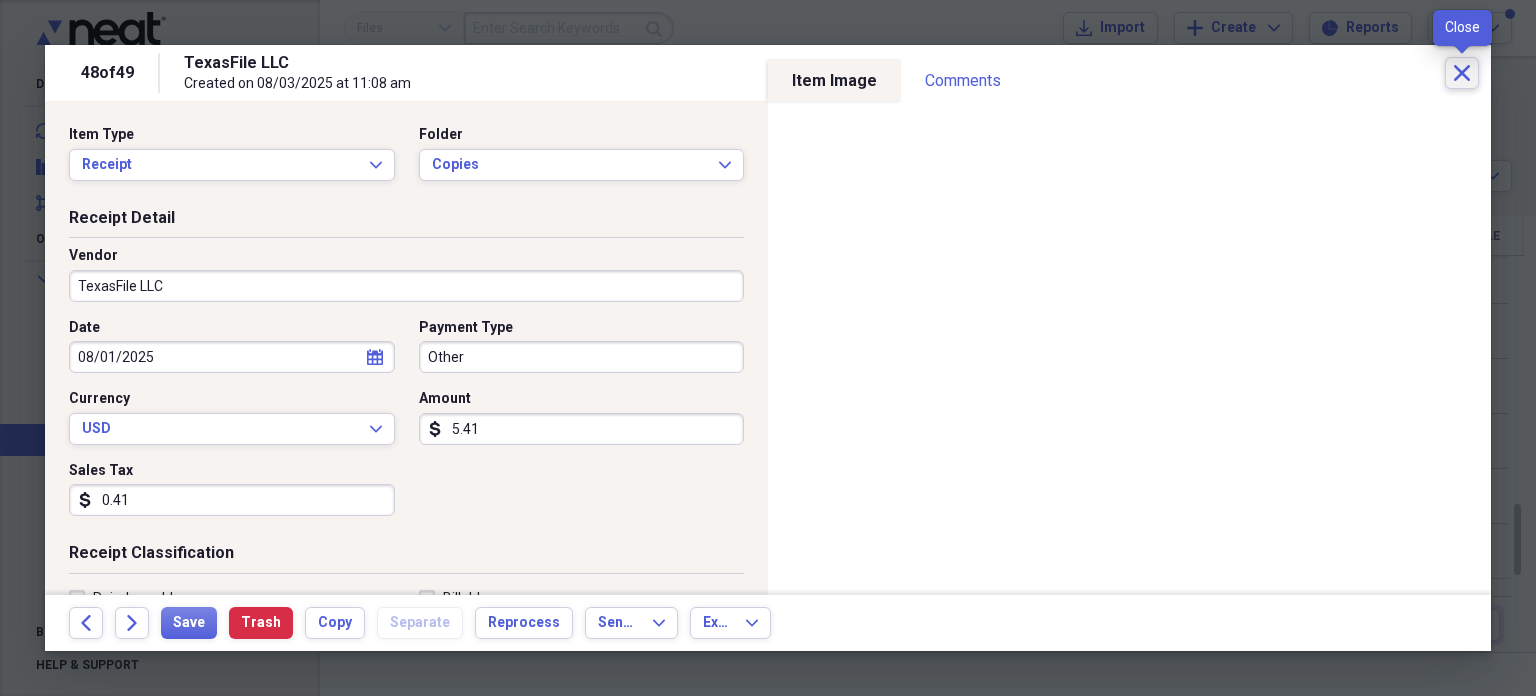 click 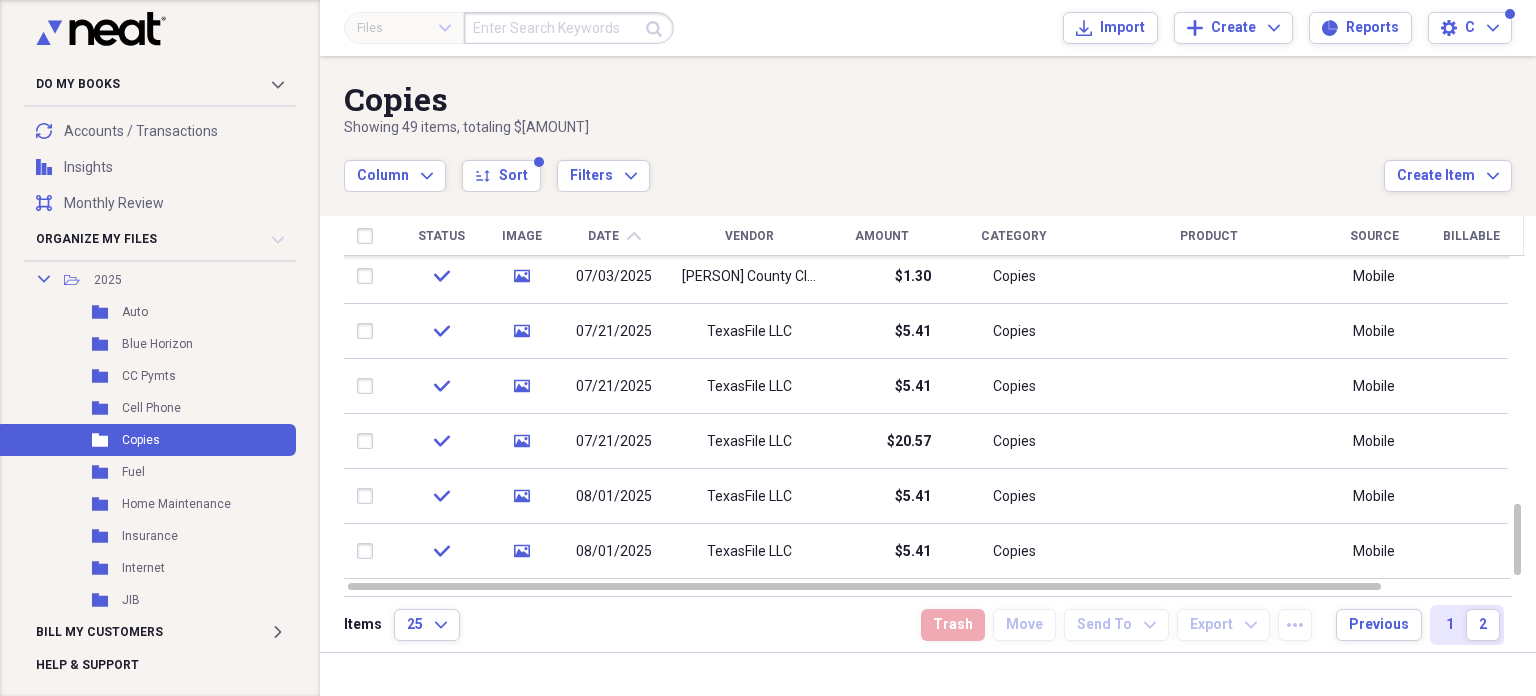 scroll, scrollTop: 835, scrollLeft: 0, axis: vertical 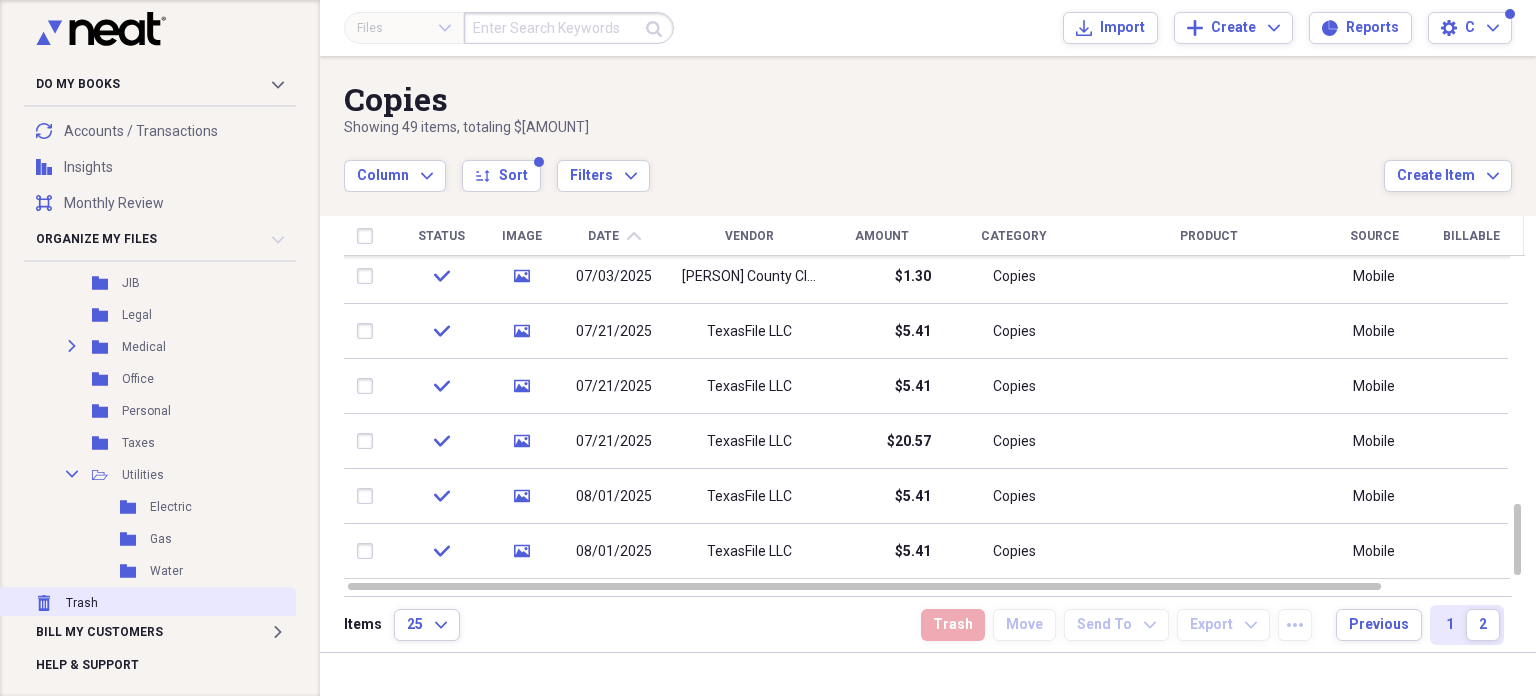 click on "Trash" at bounding box center (82, 603) 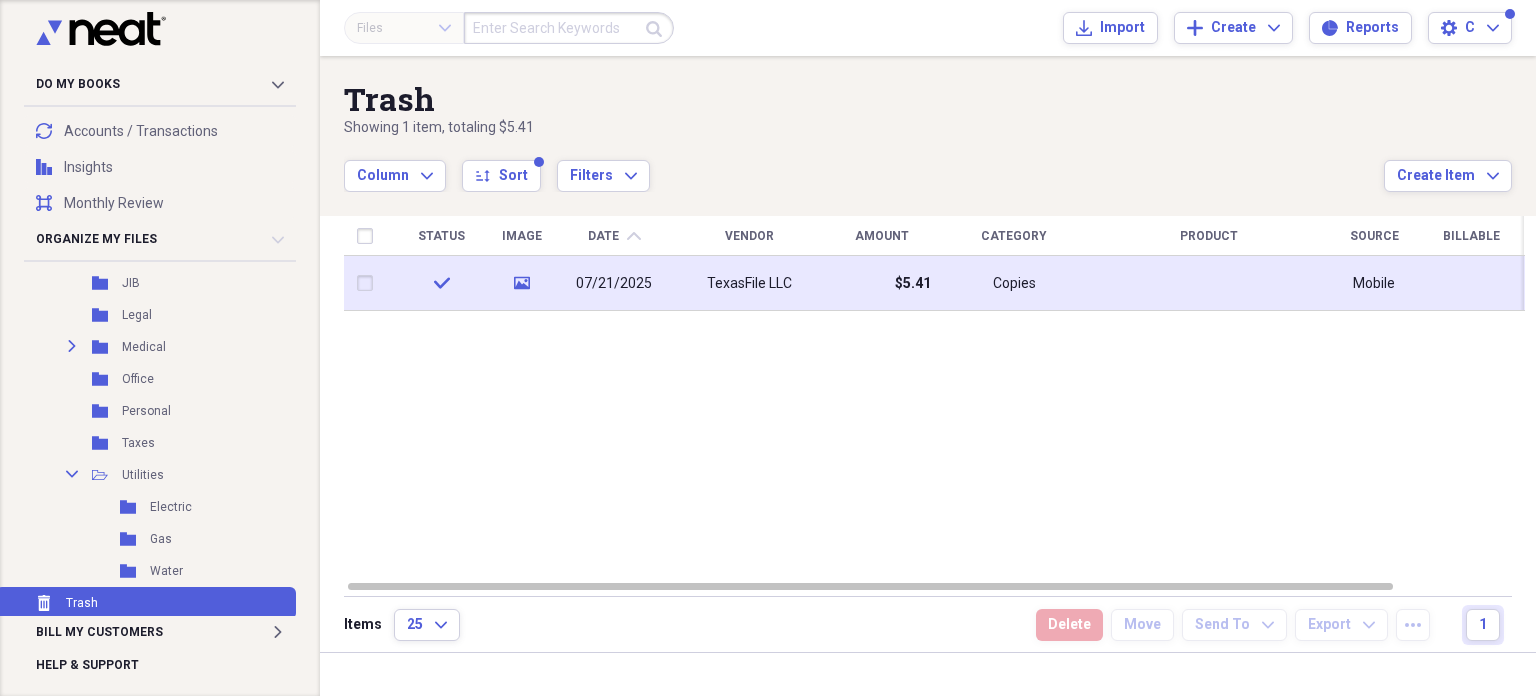 click on "TexasFile LLC" at bounding box center [749, 283] 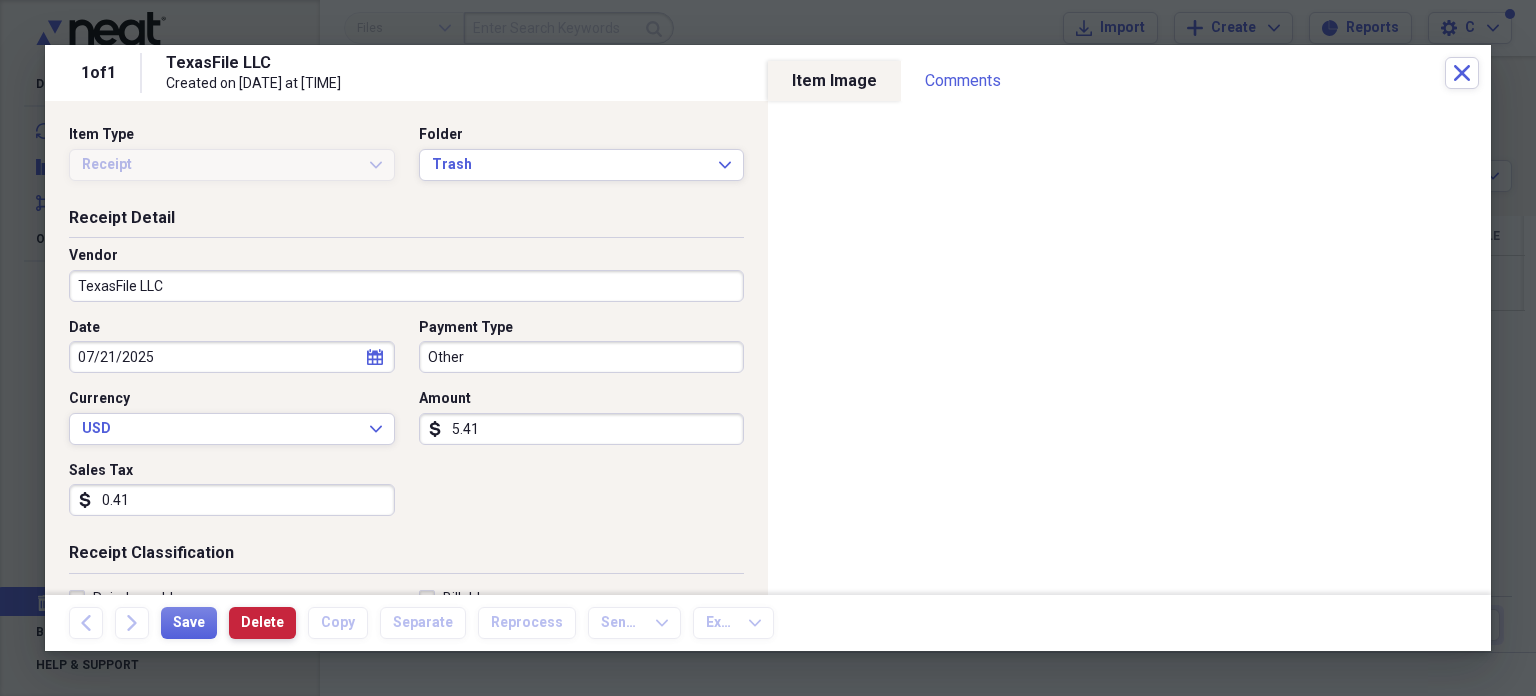 click on "Delete" at bounding box center (262, 623) 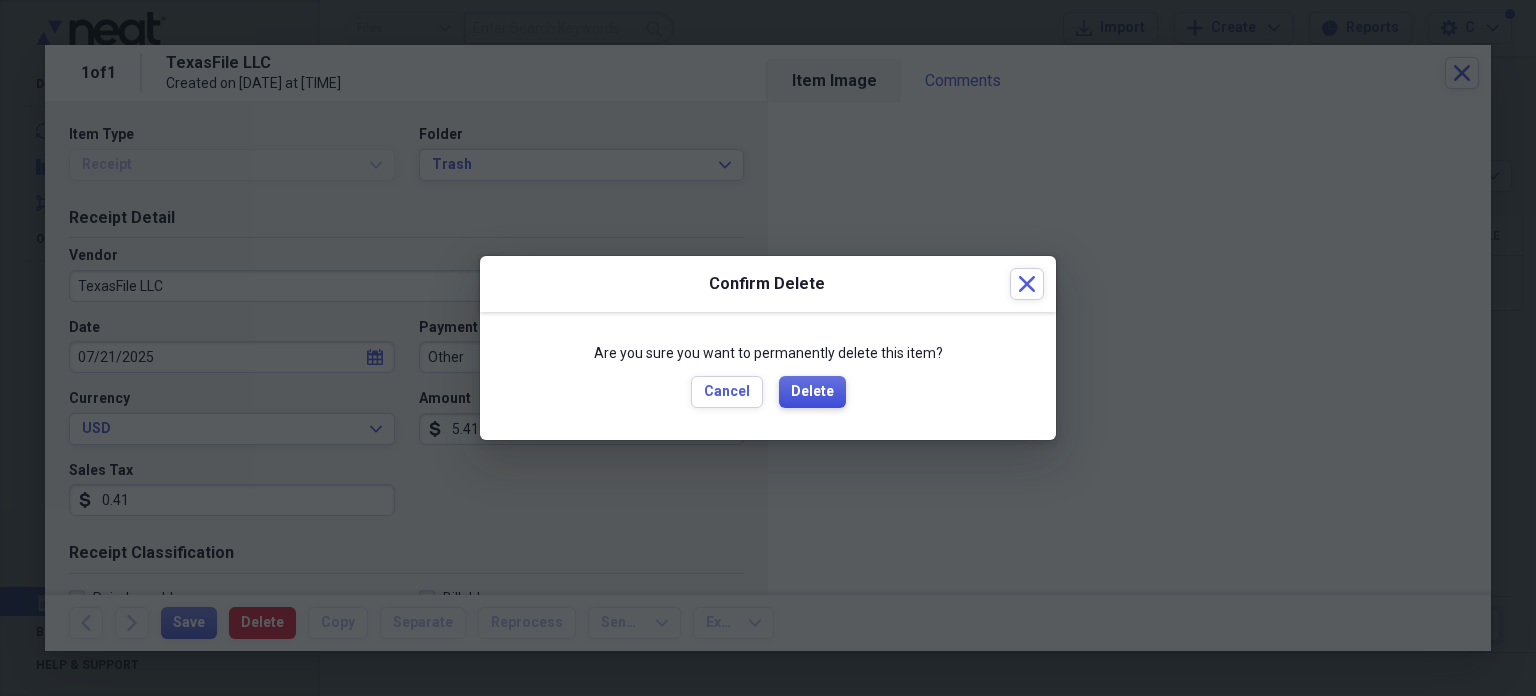 click on "Delete" at bounding box center [812, 392] 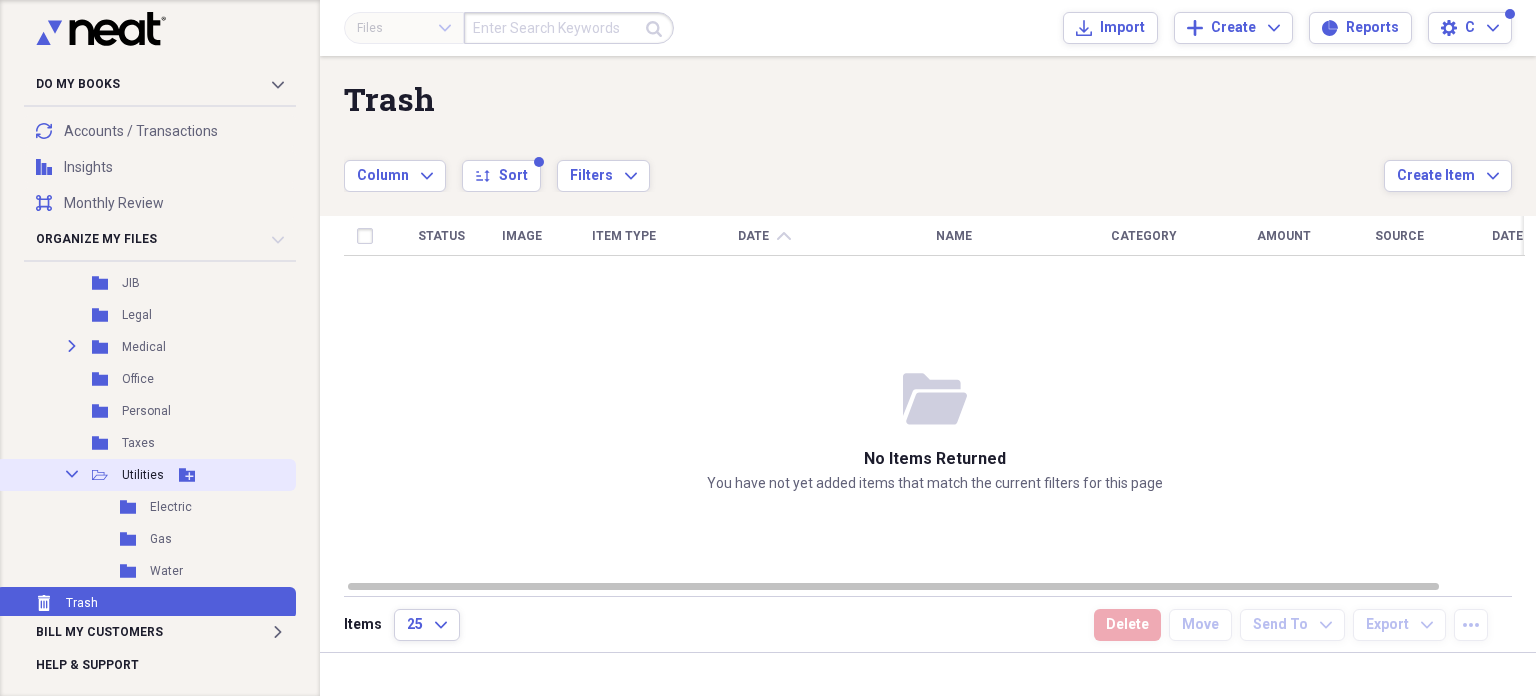click on "Collapse" 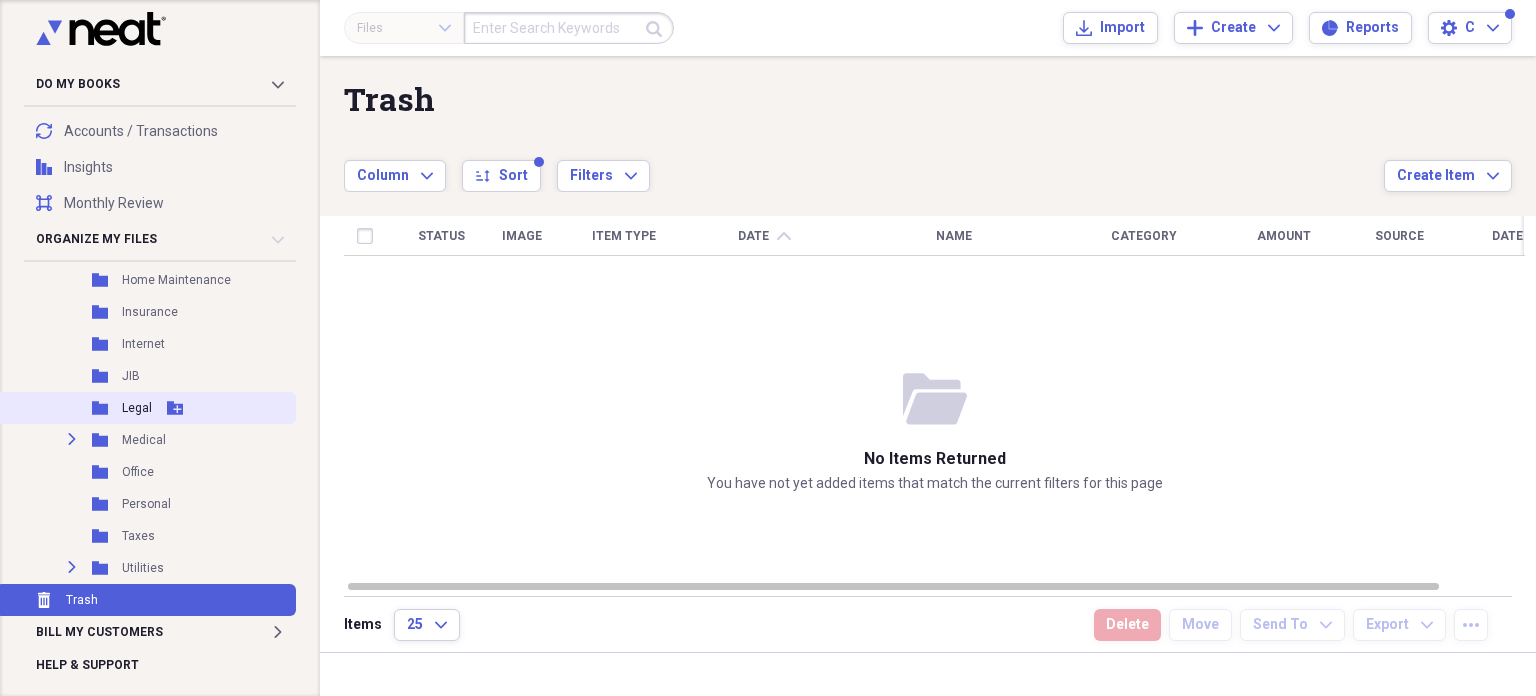 scroll, scrollTop: 739, scrollLeft: 0, axis: vertical 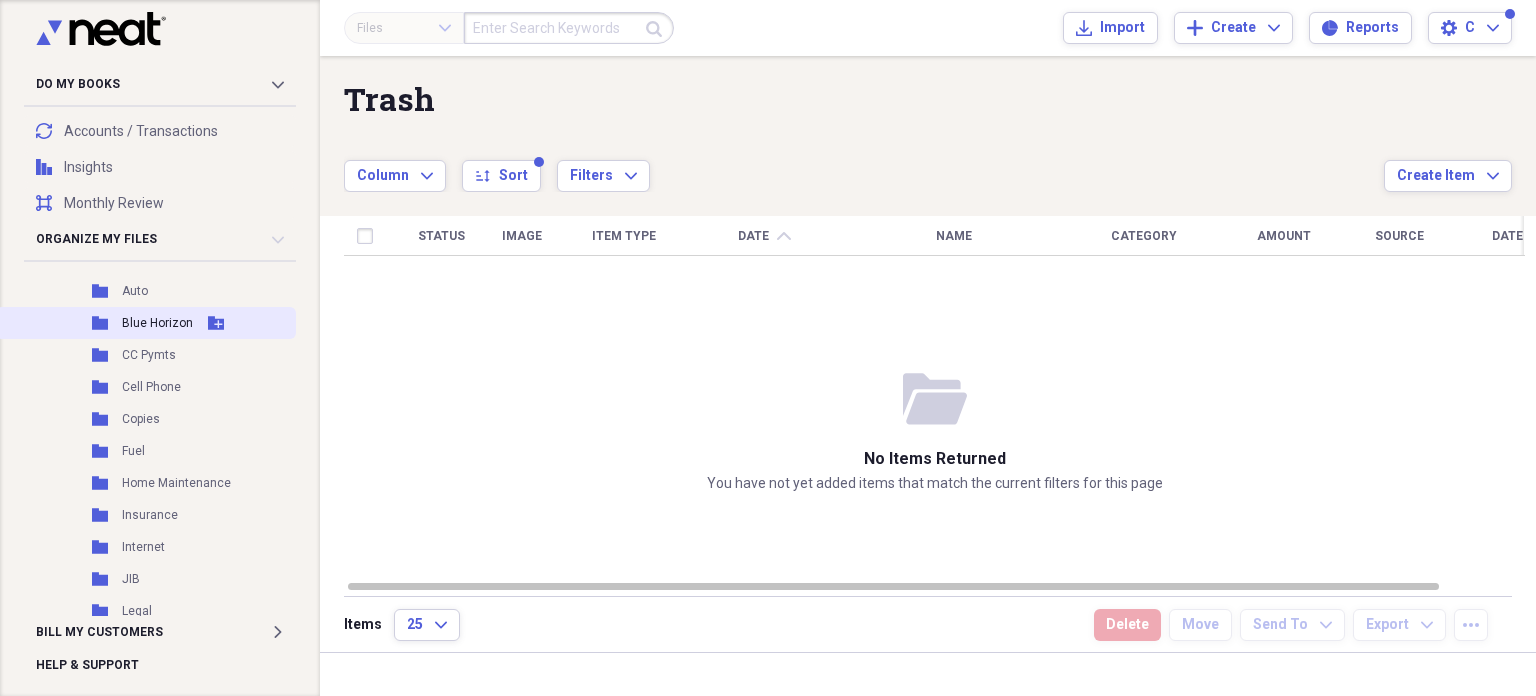 click on "Blue Horizon" at bounding box center [157, 323] 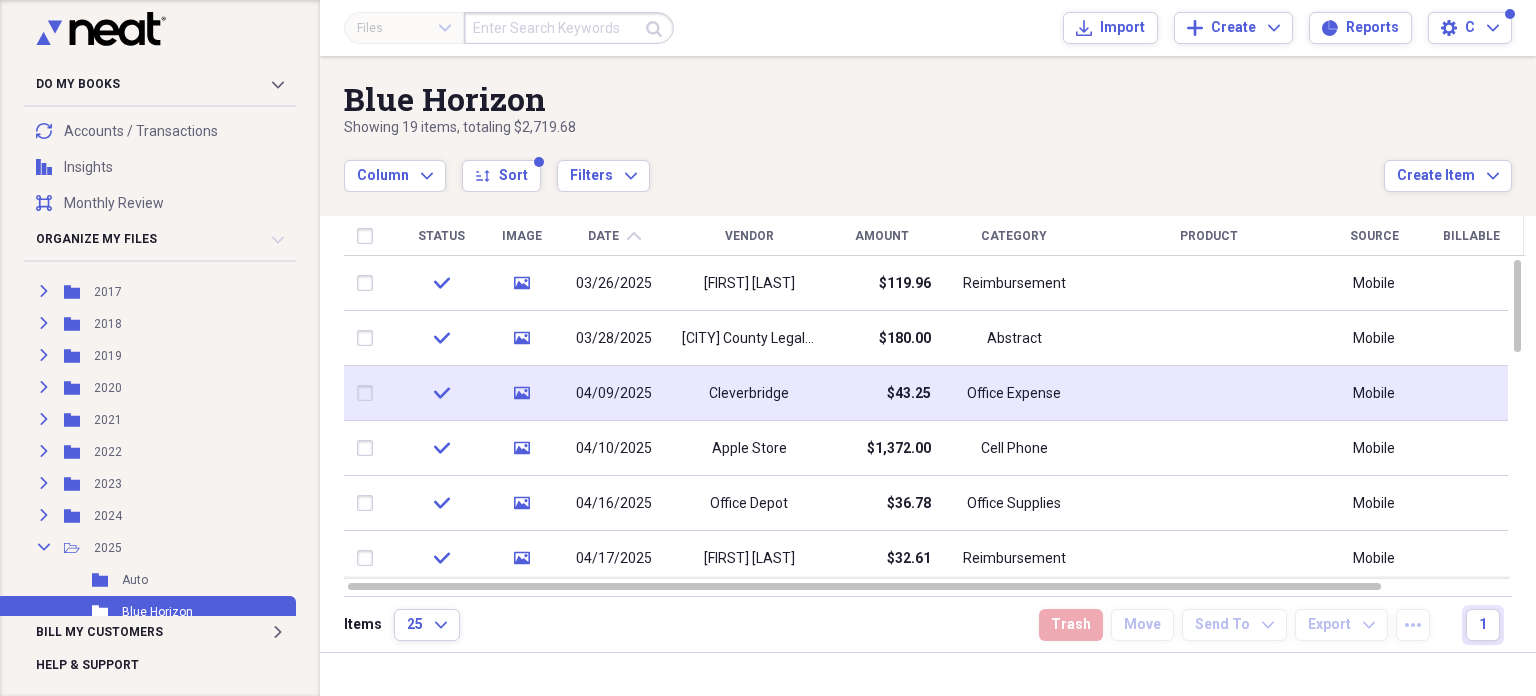 scroll, scrollTop: 0, scrollLeft: 0, axis: both 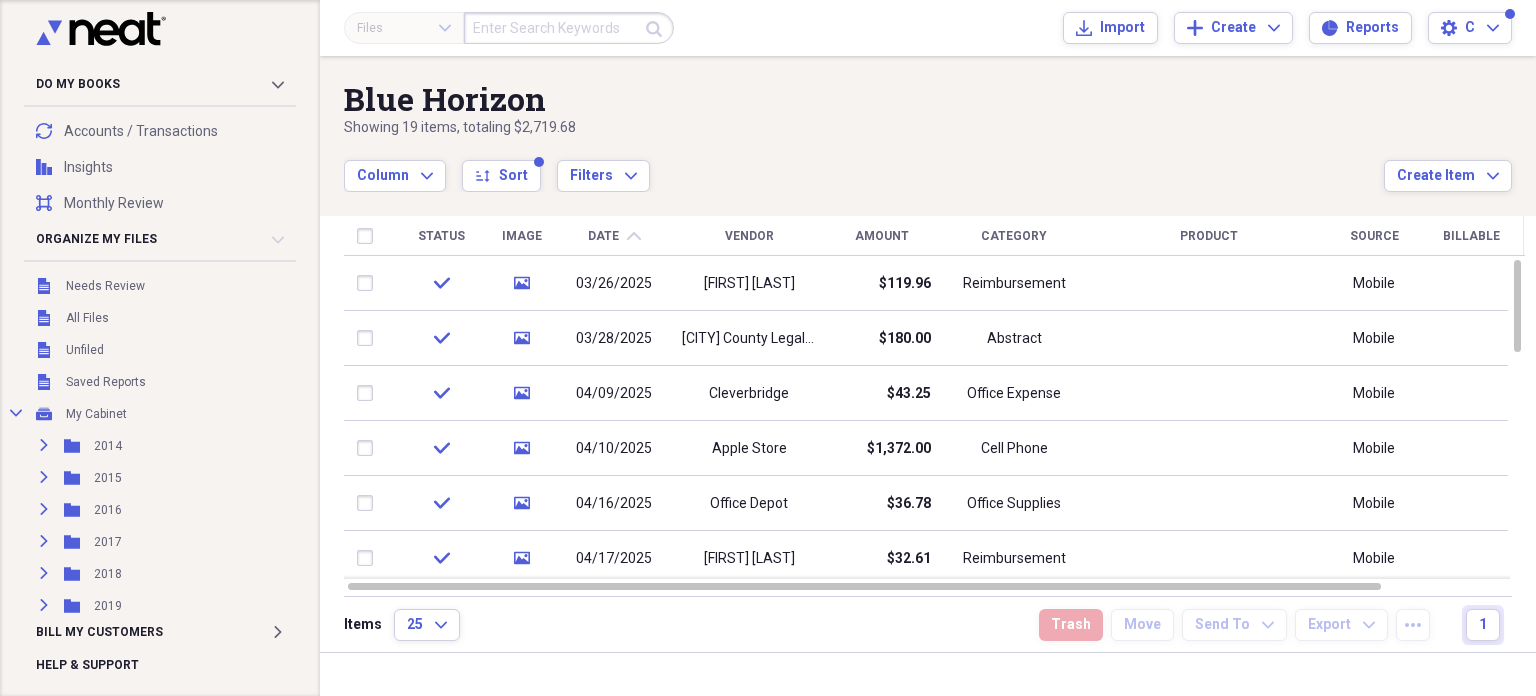 click on "Vendor" at bounding box center [749, 236] 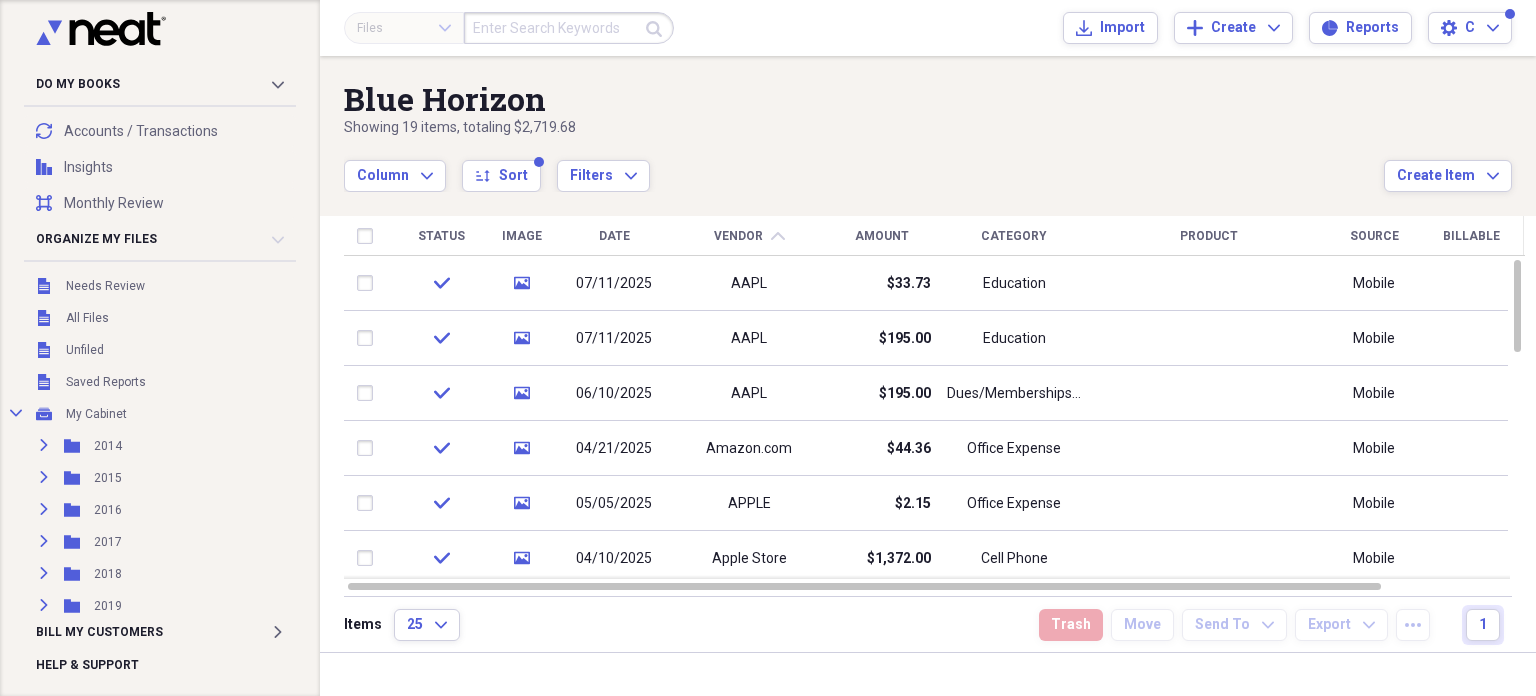 click on "Category" at bounding box center [1014, 236] 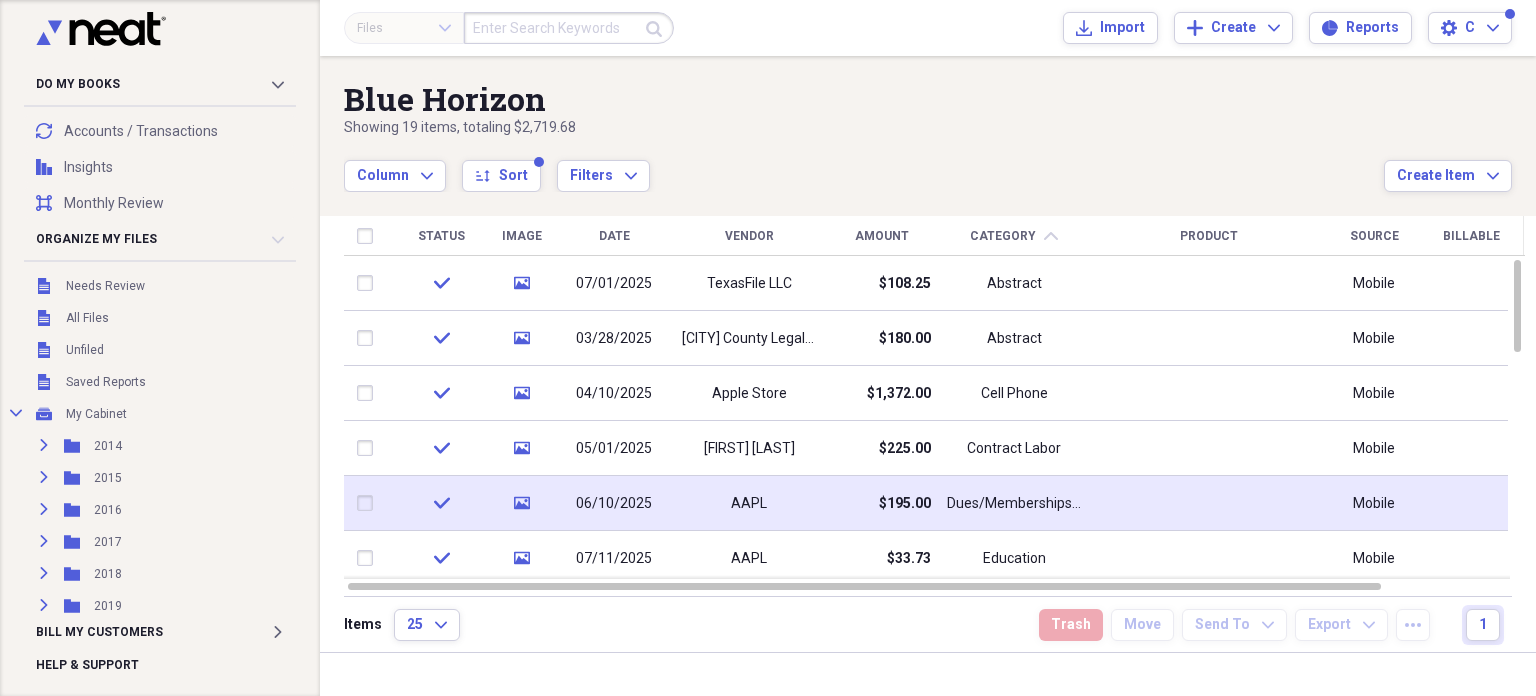 click on "Dues/Memberships/Subscriptions" at bounding box center (1014, 504) 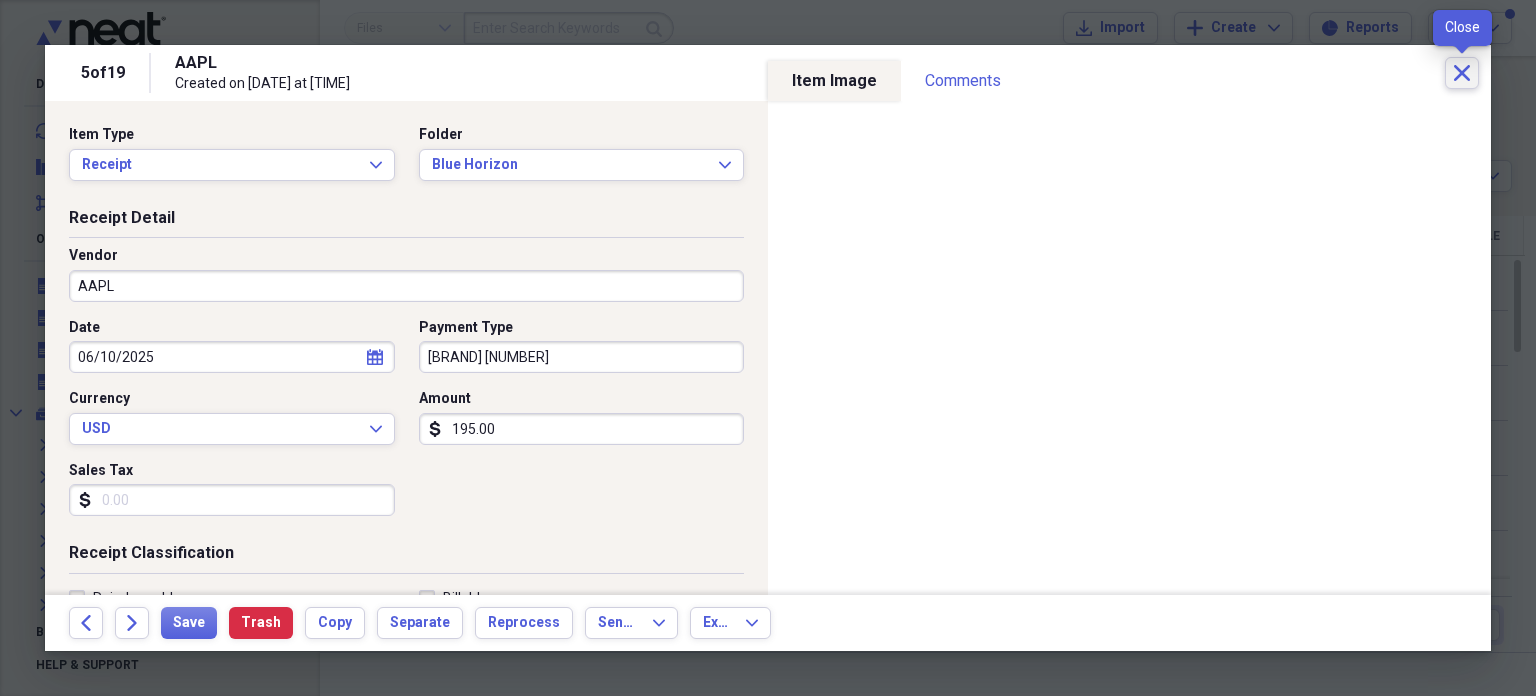 click on "Close" 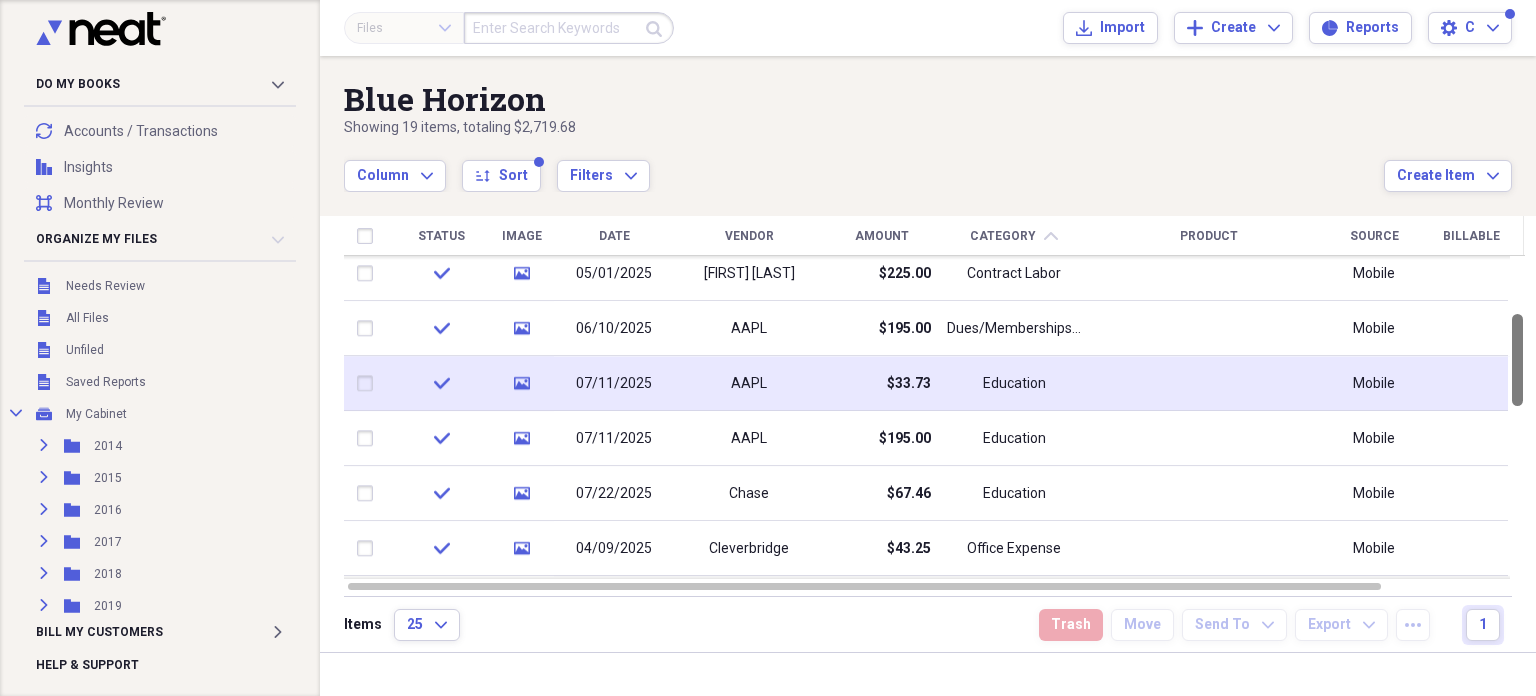 drag, startPoint x: 1528, startPoint y: 326, endPoint x: 1376, endPoint y: 395, distance: 166.92813 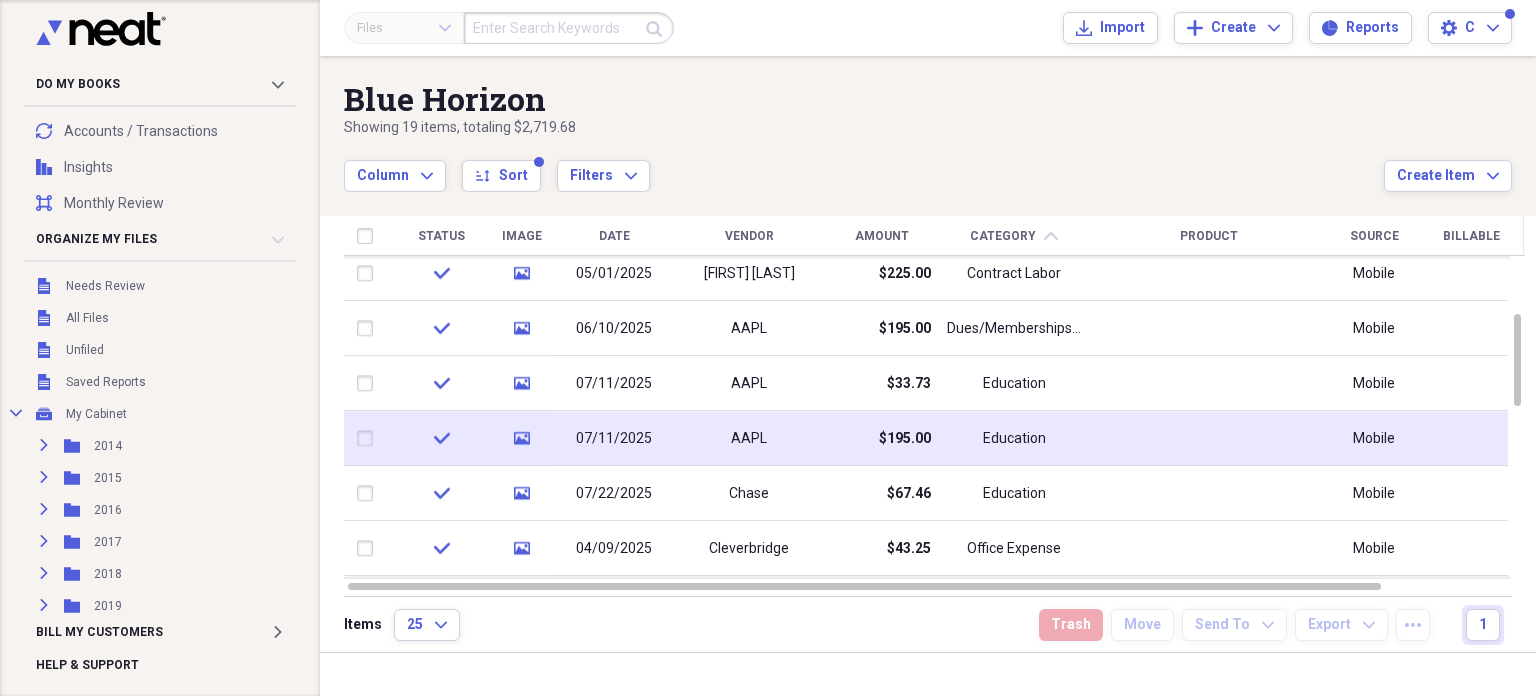 click on "Education" at bounding box center [1014, 439] 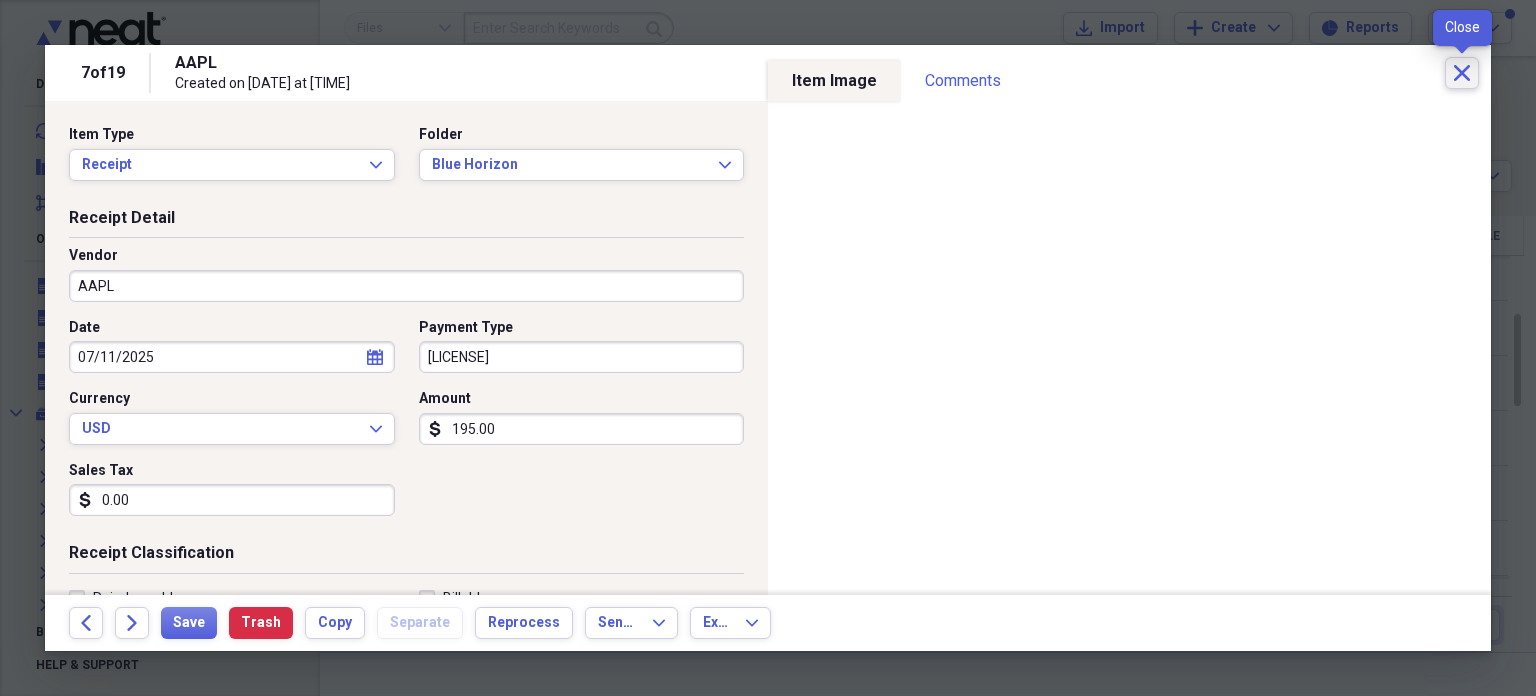 click on "Close" at bounding box center [1462, 73] 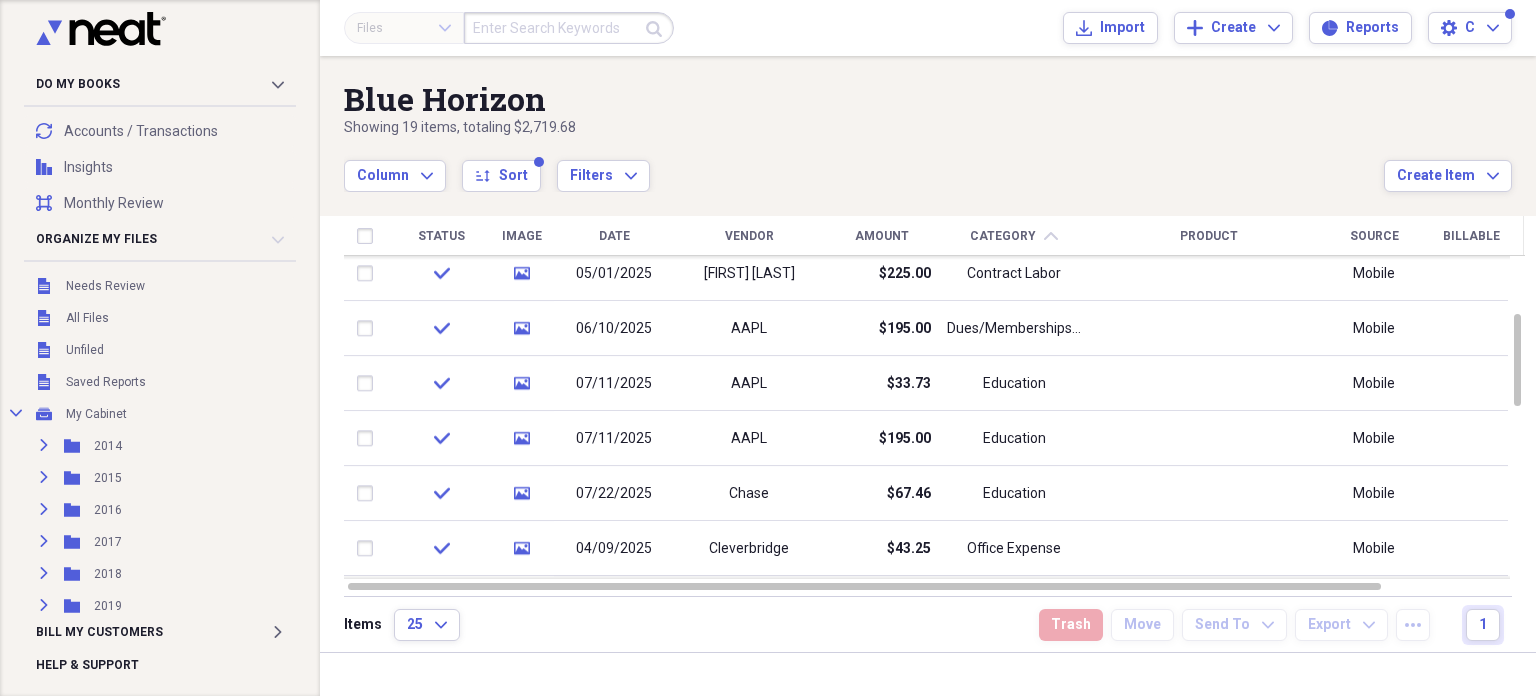 click on "Amount" at bounding box center [882, 236] 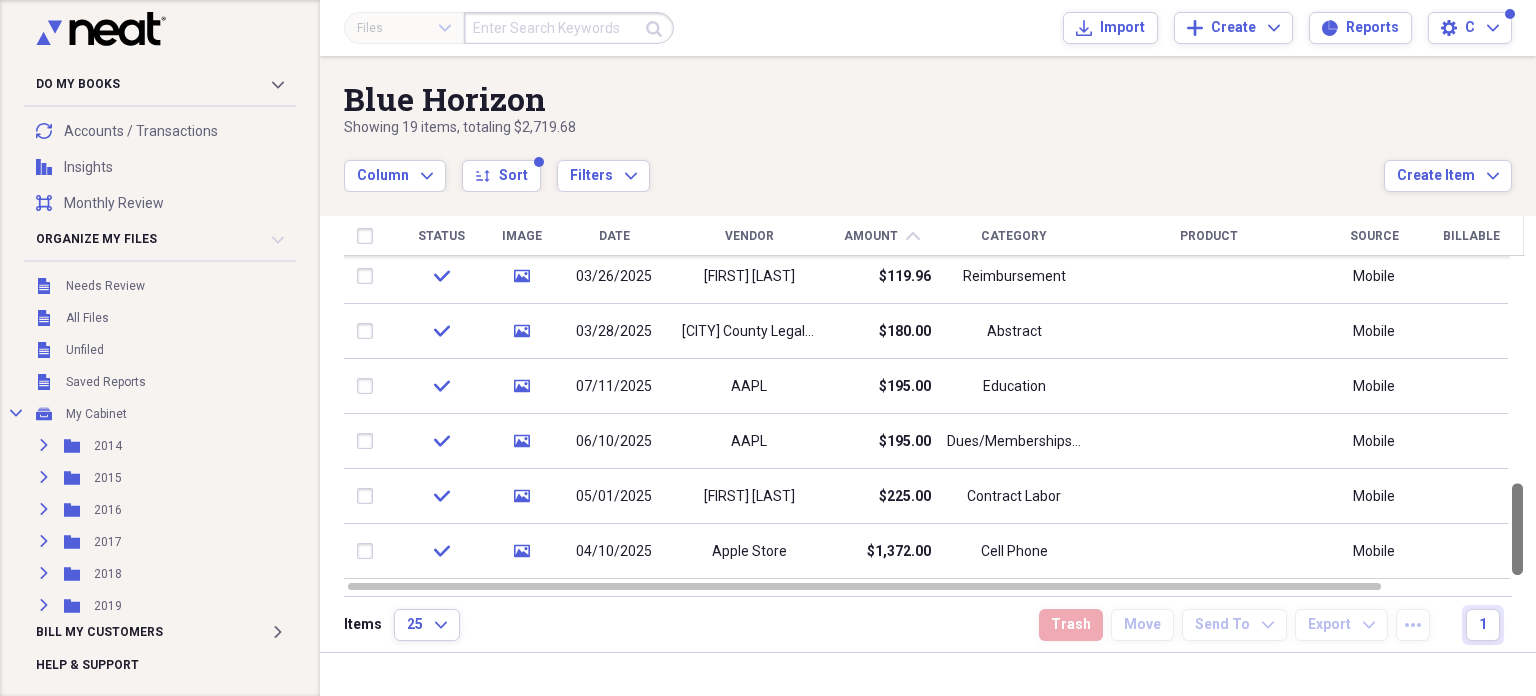 drag, startPoint x: 1528, startPoint y: 306, endPoint x: 1529, endPoint y: 533, distance: 227.0022 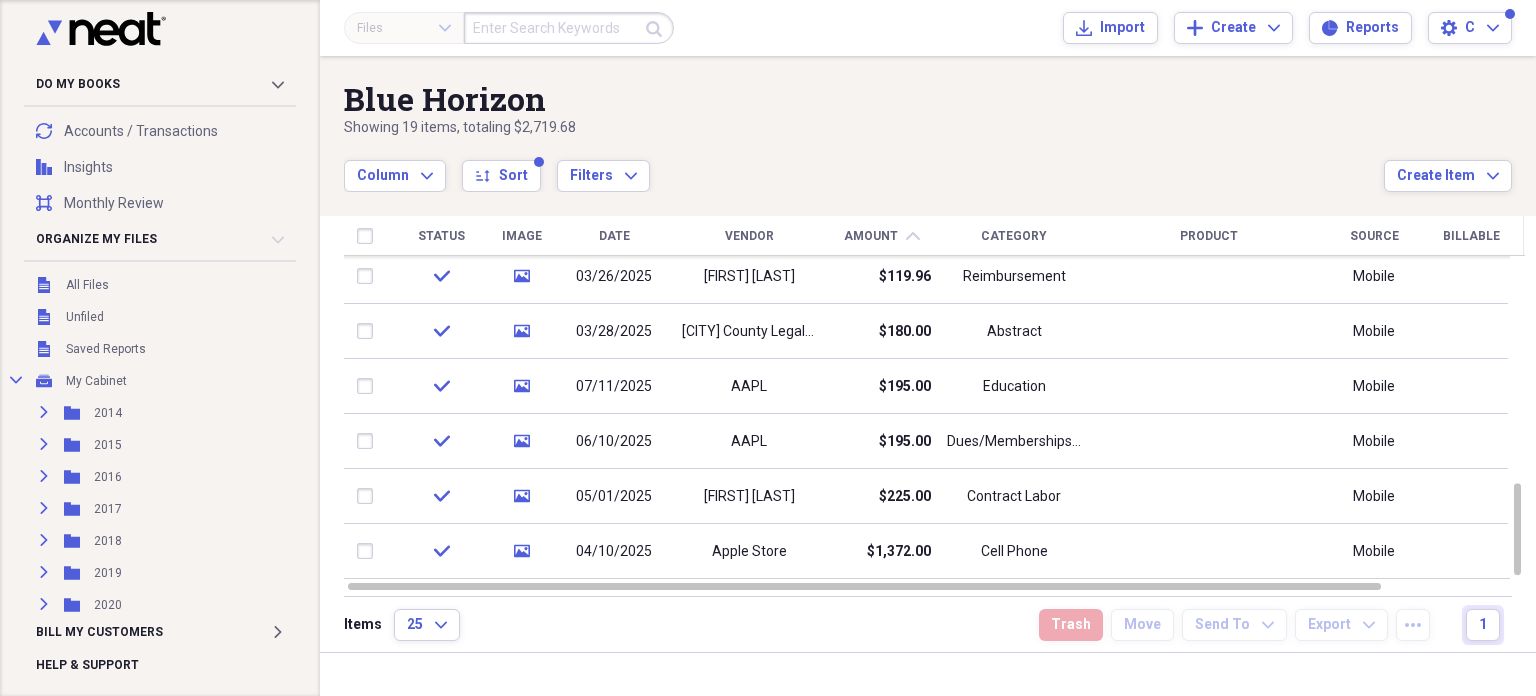 scroll, scrollTop: 0, scrollLeft: 0, axis: both 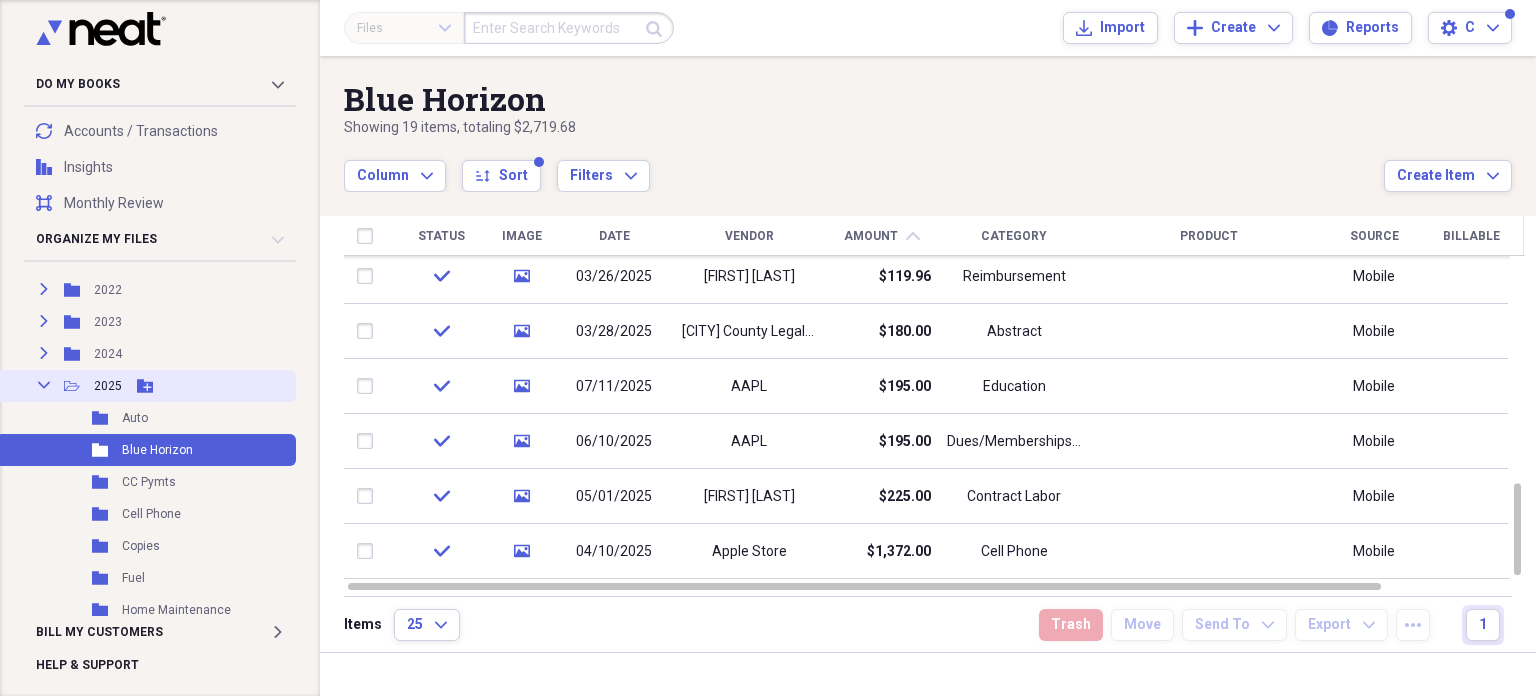 click on "2025" at bounding box center (108, 386) 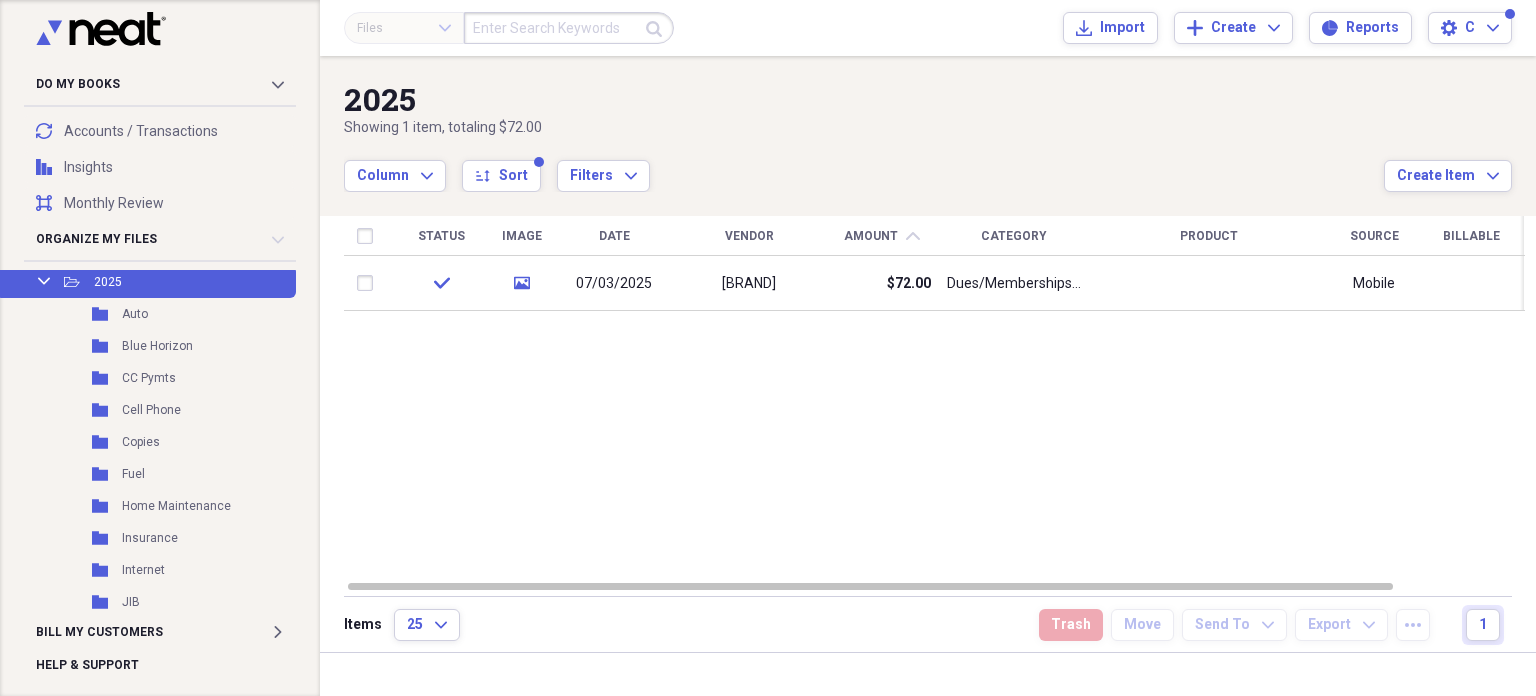 scroll, scrollTop: 512, scrollLeft: 0, axis: vertical 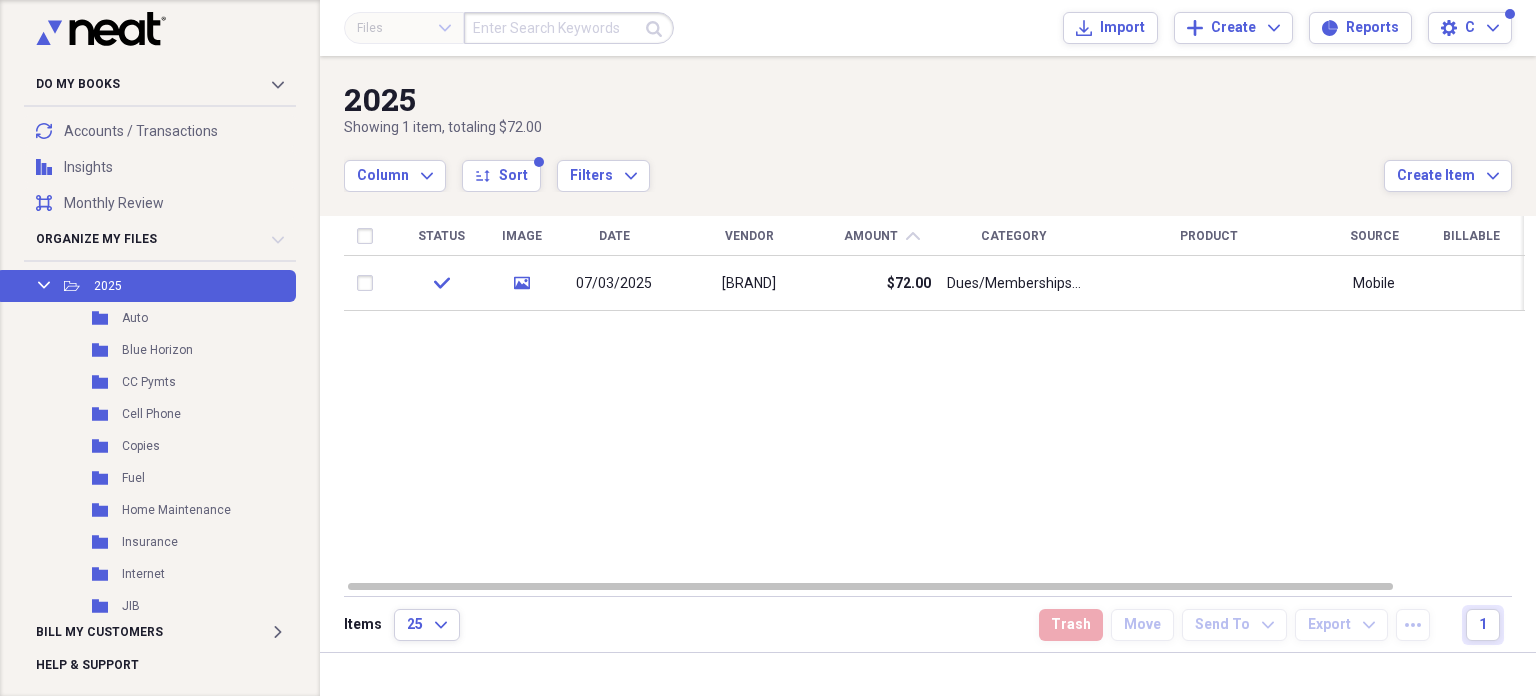click at bounding box center (569, 28) 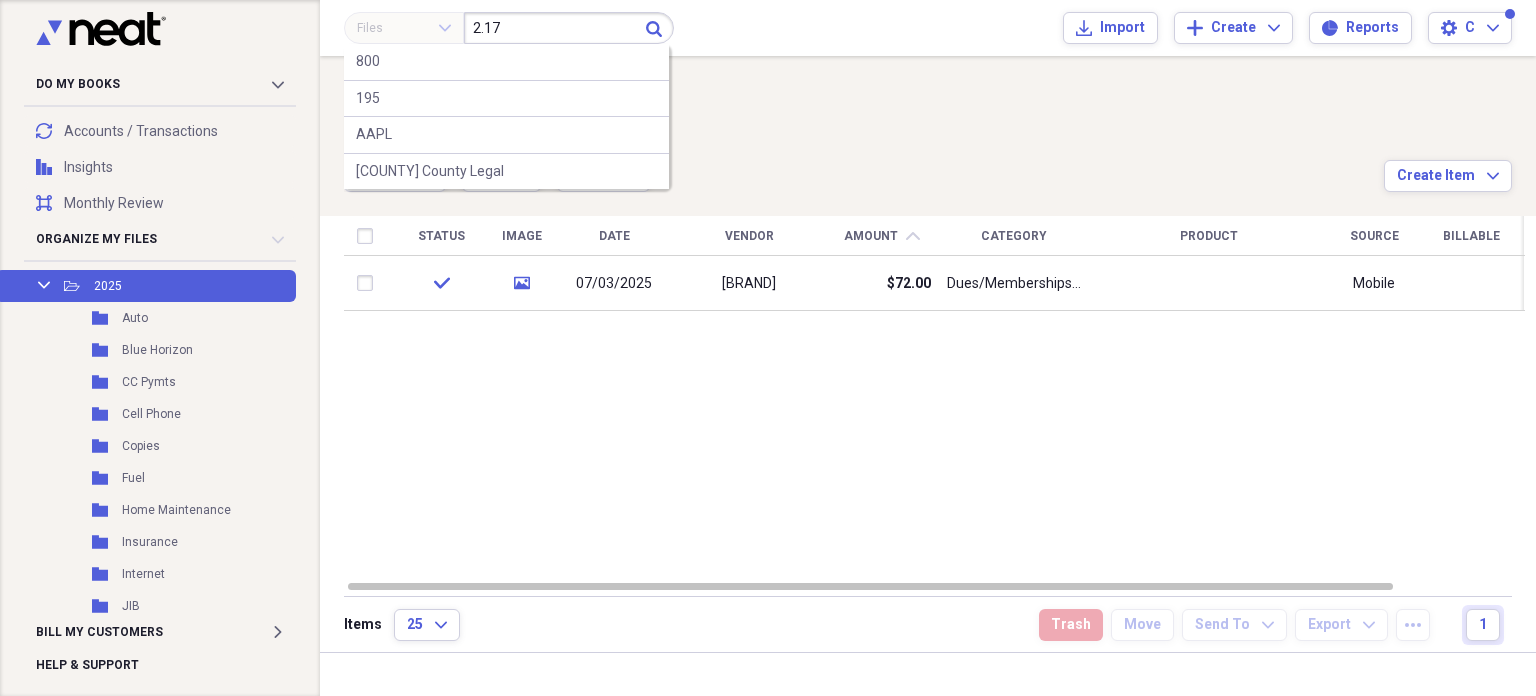 type on "2.17" 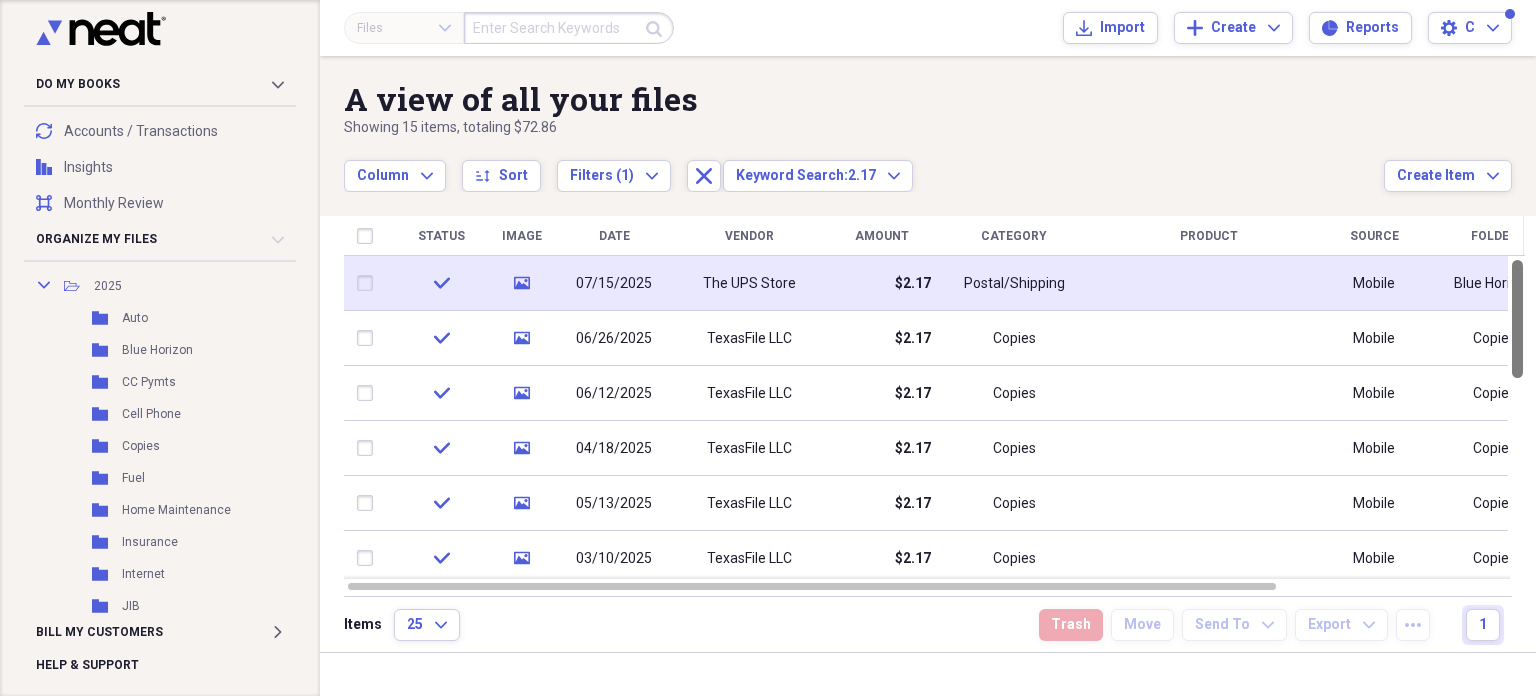 drag, startPoint x: 1526, startPoint y: 324, endPoint x: 1512, endPoint y: 294, distance: 33.105892 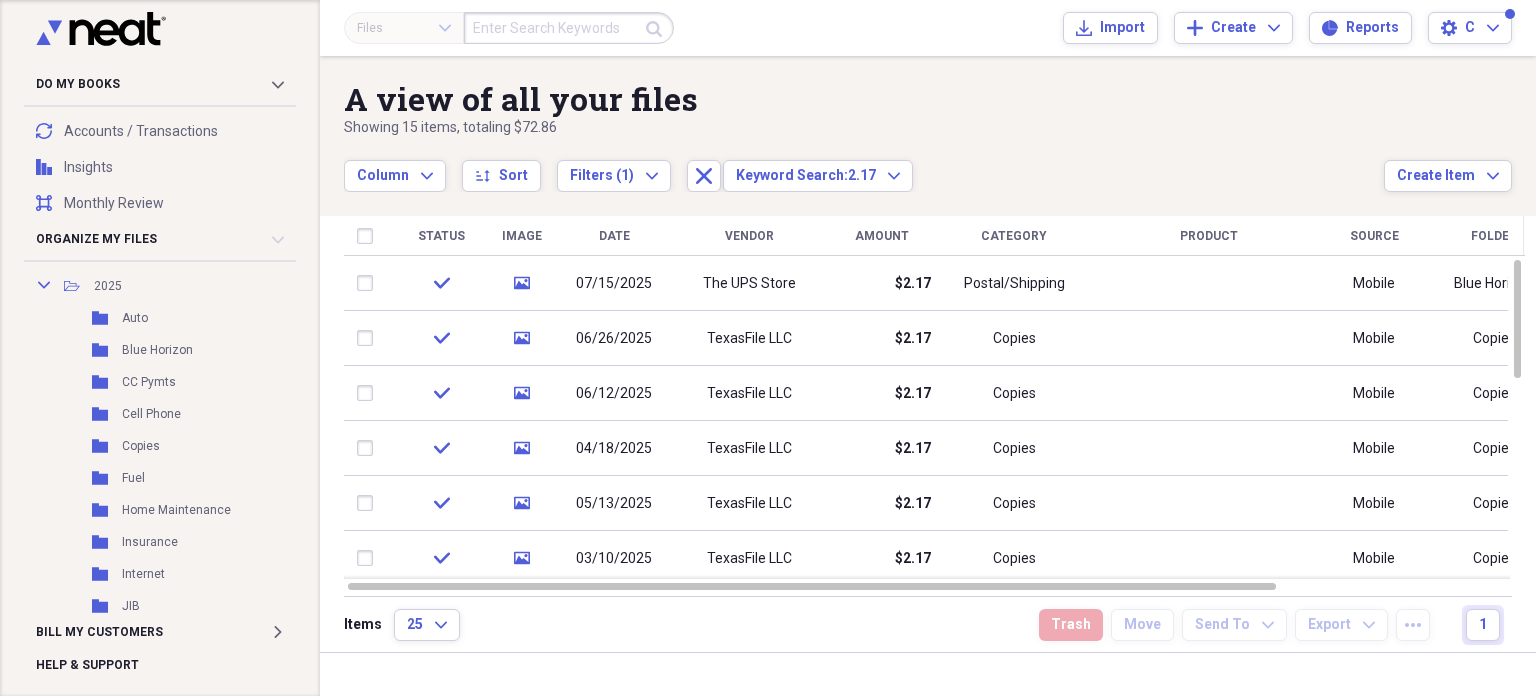 click on "Date" at bounding box center (614, 236) 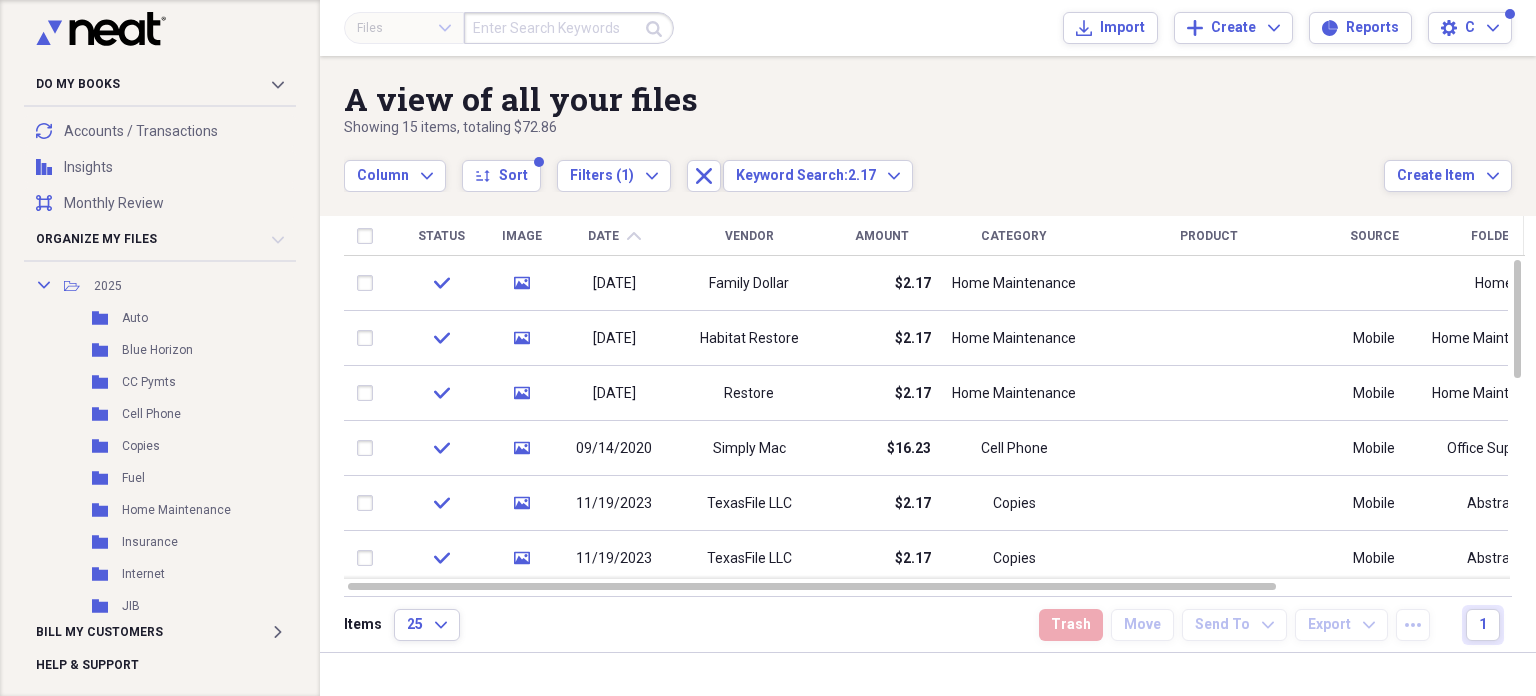 click on "Date" at bounding box center [603, 236] 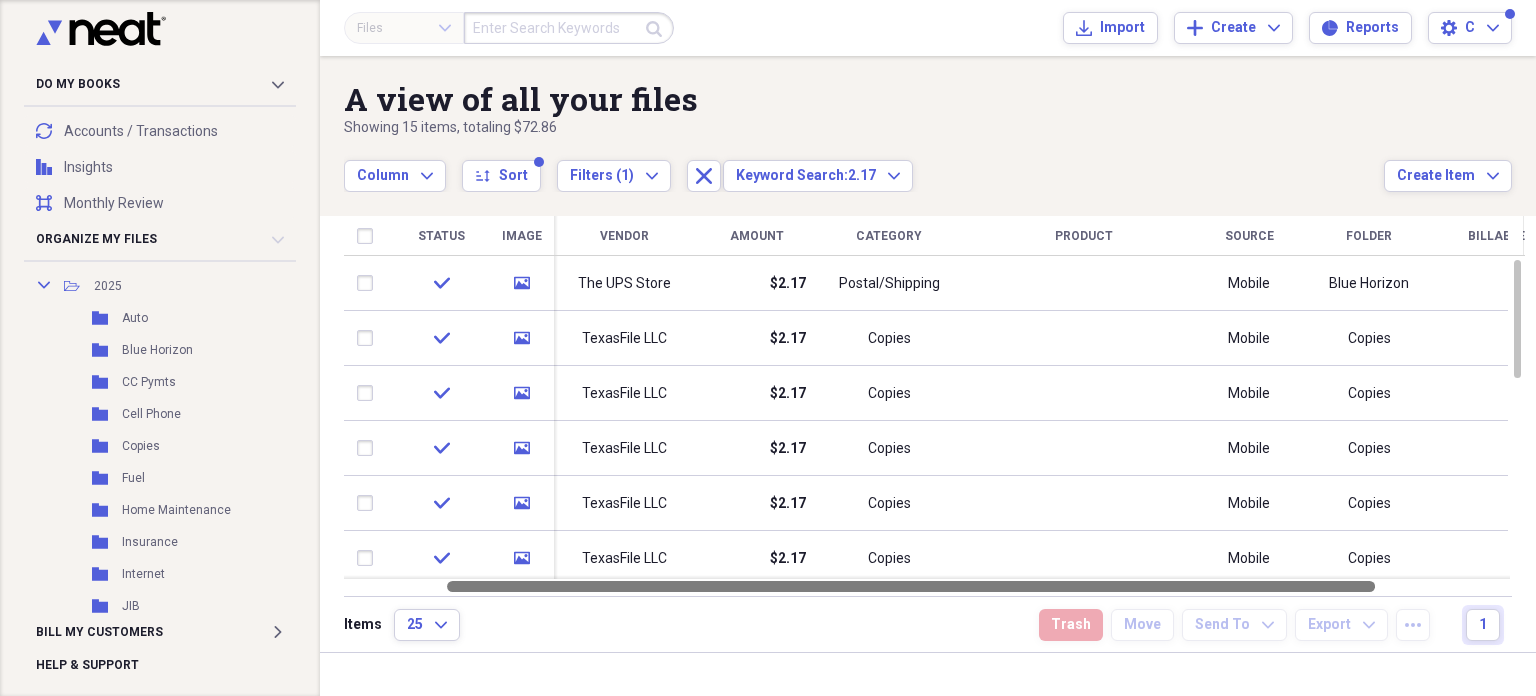 drag, startPoint x: 1215, startPoint y: 580, endPoint x: 1320, endPoint y: 577, distance: 105.04285 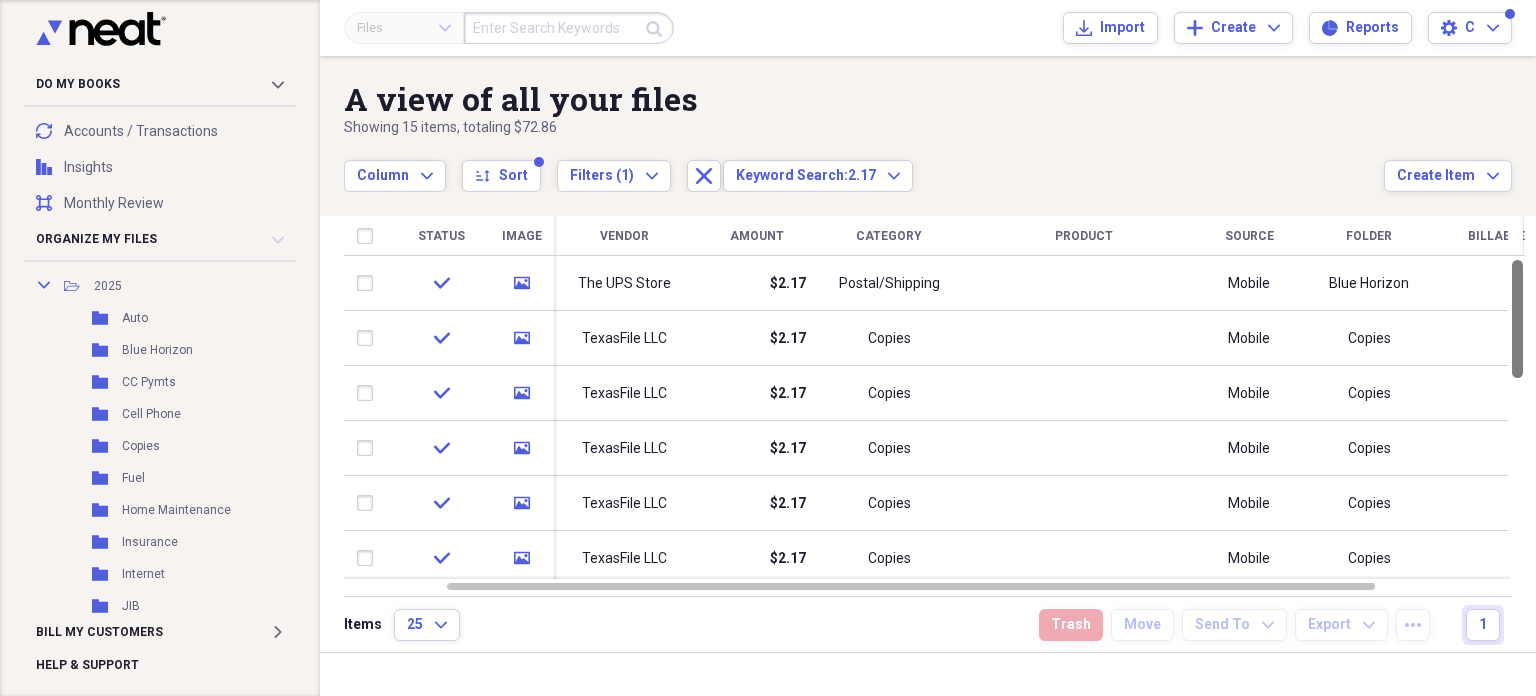 drag, startPoint x: 1524, startPoint y: 340, endPoint x: 1522, endPoint y: 309, distance: 31.06445 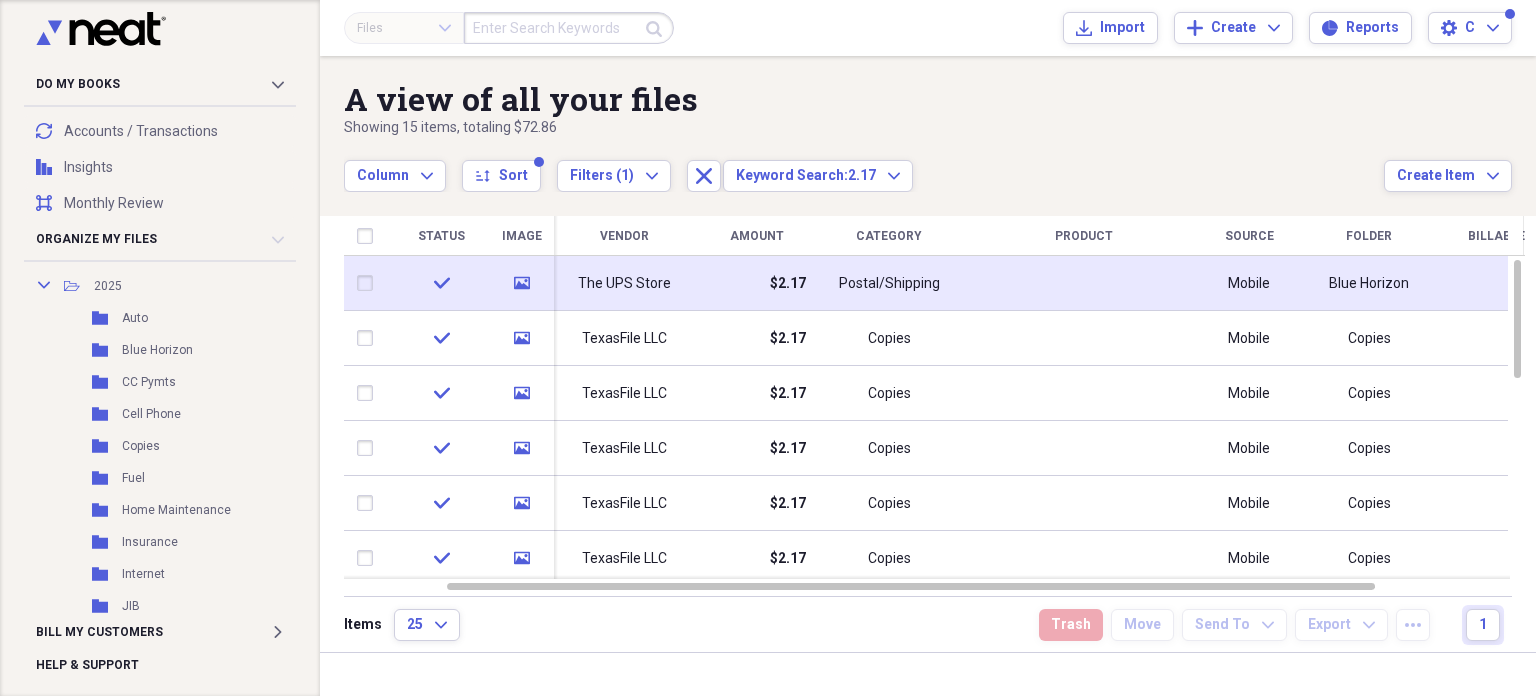 click on "Postal/Shipping" at bounding box center (889, 284) 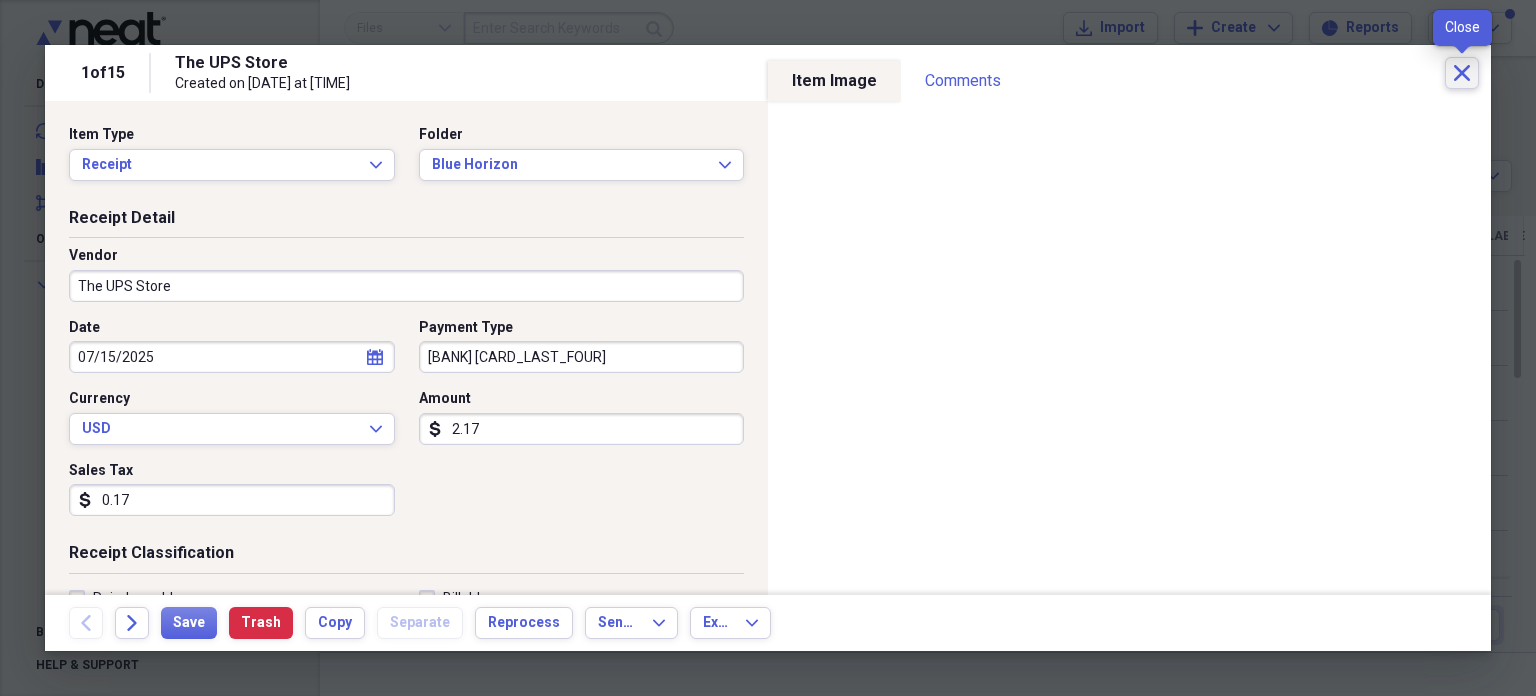 click 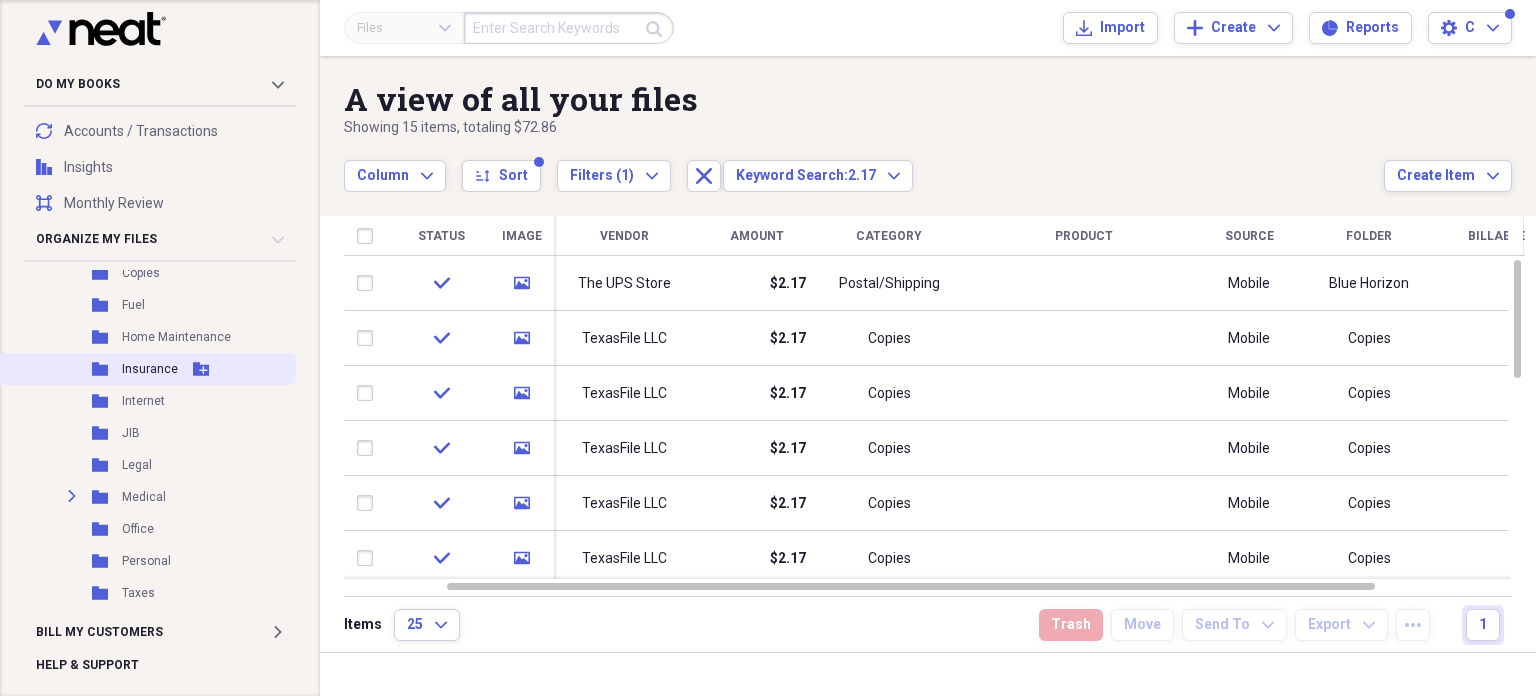 scroll, scrollTop: 739, scrollLeft: 0, axis: vertical 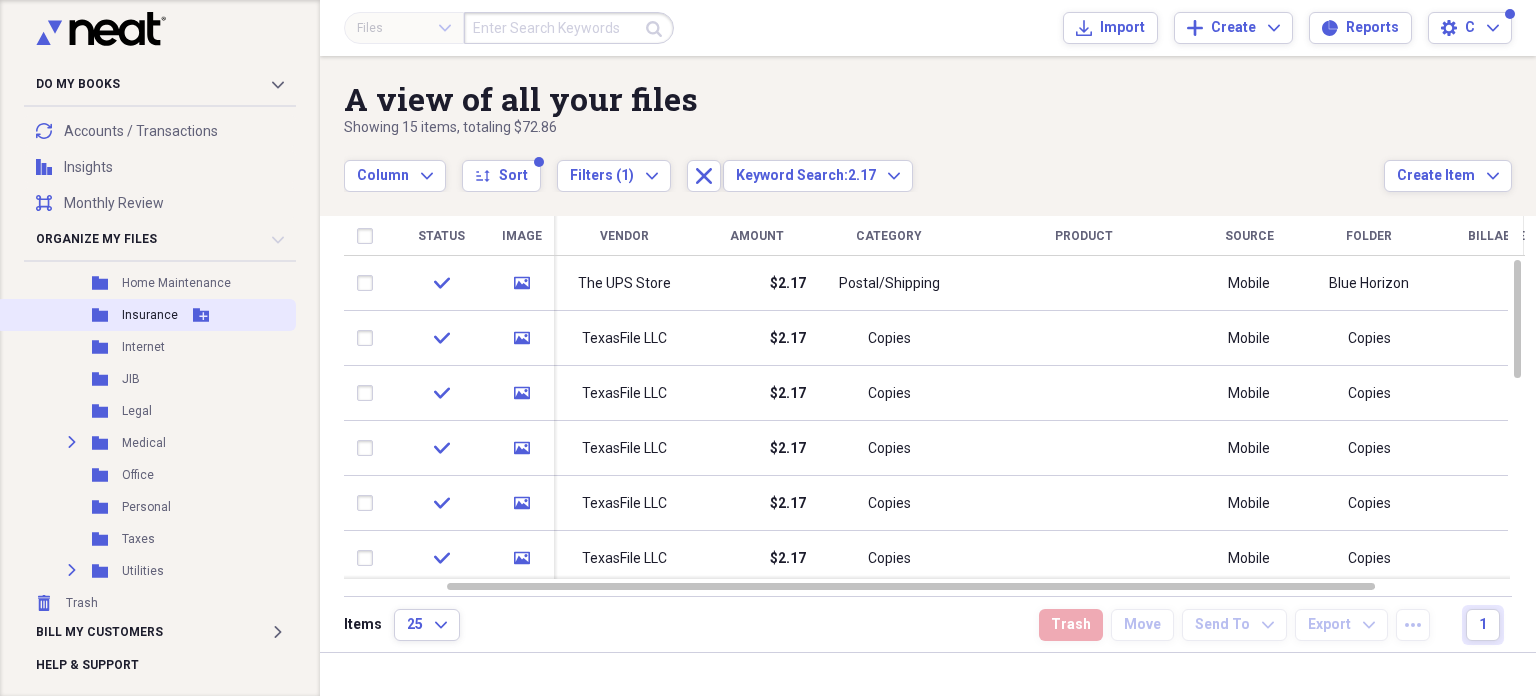click on "Folder Internet Add Folder" at bounding box center [146, 347] 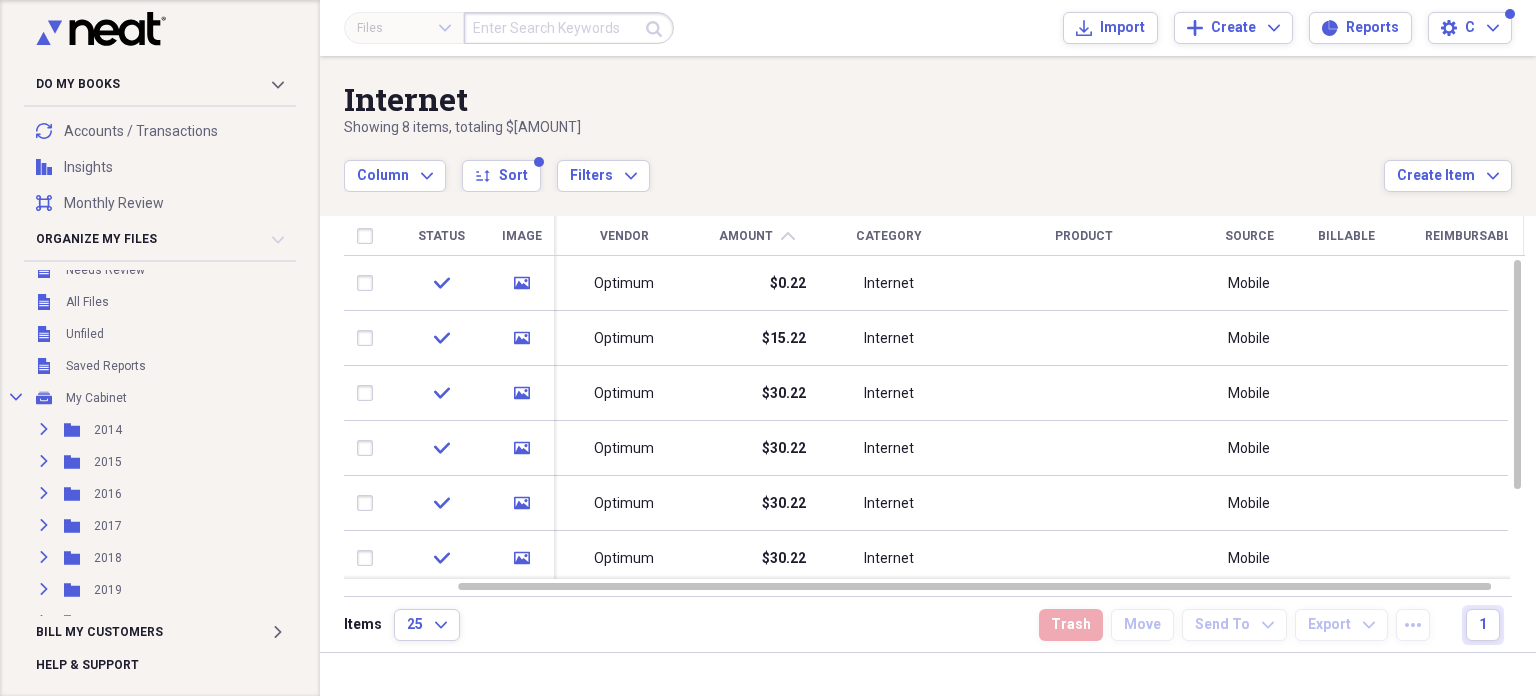 scroll, scrollTop: 0, scrollLeft: 0, axis: both 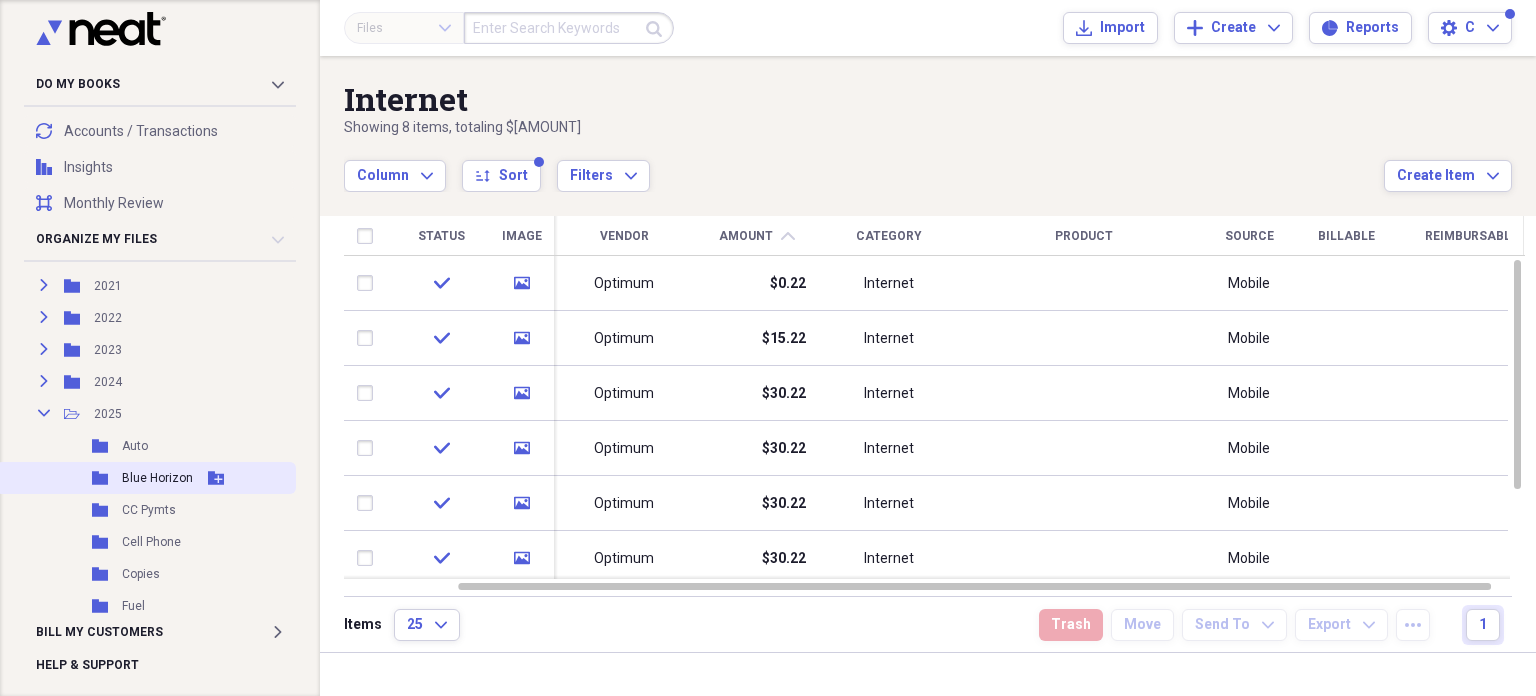 click on "Blue Horizon" at bounding box center [157, 478] 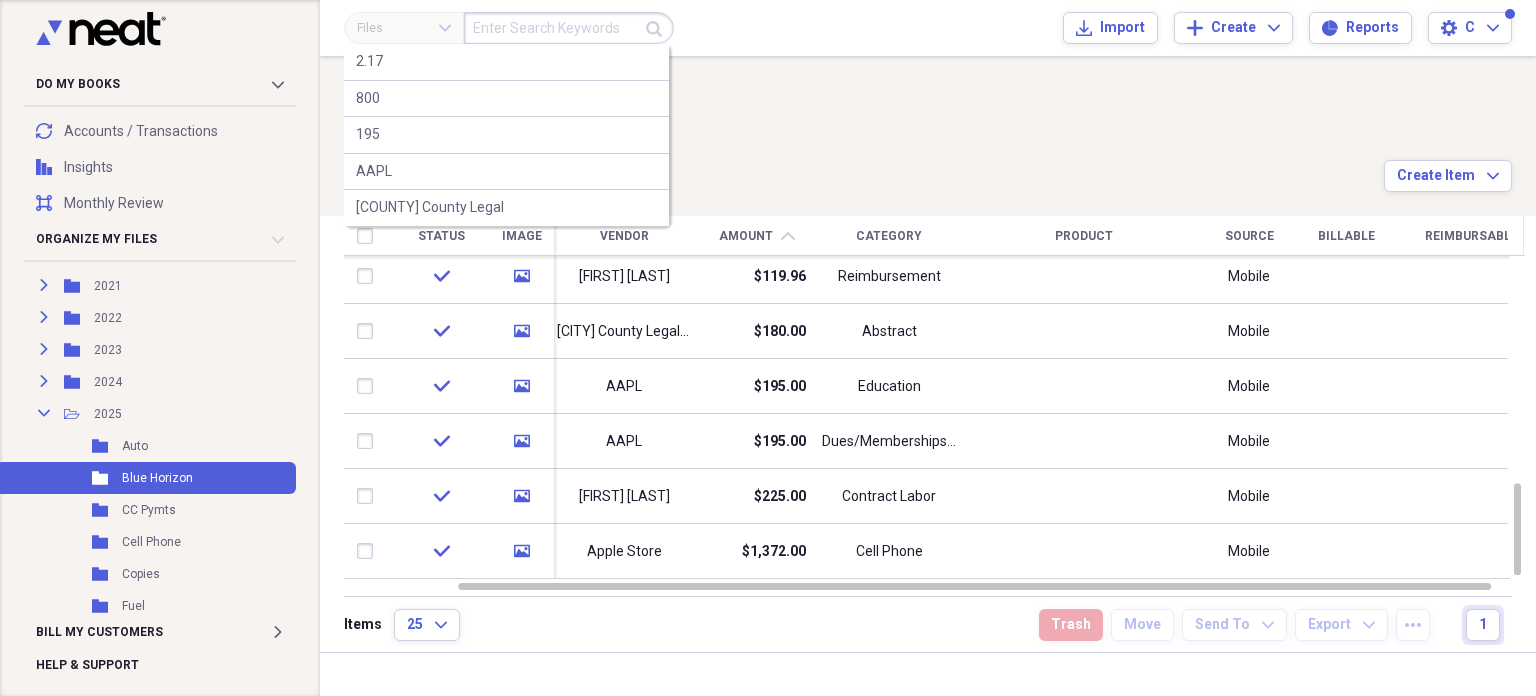 click at bounding box center [569, 28] 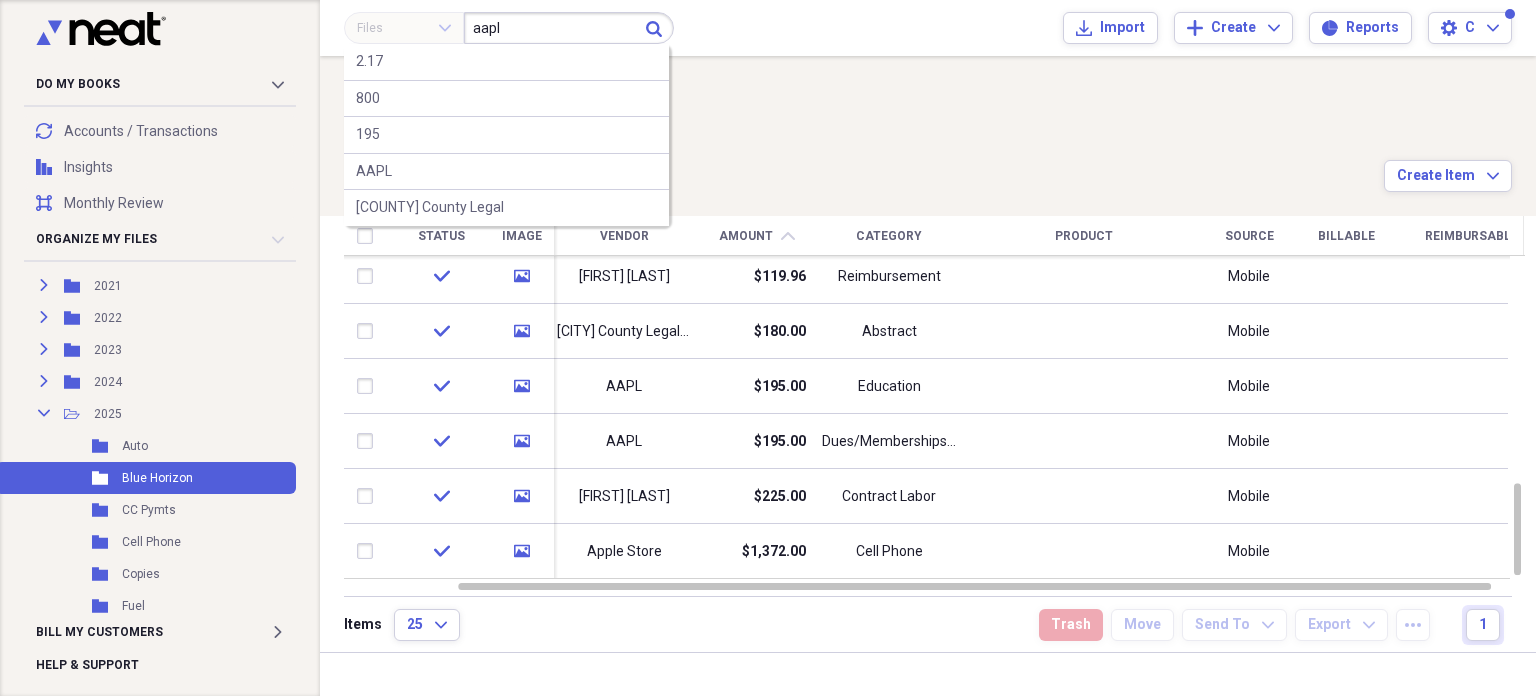 type on "aapl" 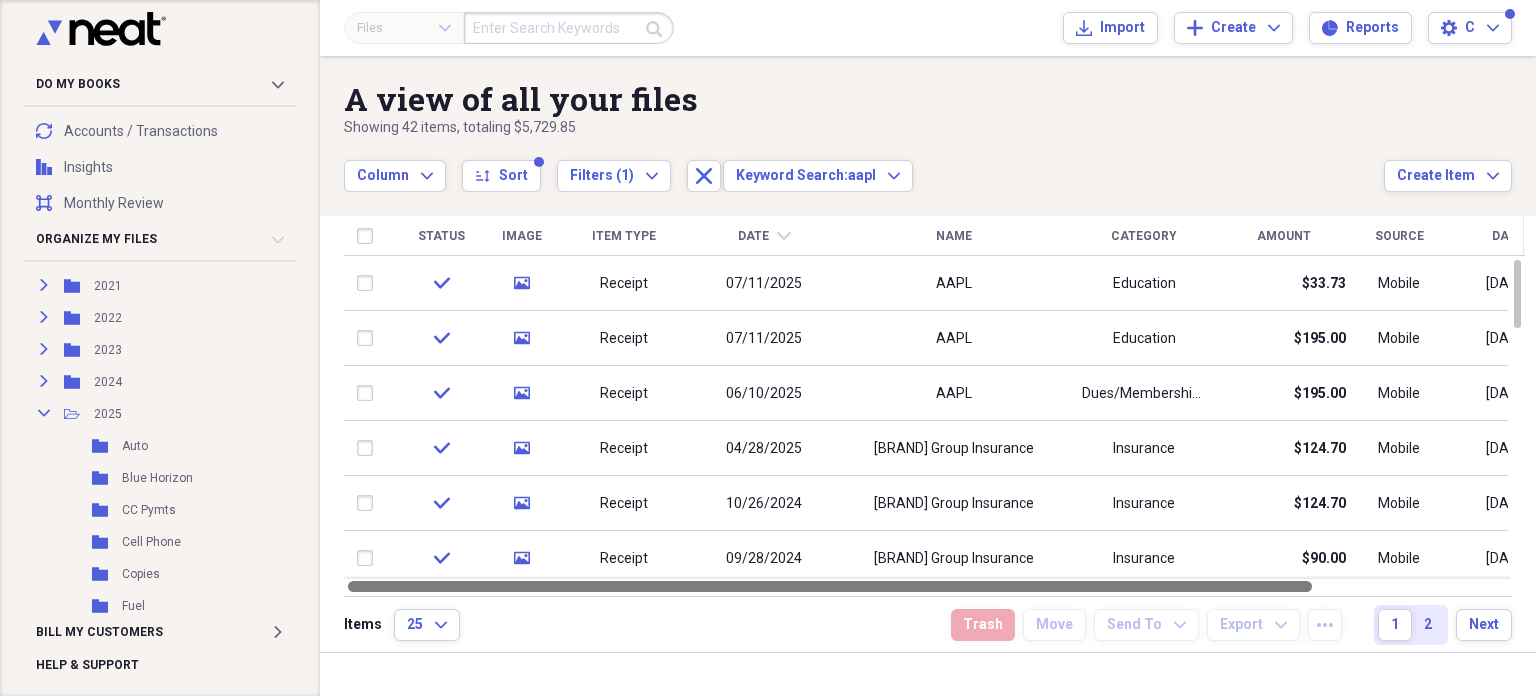 drag, startPoint x: 908, startPoint y: 585, endPoint x: 778, endPoint y: 580, distance: 130.09612 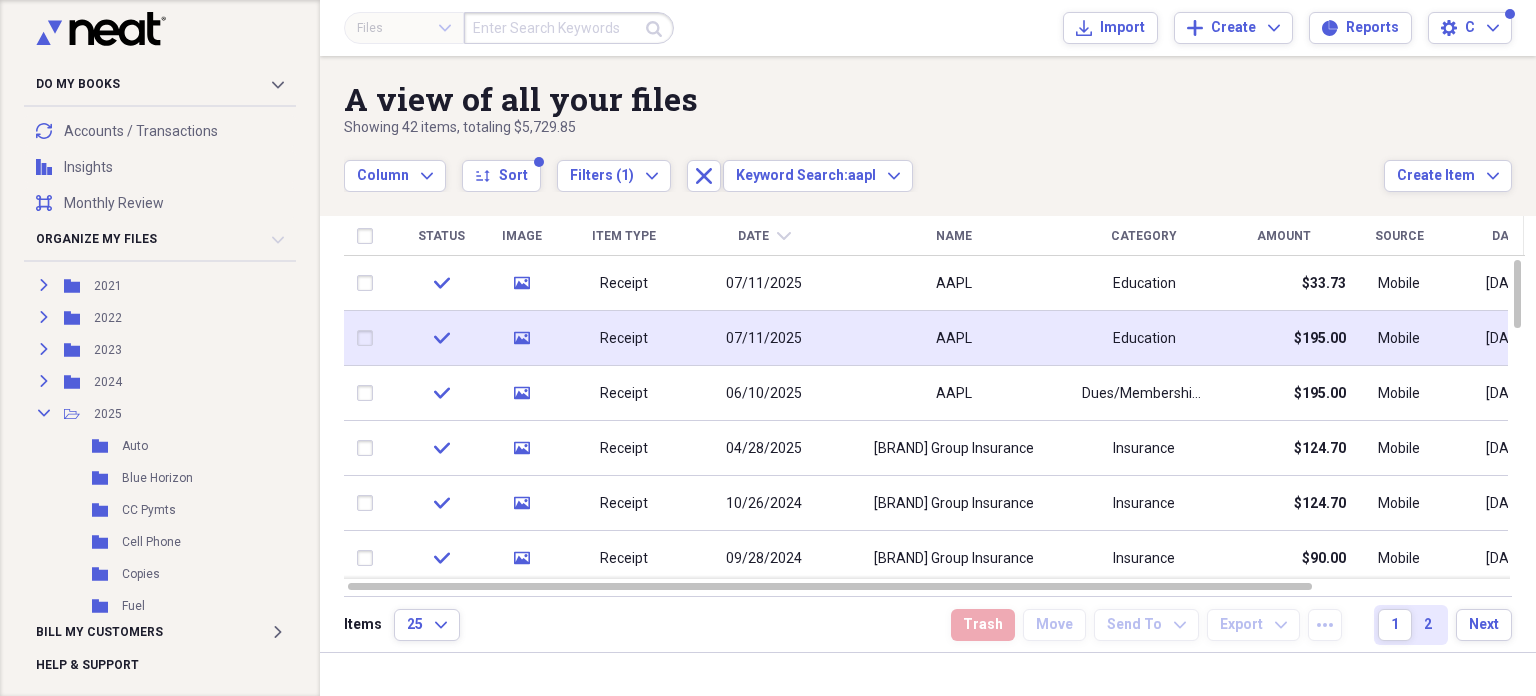 click on "AAPL" at bounding box center [954, 338] 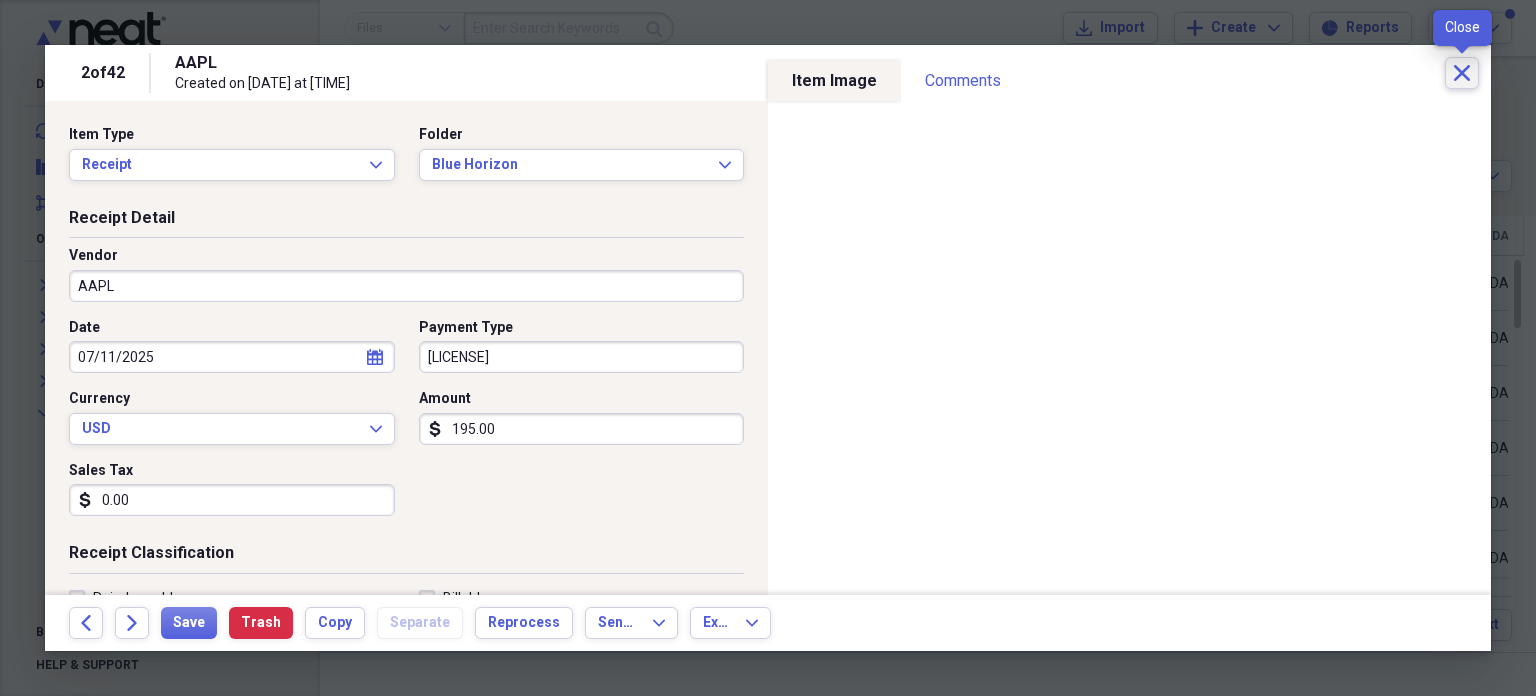 click 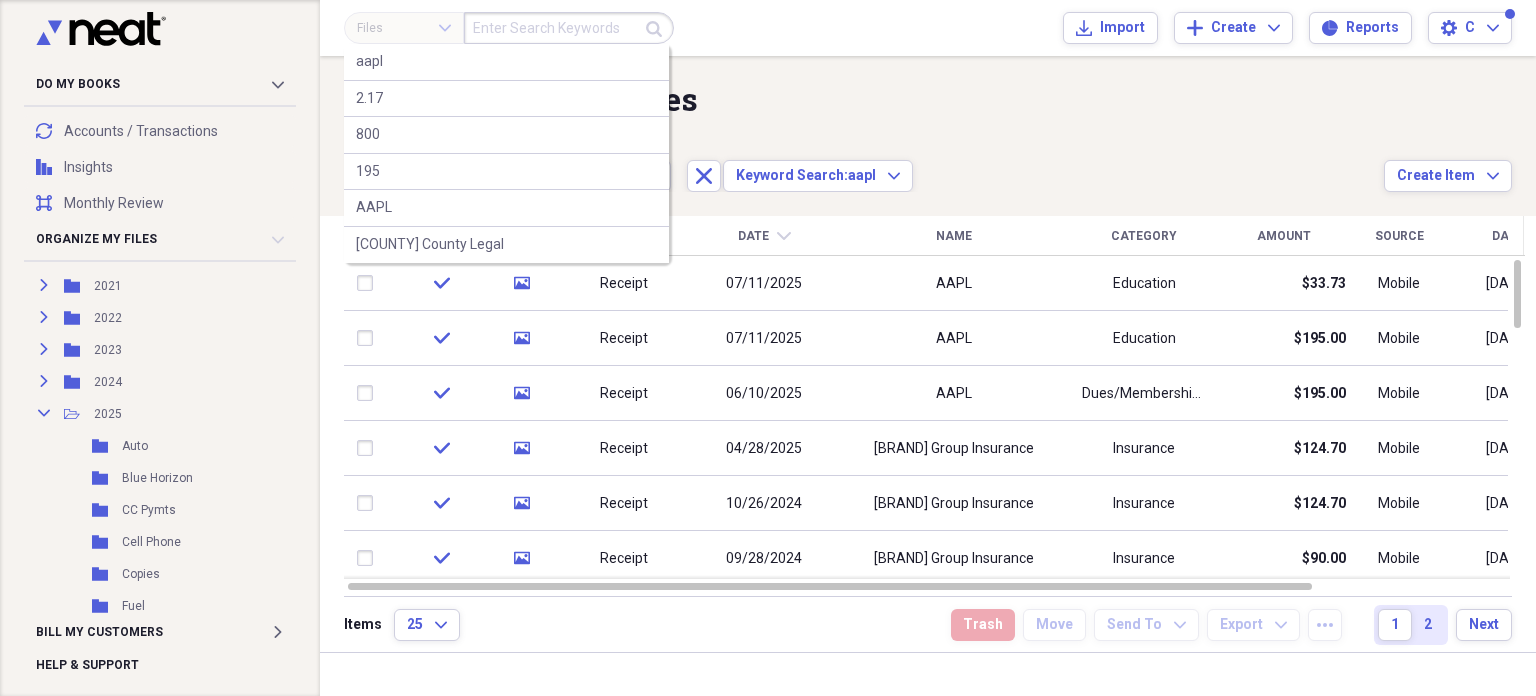 click at bounding box center (569, 28) 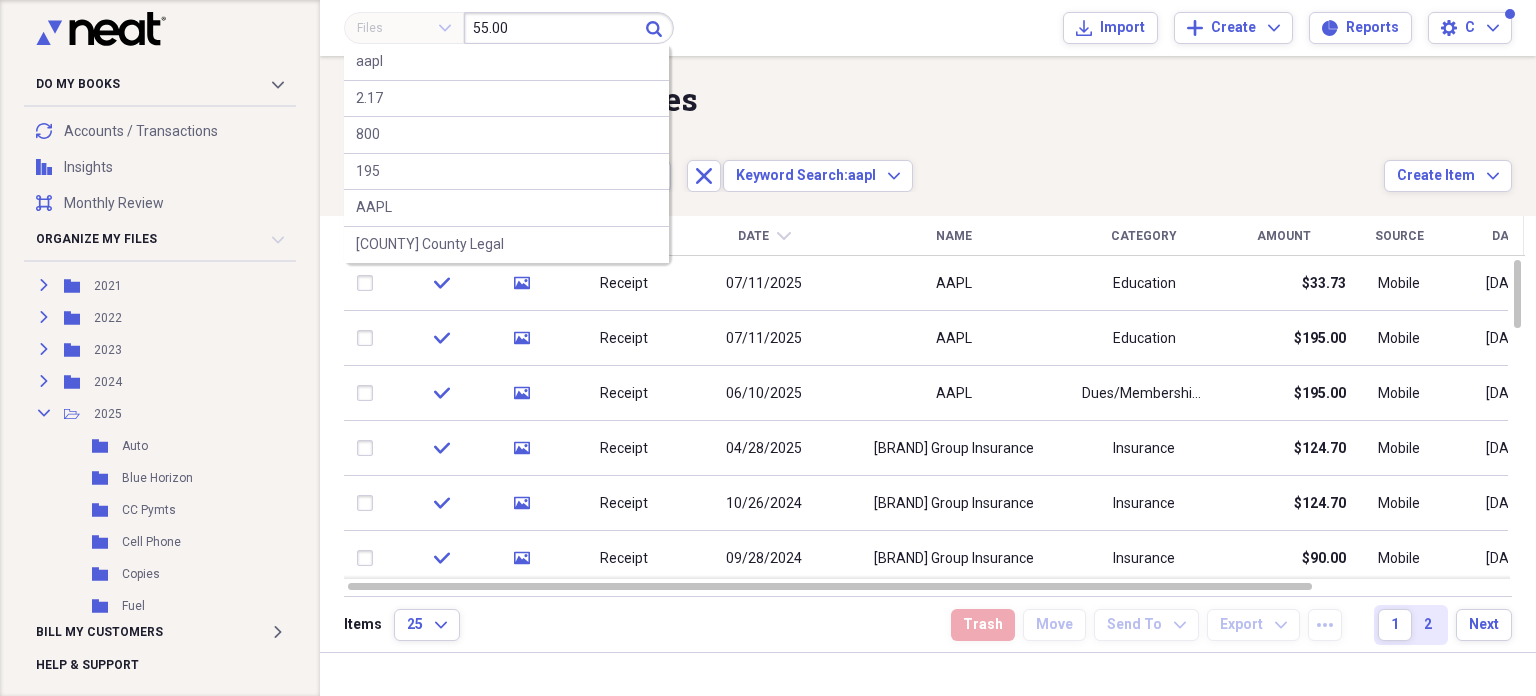 type on "55.00" 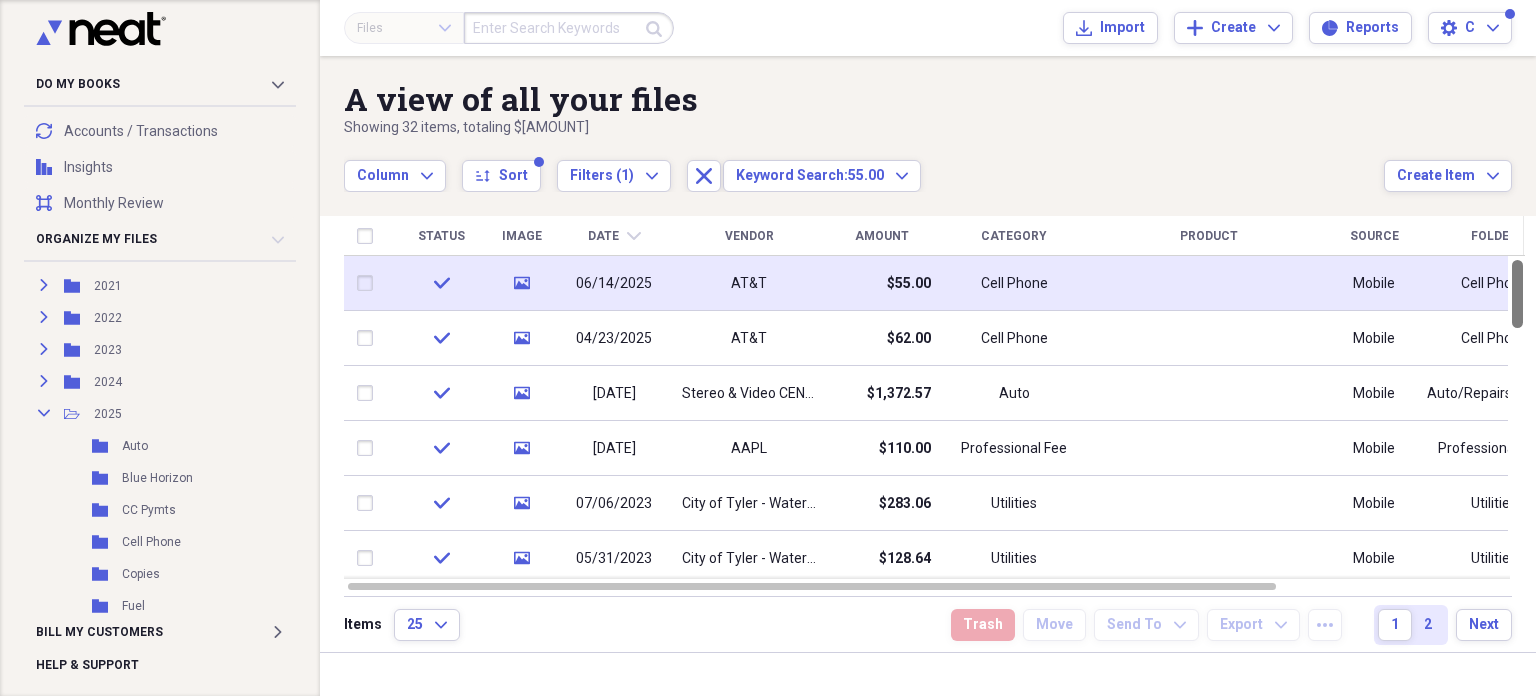 drag, startPoint x: 1528, startPoint y: 288, endPoint x: 1480, endPoint y: 264, distance: 53.66563 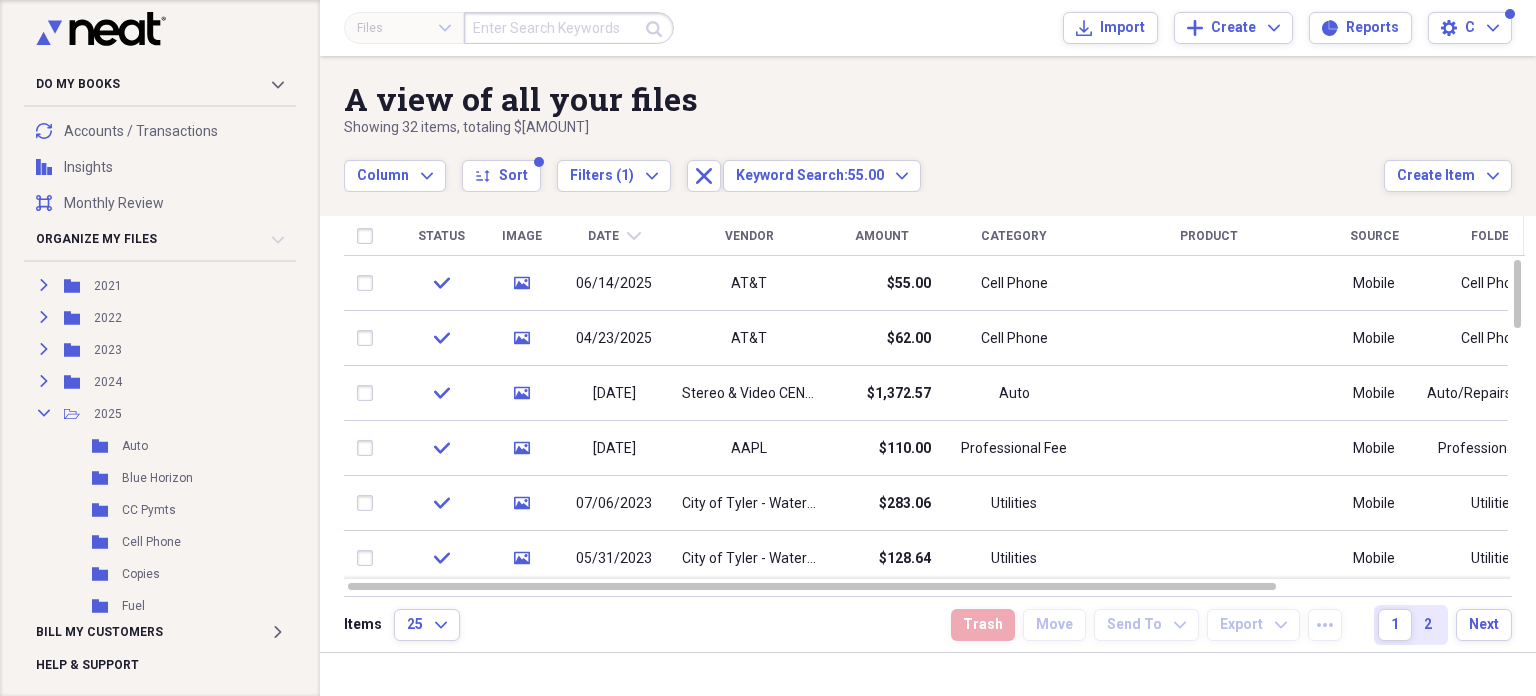click at bounding box center (569, 28) 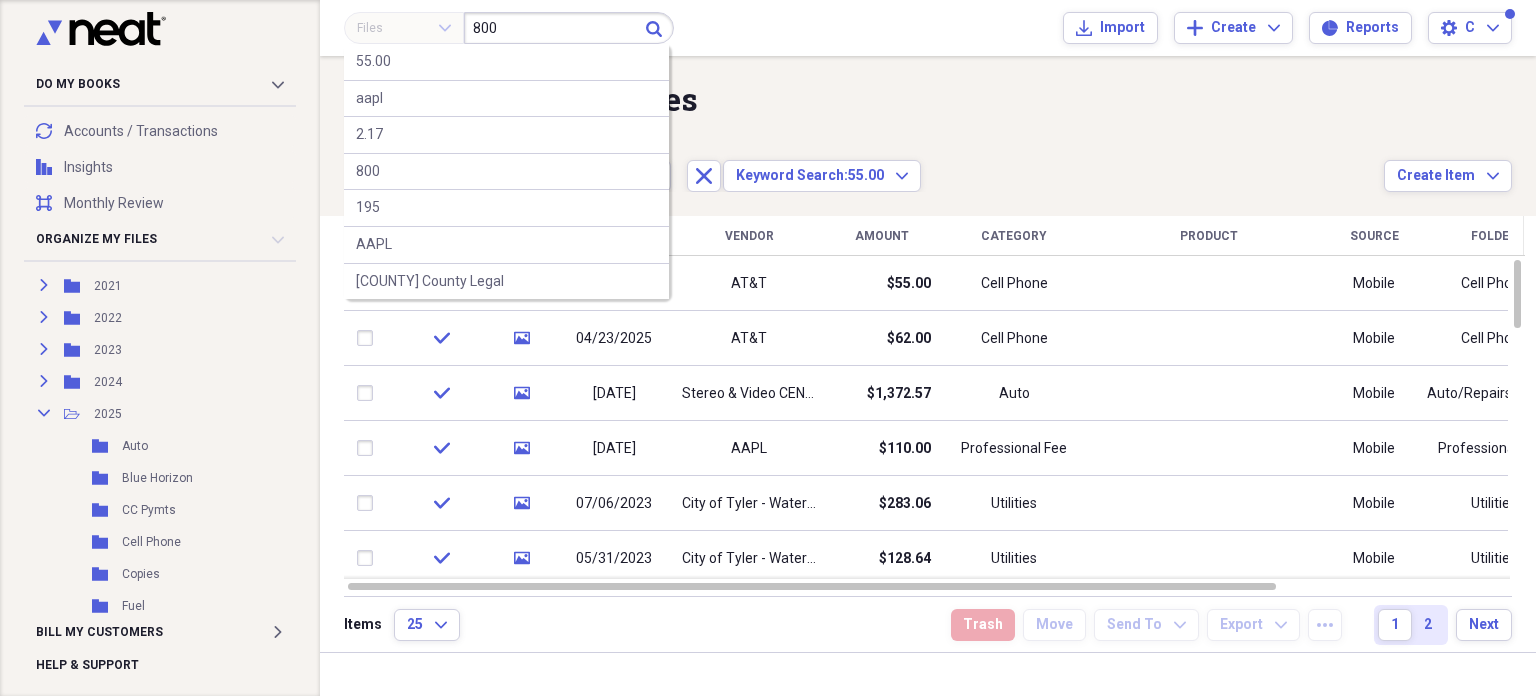 type on "800" 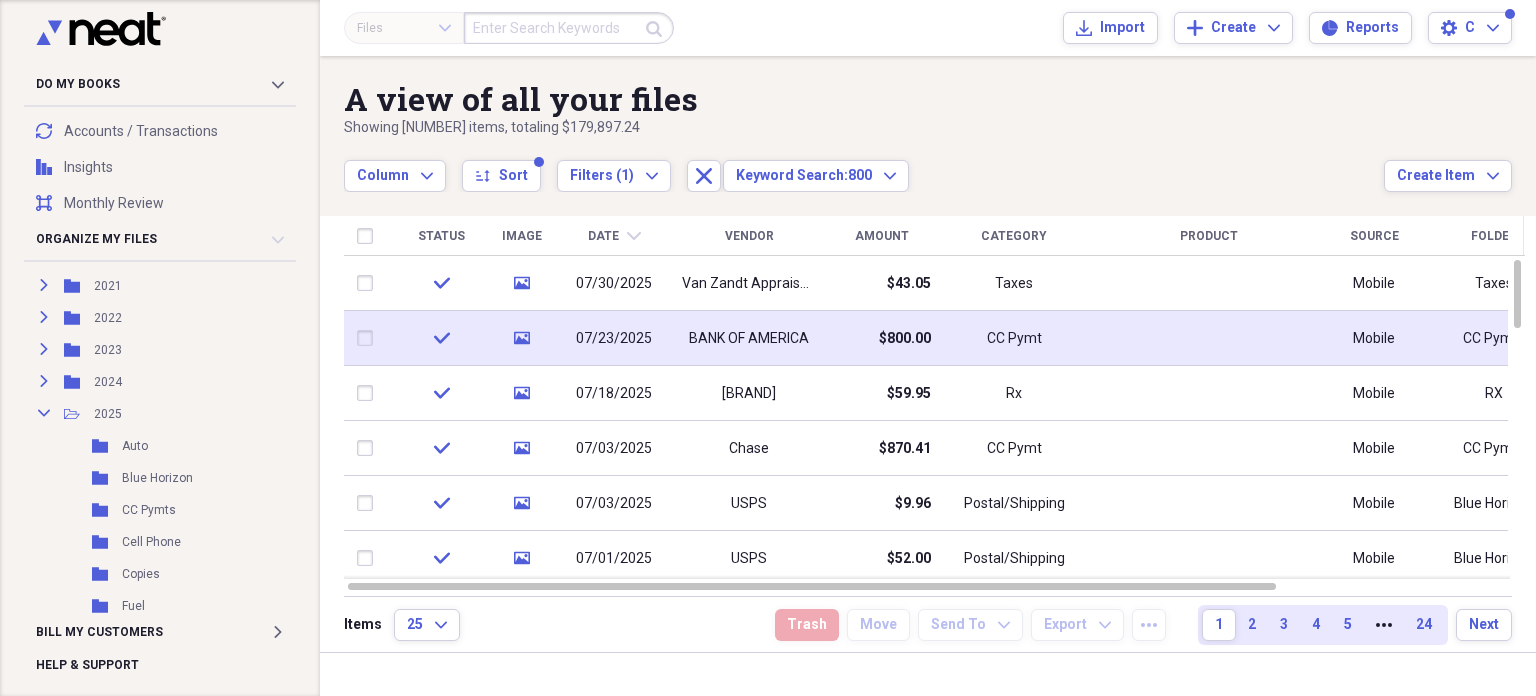 click on "BANK OF AMERICA" at bounding box center (749, 339) 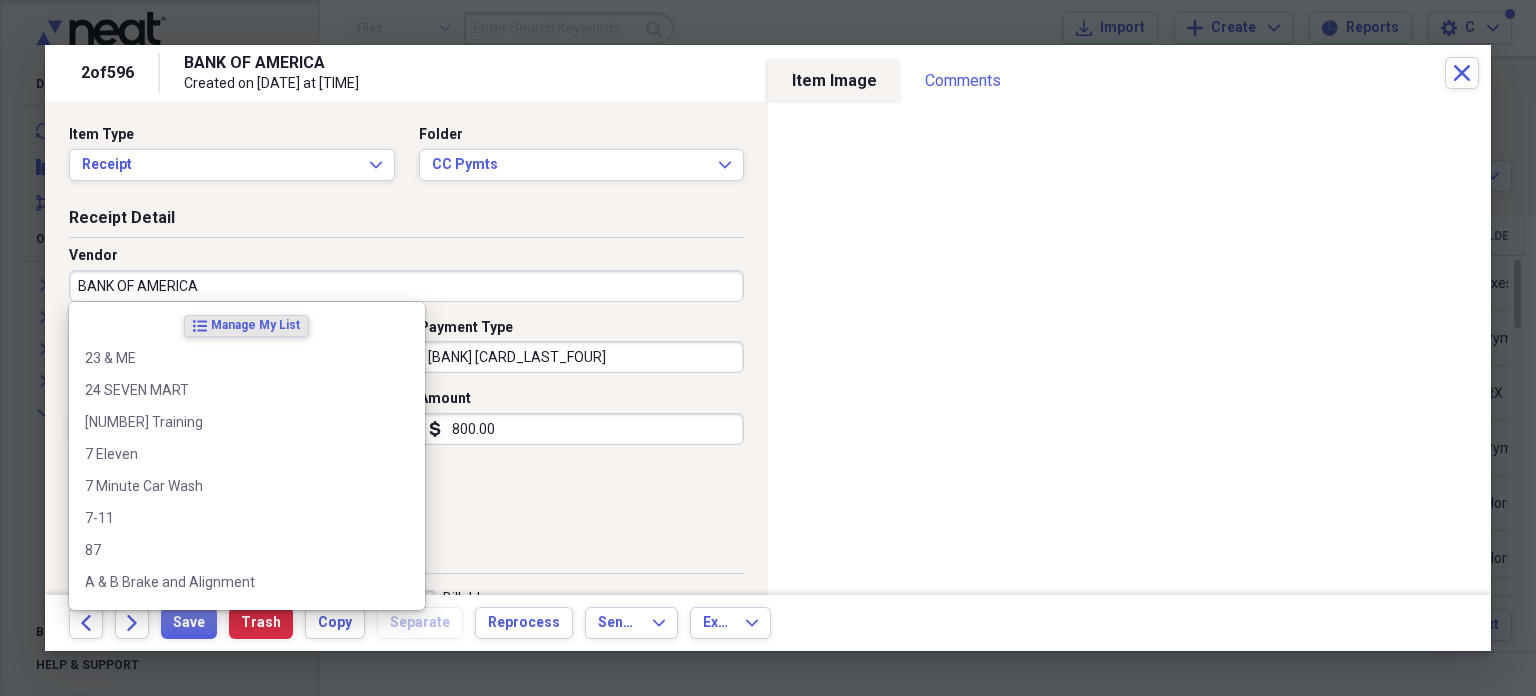 click on "BANK OF AMERICA" at bounding box center [406, 286] 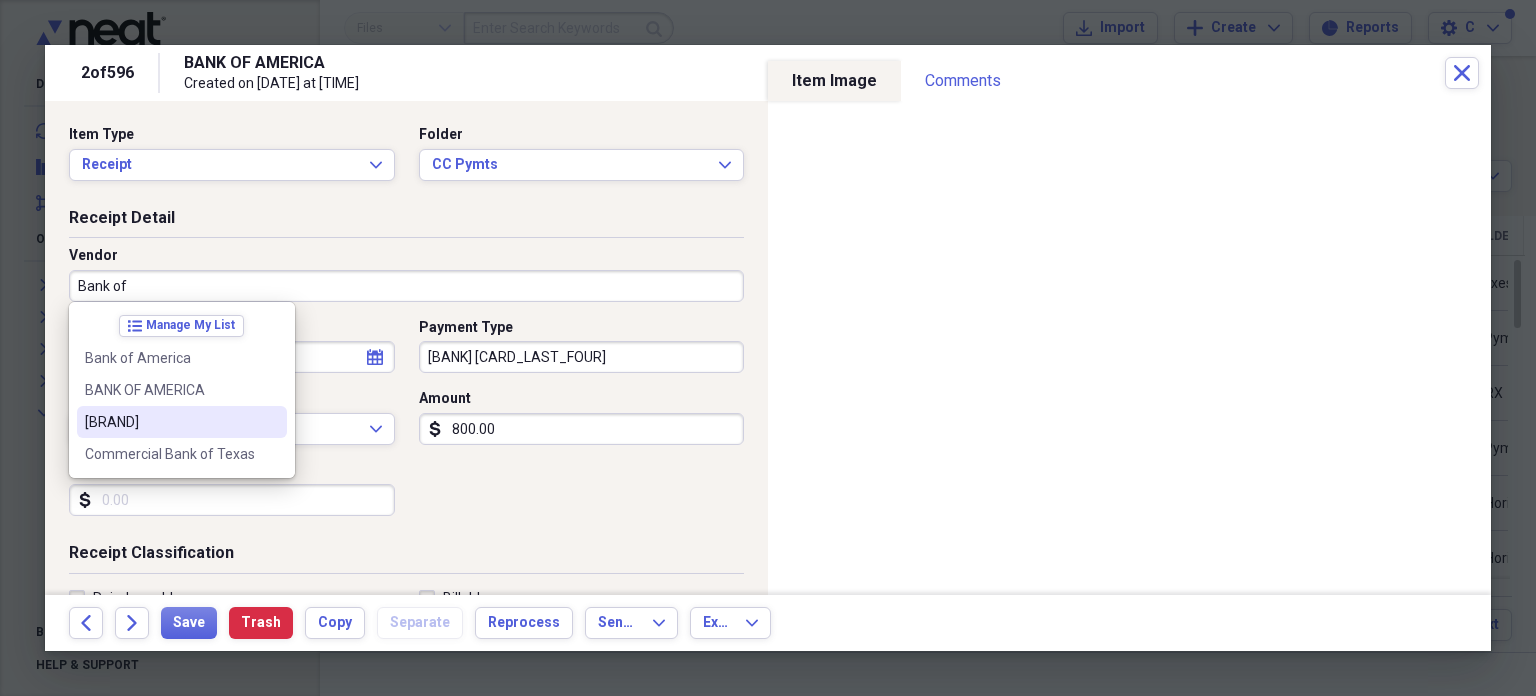 click on "Bank of America MC" at bounding box center [170, 422] 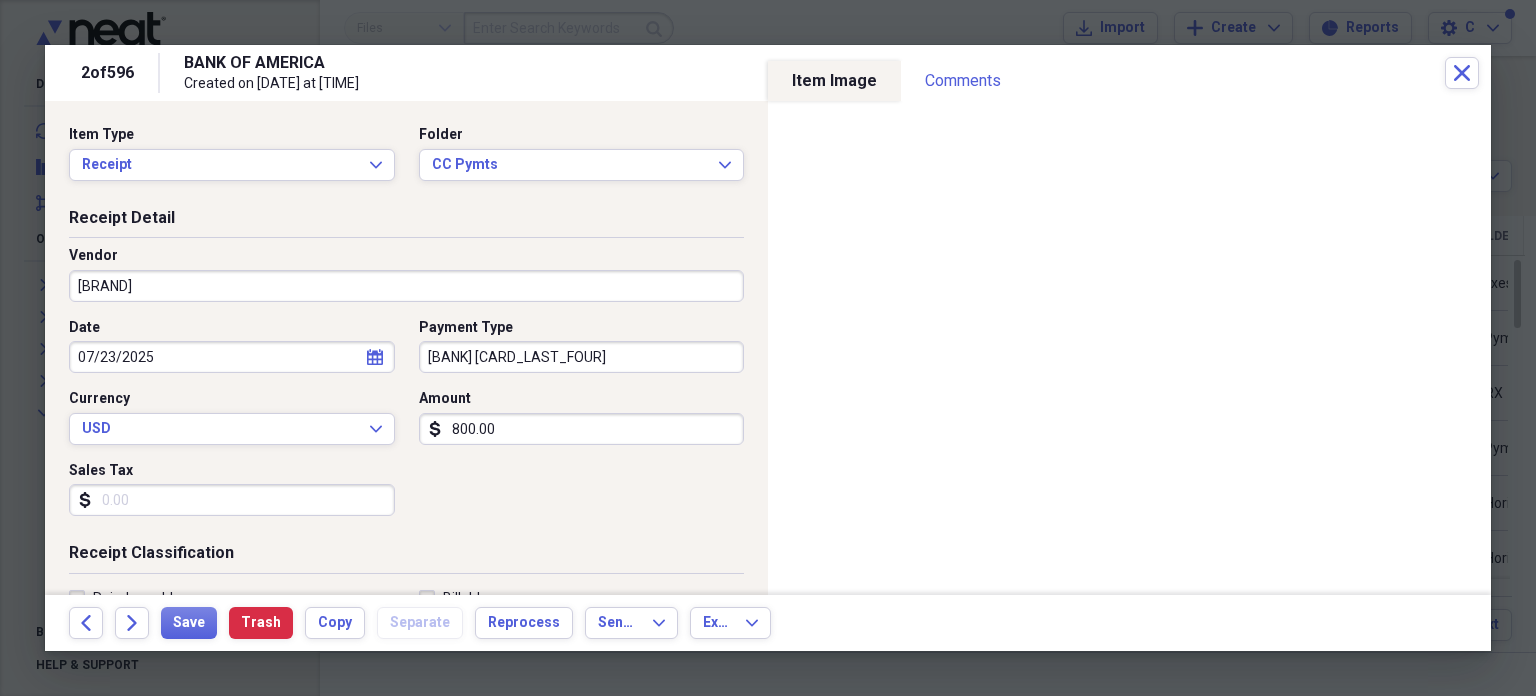 click on "07/23/2025" at bounding box center [232, 357] 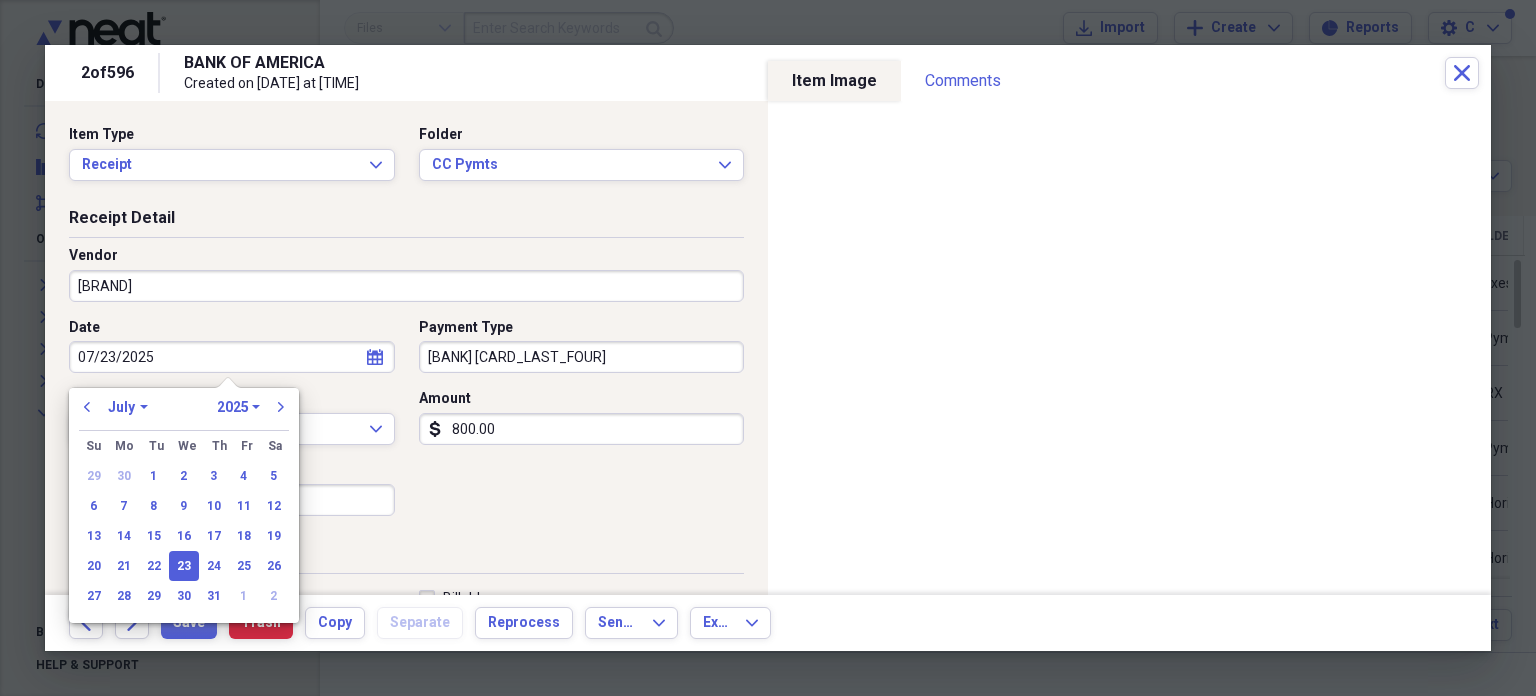 click on "Date 07/23/2025 calendar Calendar Payment Type Chase 1372 Currency USD Expand Amount dollar-sign 800.00 Sales Tax dollar-sign" at bounding box center [406, 425] 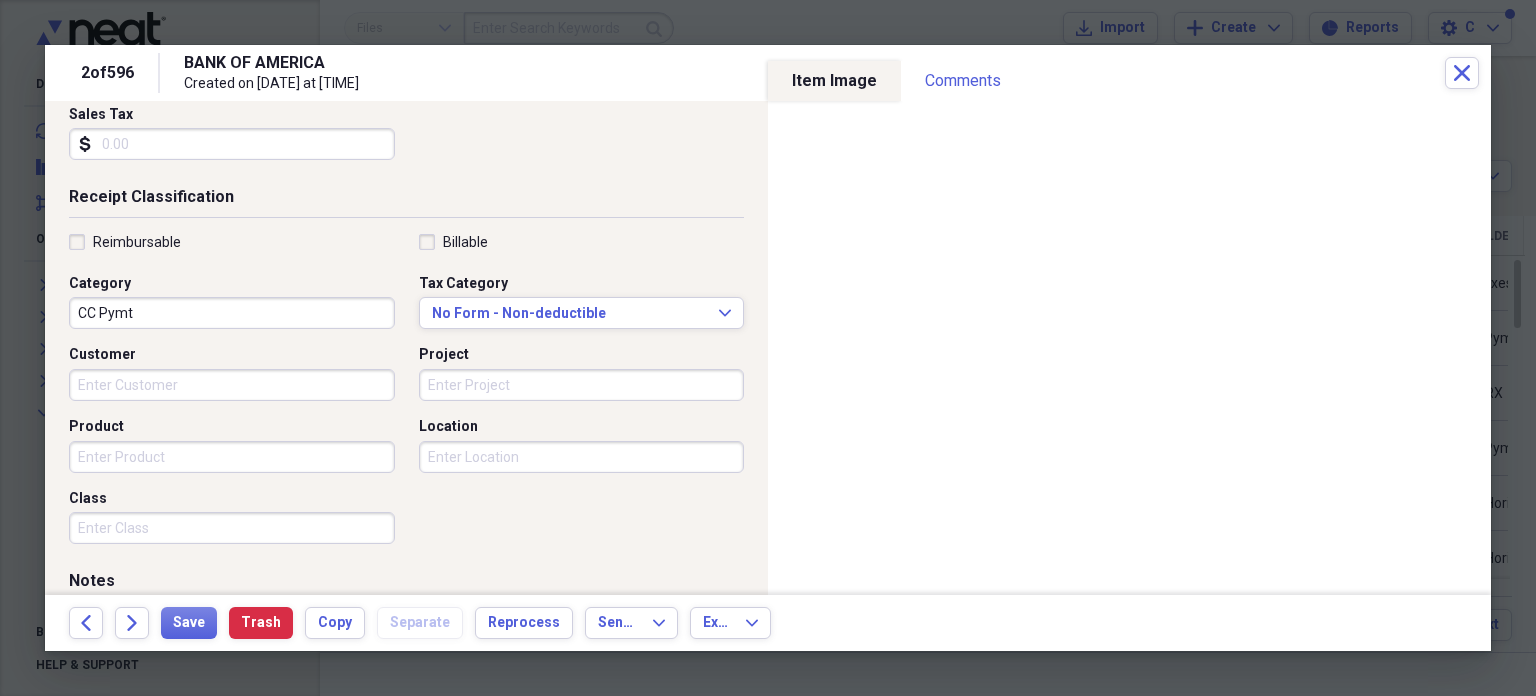 scroll, scrollTop: 358, scrollLeft: 0, axis: vertical 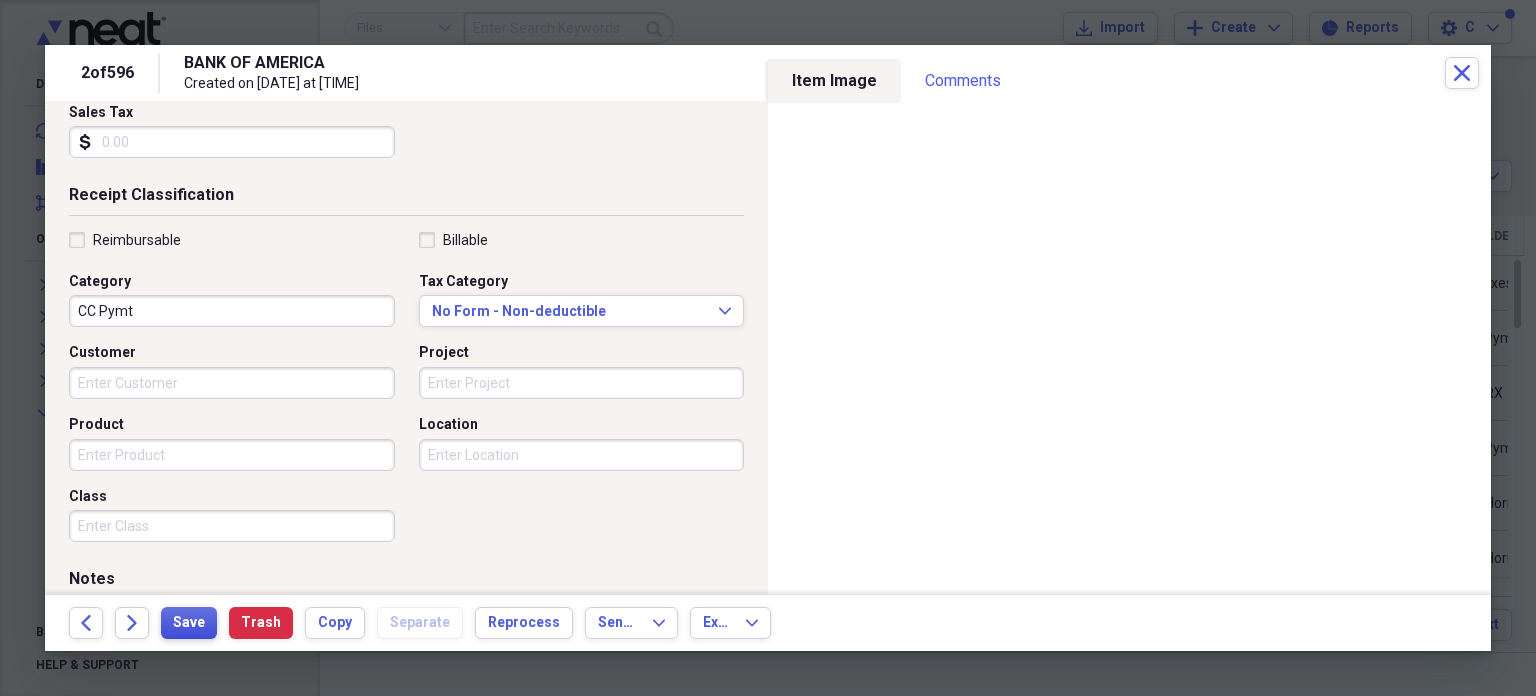 click on "Save" at bounding box center (189, 623) 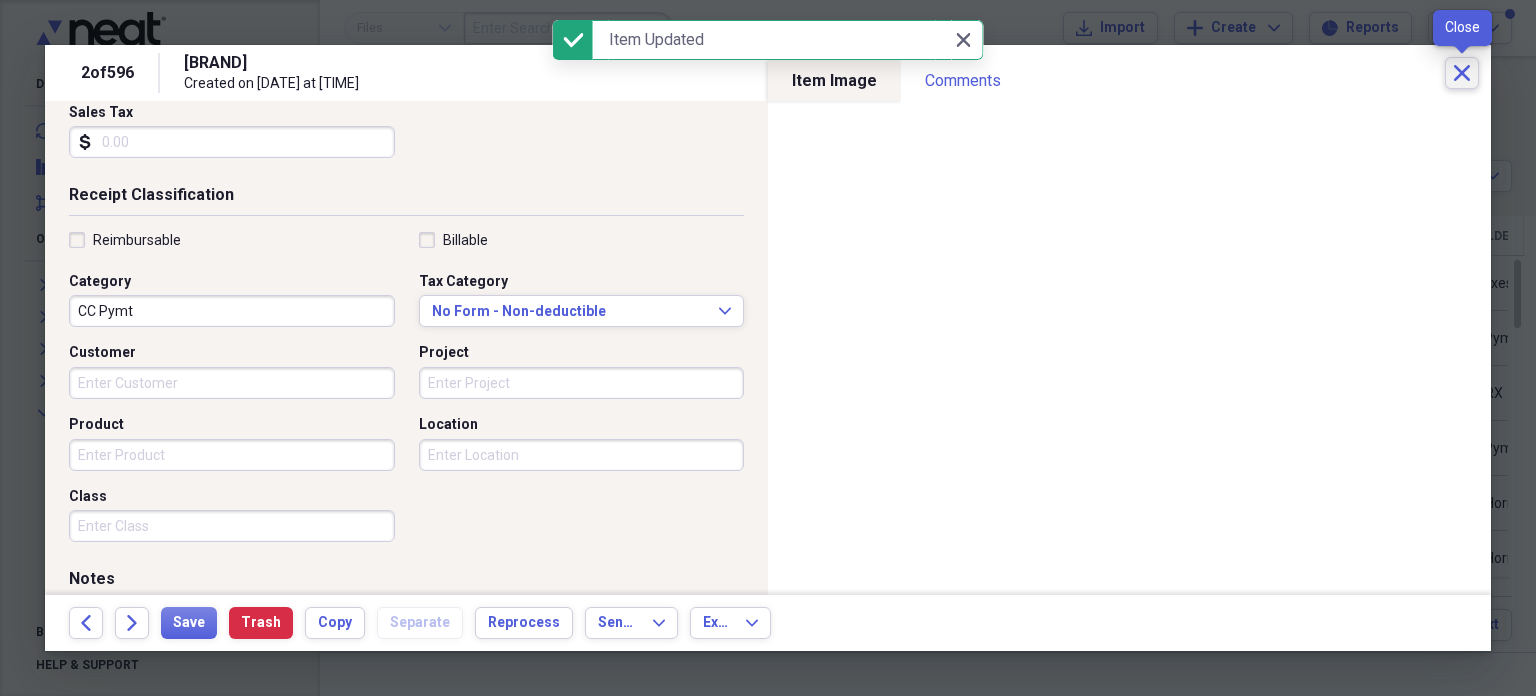 click 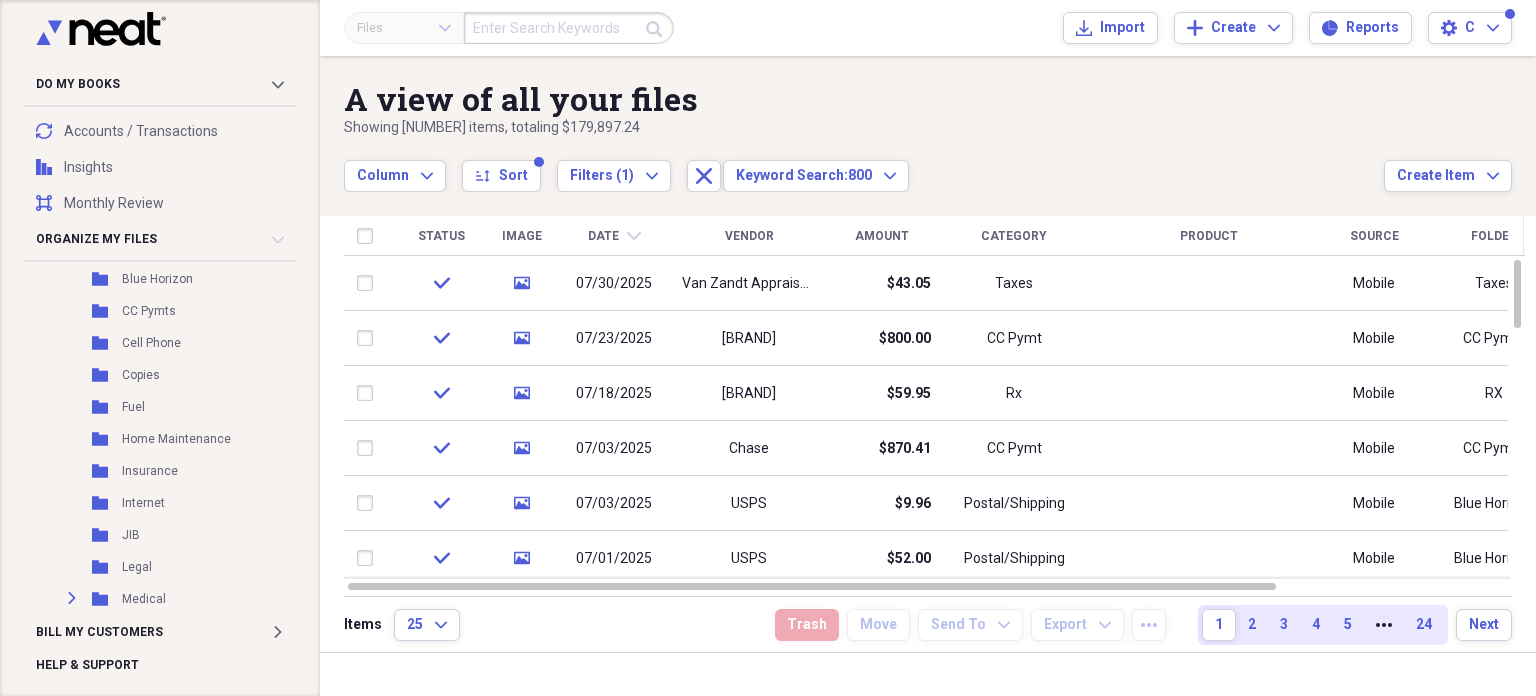 scroll, scrollTop: 480, scrollLeft: 0, axis: vertical 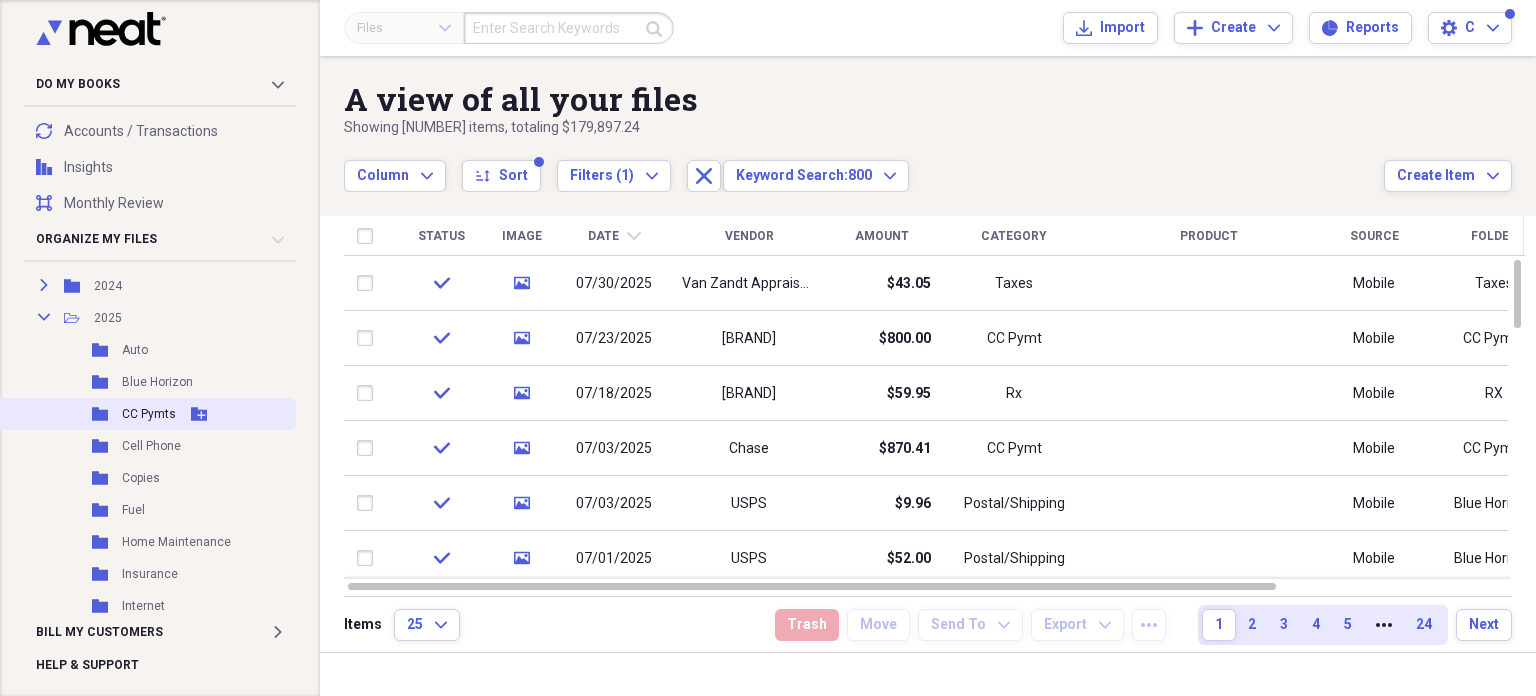 click on "Folder CC Pymts Add Folder" at bounding box center (146, 414) 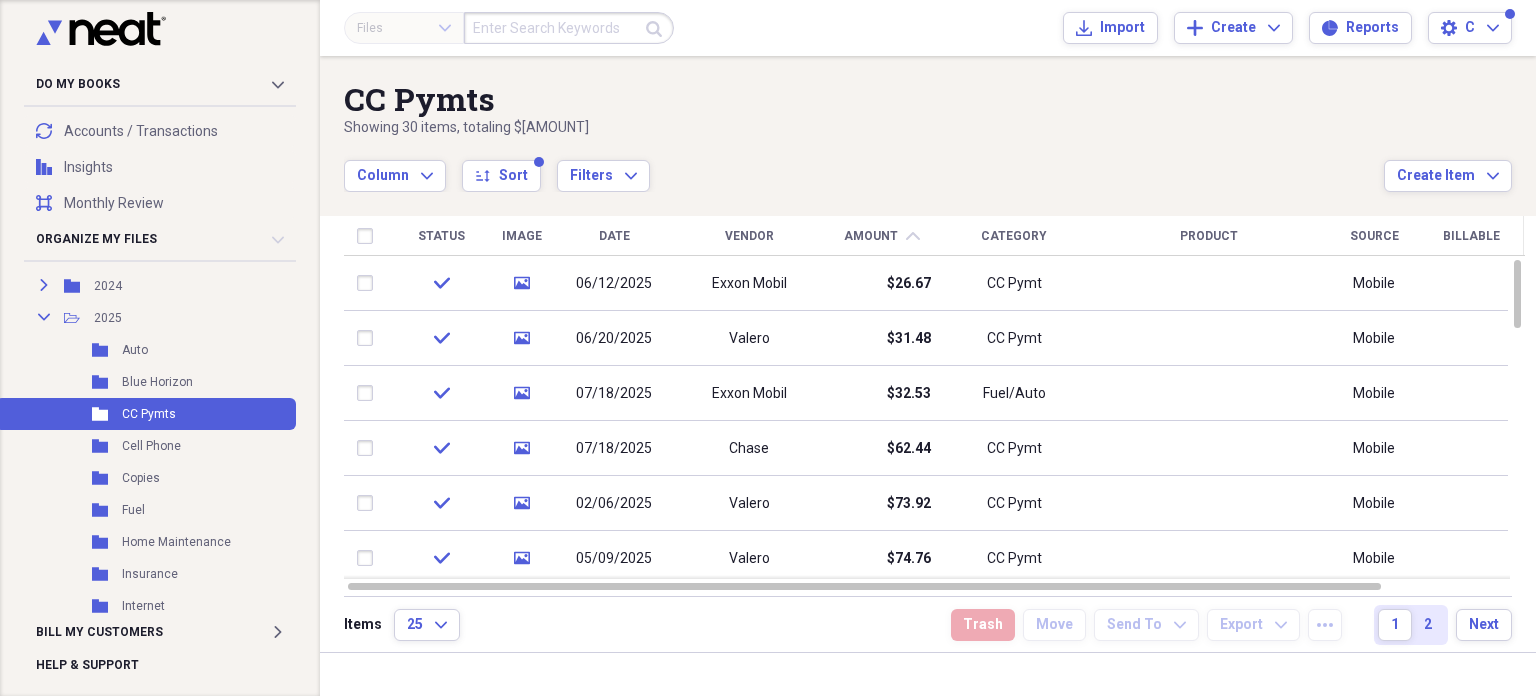 click on "Amount" at bounding box center [871, 236] 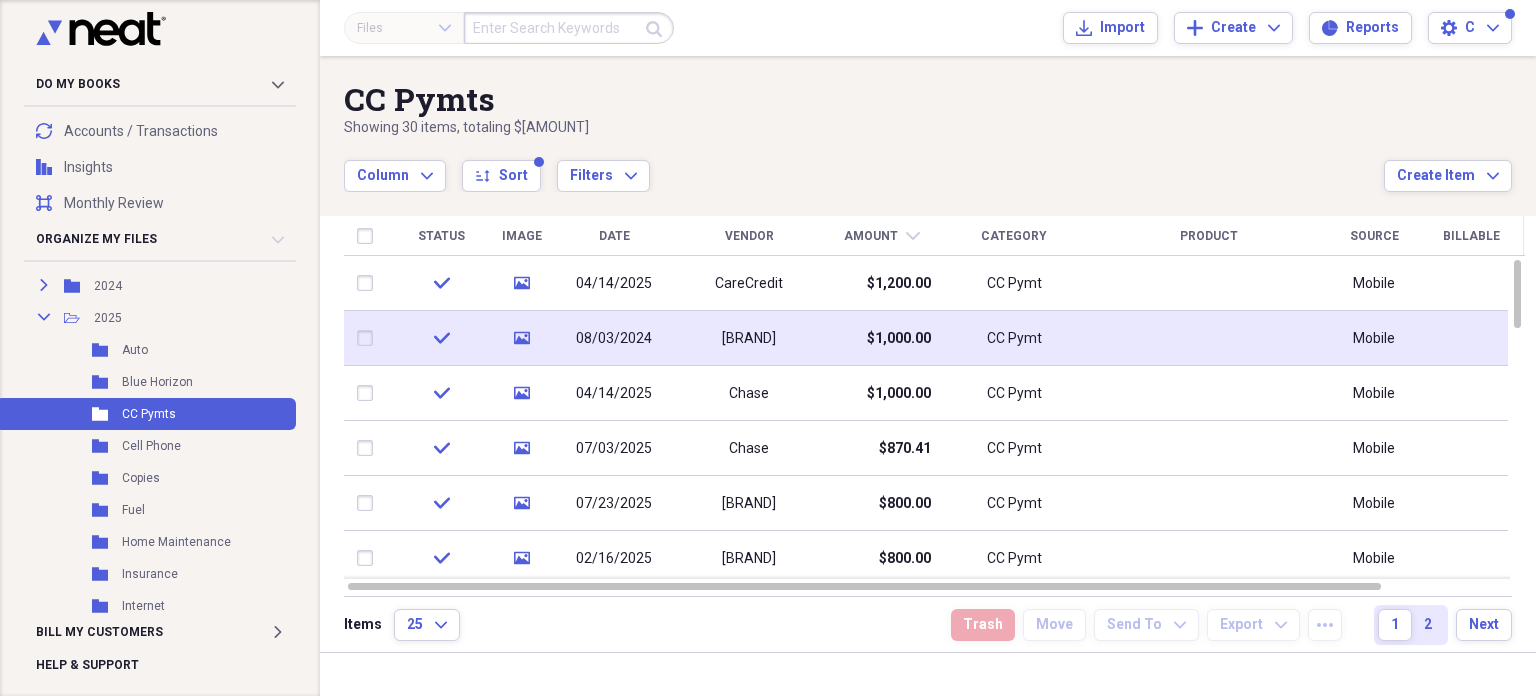 click on "08/03/2024" at bounding box center [614, 338] 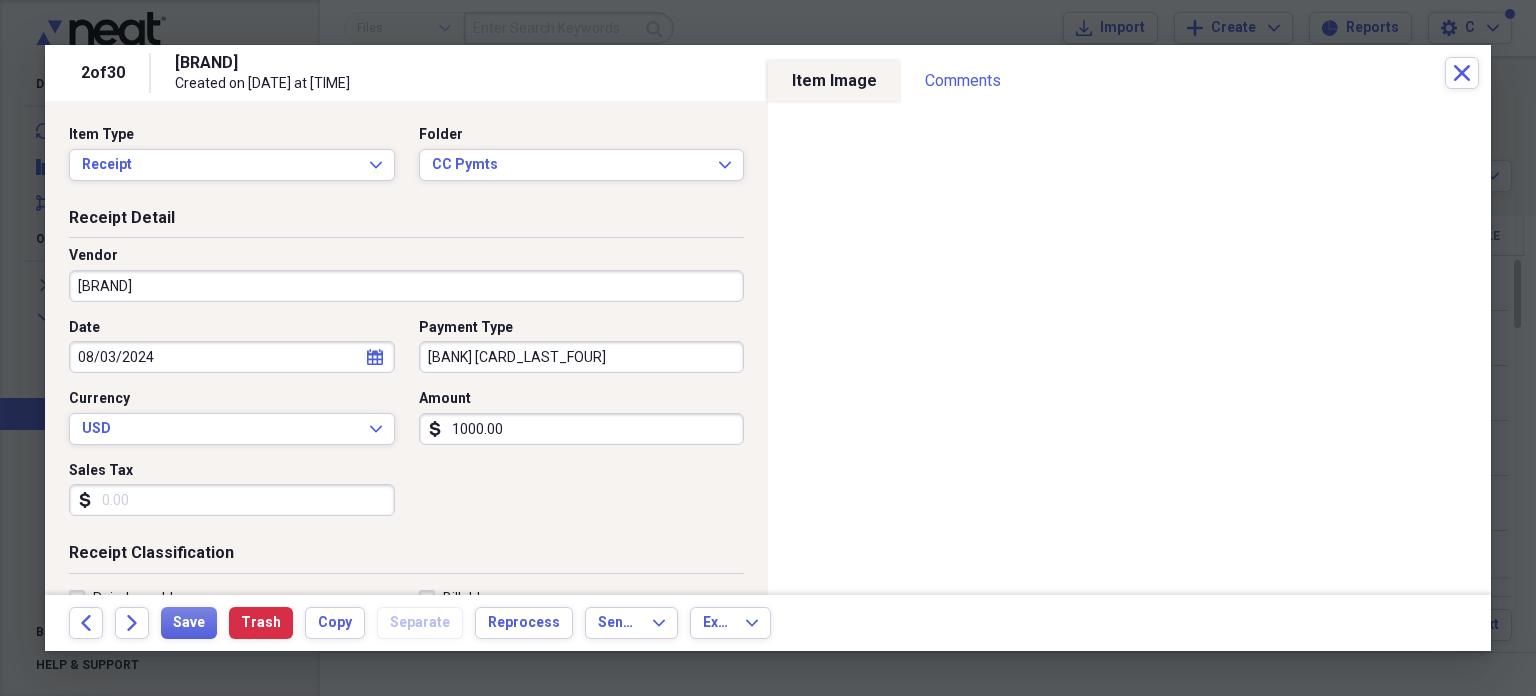 click on "08/03/2024" at bounding box center [232, 357] 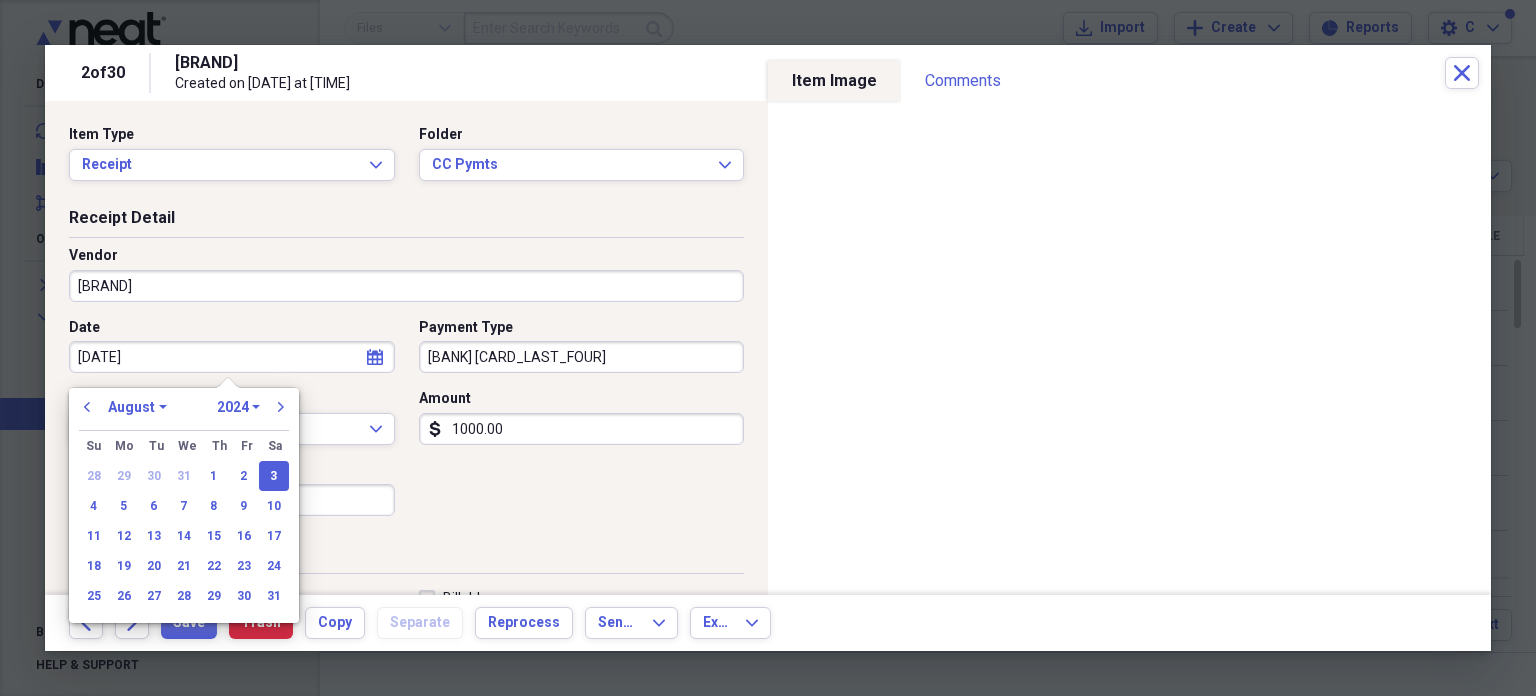 type on "08/03/2025" 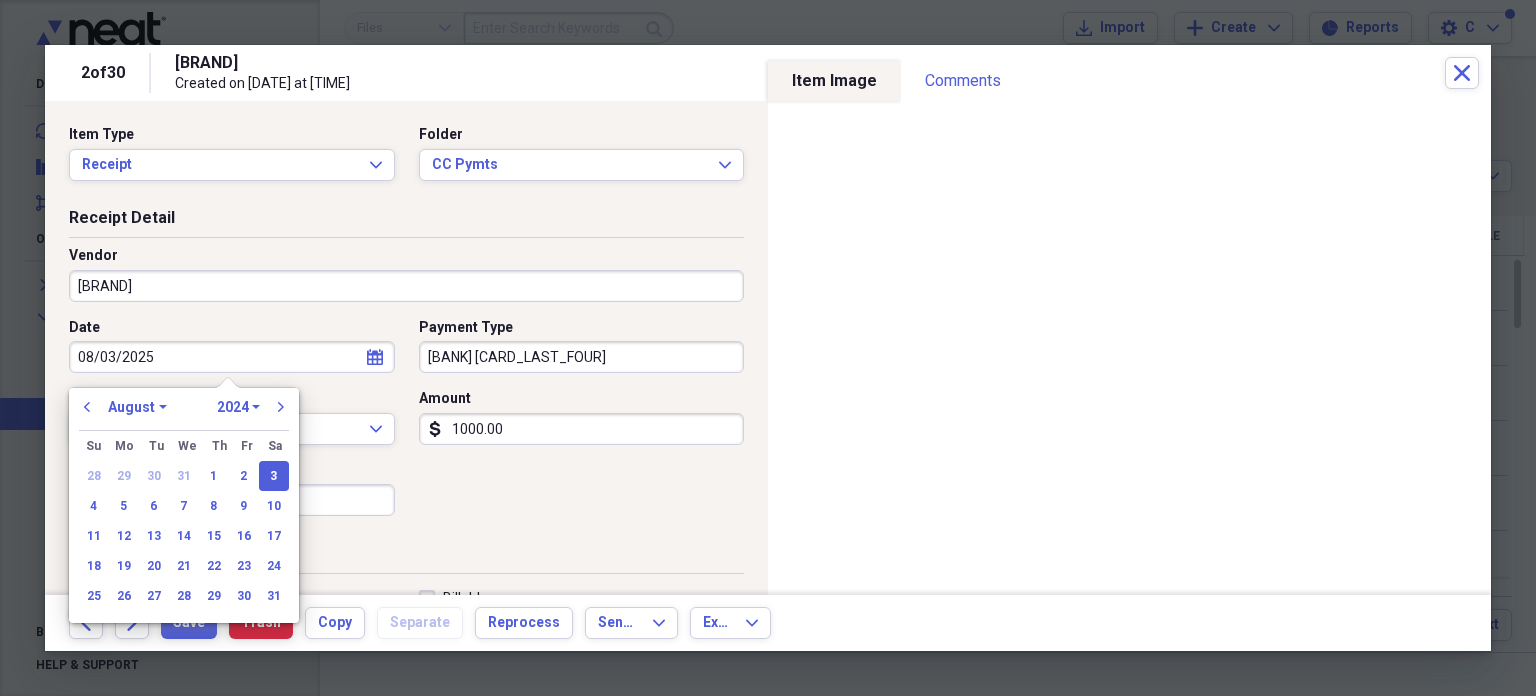 select on "2025" 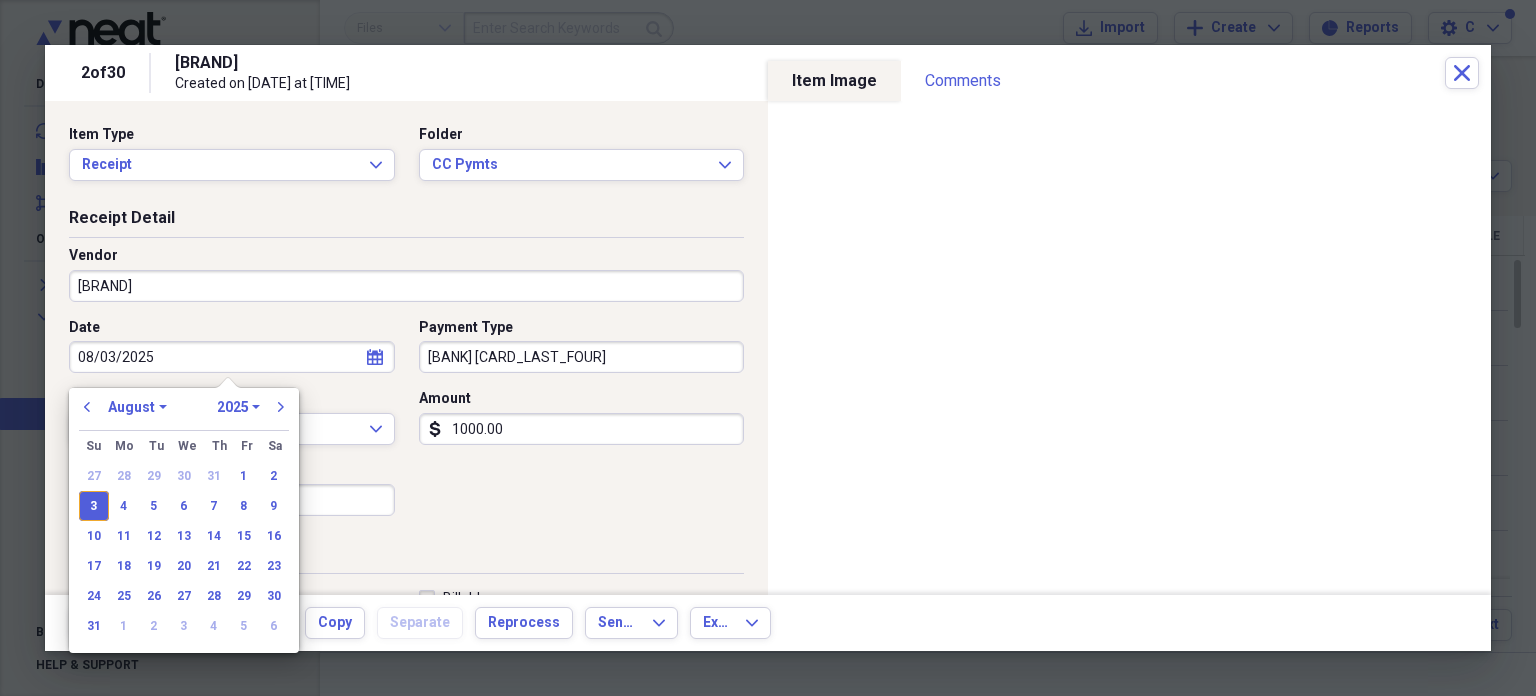 type on "08/03/2025" 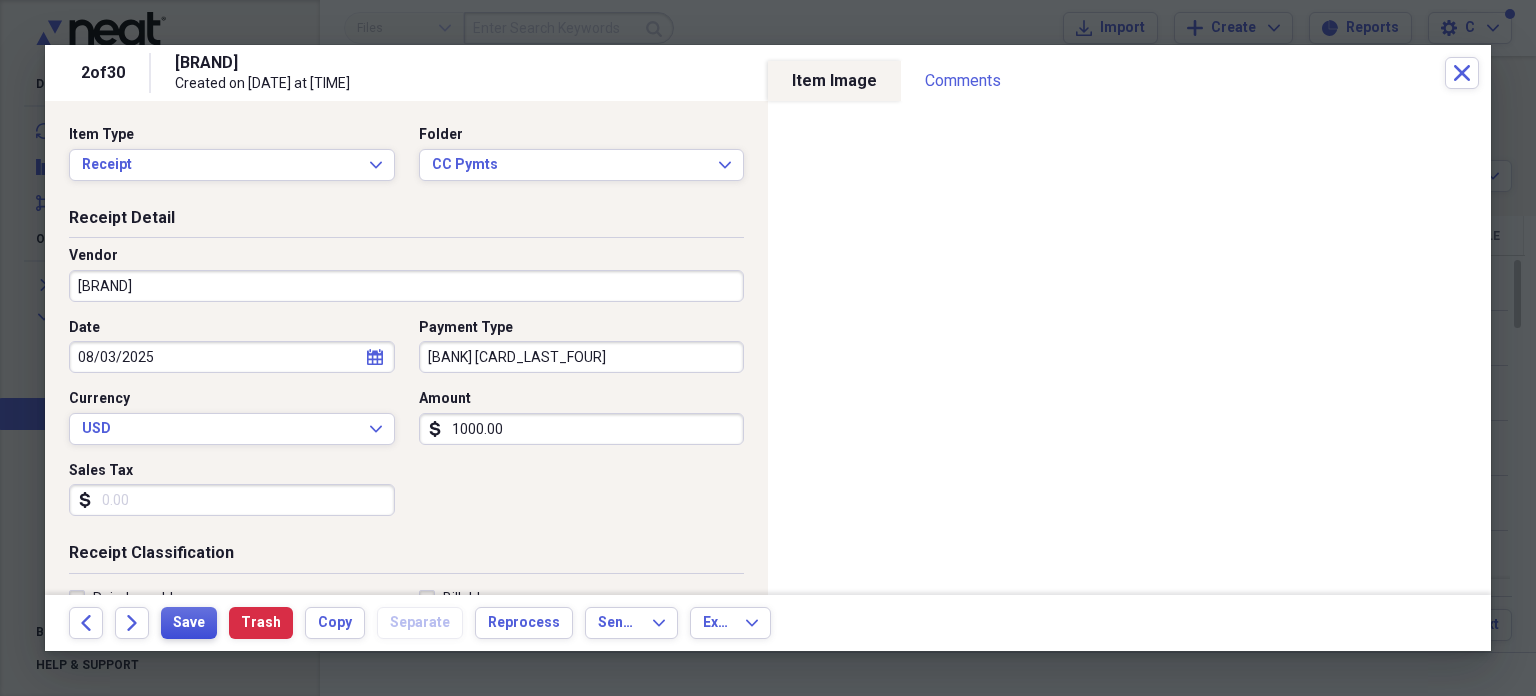 click on "Save" at bounding box center [189, 623] 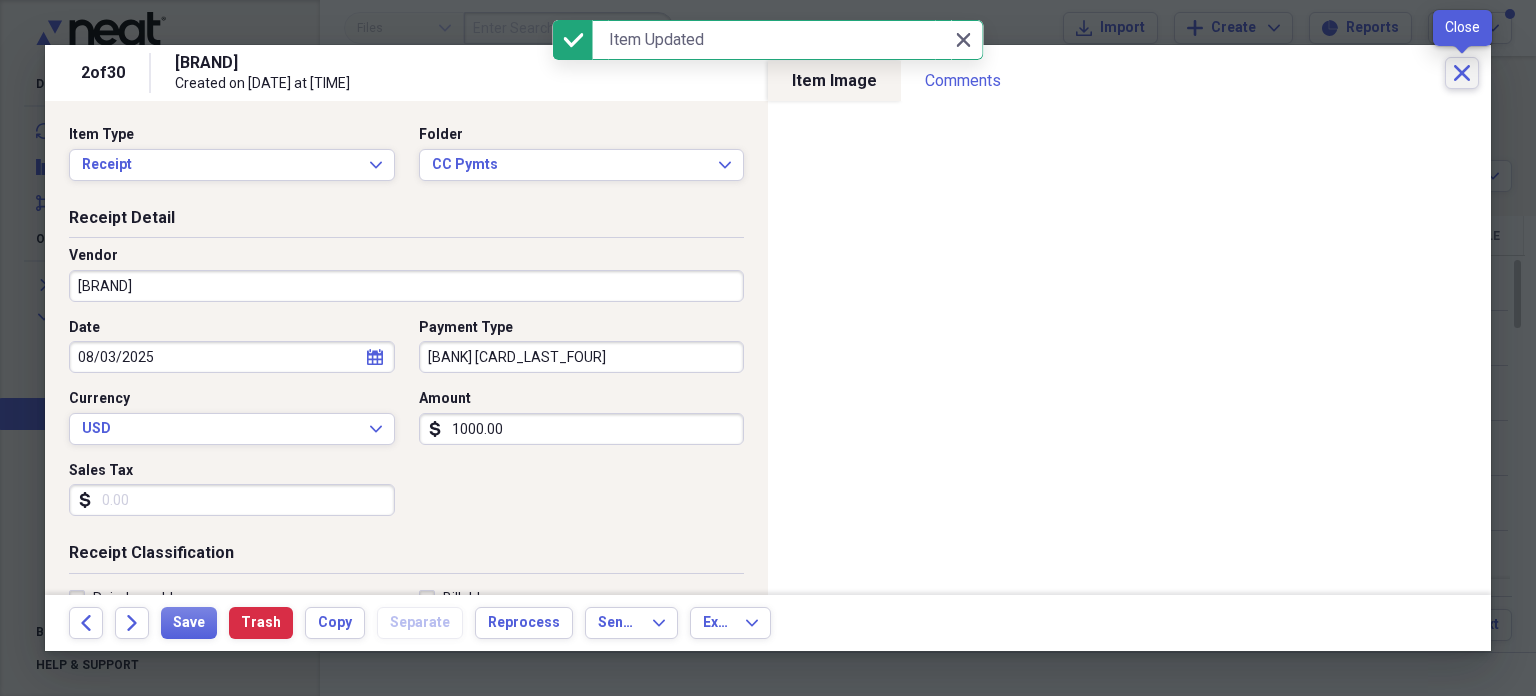 click 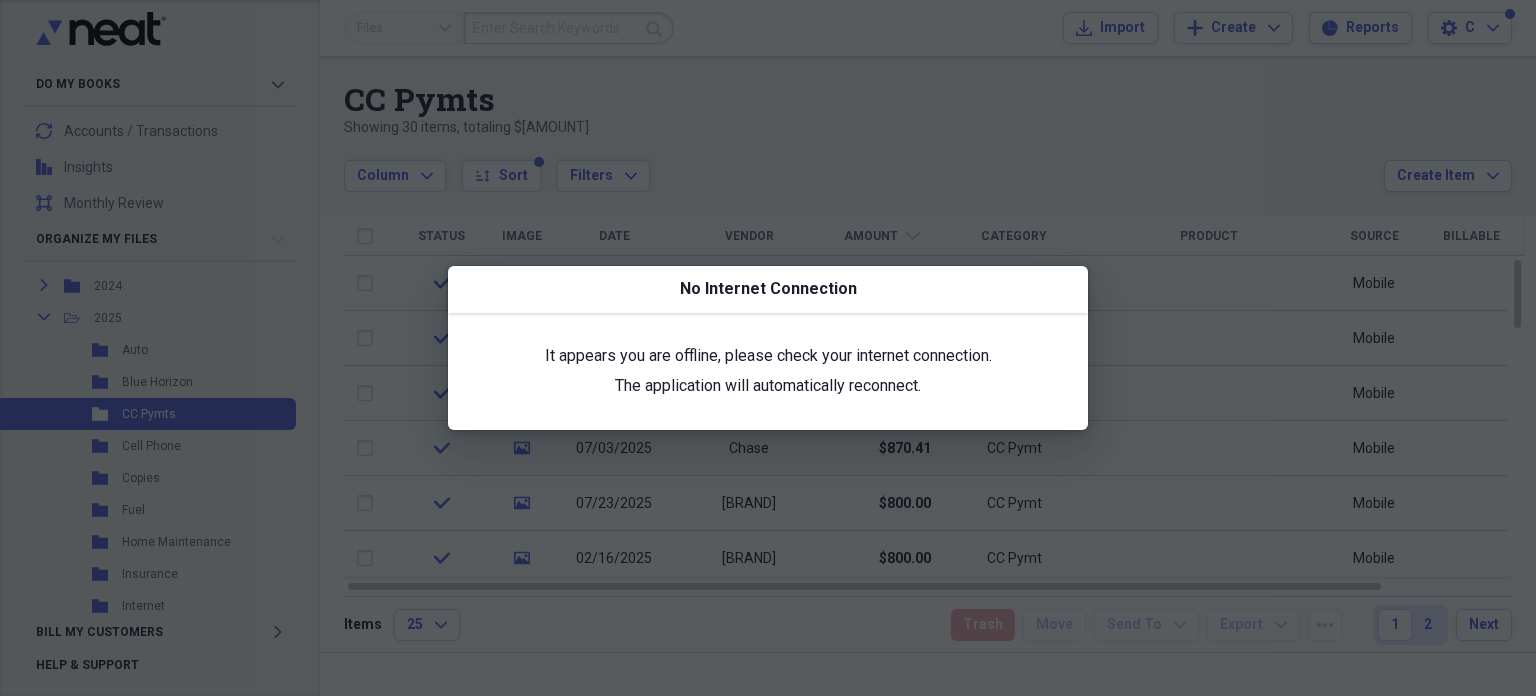 click at bounding box center (768, 348) 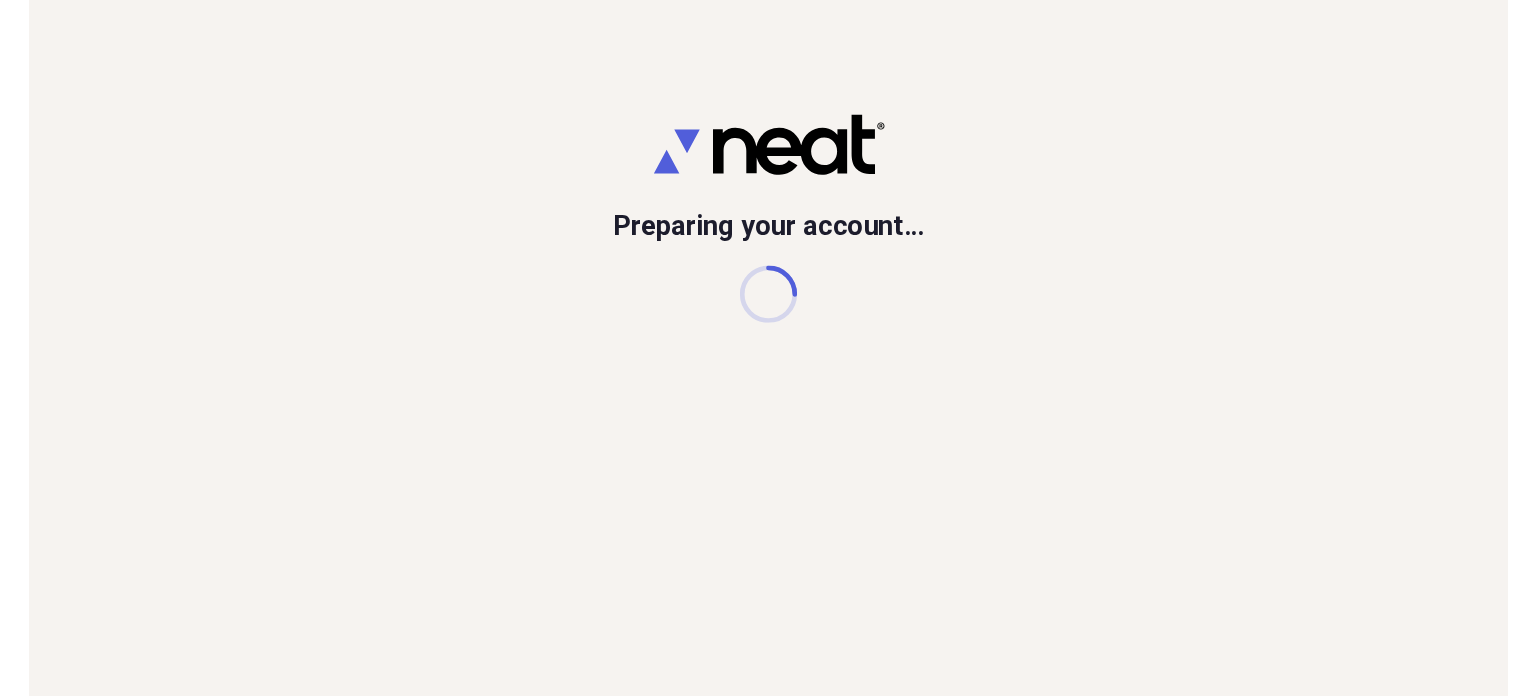 scroll, scrollTop: 0, scrollLeft: 0, axis: both 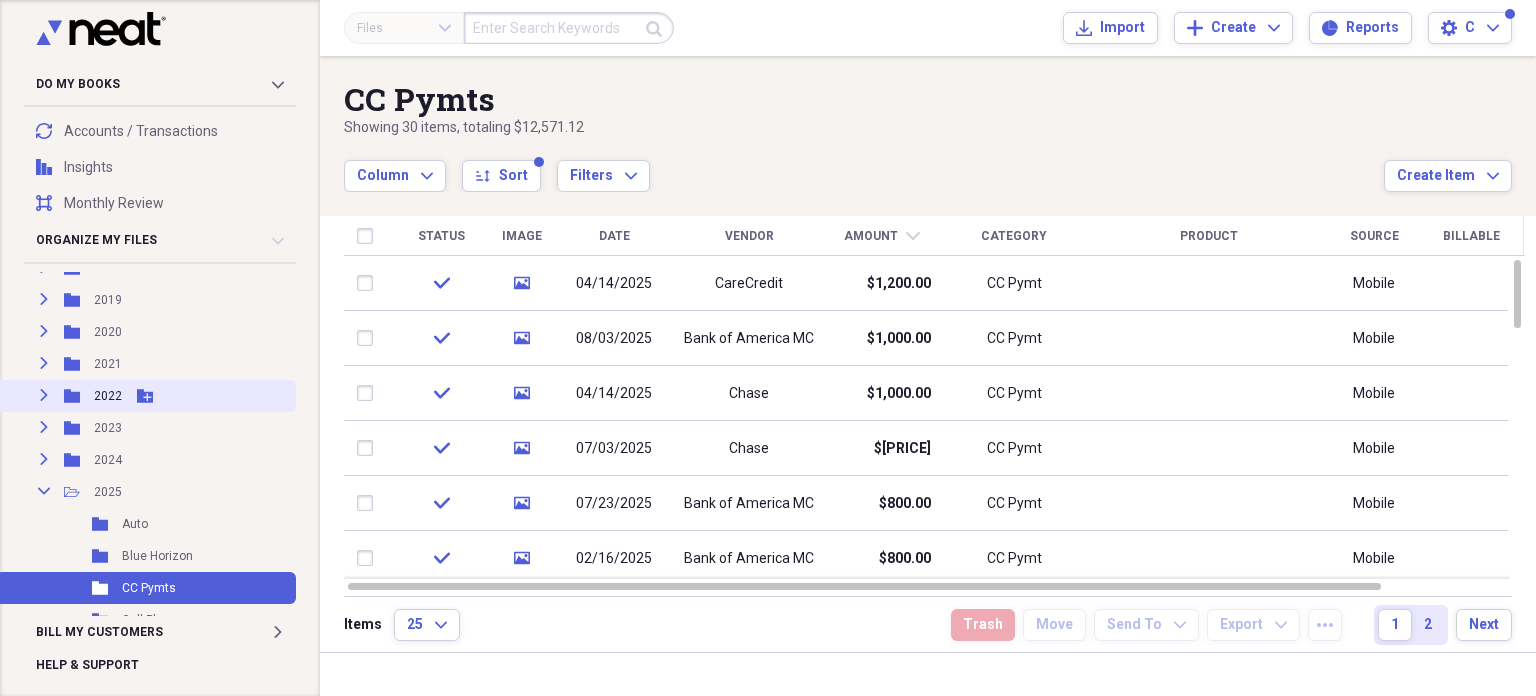 click on "2022" at bounding box center [108, 396] 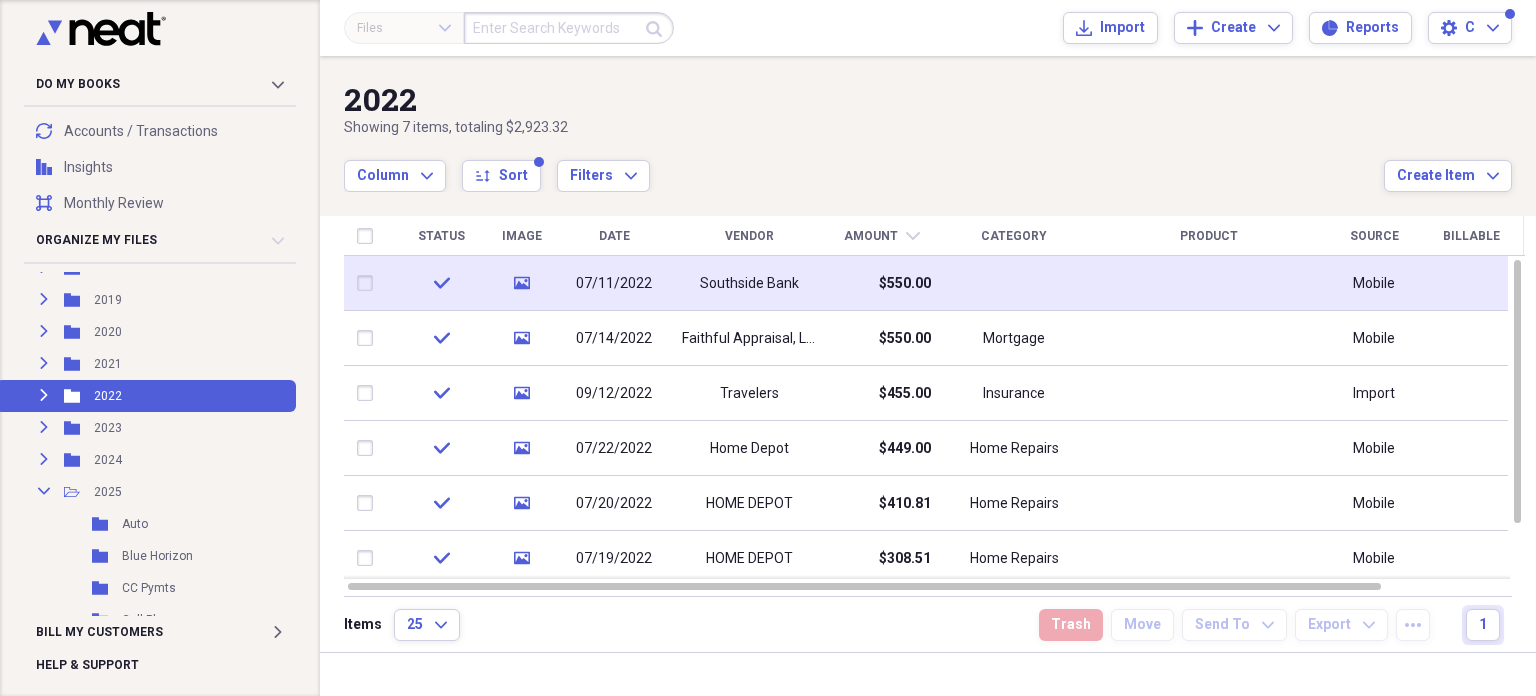 click on "Southside Bank" at bounding box center [749, 284] 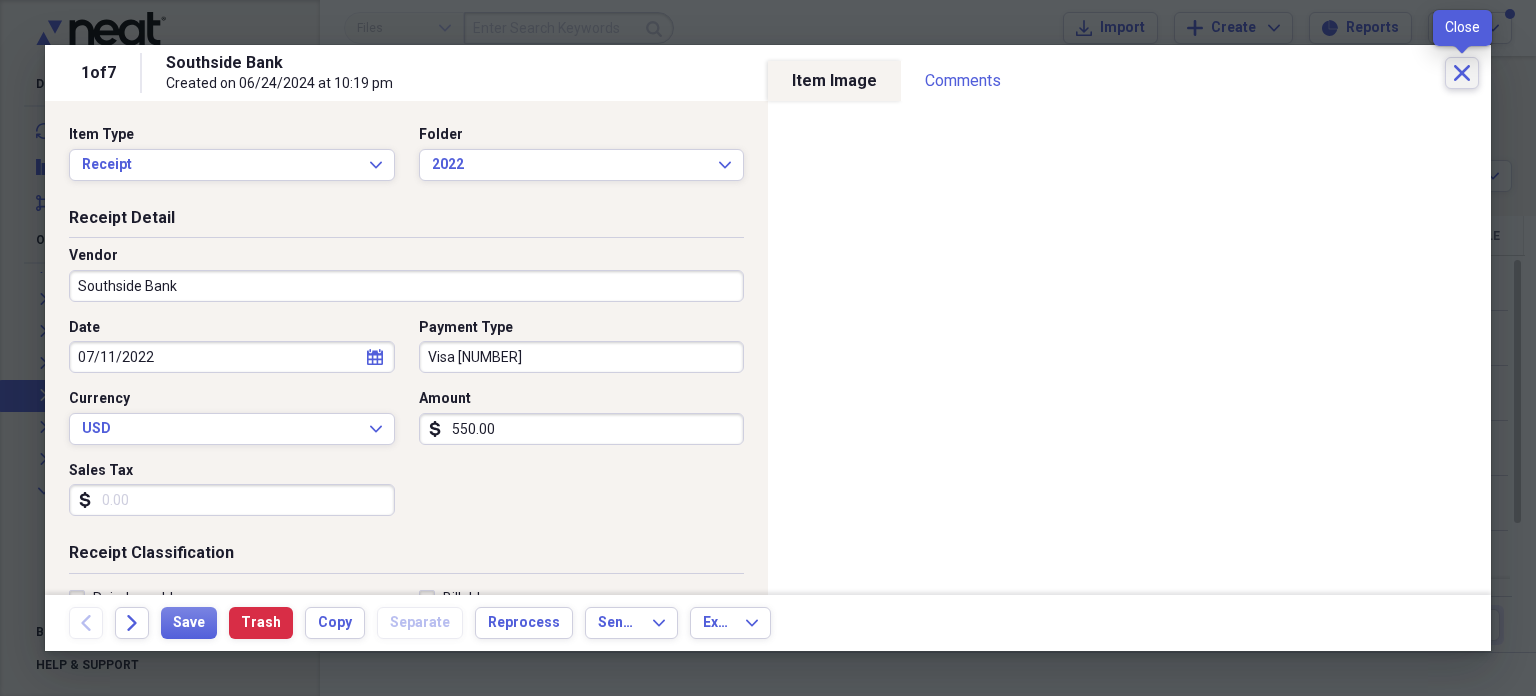 click on "Close" 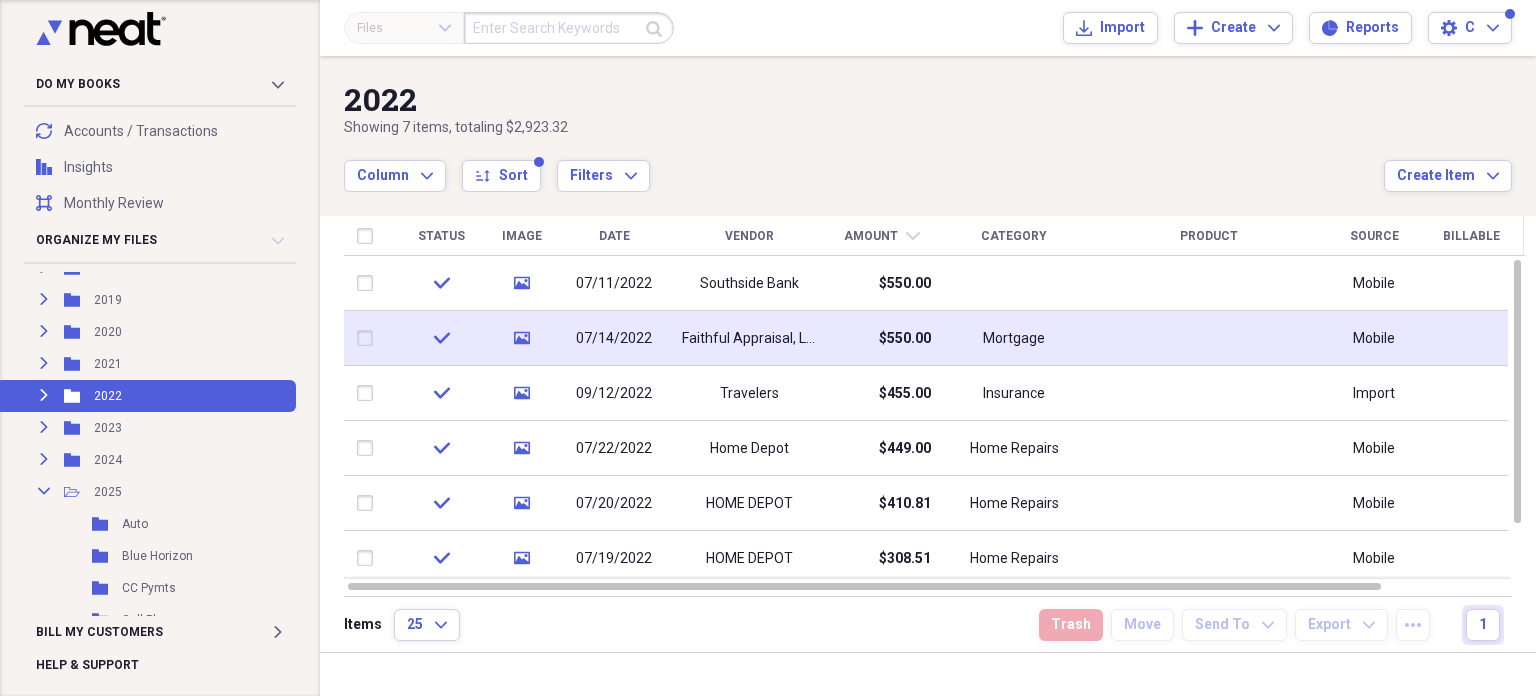 click on "Faithful Appraisal, LLC" at bounding box center [749, 339] 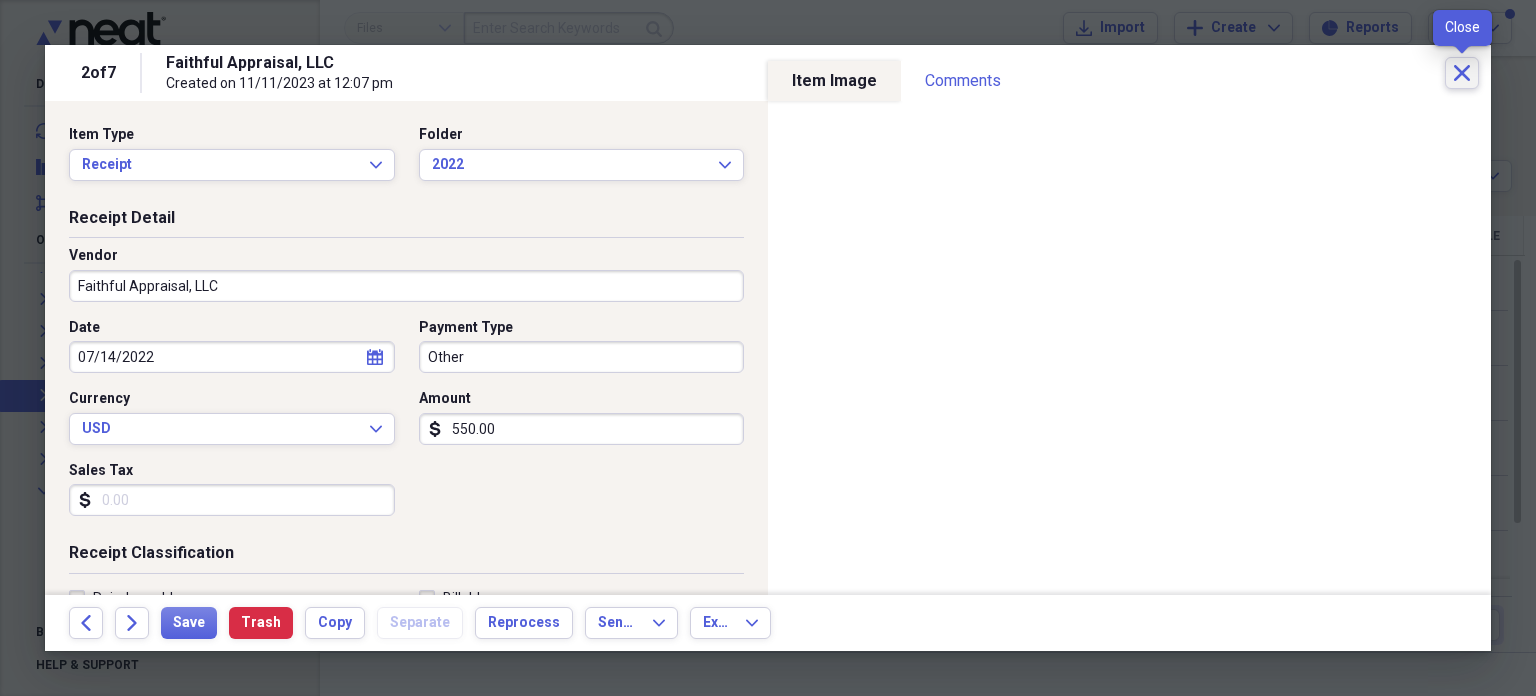 click 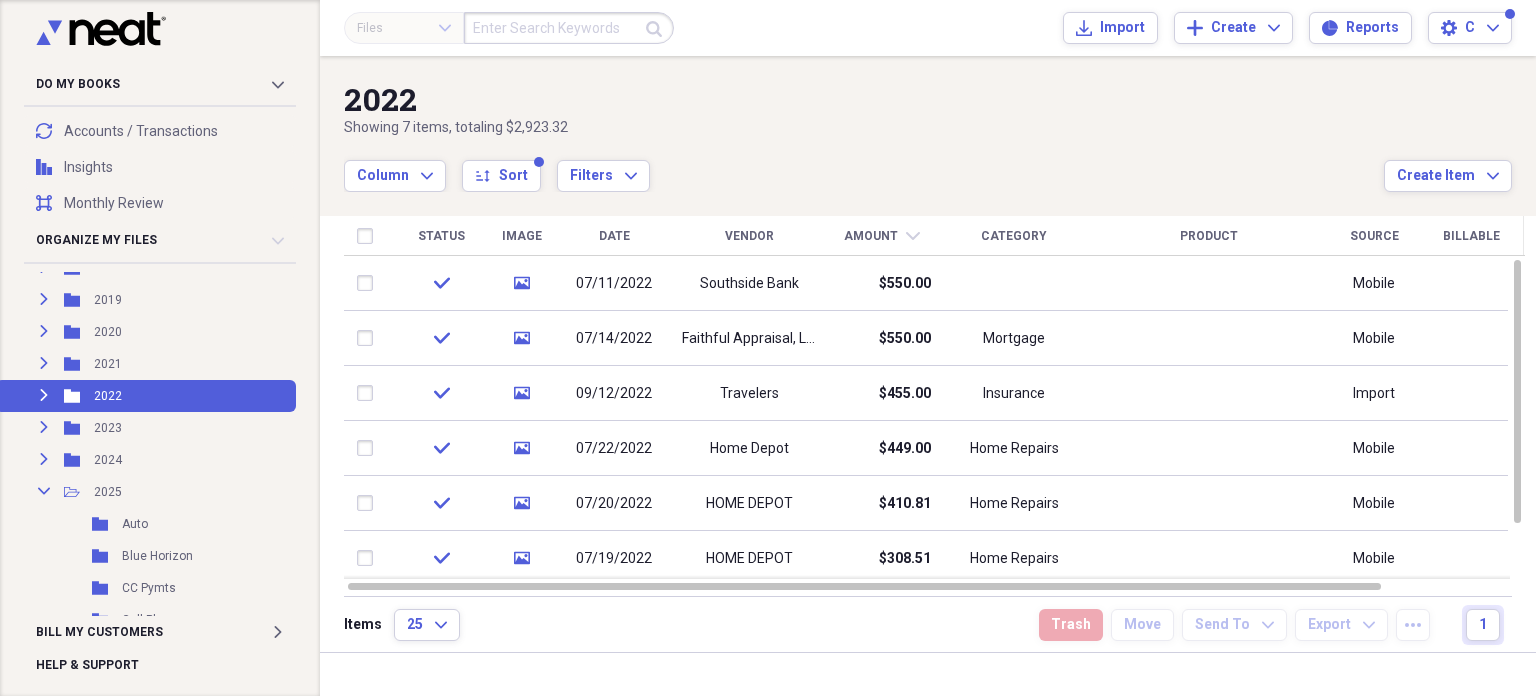 click at bounding box center (569, 28) 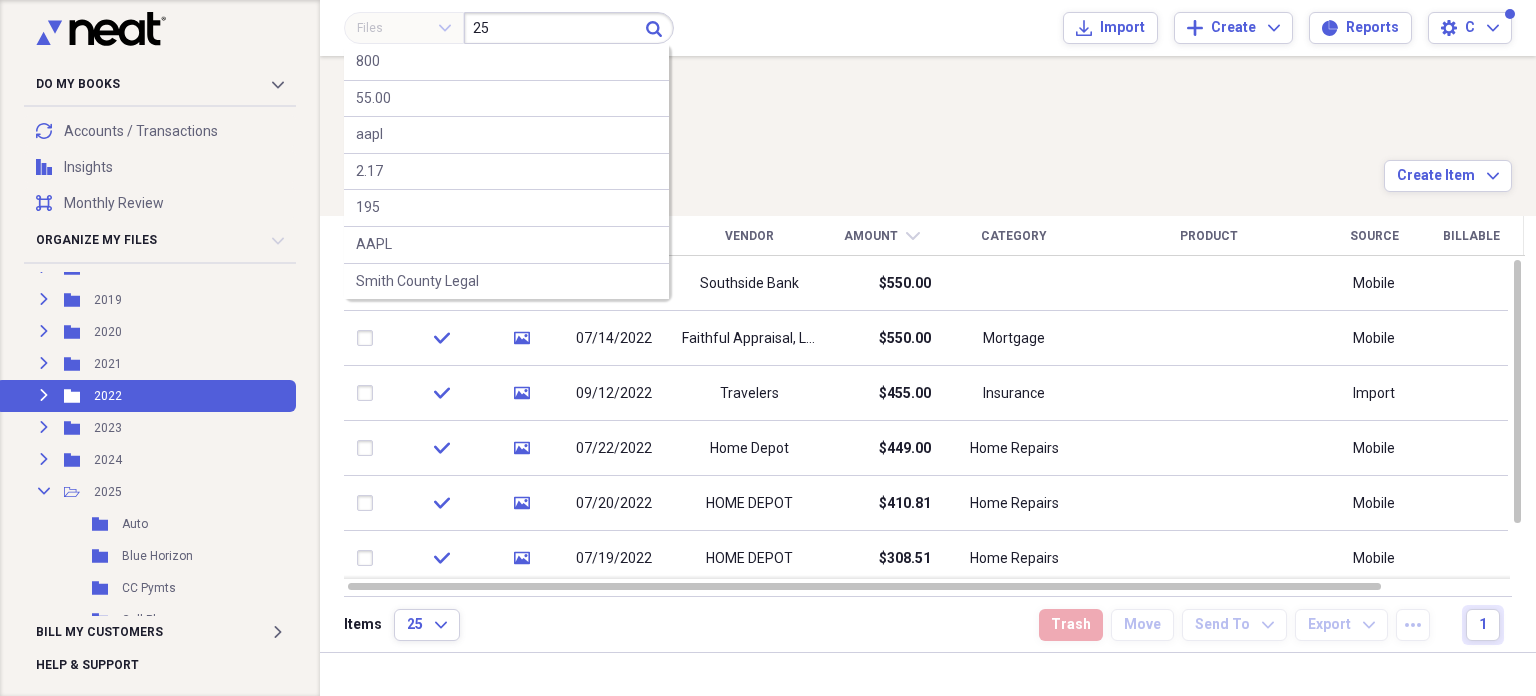 type on "25" 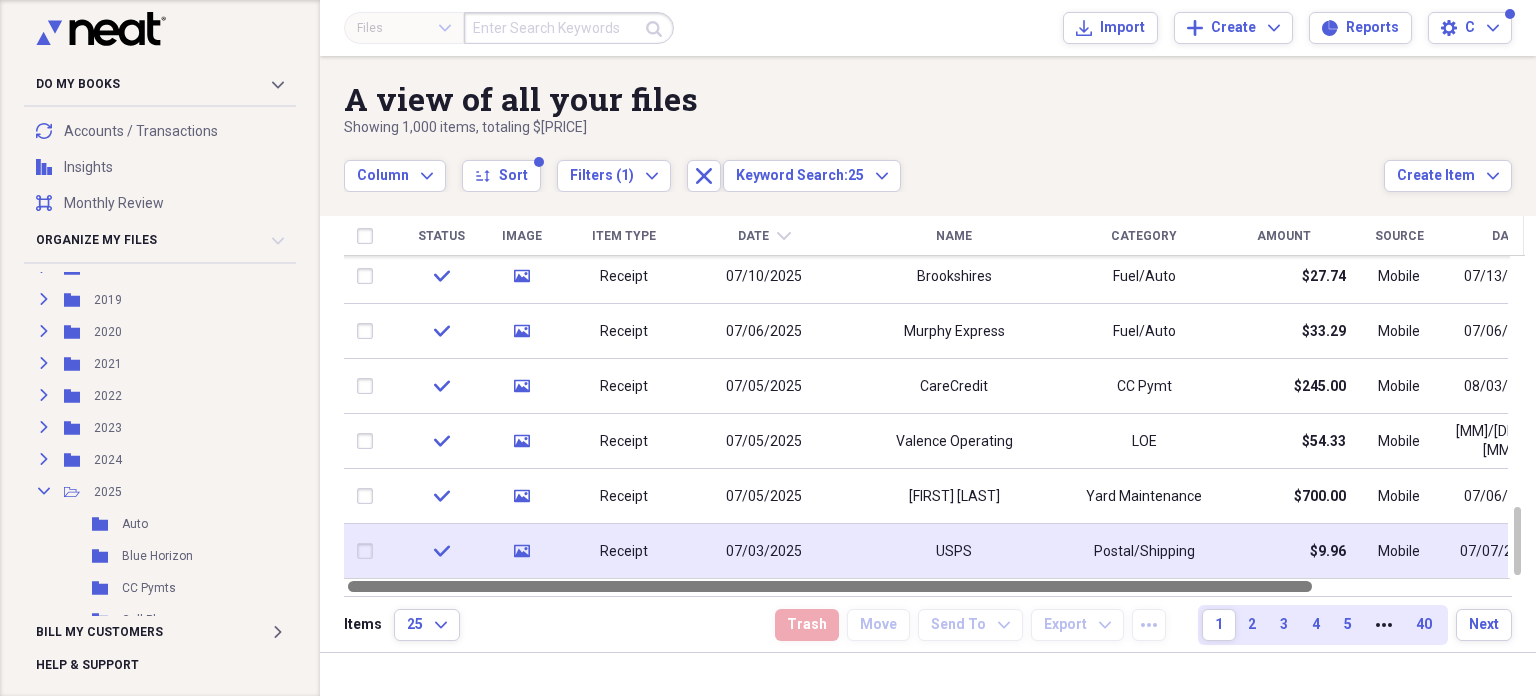 drag, startPoint x: 1296, startPoint y: 588, endPoint x: 1225, endPoint y: 576, distance: 72.00694 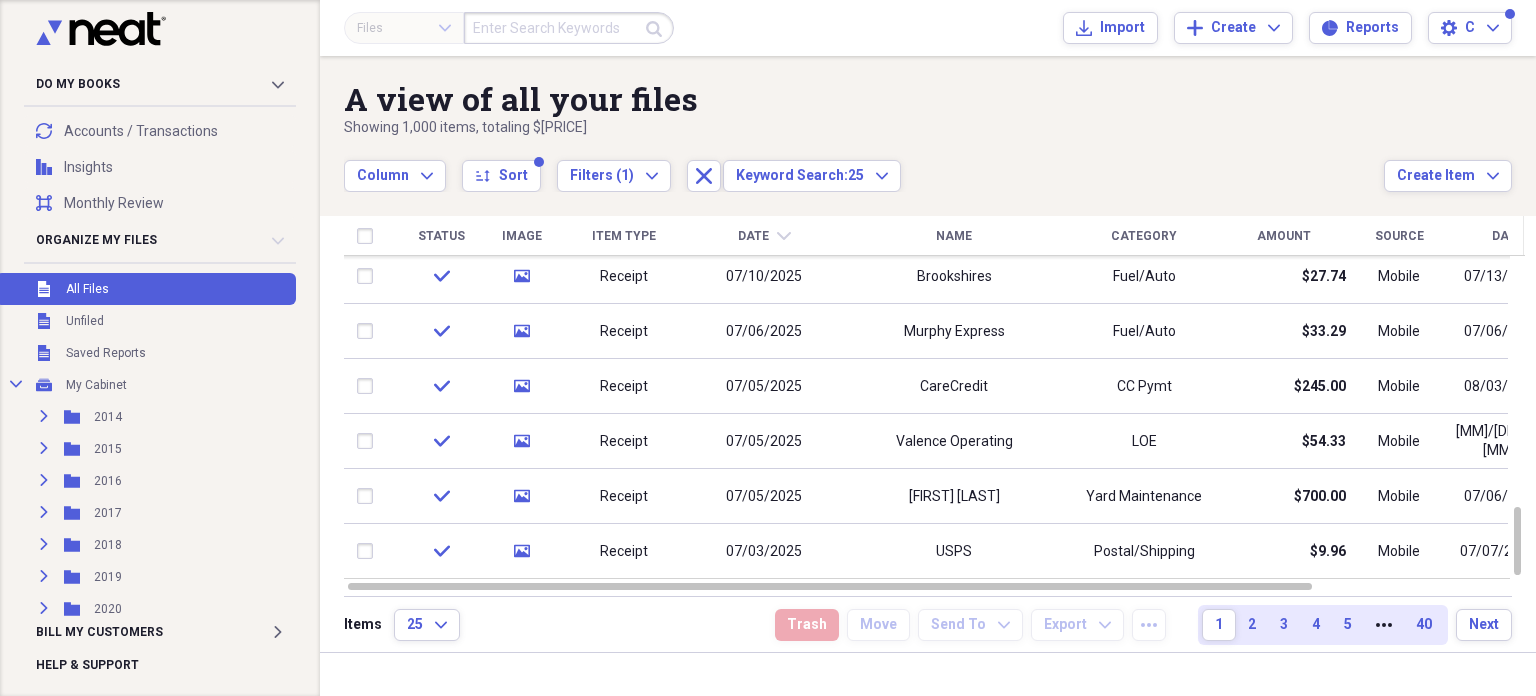 scroll, scrollTop: 0, scrollLeft: 0, axis: both 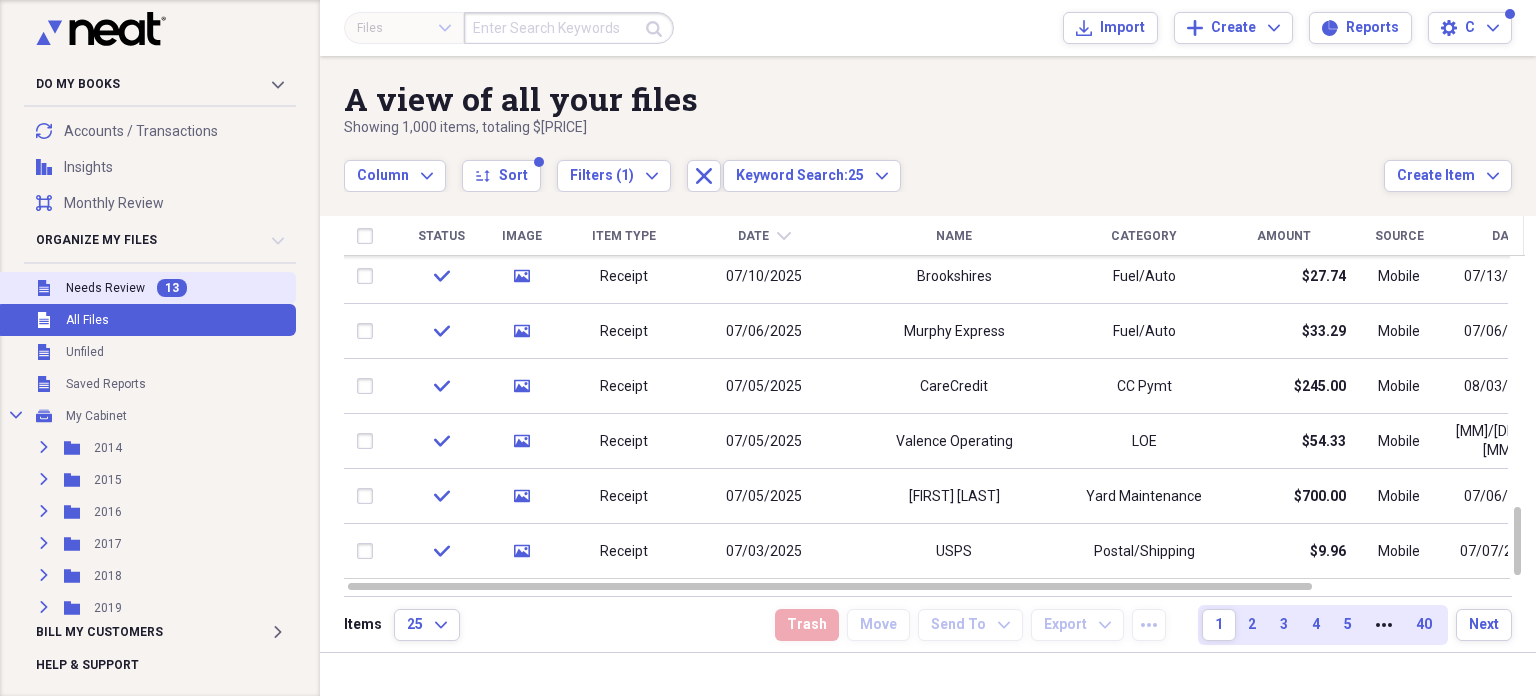 drag, startPoint x: 118, startPoint y: 285, endPoint x: 226, endPoint y: 298, distance: 108.779594 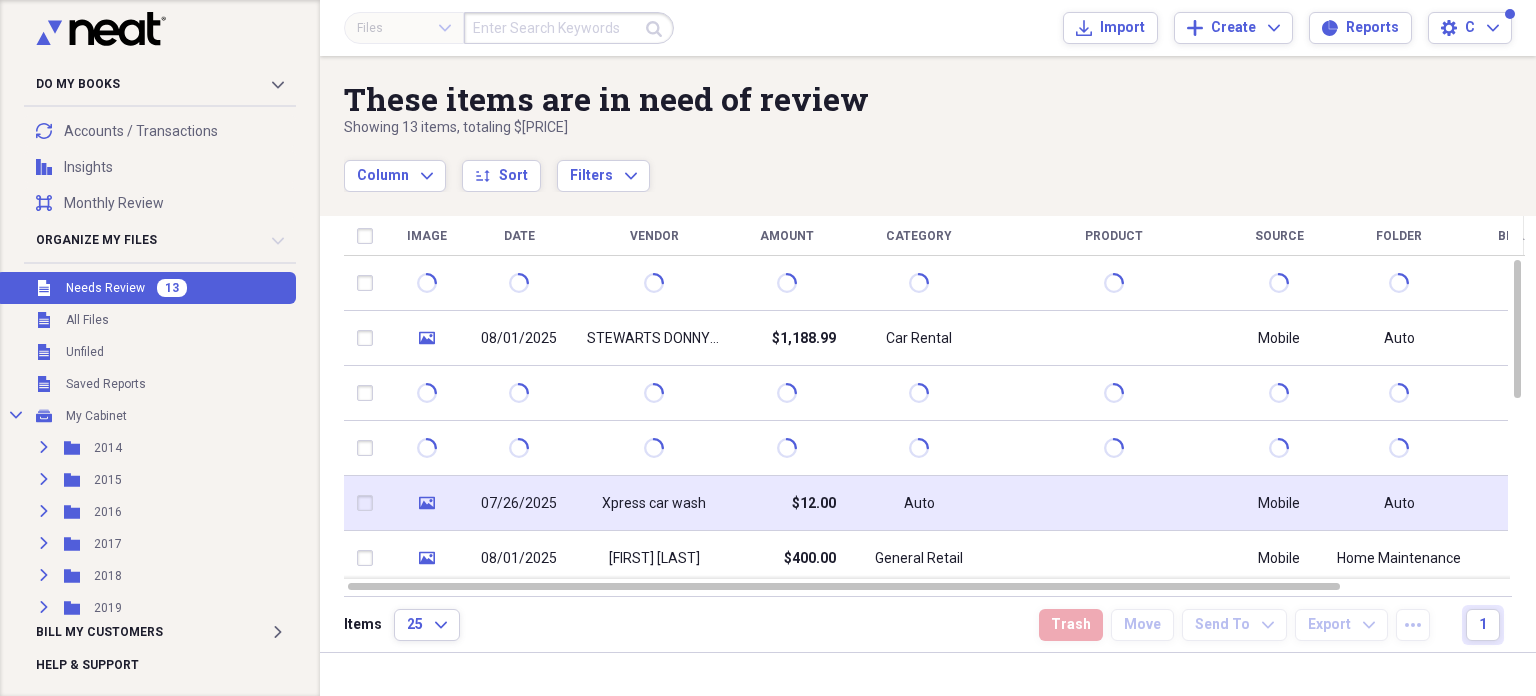 click on "Xpress car wash" at bounding box center [654, 503] 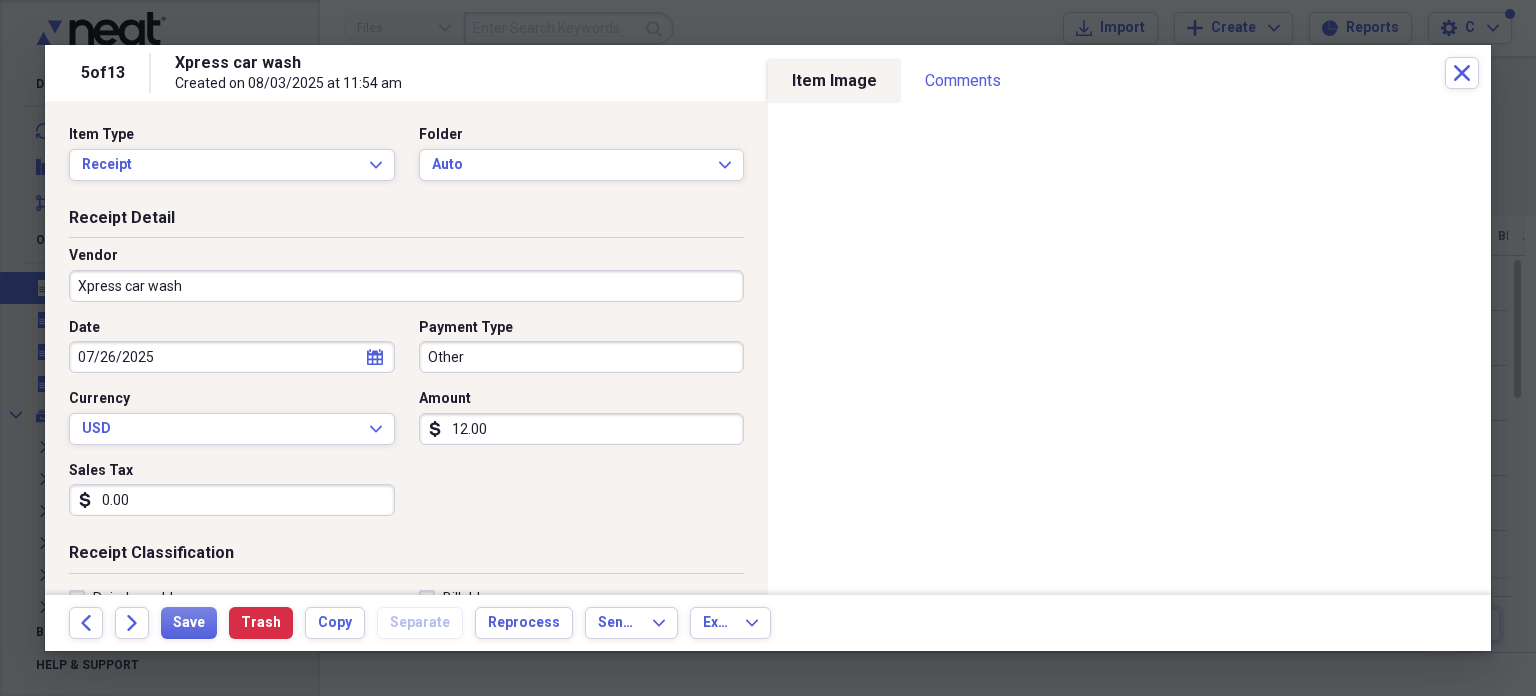 click on "Other" at bounding box center [582, 357] 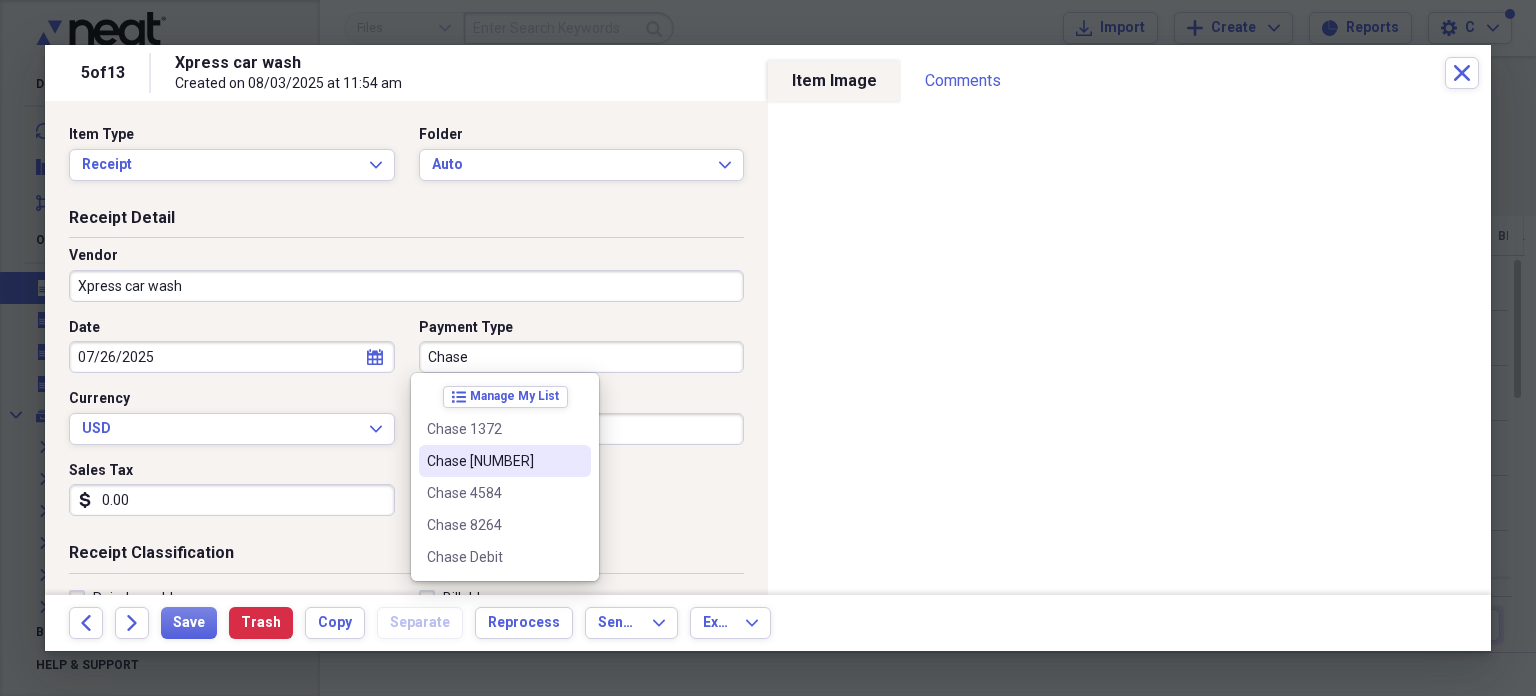 click on "Chase [NUMBER]" at bounding box center [493, 461] 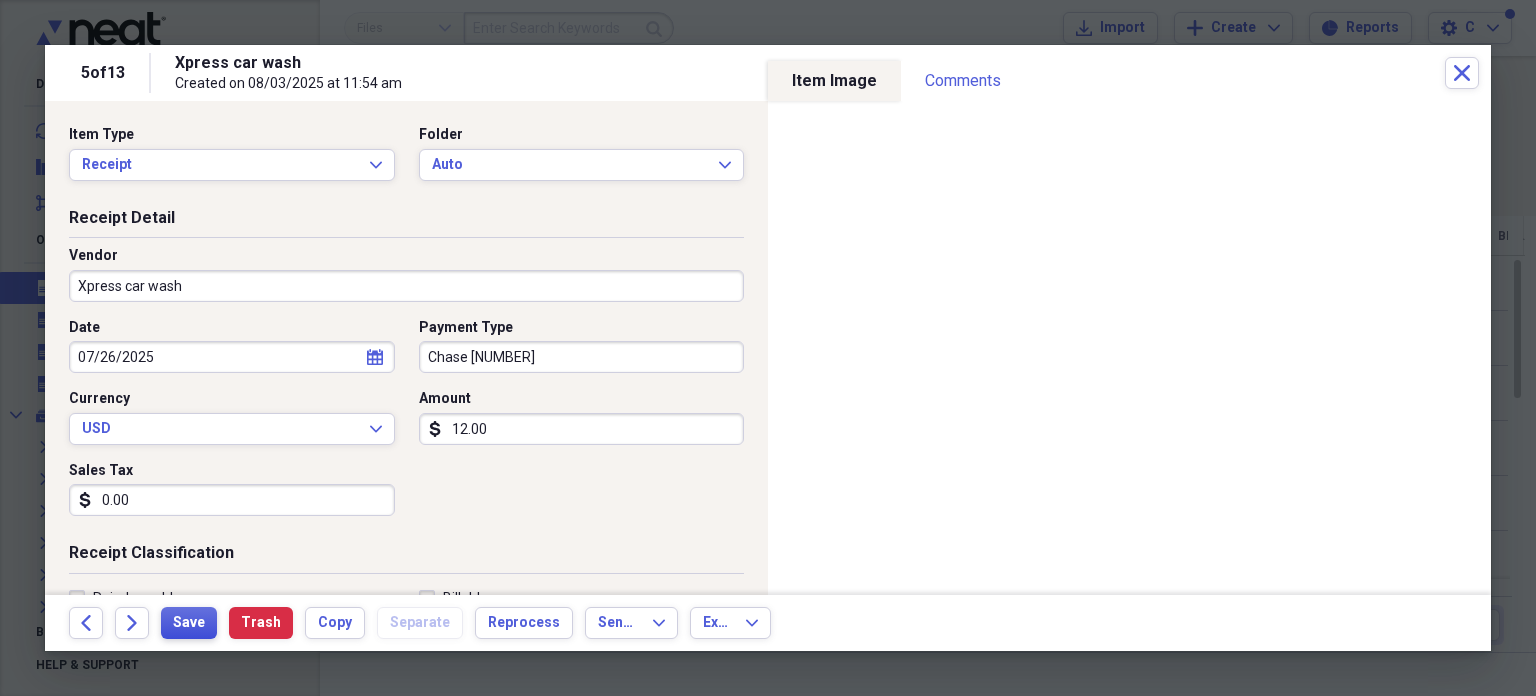 click on "Save" at bounding box center (189, 623) 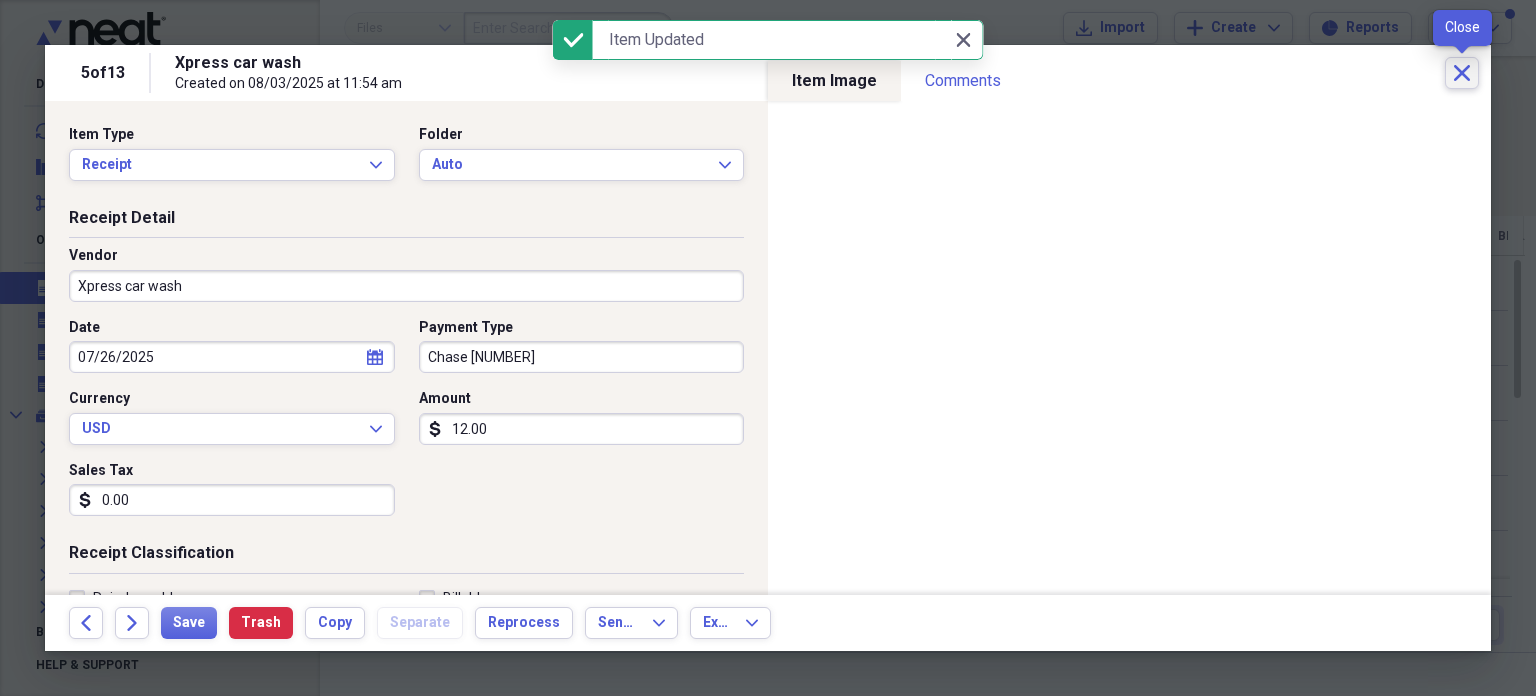 click 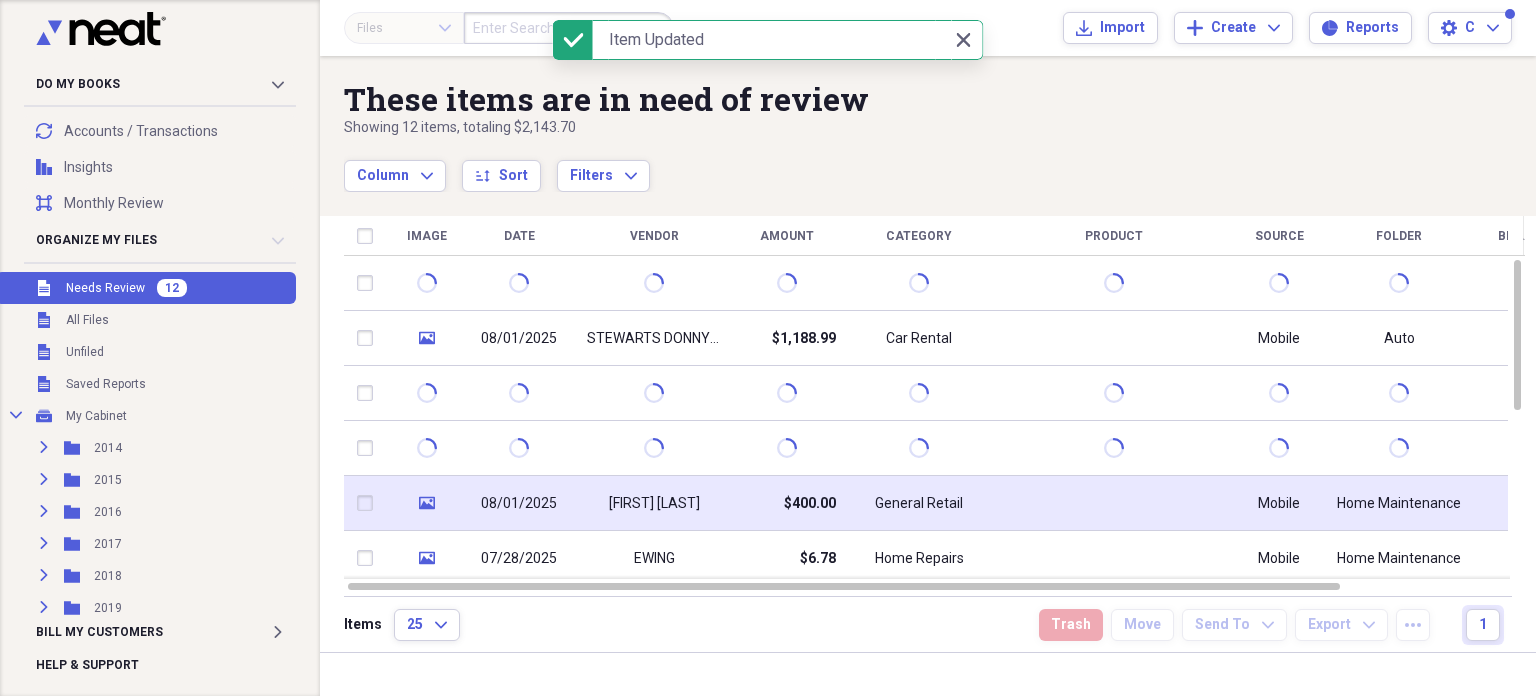 click on "$400.00" at bounding box center [786, 503] 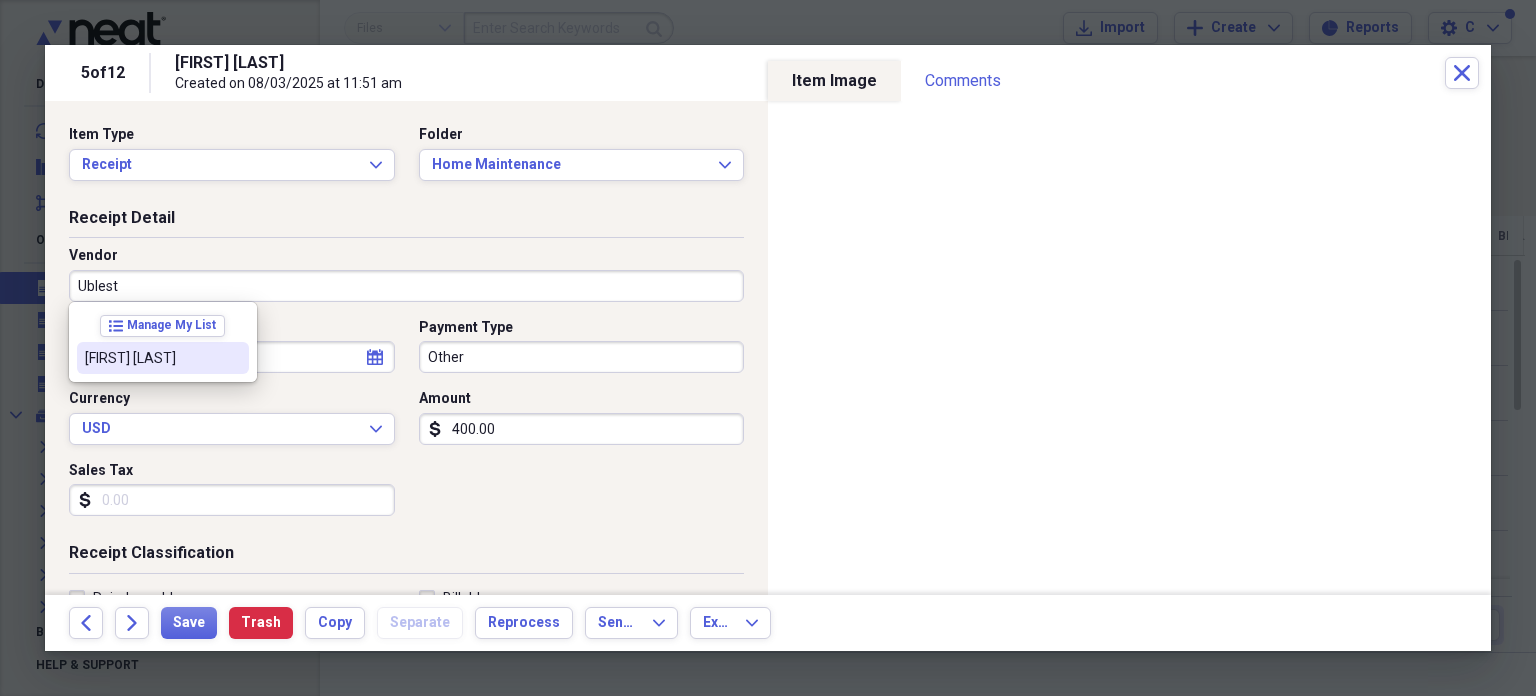 click on "[FIRST] [LAST]" at bounding box center [151, 358] 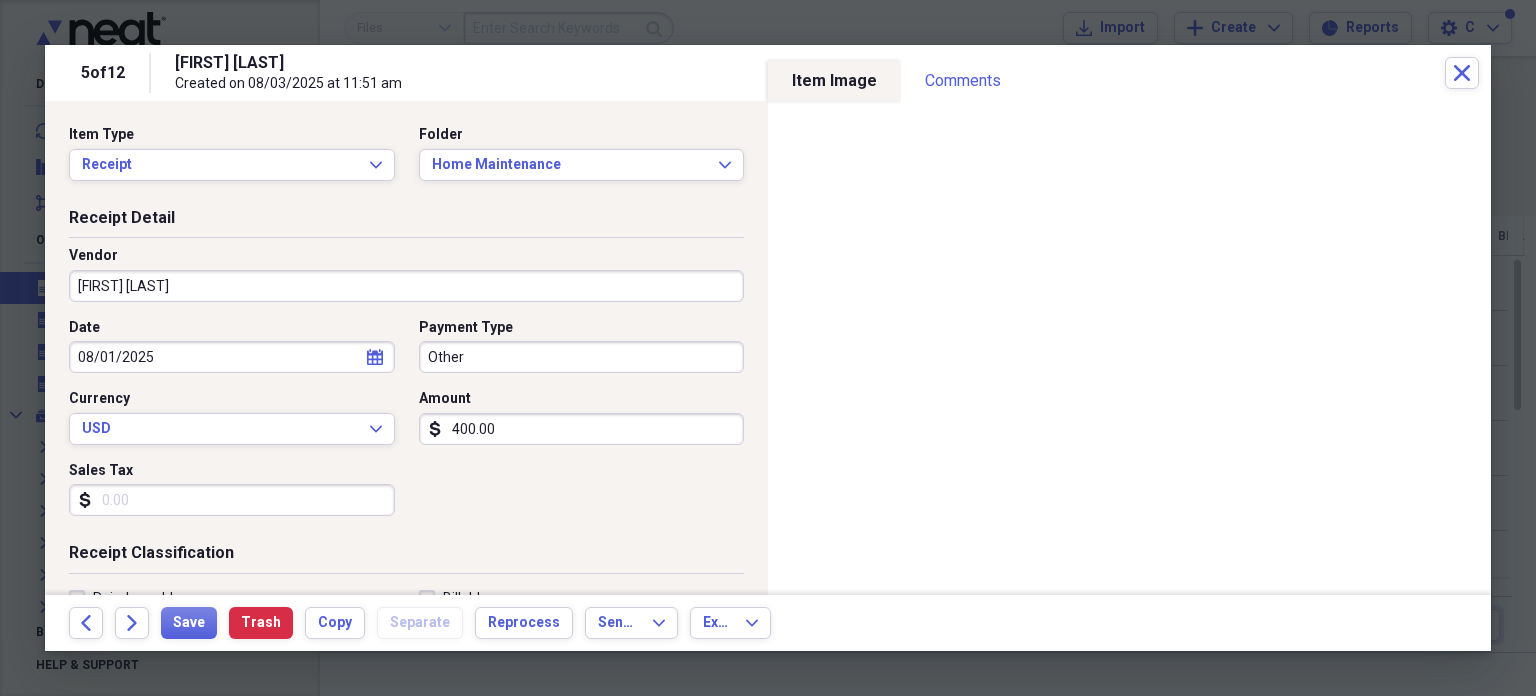 type on "Yard Maintenance" 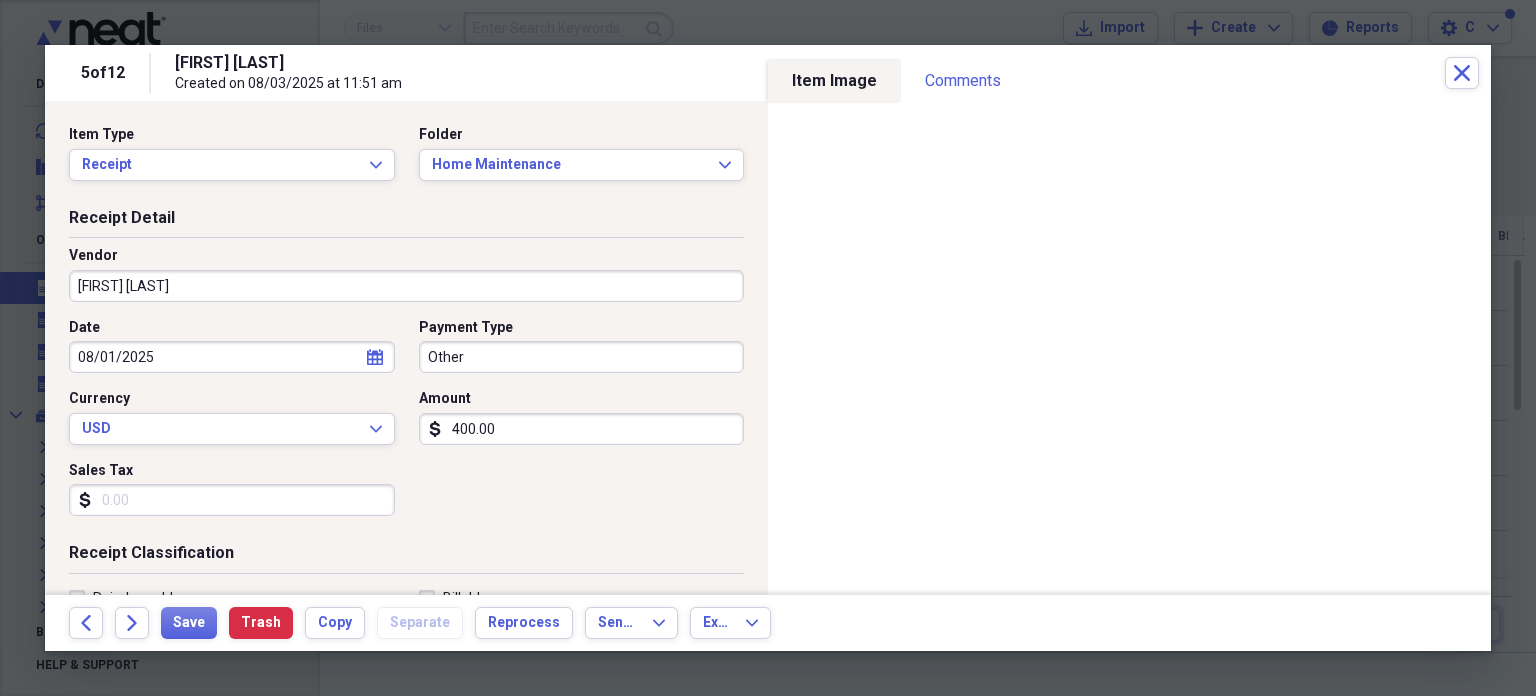 click on "Other" at bounding box center (582, 357) 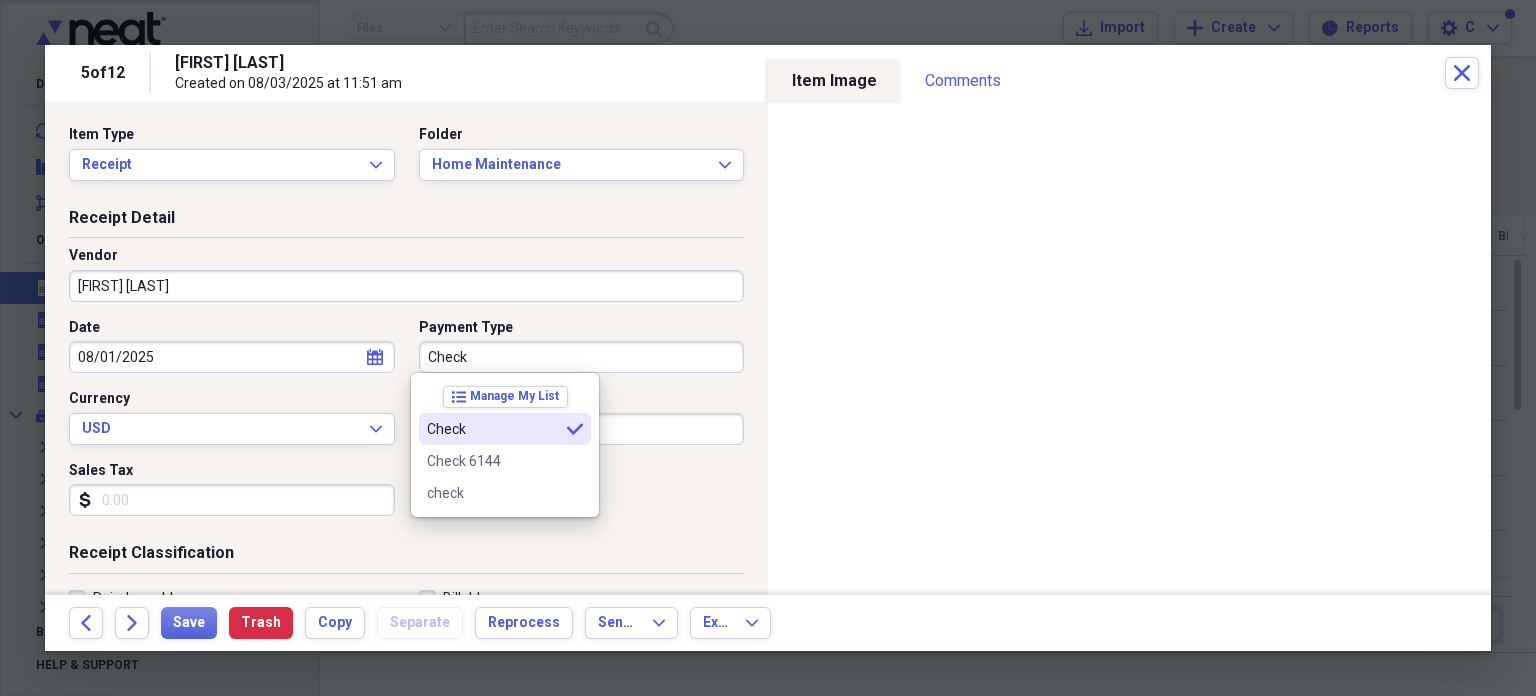 type on "Check" 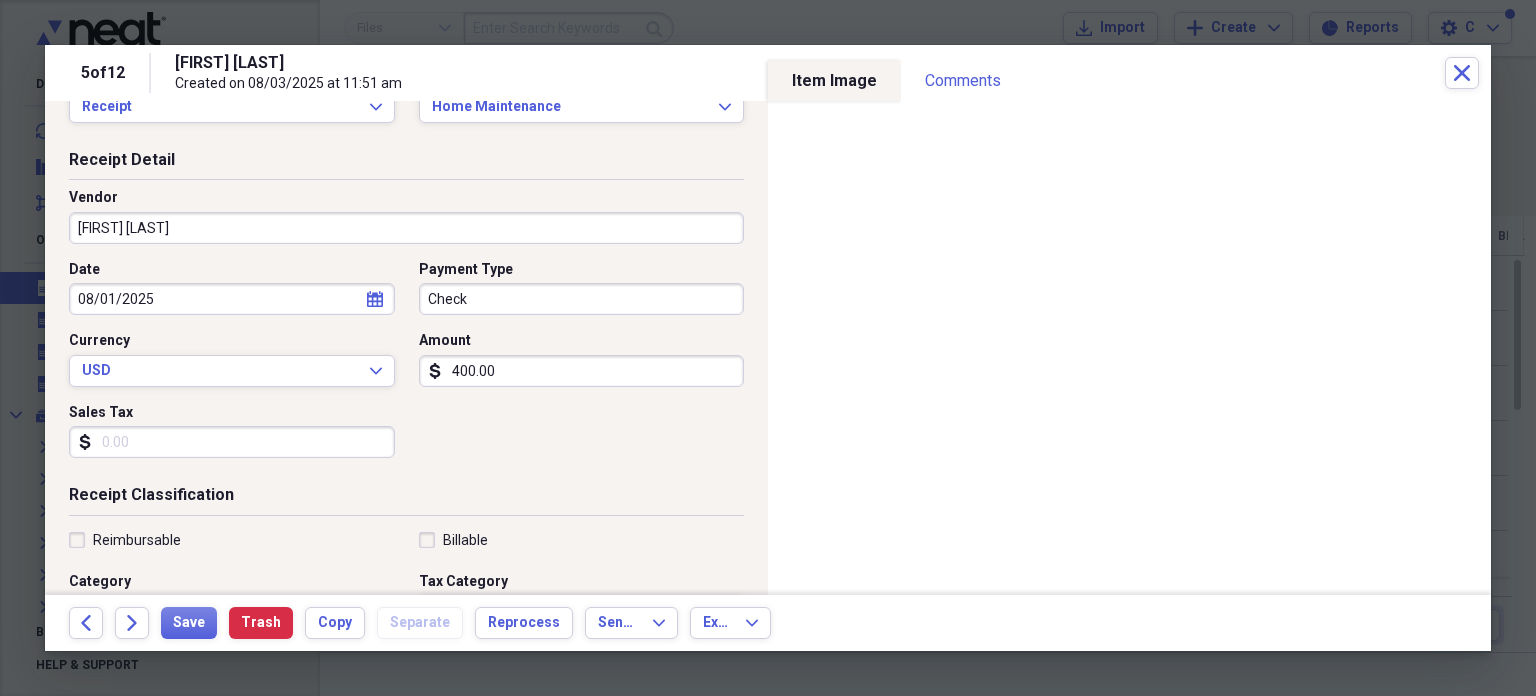 scroll, scrollTop: 62, scrollLeft: 0, axis: vertical 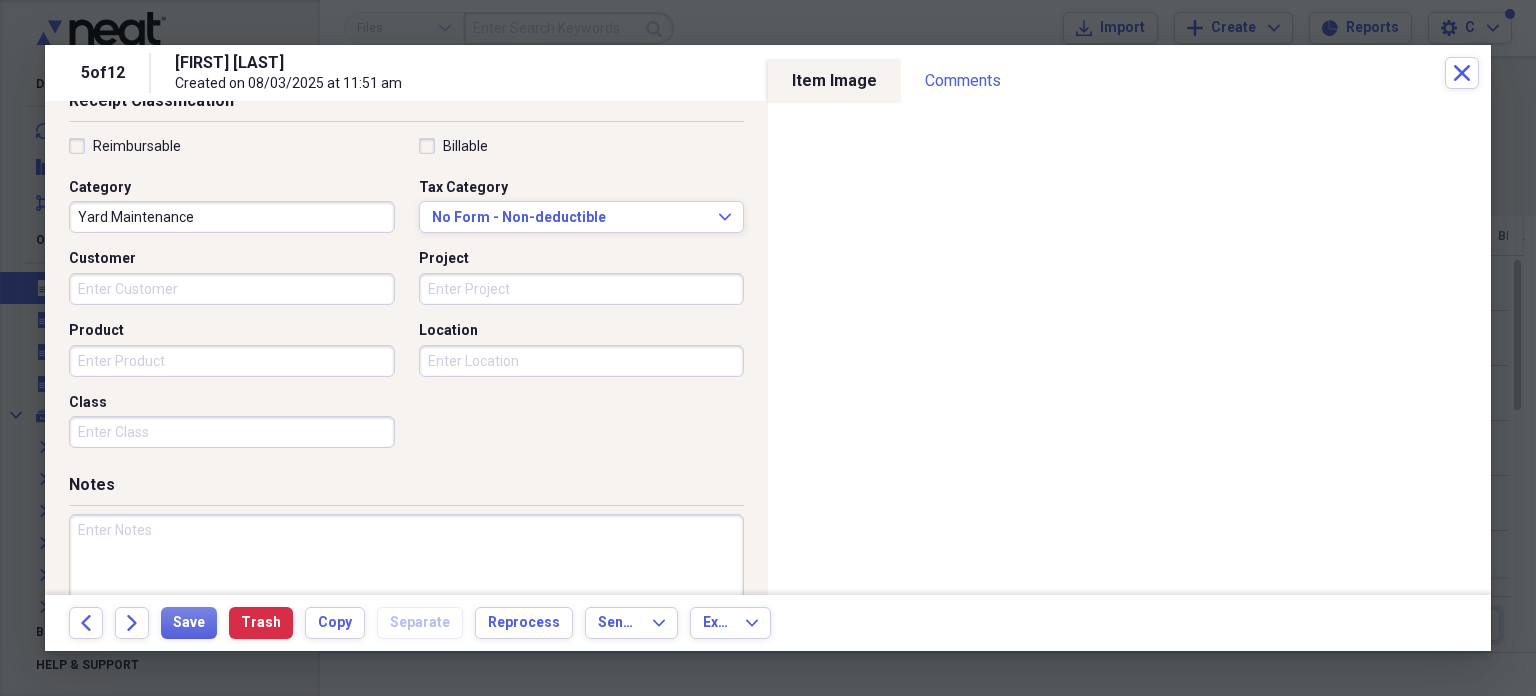 click at bounding box center (406, 579) 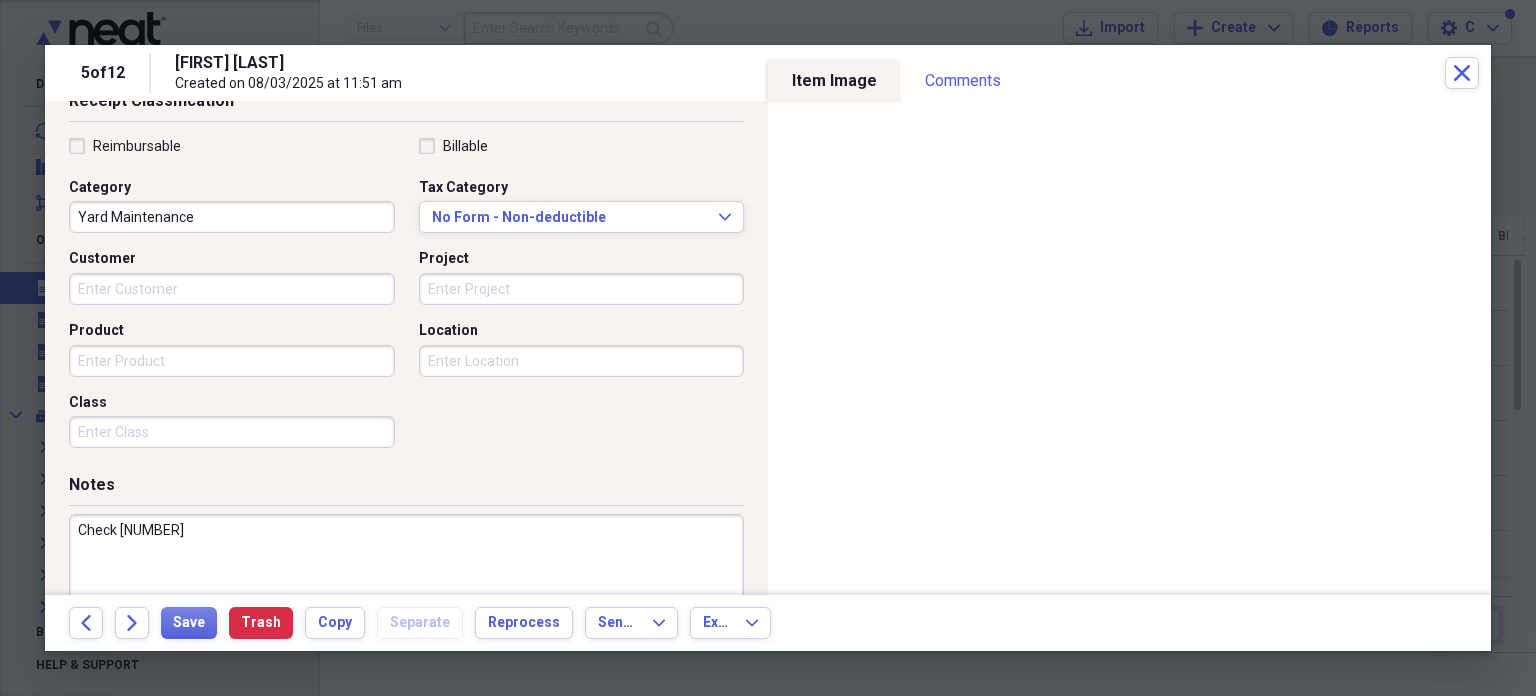 scroll, scrollTop: 20, scrollLeft: 0, axis: vertical 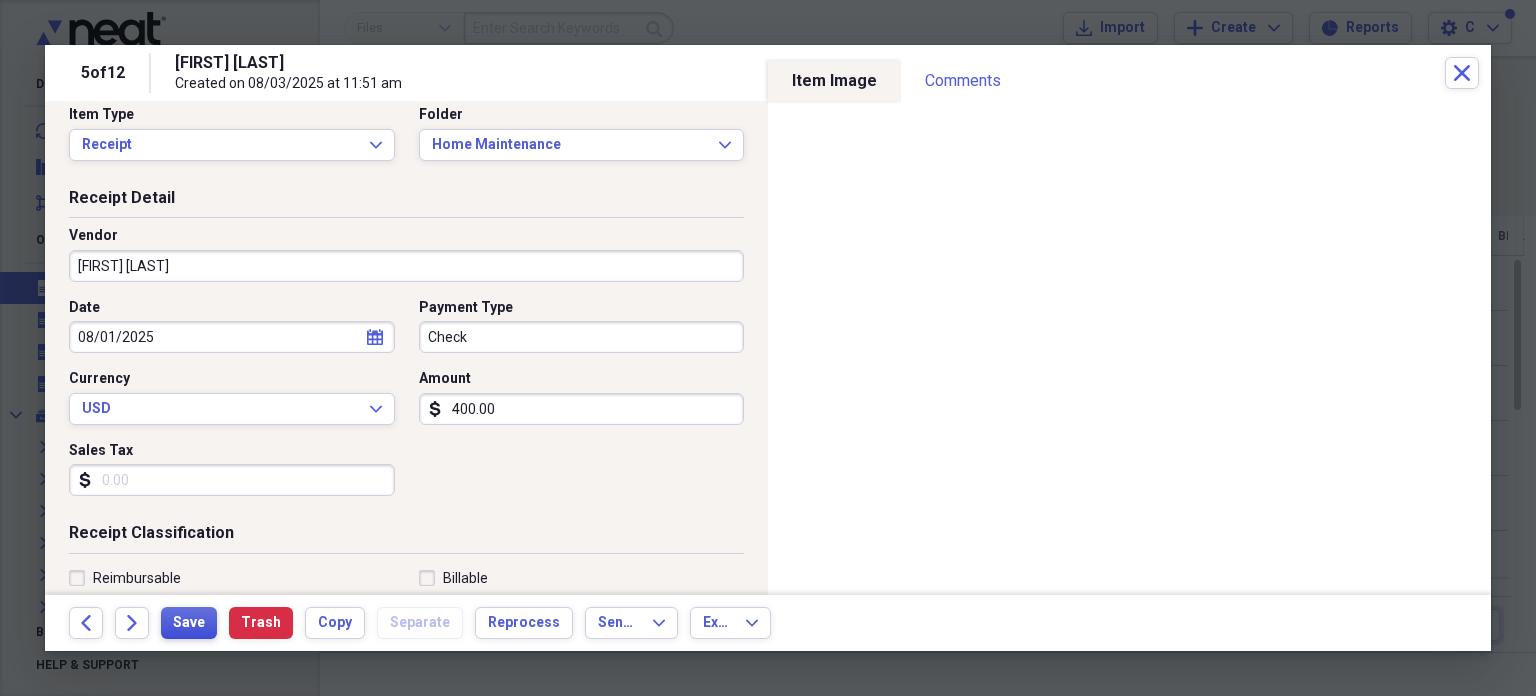 type on "Check [NUMBER]" 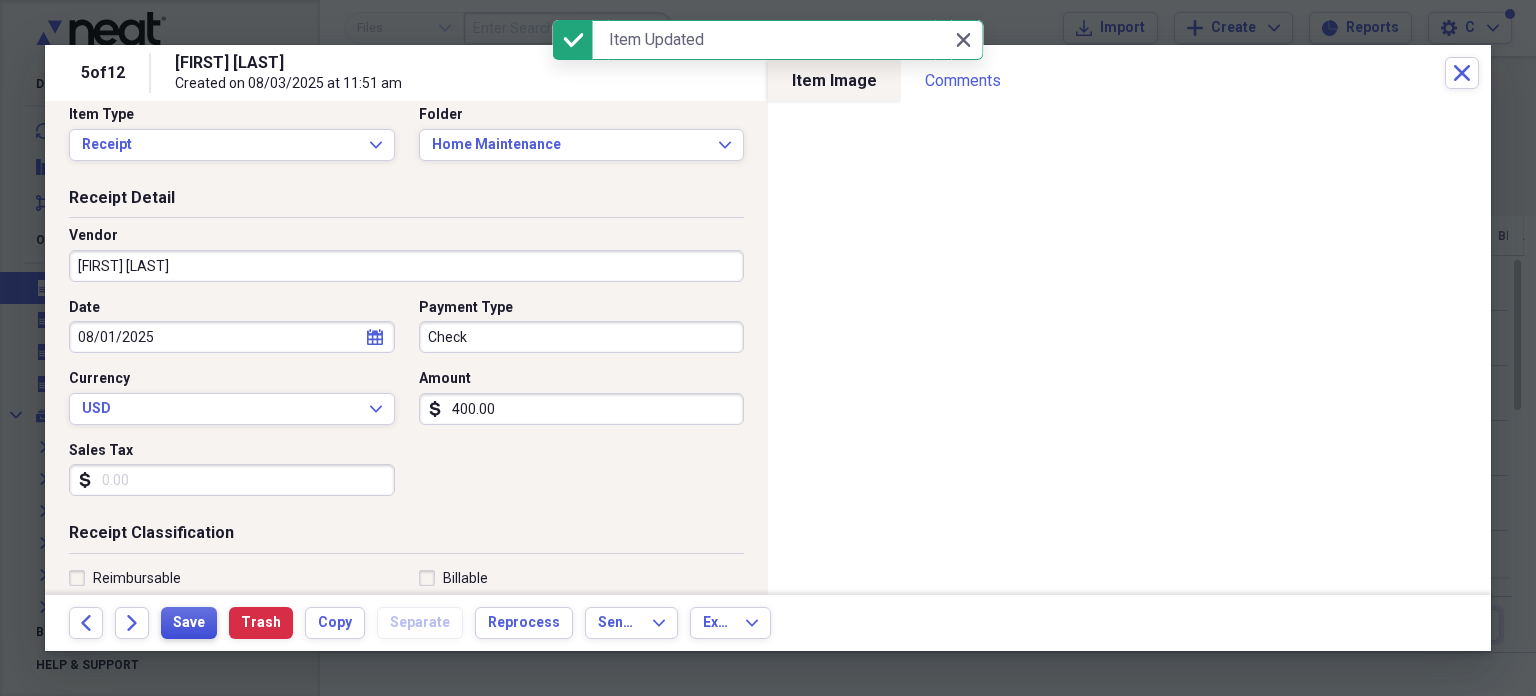 scroll, scrollTop: 0, scrollLeft: 0, axis: both 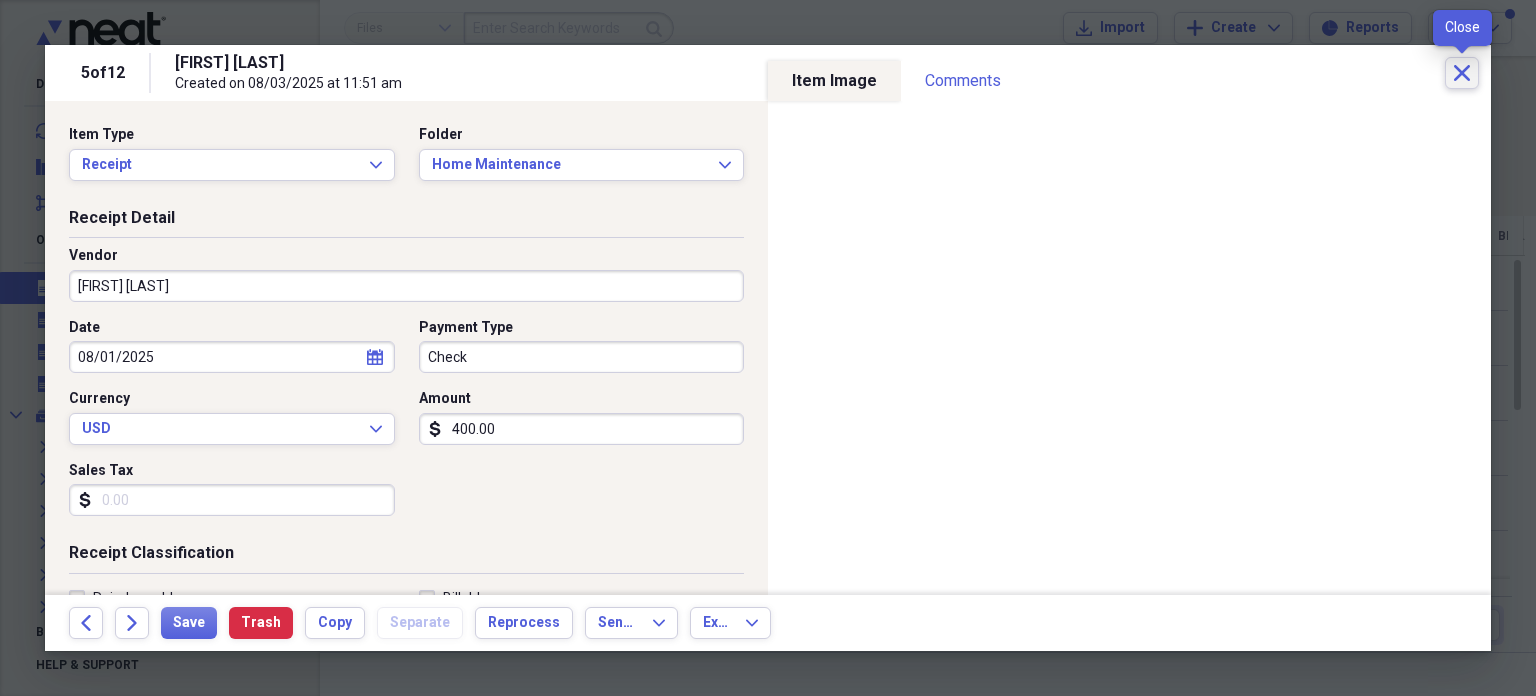click on "Close" 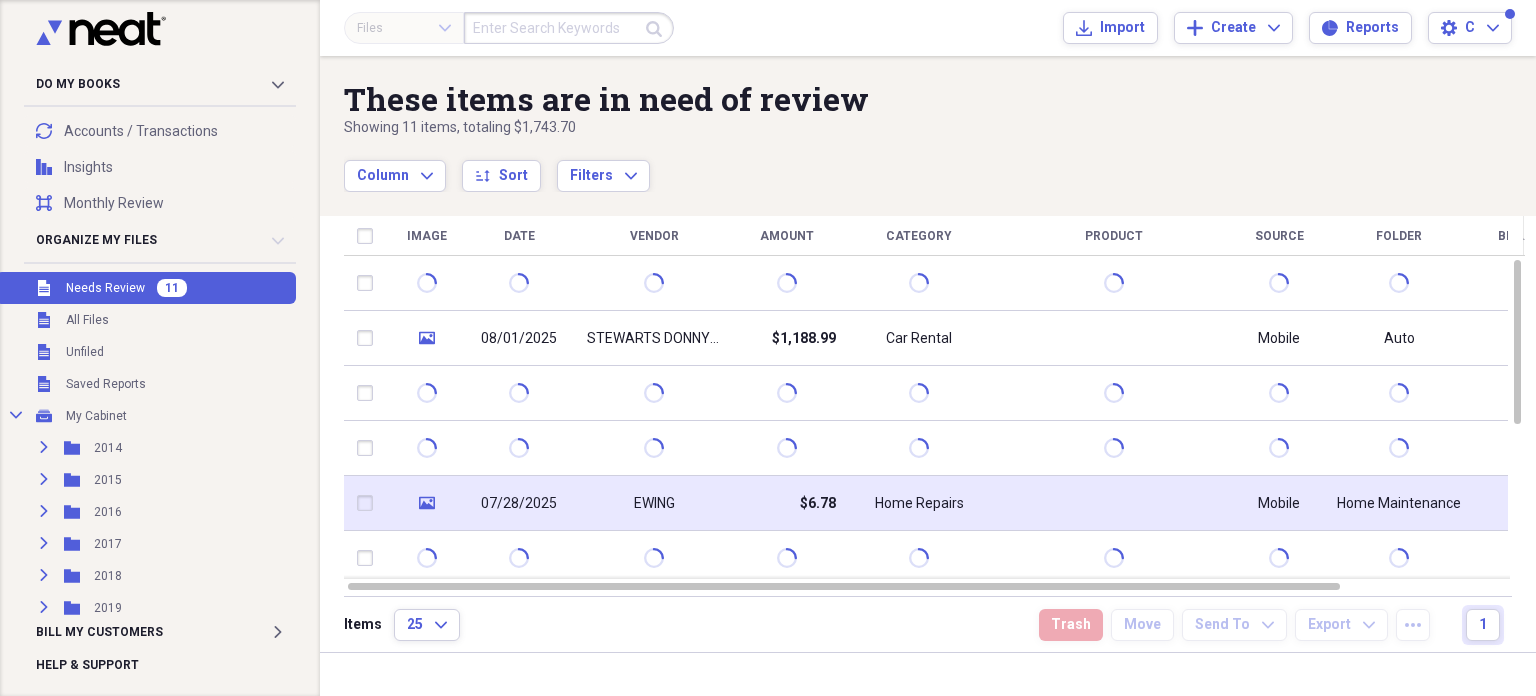 click on "$6.78" at bounding box center [786, 503] 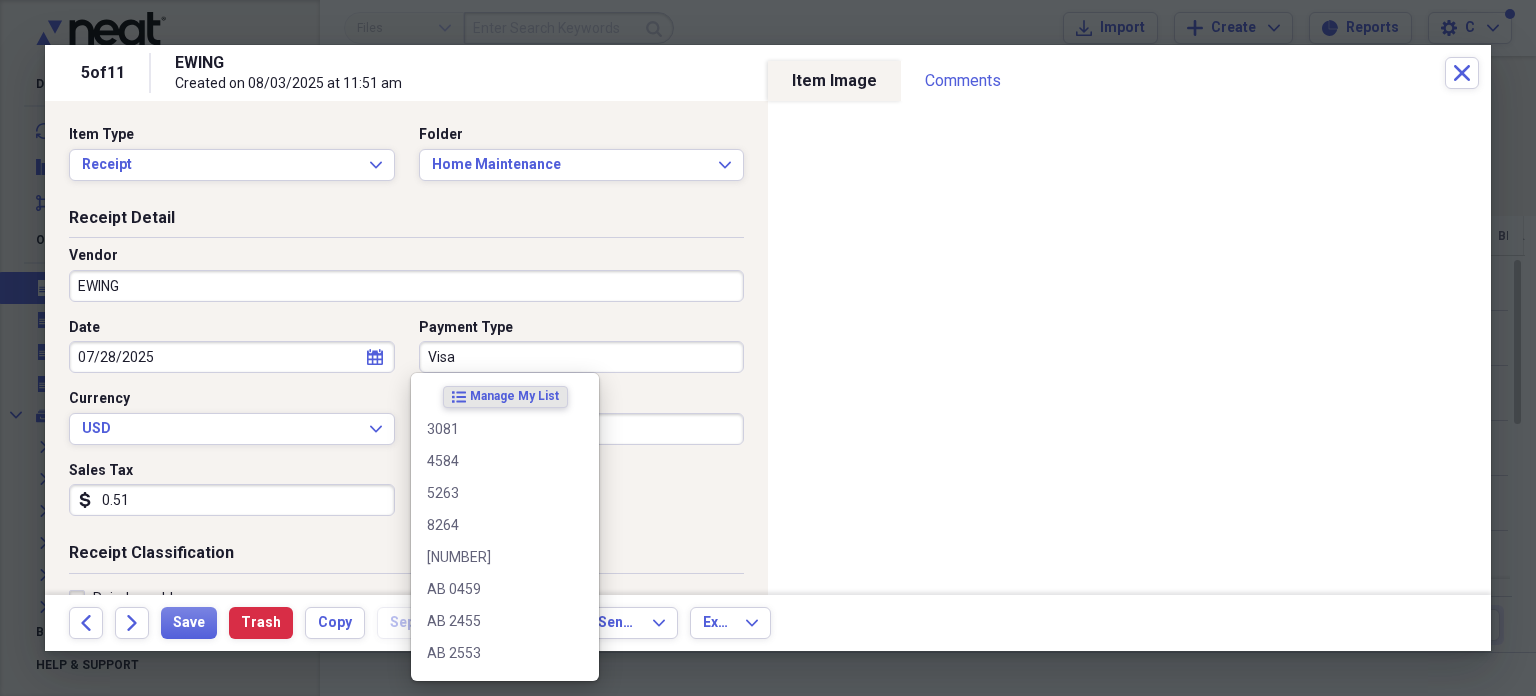 click on "Visa" at bounding box center (582, 357) 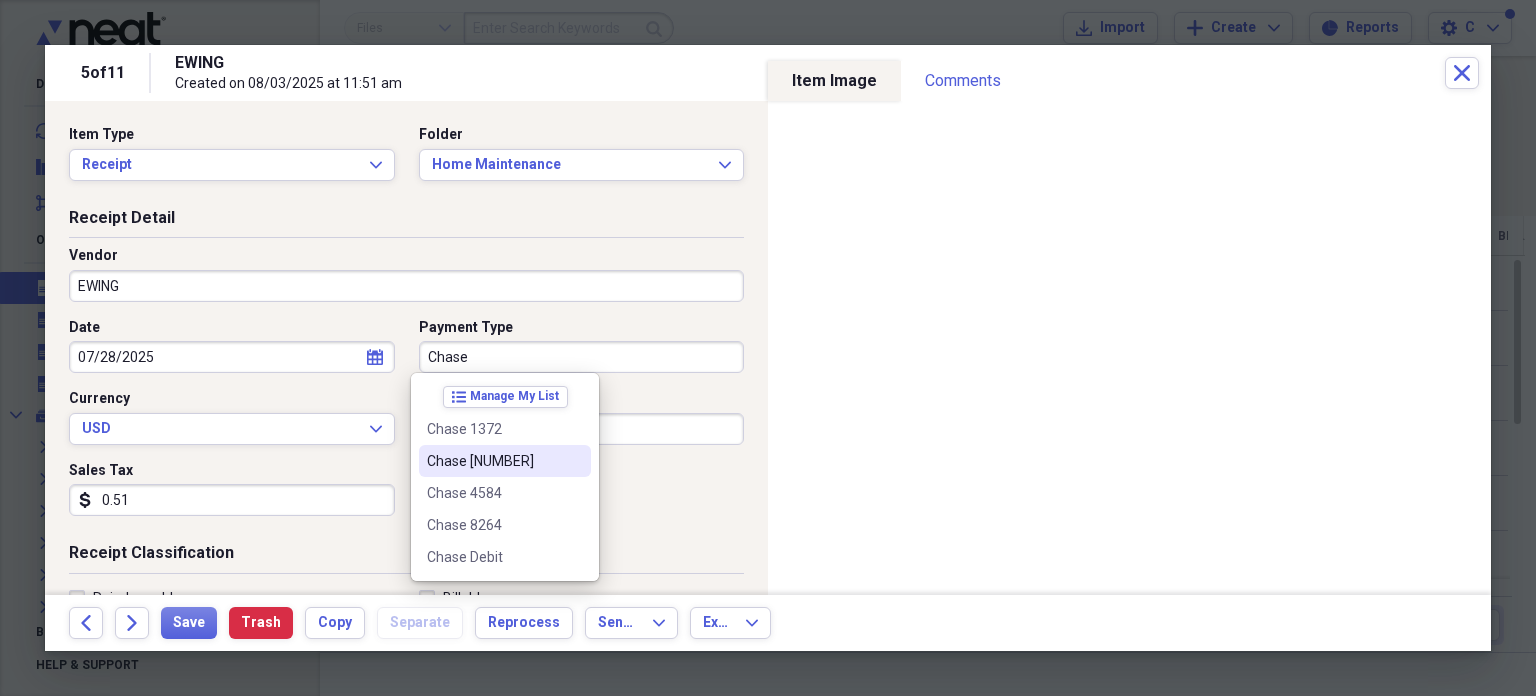 click on "Chase [NUMBER]" at bounding box center (493, 461) 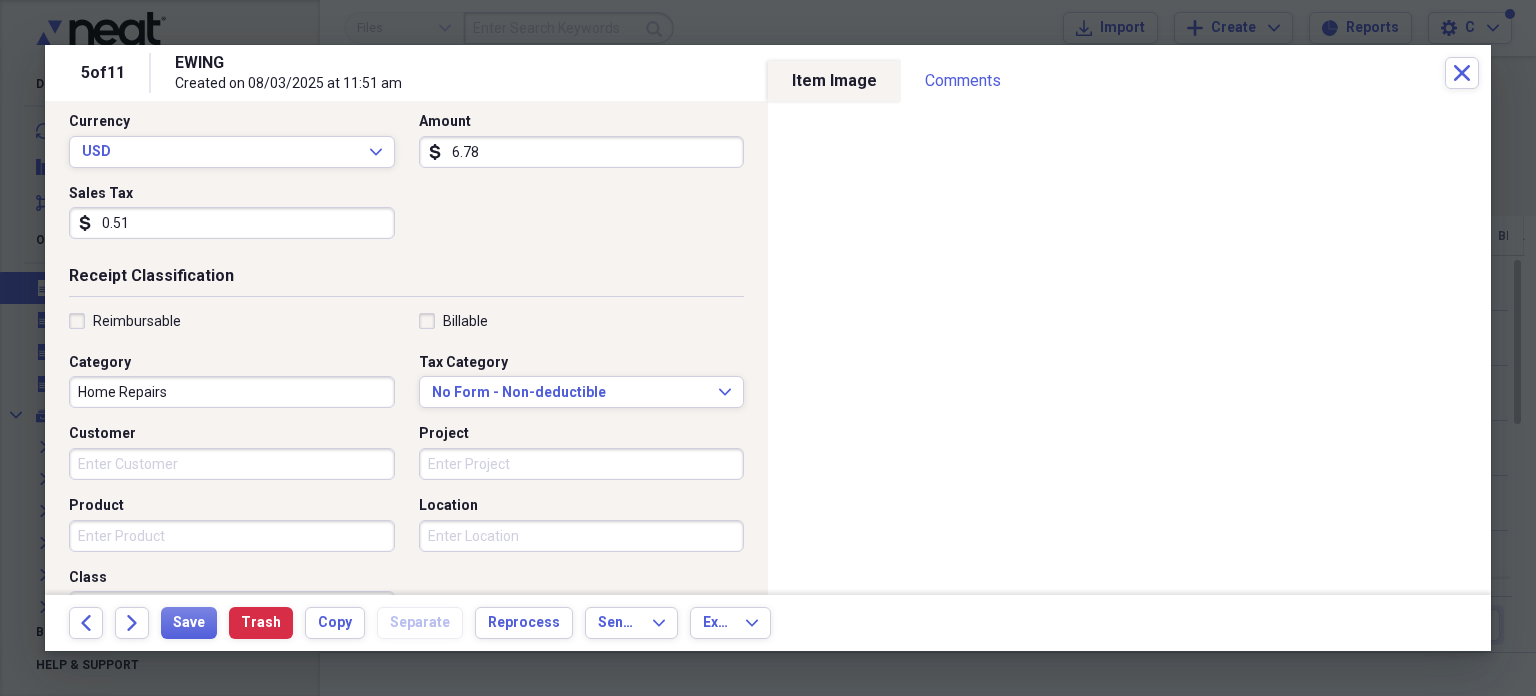 scroll, scrollTop: 283, scrollLeft: 0, axis: vertical 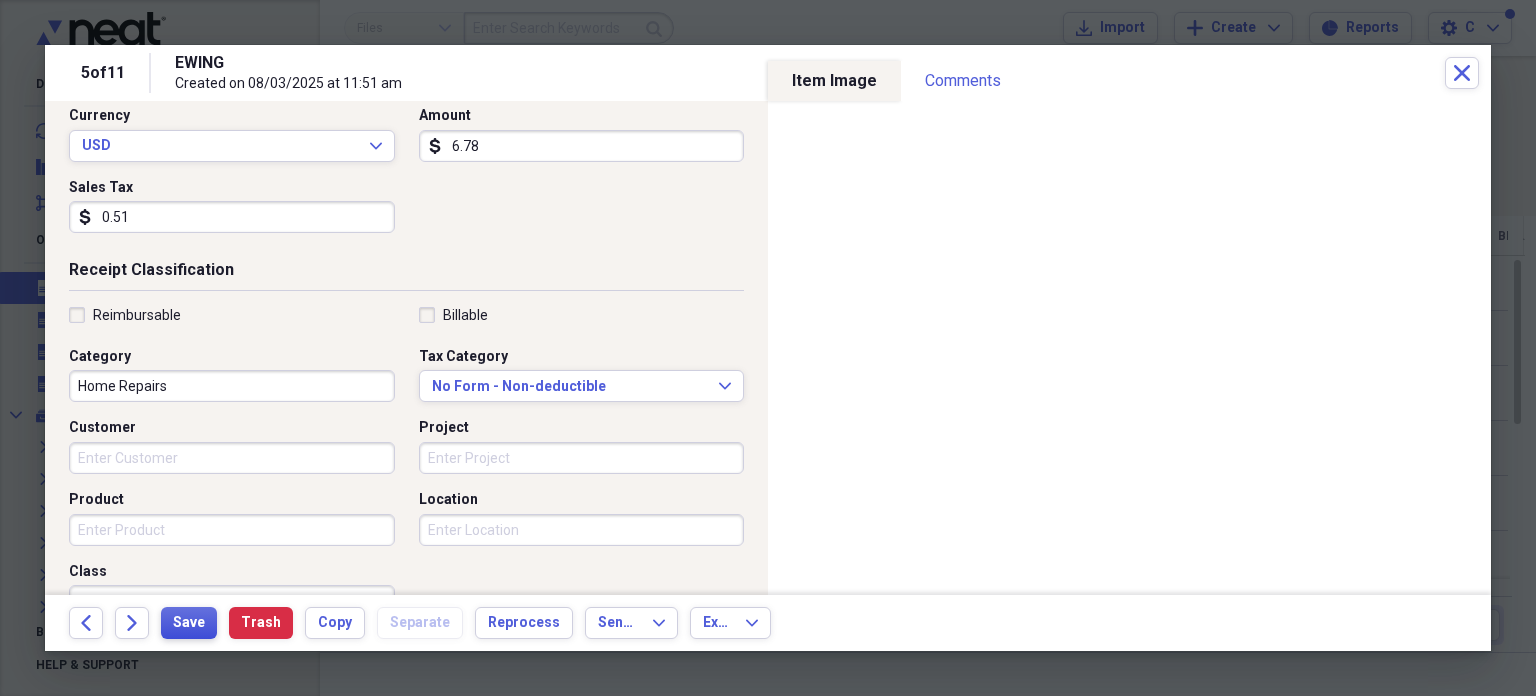 click on "Save" at bounding box center (189, 623) 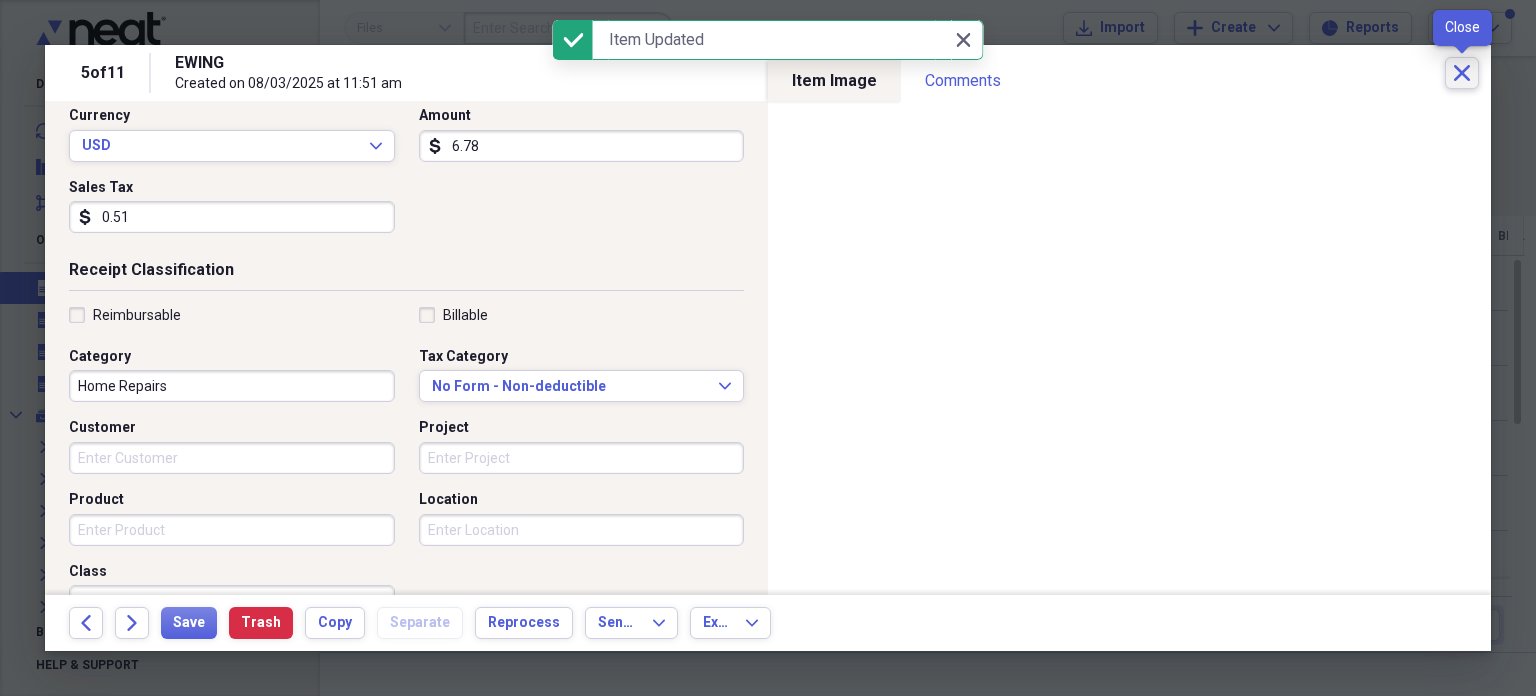 click on "Close" 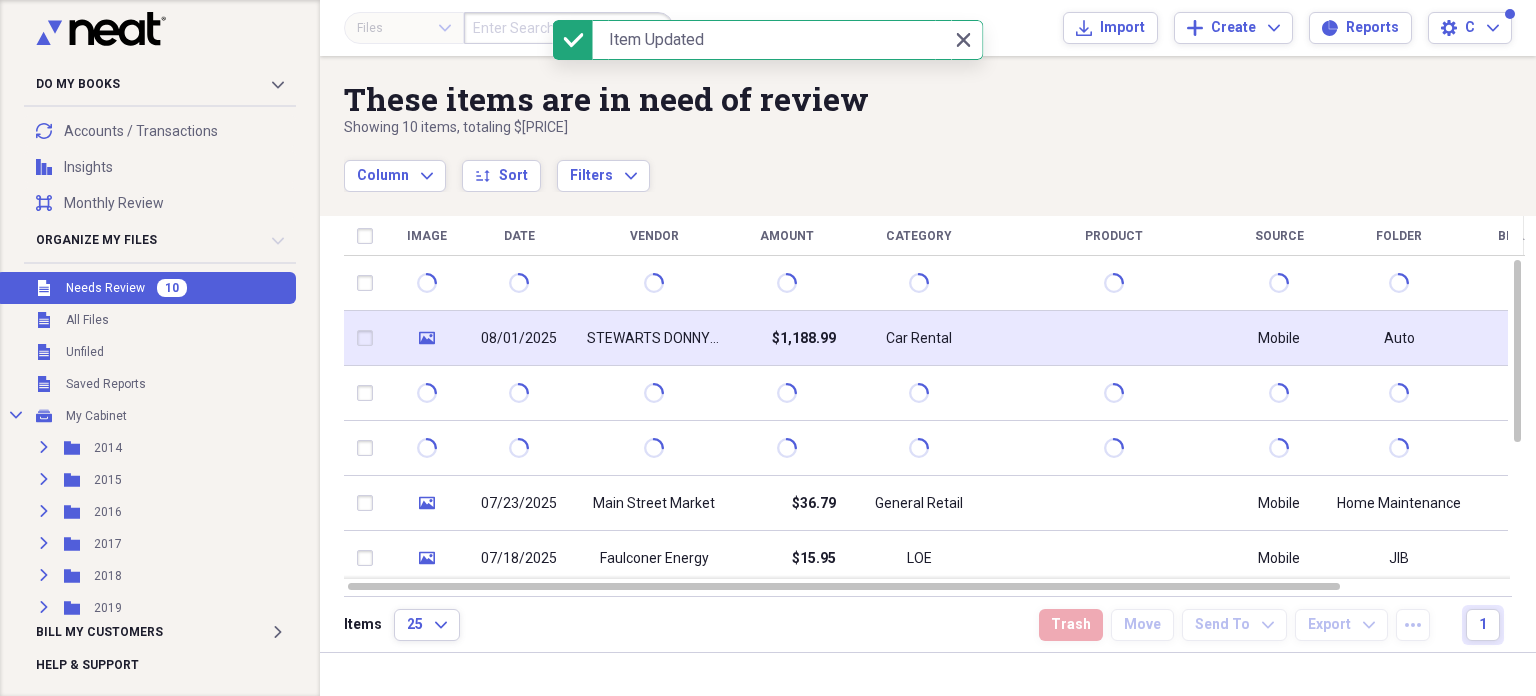 click on "Car Rental" at bounding box center (919, 338) 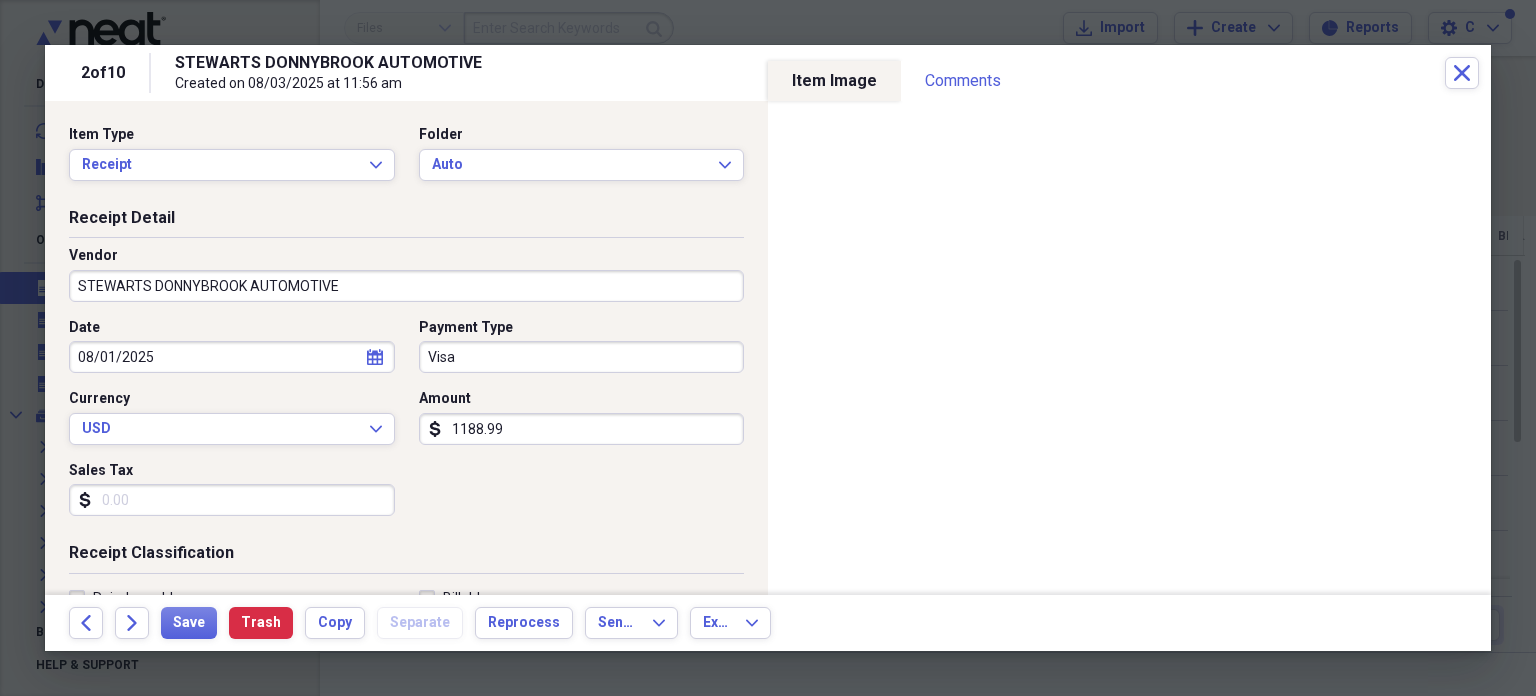 click on "STEWARTS DONNYBROOK AUTOMOTIVE" at bounding box center [406, 286] 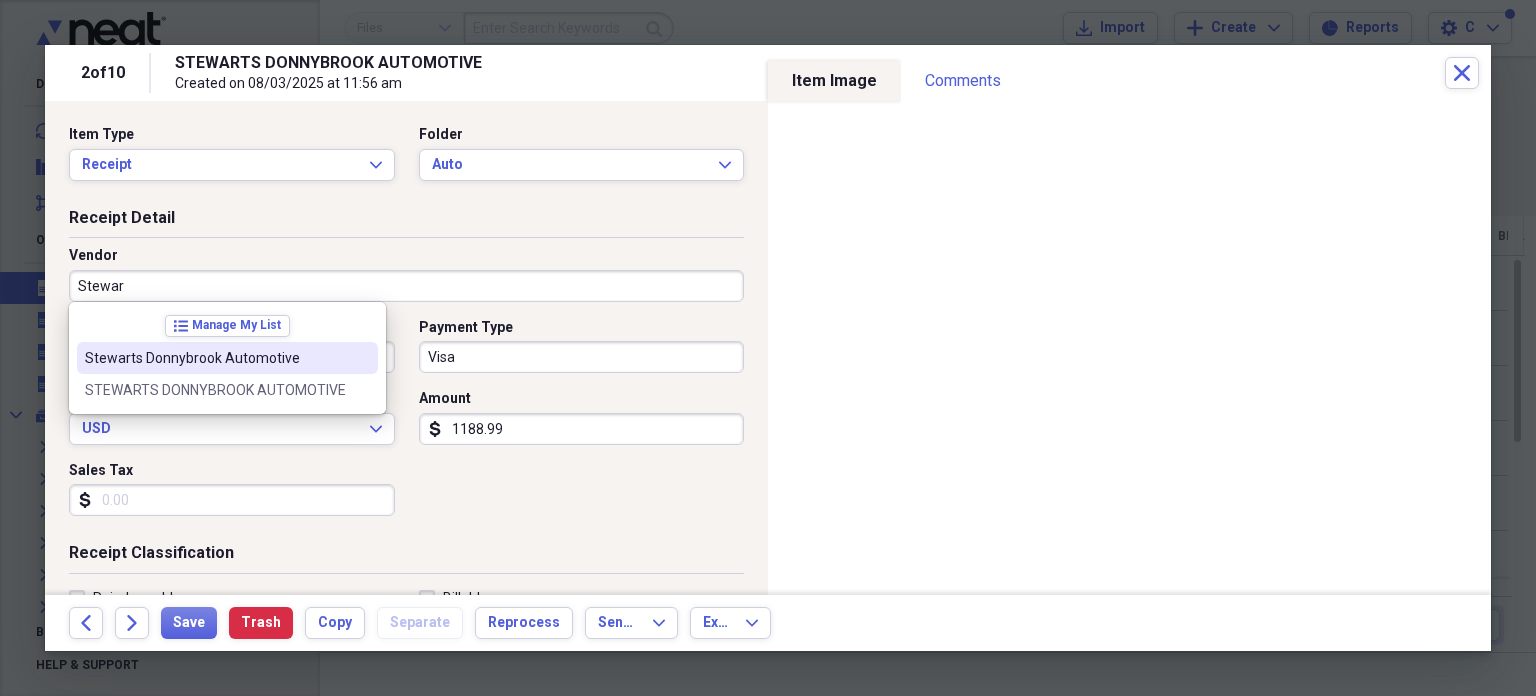 click on "Stewarts Donnybrook Automotive" at bounding box center [227, 358] 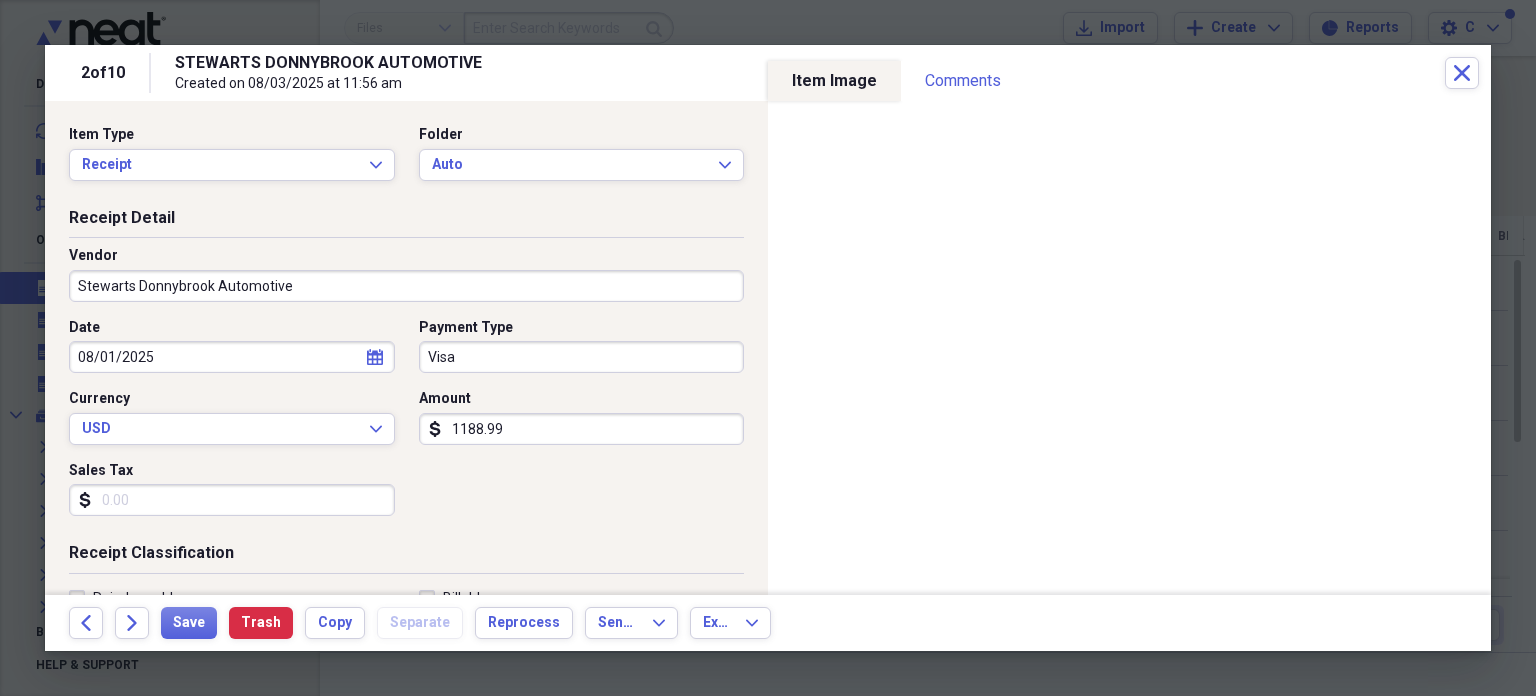 type on "Auto" 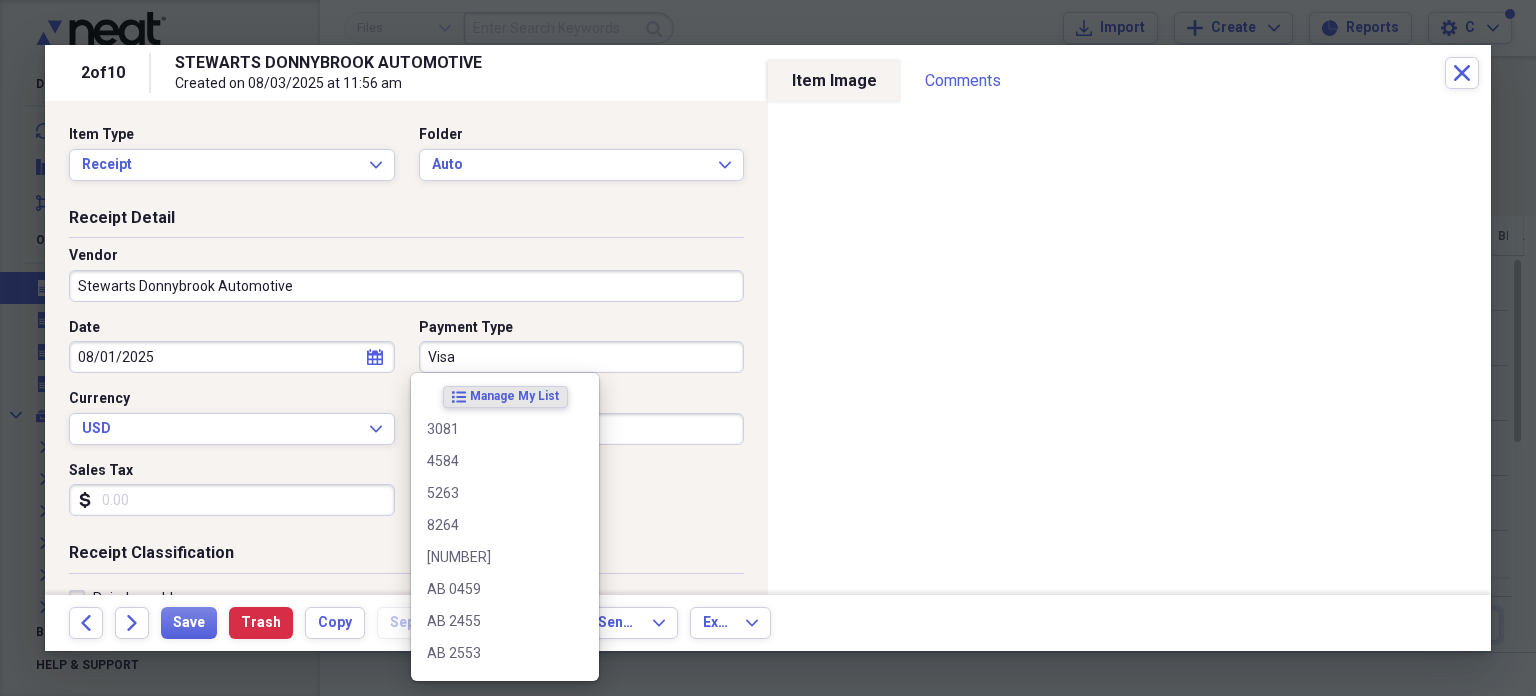 click on "Visa" at bounding box center (582, 357) 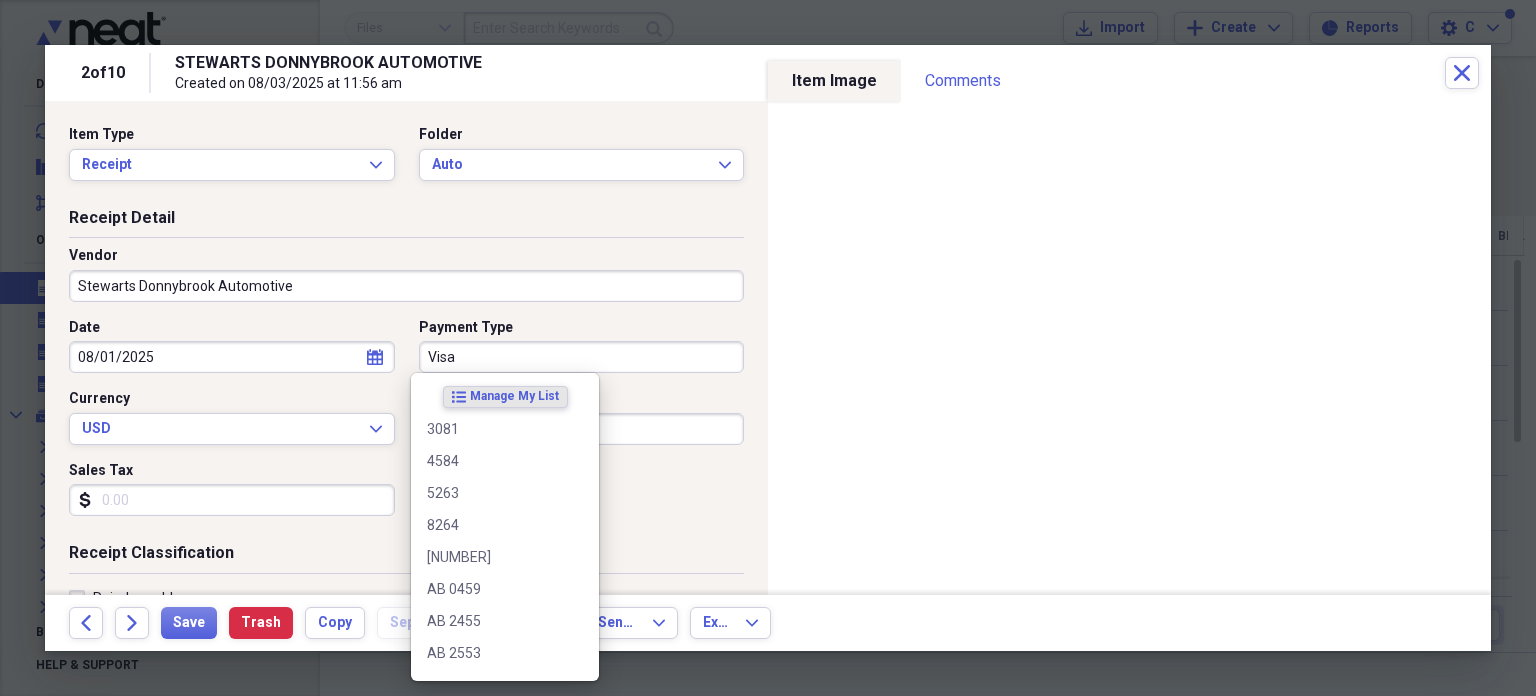 click on "Visa" at bounding box center (582, 357) 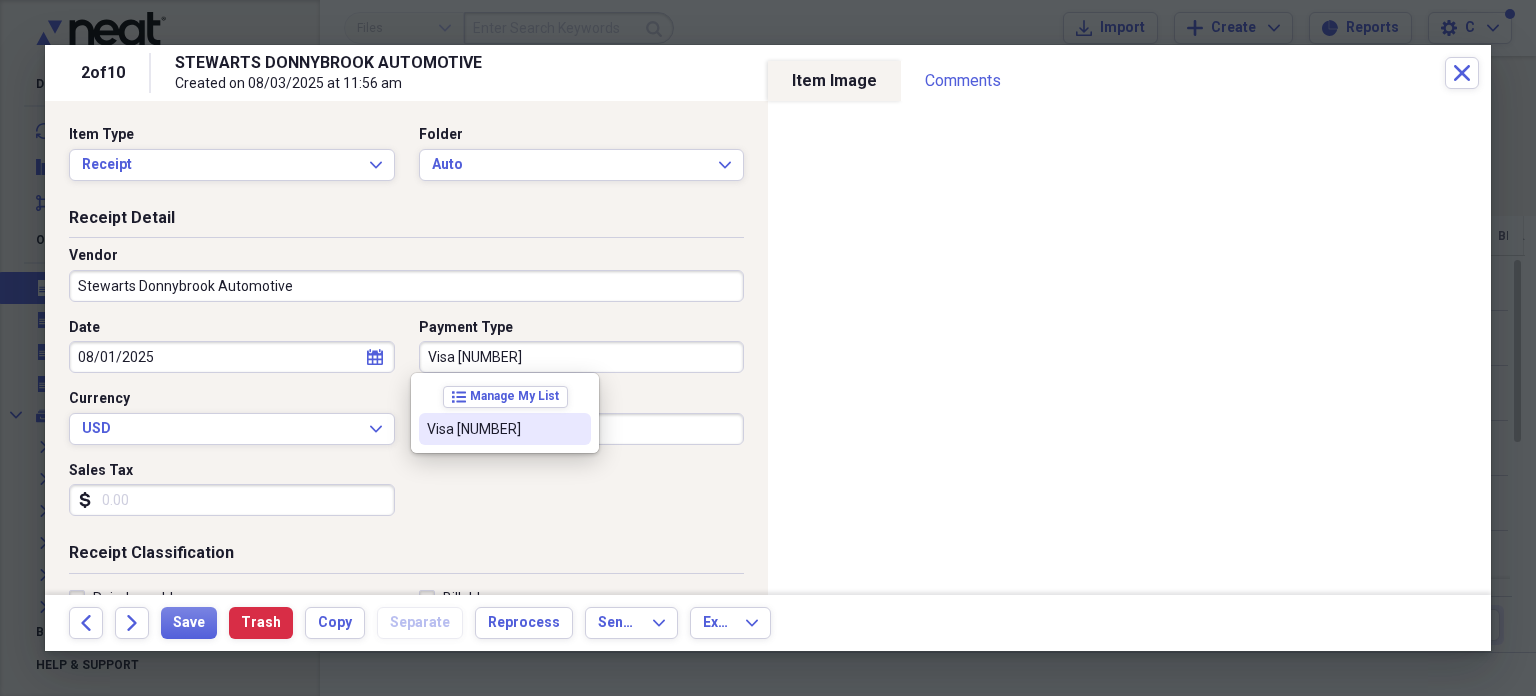 click on "Visa [NUMBER]" at bounding box center [493, 429] 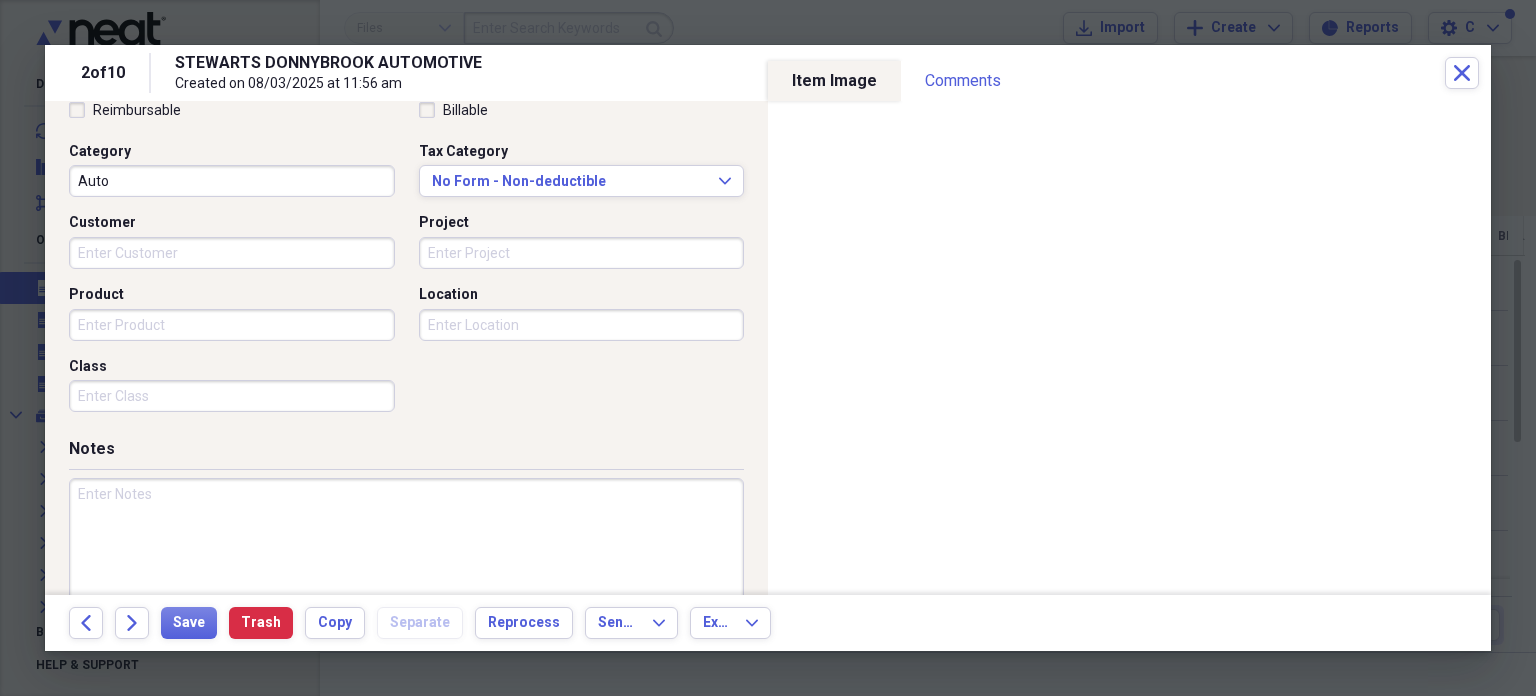 scroll, scrollTop: 489, scrollLeft: 0, axis: vertical 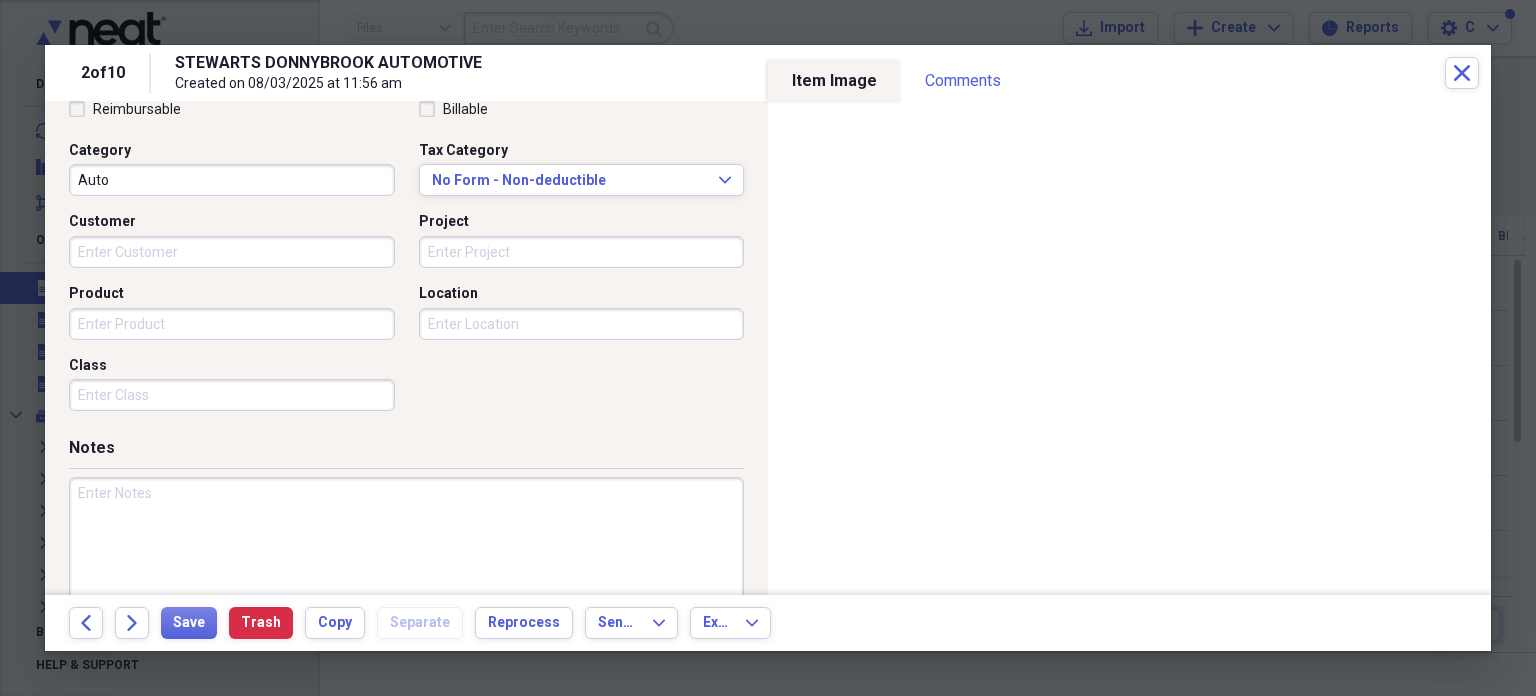 click at bounding box center (406, 542) 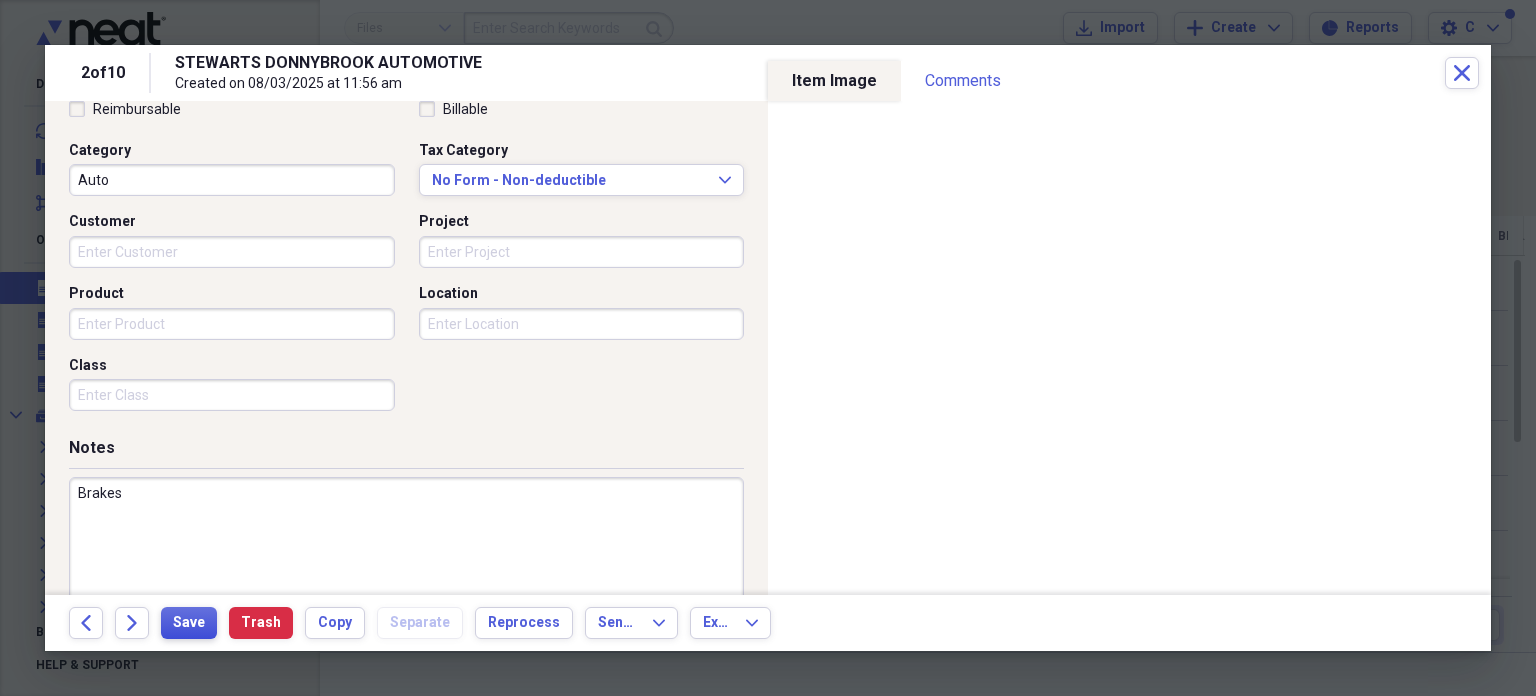 type on "Brakes" 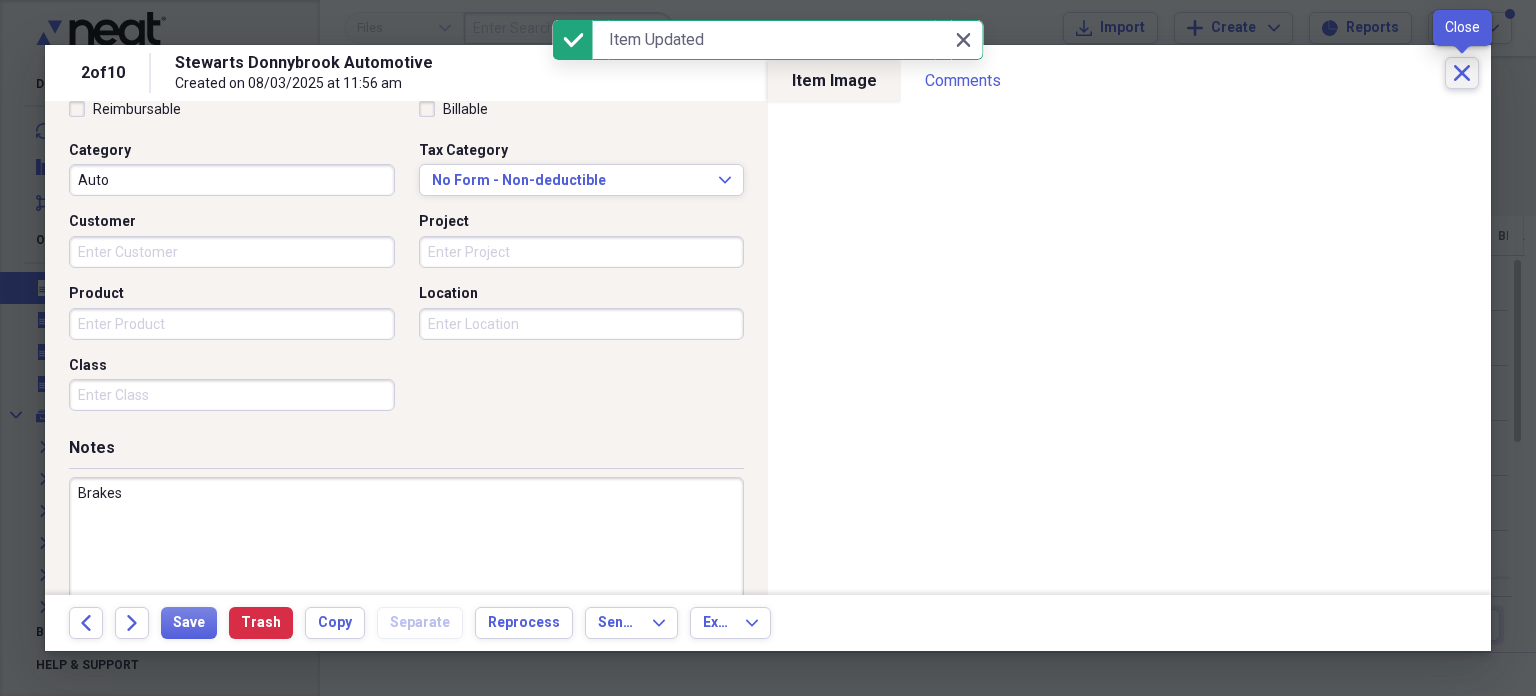 click on "Close" 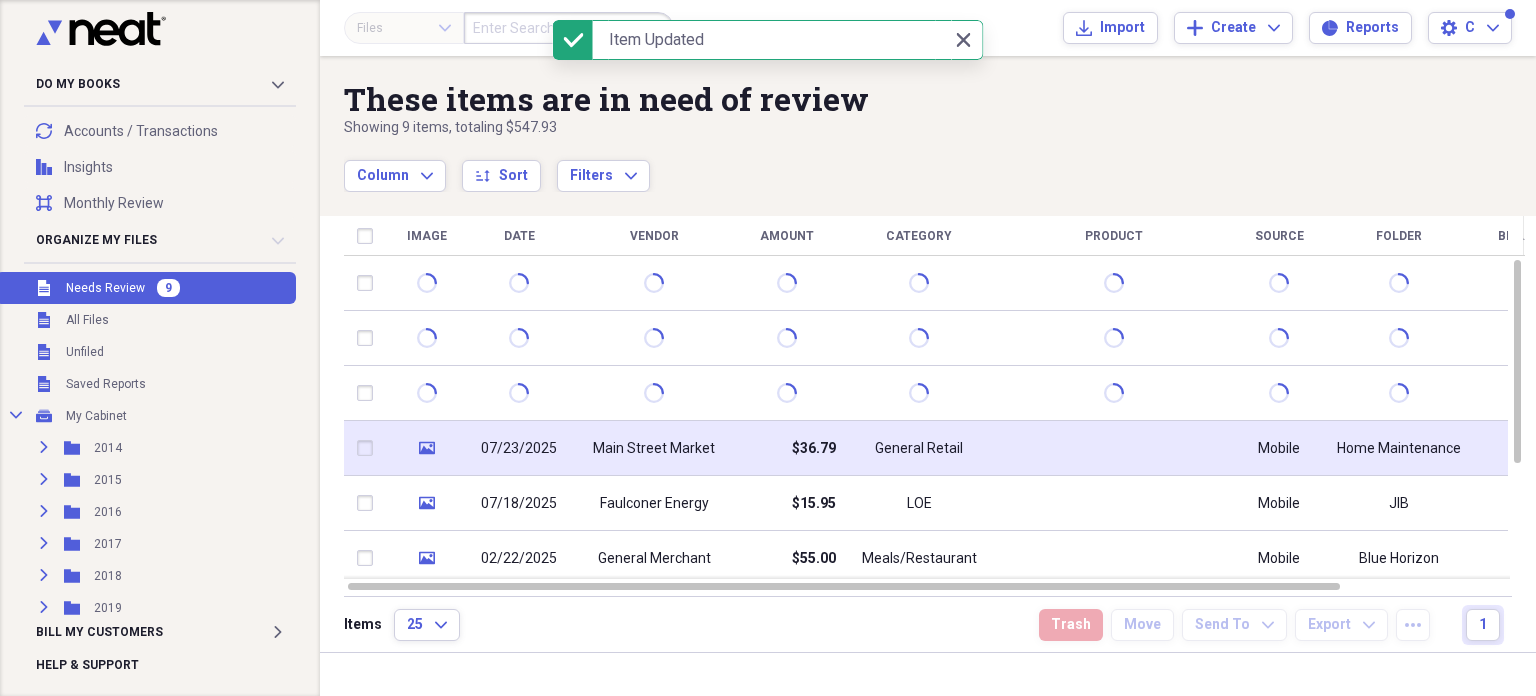 click on "Main Street Market" at bounding box center (654, 449) 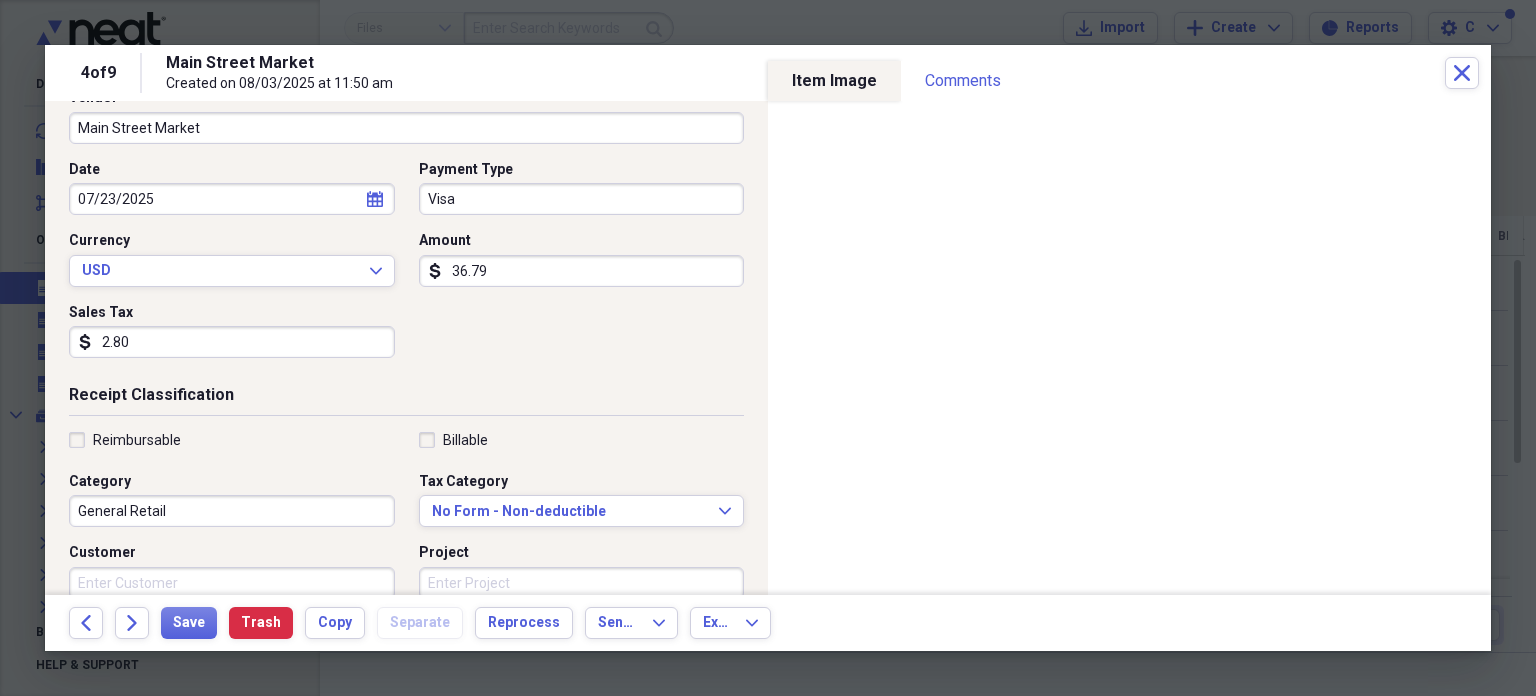 scroll, scrollTop: 149, scrollLeft: 0, axis: vertical 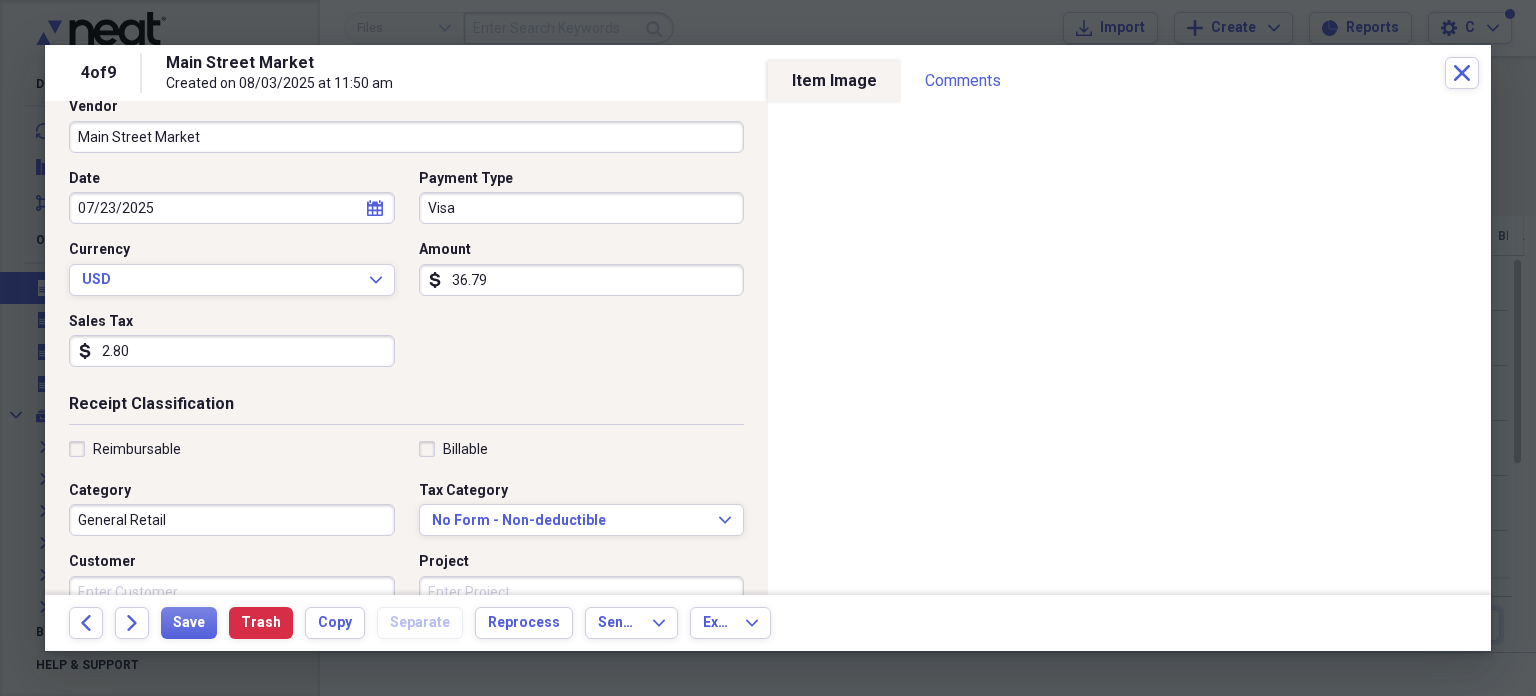 click on "Visa" at bounding box center [582, 208] 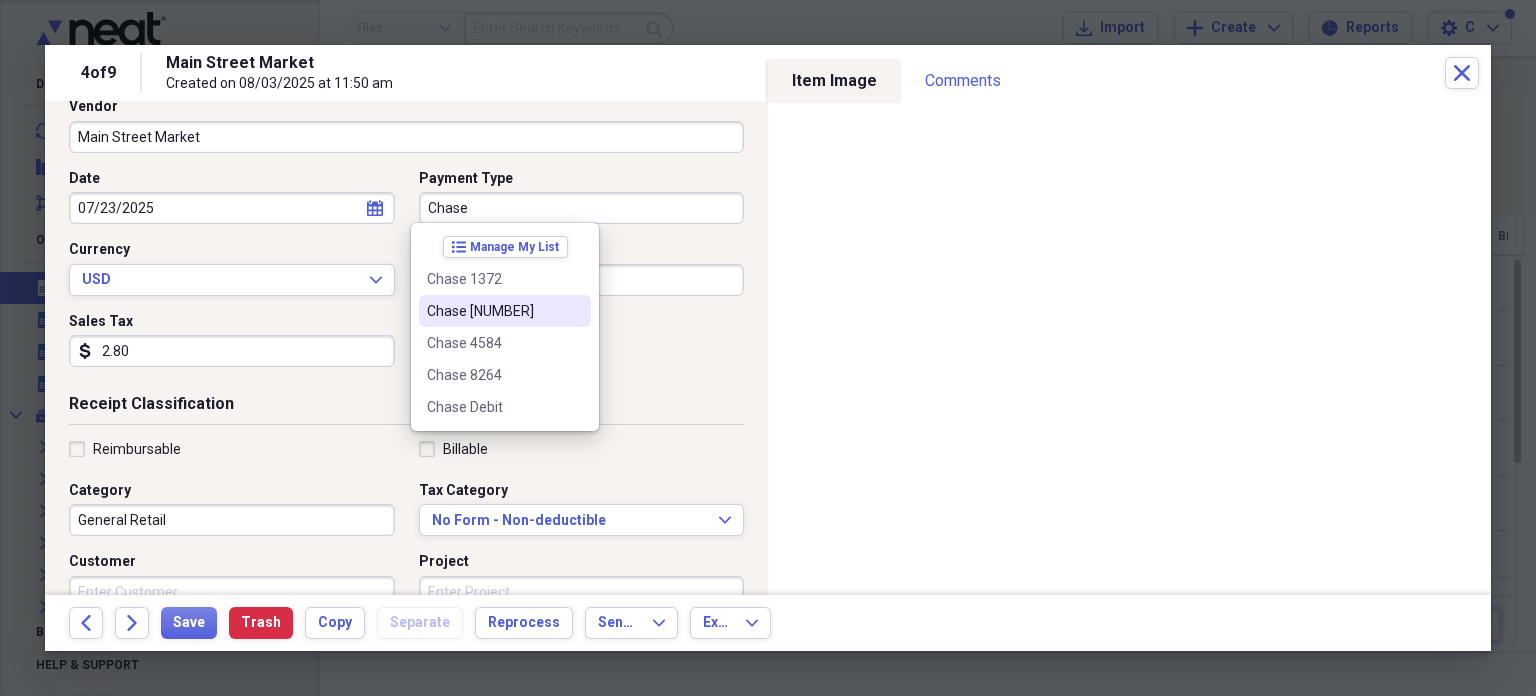 click on "Chase [NUMBER]" at bounding box center (493, 311) 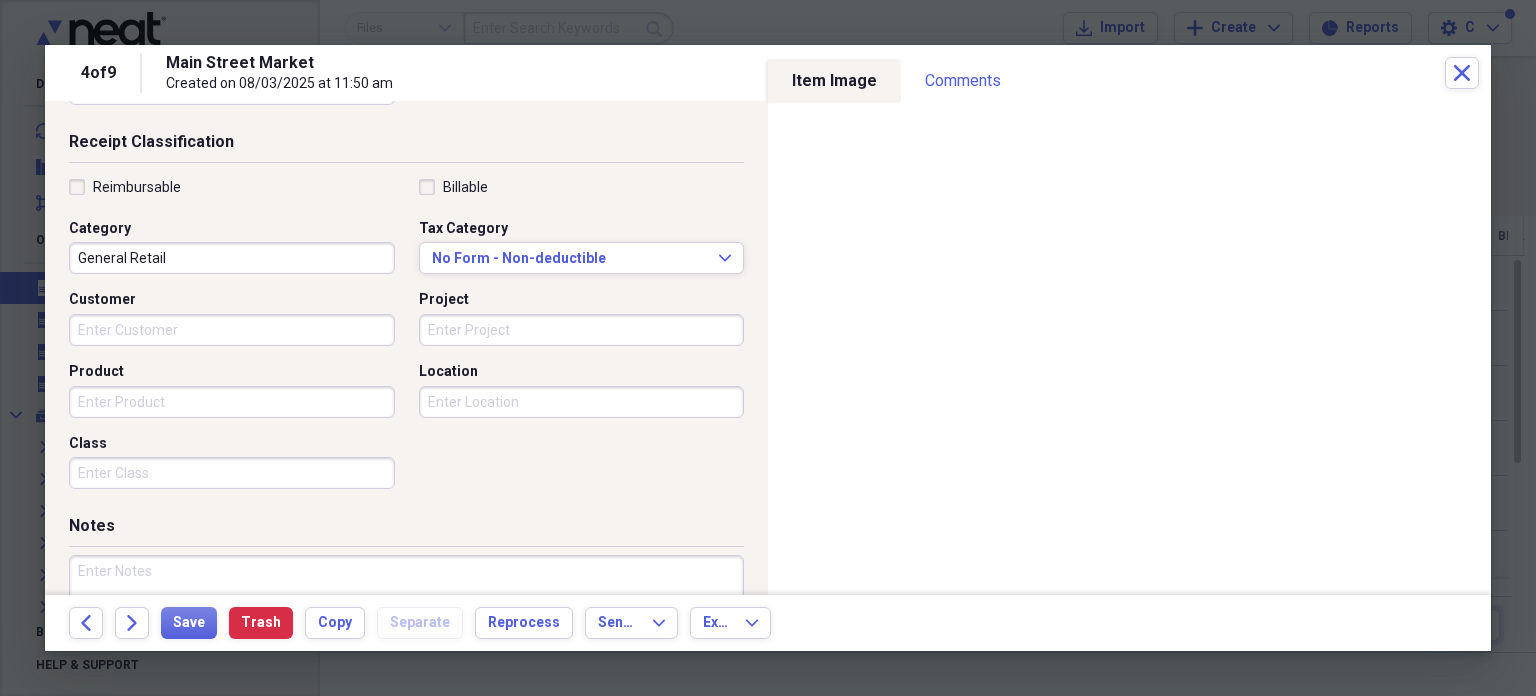 scroll, scrollTop: 422, scrollLeft: 0, axis: vertical 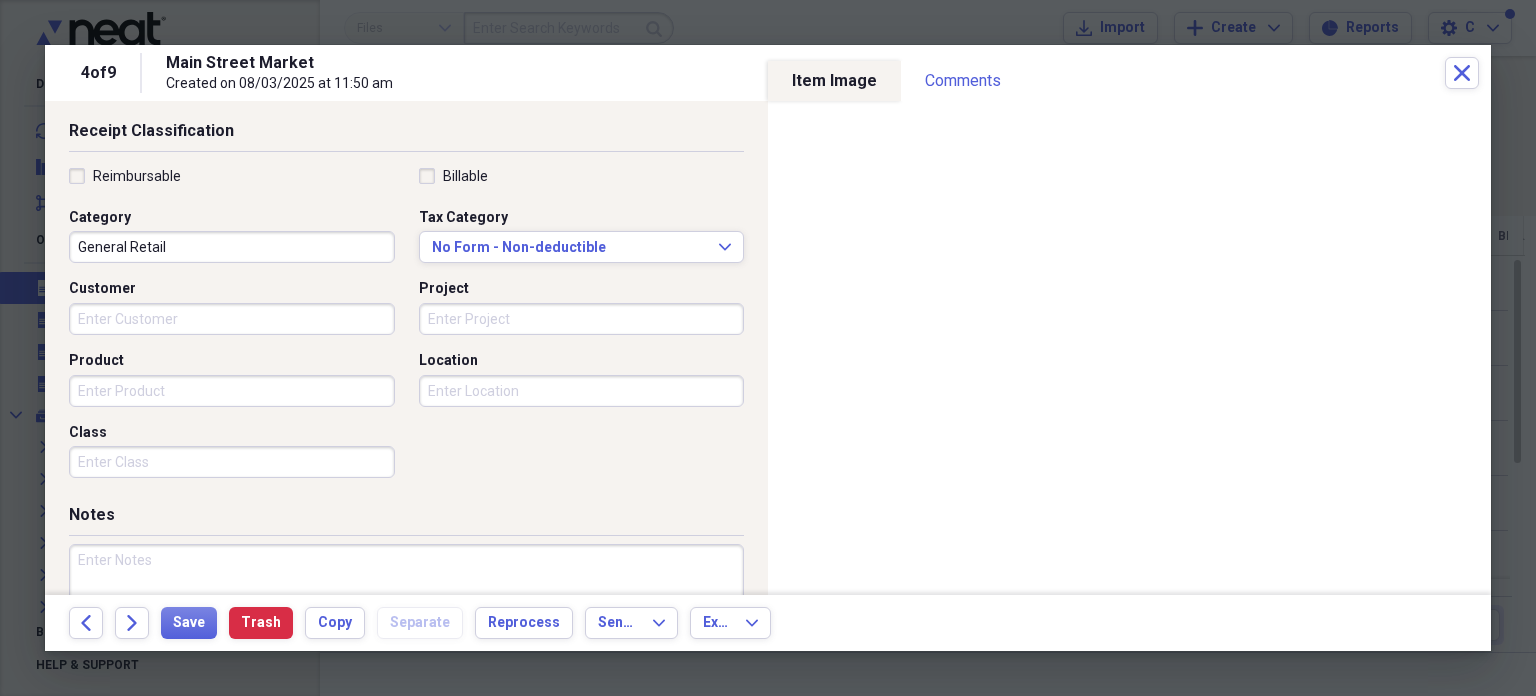 click on "General Retail" at bounding box center [232, 247] 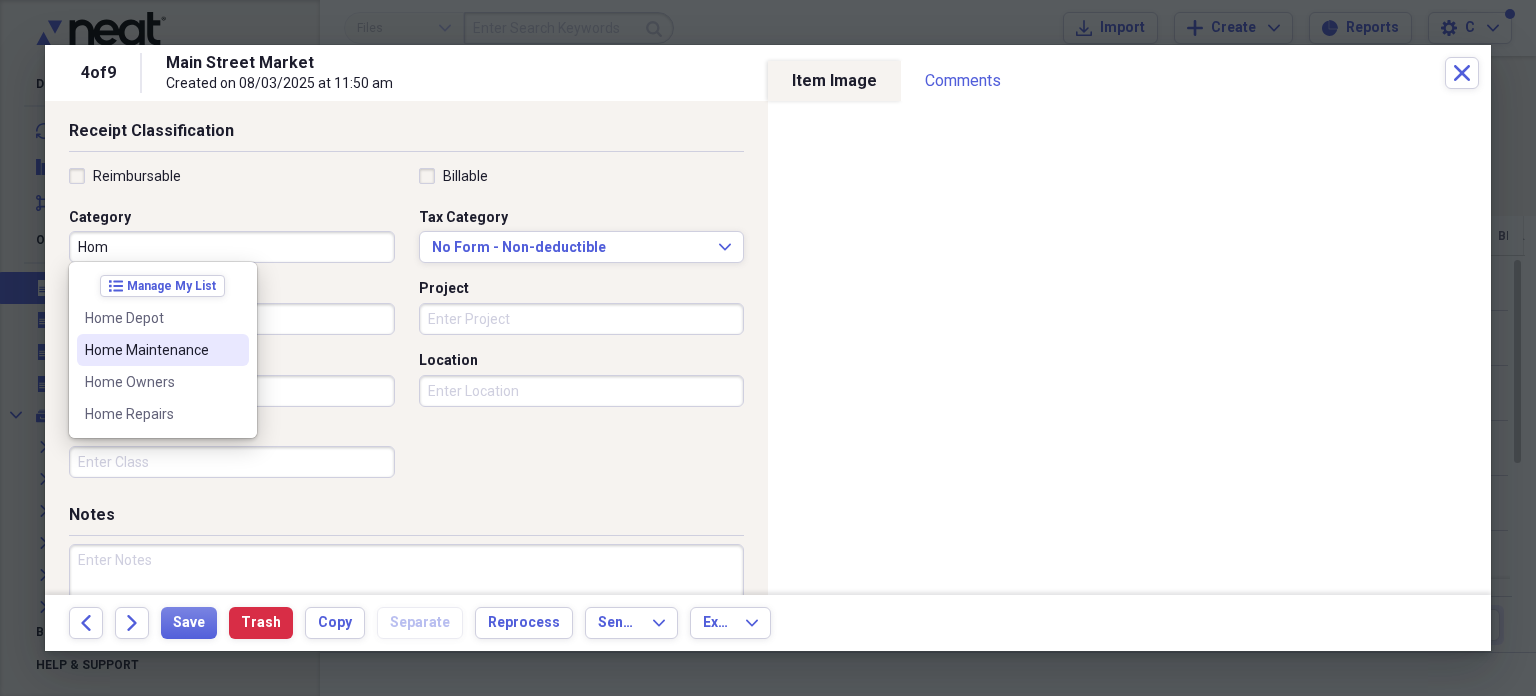 click on "Home Maintenance" at bounding box center (151, 350) 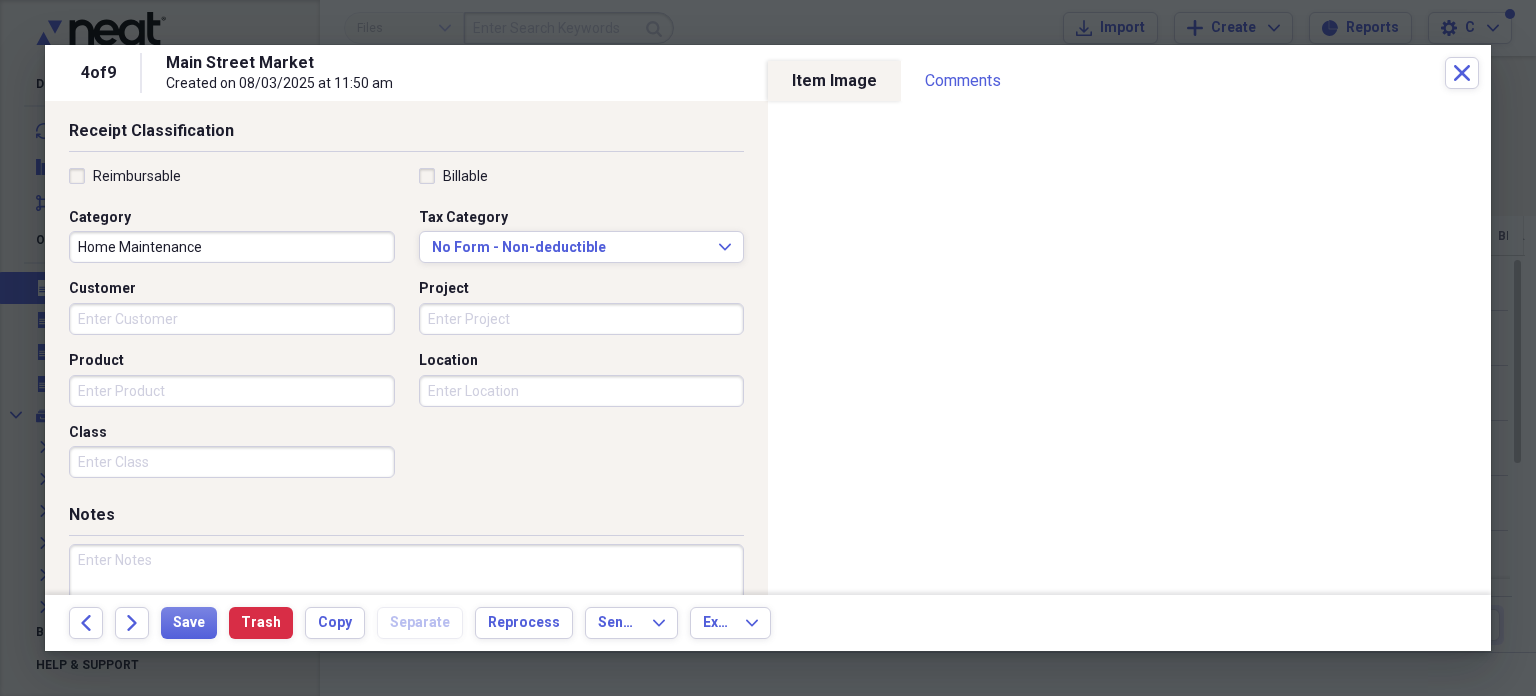 click at bounding box center (406, 609) 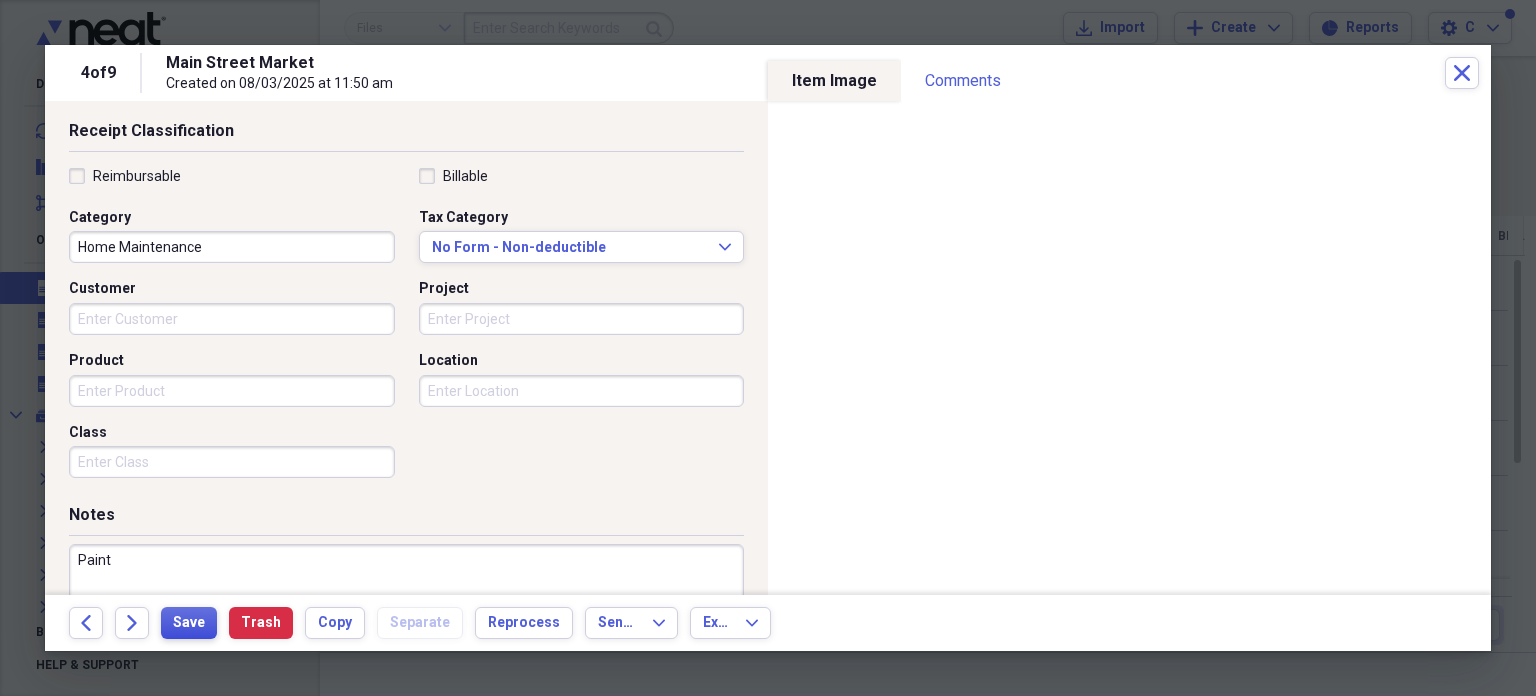 type on "Paint" 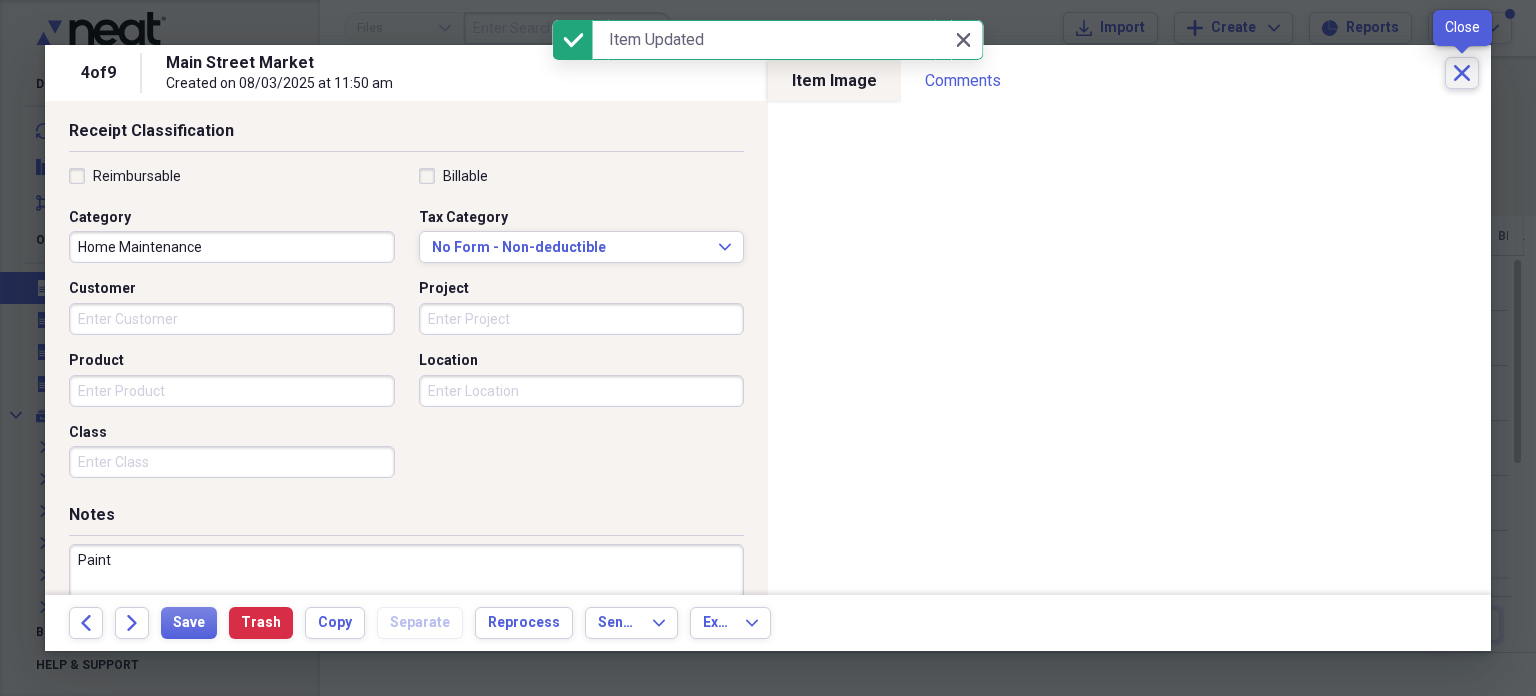 click on "Close" 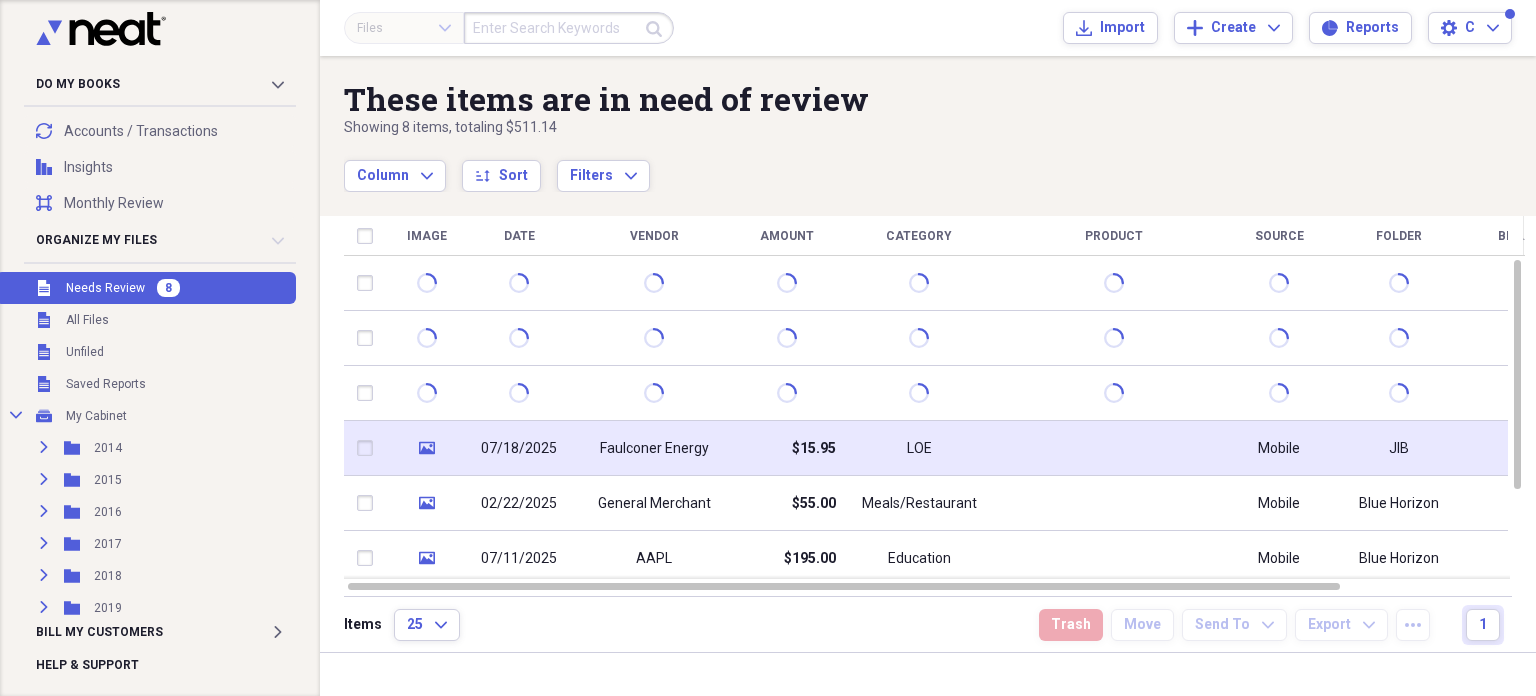 click on "Faulconer Energy" at bounding box center (654, 449) 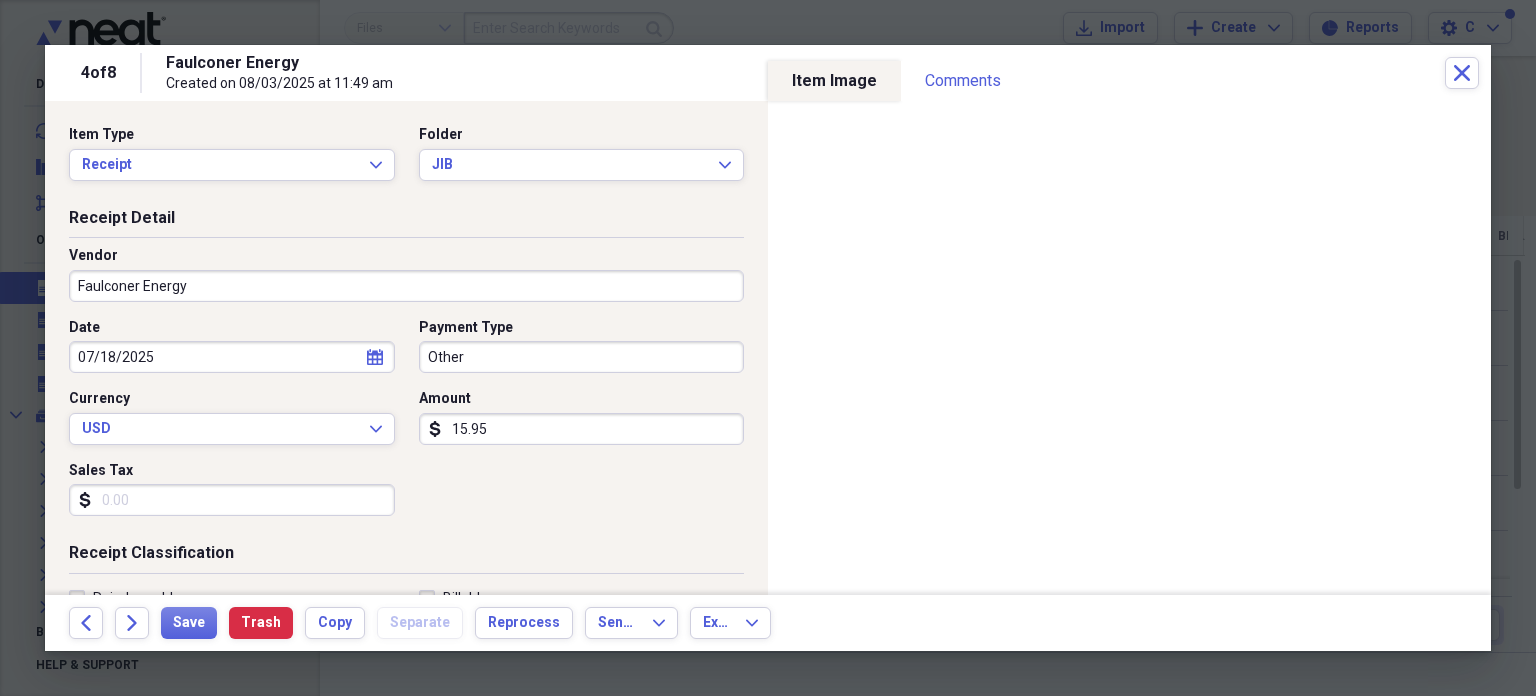 click on "Other" at bounding box center (582, 357) 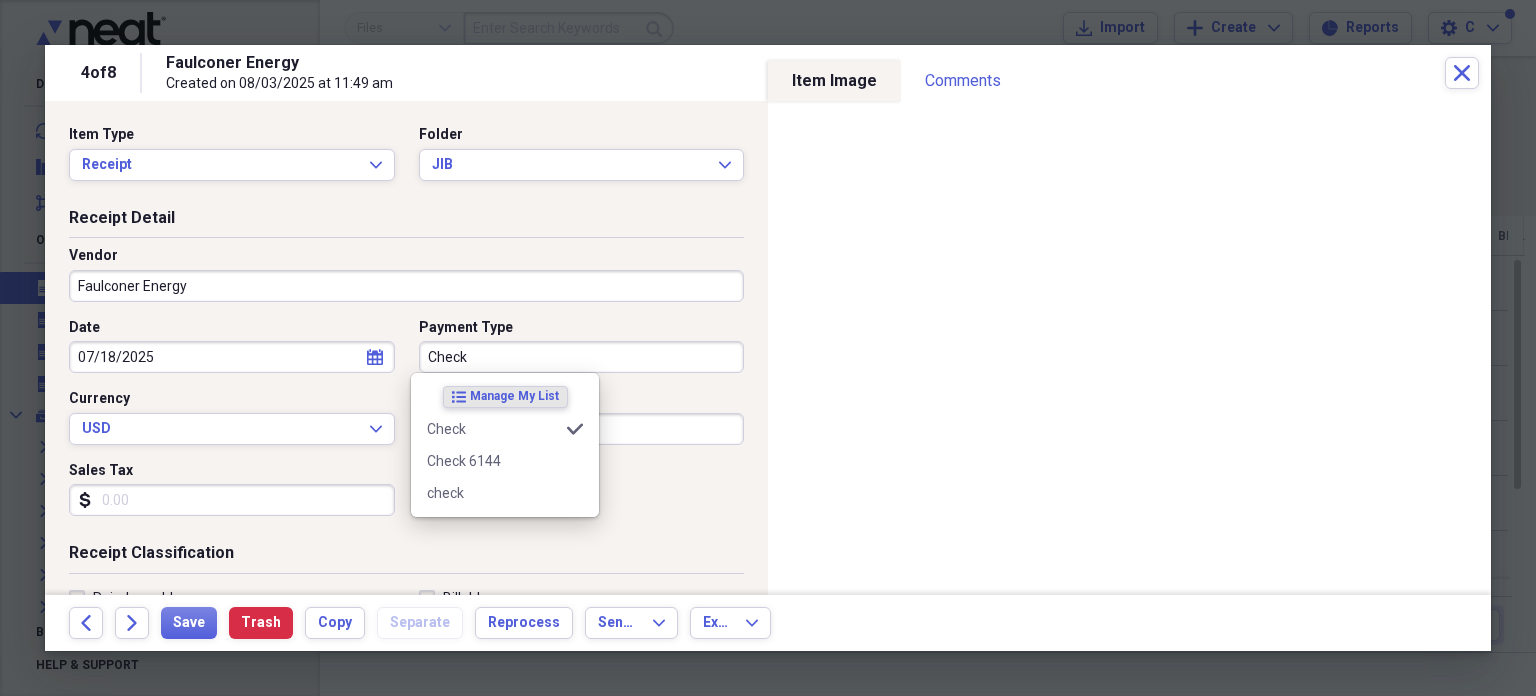 type on "Check" 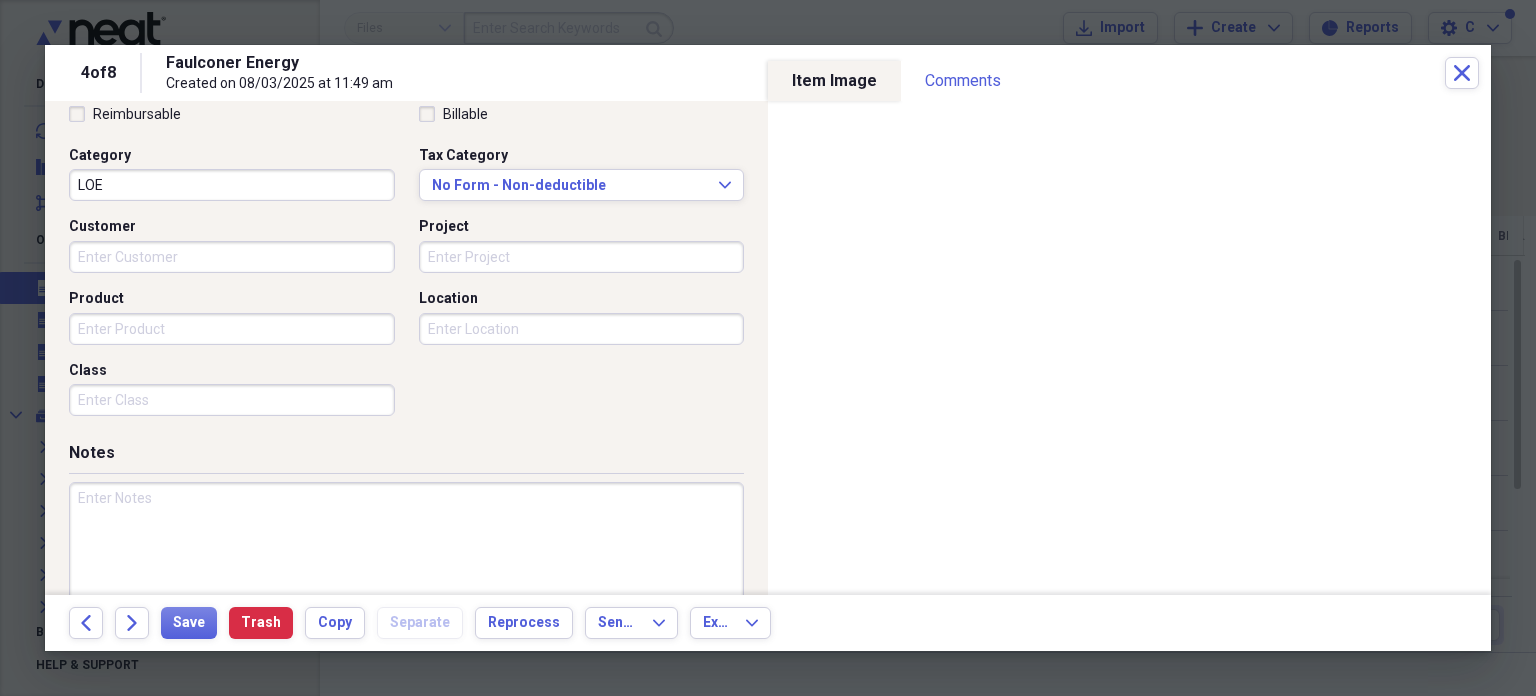scroll, scrollTop: 486, scrollLeft: 0, axis: vertical 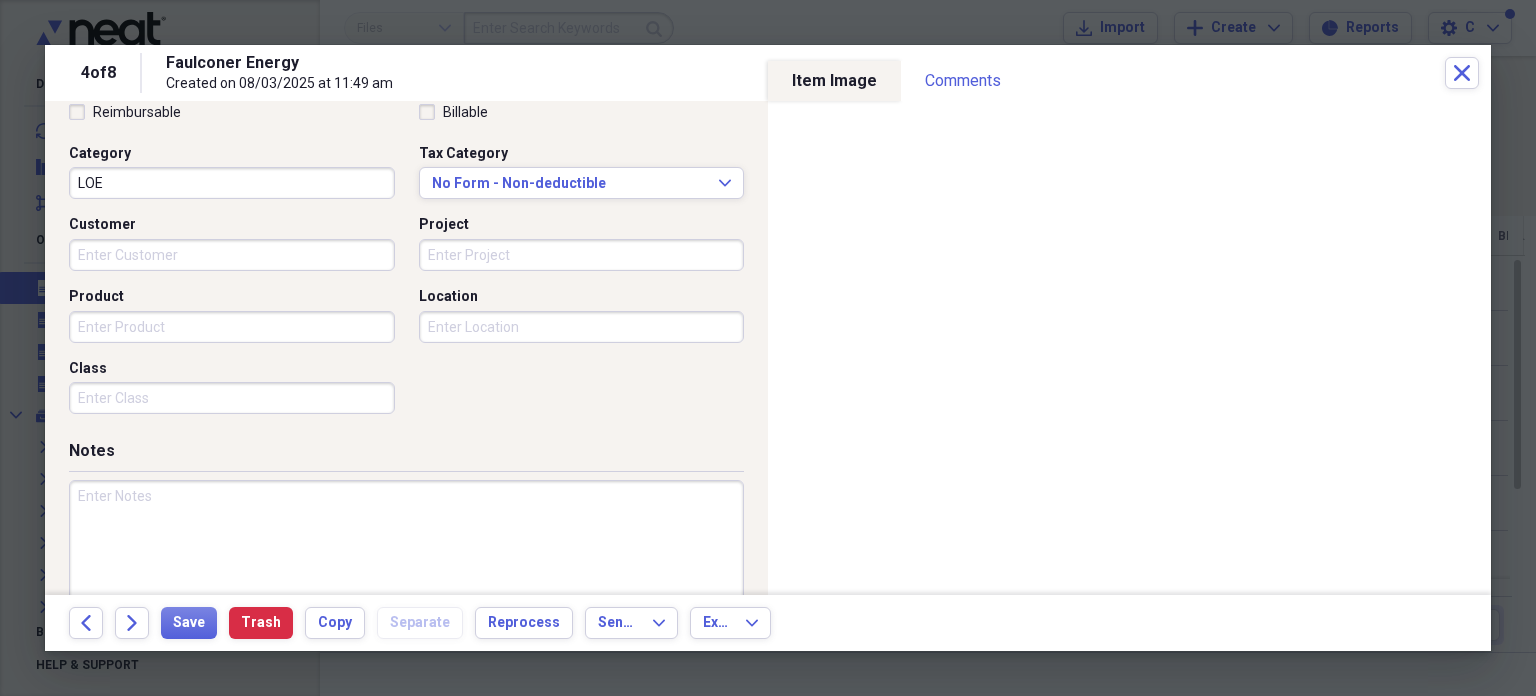click at bounding box center [406, 545] 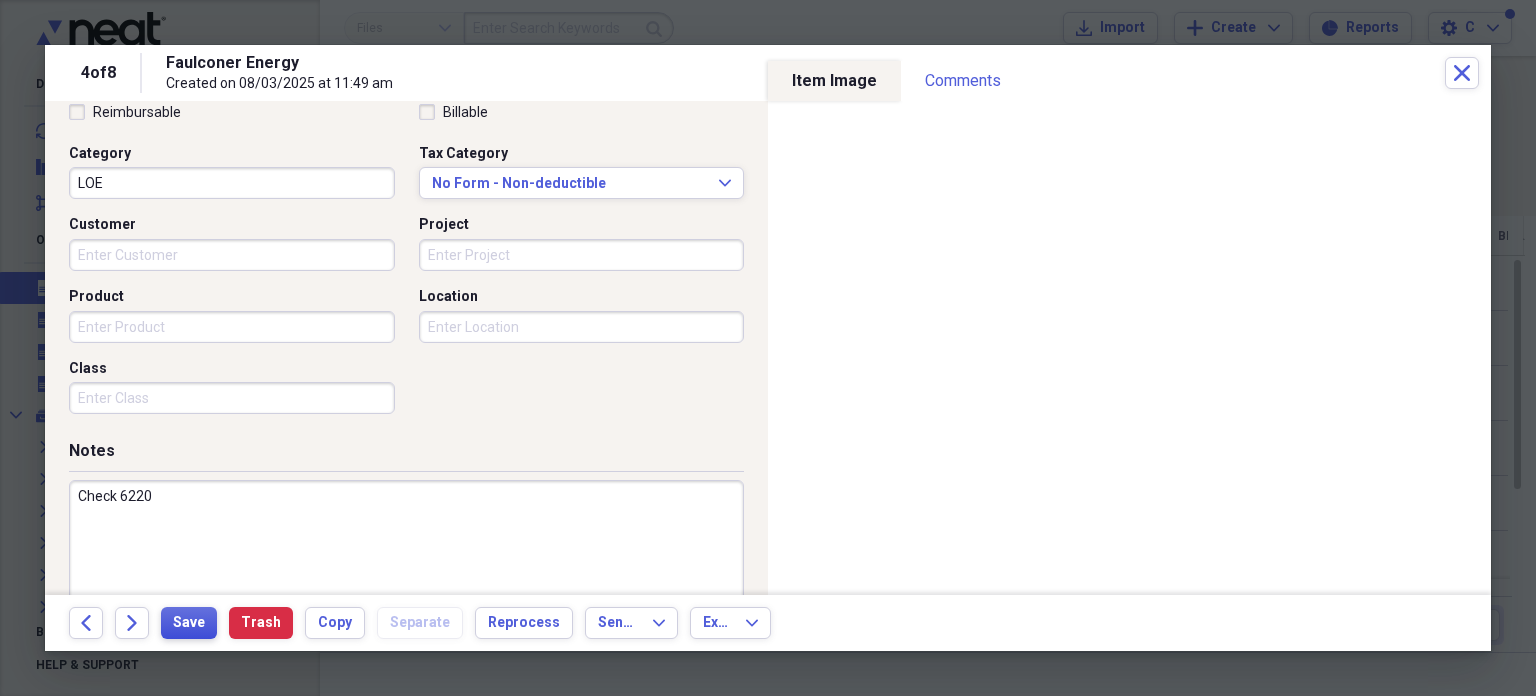 type on "Check 6220" 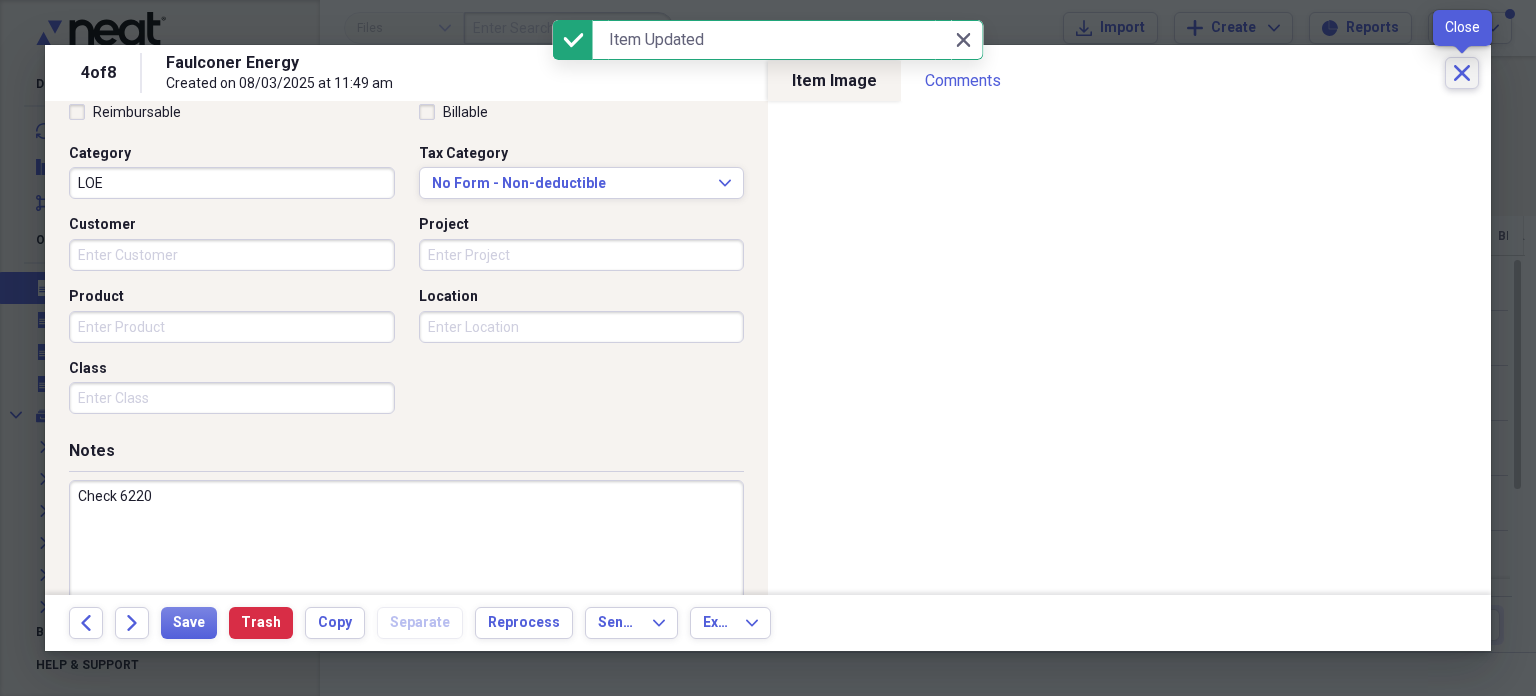 click on "Close" 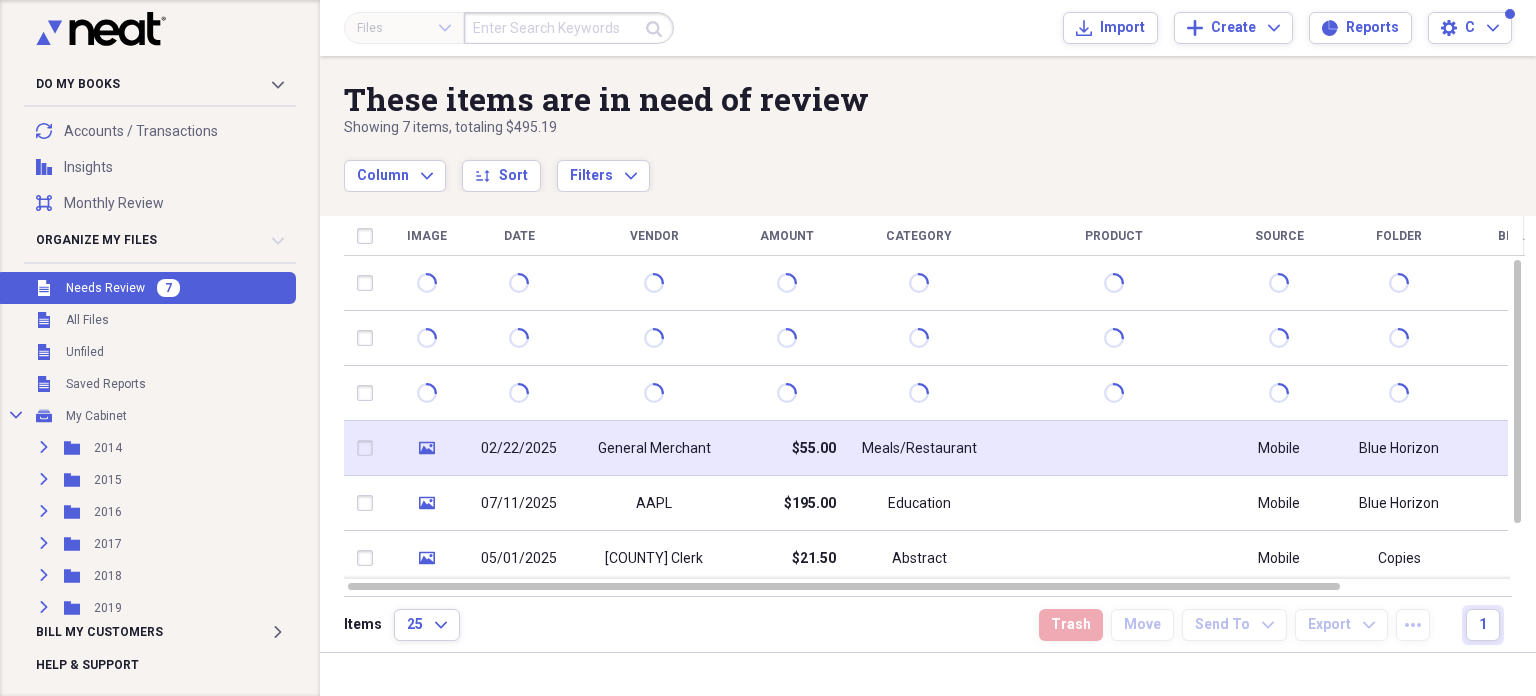 click on "General Merchant" at bounding box center (654, 449) 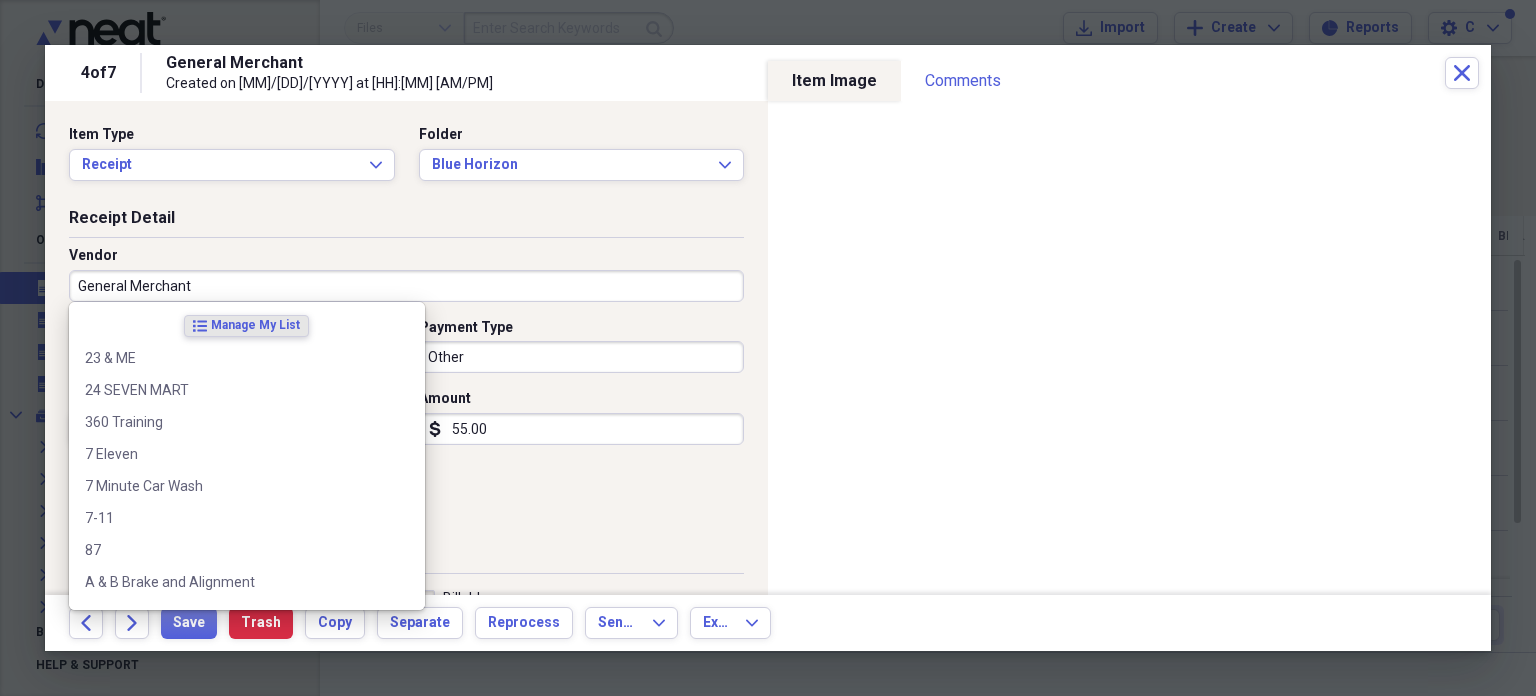 click on "General Merchant" at bounding box center [406, 286] 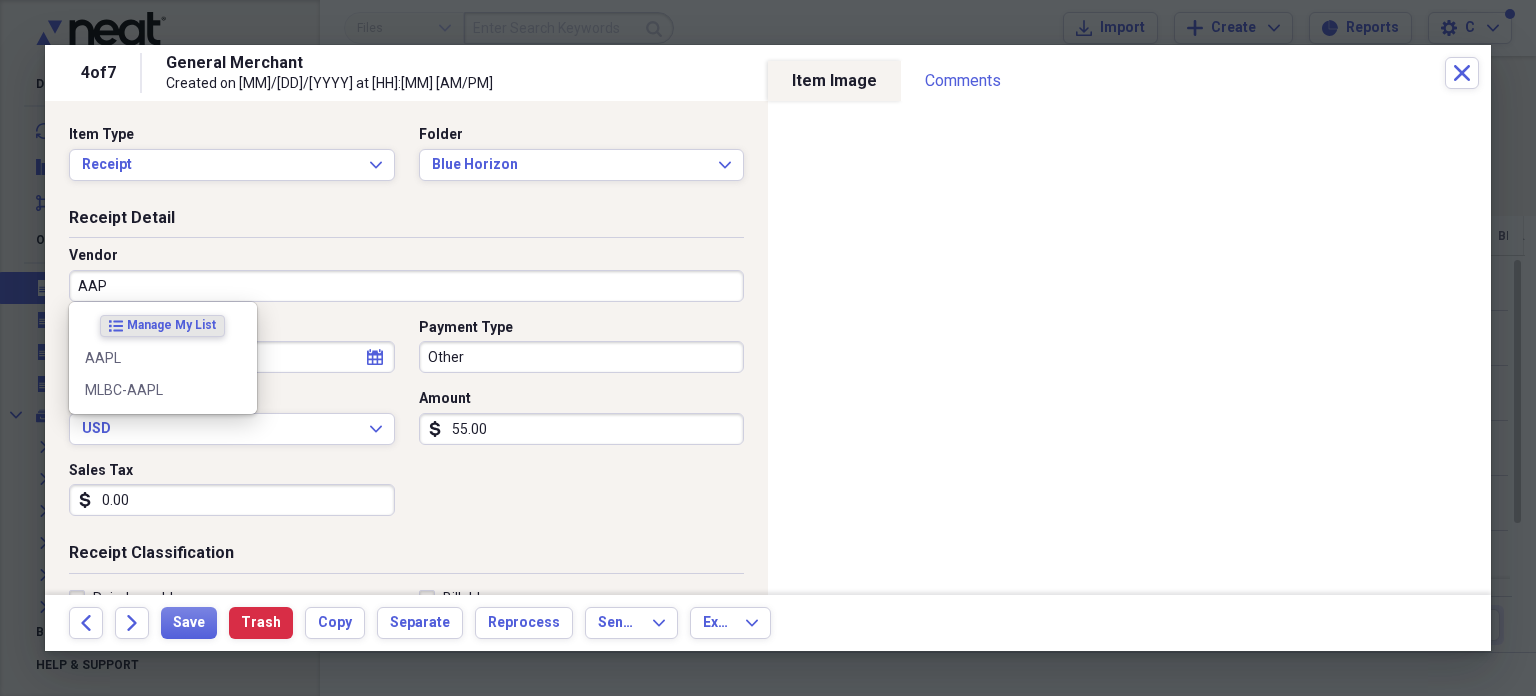 type on "AAPL" 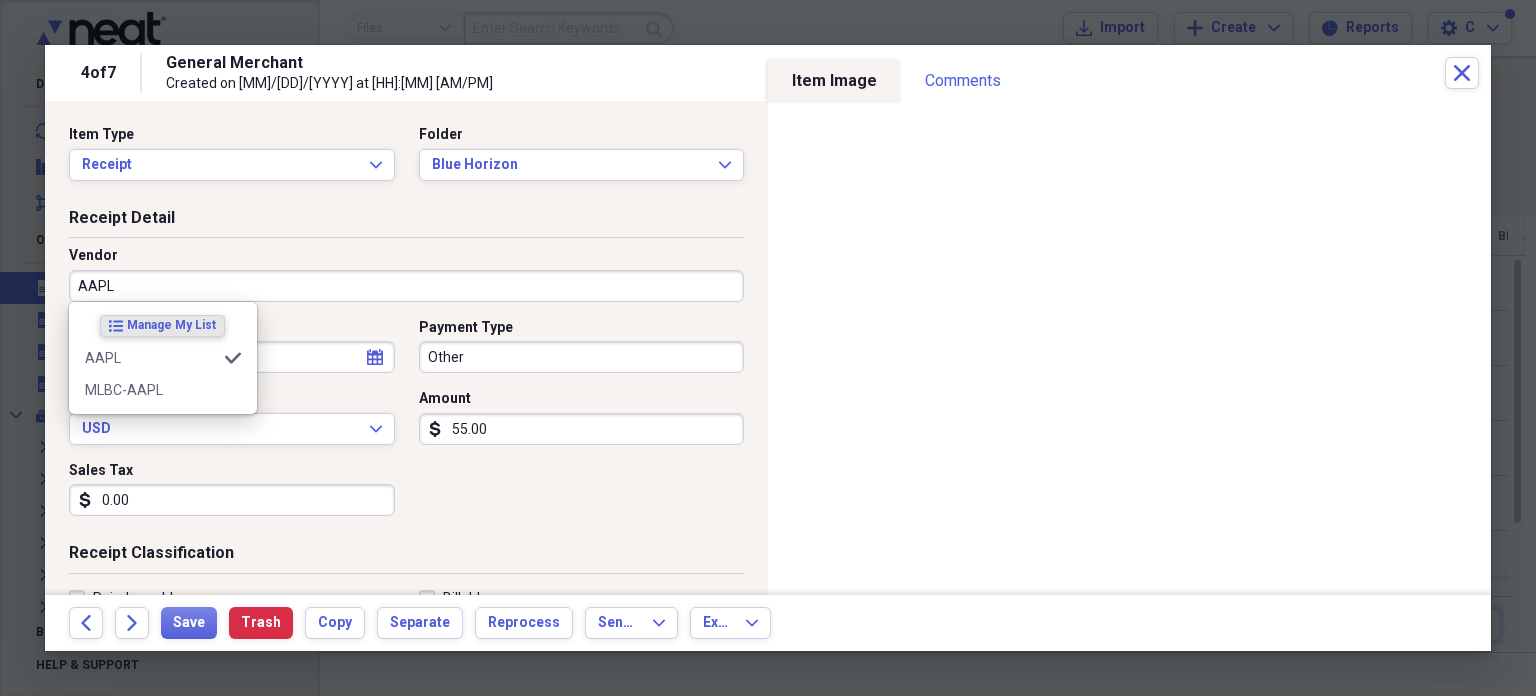 type on "Education" 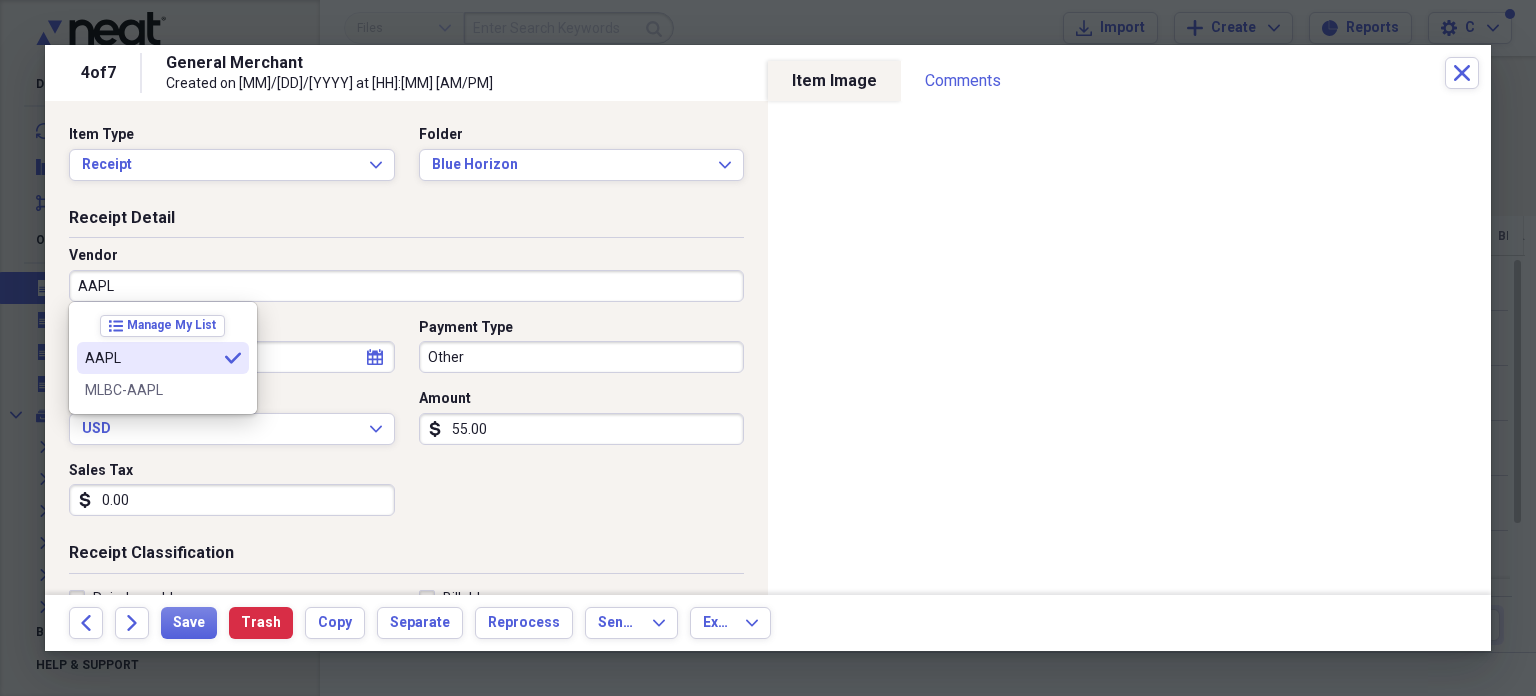 type on "AAPL" 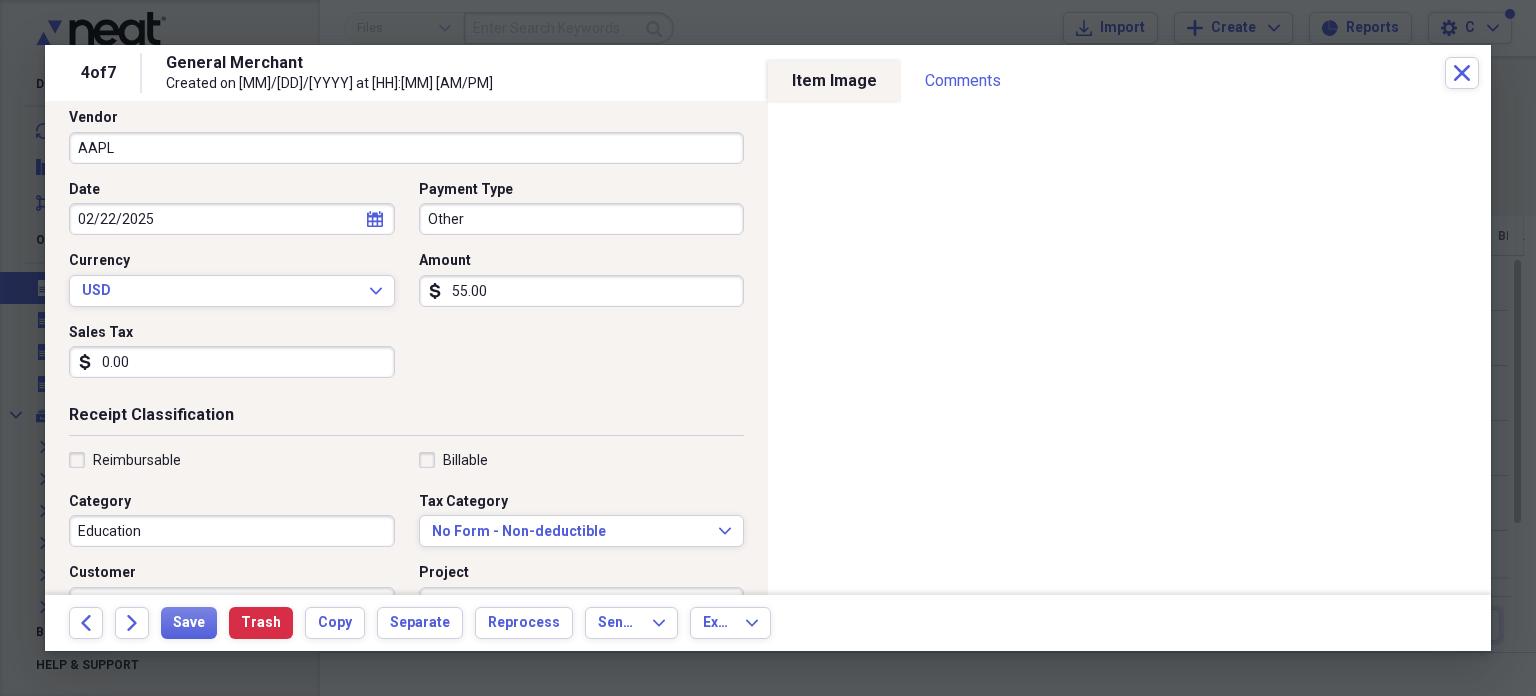 scroll, scrollTop: 133, scrollLeft: 0, axis: vertical 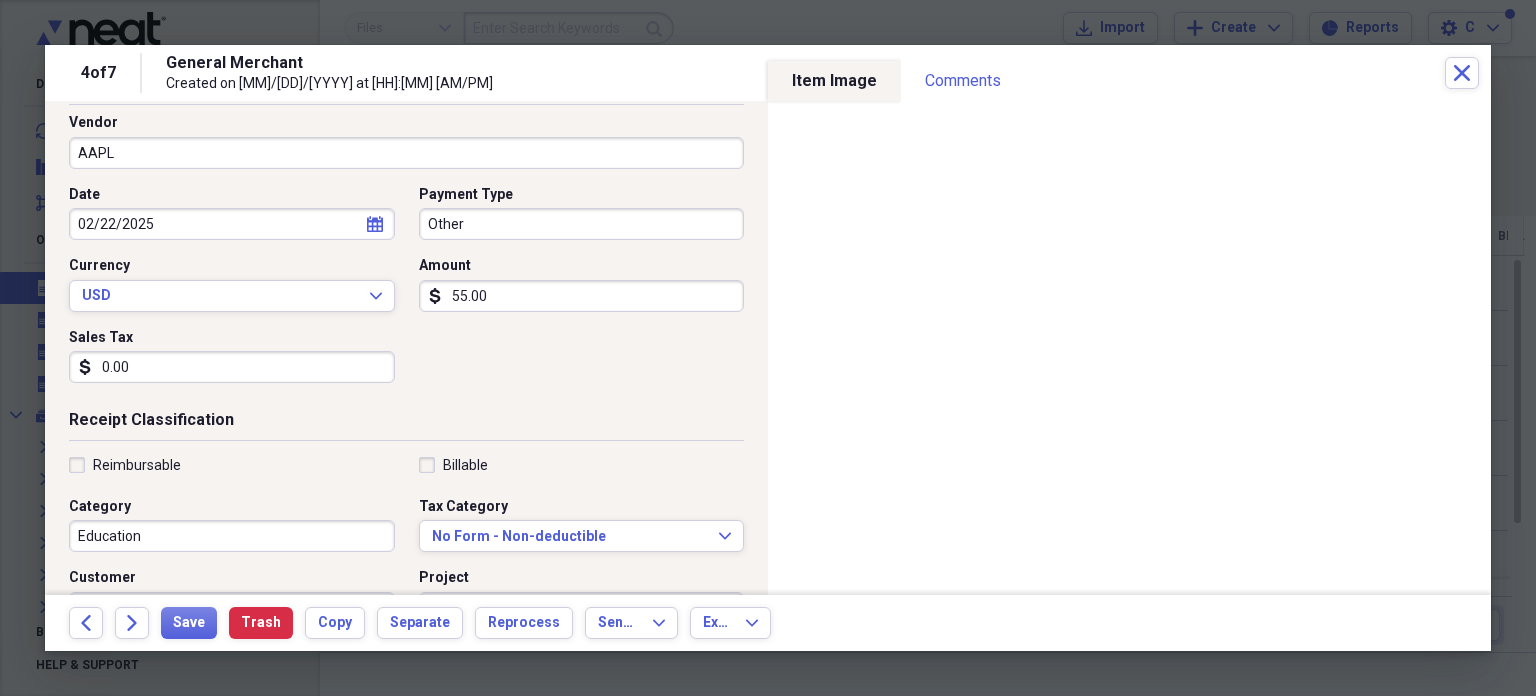 click on "Other" at bounding box center (582, 224) 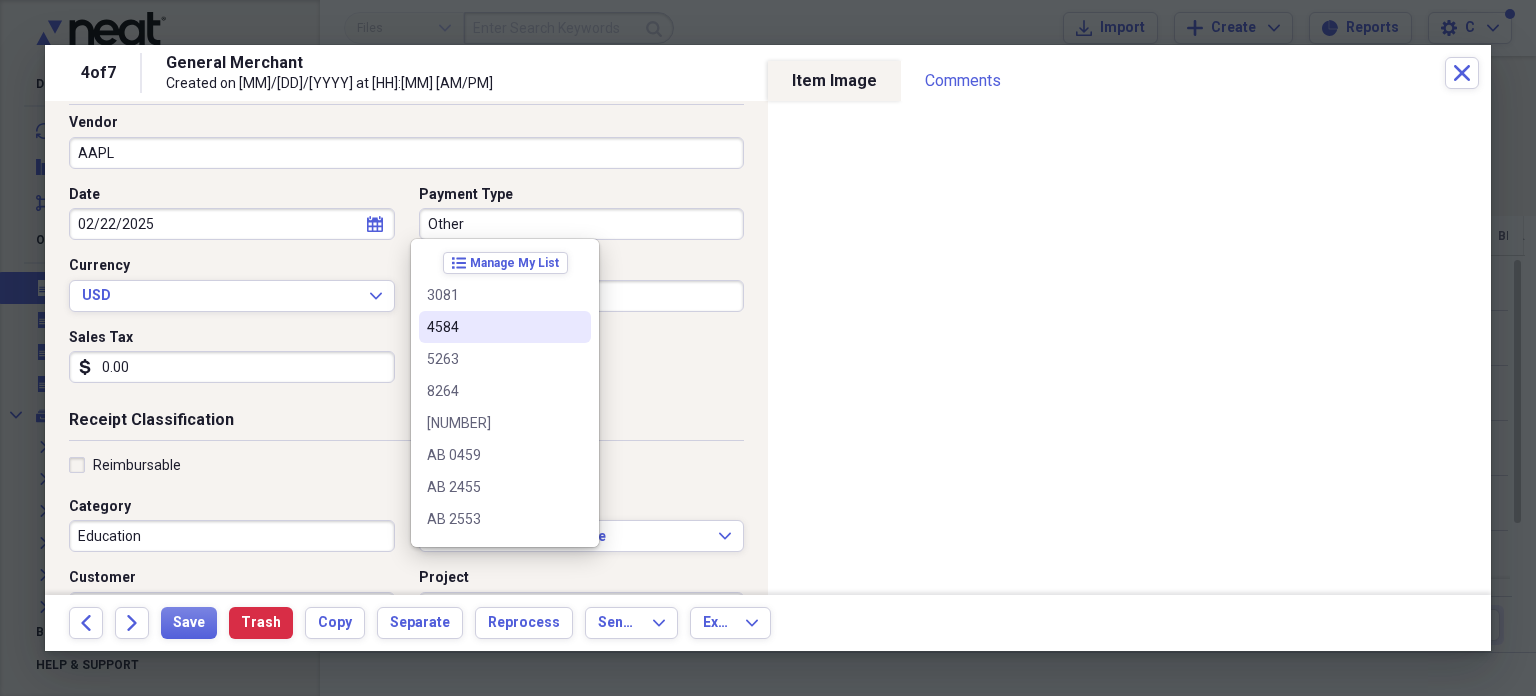 click on "4584" at bounding box center (493, 327) 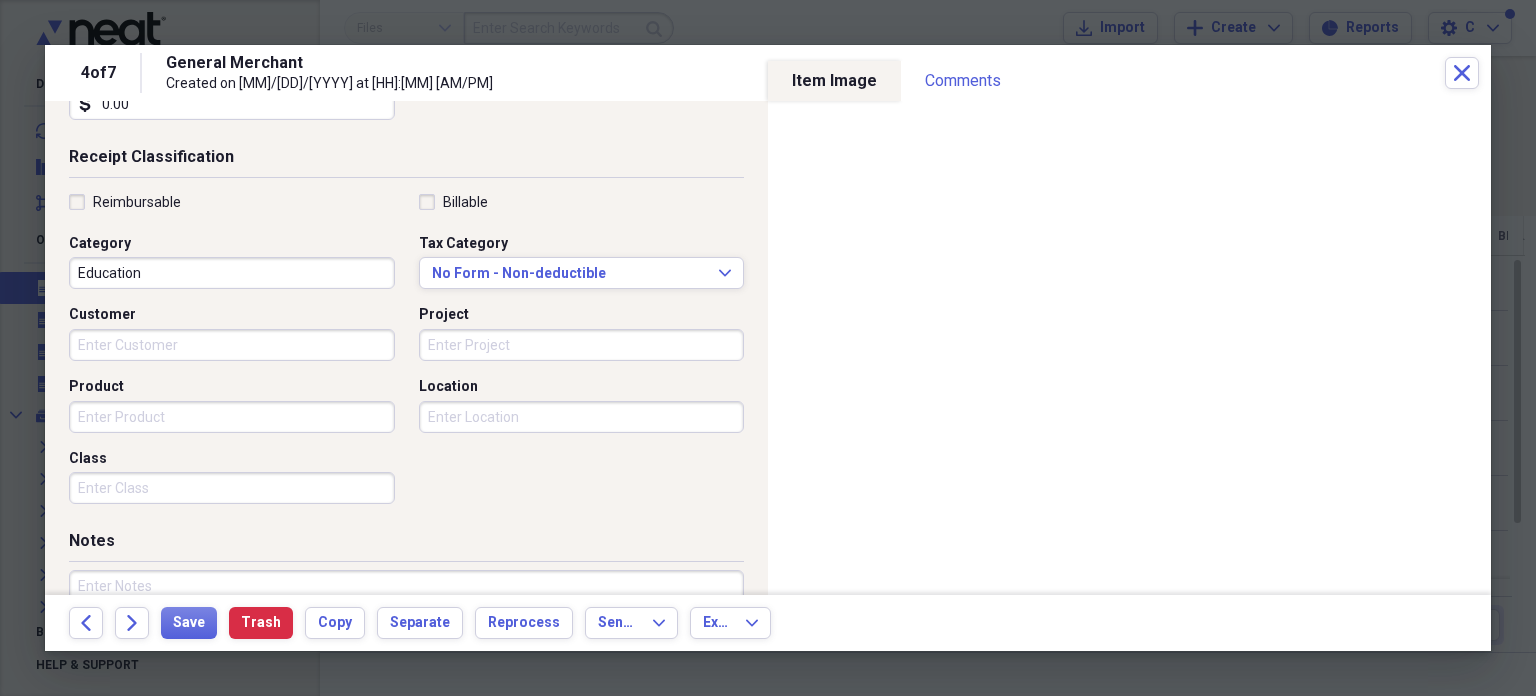 scroll, scrollTop: 525, scrollLeft: 0, axis: vertical 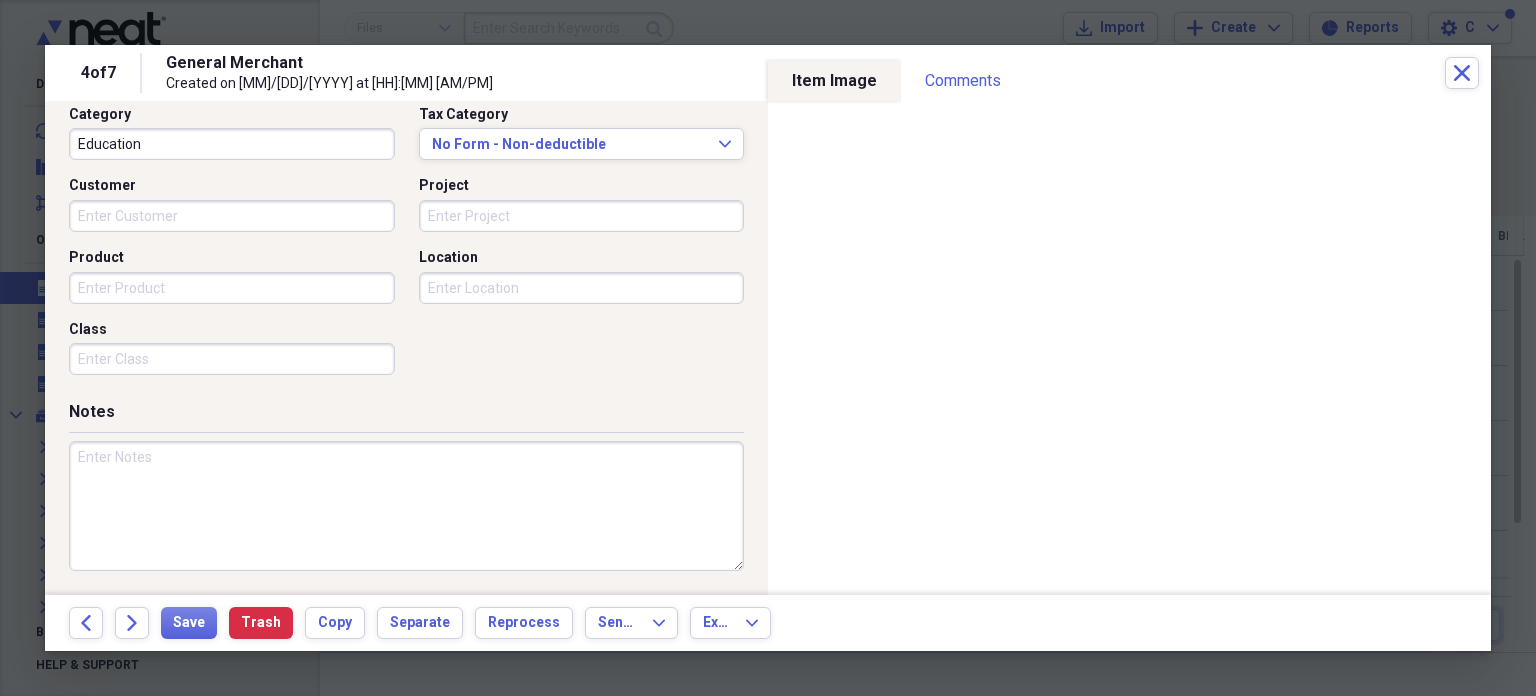 click at bounding box center [406, 506] 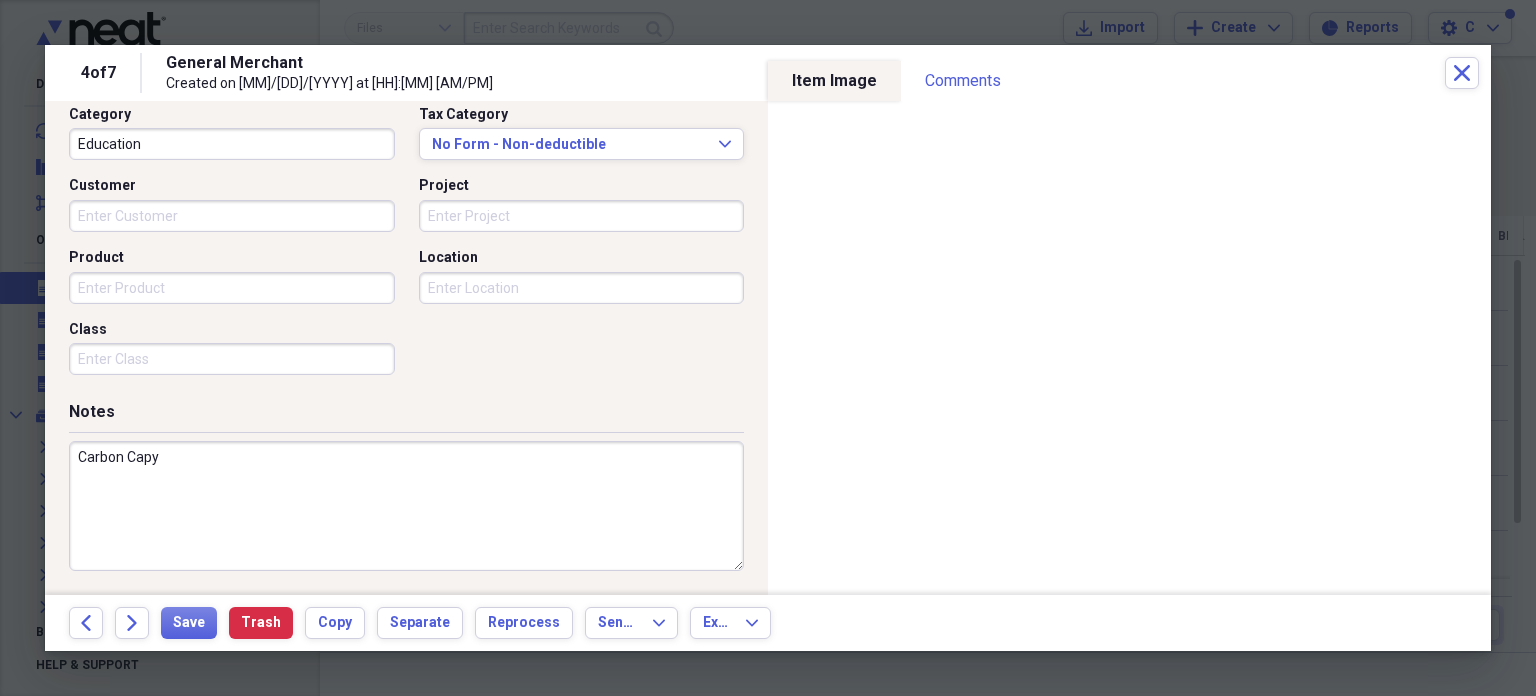 click on "Carbon Capy" at bounding box center [406, 506] 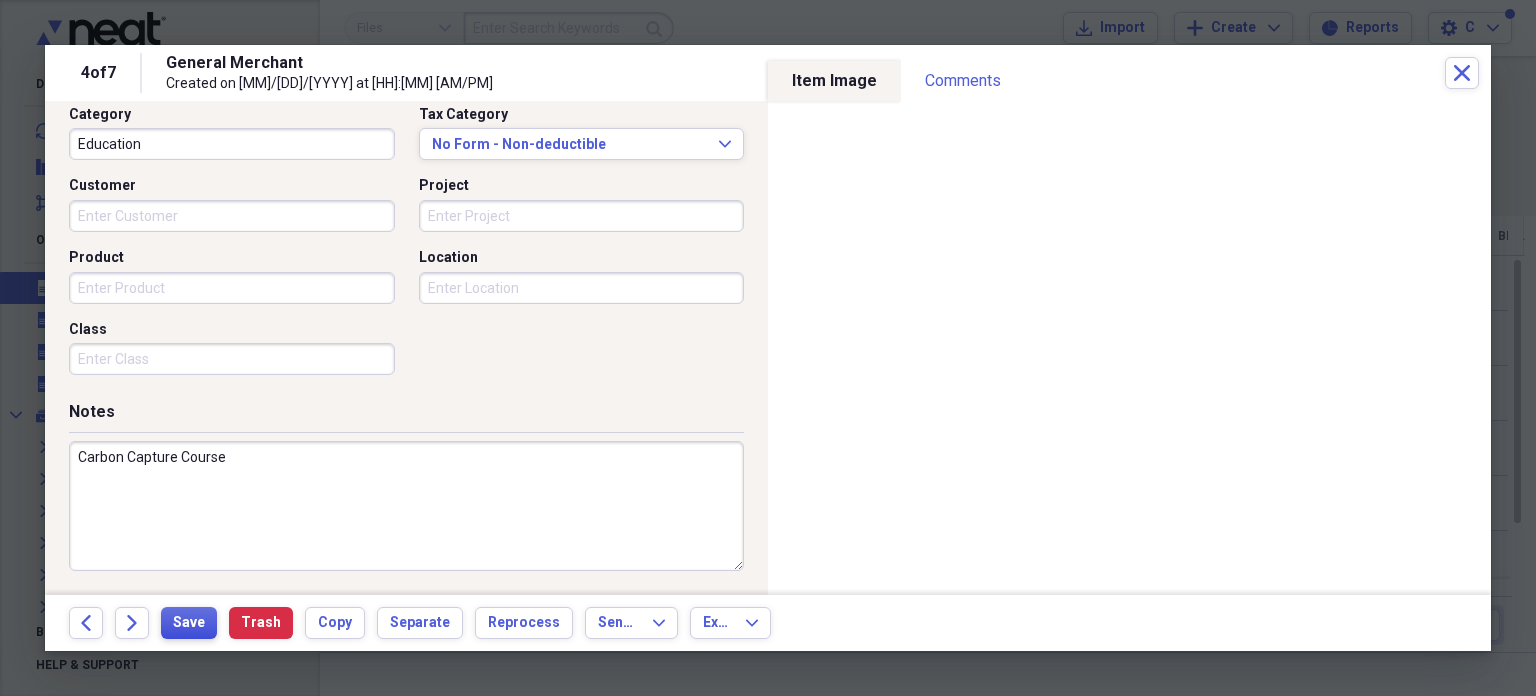 type on "Carbon Capture Course" 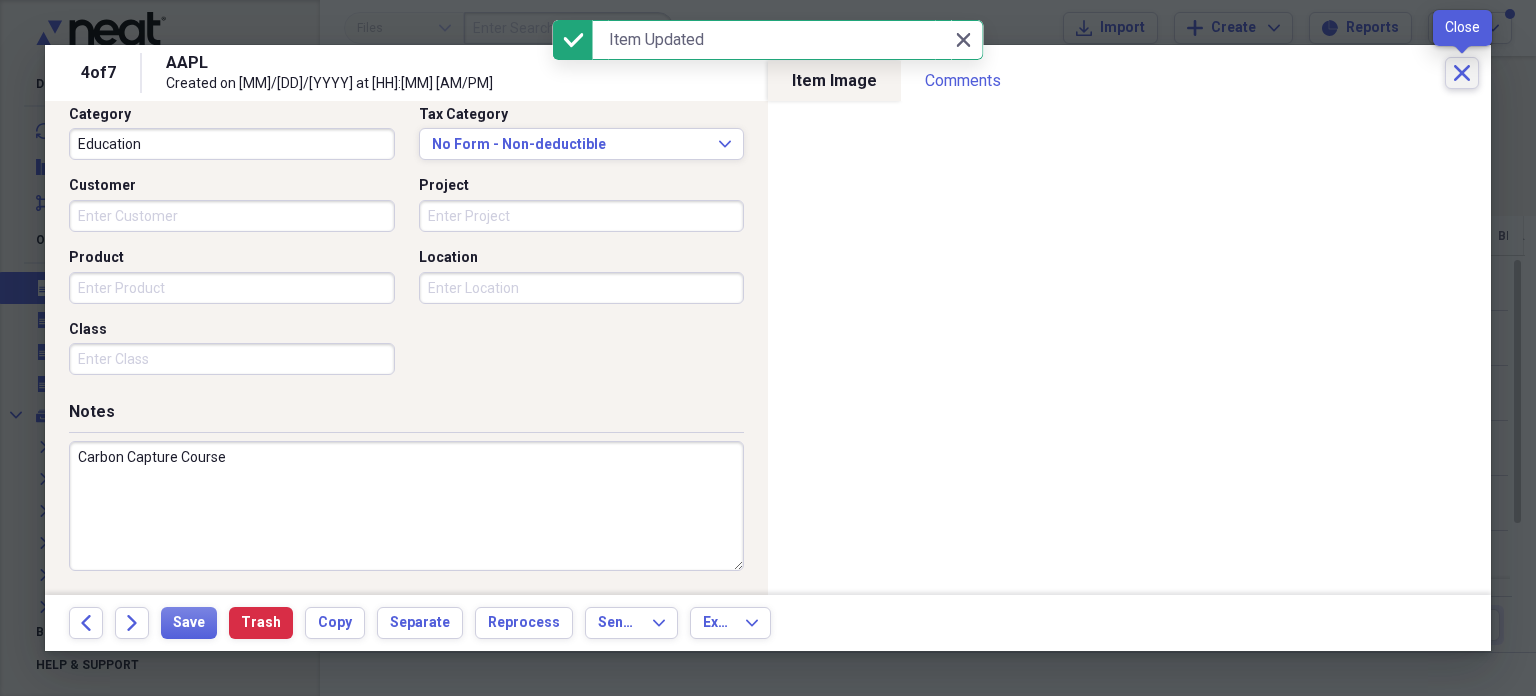 click 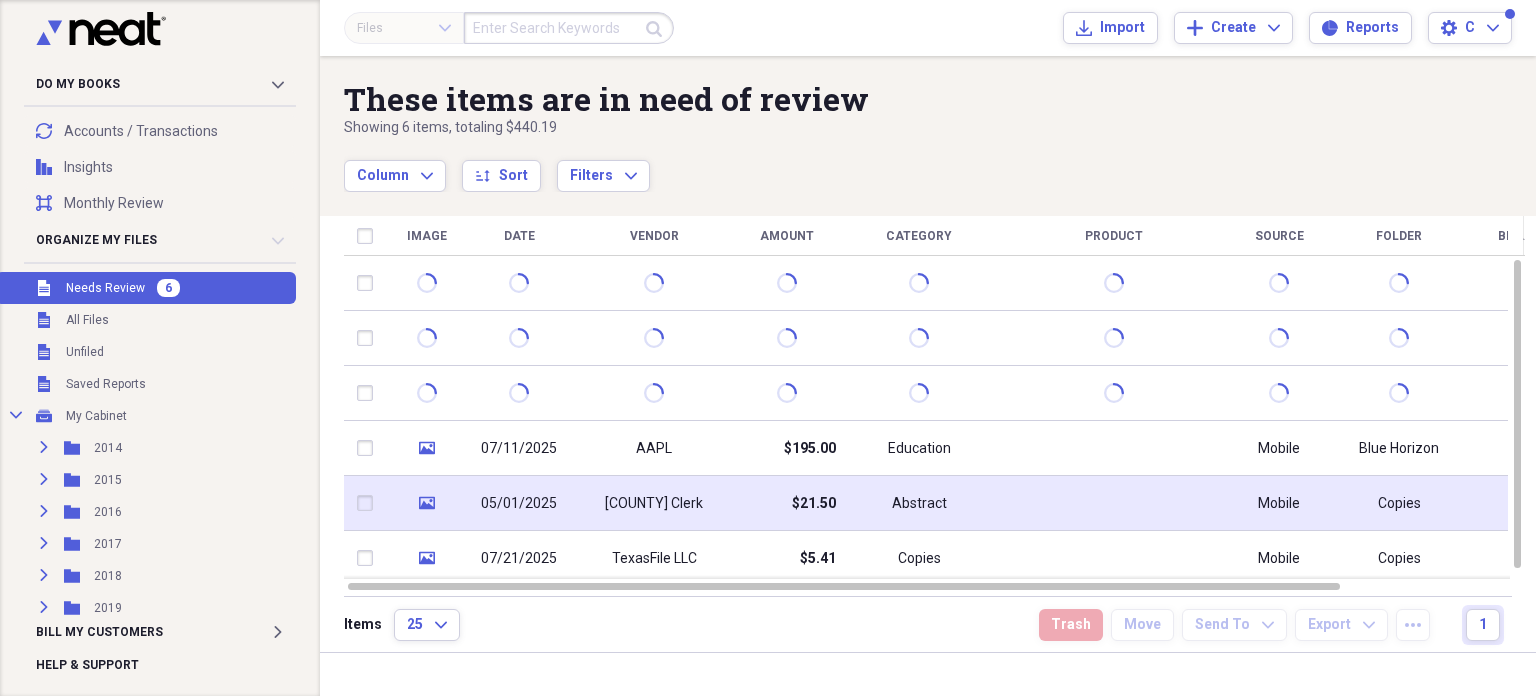 click on "[COUNTY] Clerk" at bounding box center (654, 504) 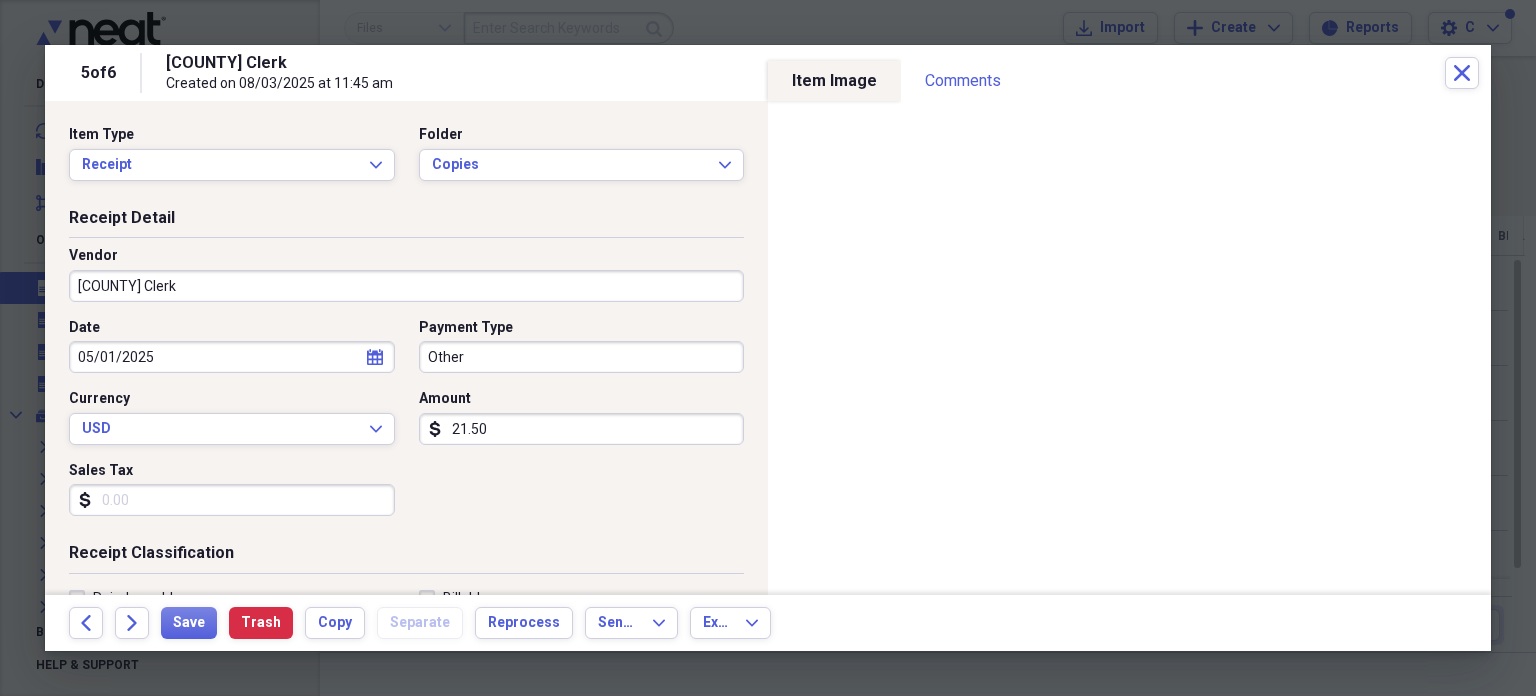 scroll, scrollTop: 432, scrollLeft: 0, axis: vertical 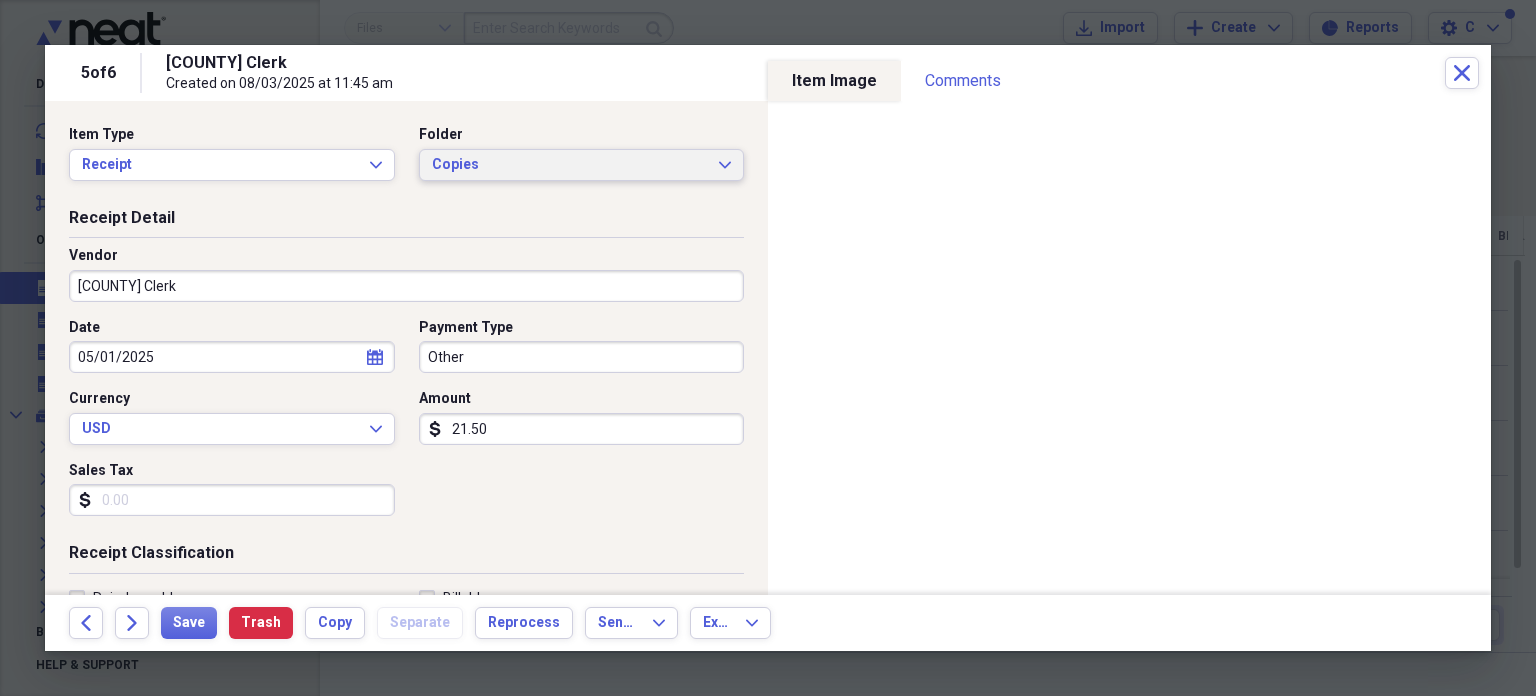 click on "Expand" 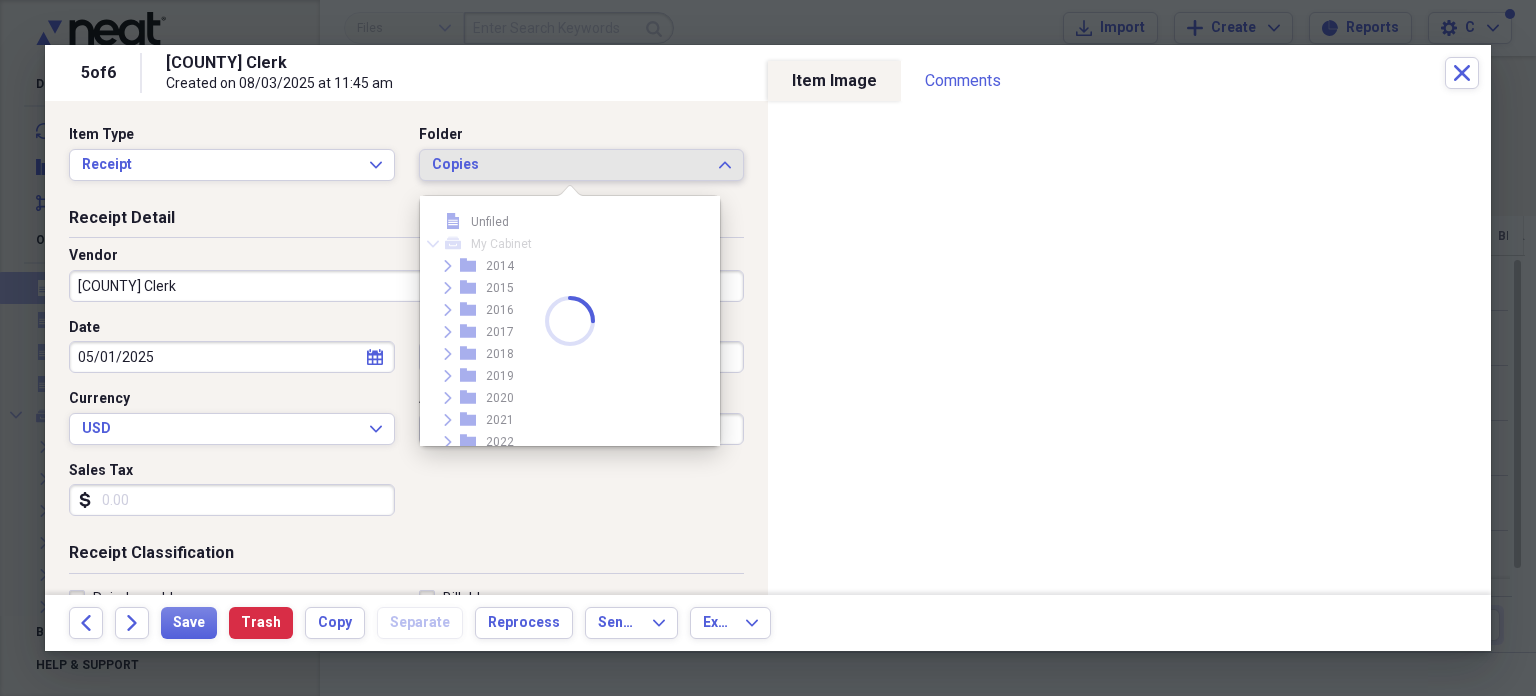 scroll, scrollTop: 296, scrollLeft: 0, axis: vertical 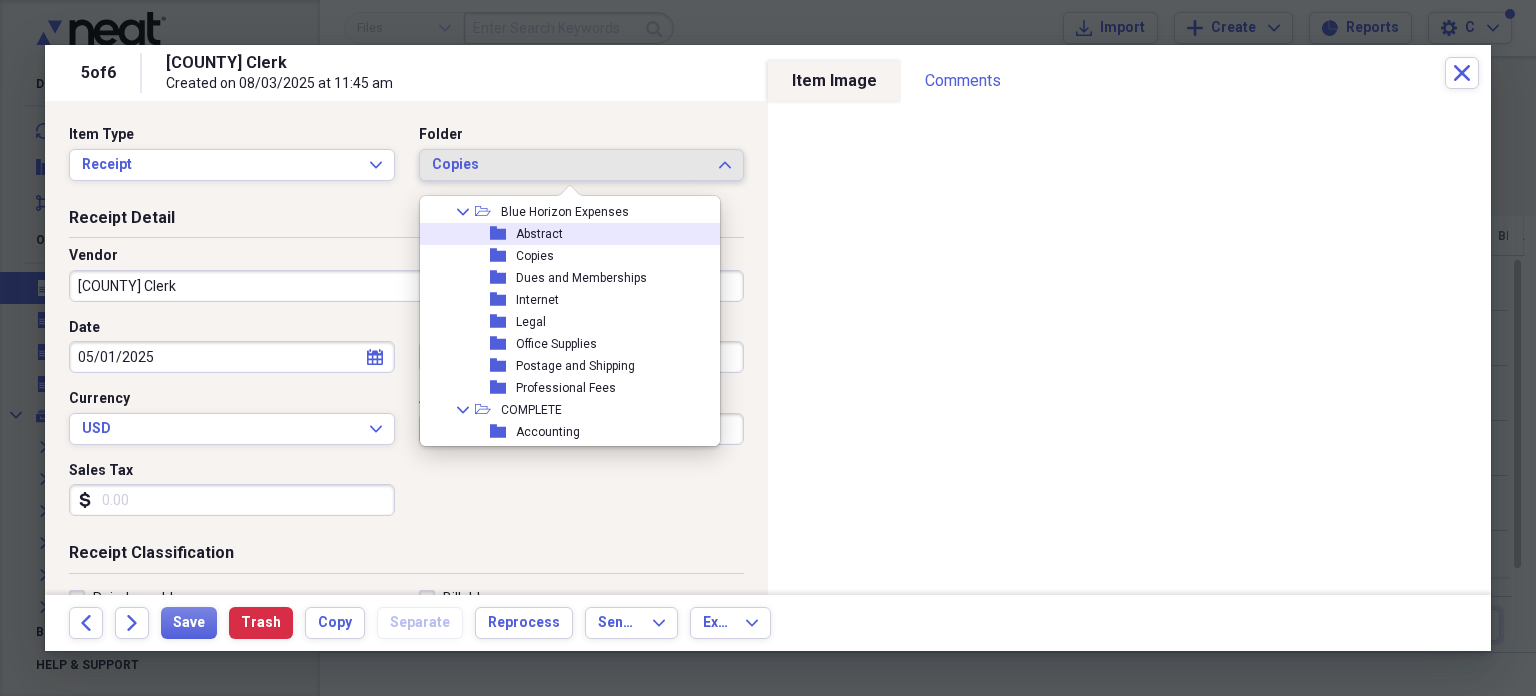 click on "Abstract" at bounding box center [539, 234] 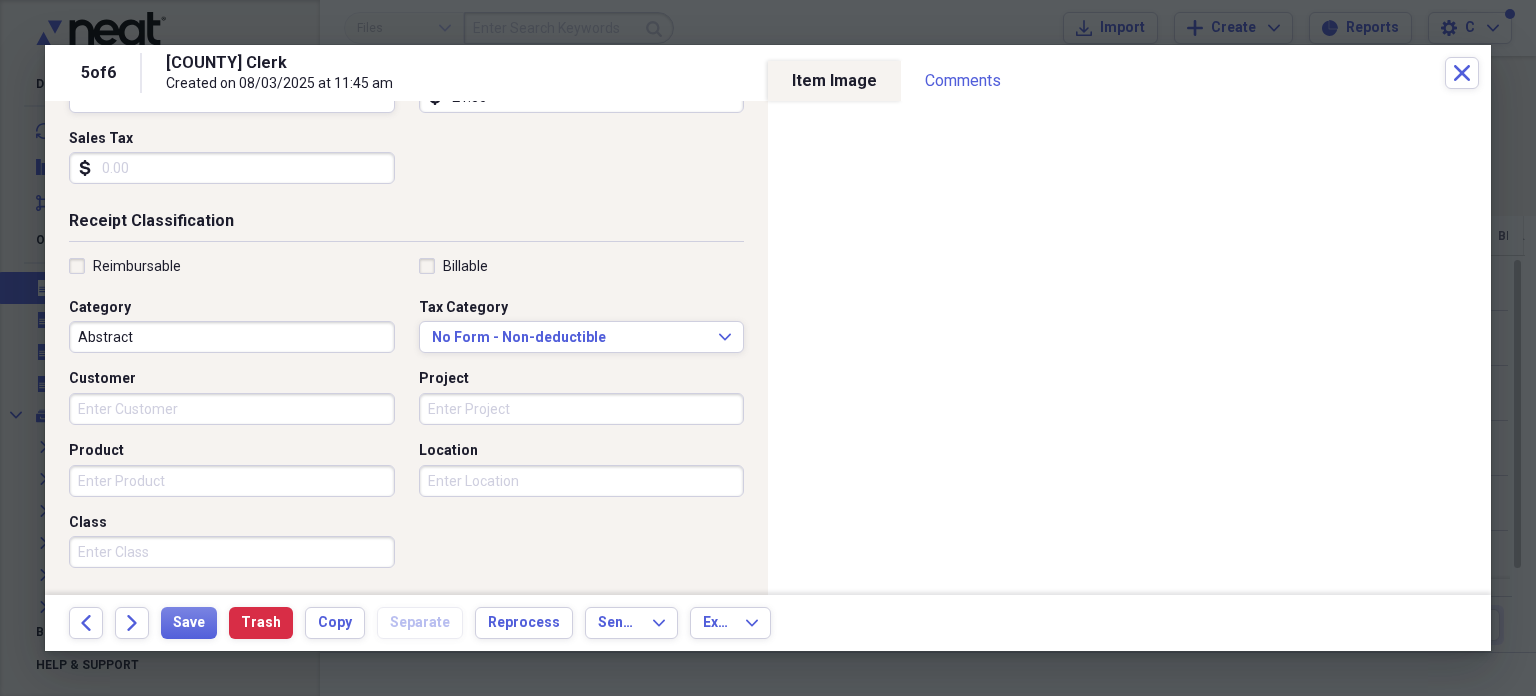 scroll, scrollTop: 376, scrollLeft: 0, axis: vertical 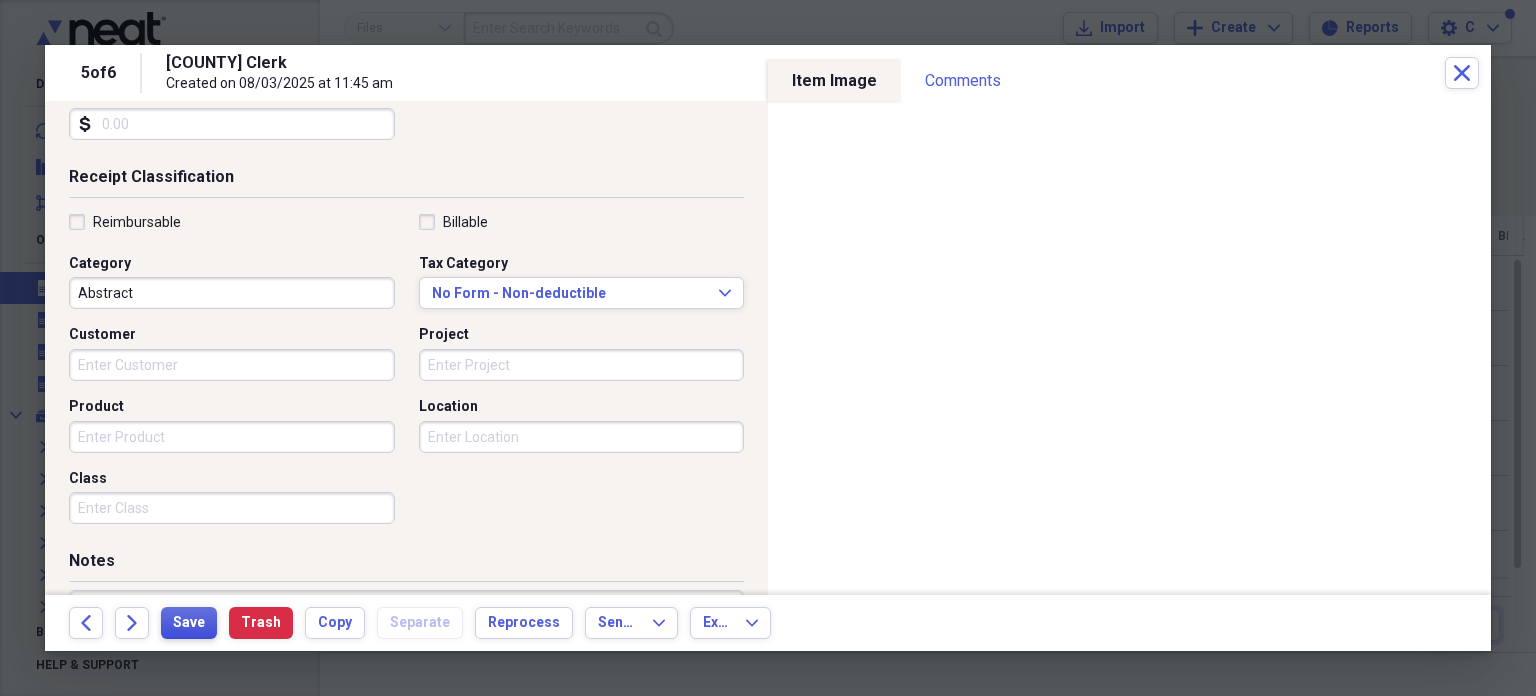 click on "Save" at bounding box center [189, 623] 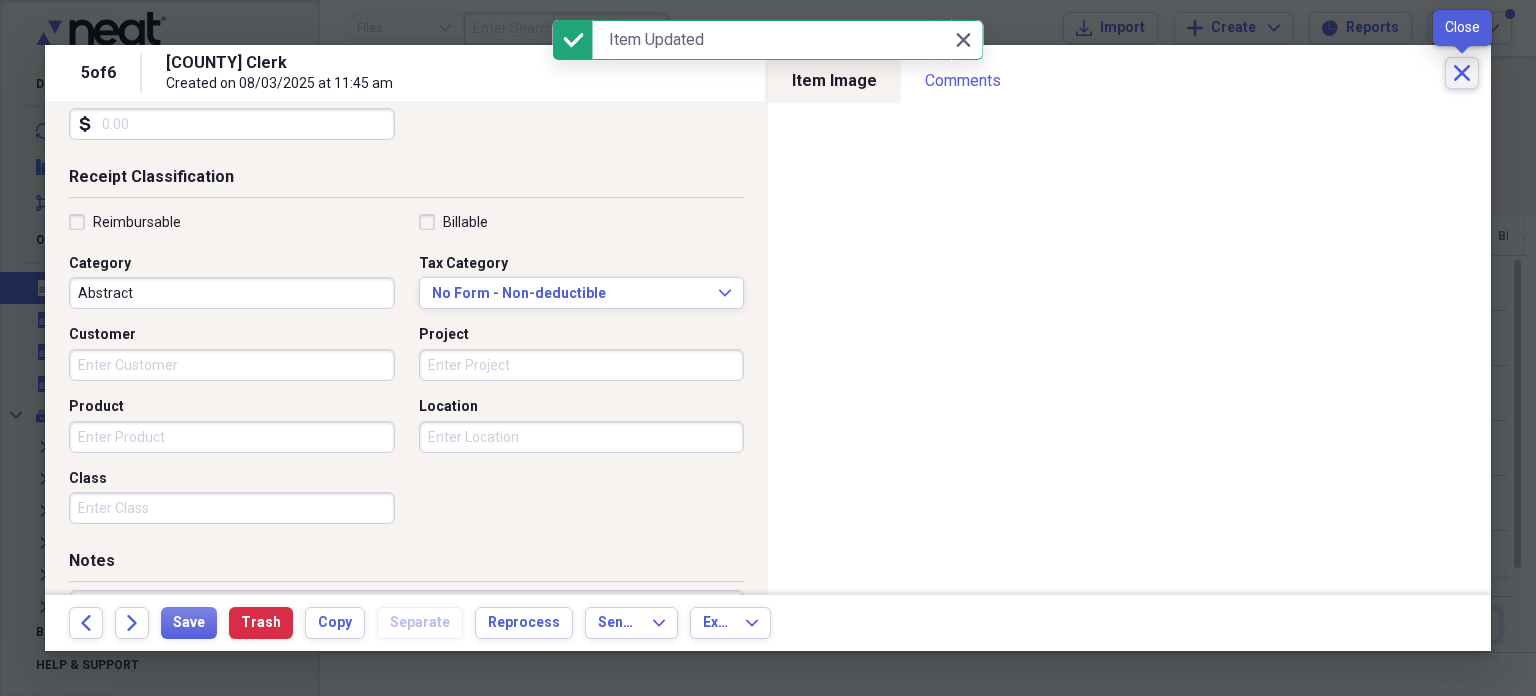 click on "Close" 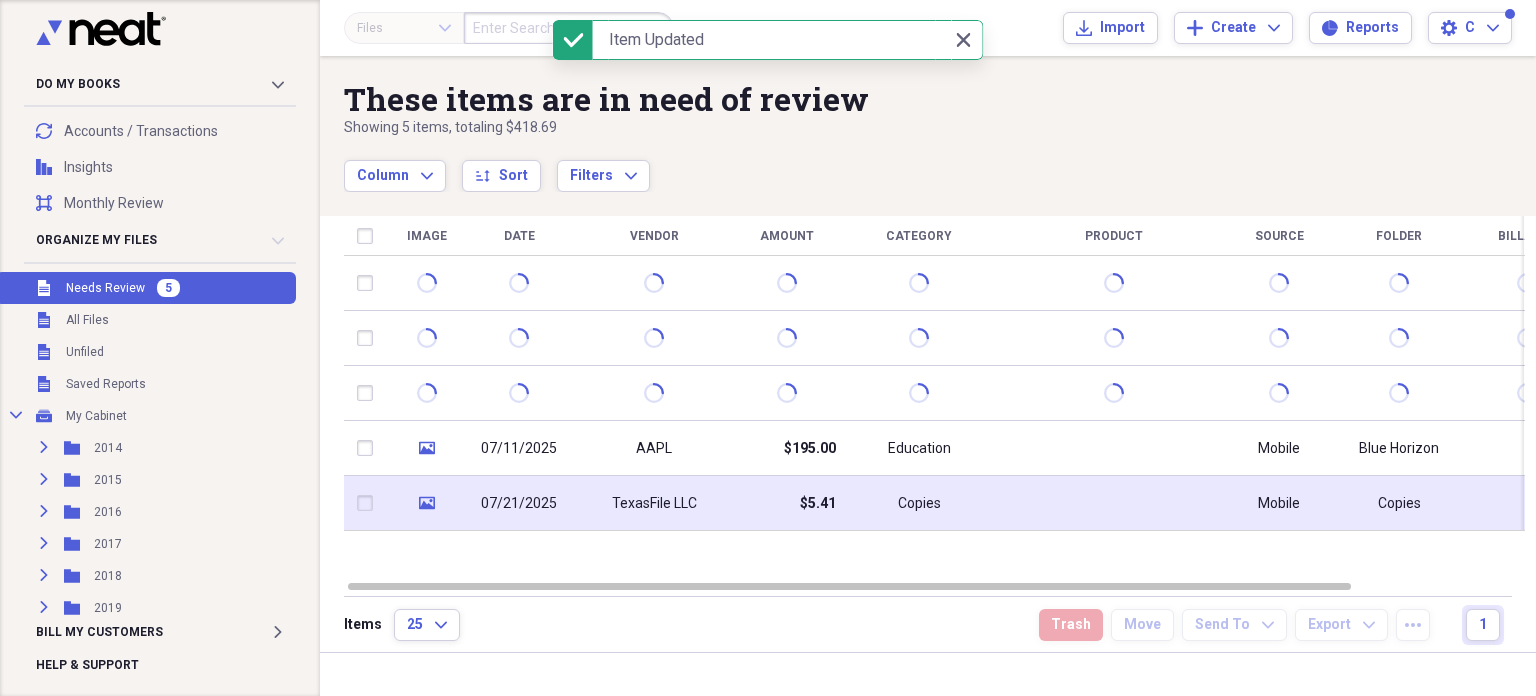 click on "TexasFile LLC" at bounding box center (654, 504) 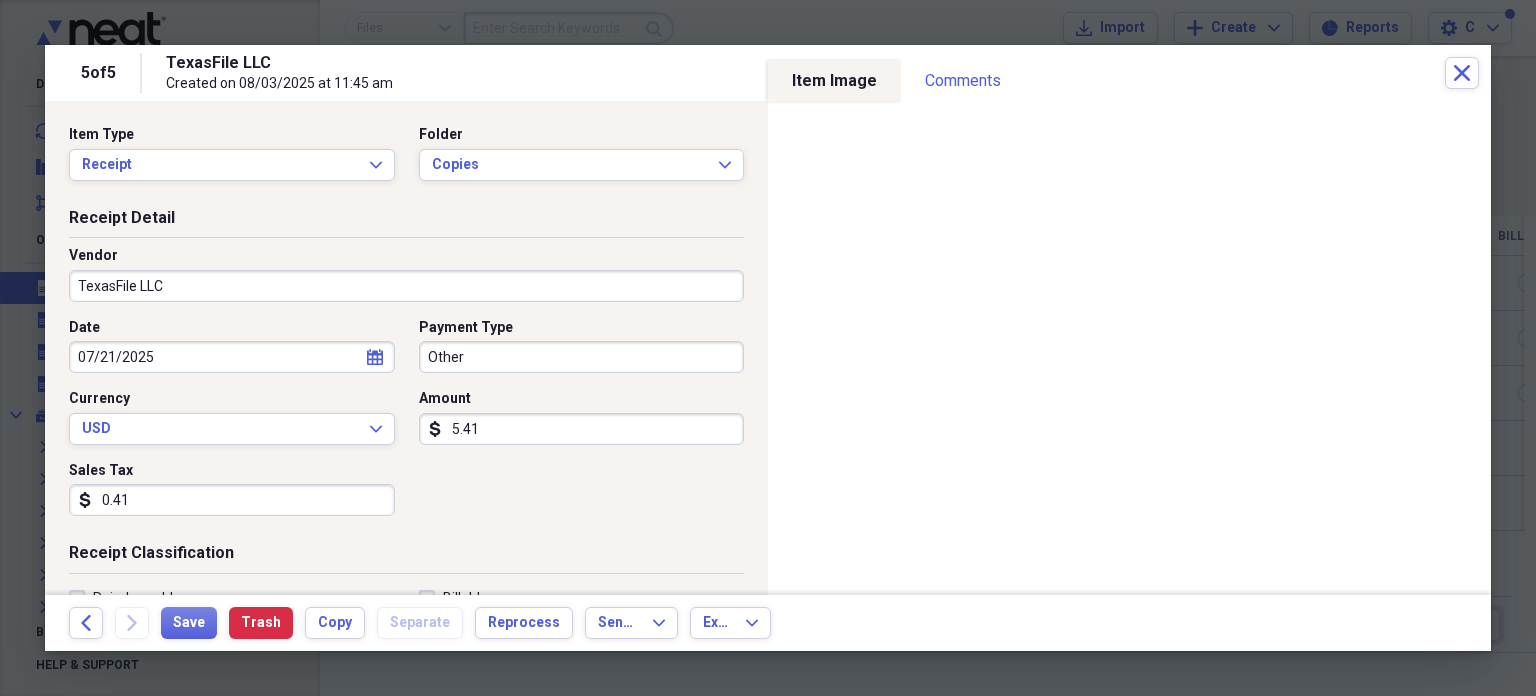 scroll, scrollTop: 432, scrollLeft: 0, axis: vertical 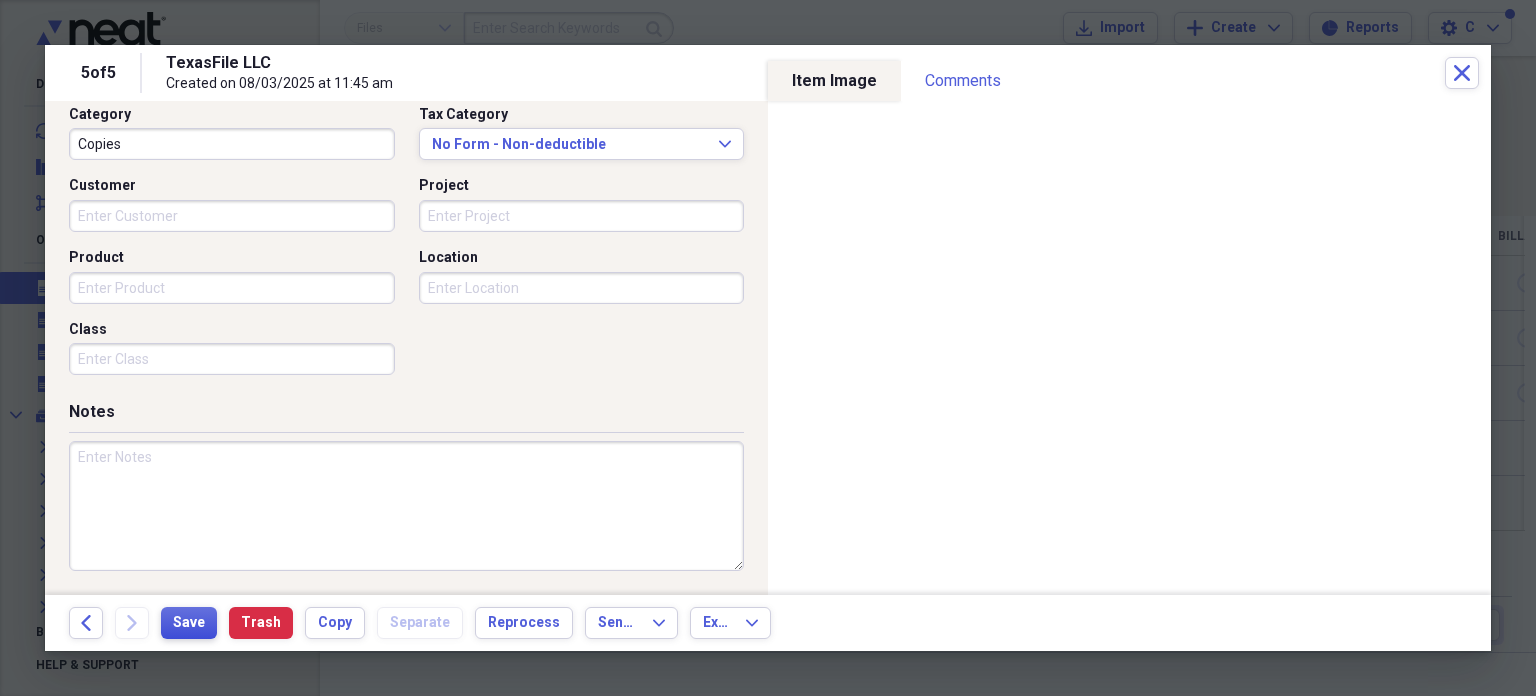 click on "Save" at bounding box center (189, 623) 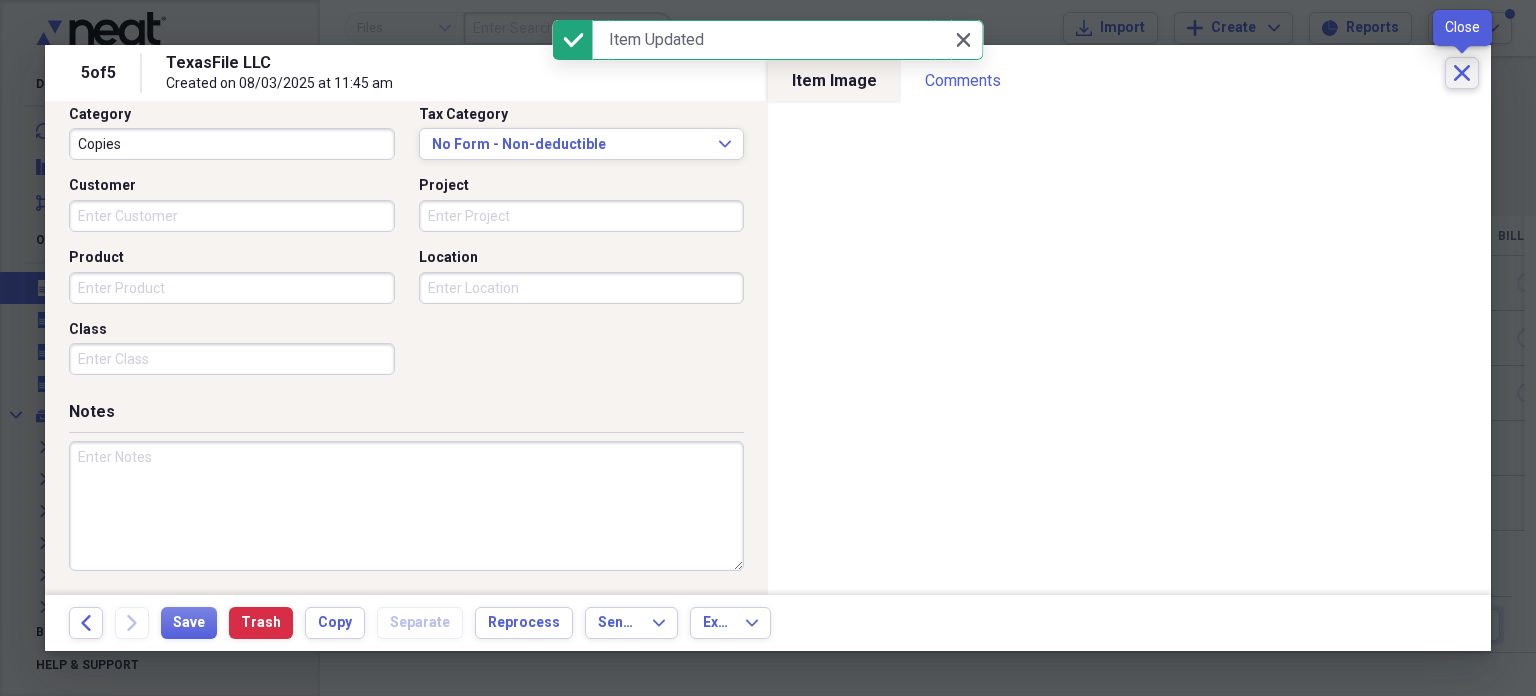 click on "Close" at bounding box center [1462, 73] 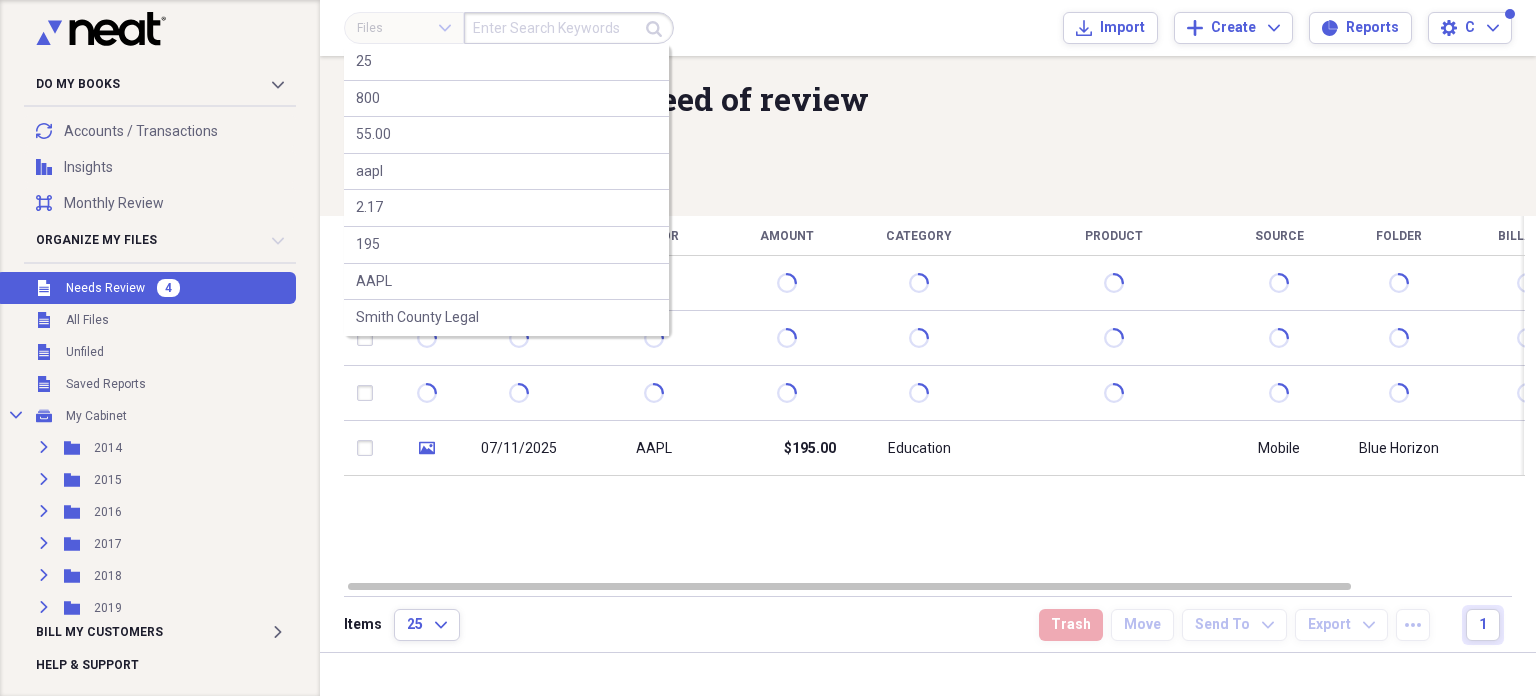 click at bounding box center (569, 28) 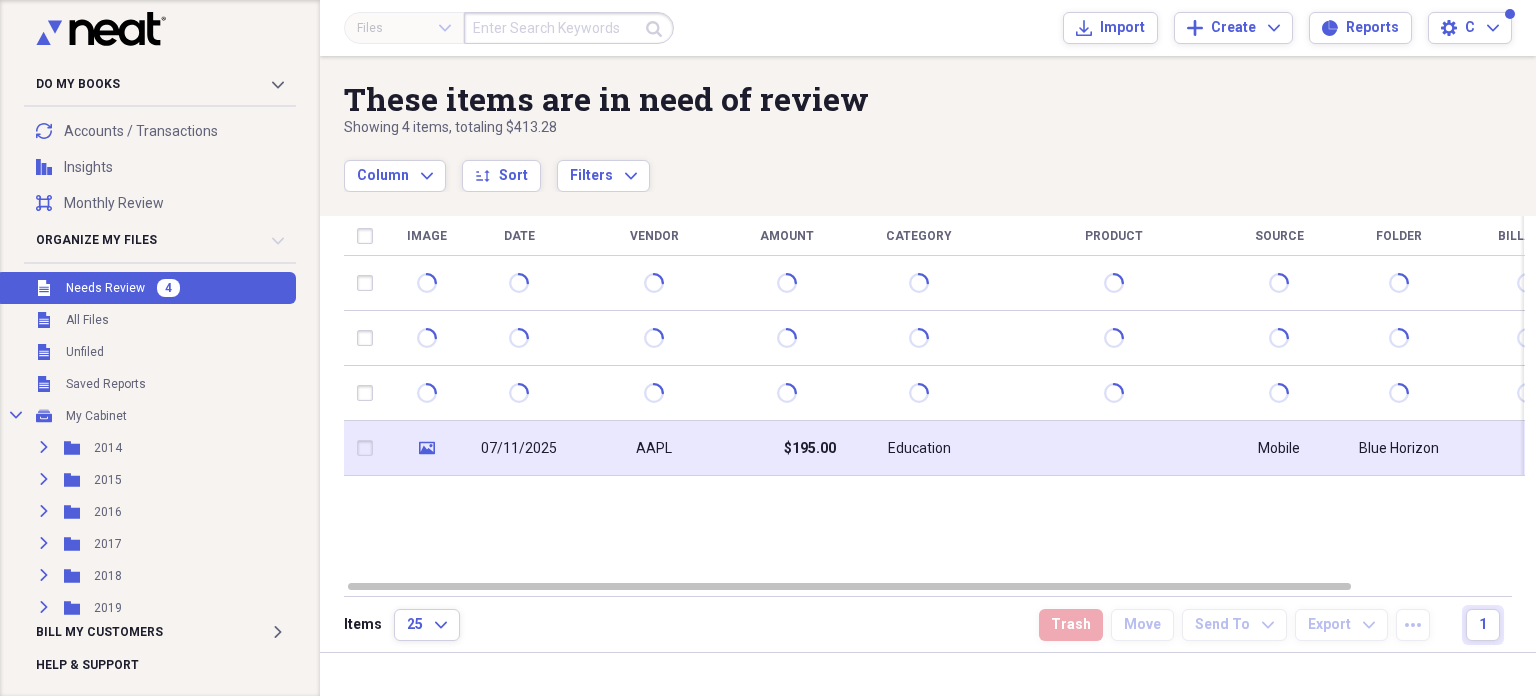 click on "AAPL" at bounding box center [654, 449] 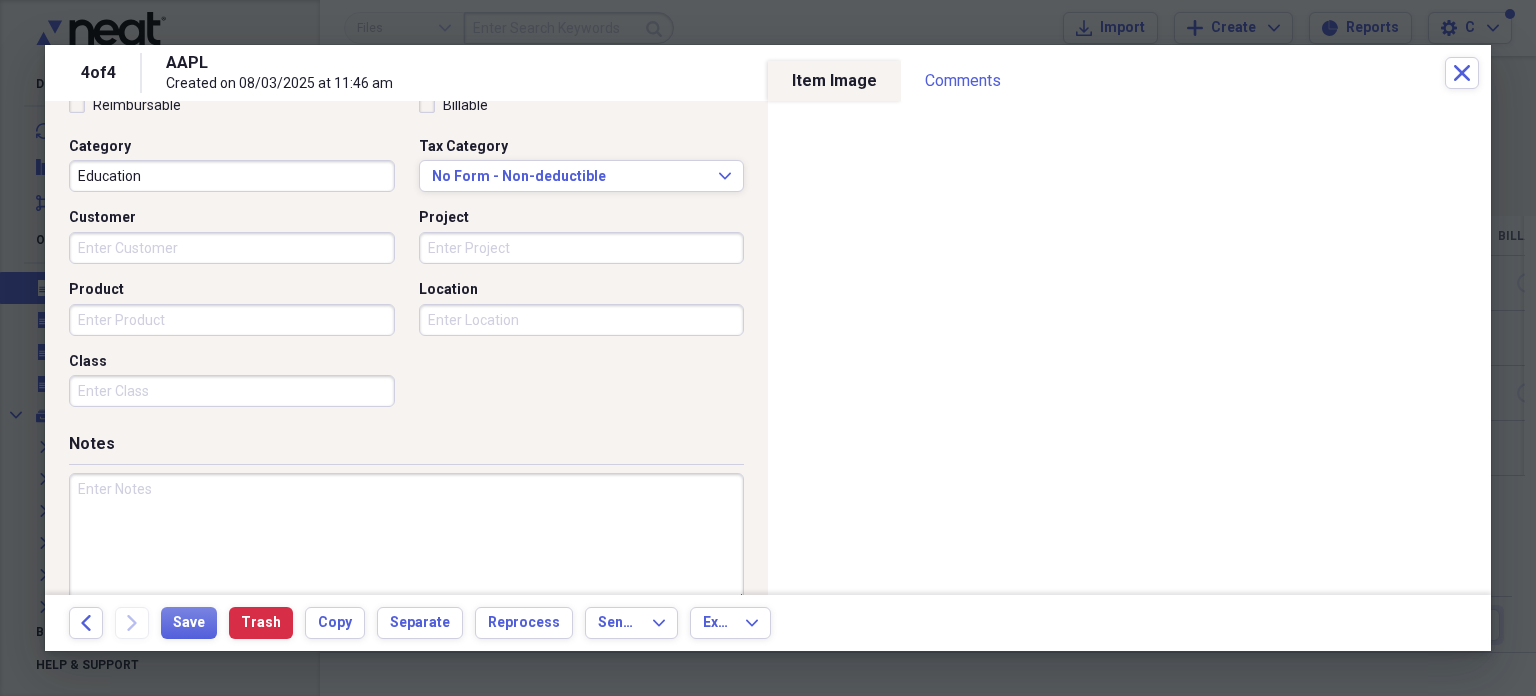 scroll, scrollTop: 525, scrollLeft: 0, axis: vertical 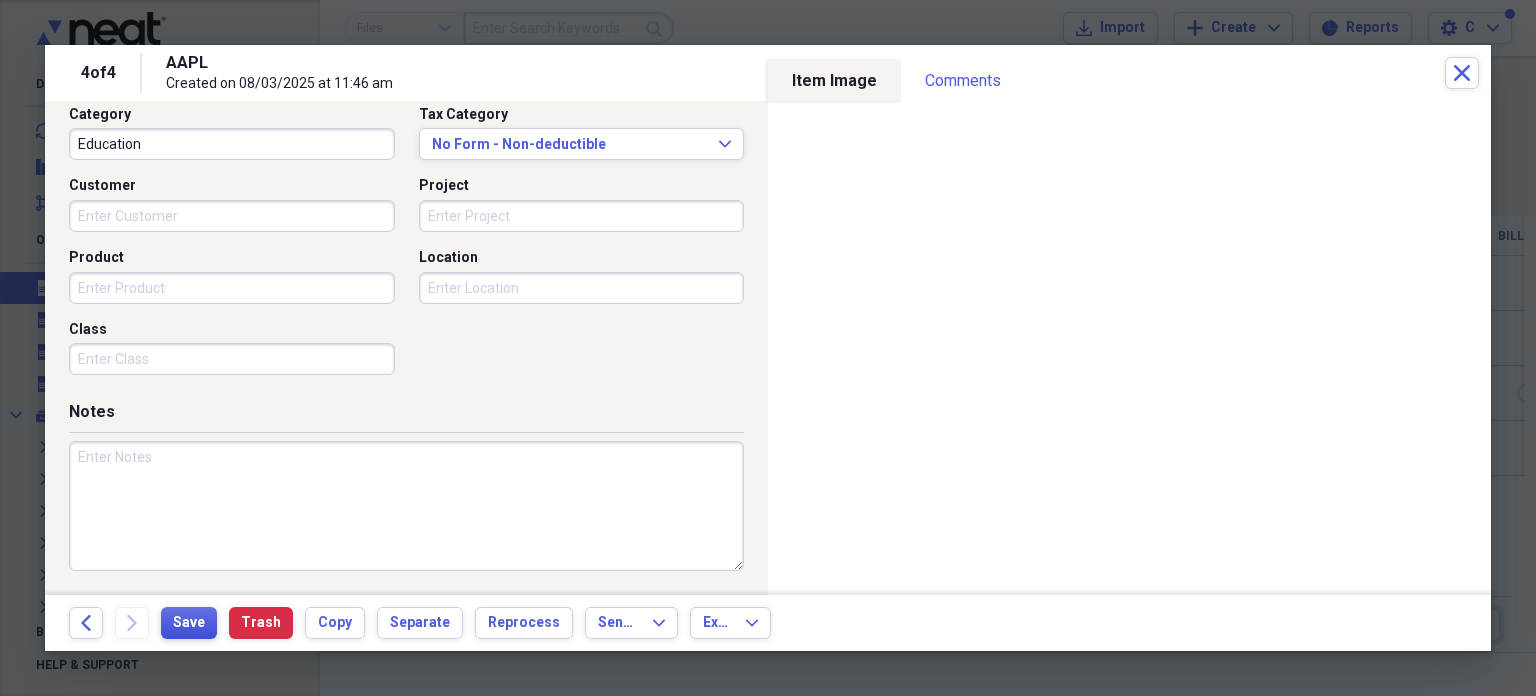 click on "Save" at bounding box center [189, 623] 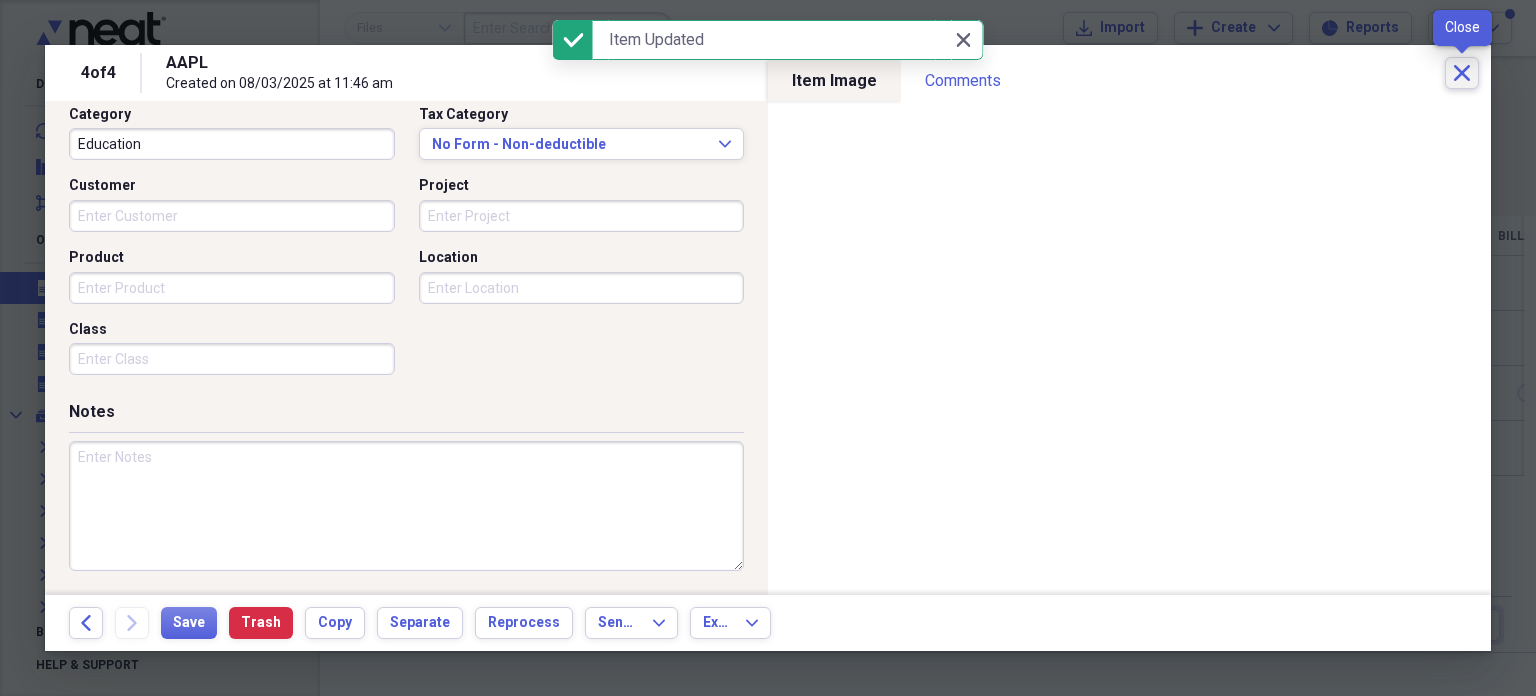 click 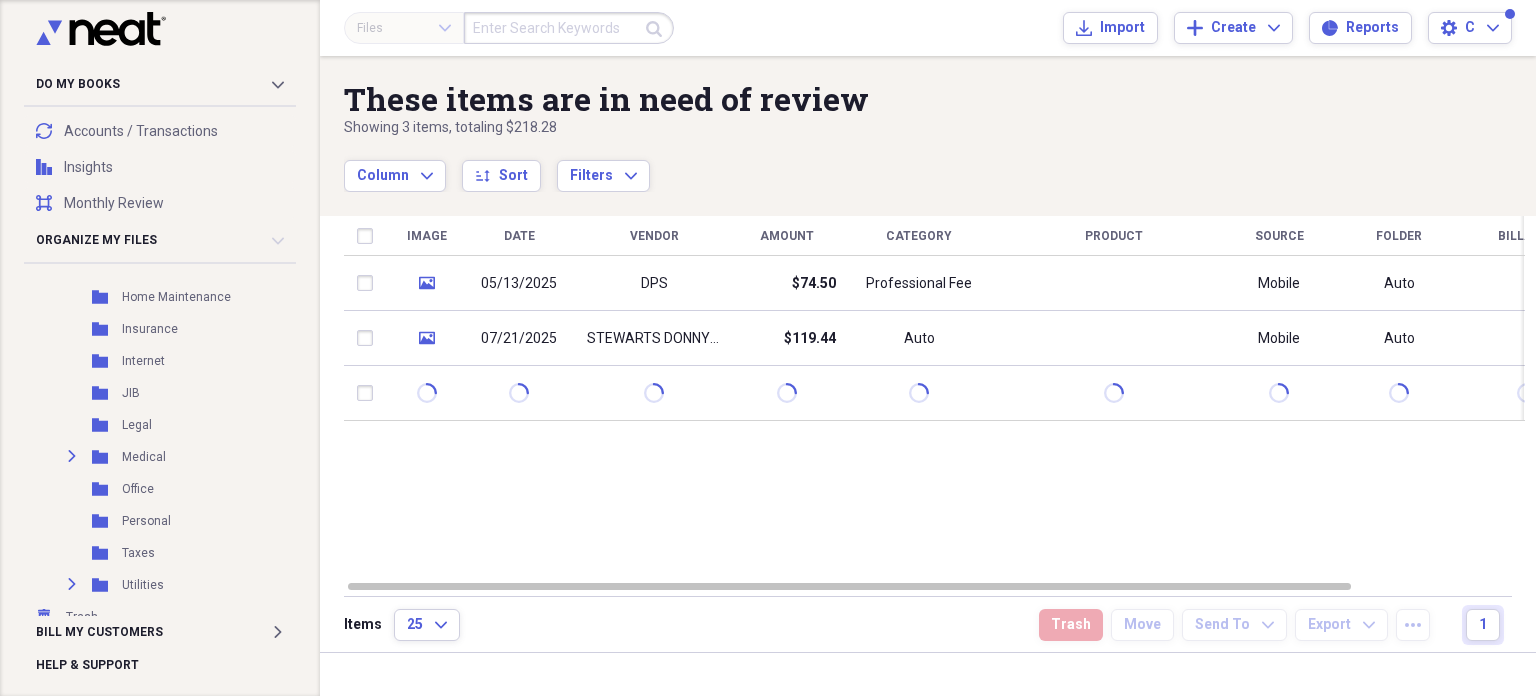 scroll, scrollTop: 741, scrollLeft: 0, axis: vertical 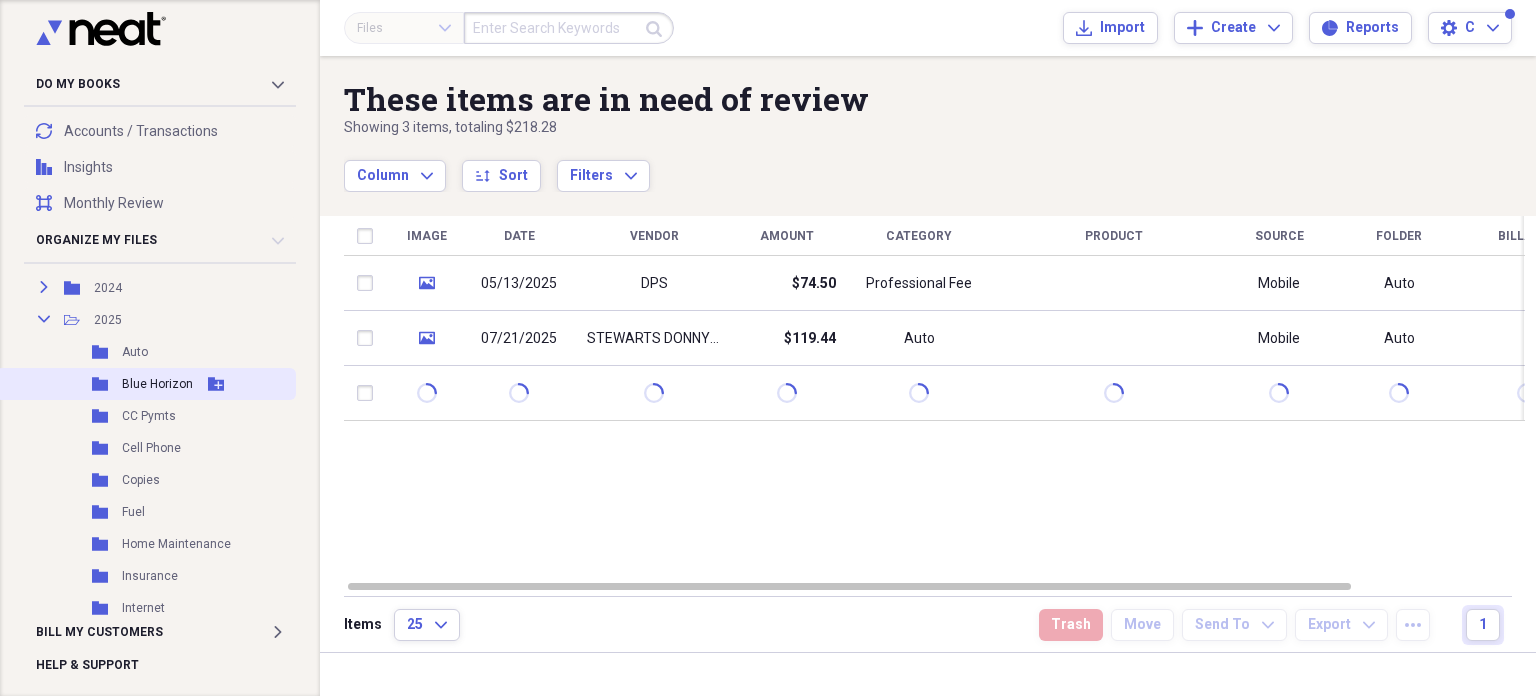 click on "Blue Horizon" at bounding box center (157, 384) 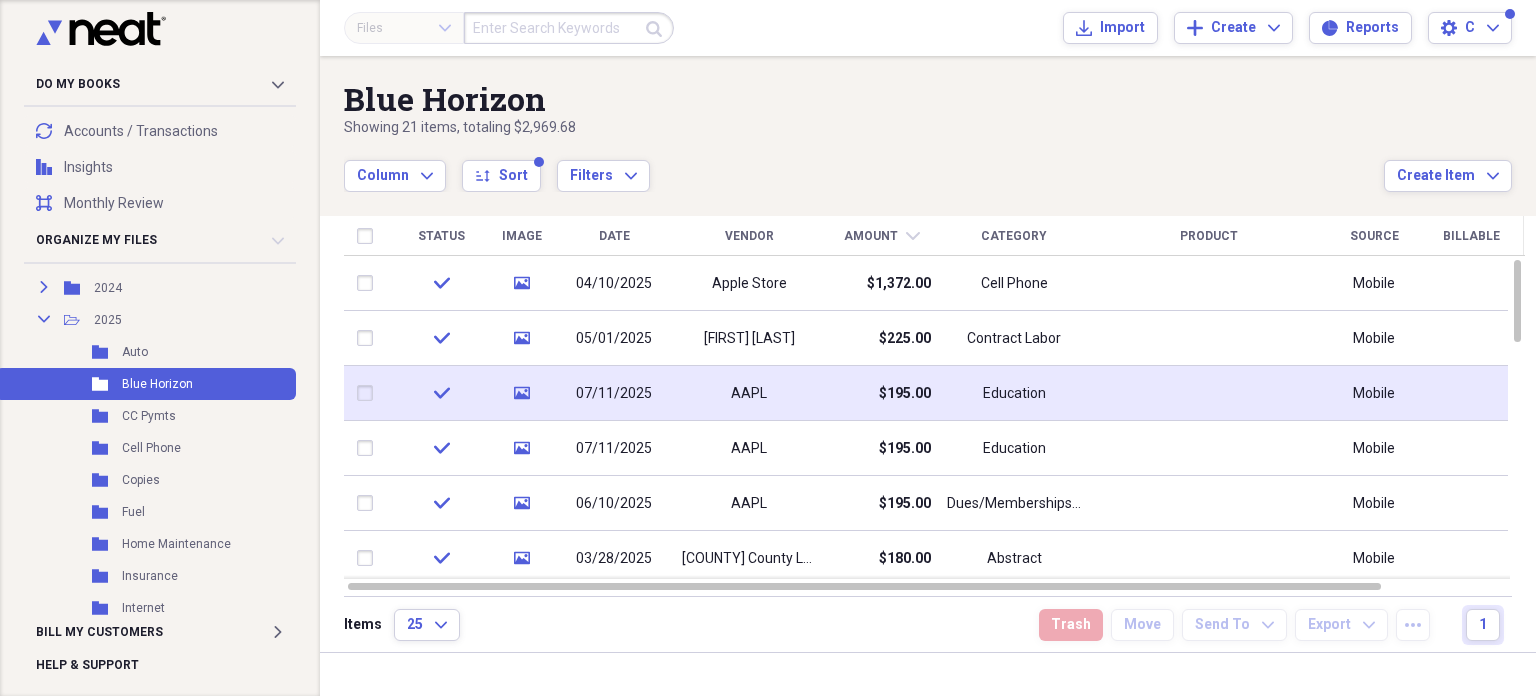 click on "AAPL" at bounding box center [749, 394] 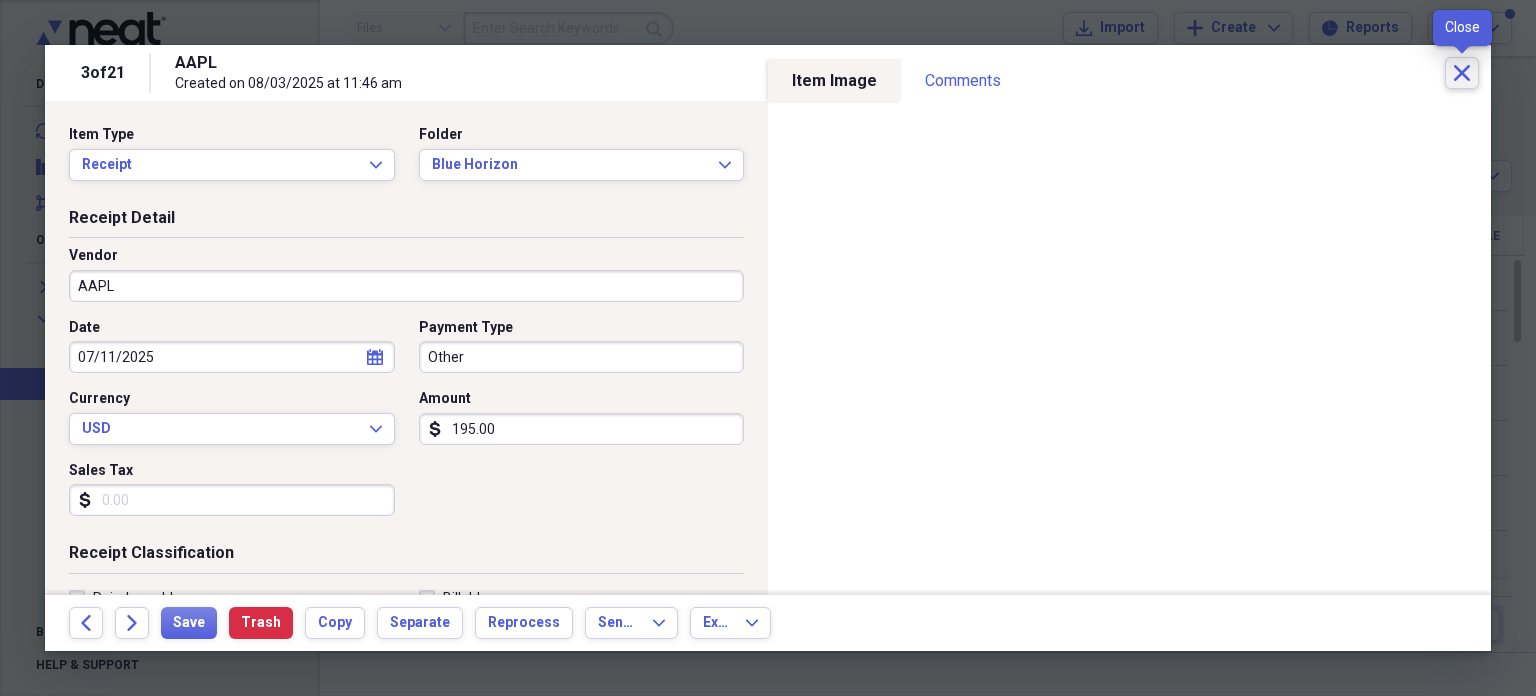 click on "Close" 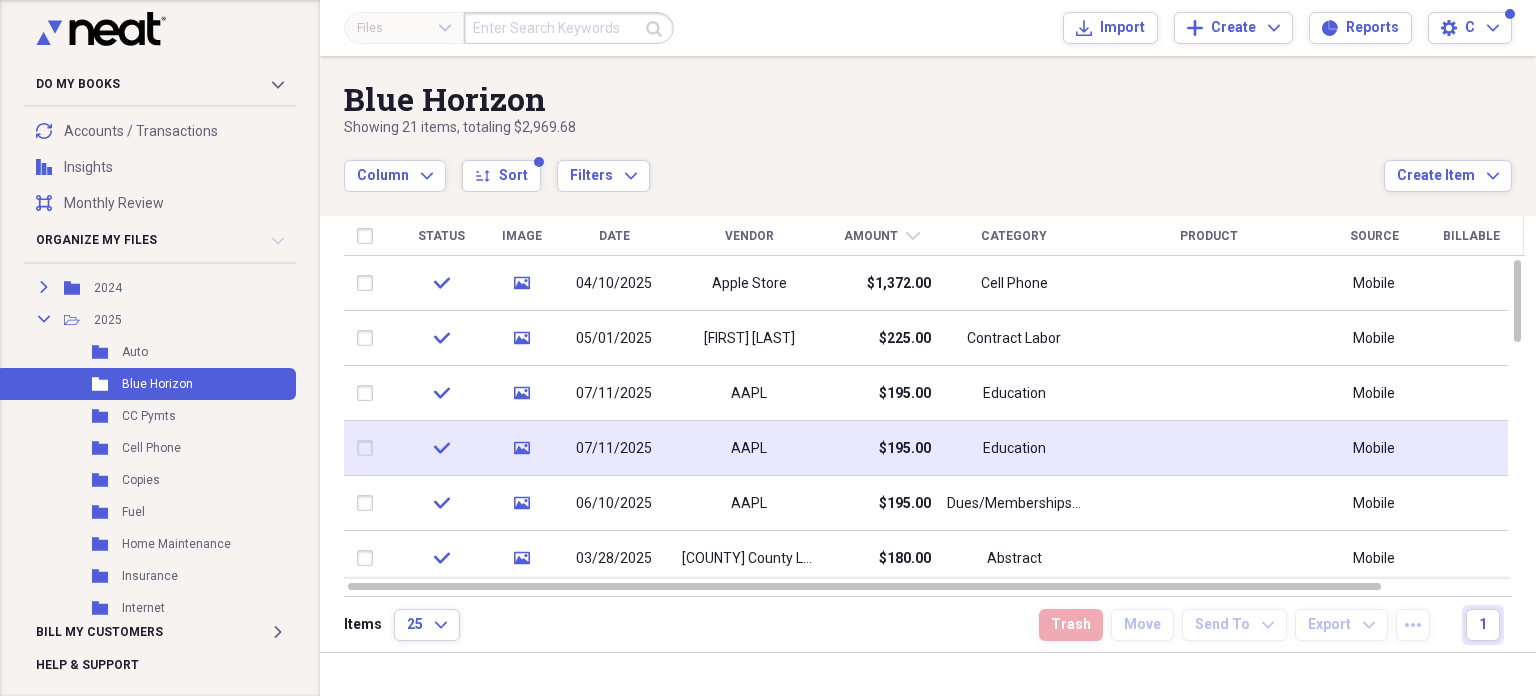 click on "AAPL" at bounding box center [749, 448] 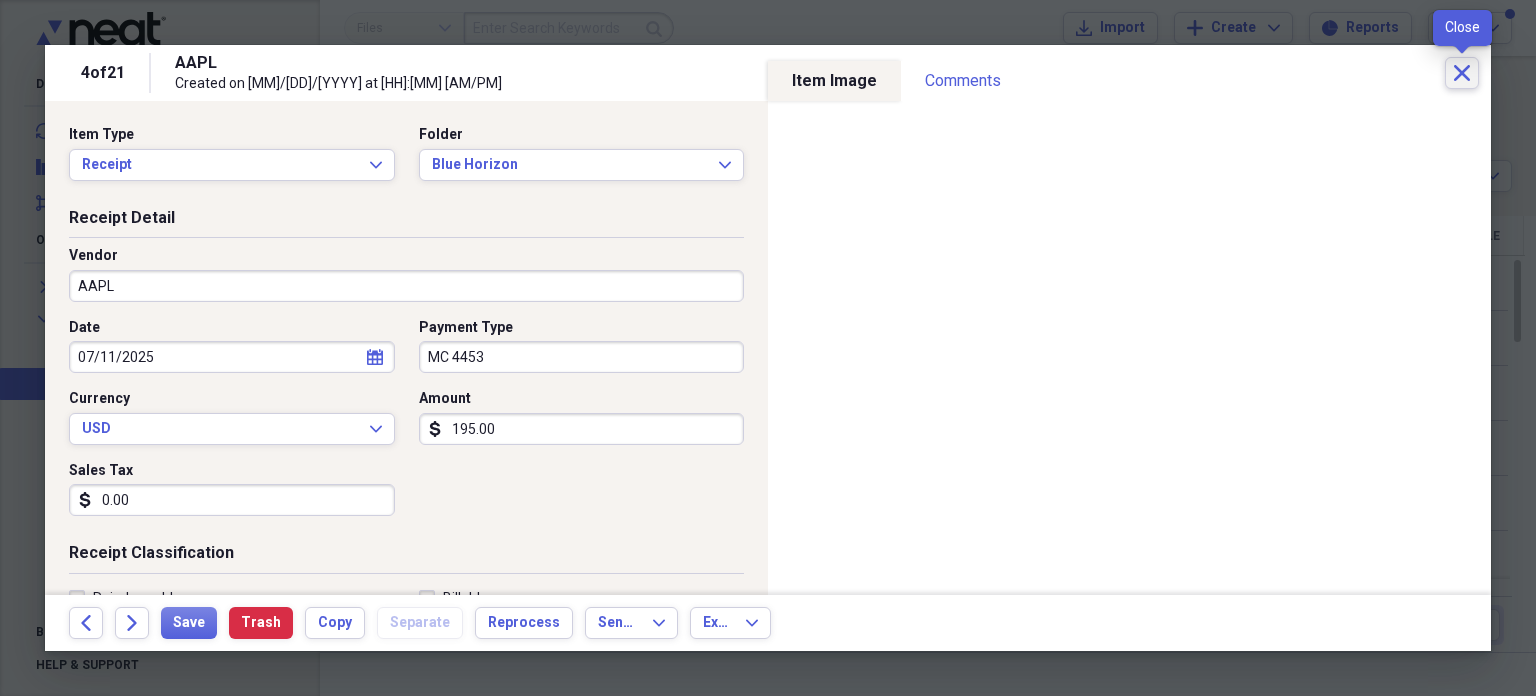 click 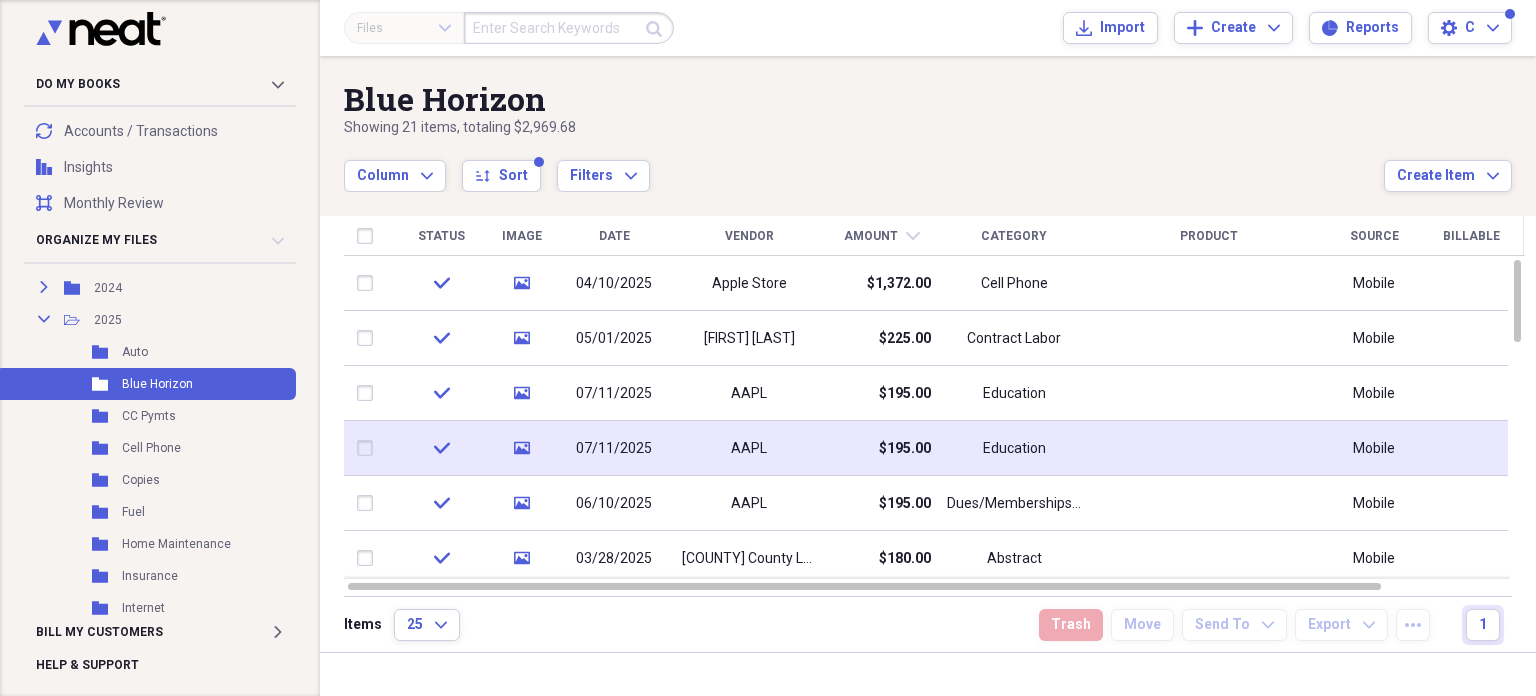click at bounding box center (369, 448) 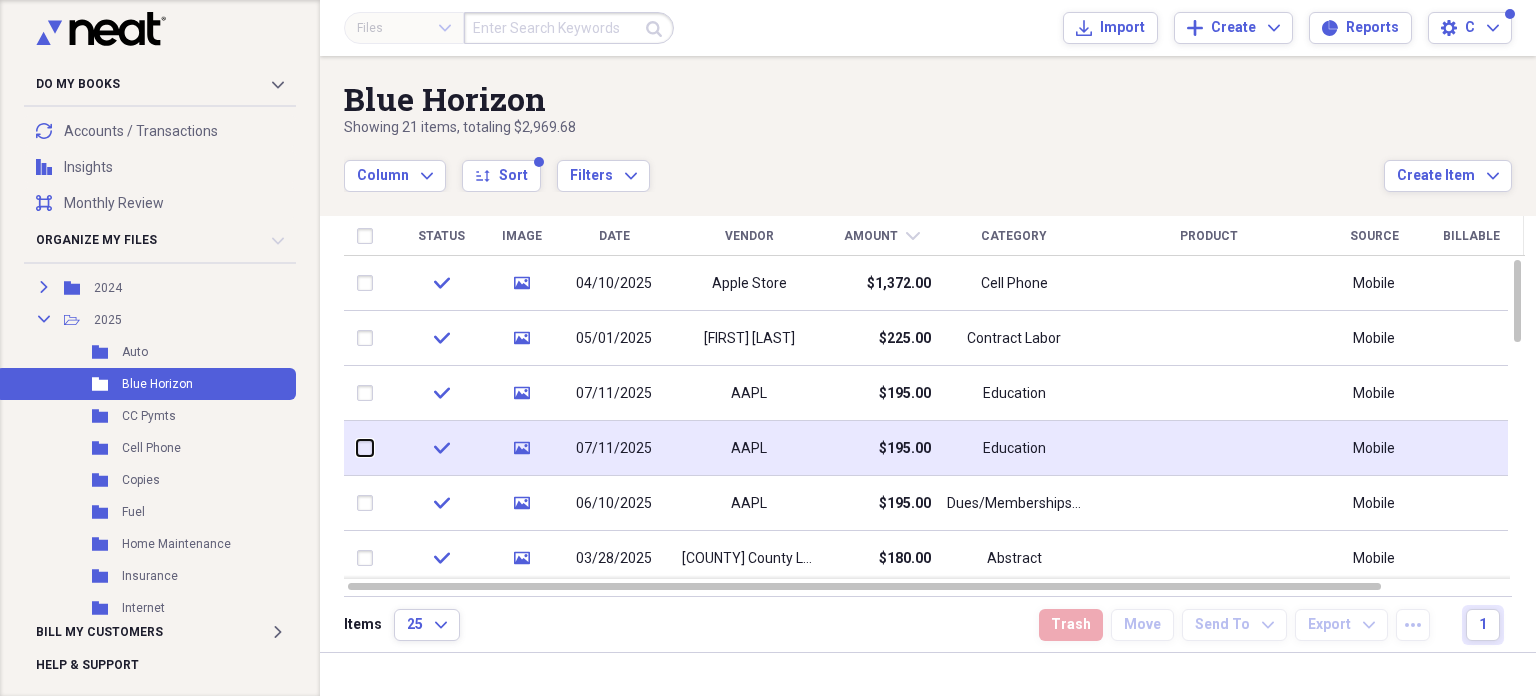 click at bounding box center (357, 448) 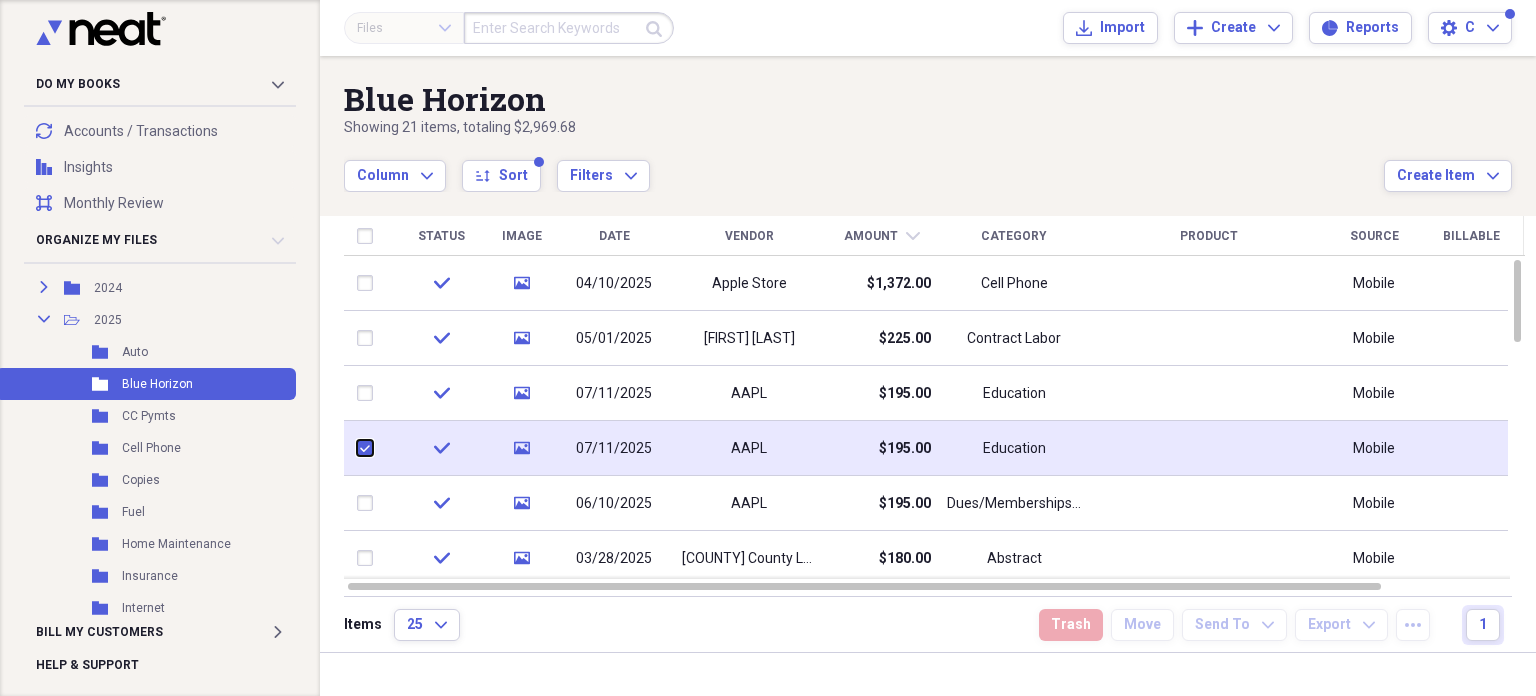 checkbox on "true" 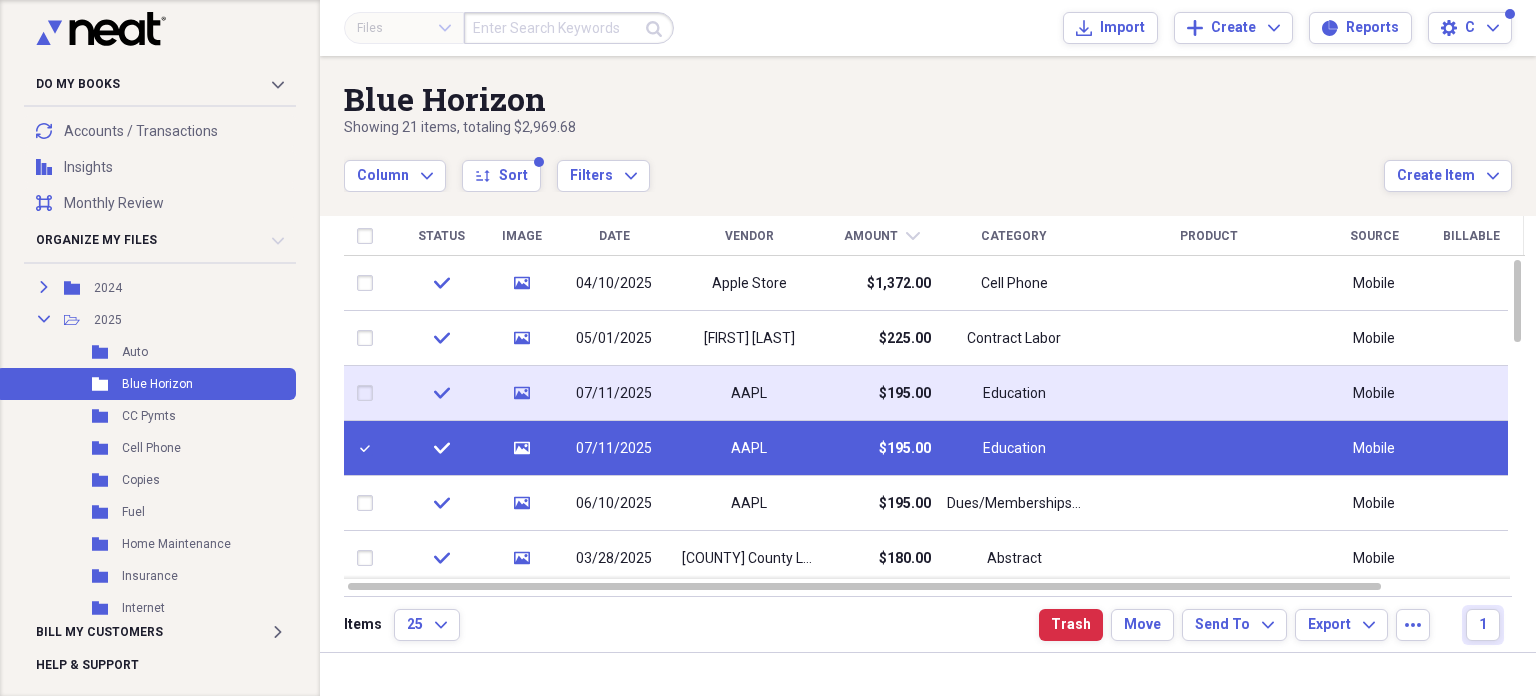 click at bounding box center [369, 393] 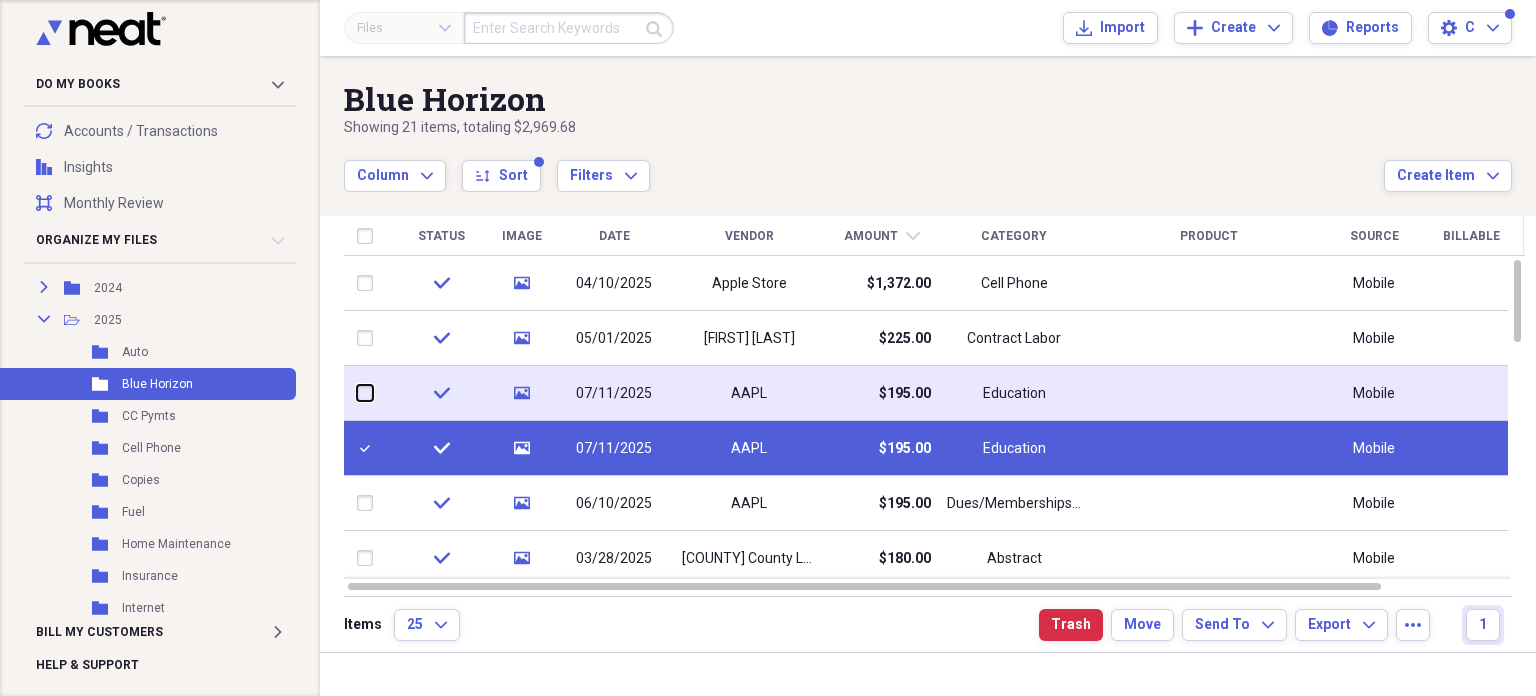 click at bounding box center [357, 393] 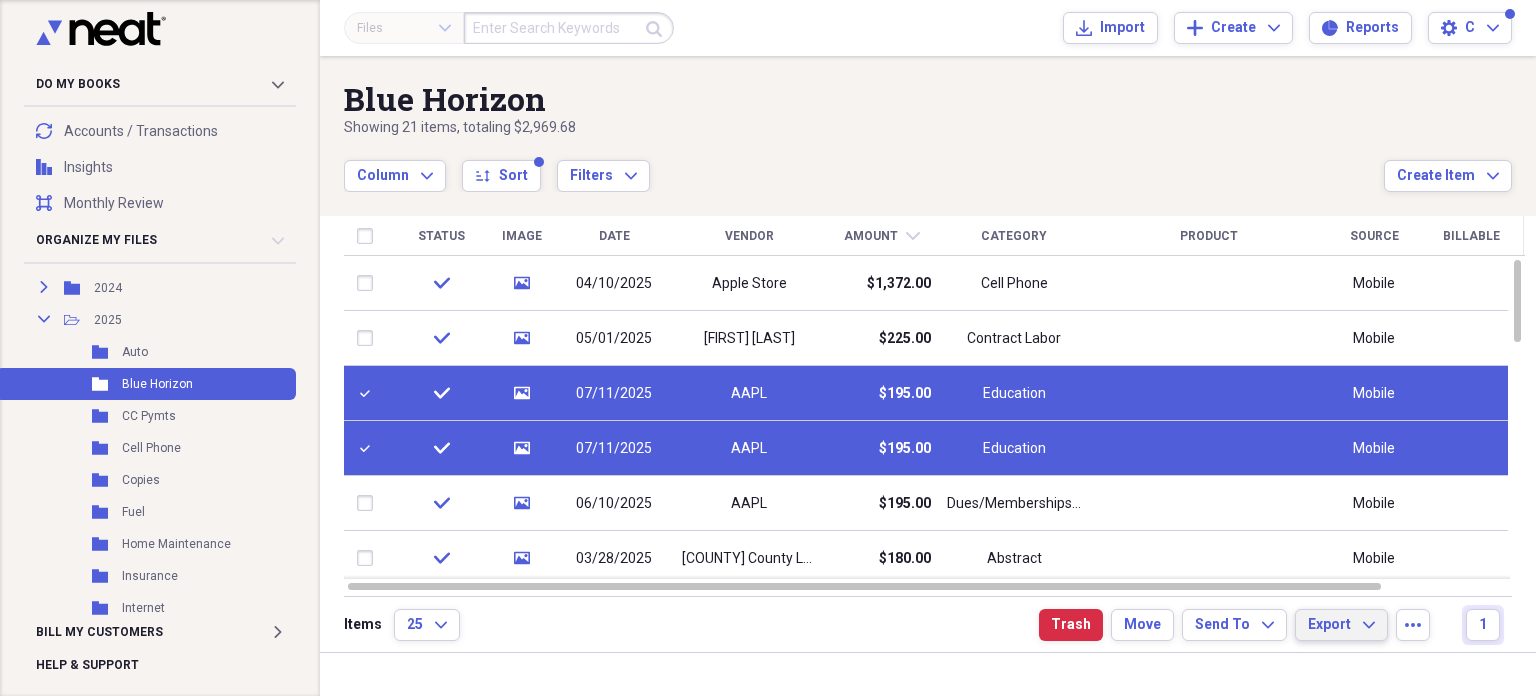 click on "Export Expand" at bounding box center [1341, 625] 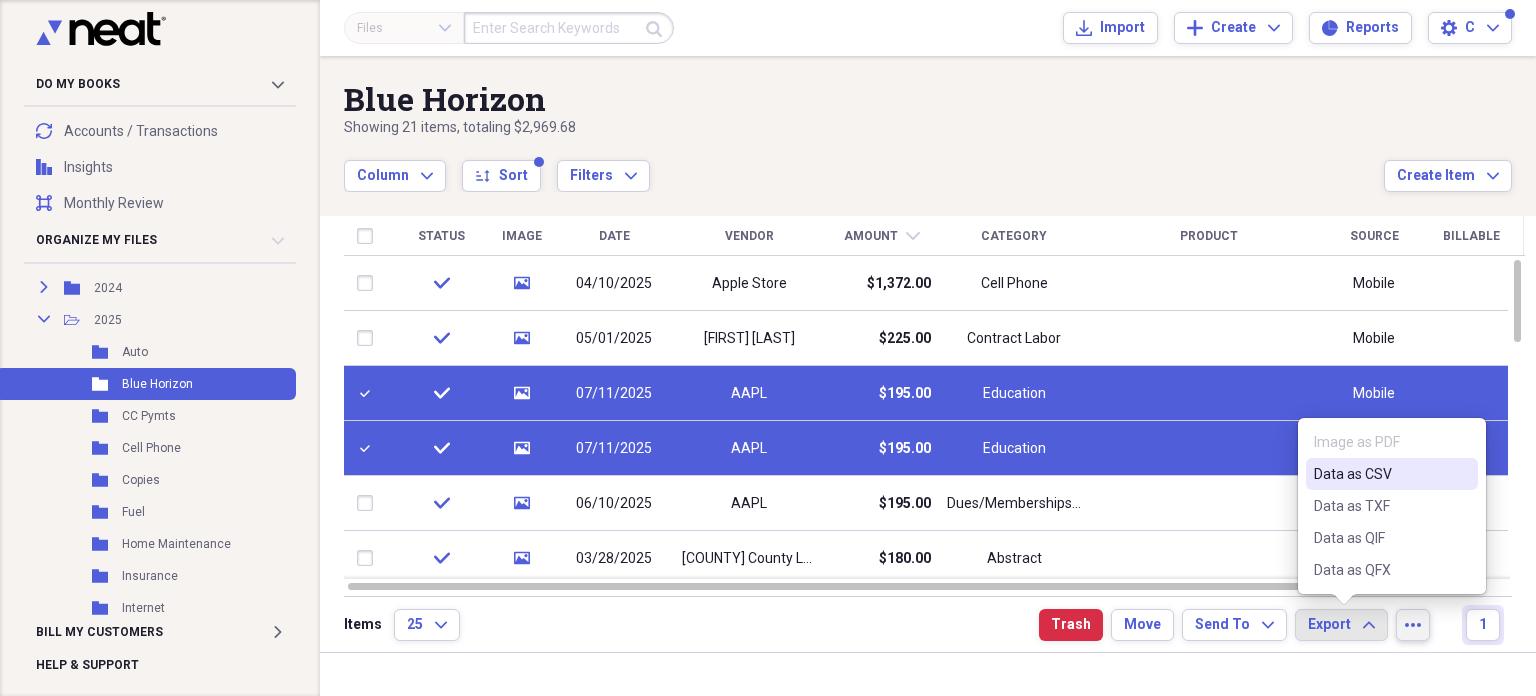 click on "more" 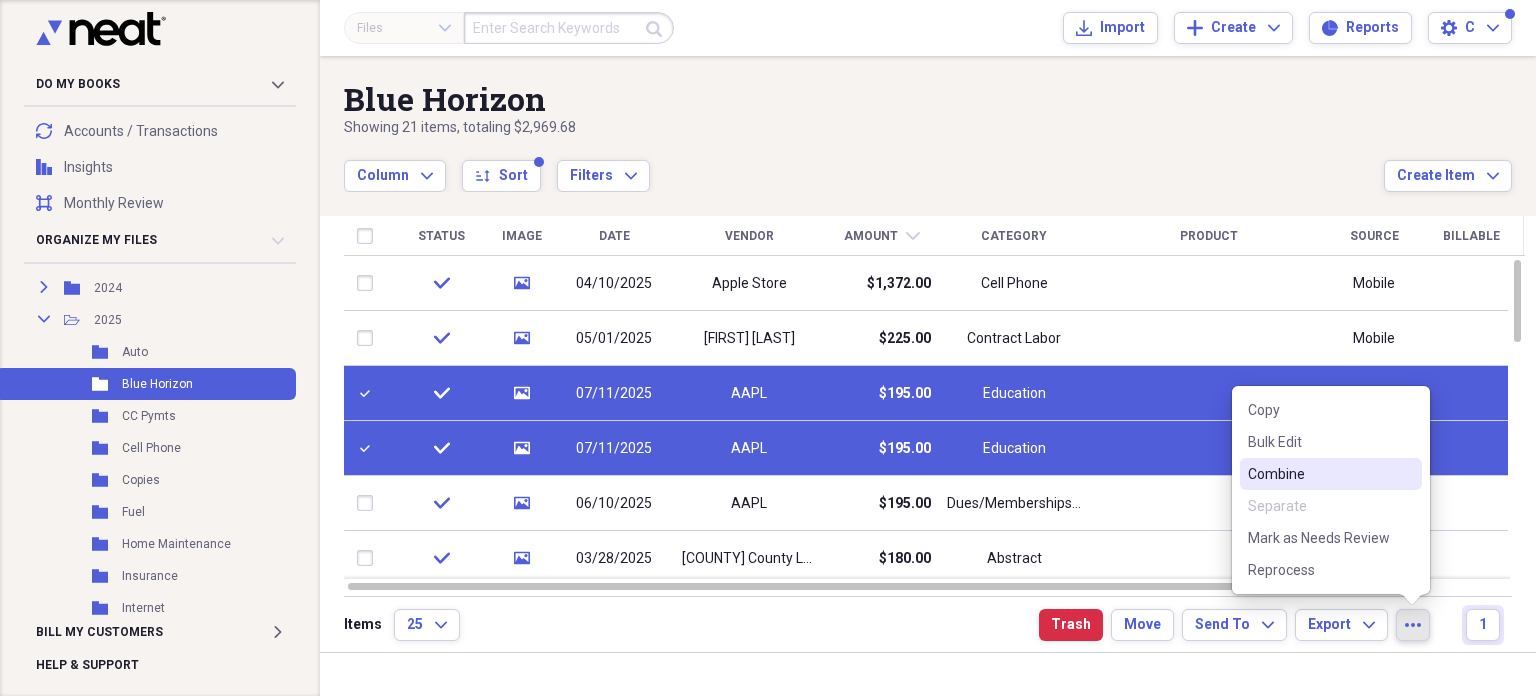 click on "Combine" at bounding box center (1319, 474) 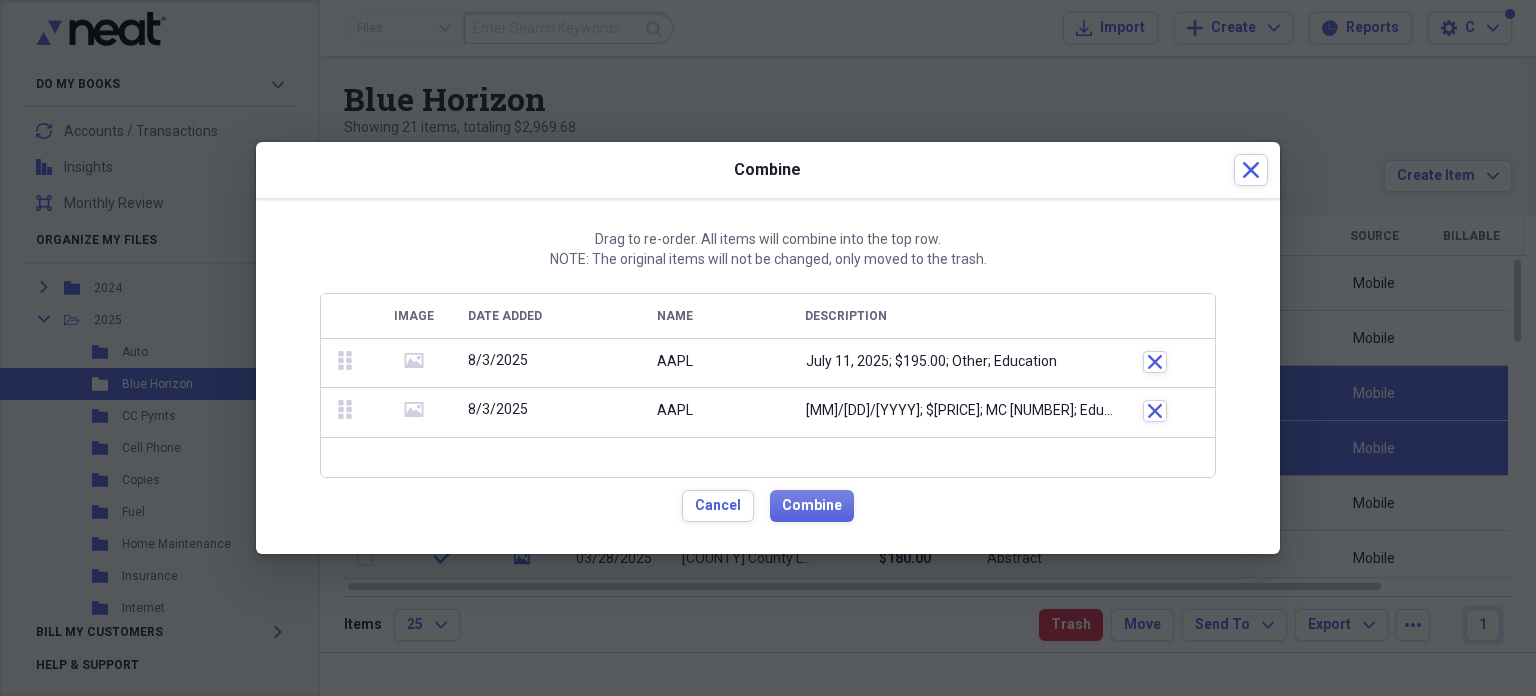 drag, startPoint x: 362, startPoint y: 411, endPoint x: 356, endPoint y: 399, distance: 13.416408 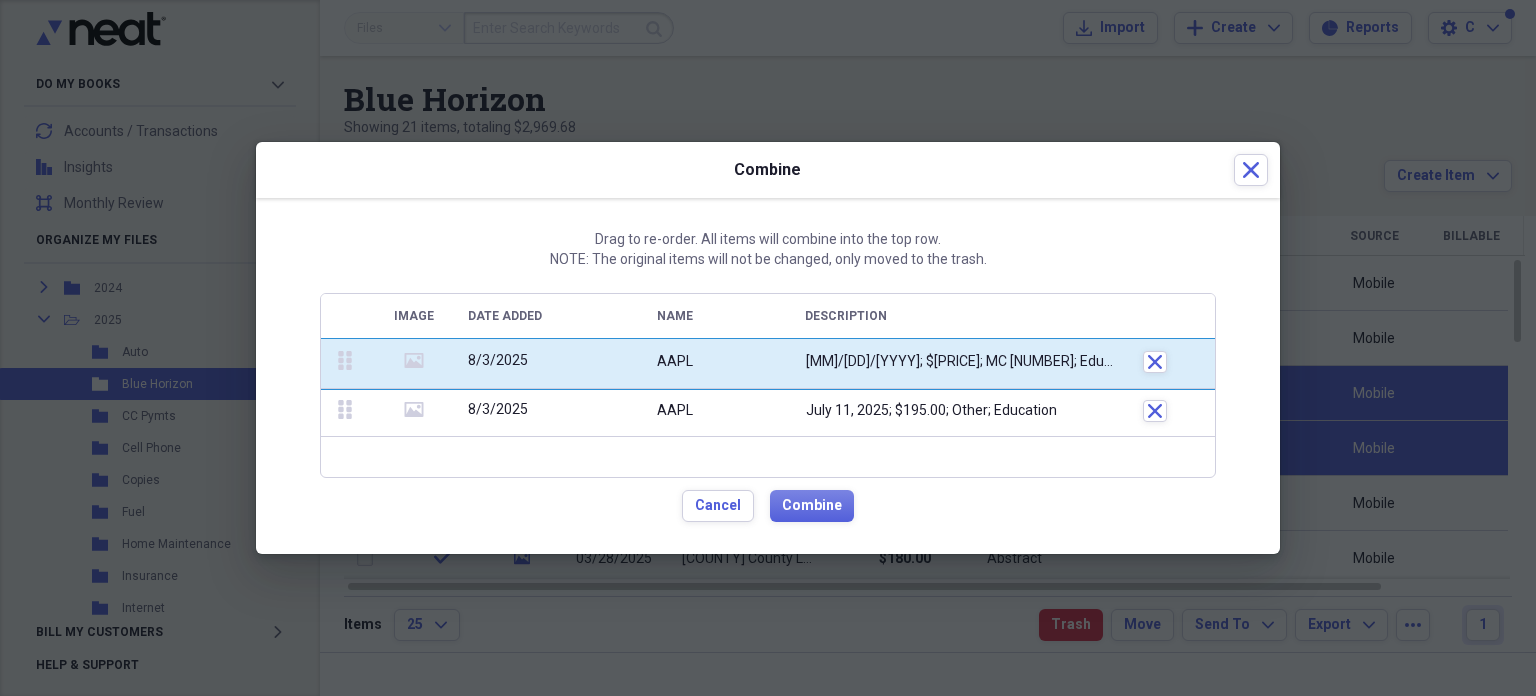 drag, startPoint x: 347, startPoint y: 413, endPoint x: 355, endPoint y: 363, distance: 50.635956 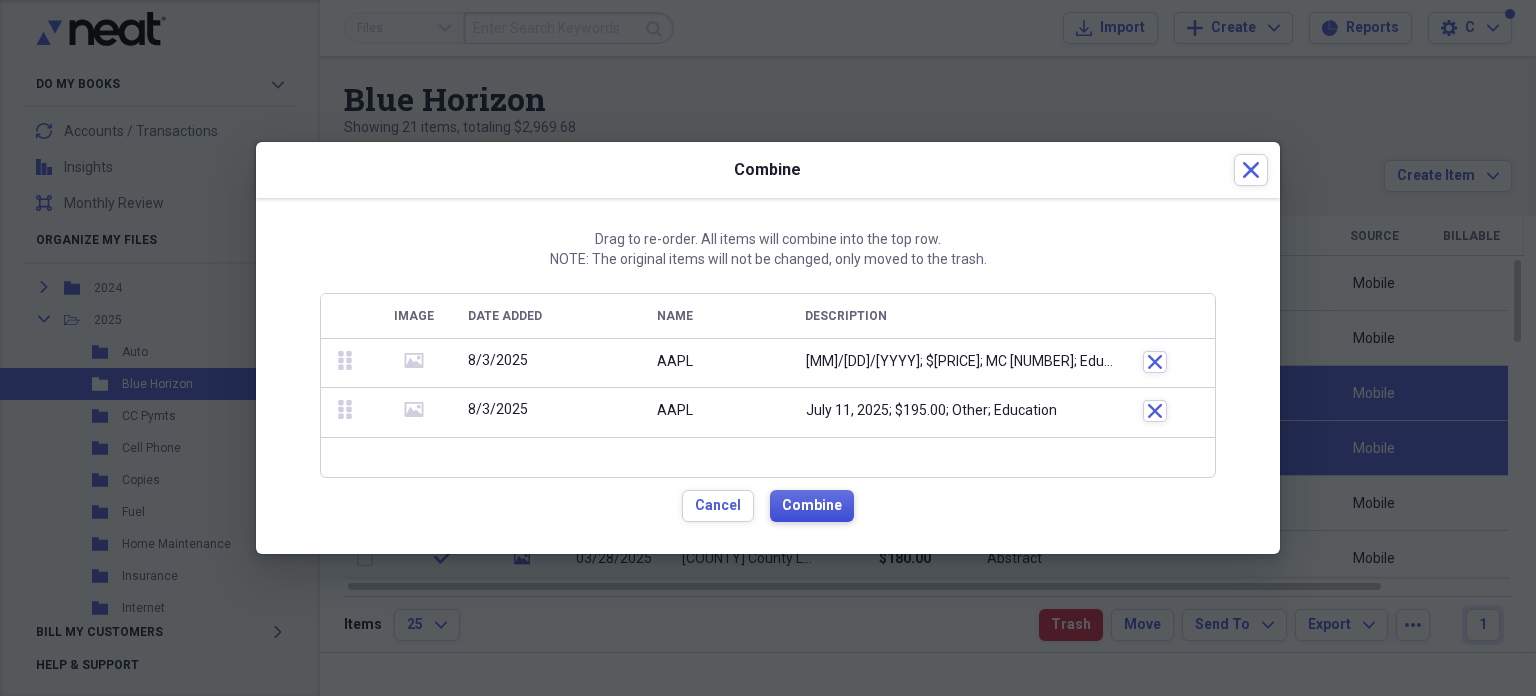 click on "Combine" at bounding box center (812, 506) 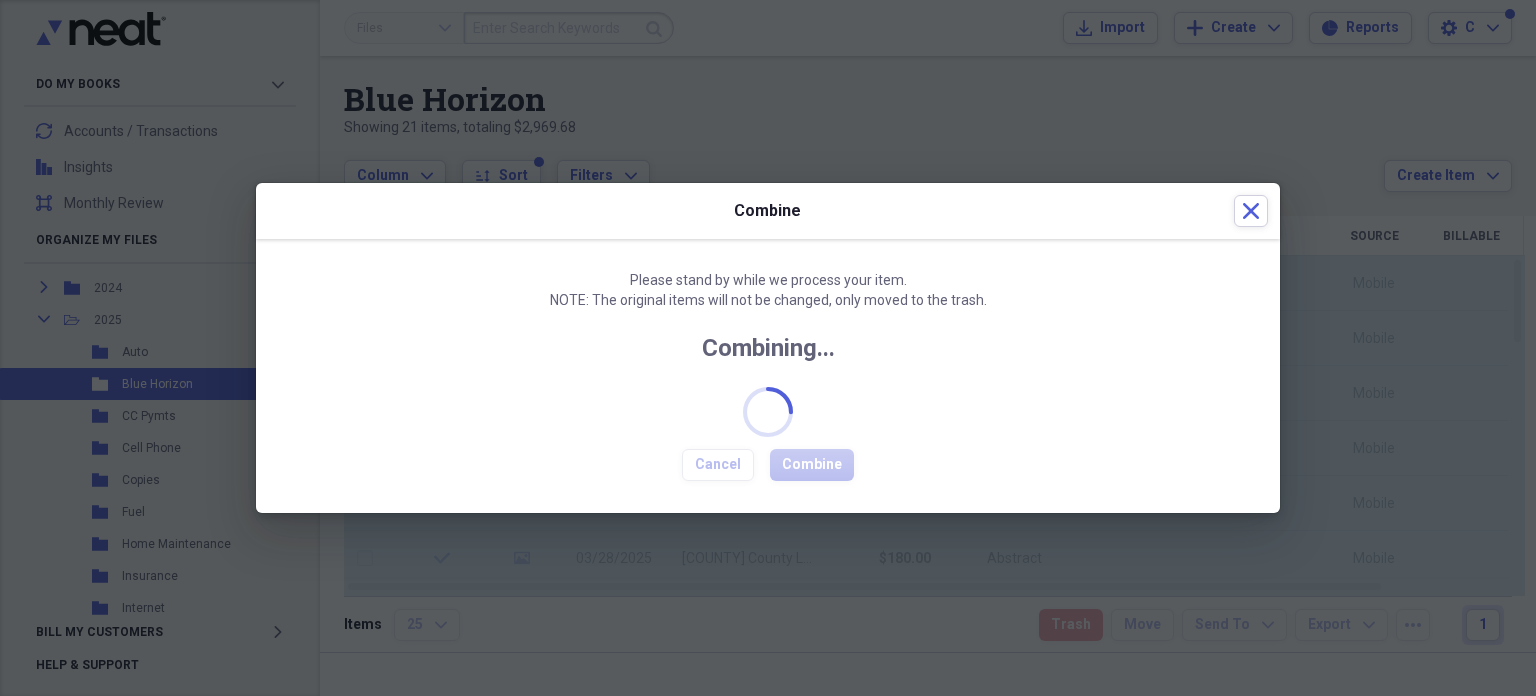 checkbox on "false" 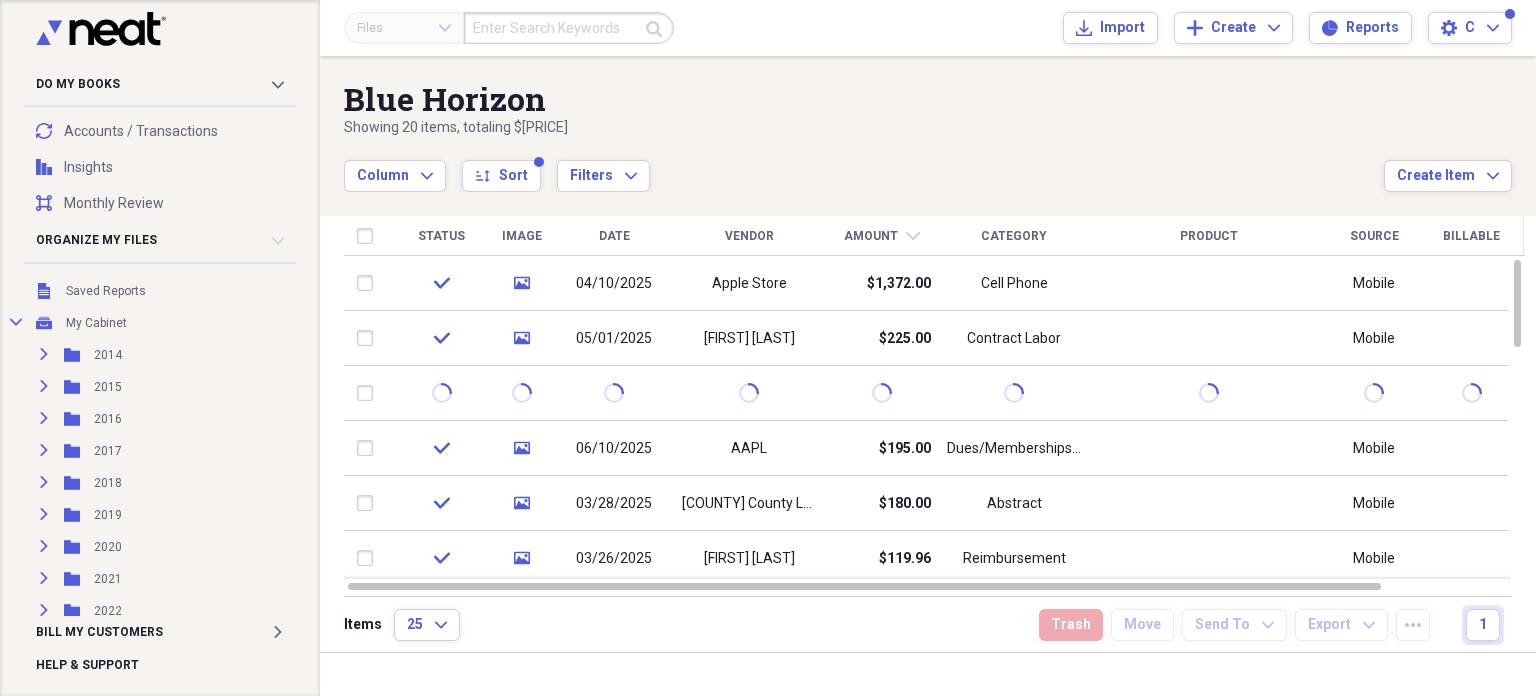 scroll, scrollTop: 0, scrollLeft: 0, axis: both 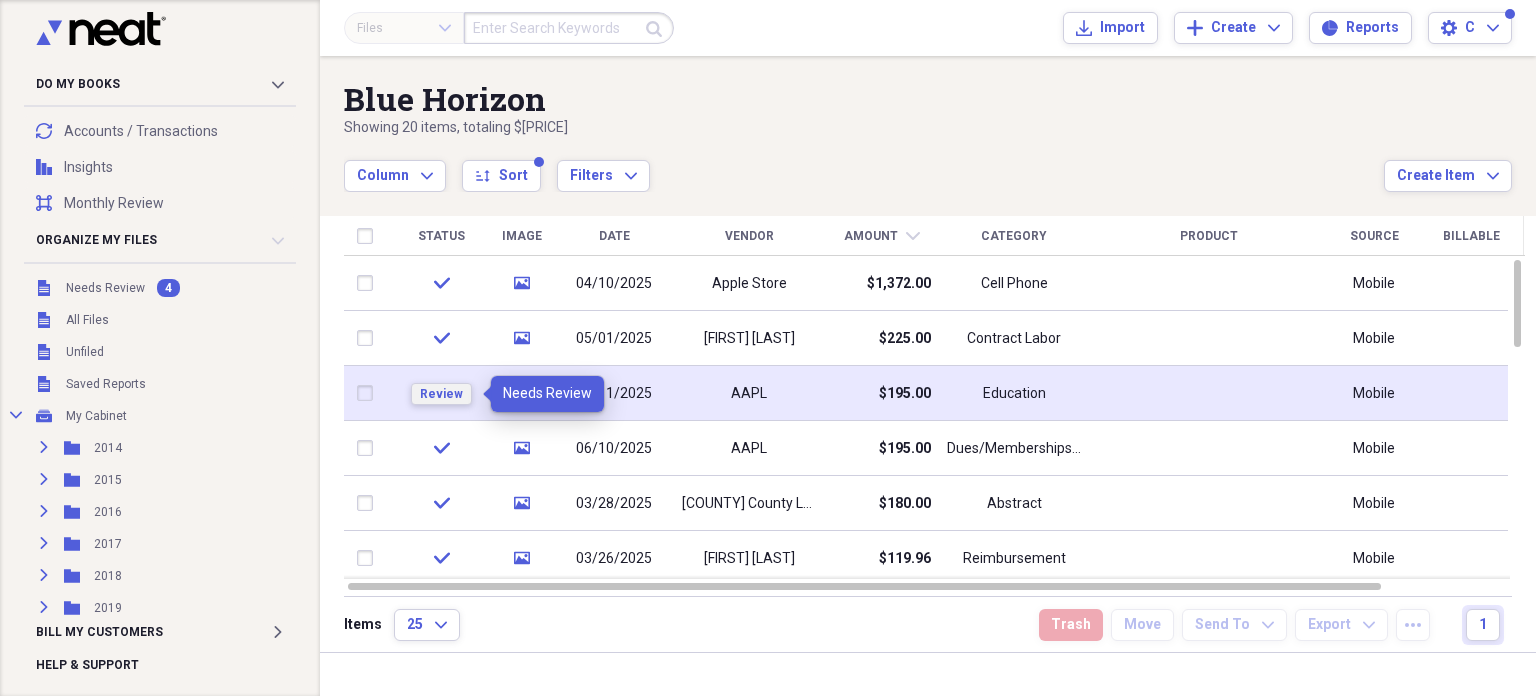 click on "Review" at bounding box center (441, 394) 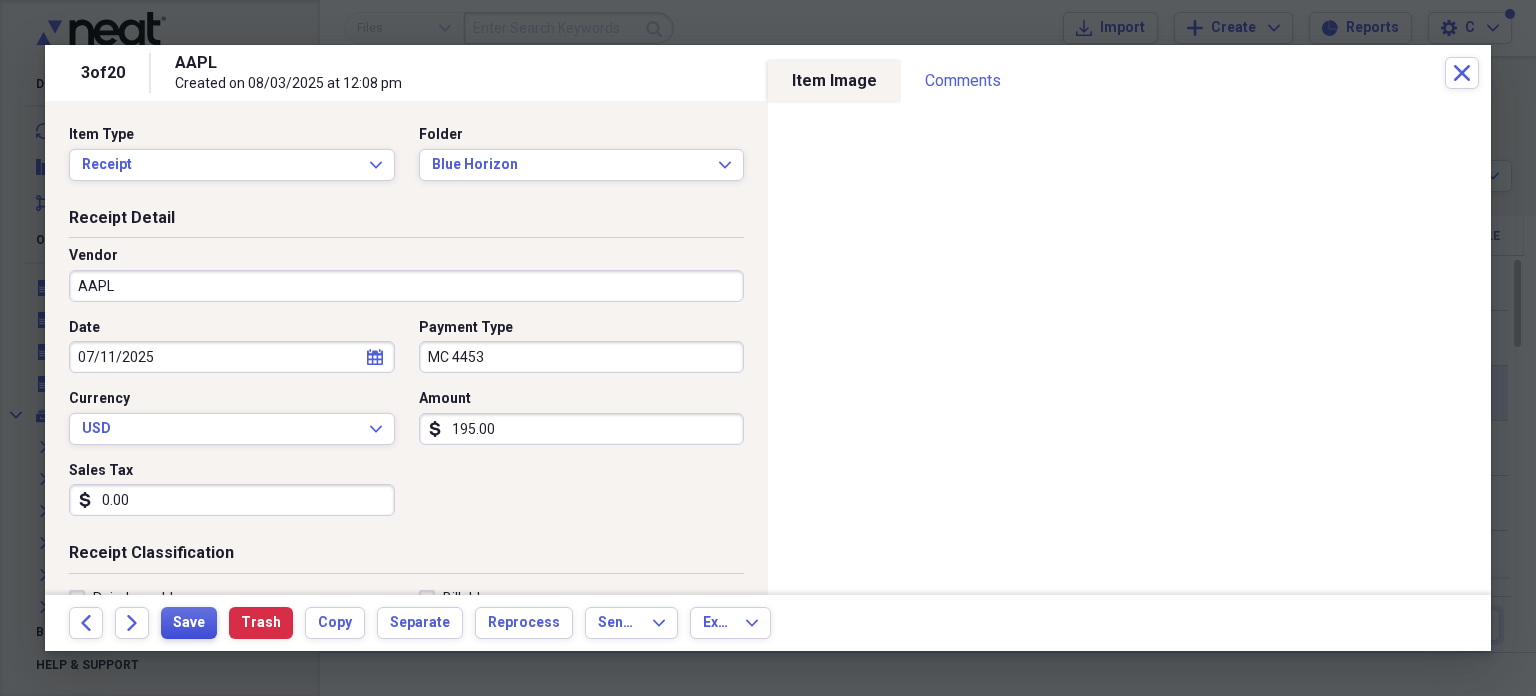 click on "Save" at bounding box center [189, 623] 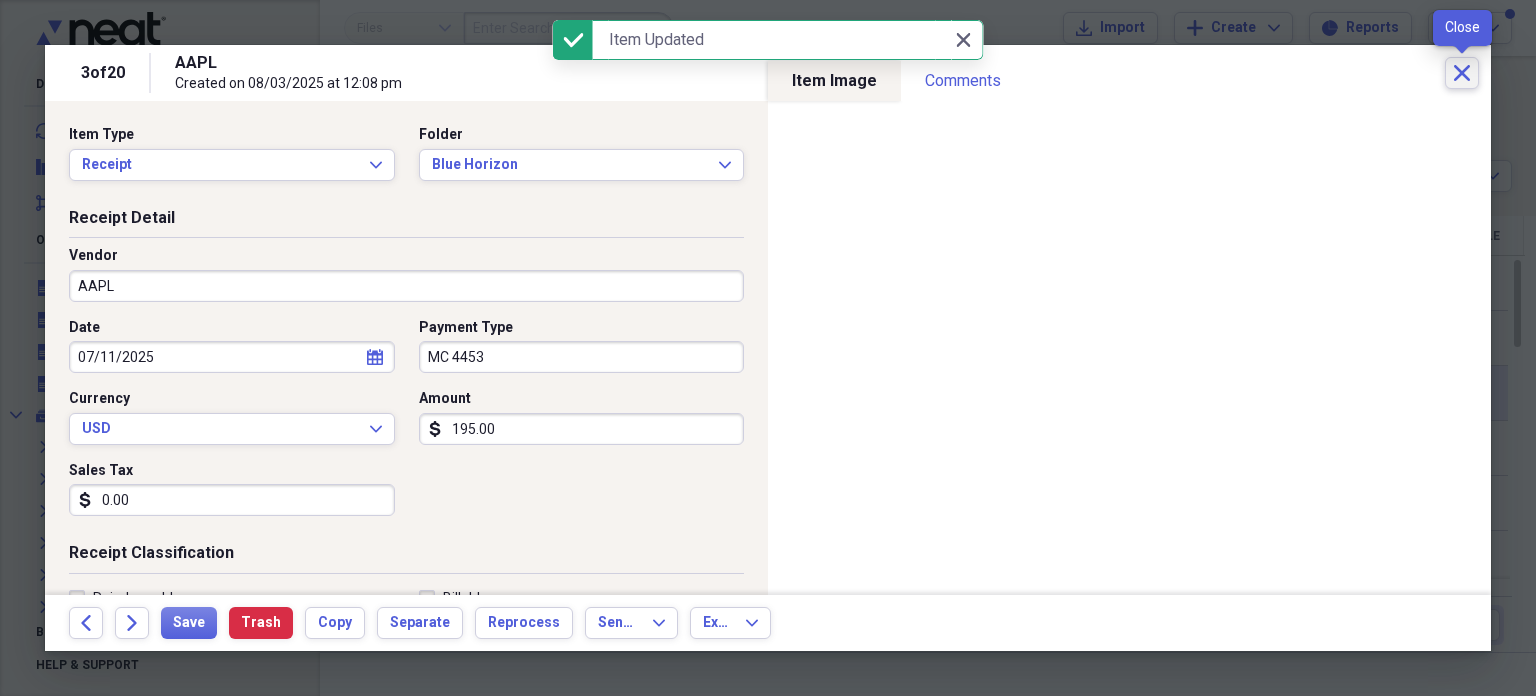 click on "Close" 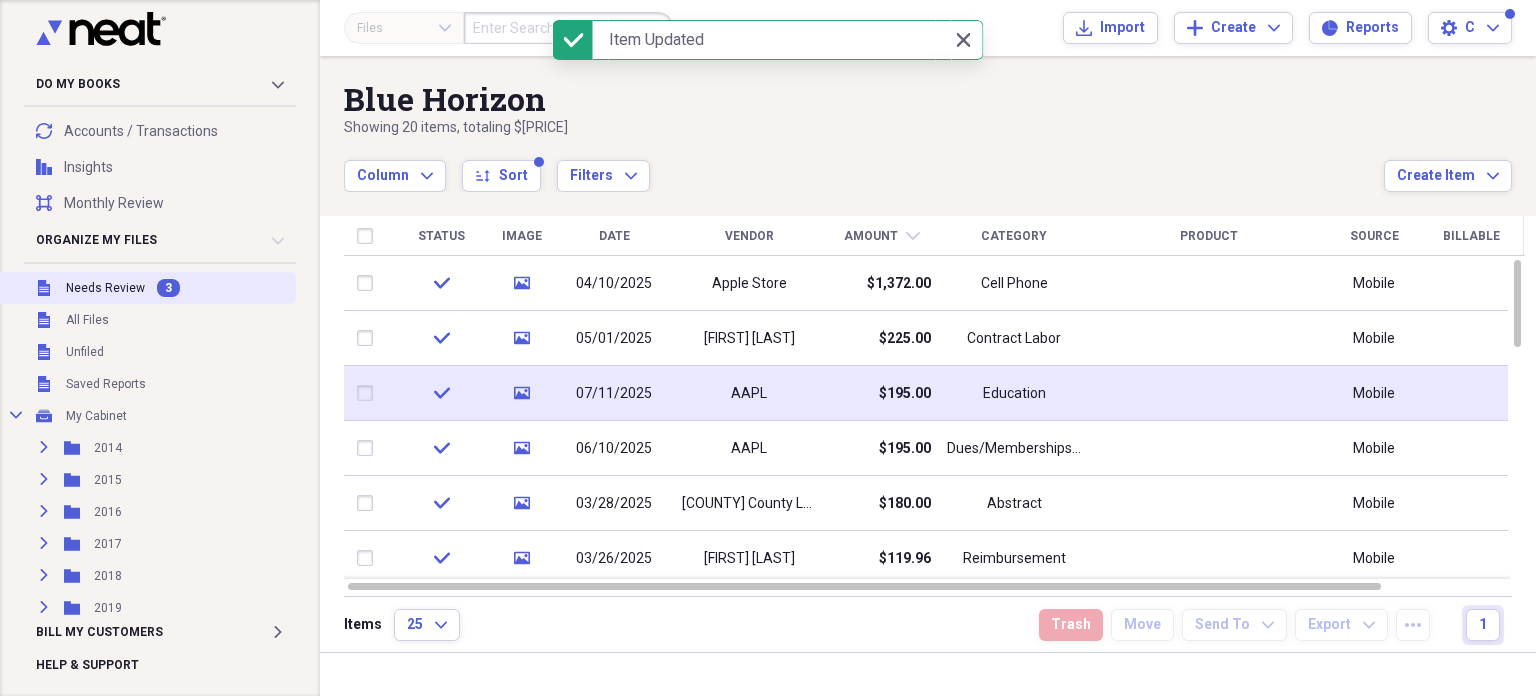 click on "Needs Review" at bounding box center [105, 288] 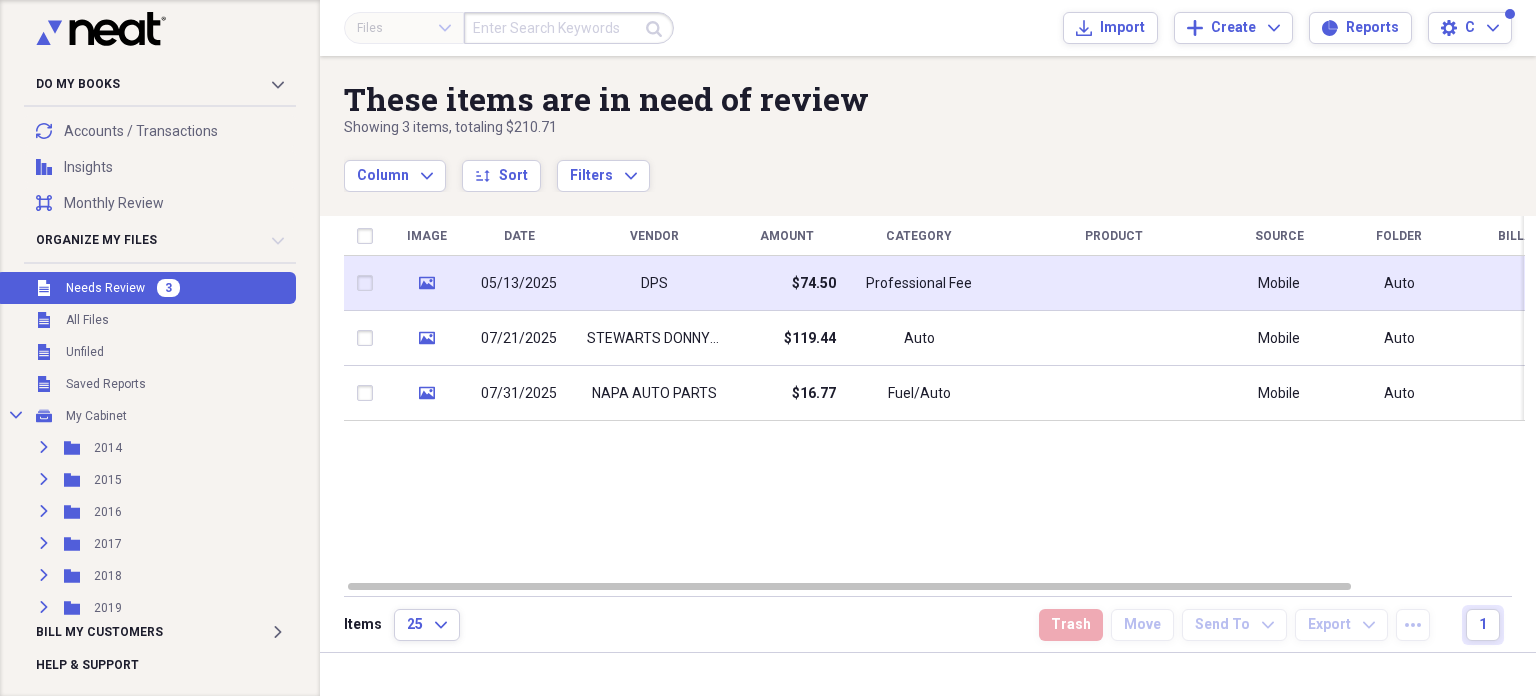 click on "DPS" at bounding box center [654, 284] 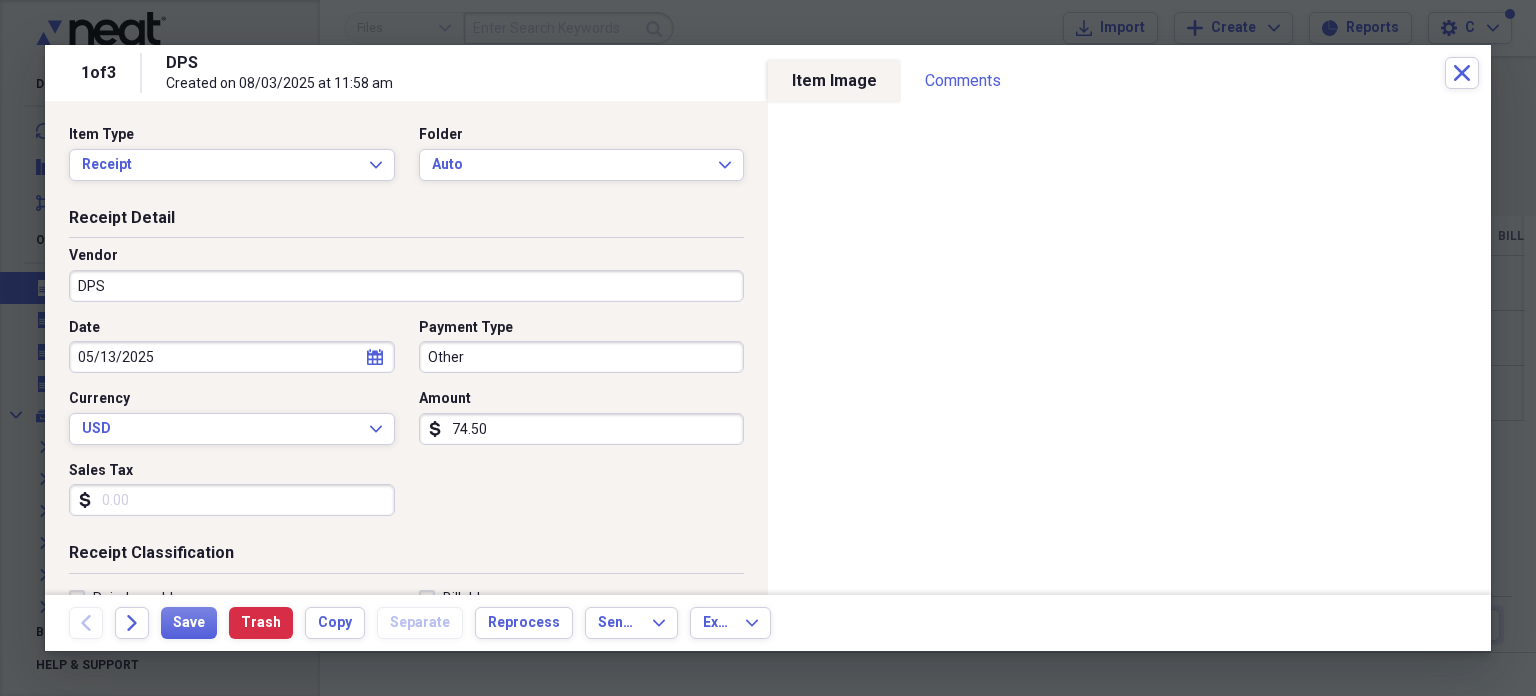 click on "DPS" at bounding box center [406, 286] 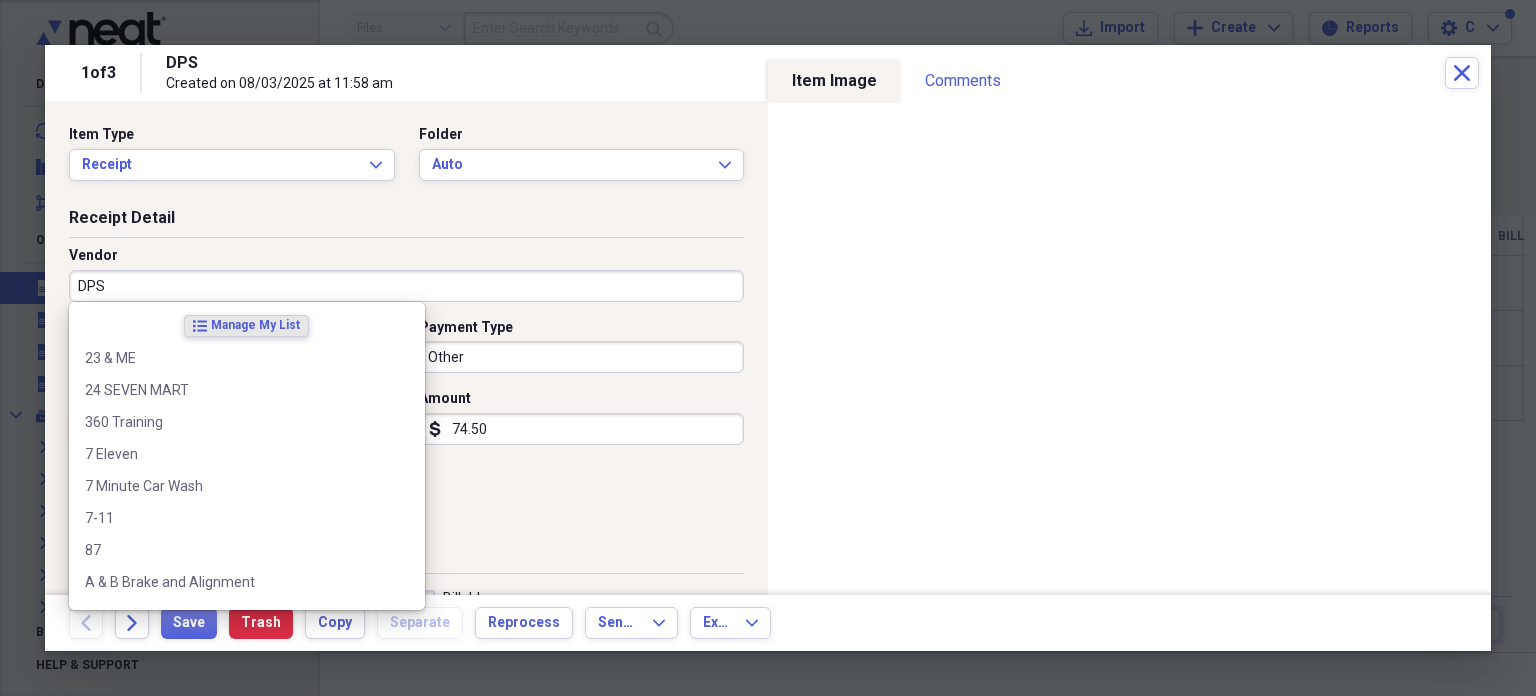 click on "DPS" at bounding box center (406, 286) 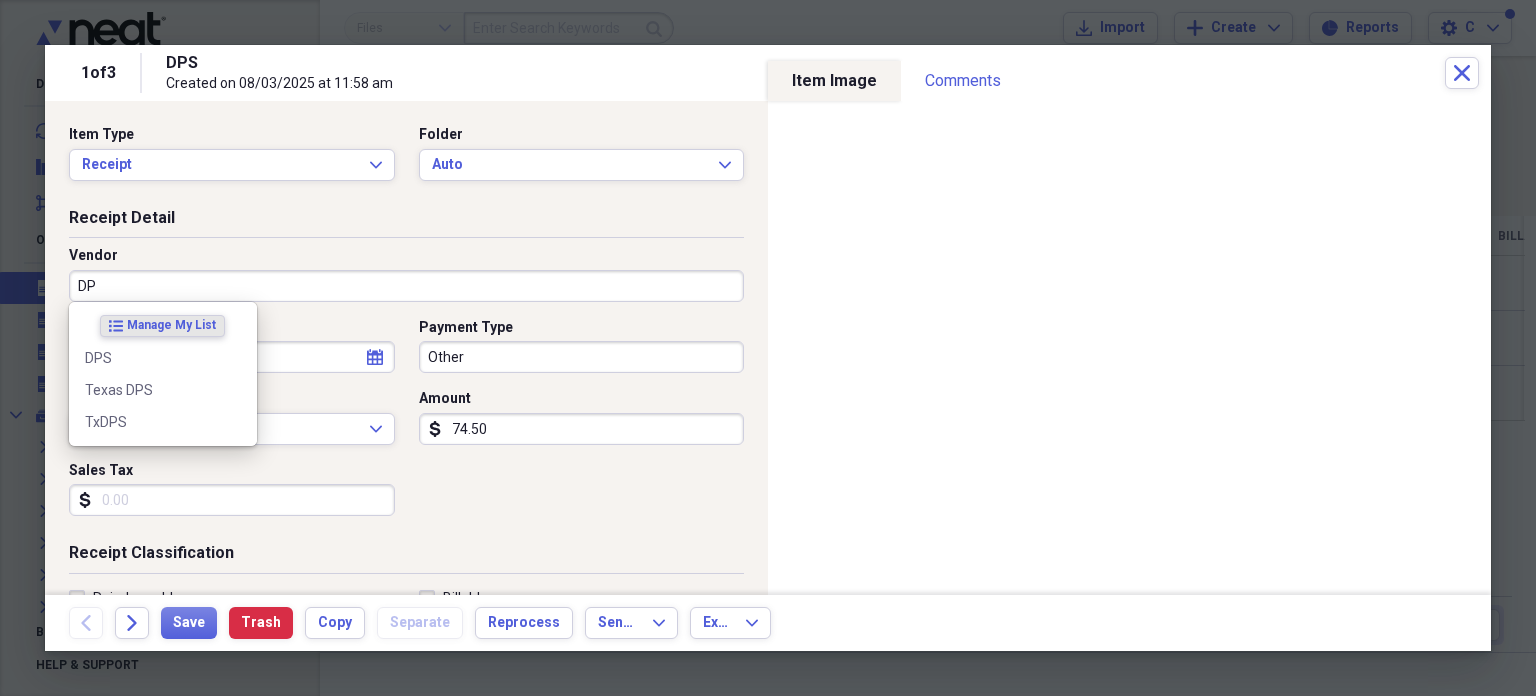 type on "D" 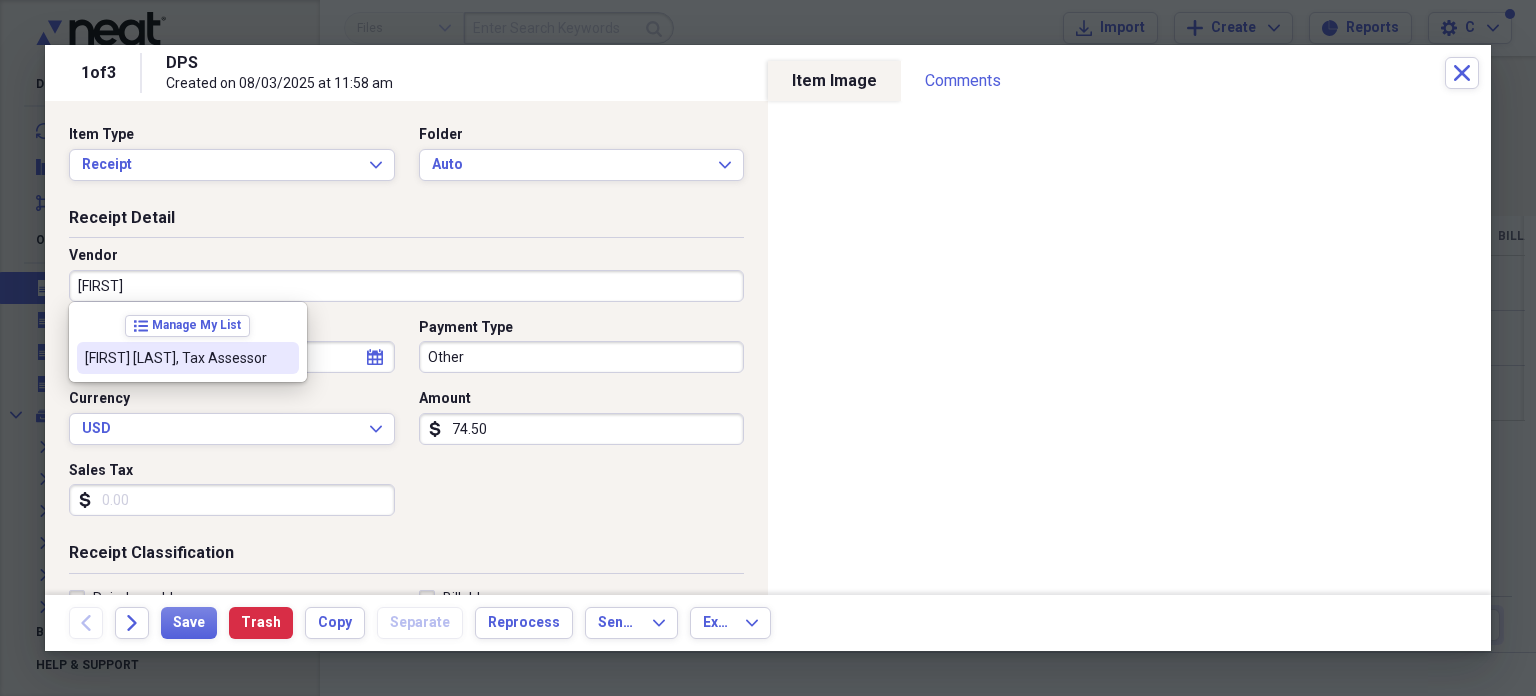 click on "[FIRST] [LAST], Tax Assessor" at bounding box center [176, 358] 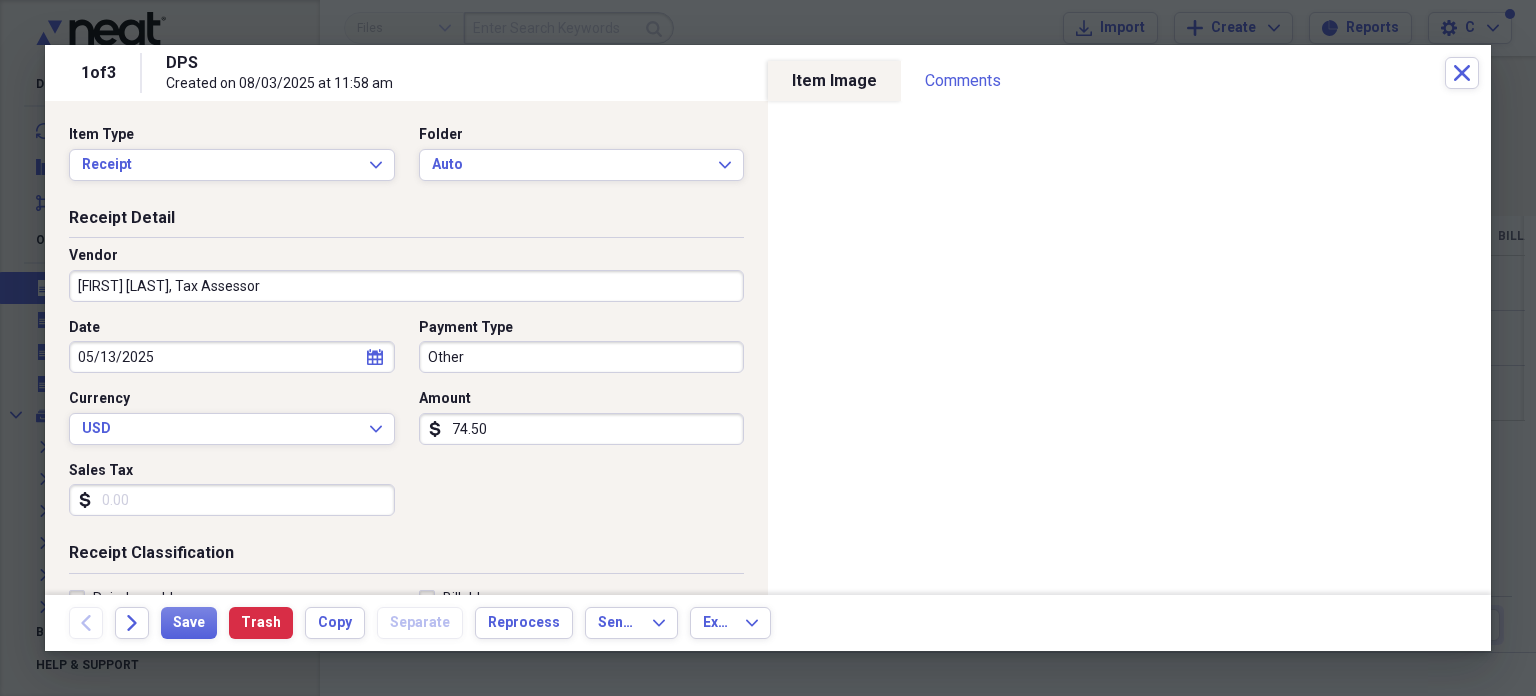 type on "Taxes" 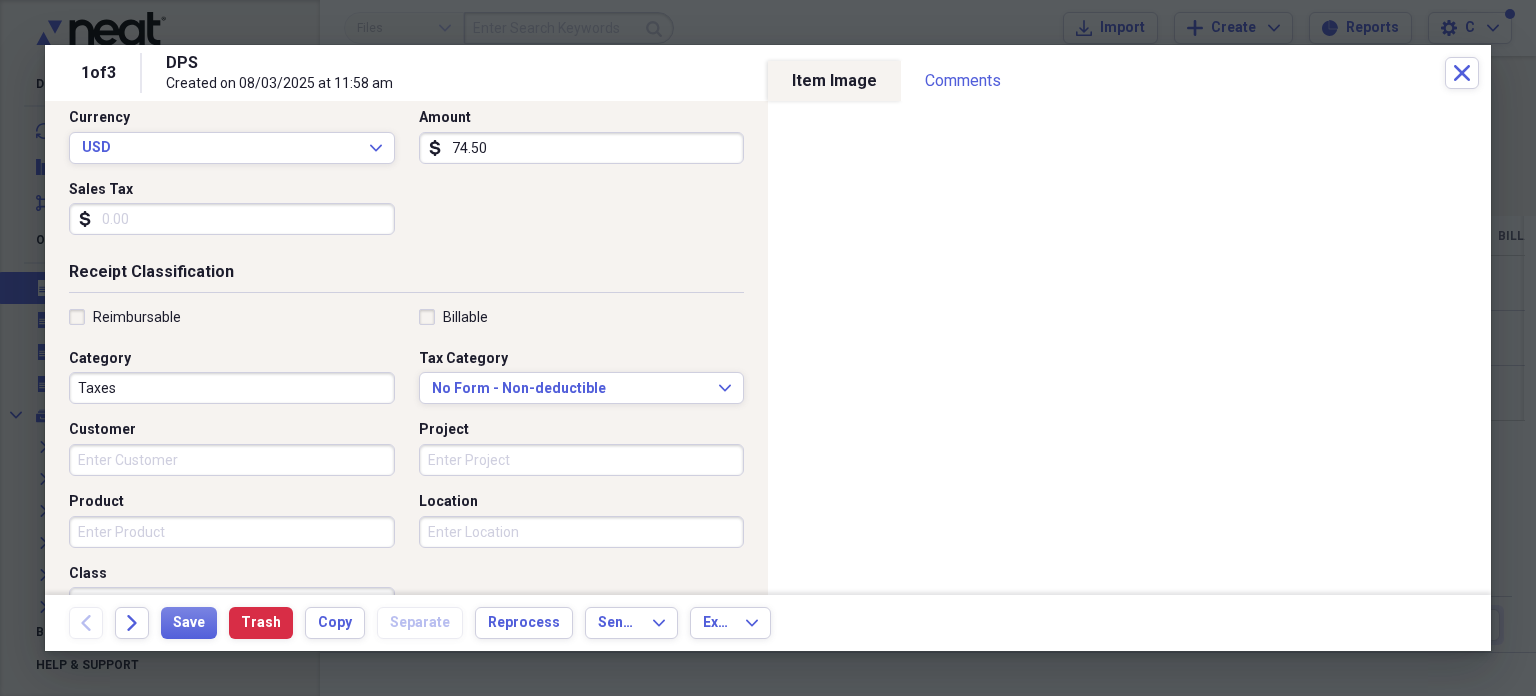 scroll, scrollTop: 284, scrollLeft: 0, axis: vertical 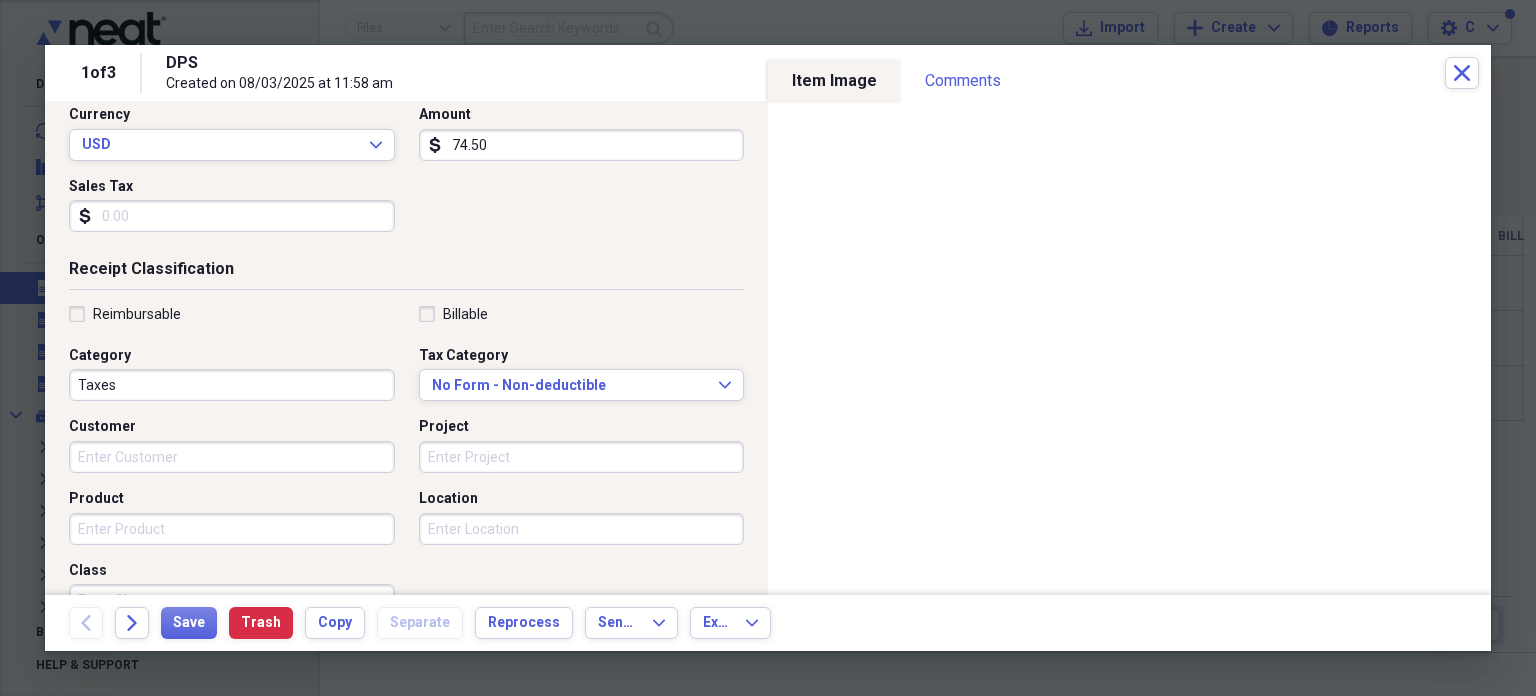click on "Taxes" at bounding box center [232, 385] 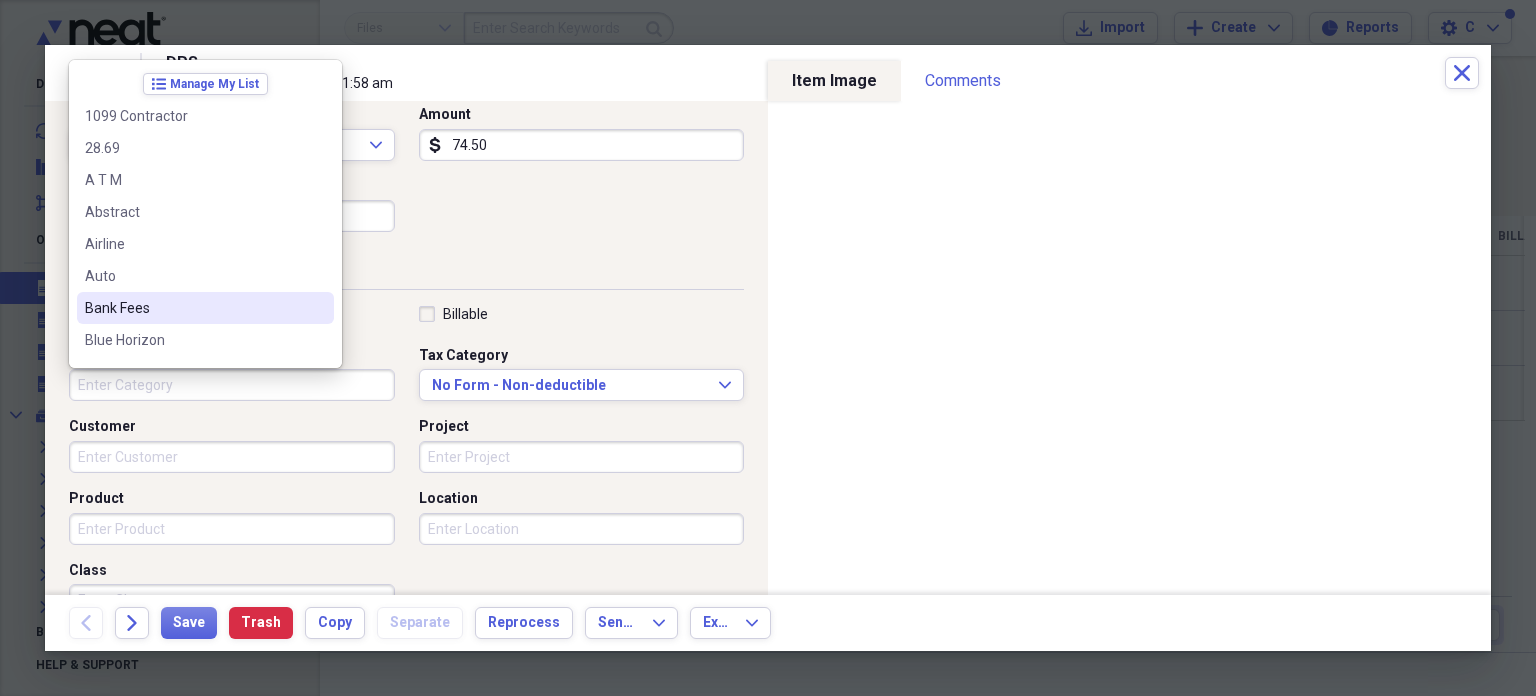 click on "Category" at bounding box center [232, 385] 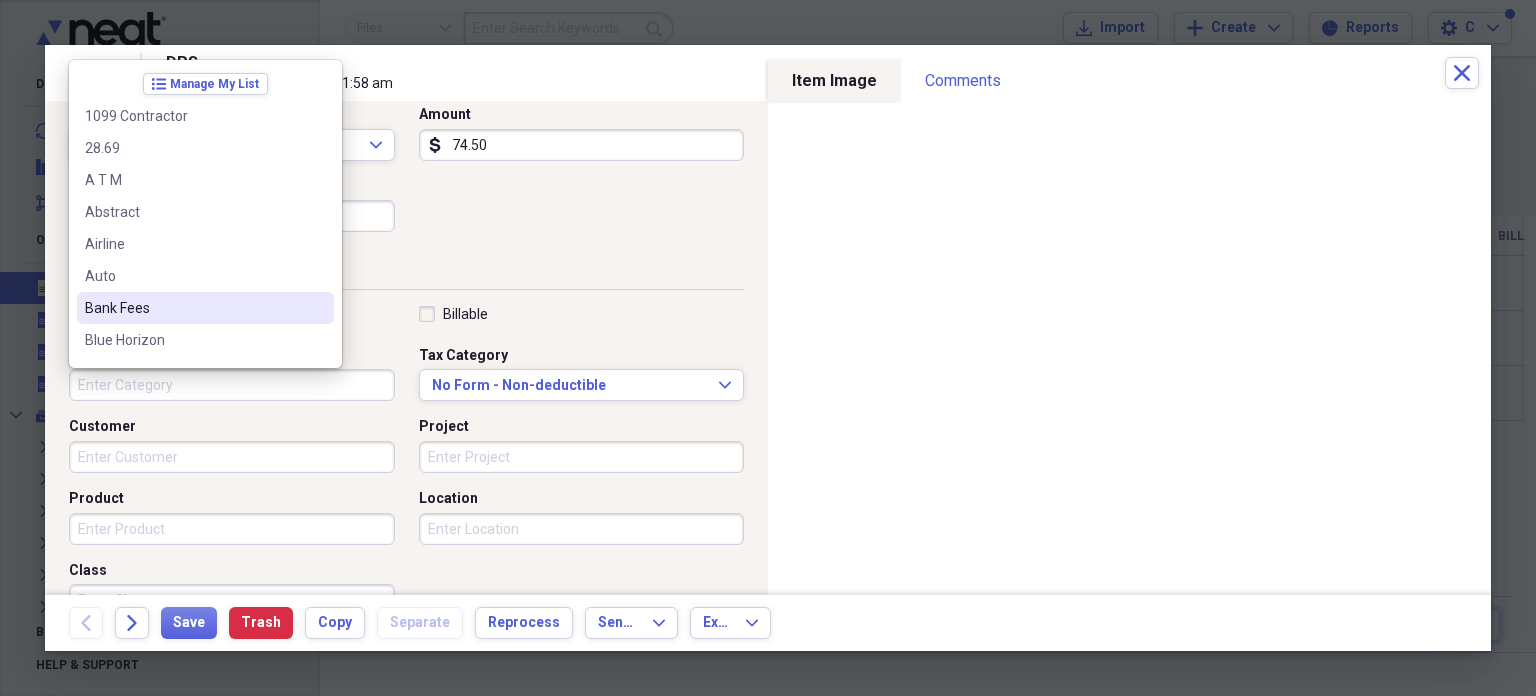 click on "Category" at bounding box center (232, 385) 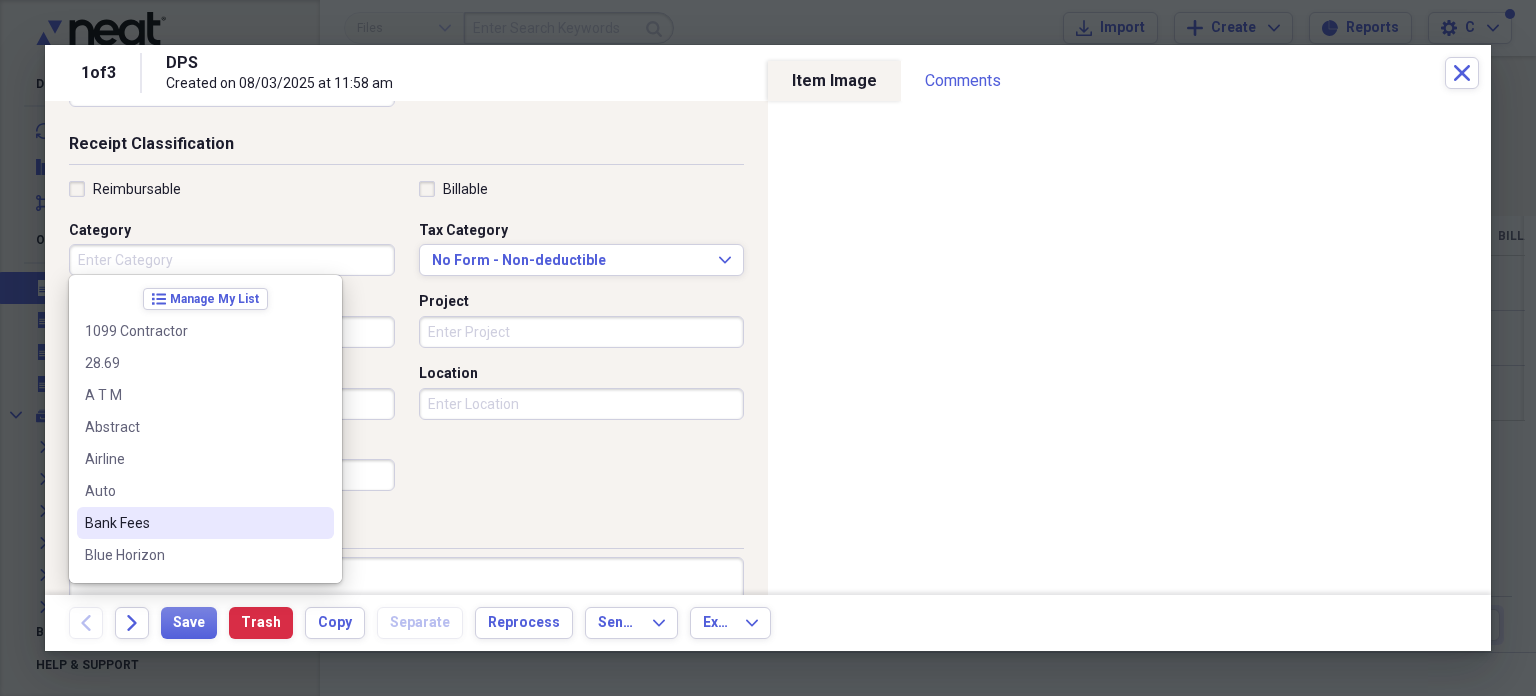 scroll, scrollTop: 404, scrollLeft: 0, axis: vertical 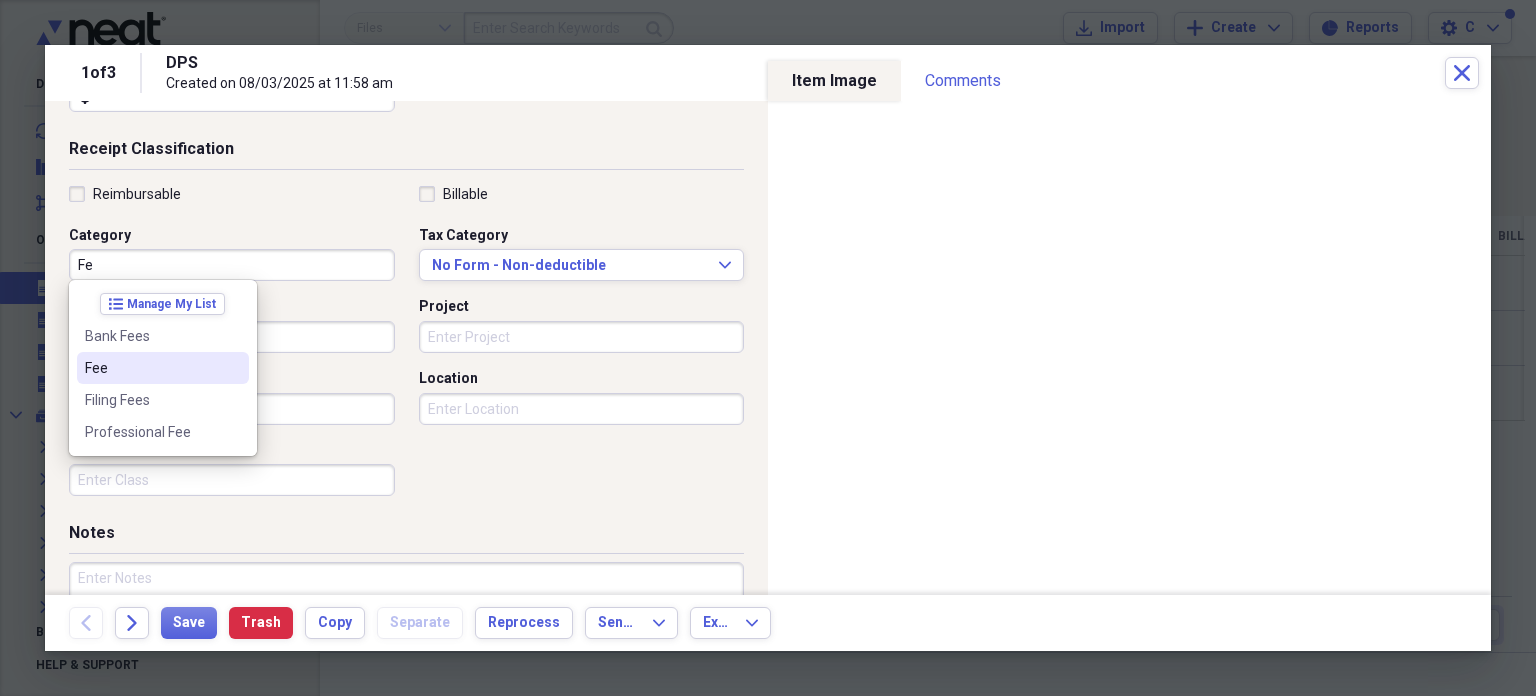 click on "Fee" at bounding box center (151, 368) 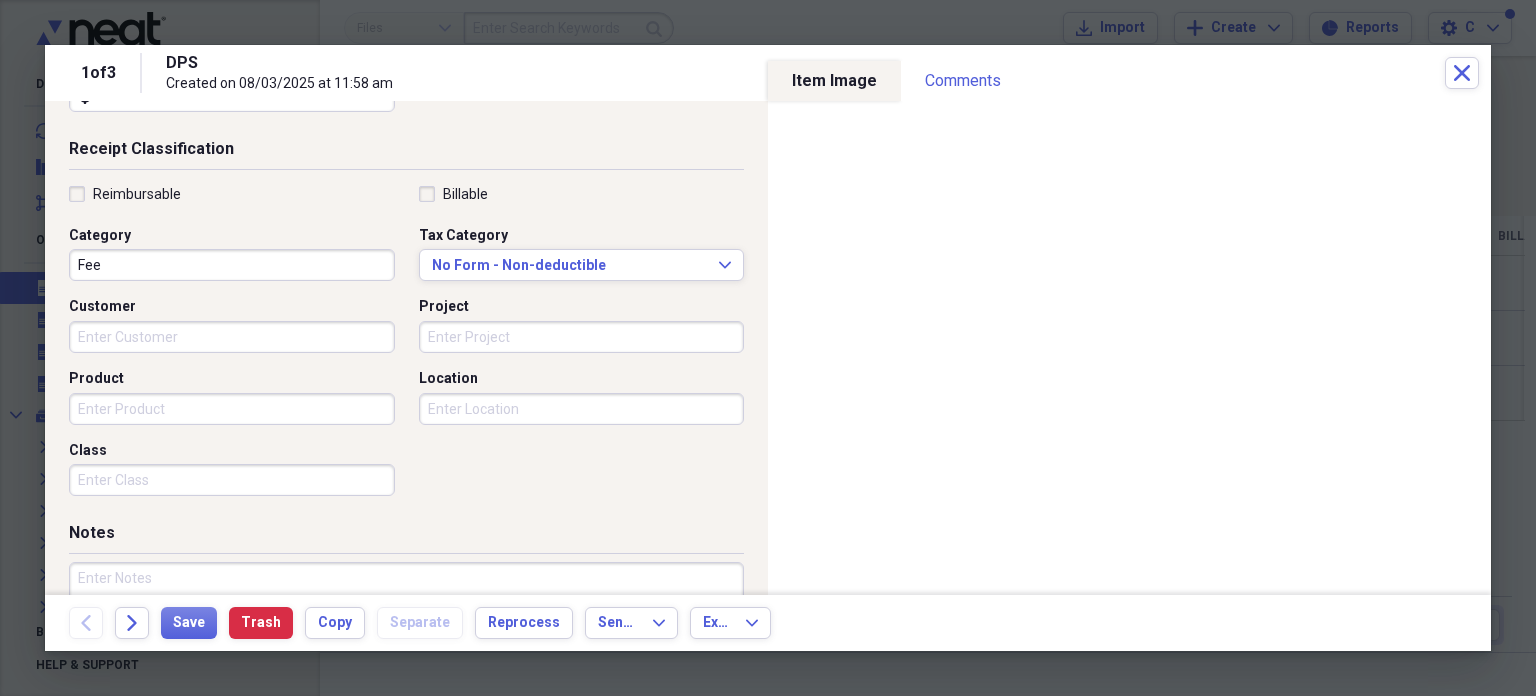 scroll, scrollTop: 525, scrollLeft: 0, axis: vertical 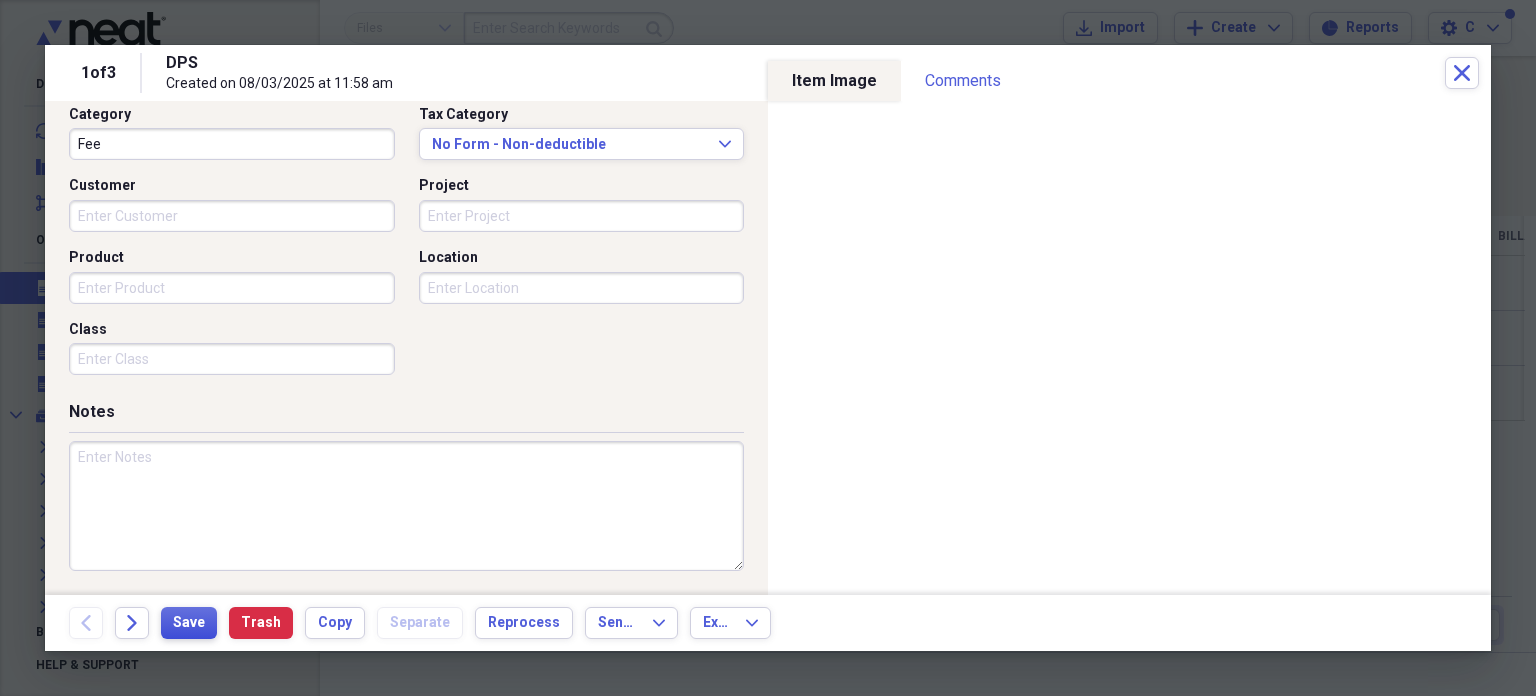 click on "Save" at bounding box center (189, 623) 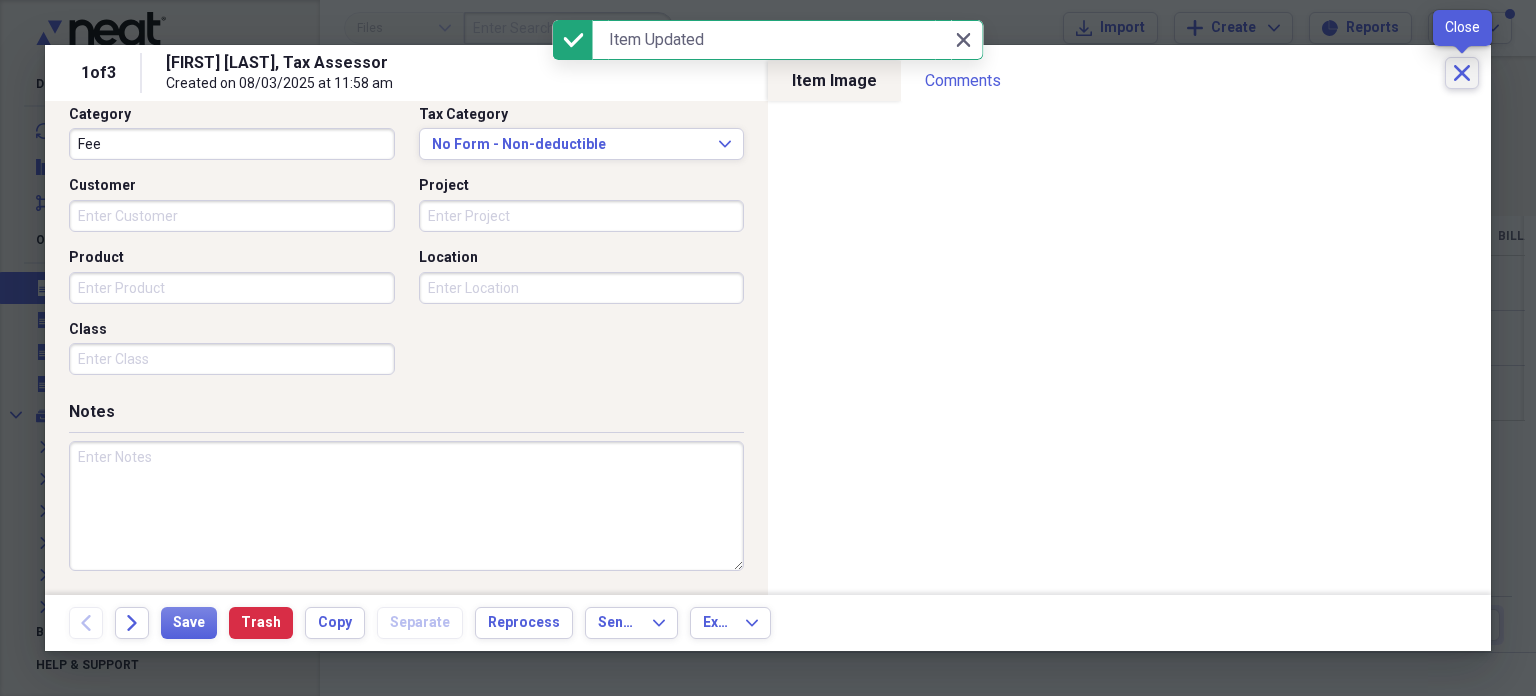 click on "Close" 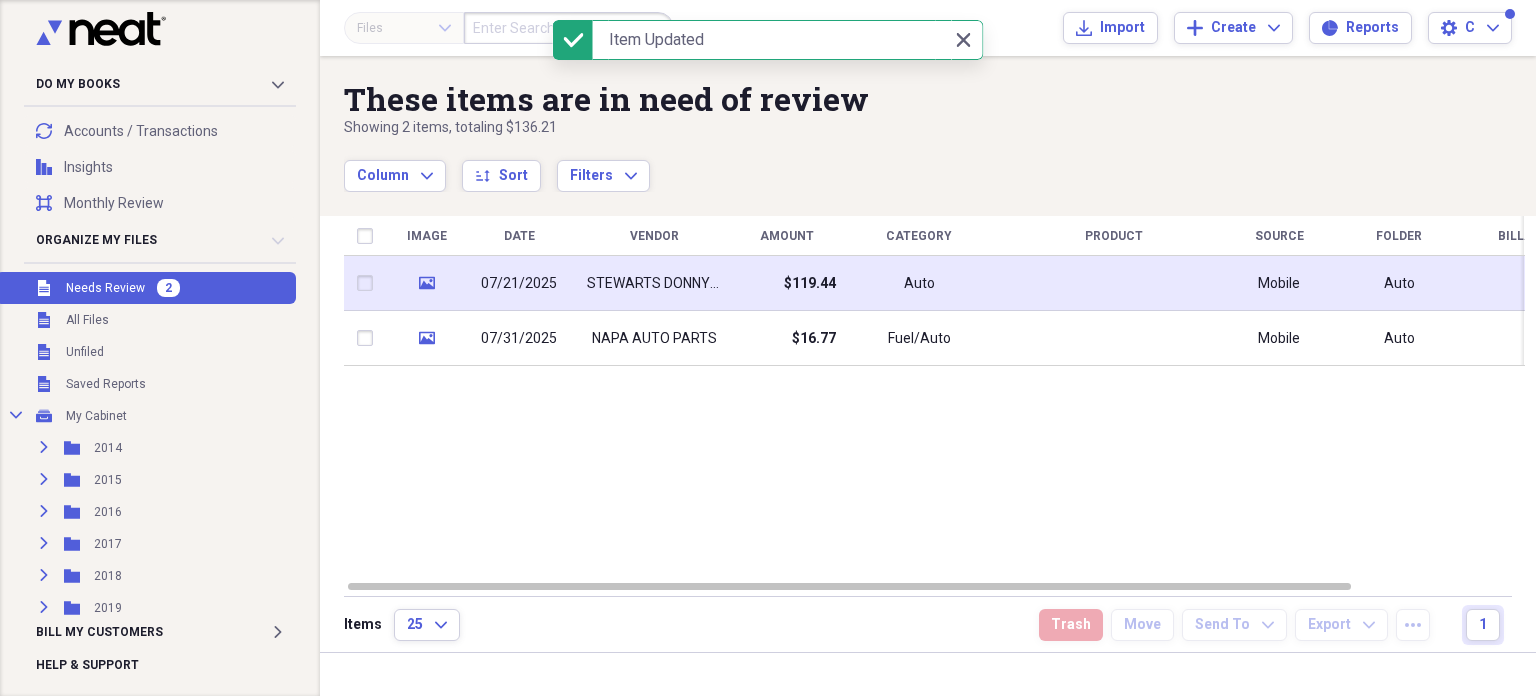 click on "$119.44" at bounding box center [786, 283] 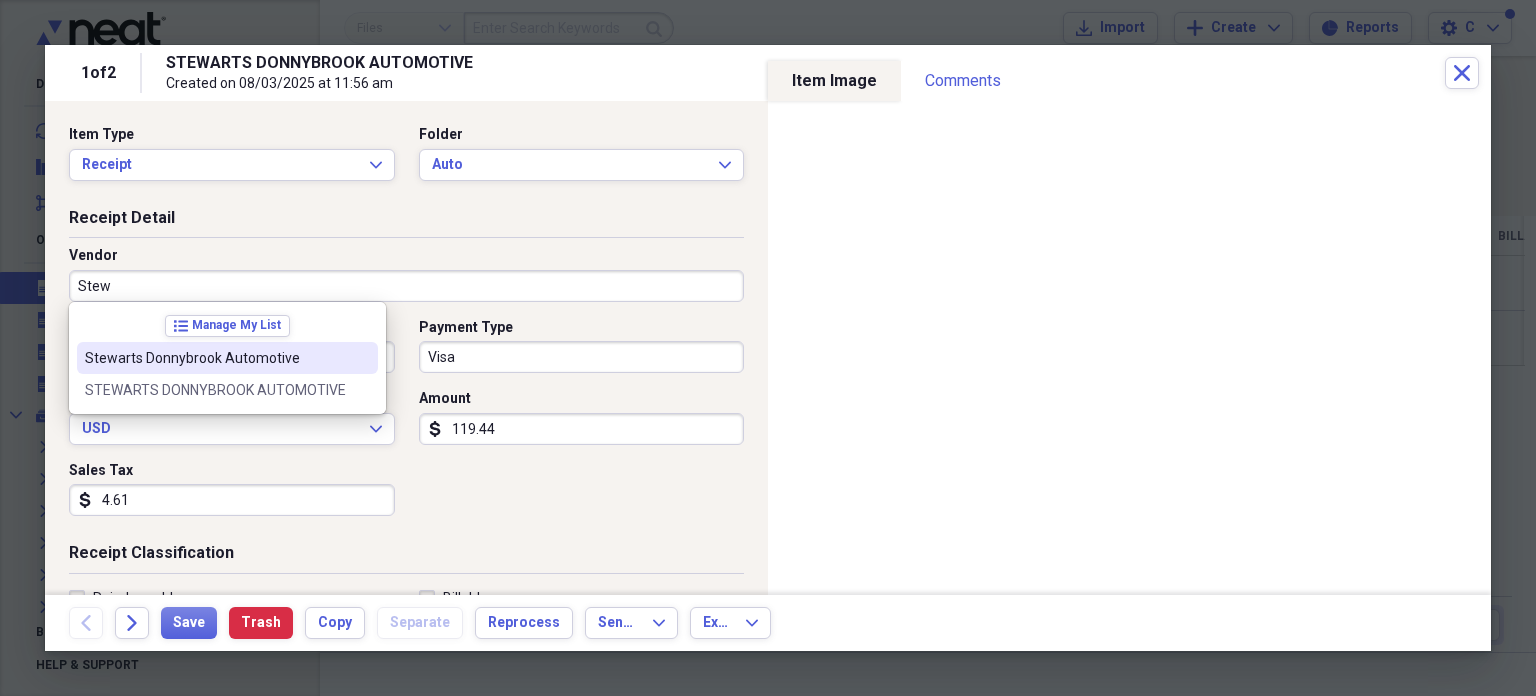 click on "Stewarts Donnybrook Automotive" at bounding box center (215, 358) 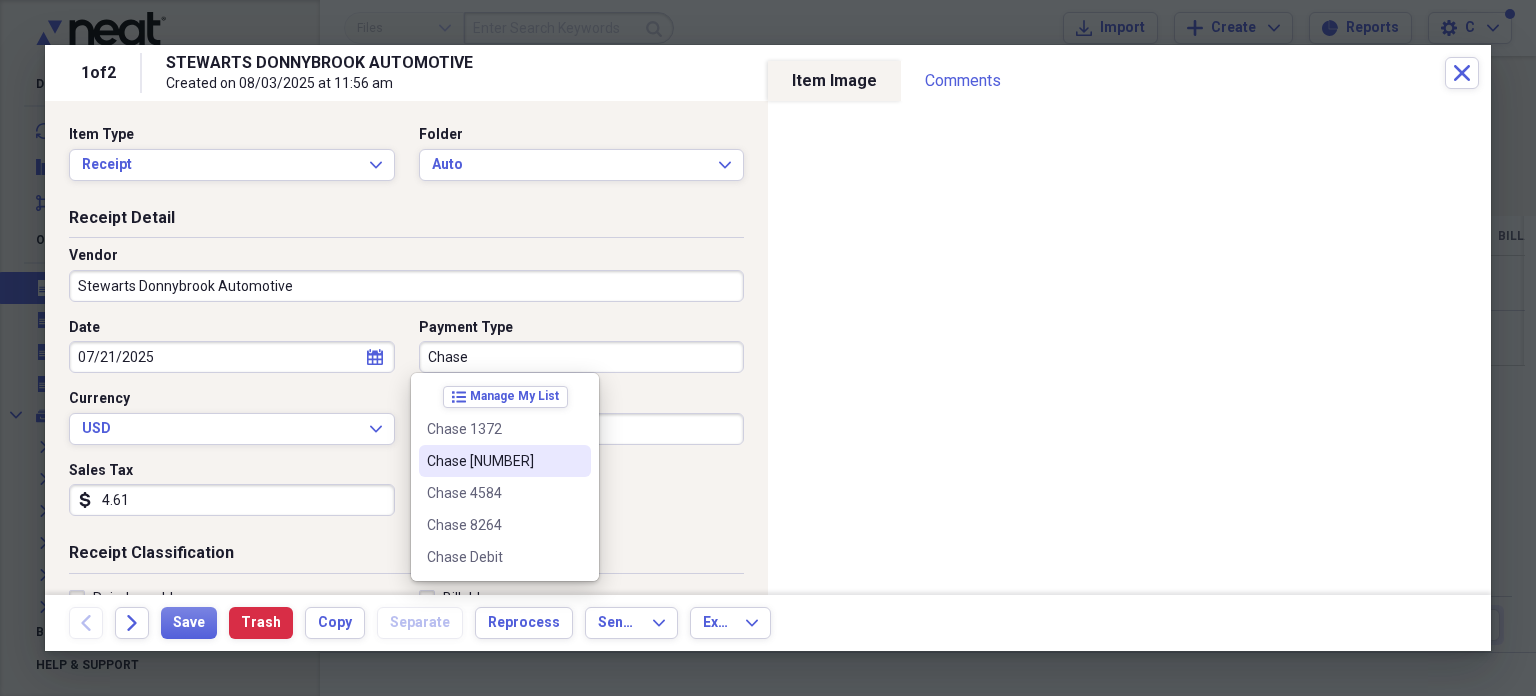 click on "Chase [NUMBER]" at bounding box center [493, 461] 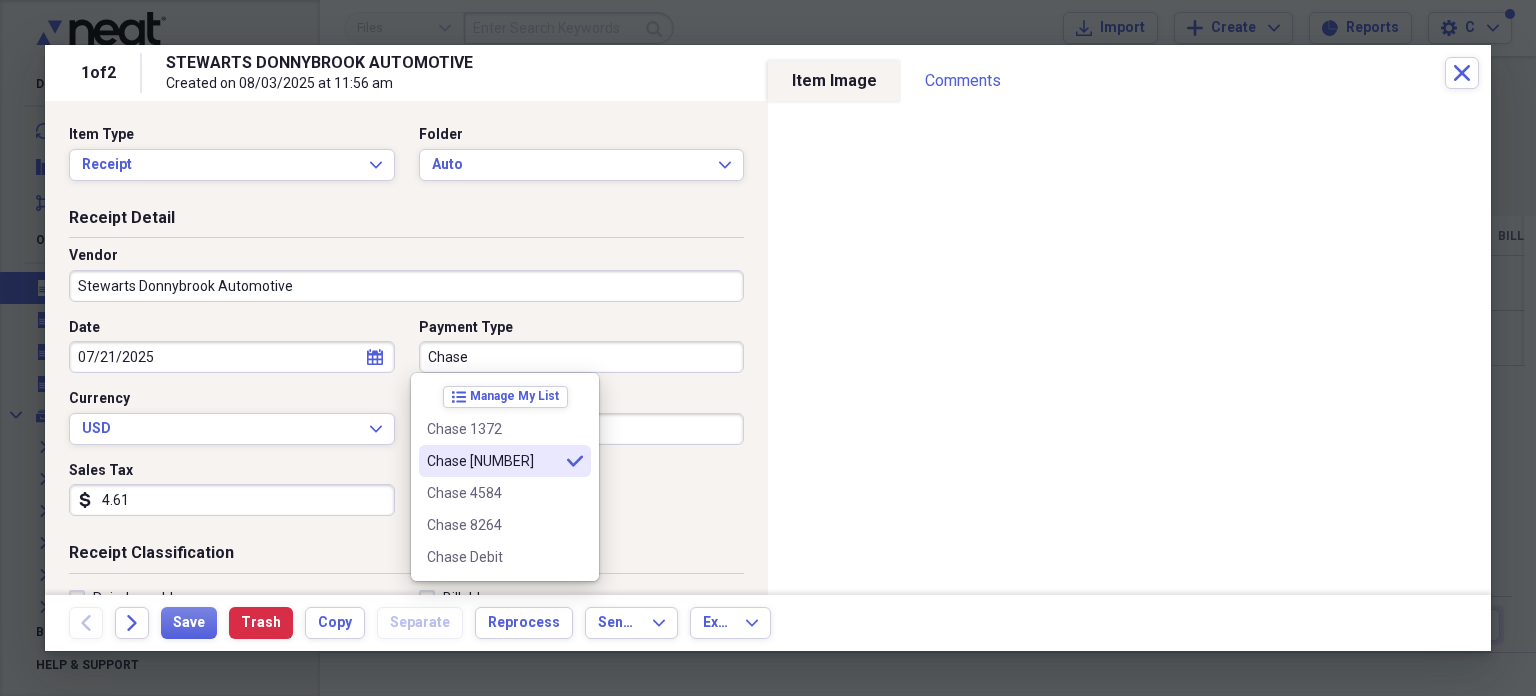 type on "Chase [NUMBER]" 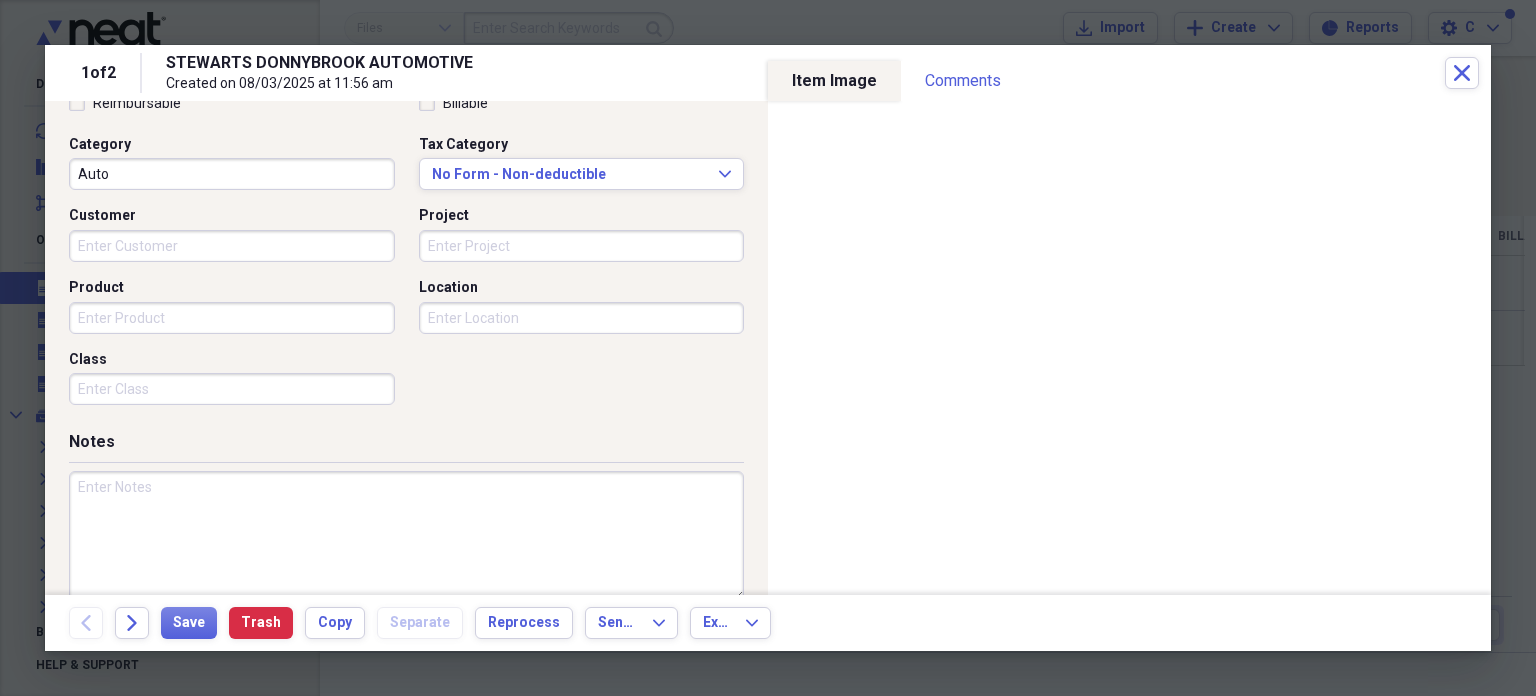 scroll, scrollTop: 62, scrollLeft: 0, axis: vertical 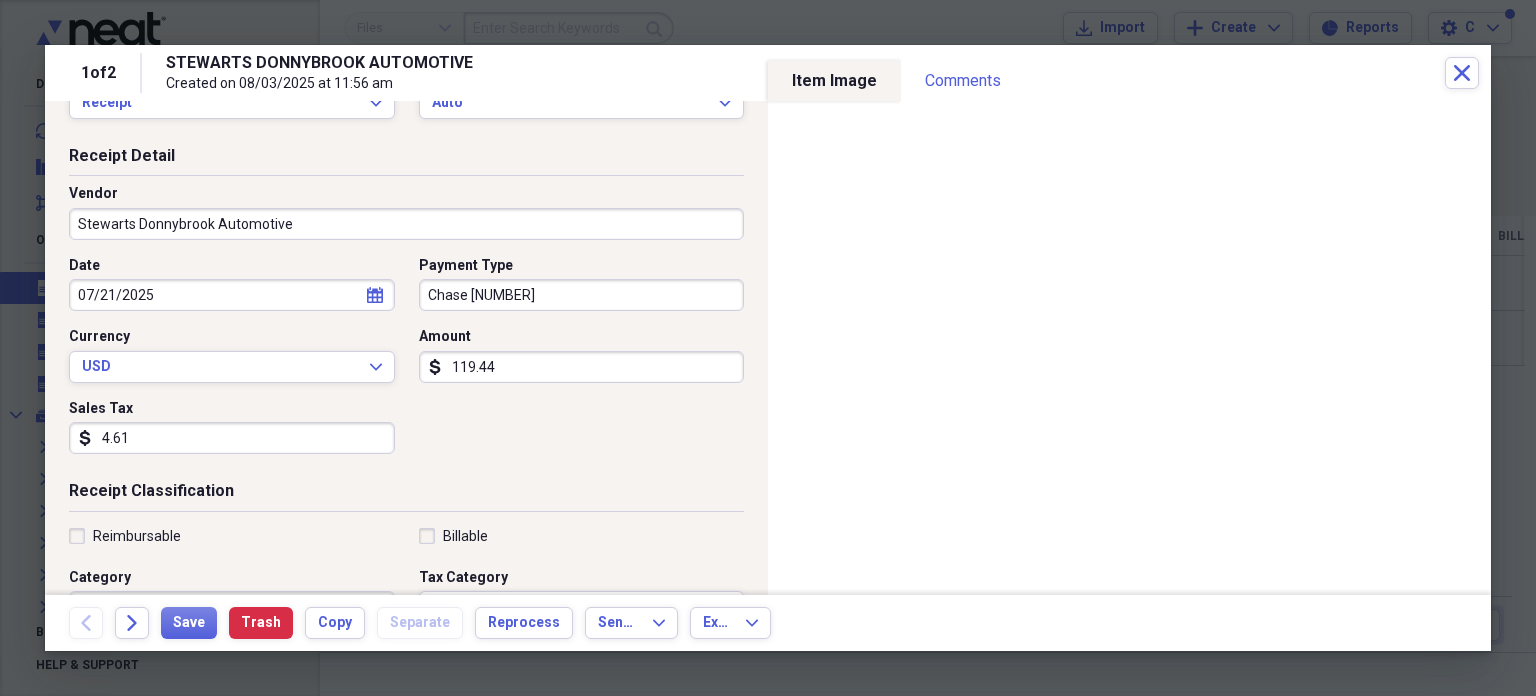 click on "Reimbursable Billable Category Auto Tax Category No Form - Non-deductible Expand Customer Project Product Location Class" at bounding box center [406, 687] 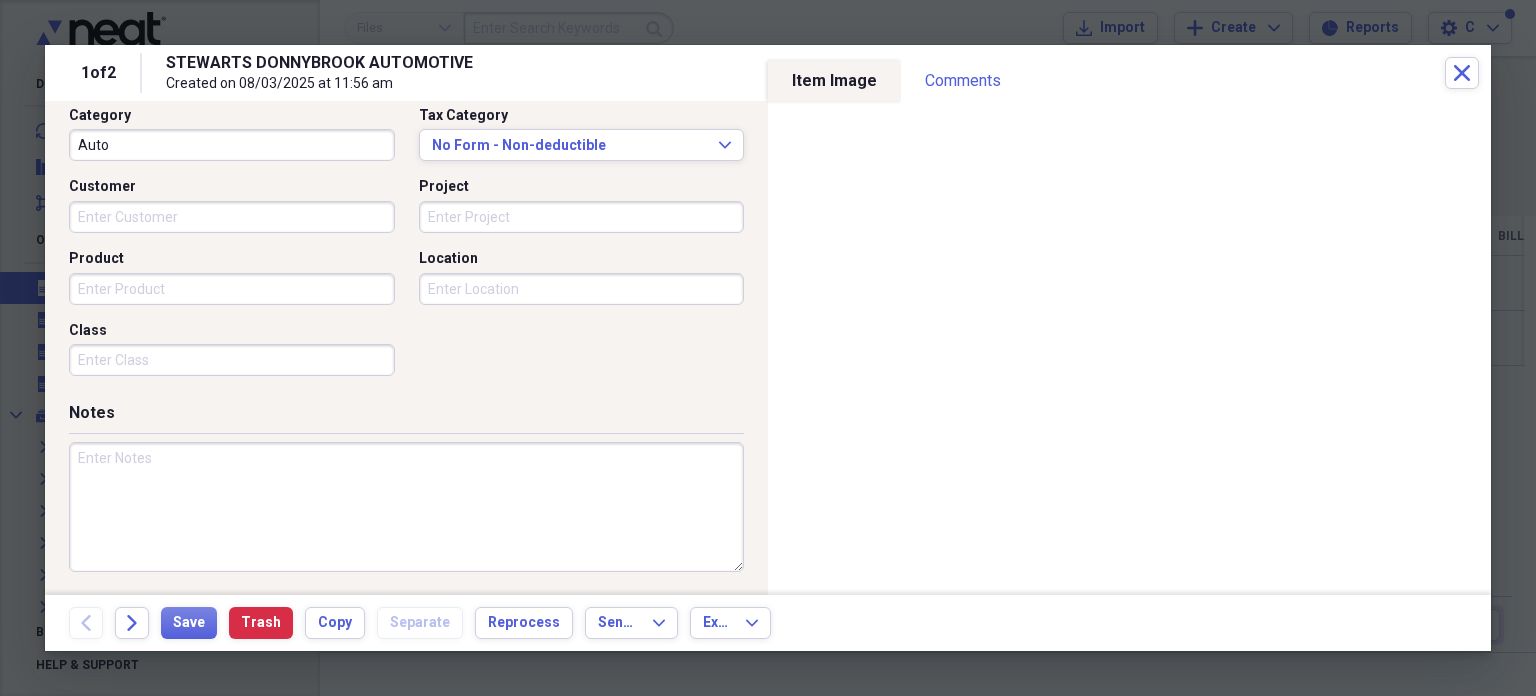 scroll, scrollTop: 525, scrollLeft: 0, axis: vertical 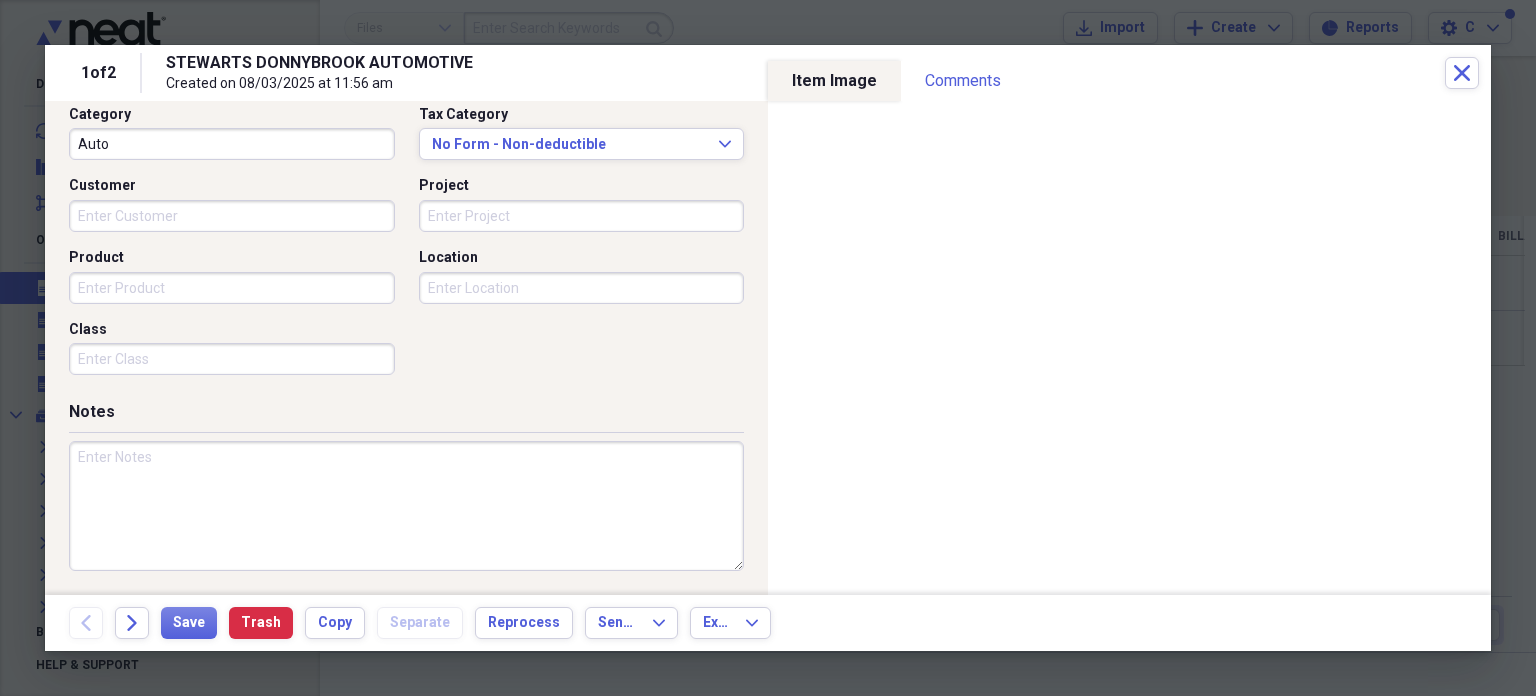 click at bounding box center (406, 506) 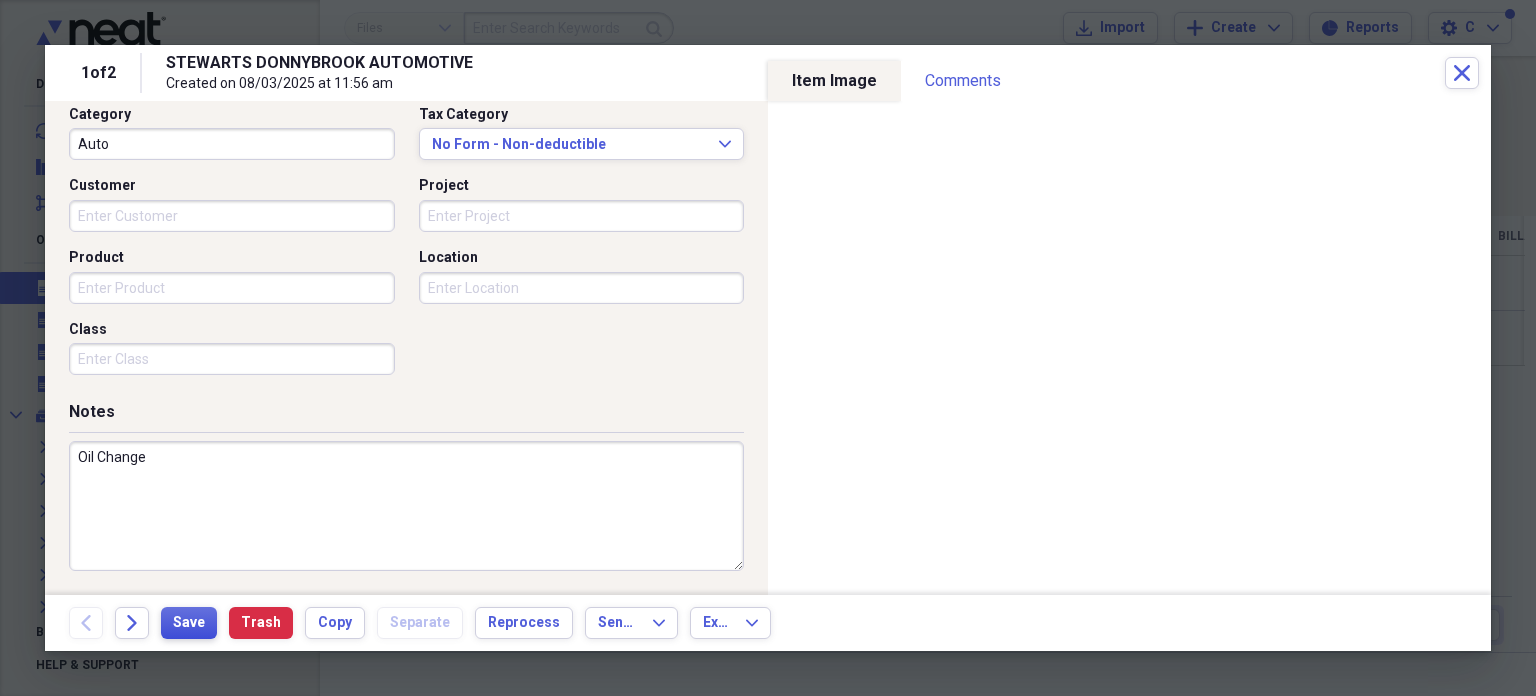 type on "Oil Change" 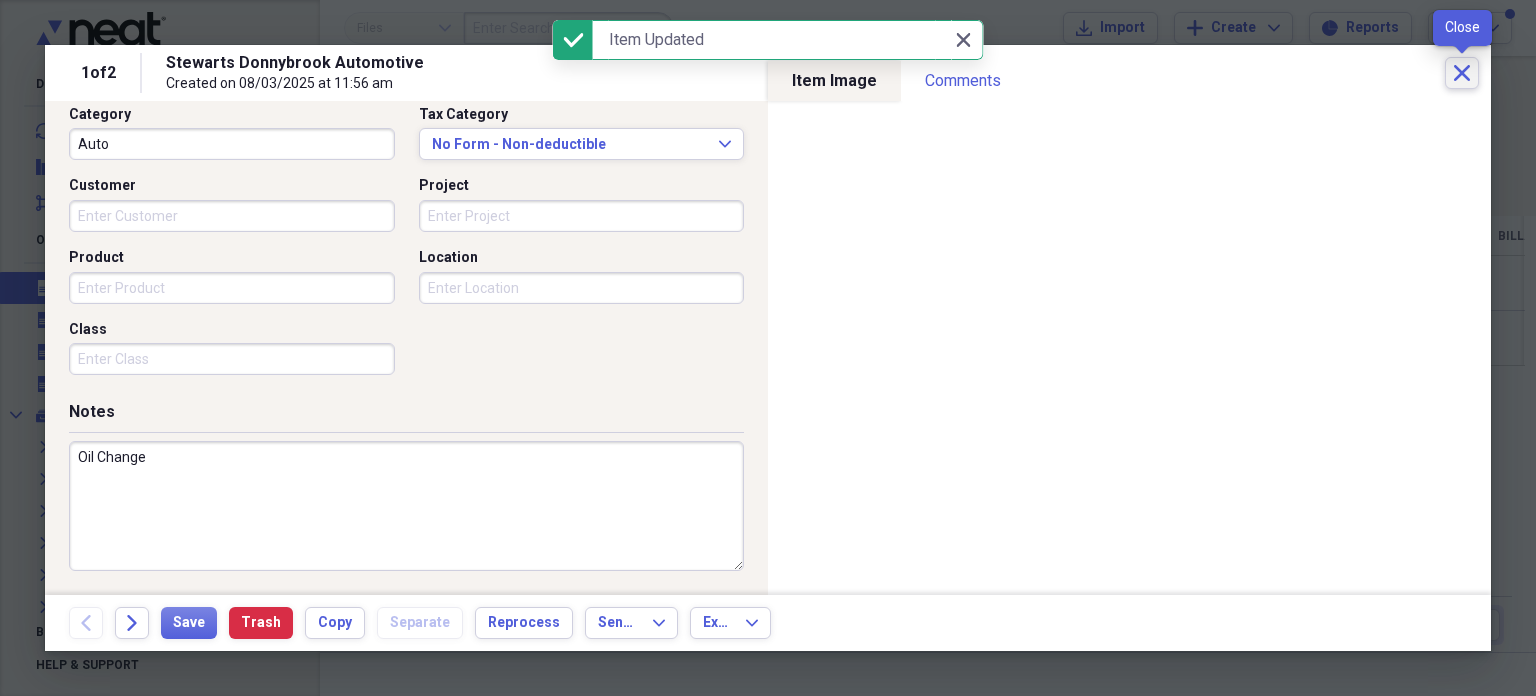 click on "Close" at bounding box center (1462, 73) 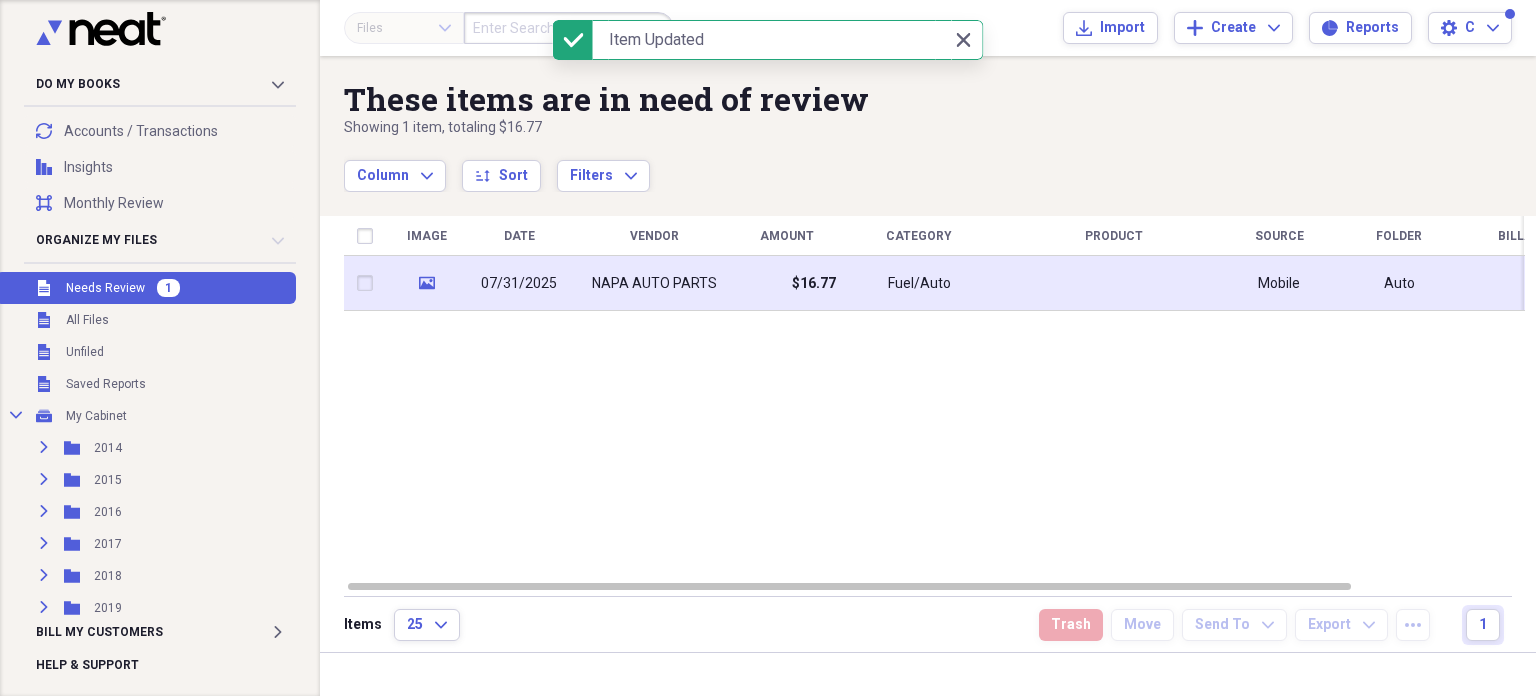 click on "NAPA AUTO PARTS" at bounding box center [654, 284] 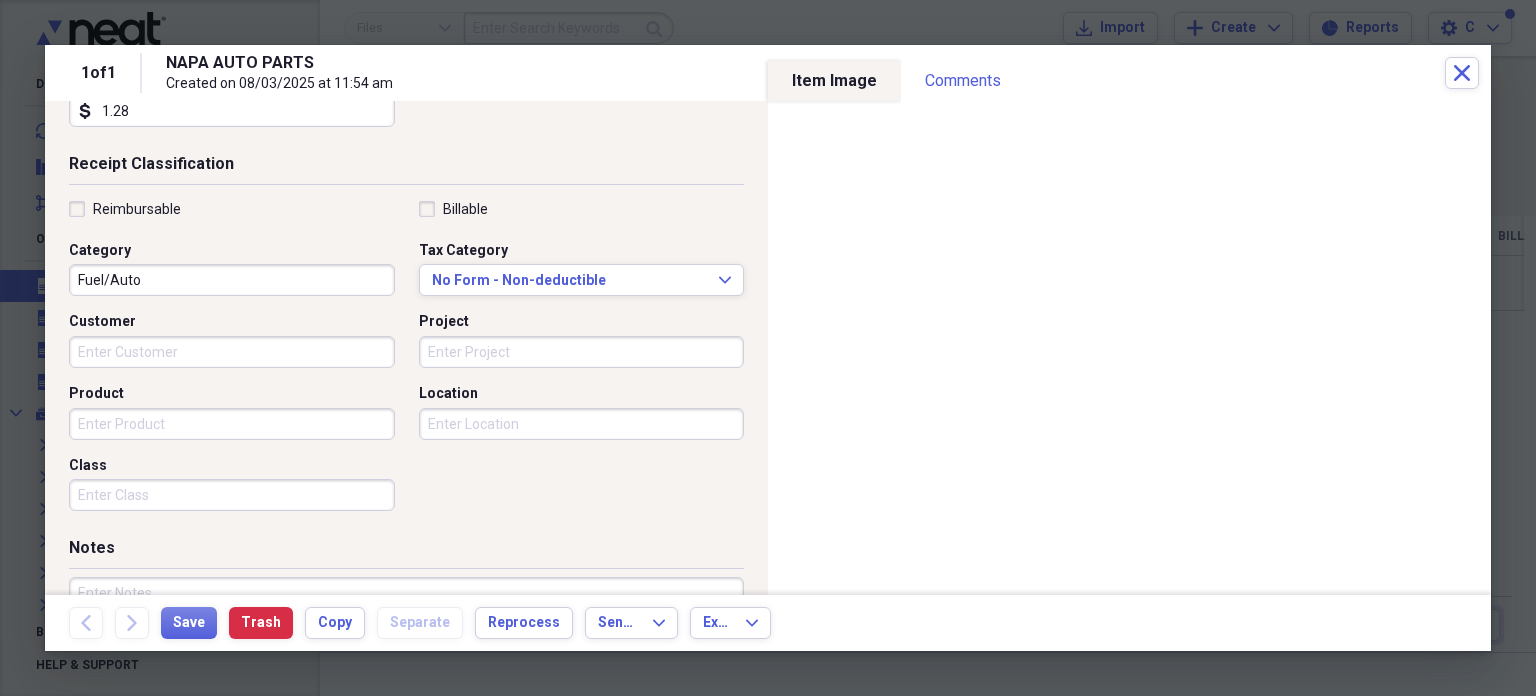 click on "Item Type Receipt Expand Folder Auto Expand Receipt Detail Vendor NAPA AUTO PARTS Date 07/31/2025 calendar Calendar Payment Type Debit Currency USD Expand Amount dollar-sign 16.77 Sales Tax dollar-sign 1.28 Receipt Classification Reimbursable Billable Category Fuel/Auto Tax Category No Form - Non-deductible Expand Customer Project Product Location Class Notes" at bounding box center (406, 234) 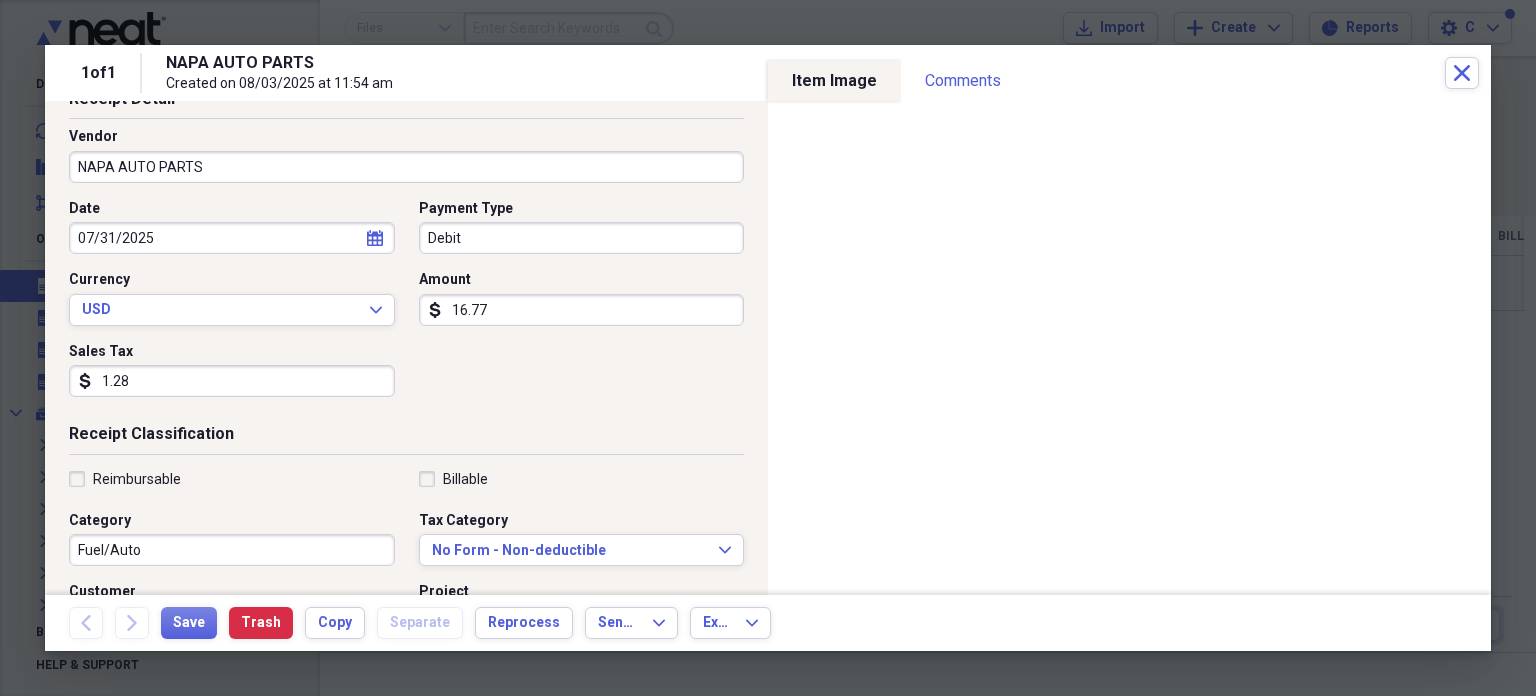 scroll, scrollTop: 117, scrollLeft: 0, axis: vertical 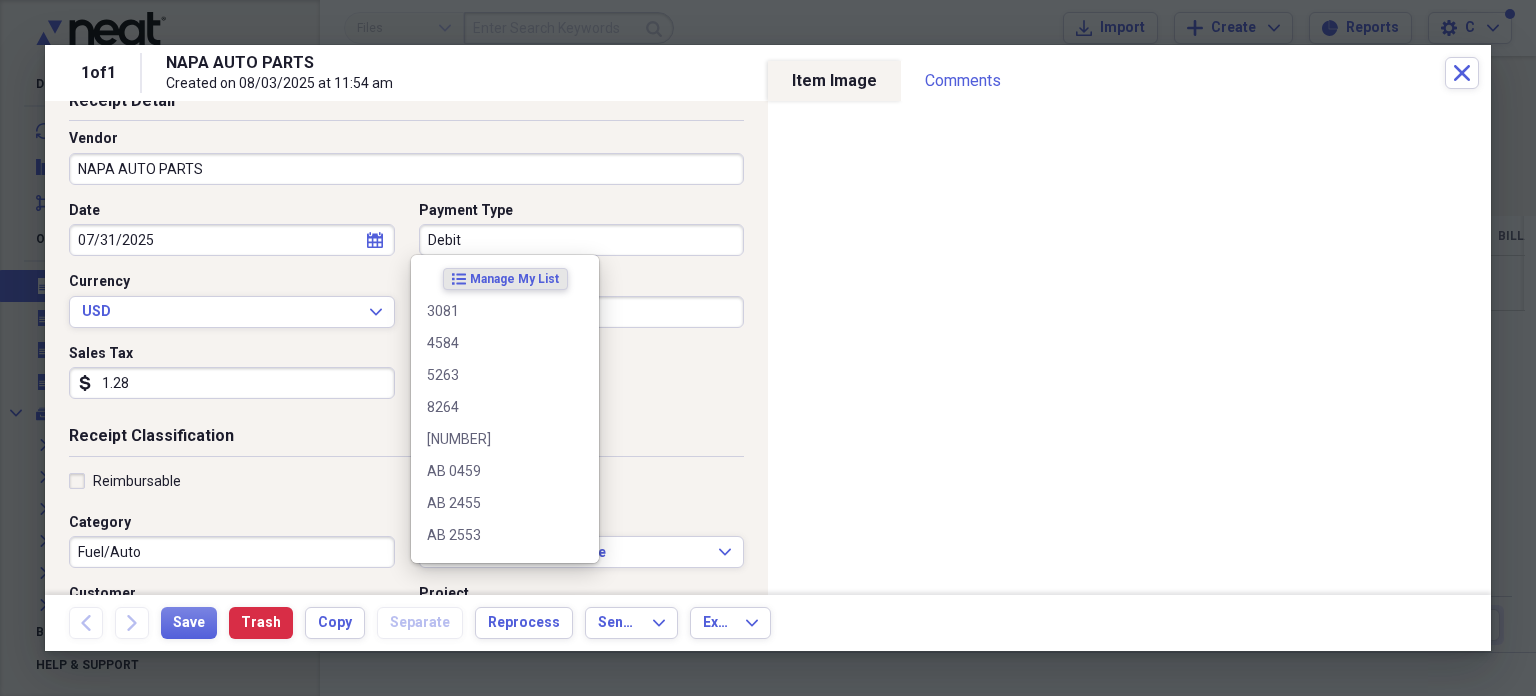 click on "Debit" at bounding box center (582, 240) 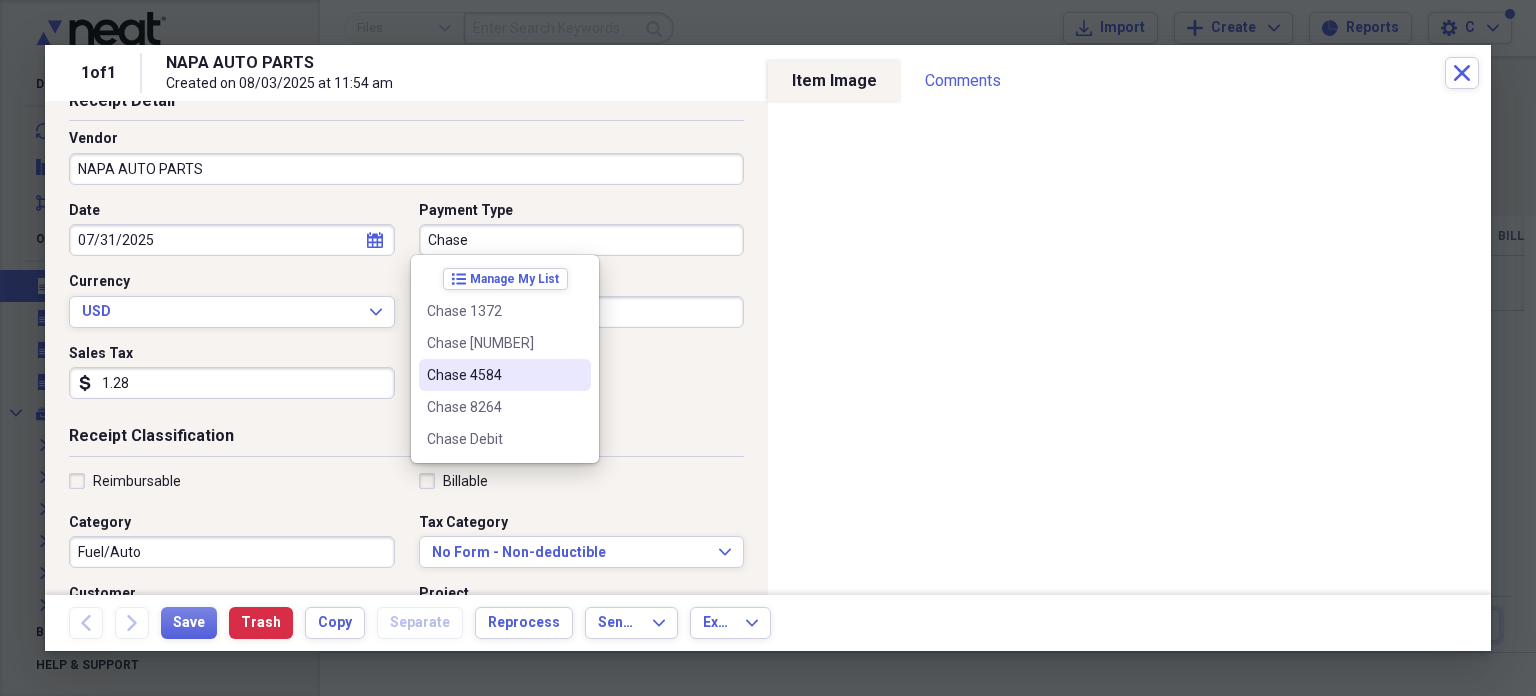 click on "Chase 4584" at bounding box center [493, 375] 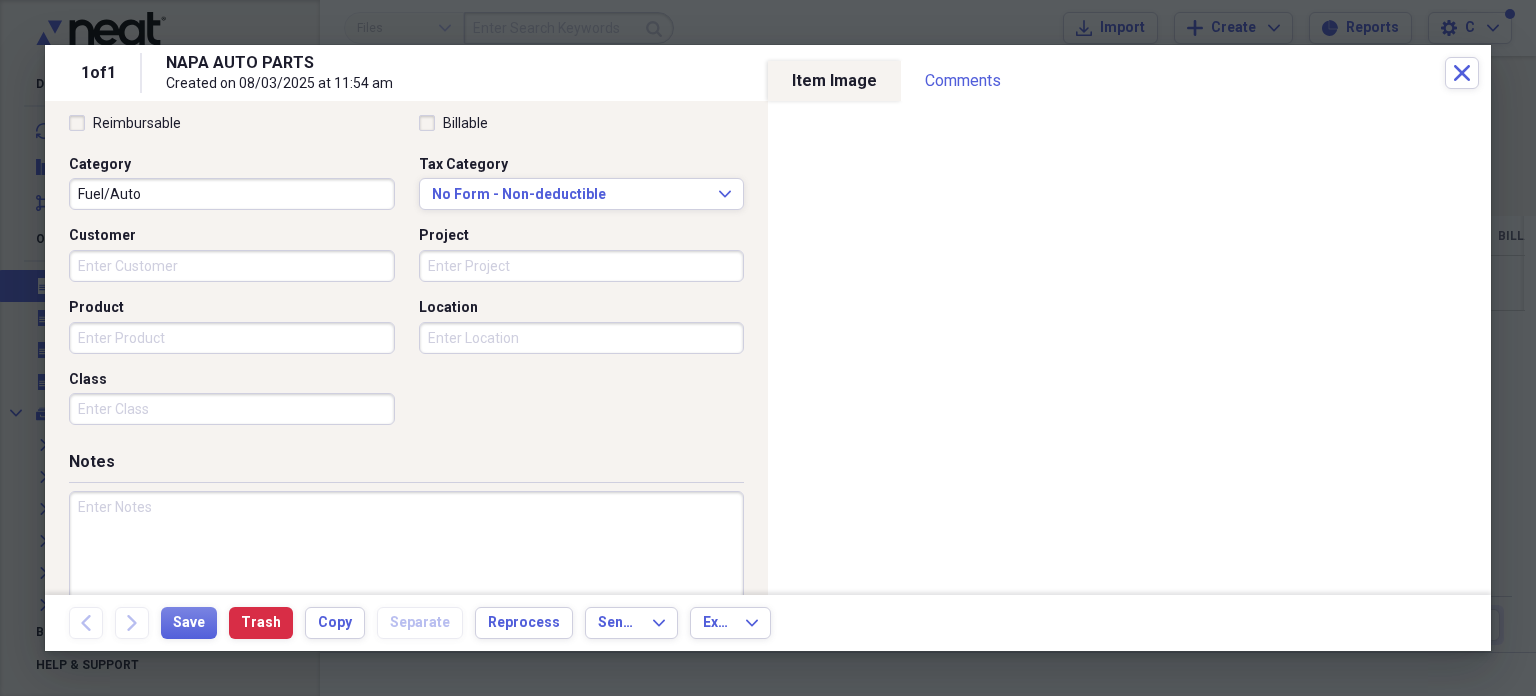 scroll, scrollTop: 498, scrollLeft: 0, axis: vertical 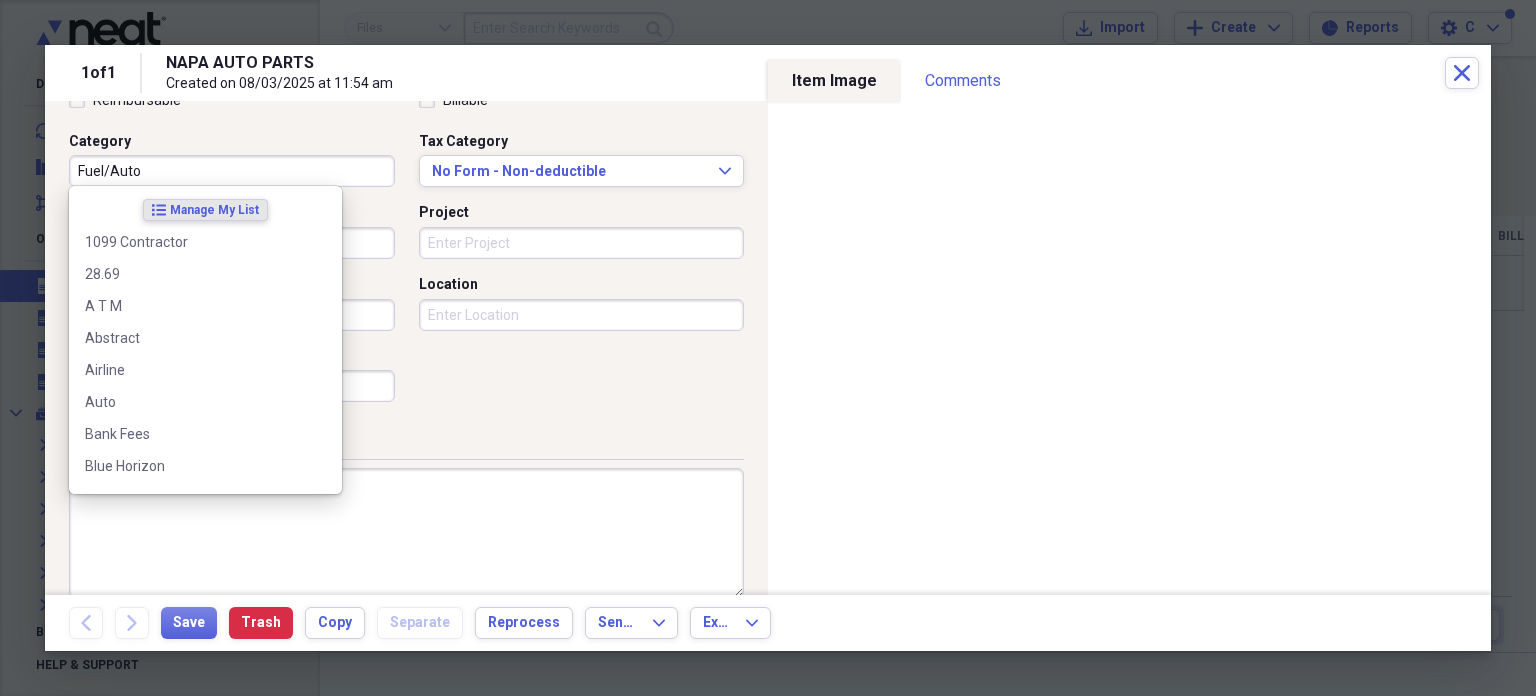 click on "Fuel/Auto" at bounding box center [232, 171] 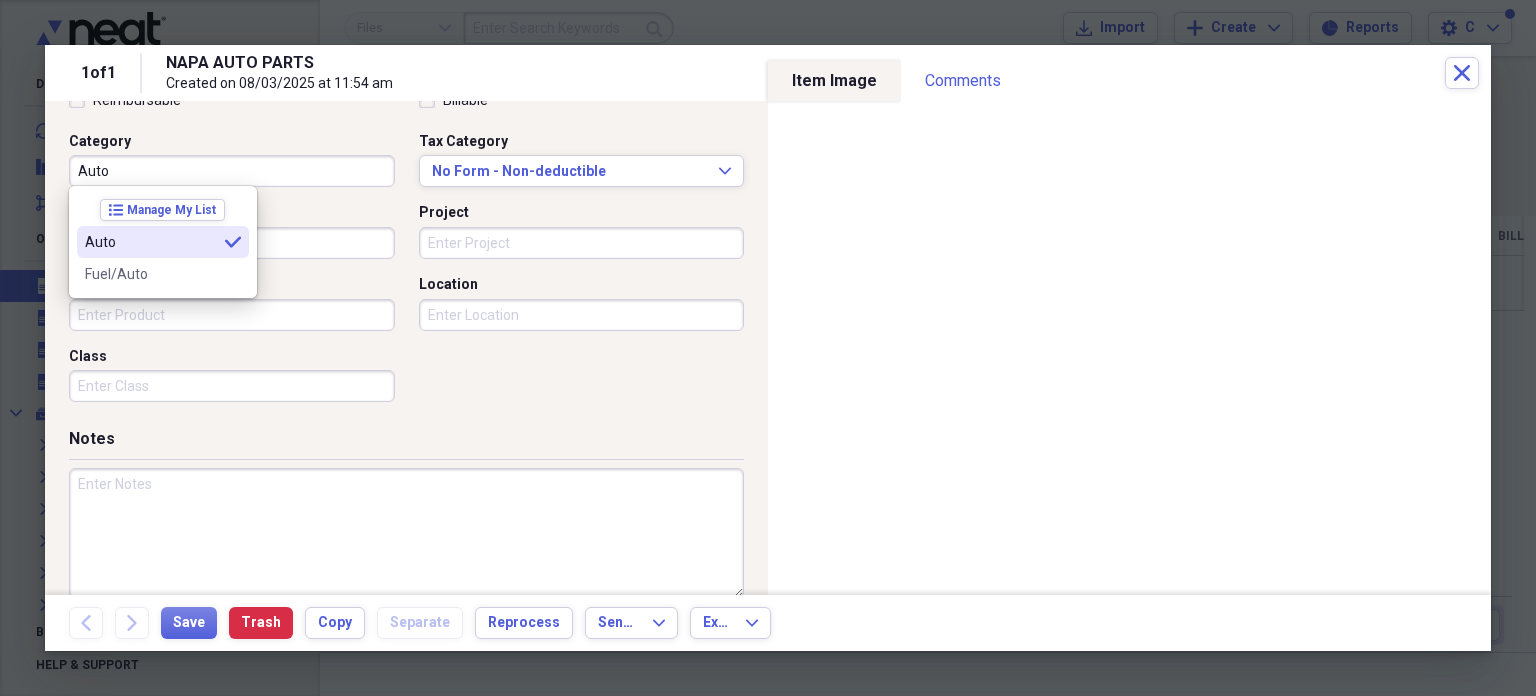 type on "Auto" 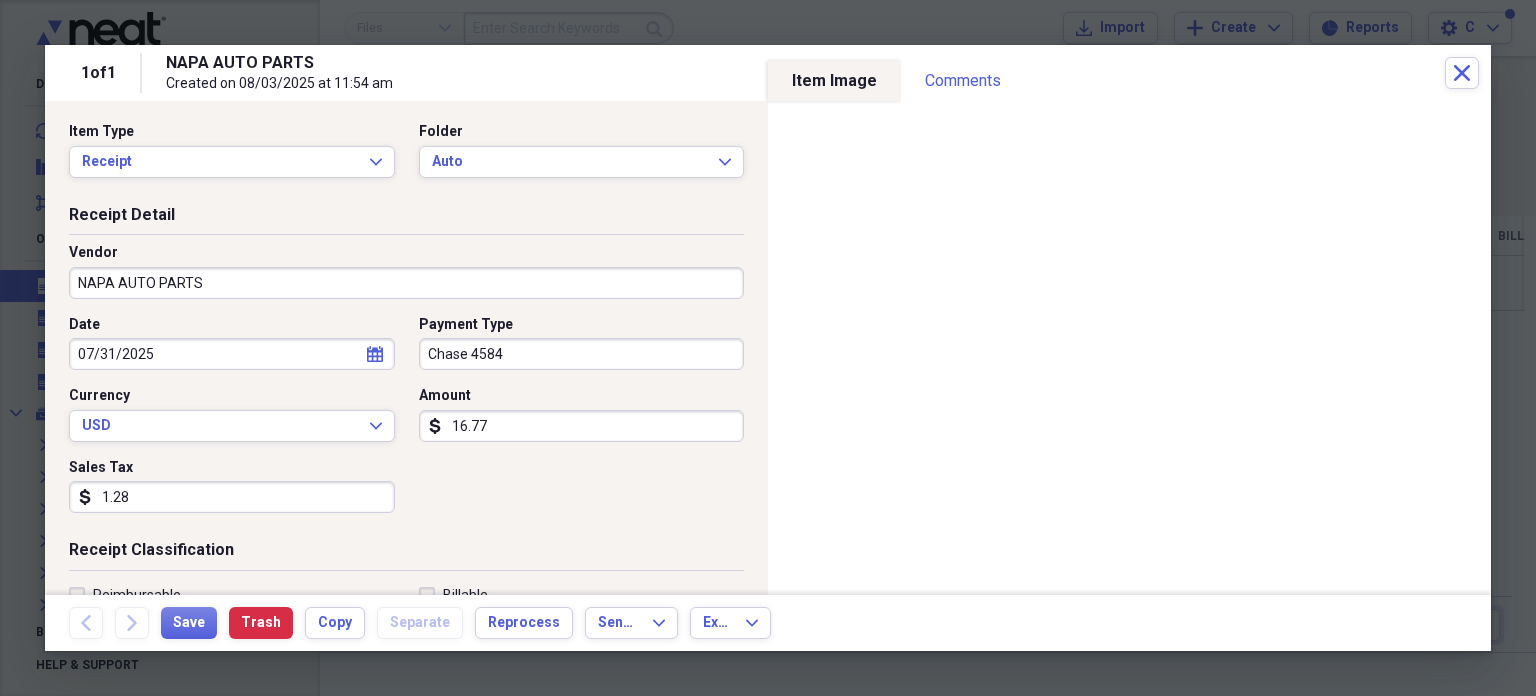 scroll, scrollTop: 1, scrollLeft: 0, axis: vertical 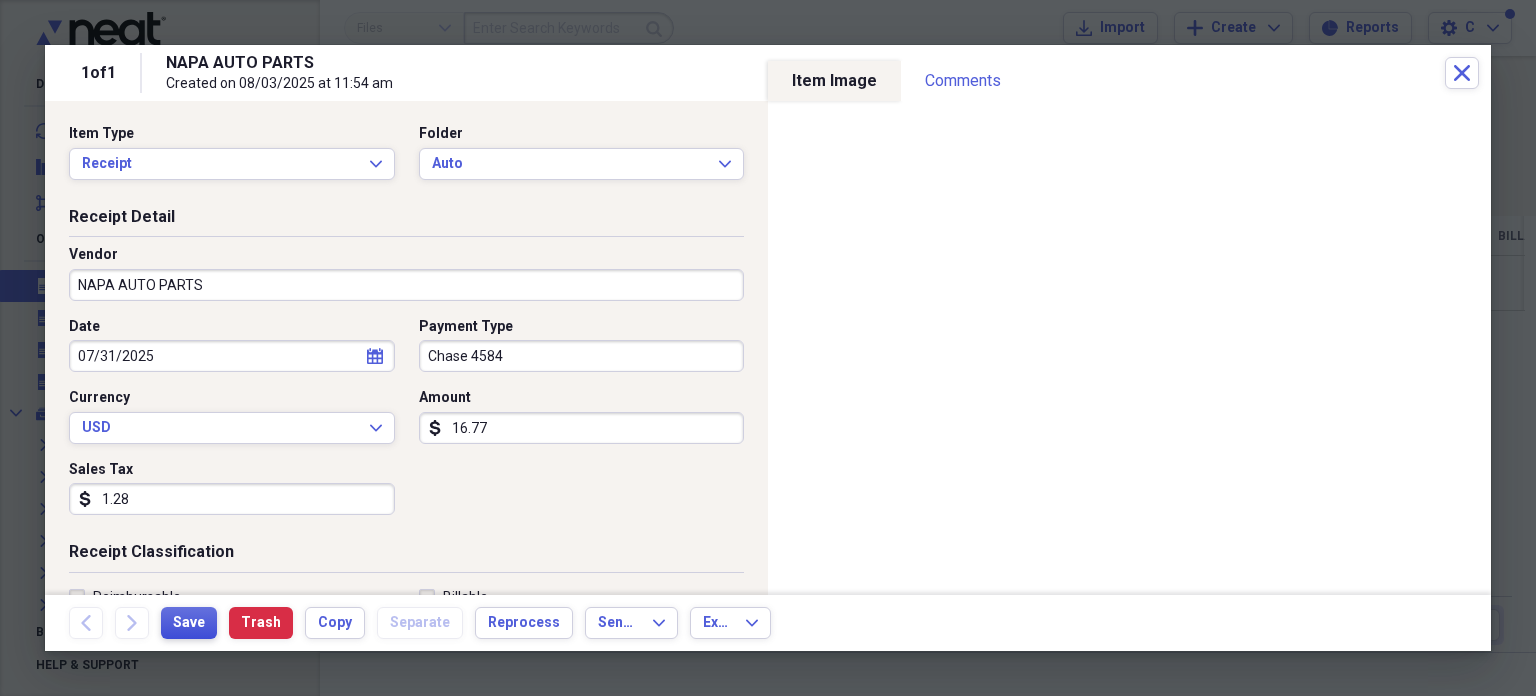 click on "Save" at bounding box center [189, 623] 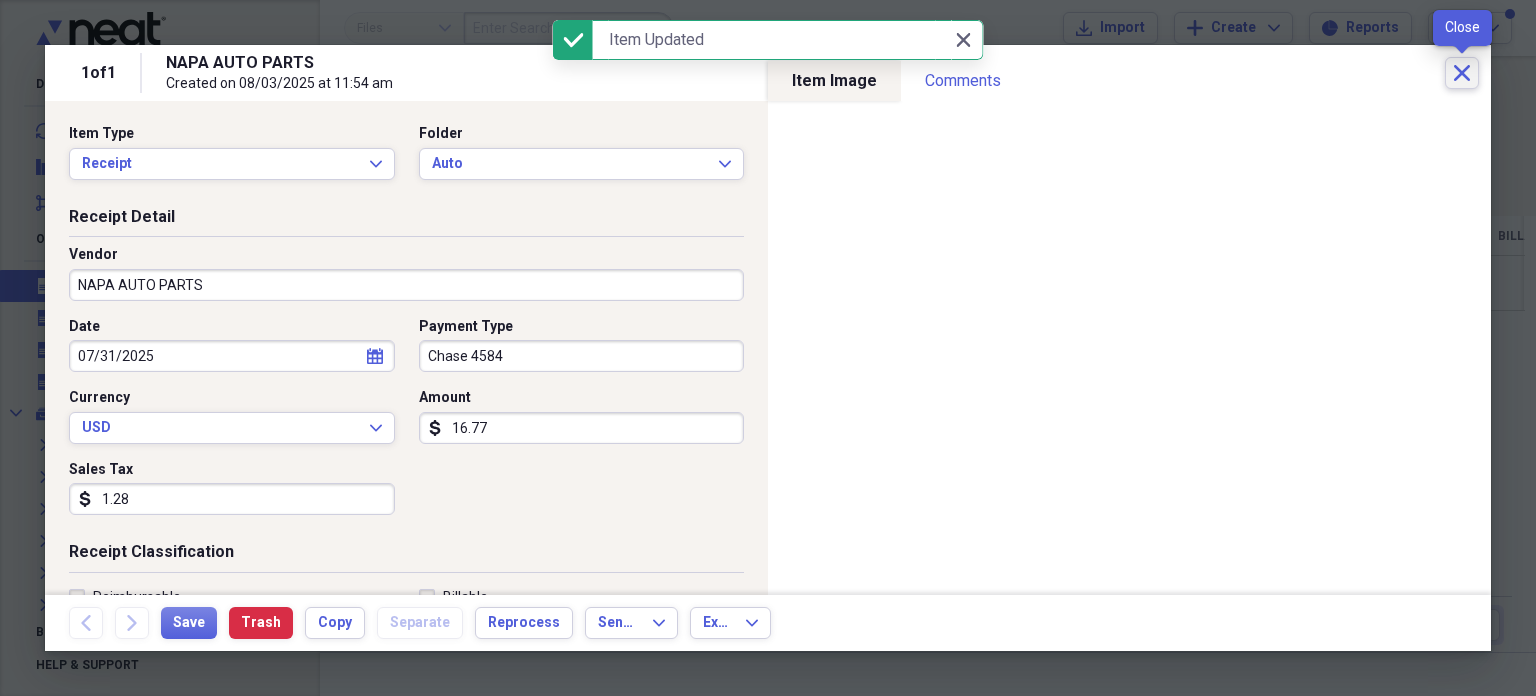 click 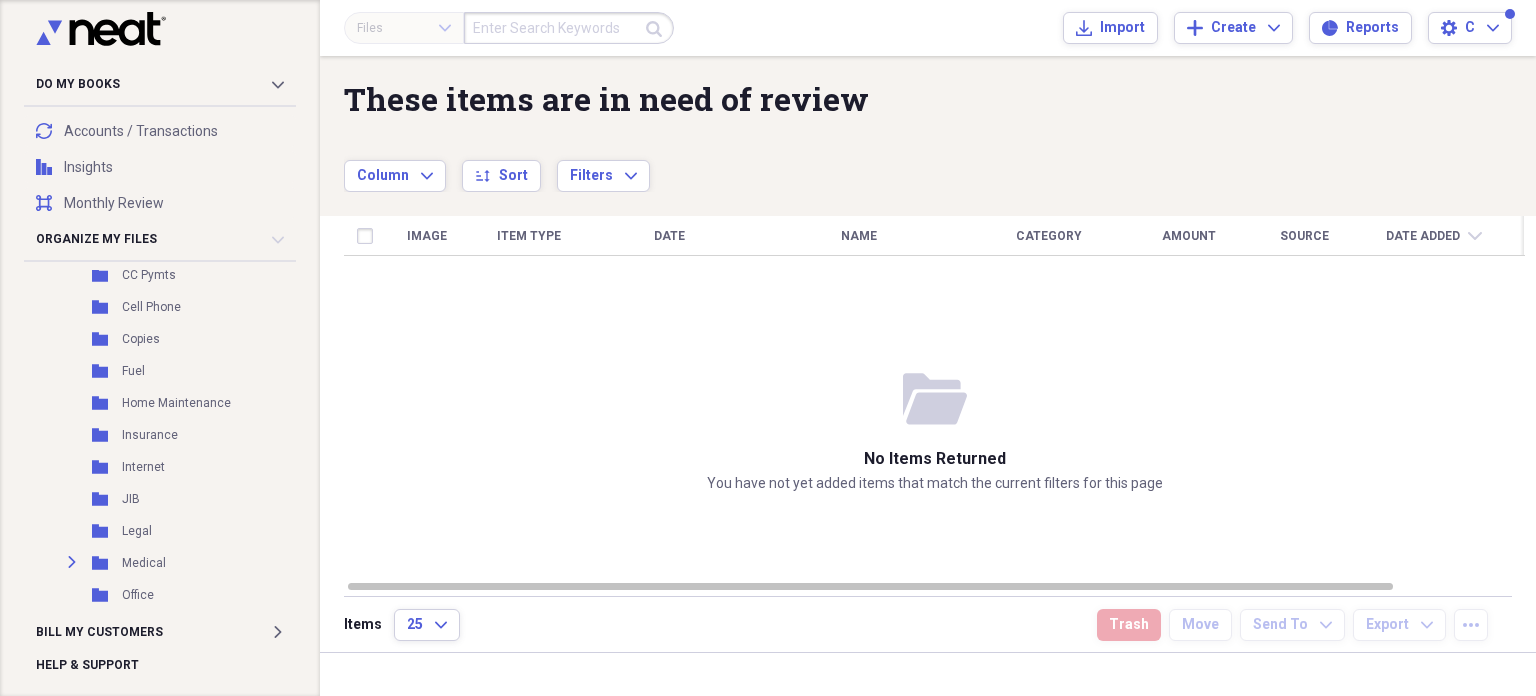 scroll, scrollTop: 739, scrollLeft: 0, axis: vertical 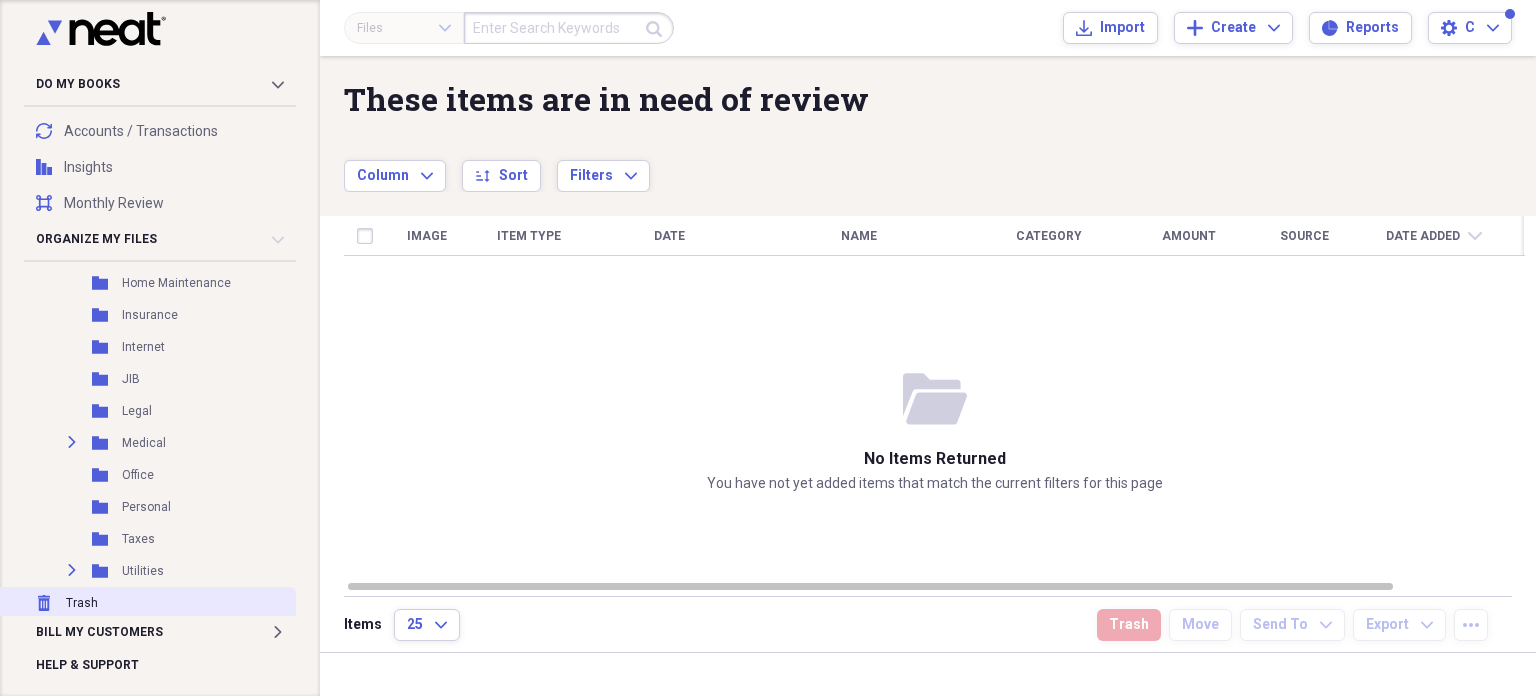 click on "Trash Trash" at bounding box center (146, 603) 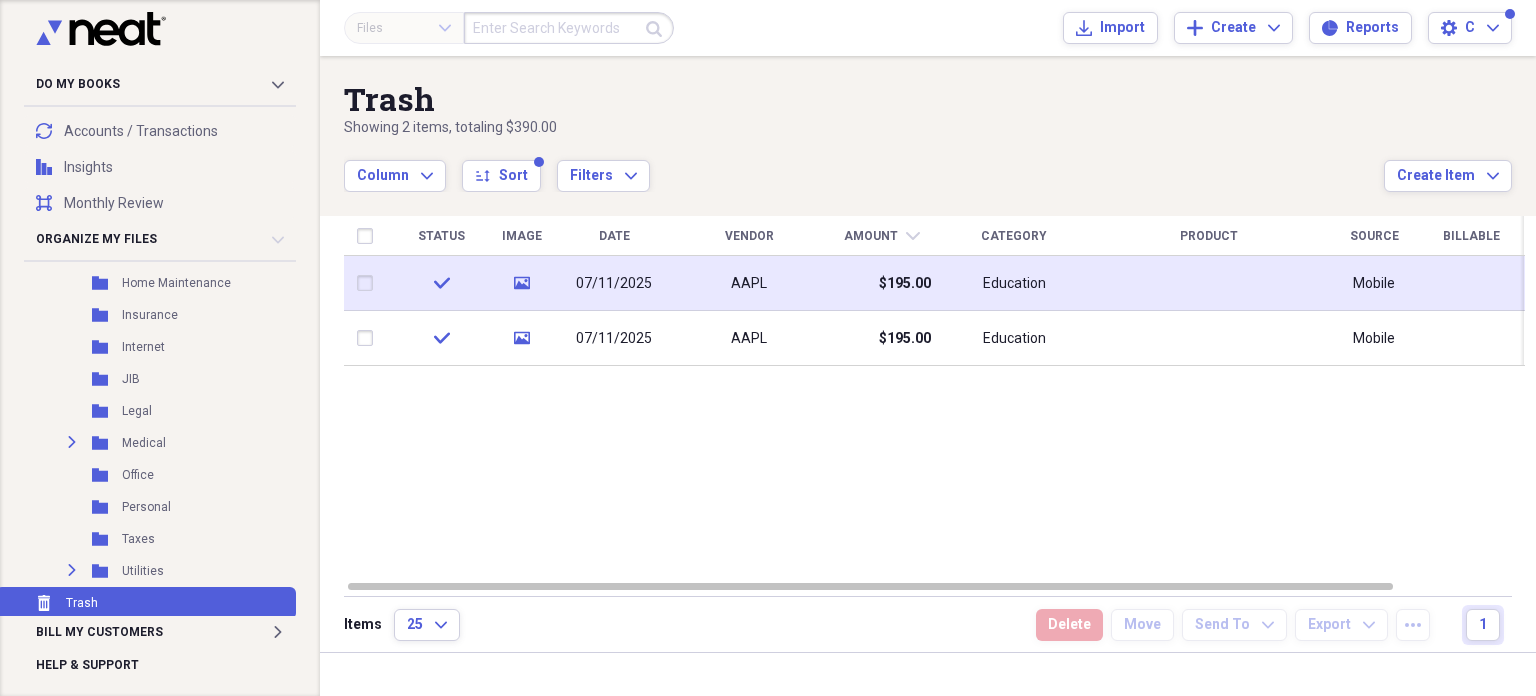 click at bounding box center (369, 283) 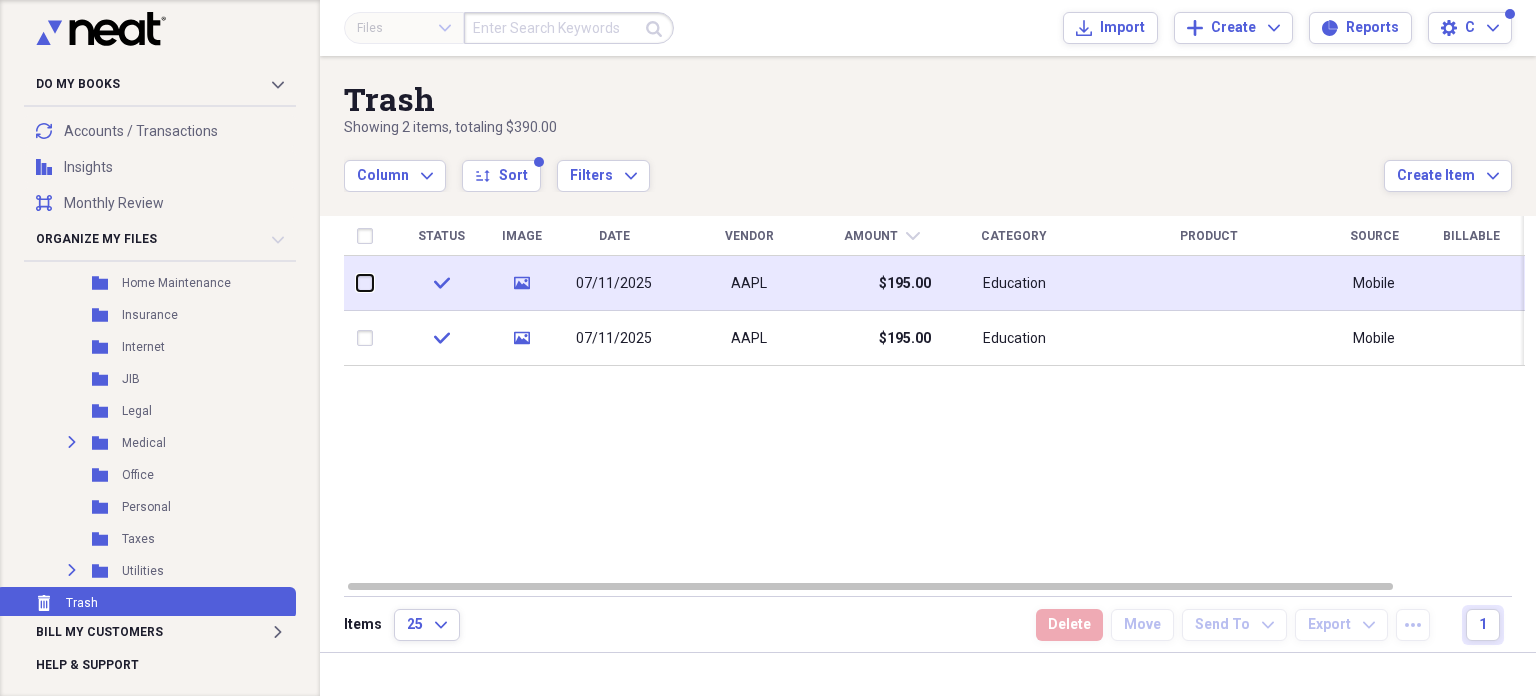click at bounding box center (357, 283) 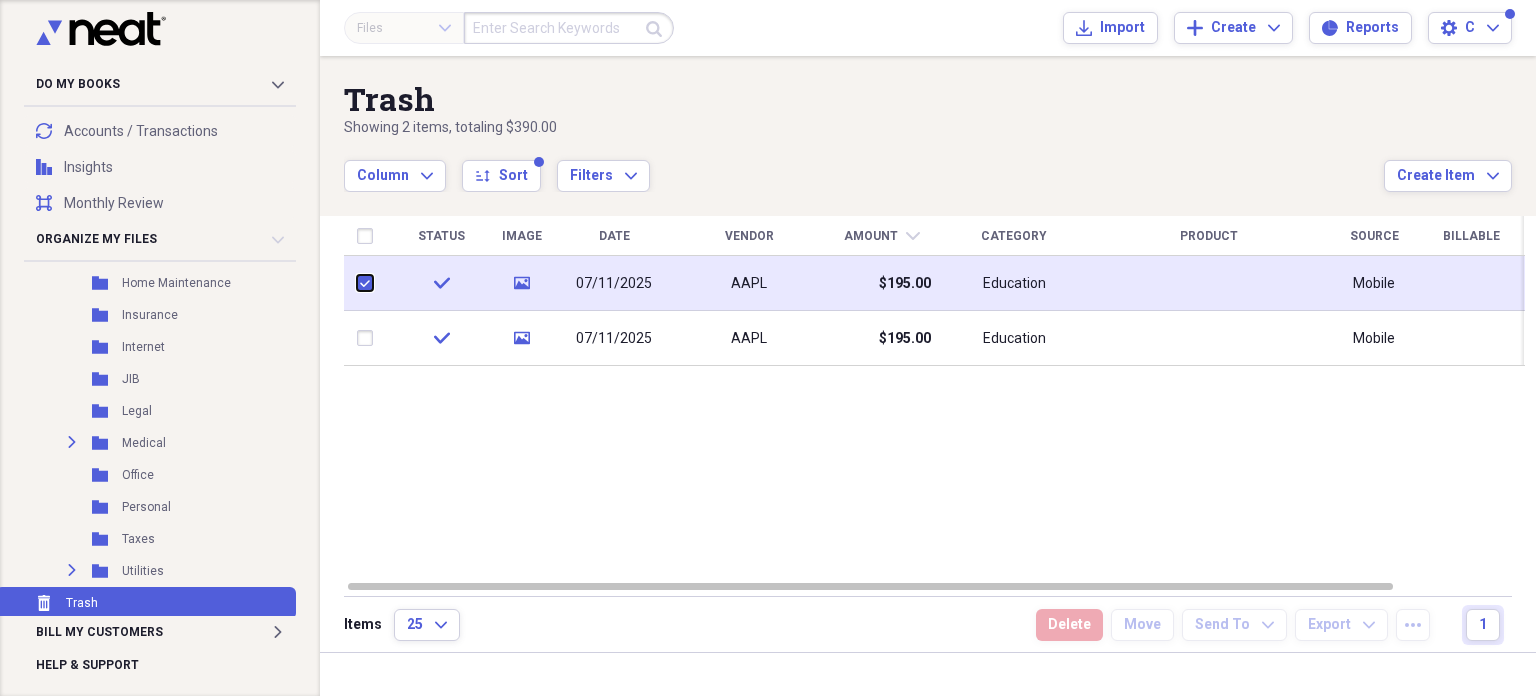 checkbox on "true" 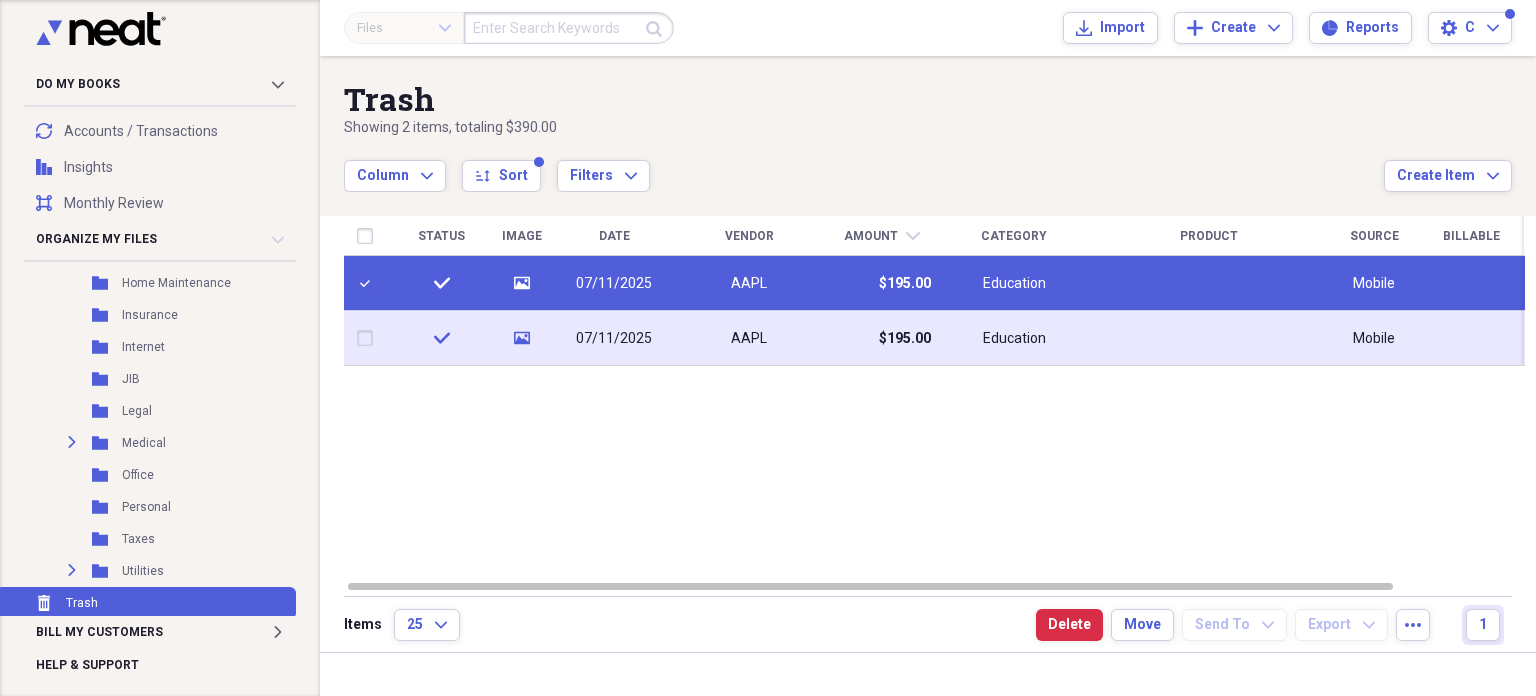 click at bounding box center [369, 338] 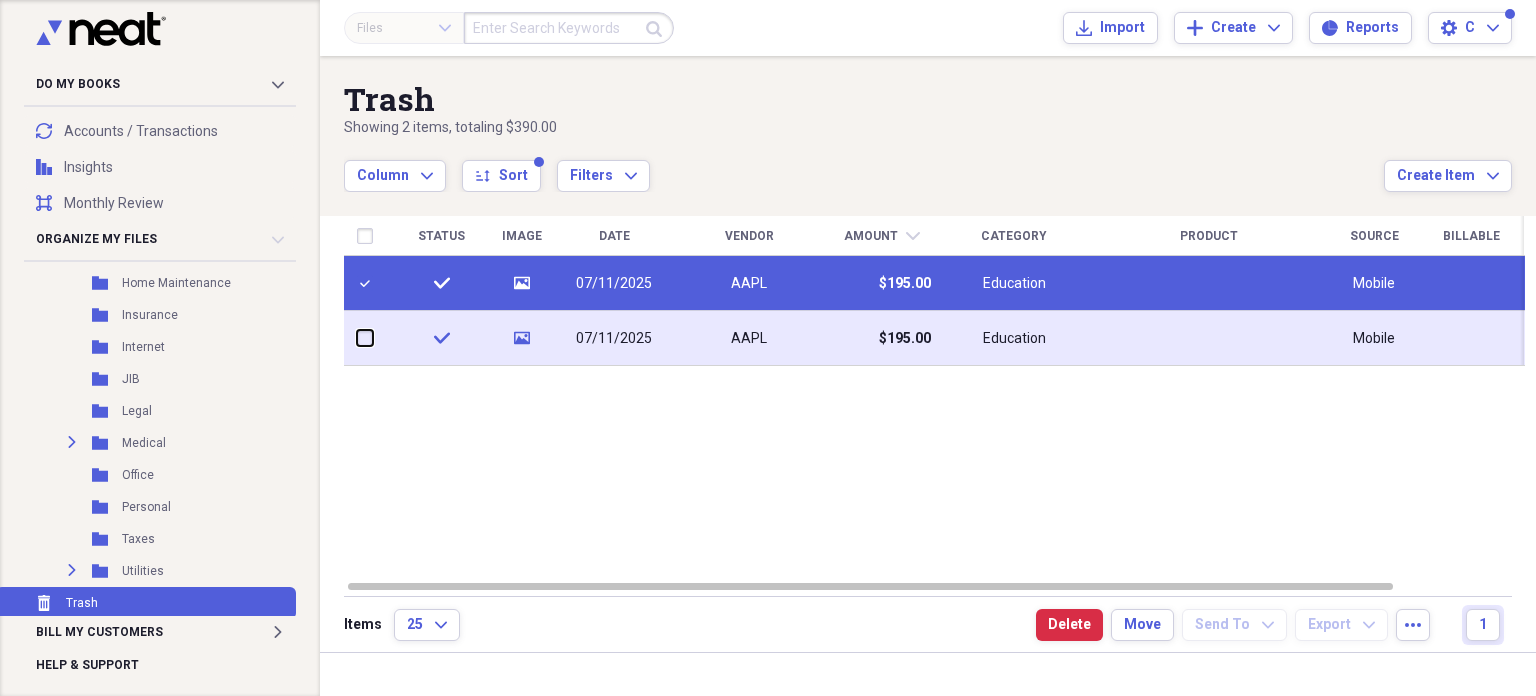 click at bounding box center (357, 338) 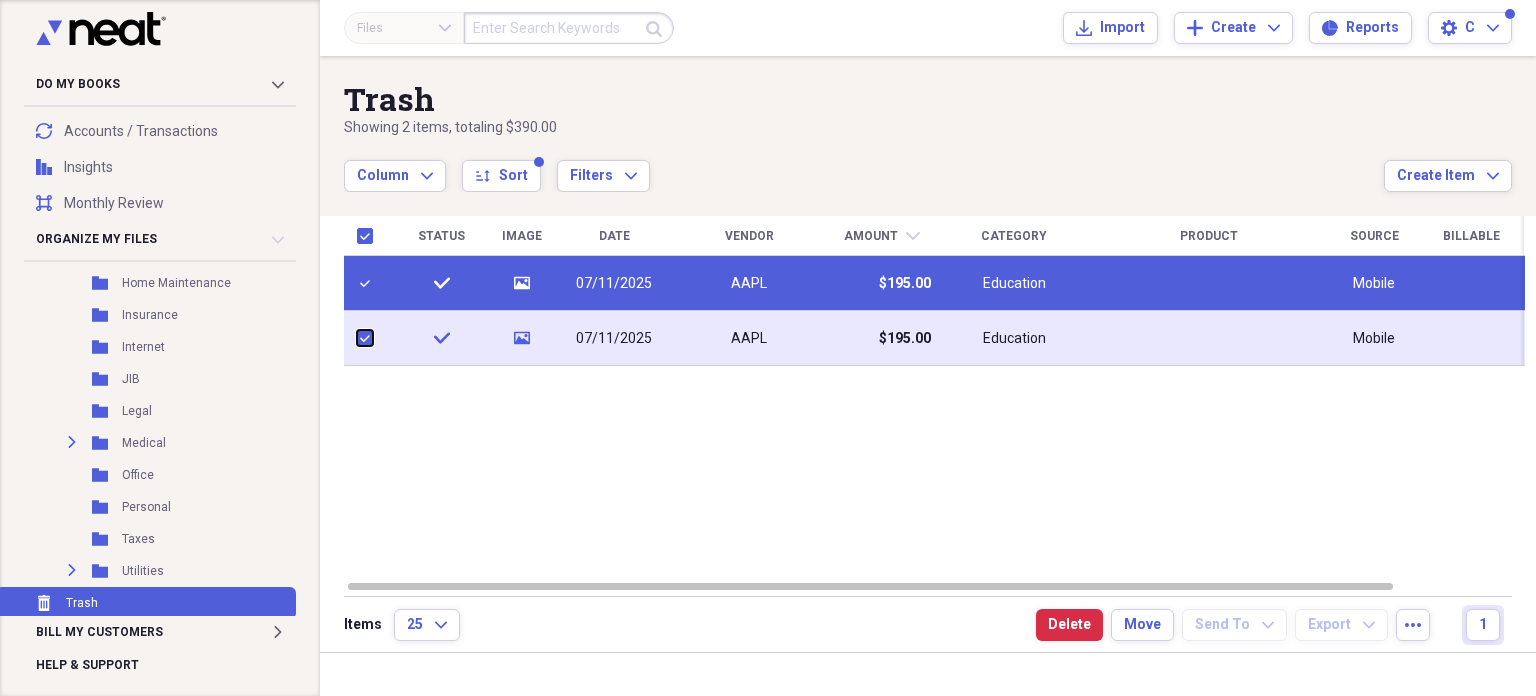 checkbox on "true" 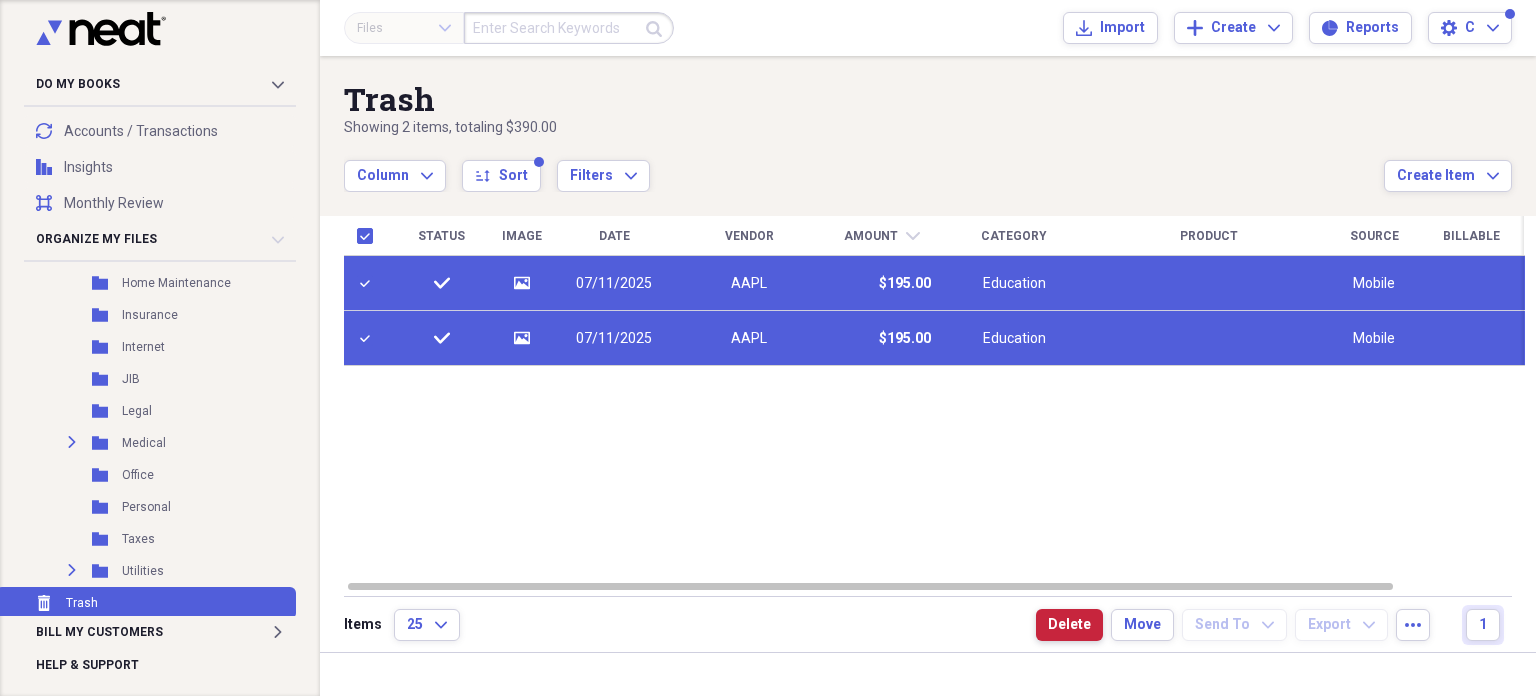click on "Delete" at bounding box center [1069, 625] 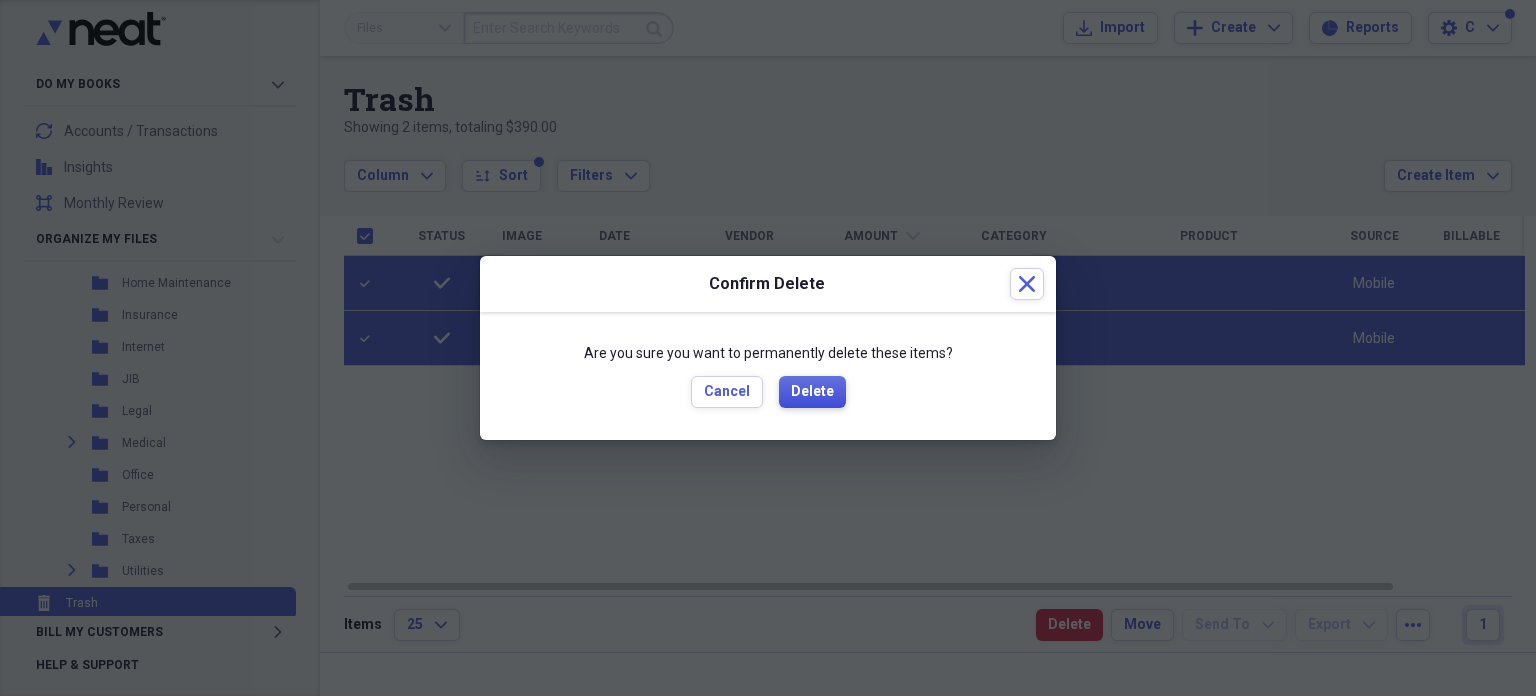 click on "Delete" at bounding box center (812, 392) 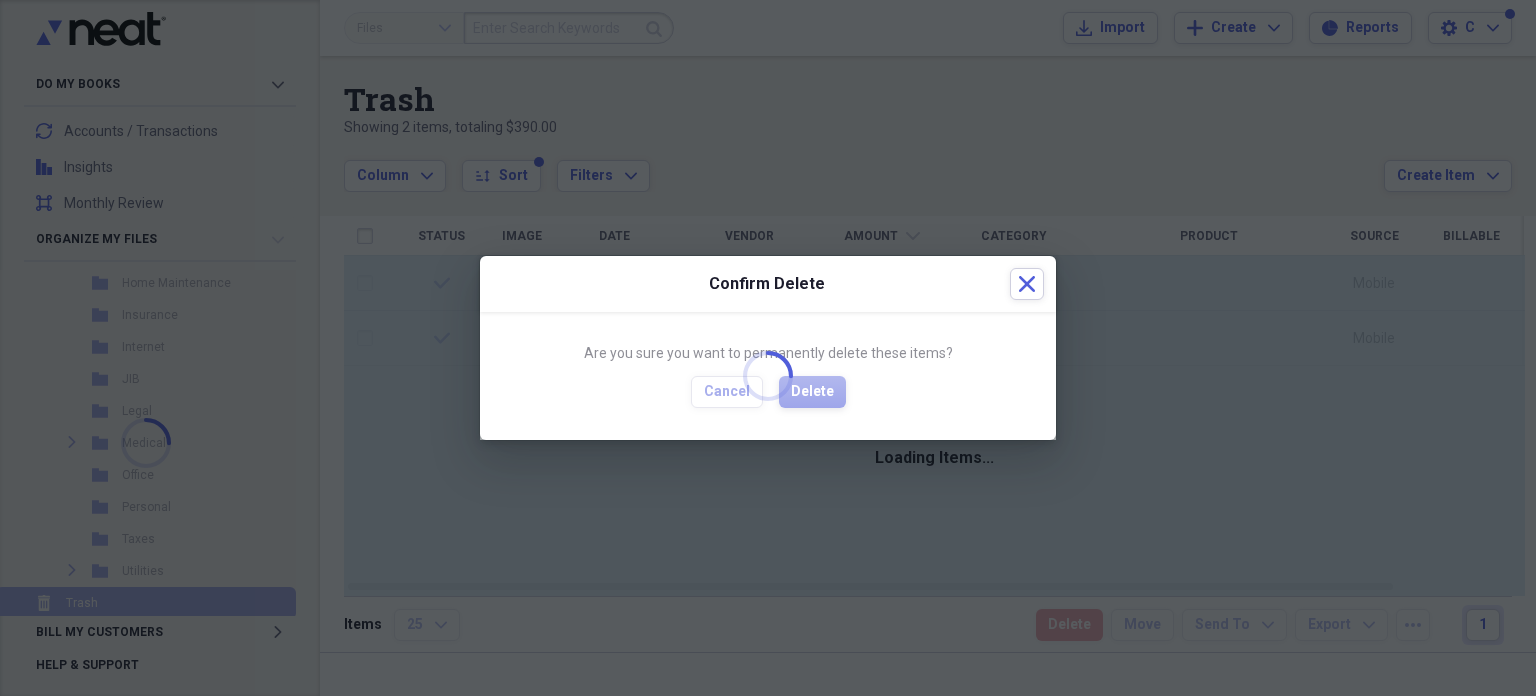 checkbox on "false" 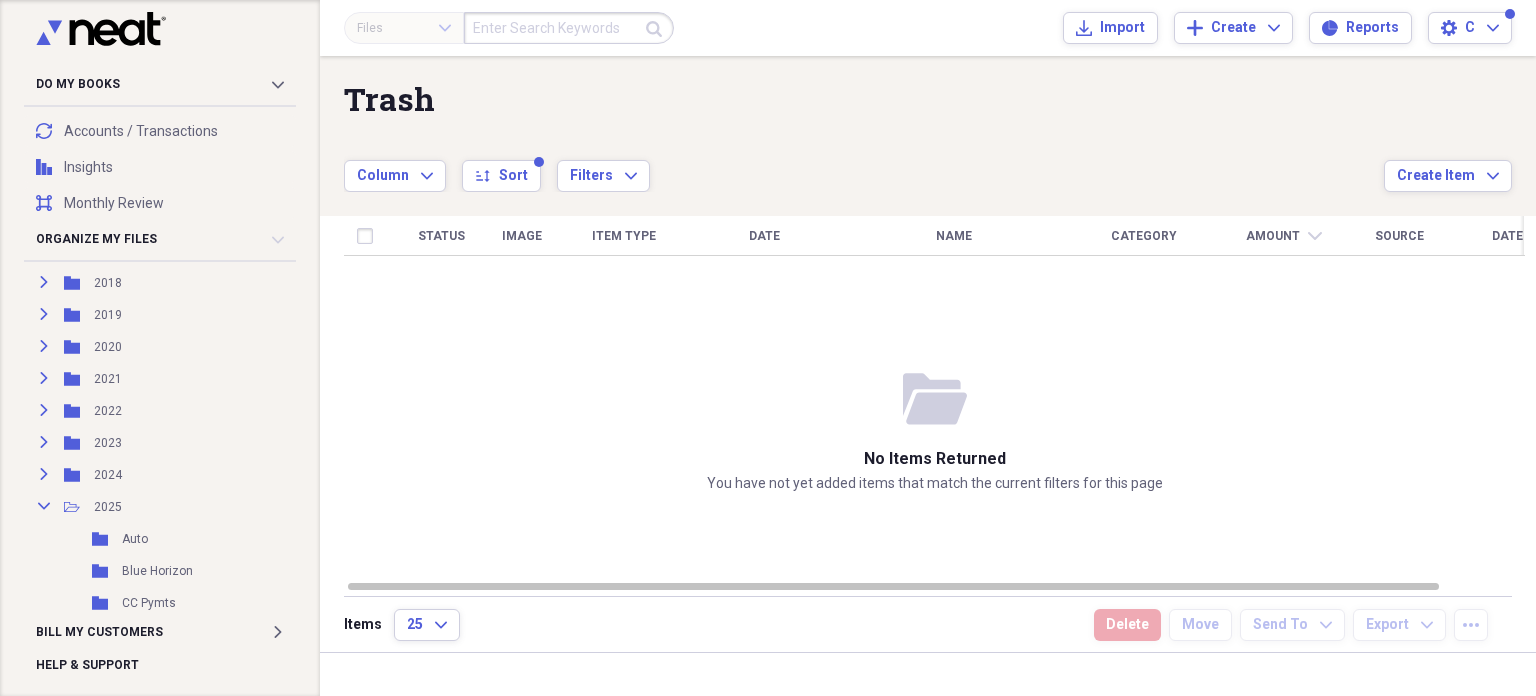 scroll, scrollTop: 302, scrollLeft: 0, axis: vertical 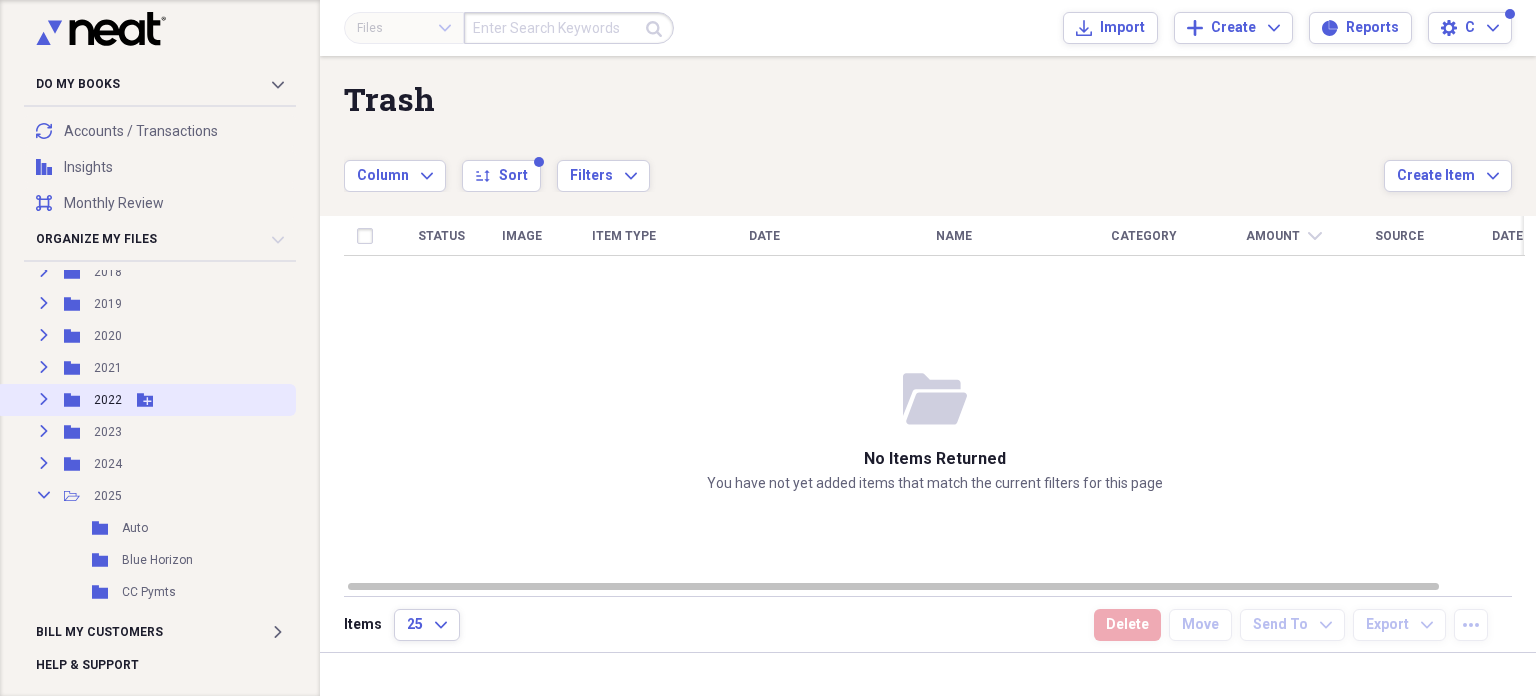 click on "Expand Folder 2022 Add Folder" at bounding box center [146, 400] 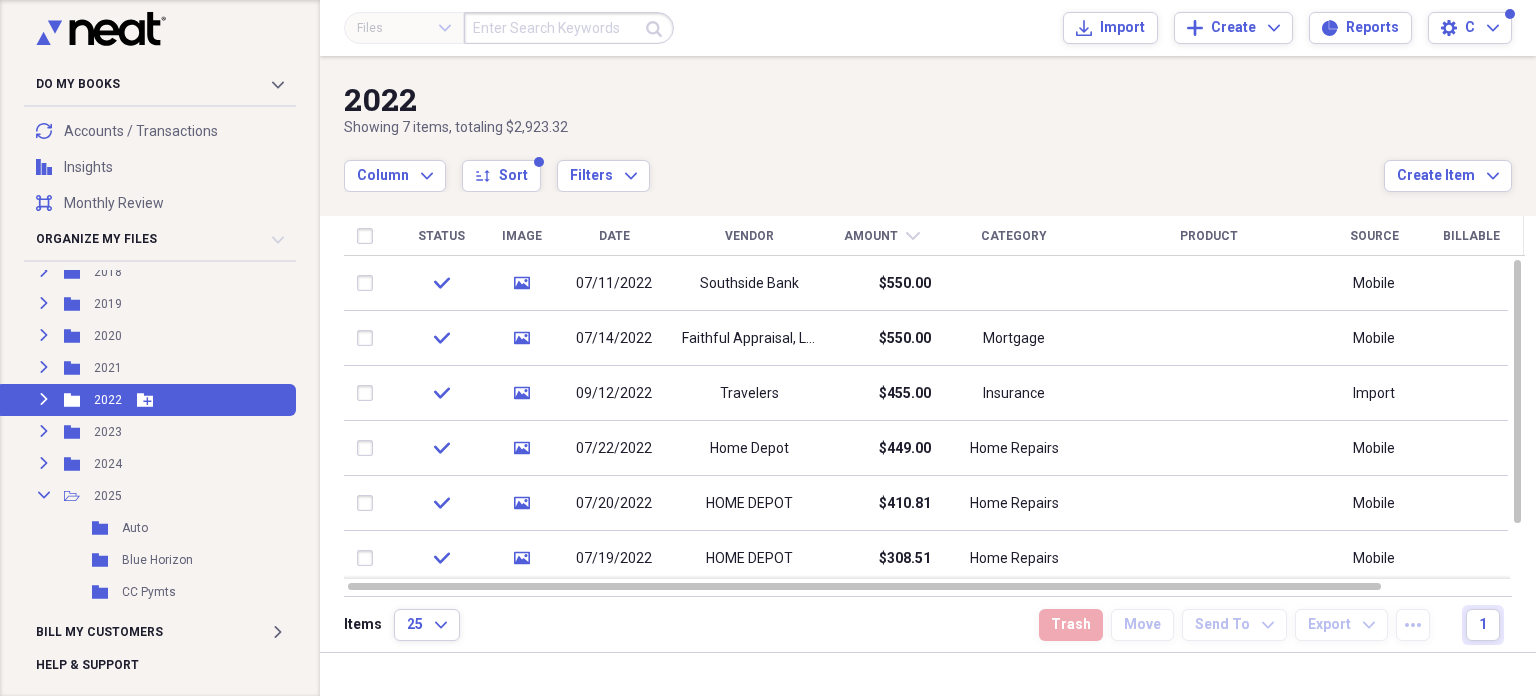click on "Expand" 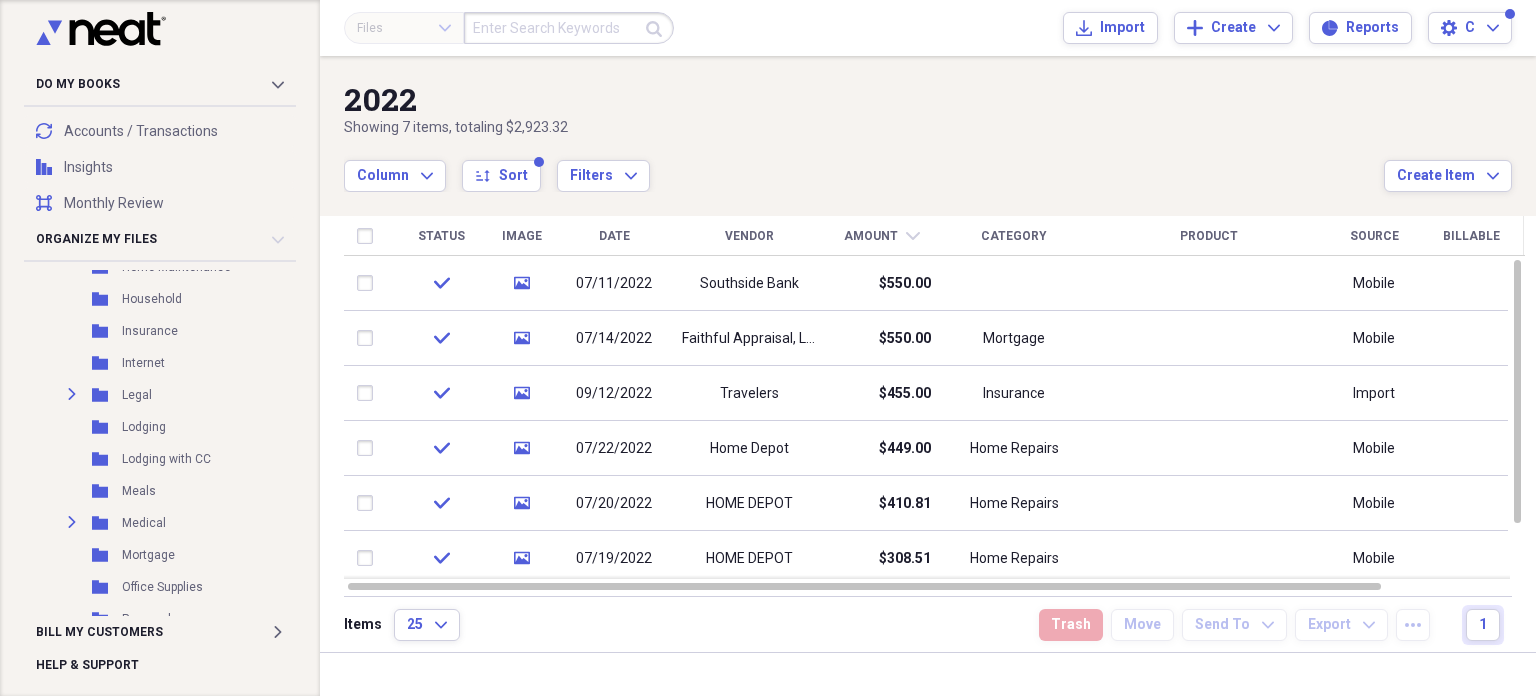 scroll, scrollTop: 912, scrollLeft: 0, axis: vertical 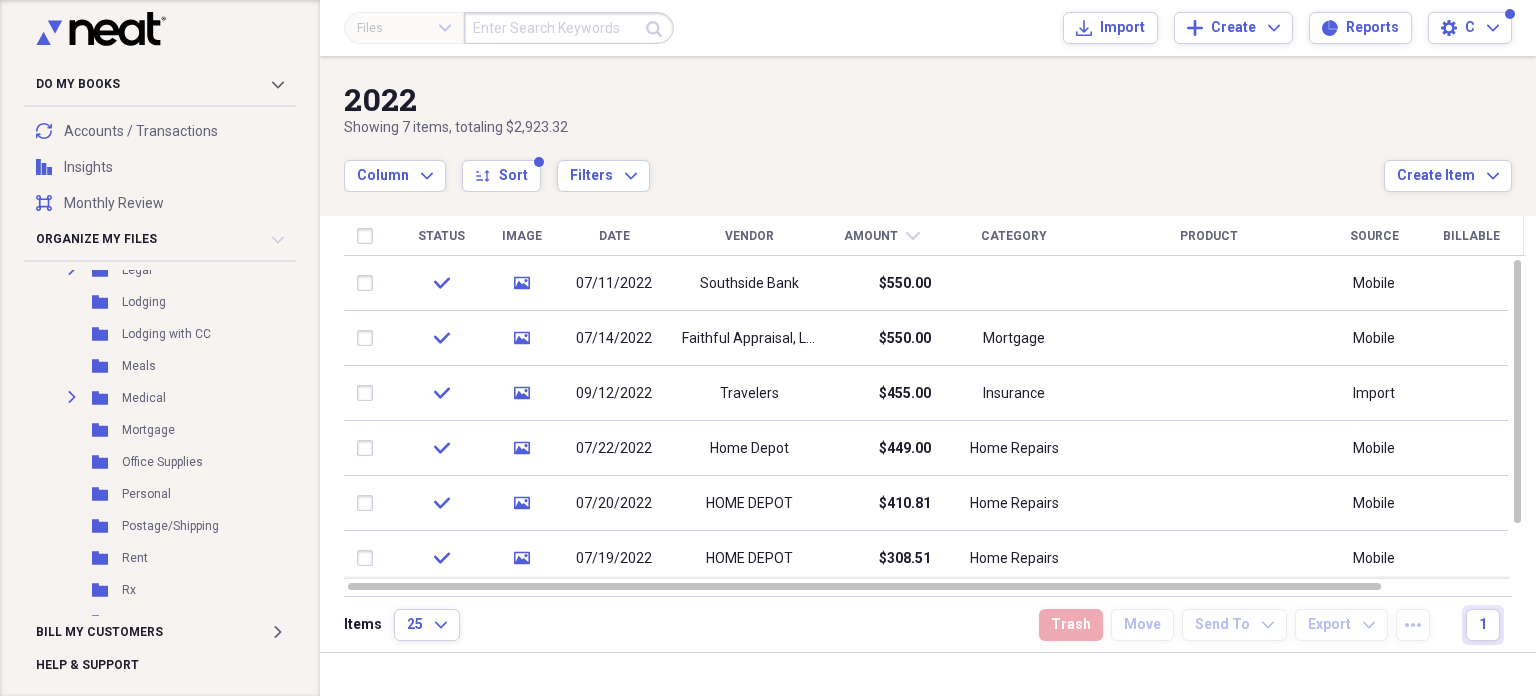 click at bounding box center (569, 28) 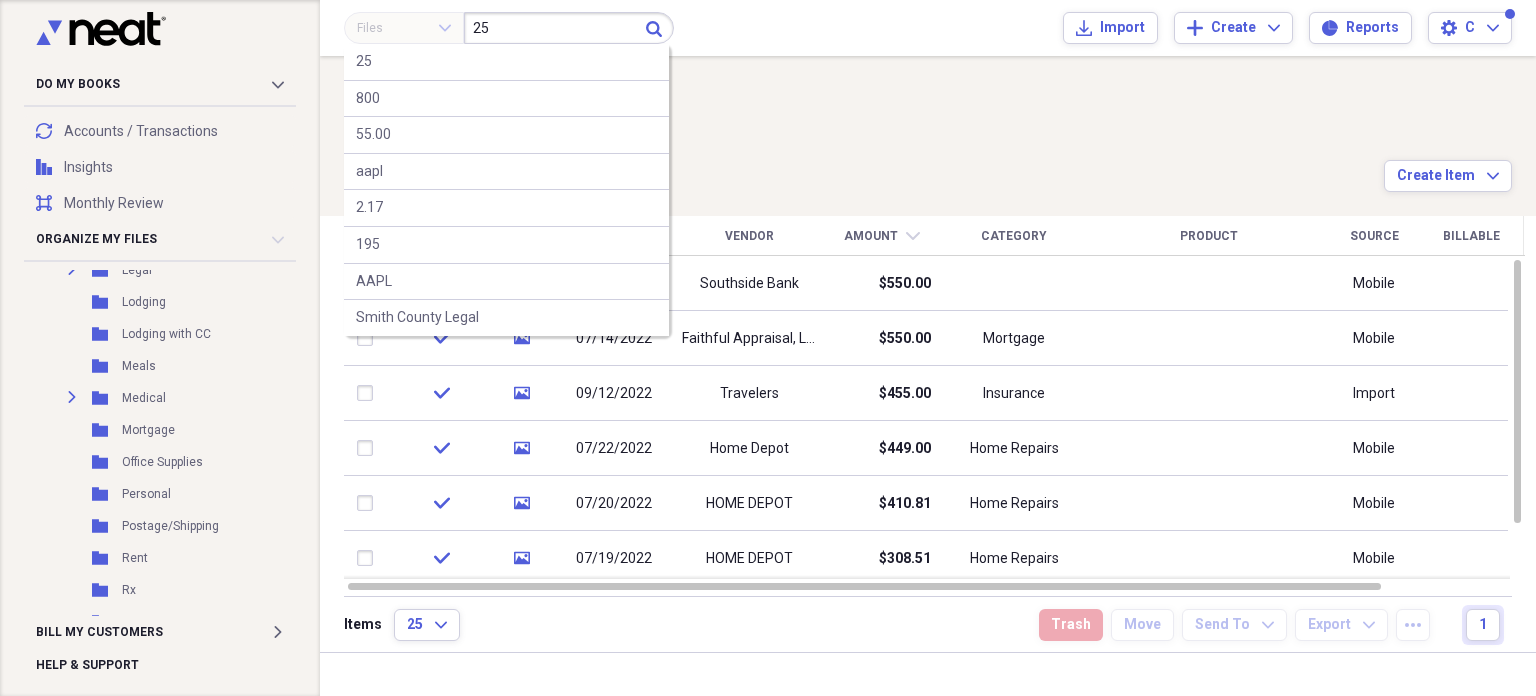 type on "25" 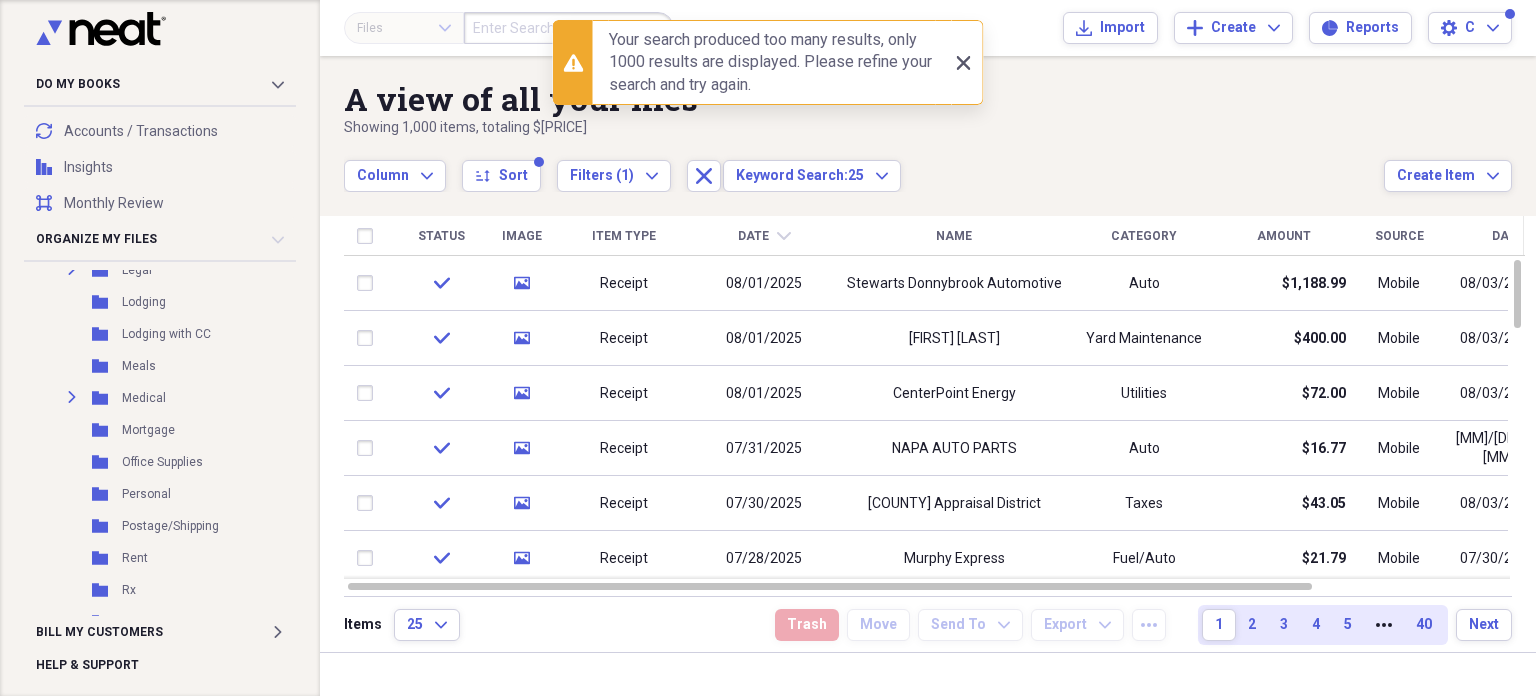 click on "Close" 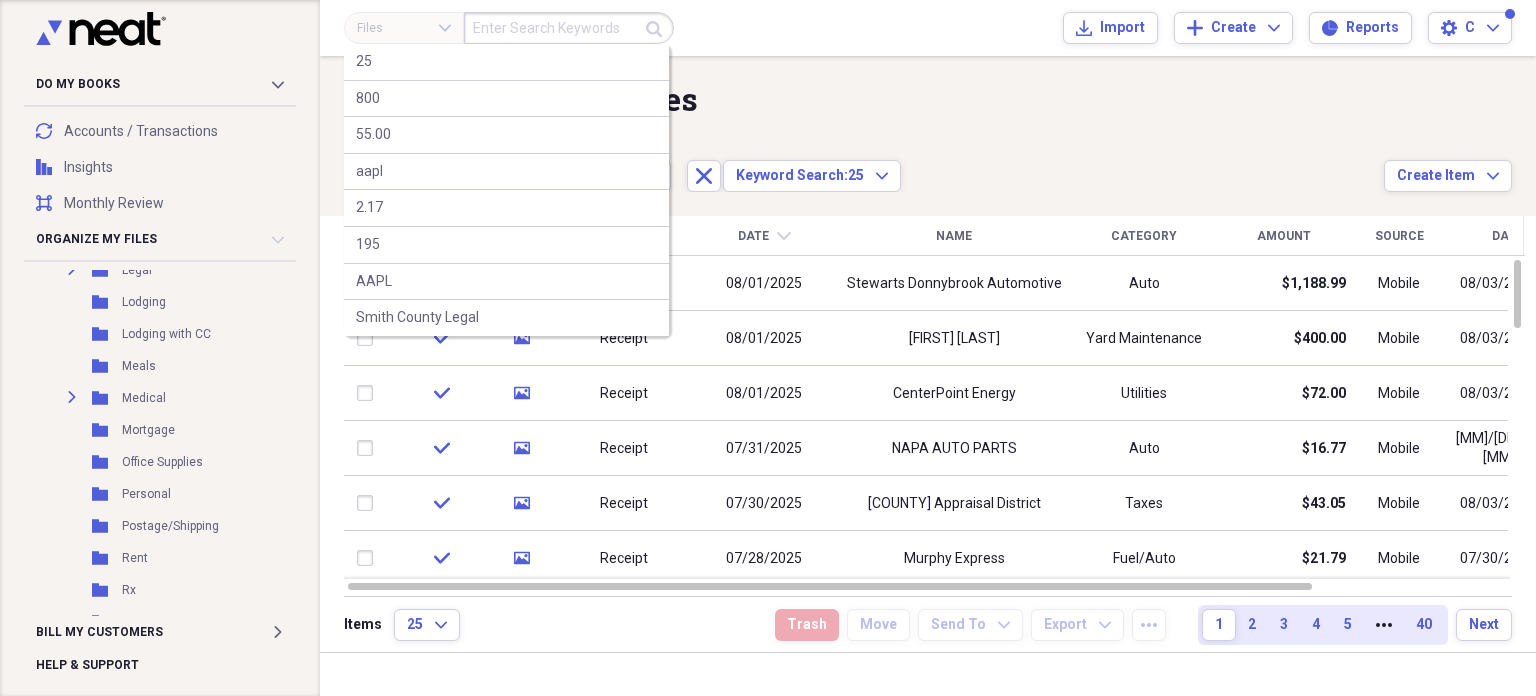 click at bounding box center [569, 28] 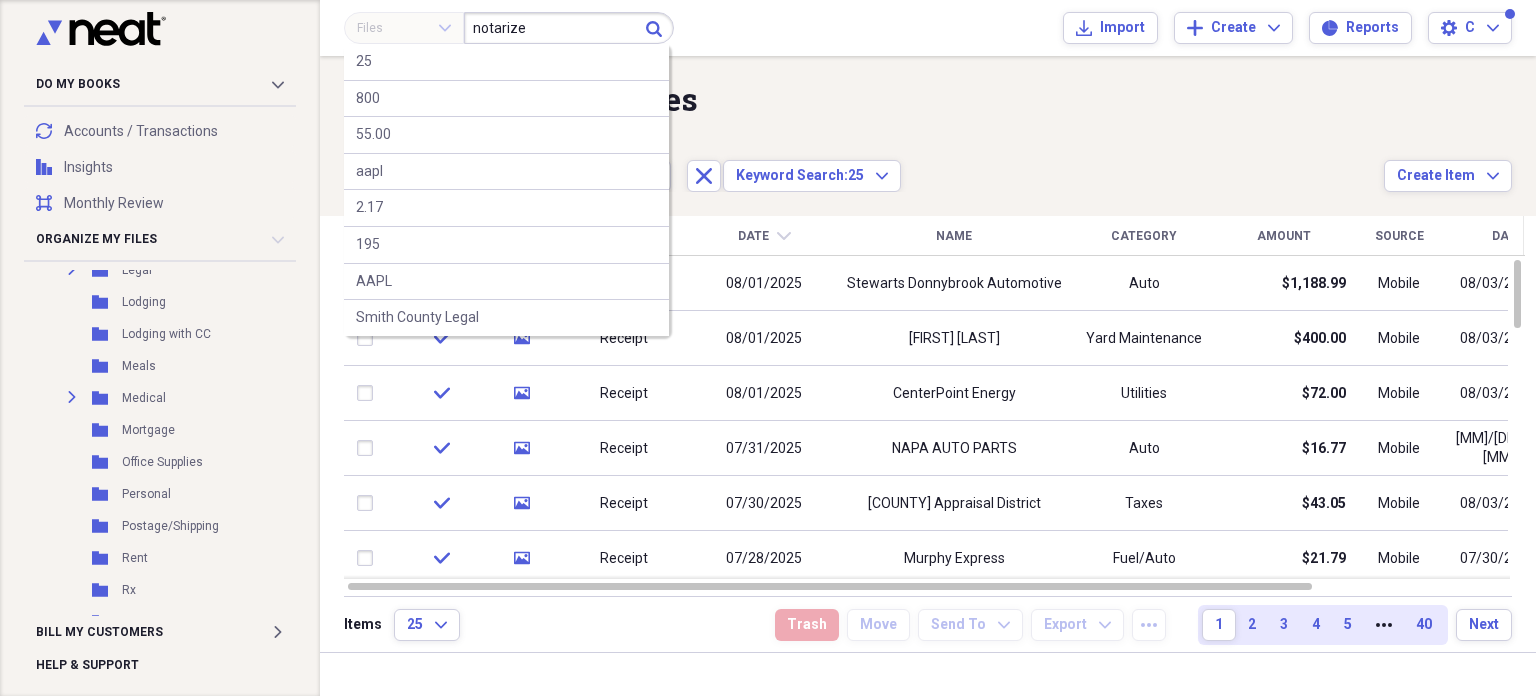 type on "notarize" 